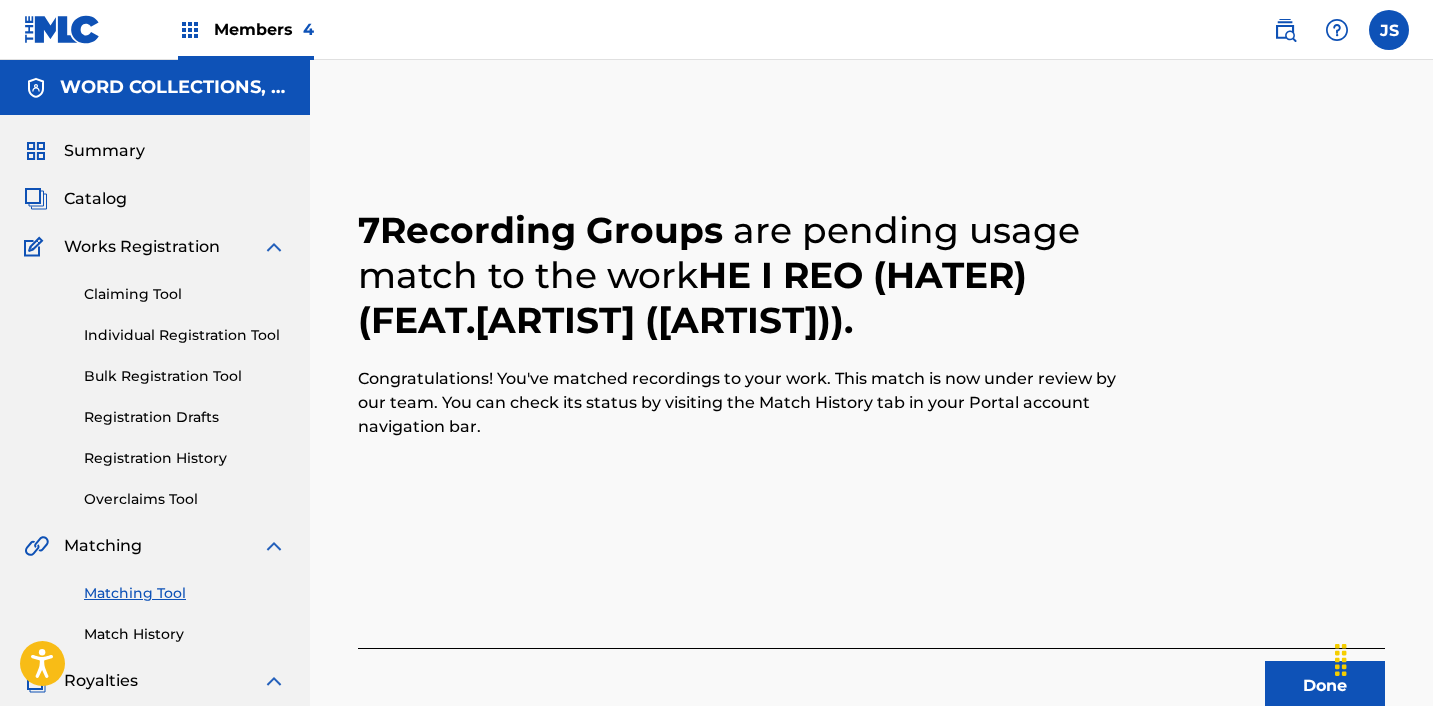 scroll, scrollTop: 534, scrollLeft: 0, axis: vertical 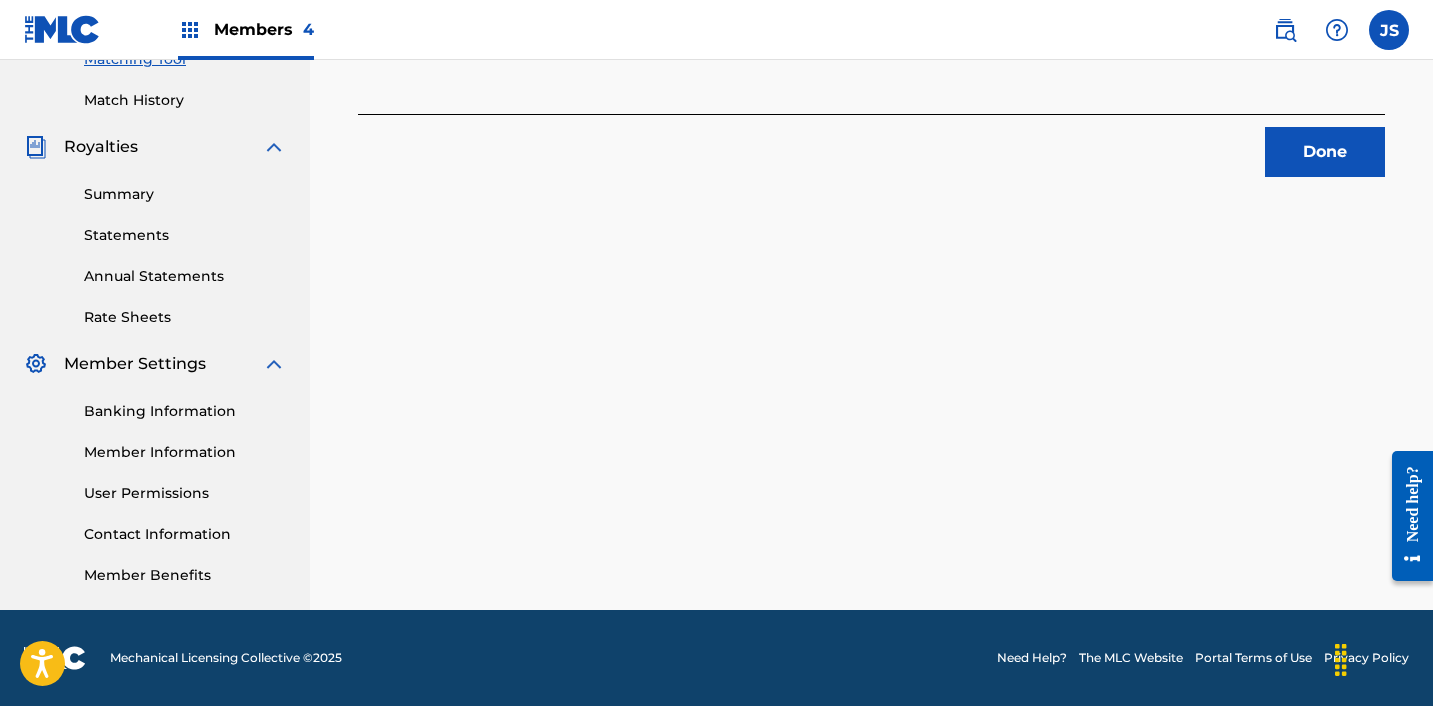click on "Done" at bounding box center [1325, 152] 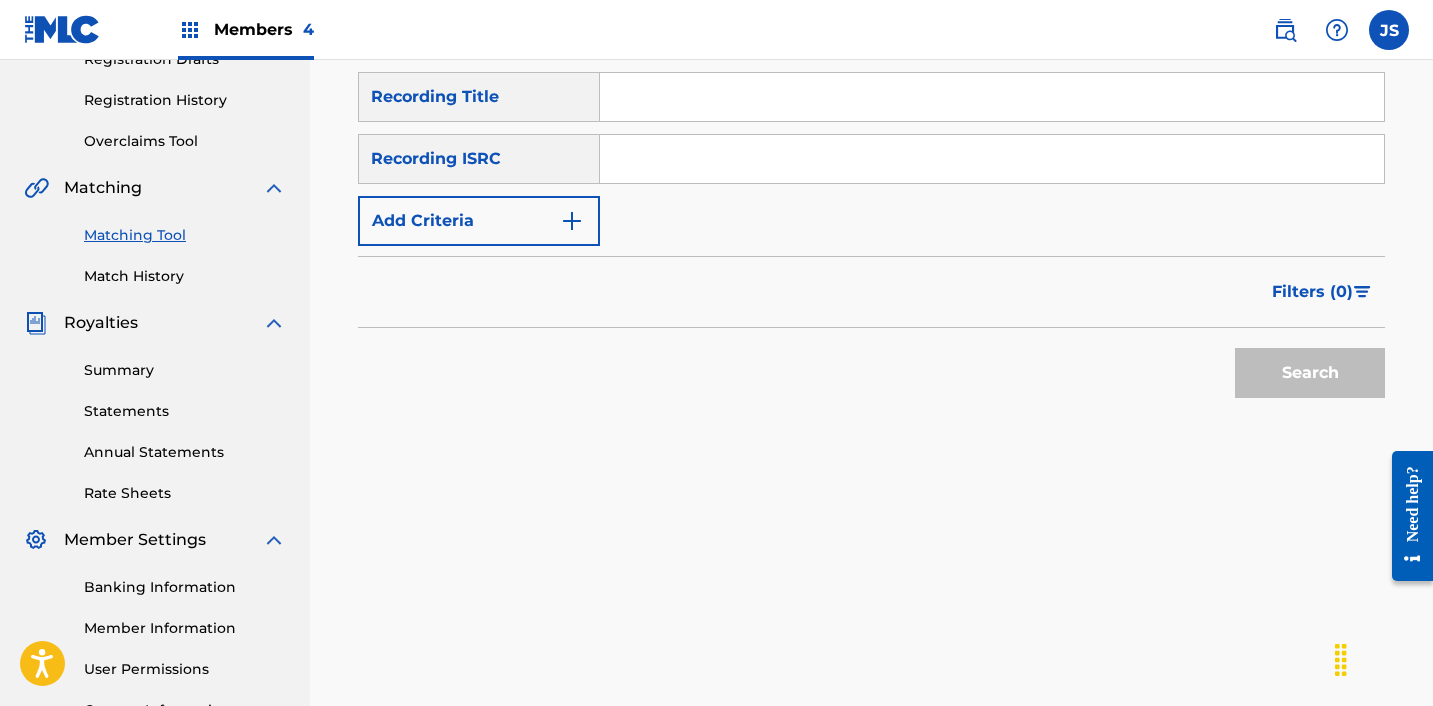 scroll, scrollTop: 334, scrollLeft: 0, axis: vertical 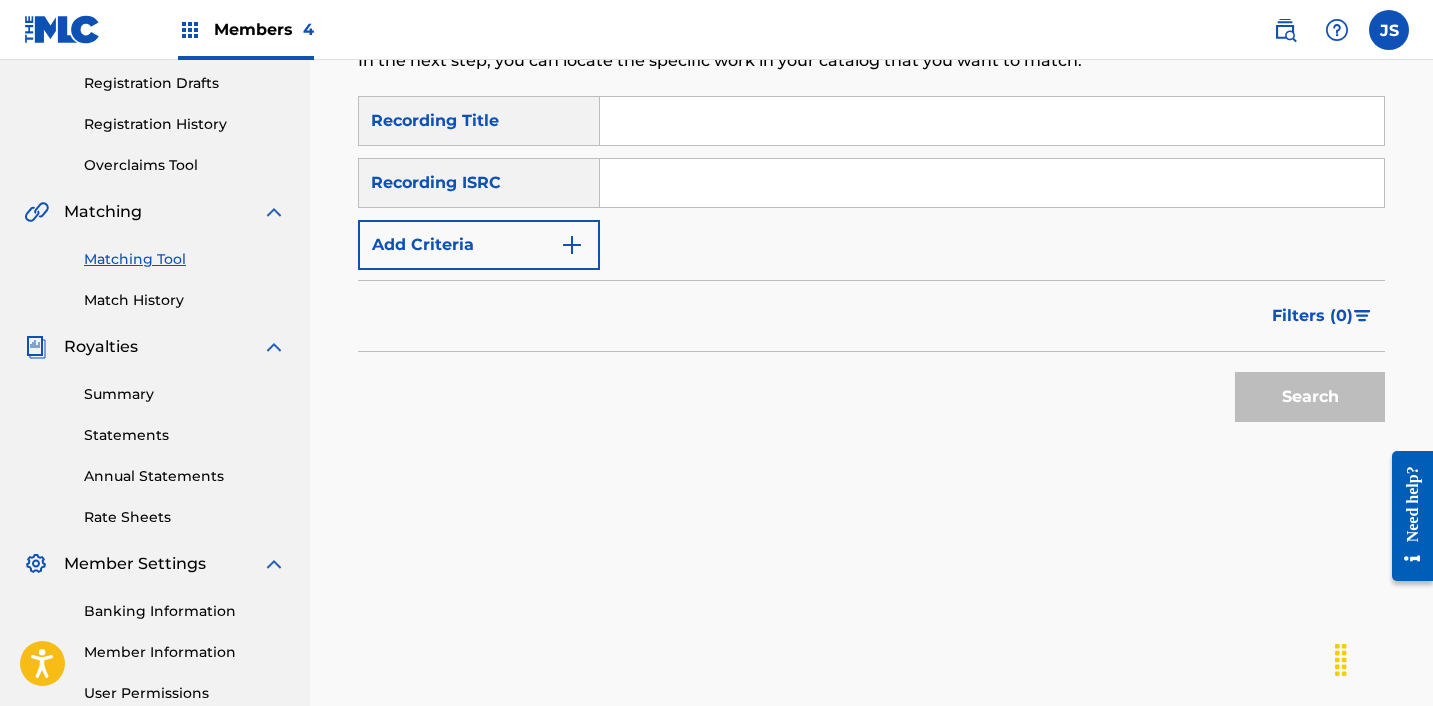 click at bounding box center [992, 183] 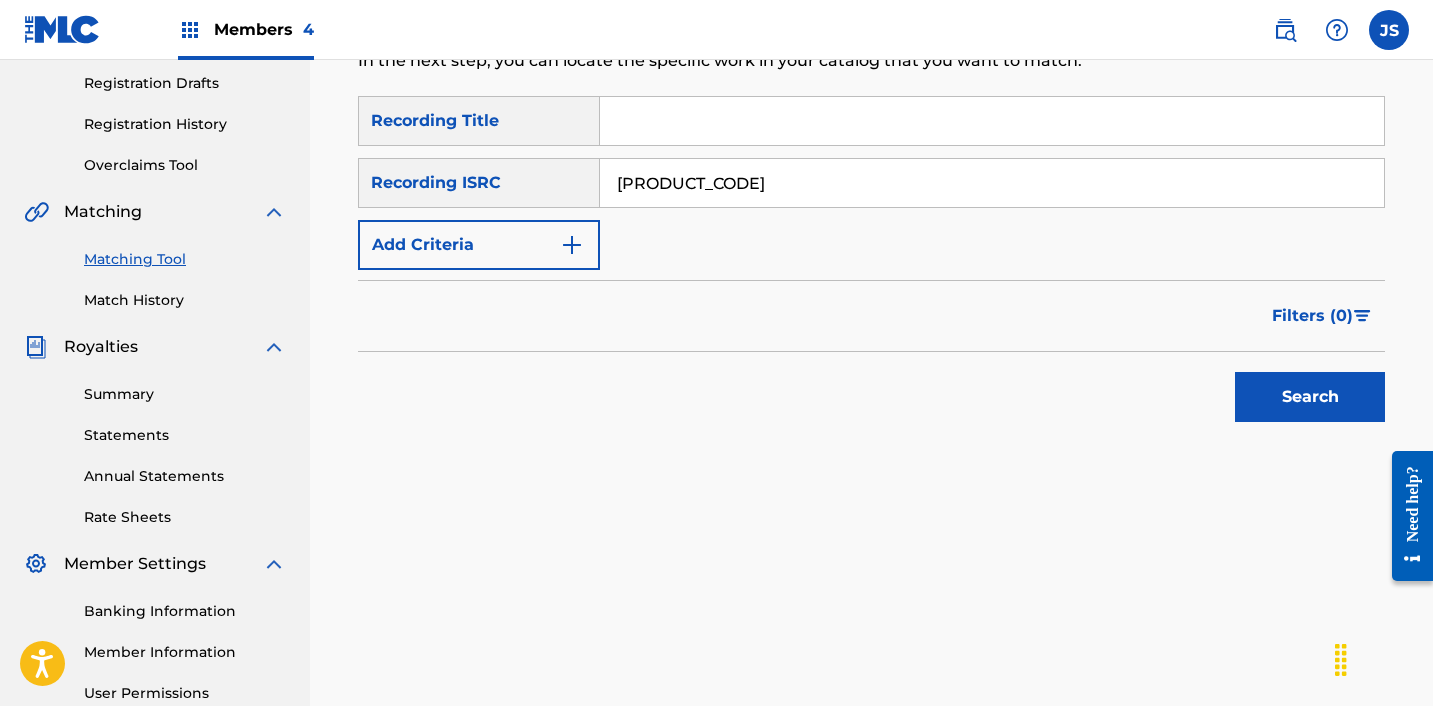 type on "[PRODUCT_CODE]" 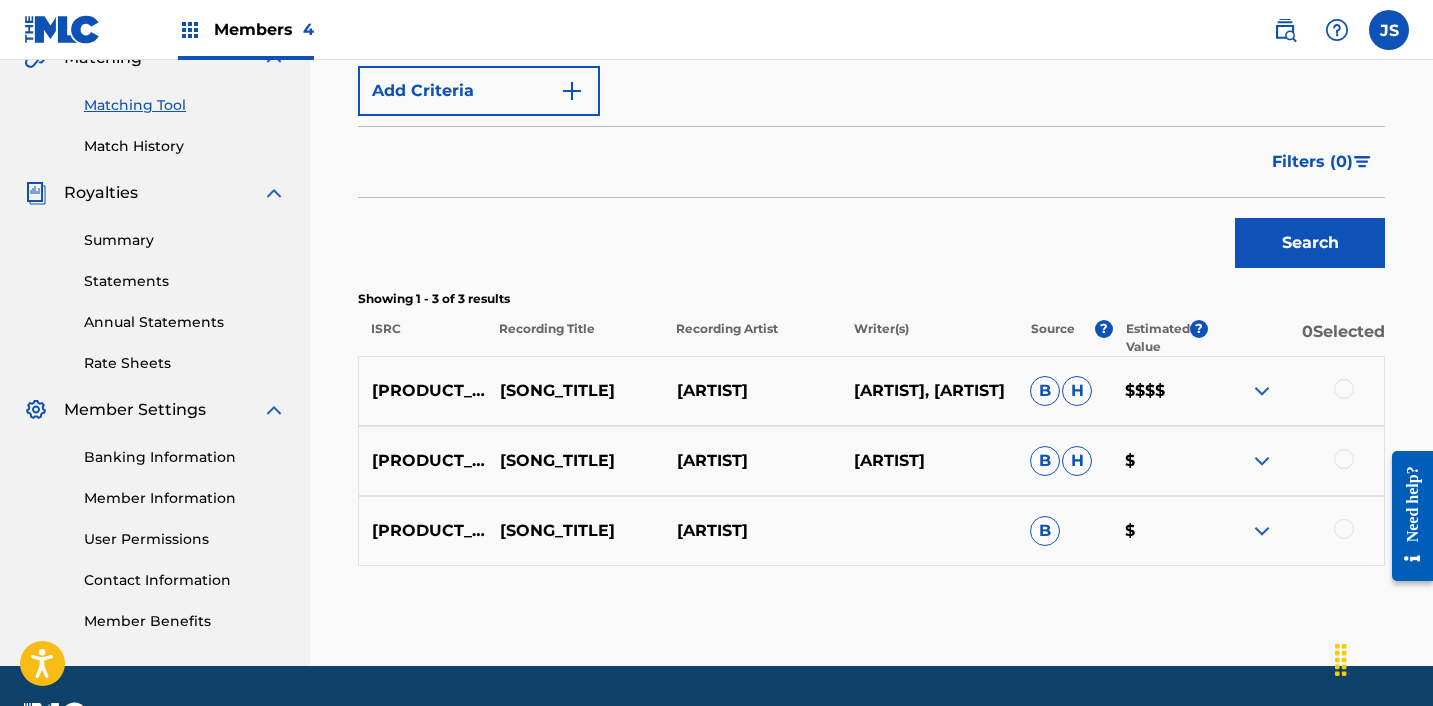 scroll, scrollTop: 544, scrollLeft: 0, axis: vertical 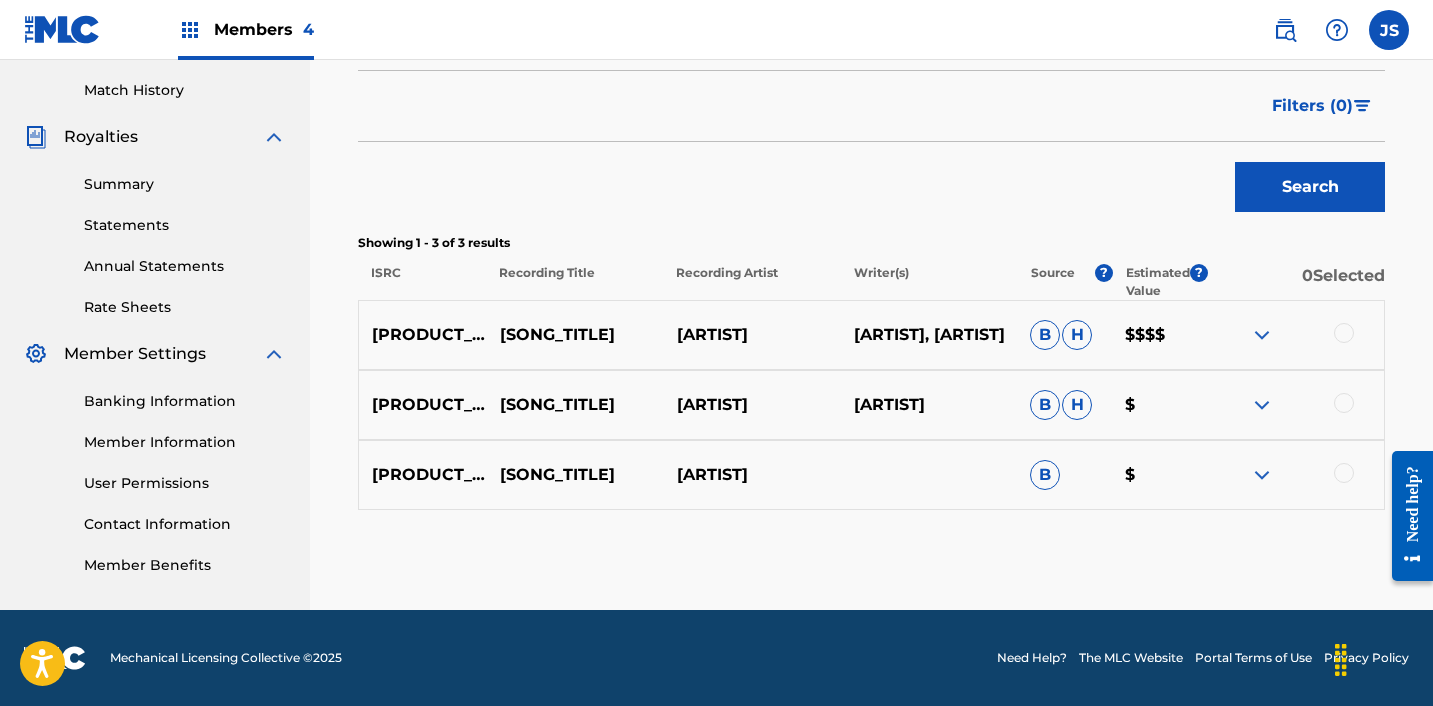 click at bounding box center (1344, 333) 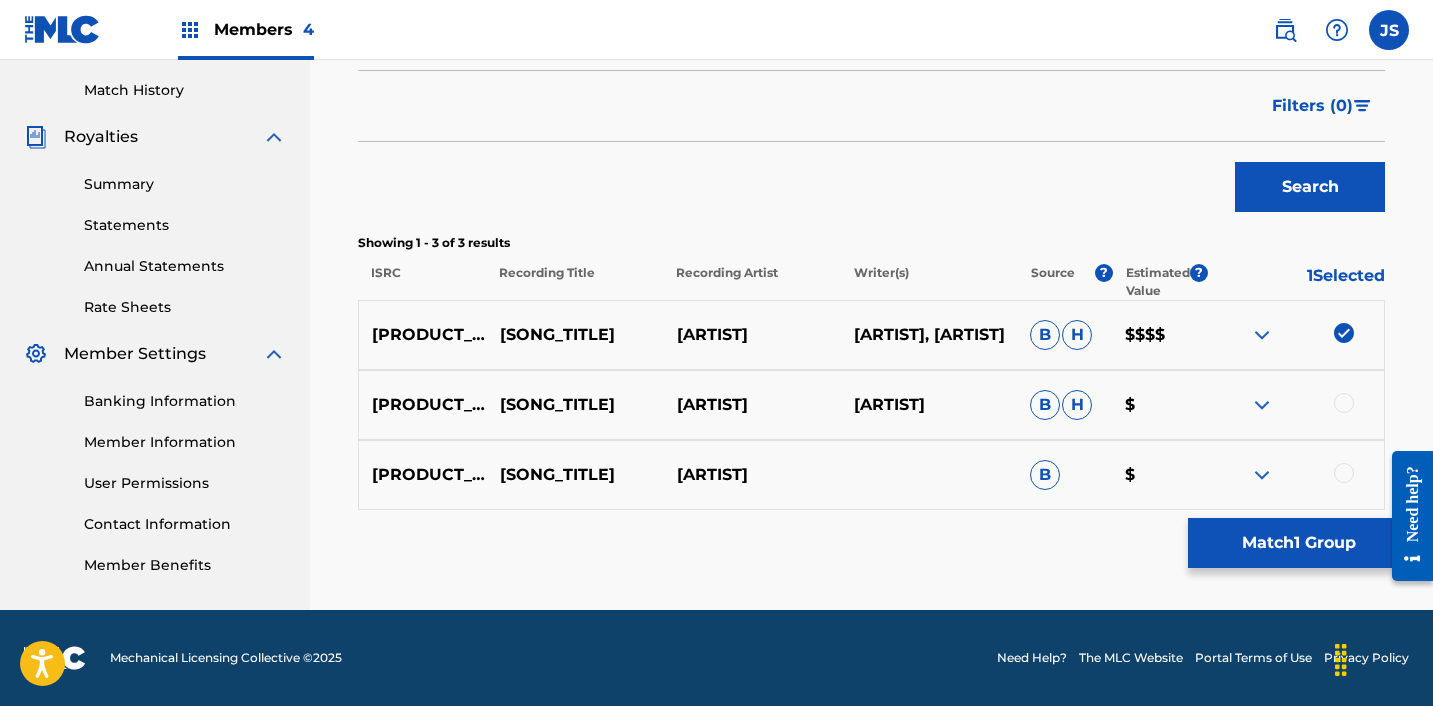 click at bounding box center [1344, 403] 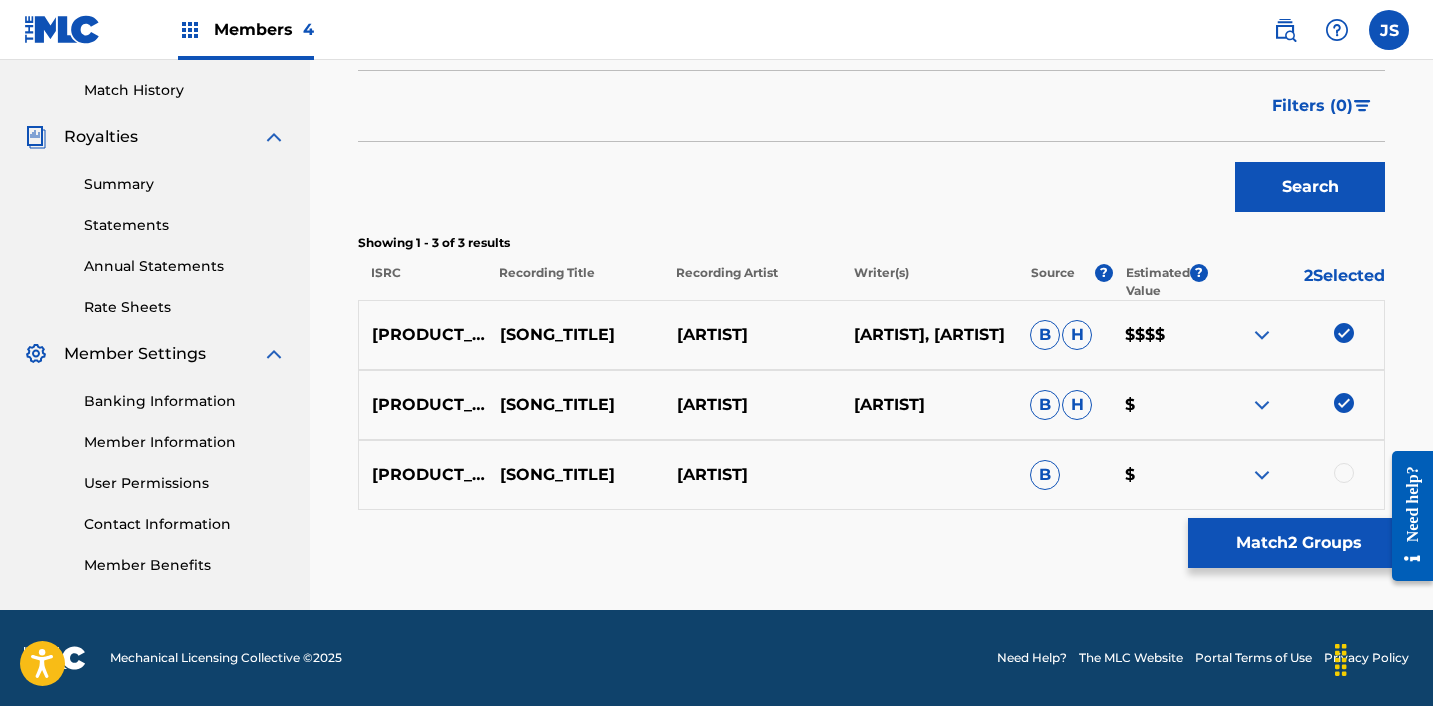 click at bounding box center [1344, 473] 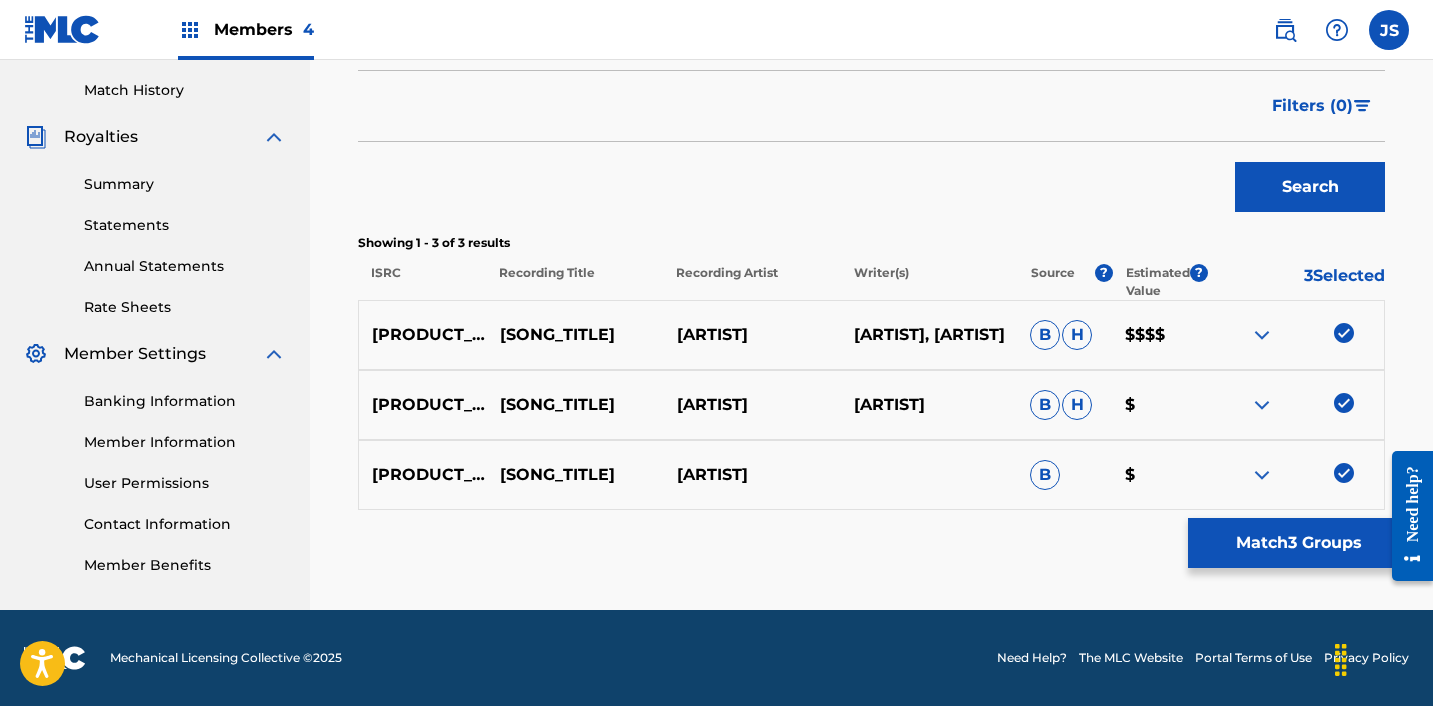 click on "Match  3 Groups" at bounding box center [1298, 543] 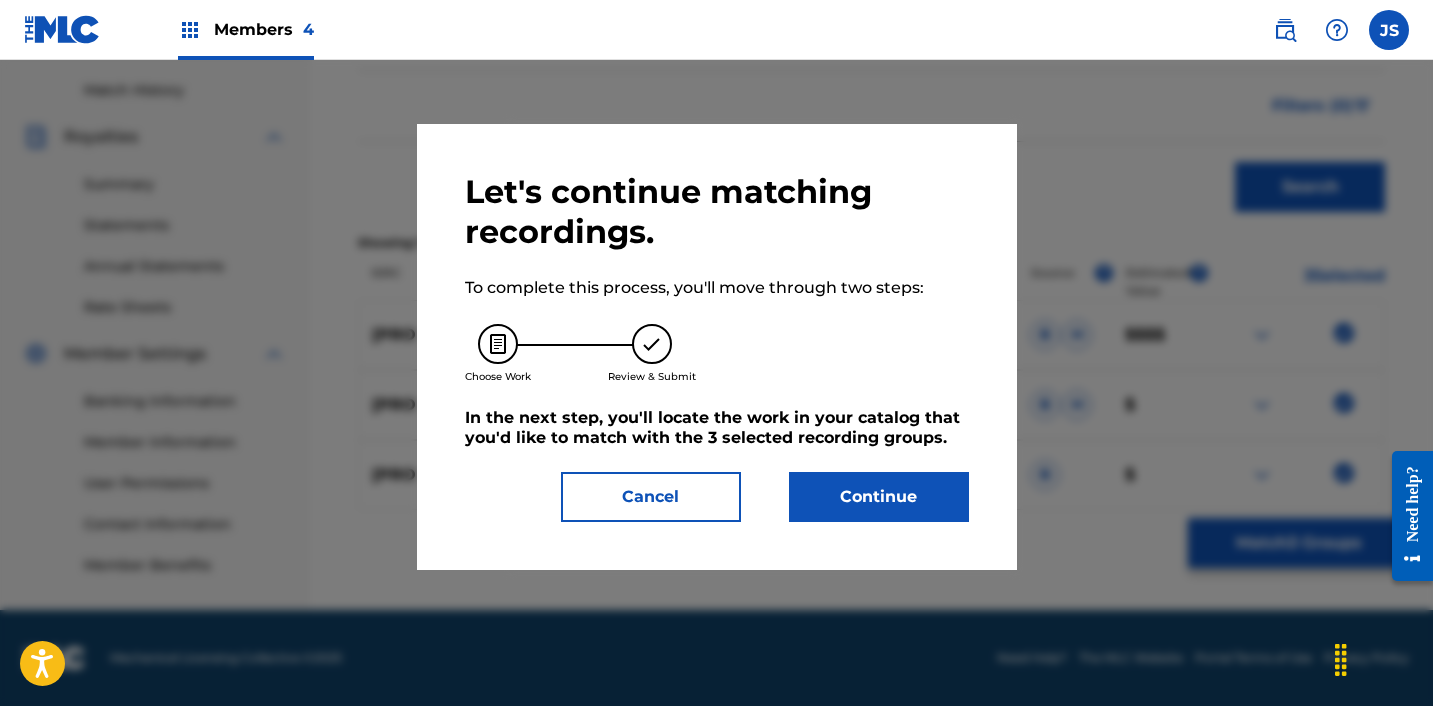 click on "Continue" at bounding box center (879, 497) 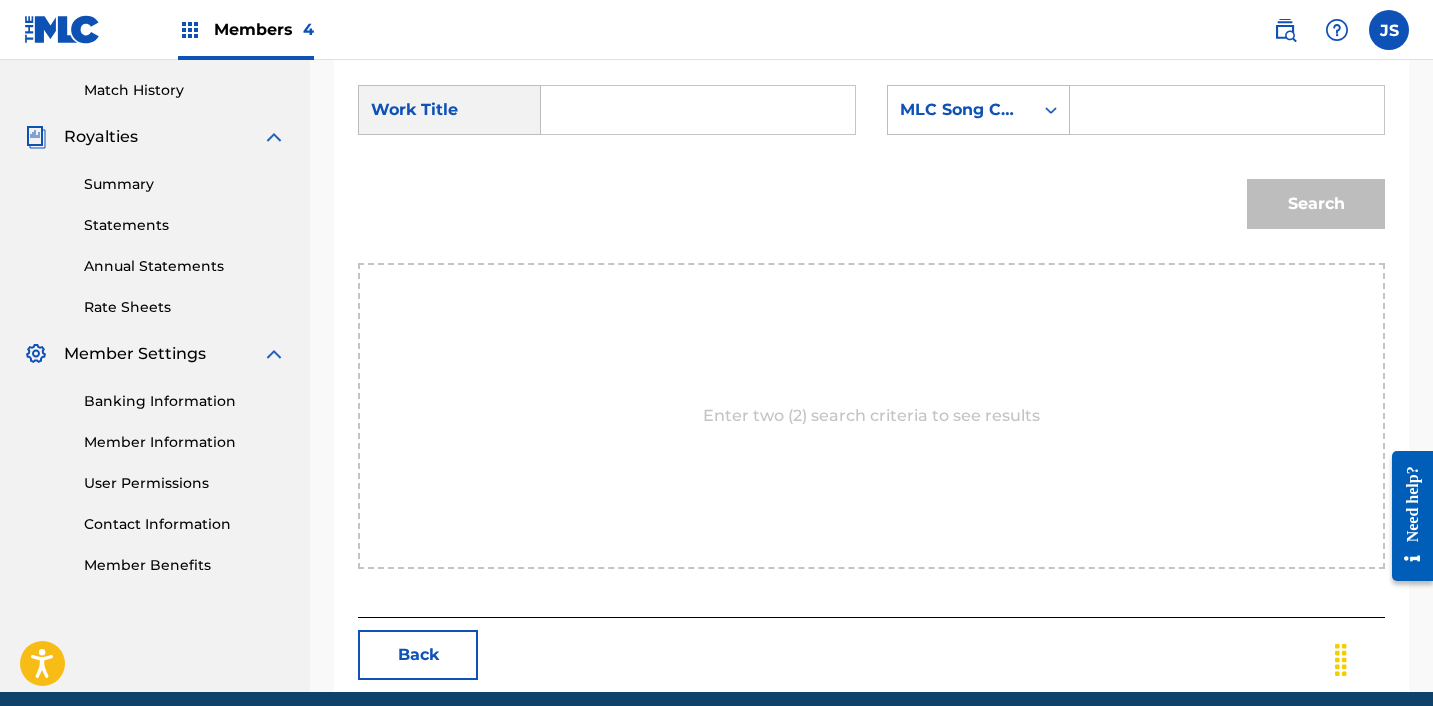 click at bounding box center (698, 110) 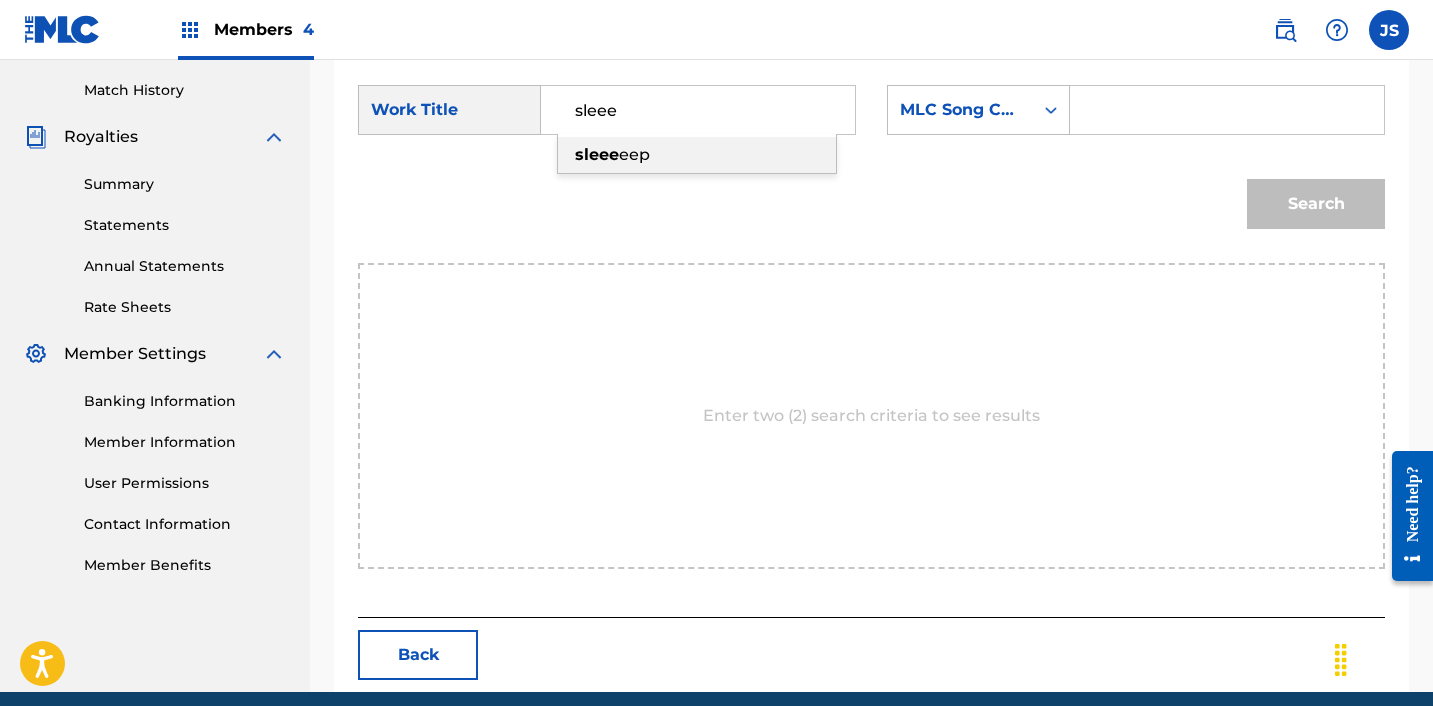 click on "sleee" at bounding box center [597, 154] 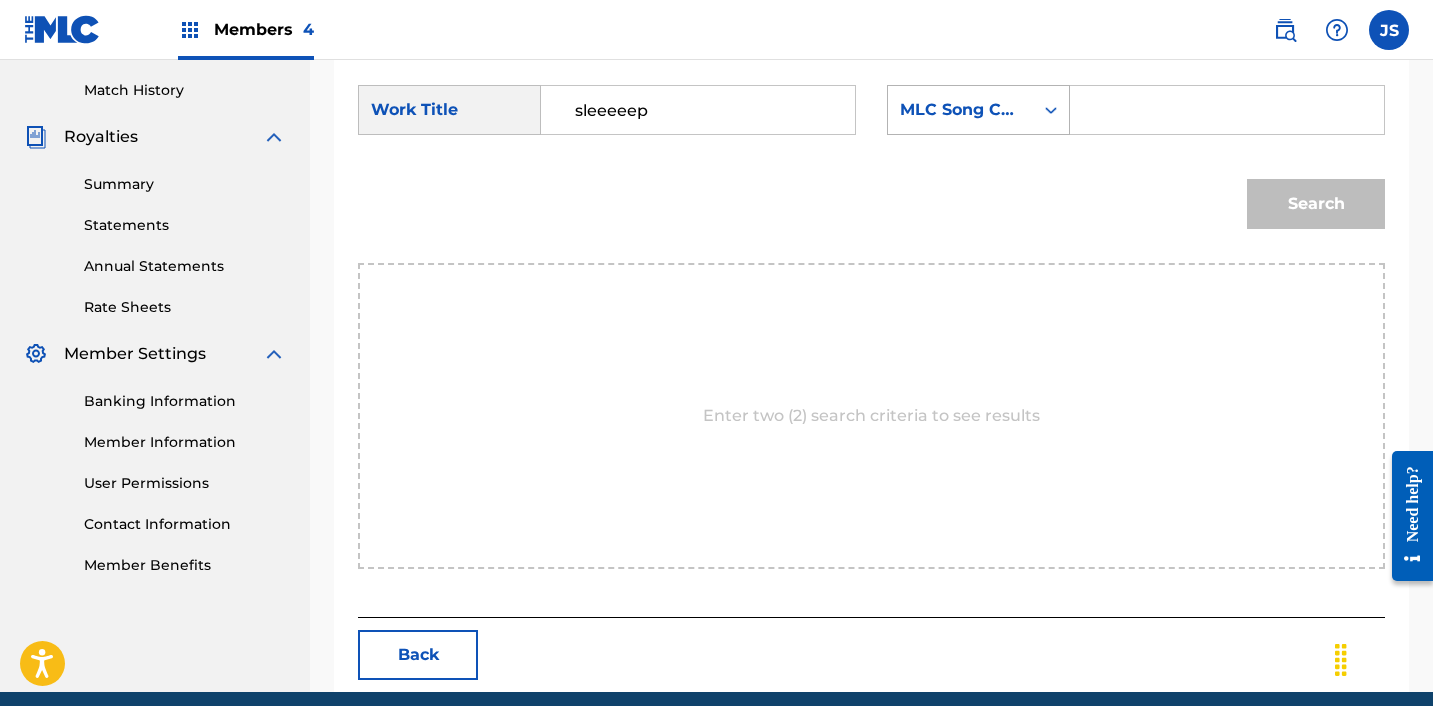 click on "MLC Song Code" at bounding box center [960, 110] 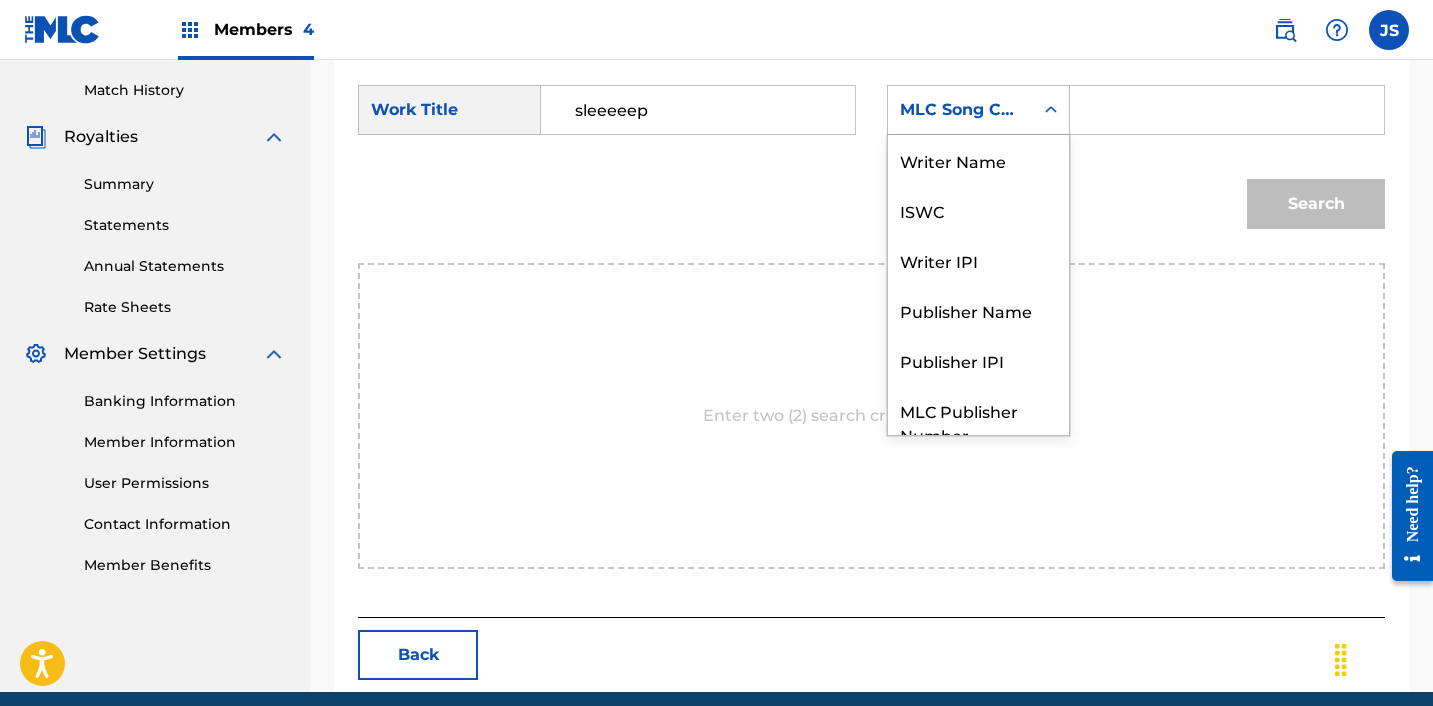scroll, scrollTop: 74, scrollLeft: 0, axis: vertical 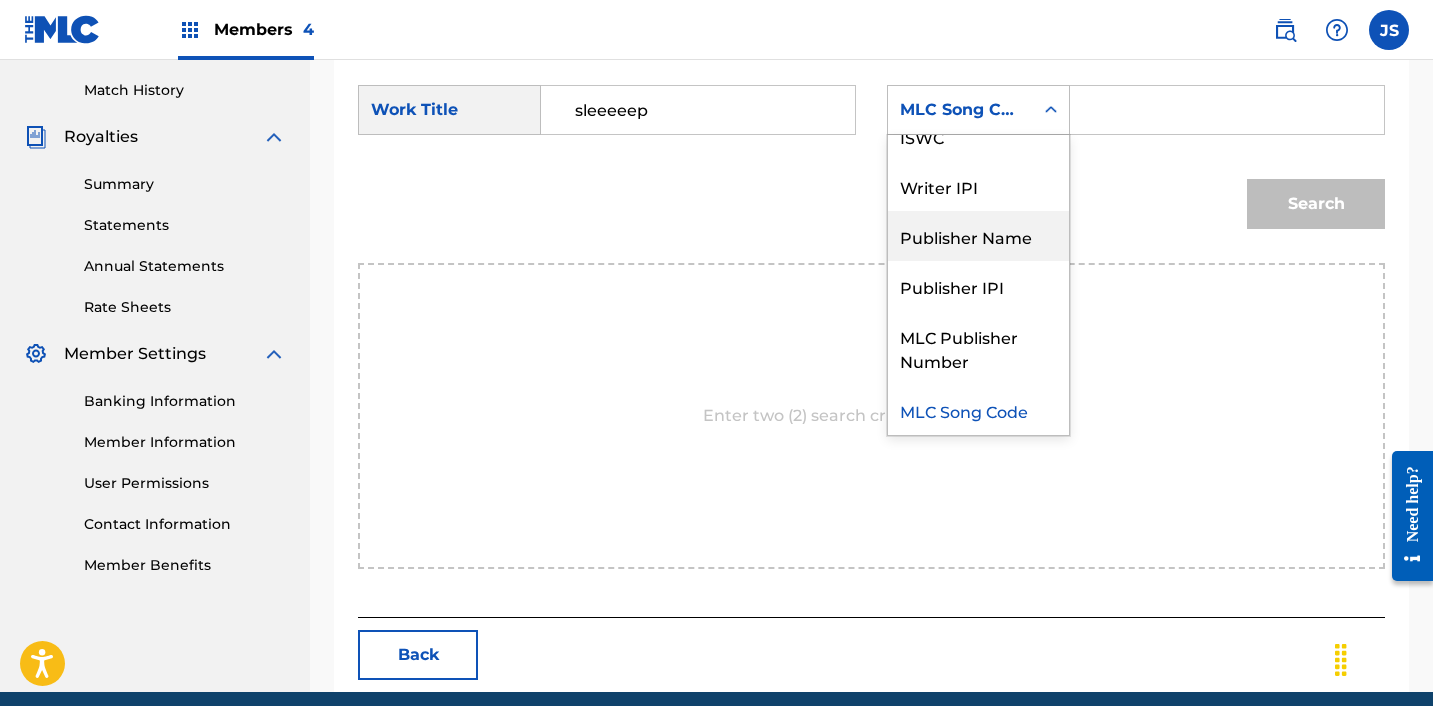 click on "Publisher Name" at bounding box center (978, 236) 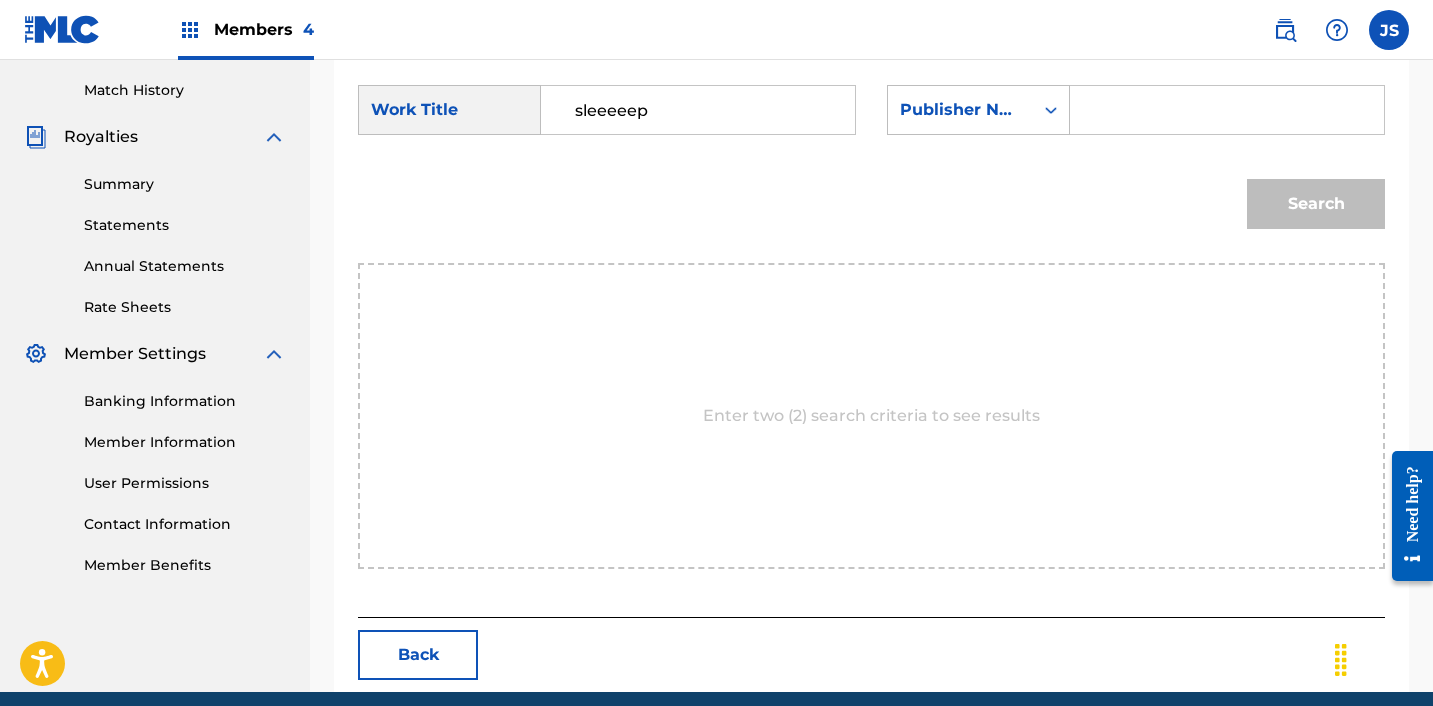 click at bounding box center (1227, 110) 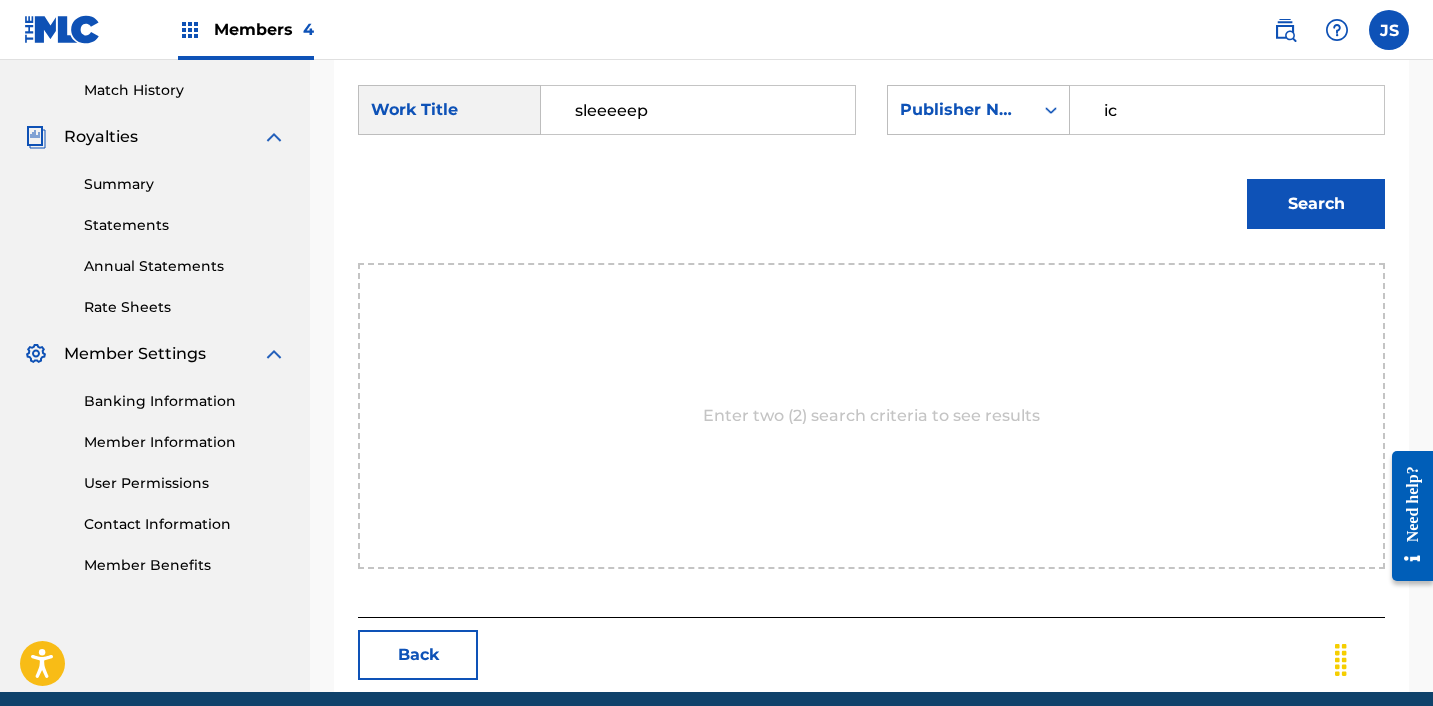 type on "ICHUTUS" 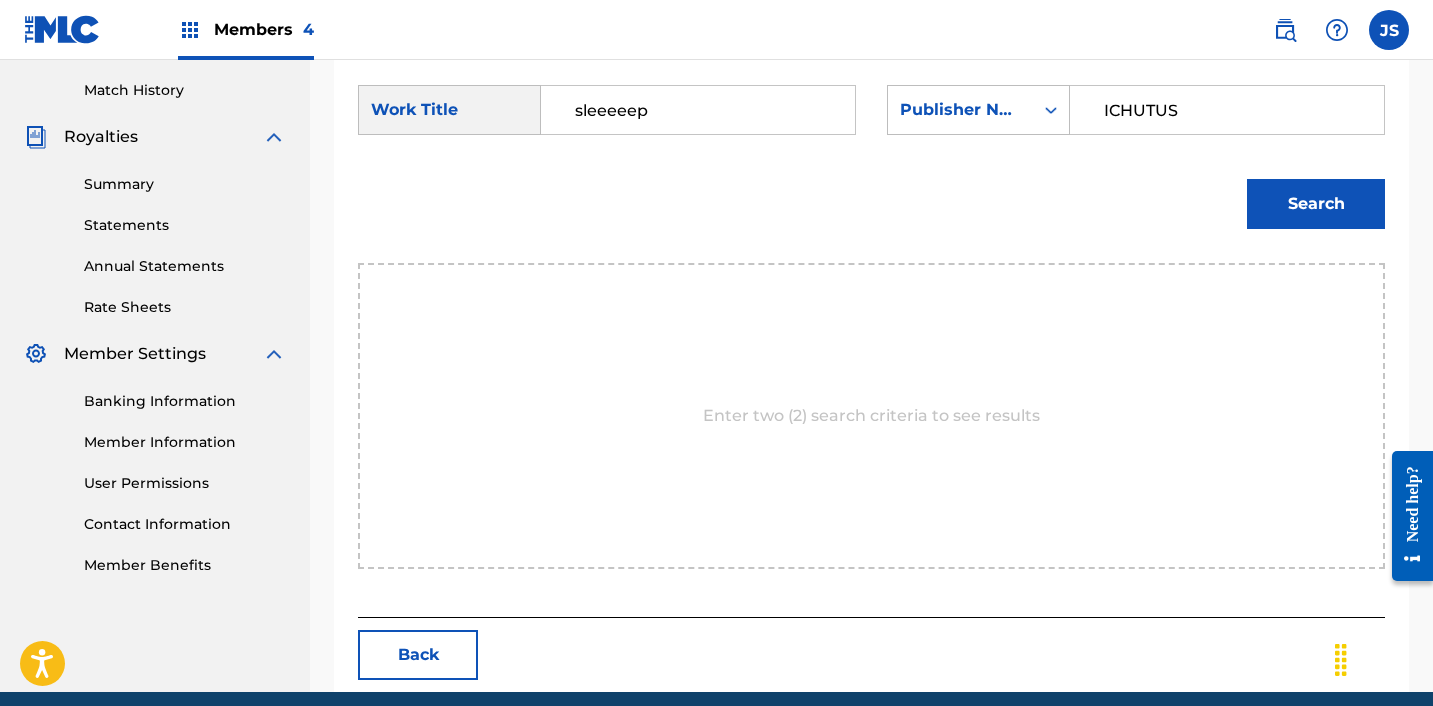 click on "Search" at bounding box center (1316, 204) 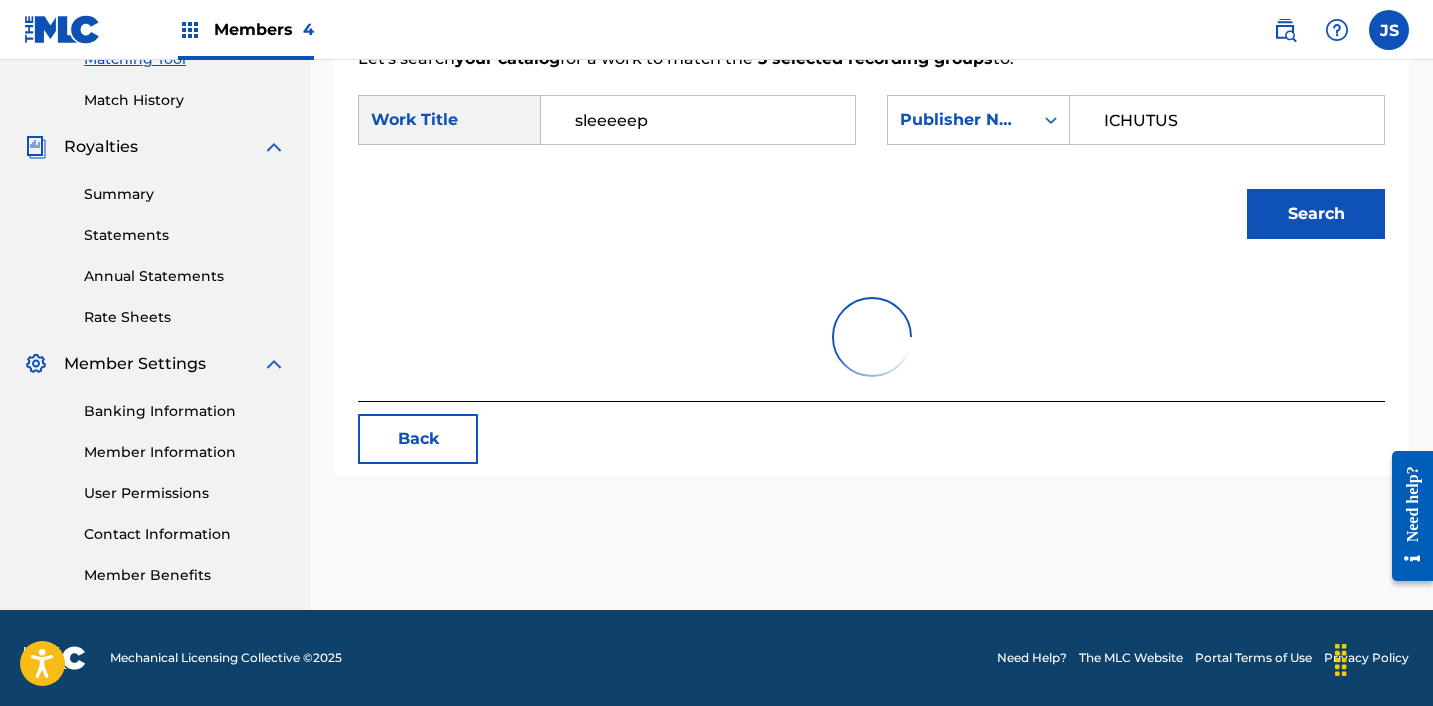 scroll, scrollTop: 544, scrollLeft: 0, axis: vertical 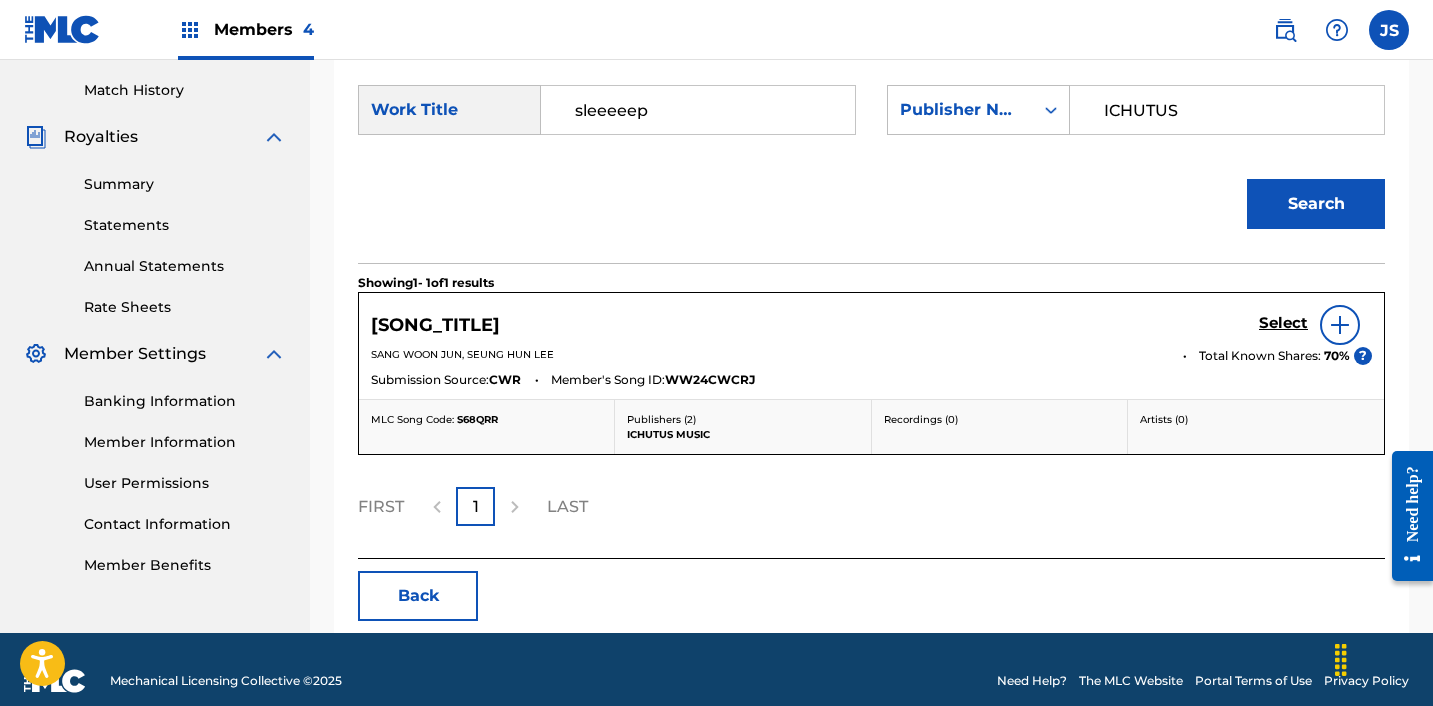 click on "Select" at bounding box center (1283, 323) 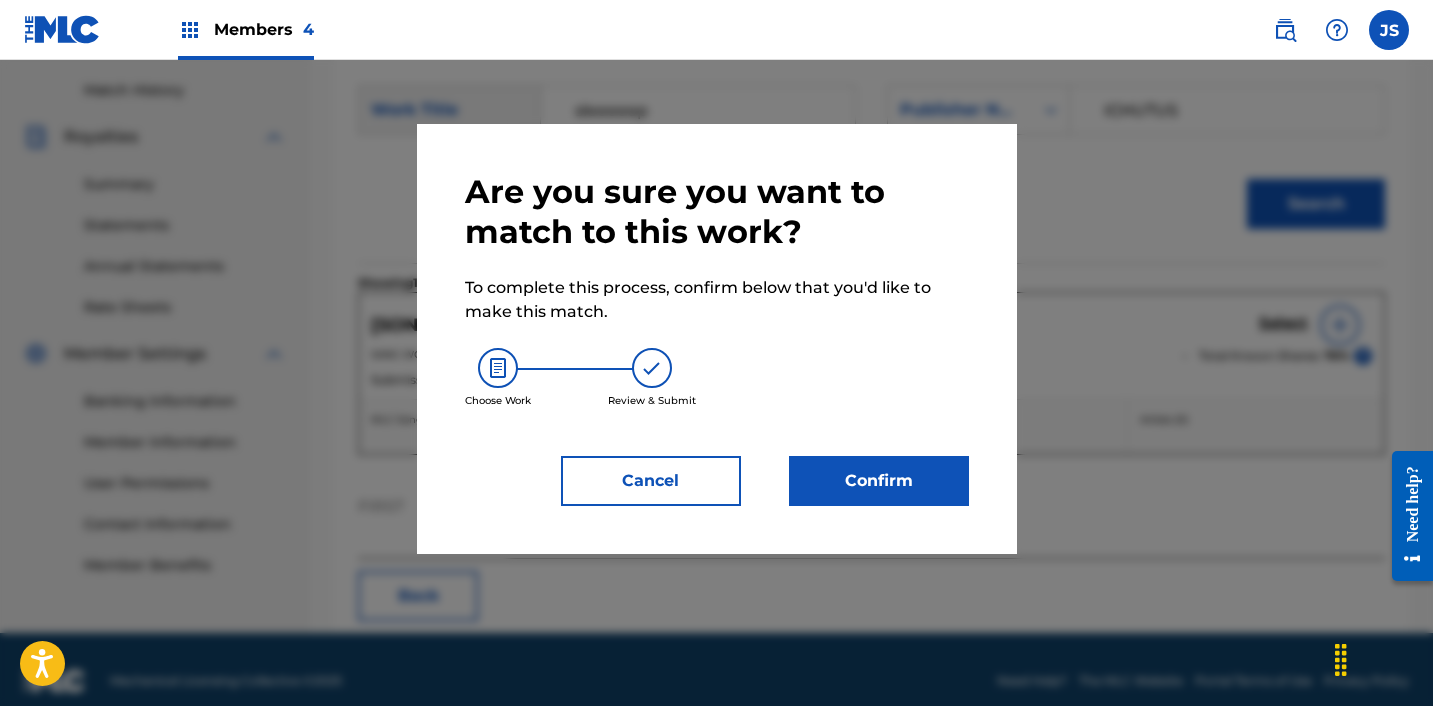 click on "Confirm" at bounding box center (879, 481) 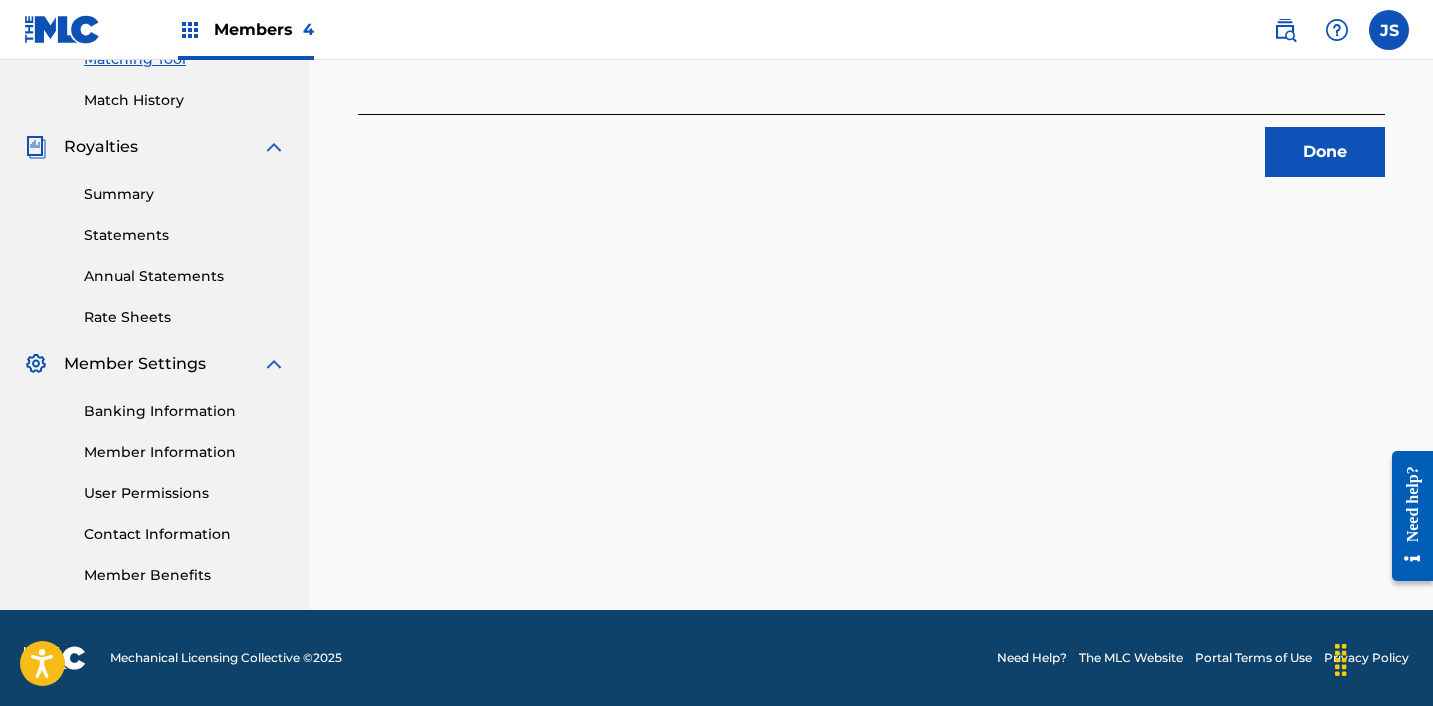 click on "Done" at bounding box center [1325, 152] 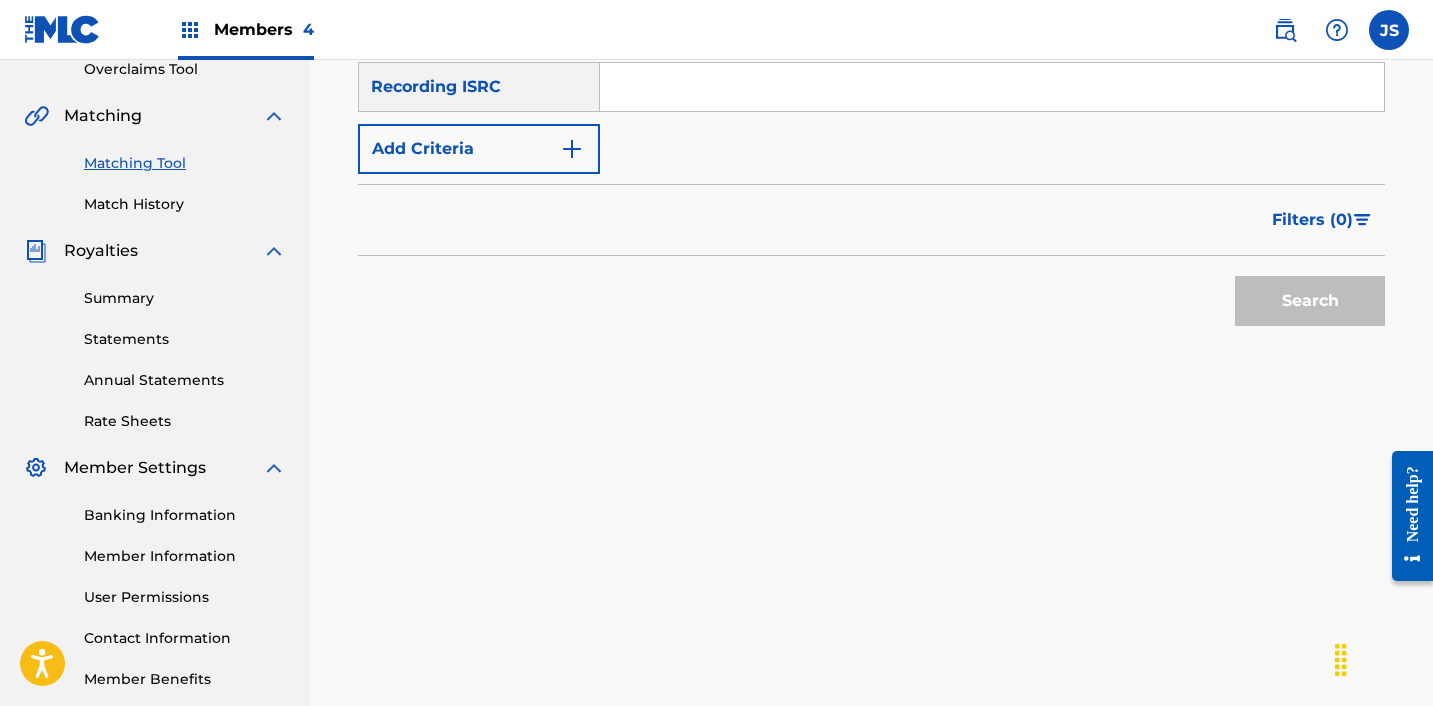 scroll, scrollTop: 423, scrollLeft: 0, axis: vertical 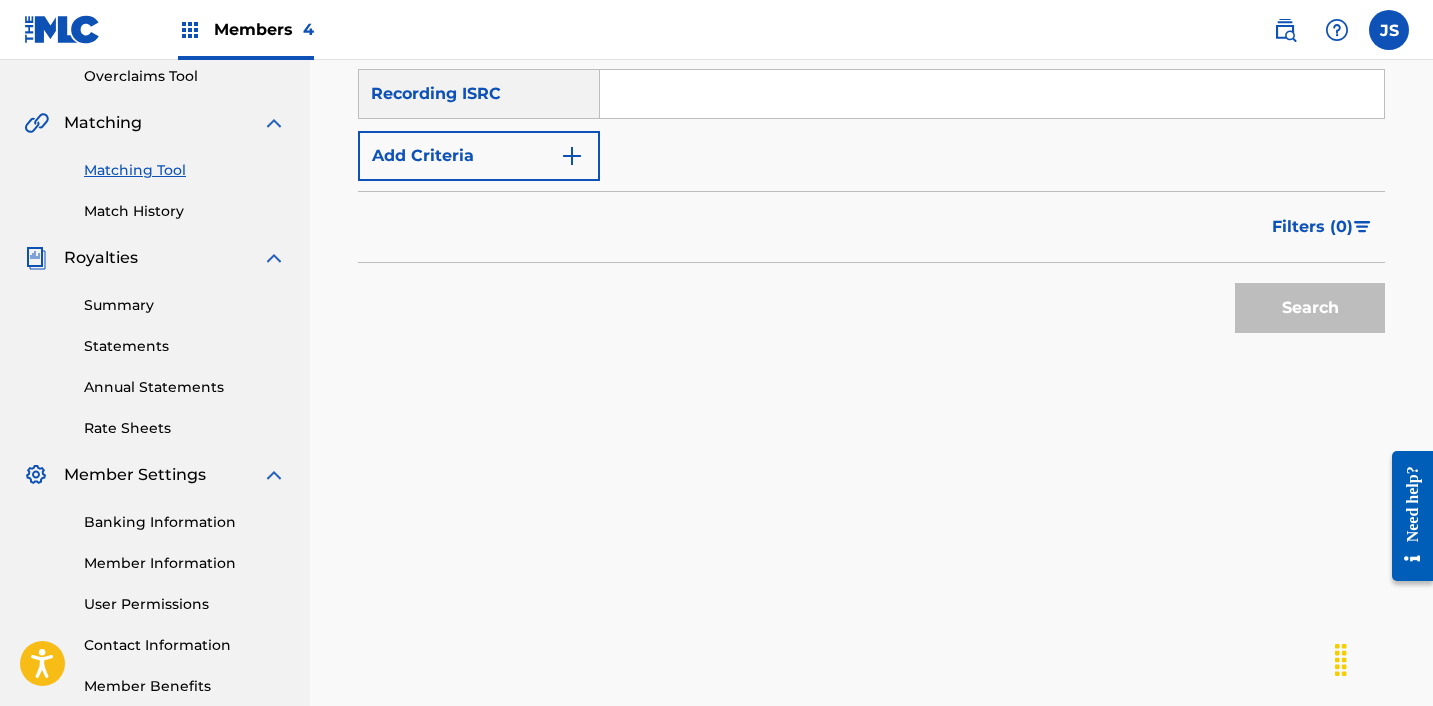 click at bounding box center (992, 94) 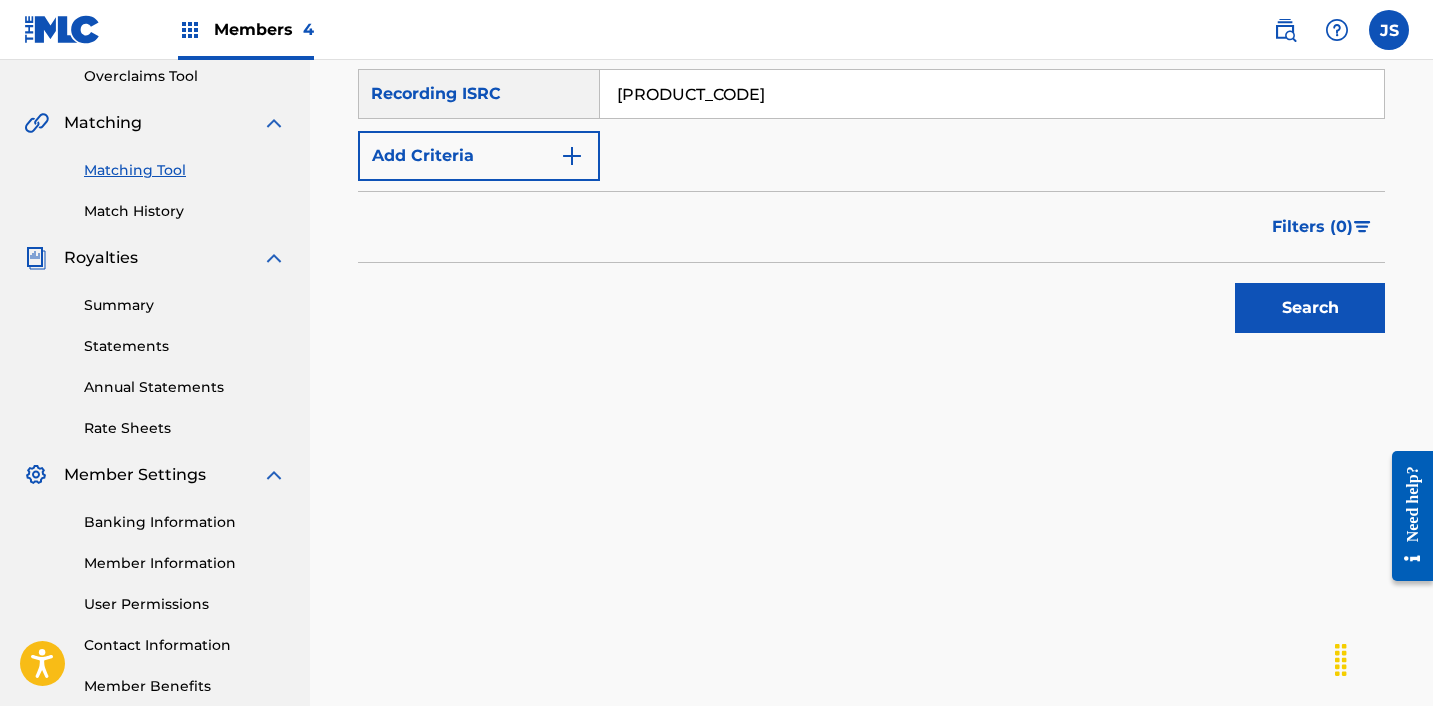 click on "Search" at bounding box center (1310, 308) 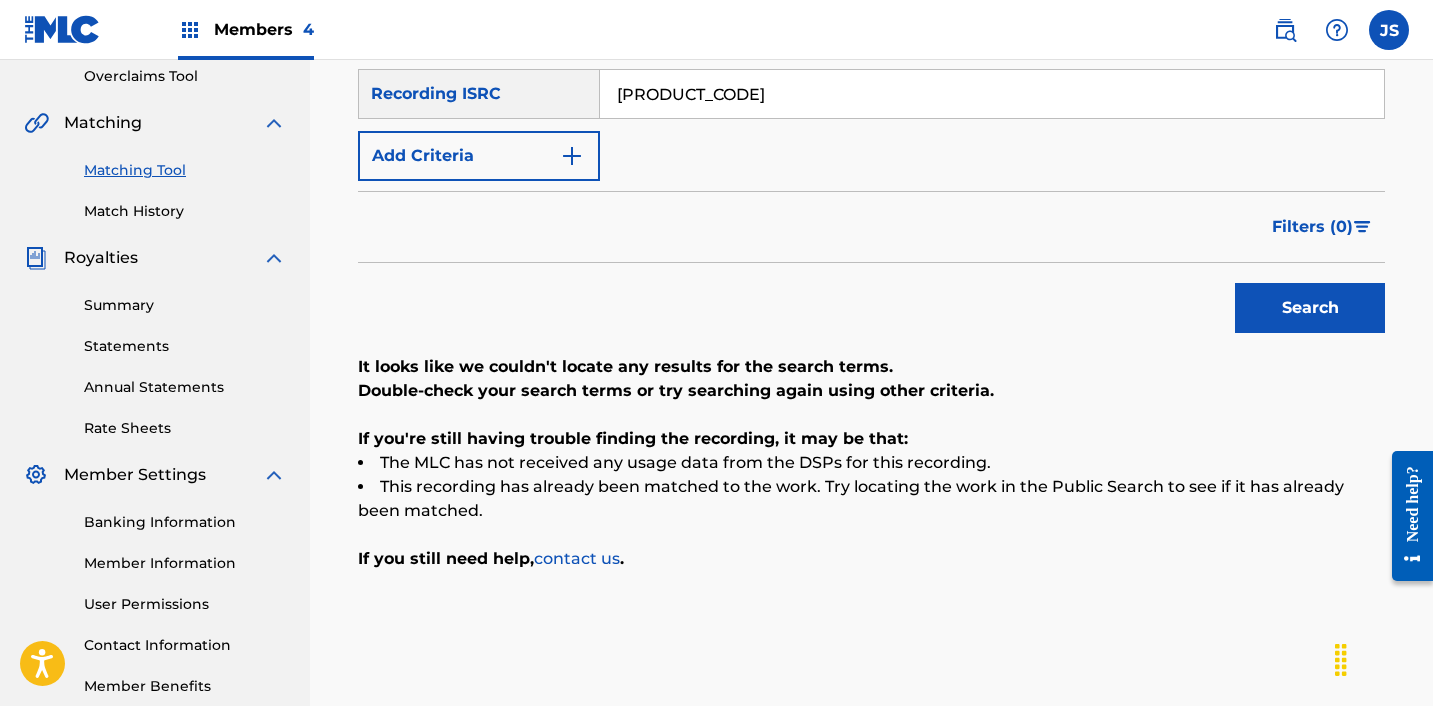 click on "[PRODUCT_CODE]" at bounding box center [992, 94] 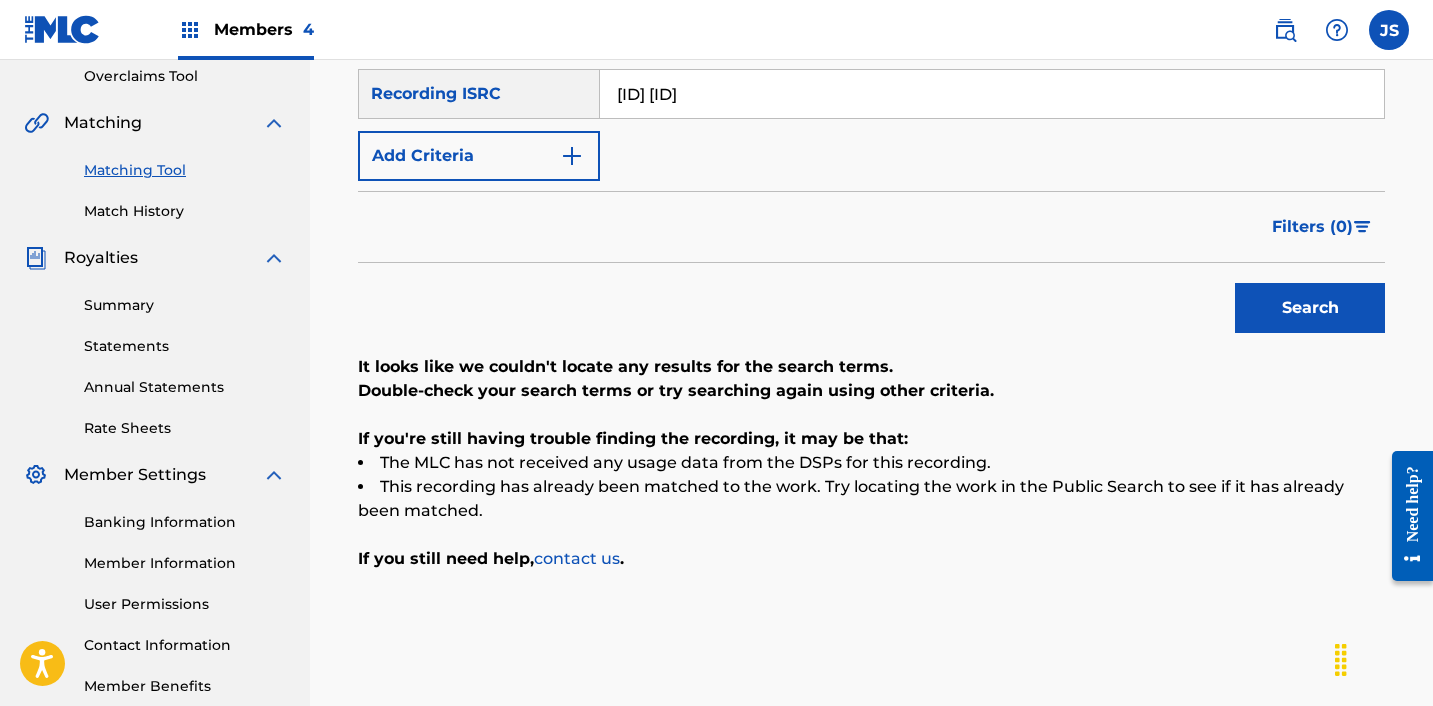 drag, startPoint x: 760, startPoint y: 94, endPoint x: 381, endPoint y: 93, distance: 379.0013 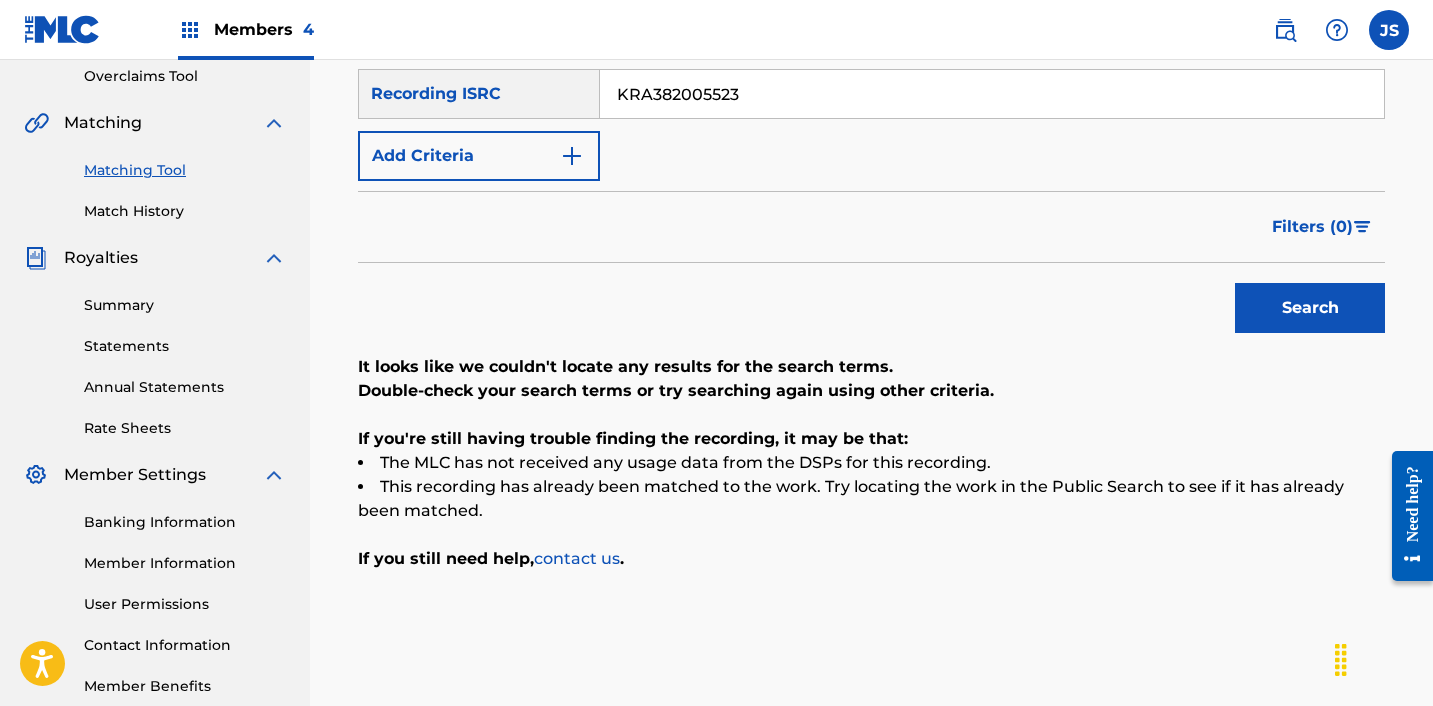 type on "KRA382005523" 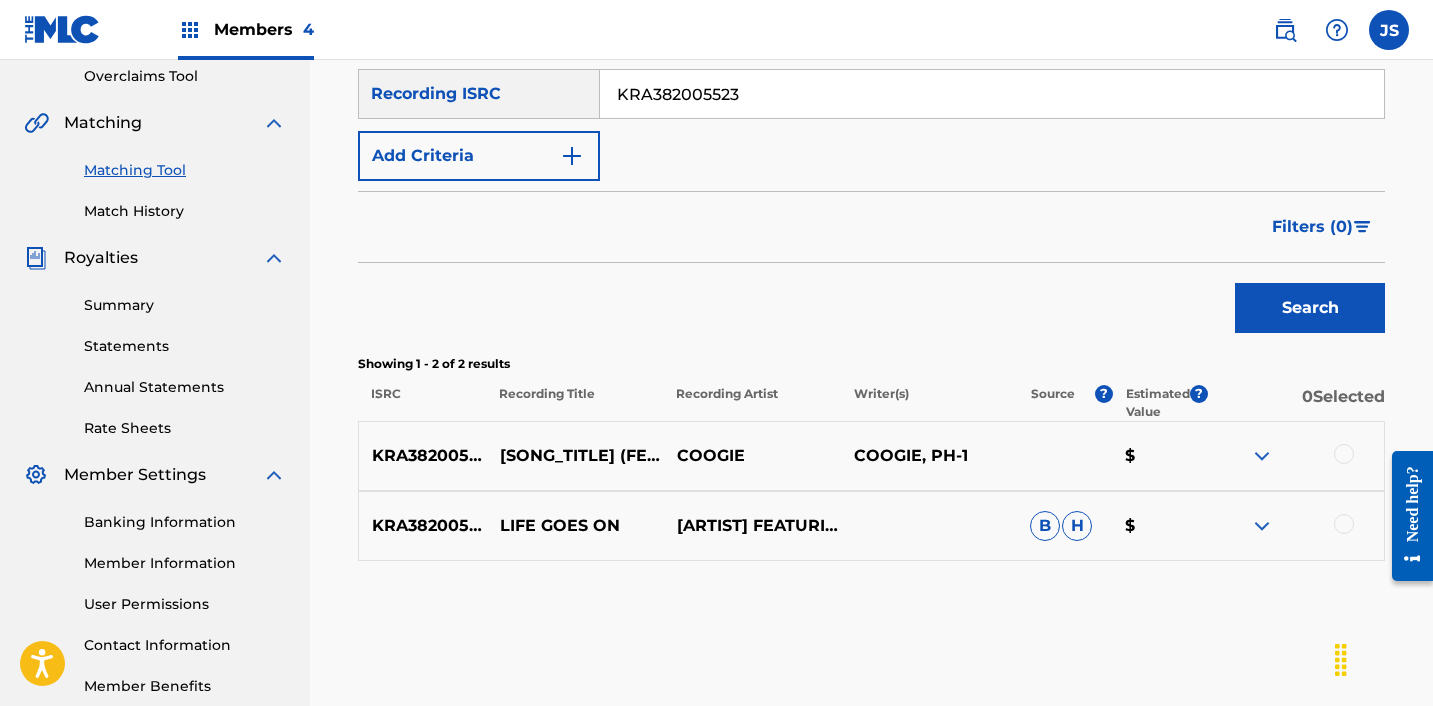 click at bounding box center (1295, 456) 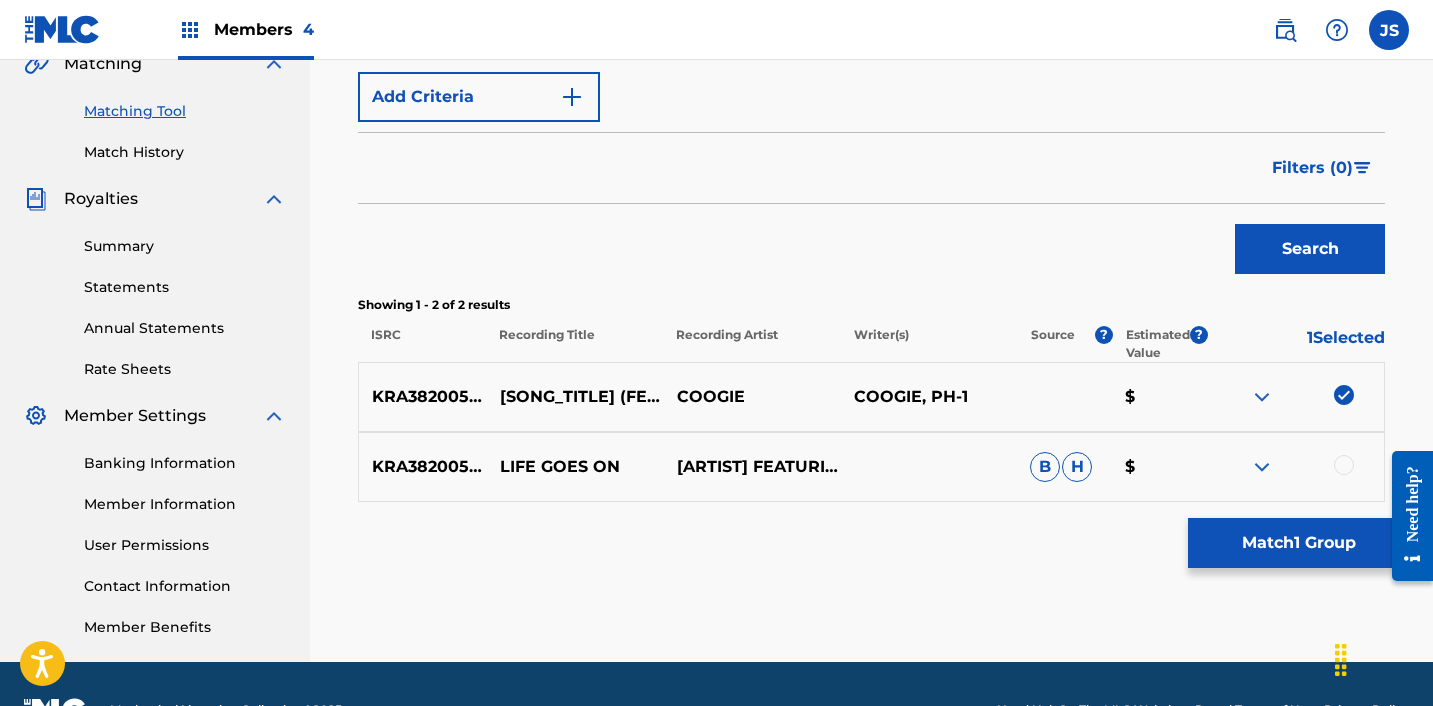 scroll, scrollTop: 487, scrollLeft: 0, axis: vertical 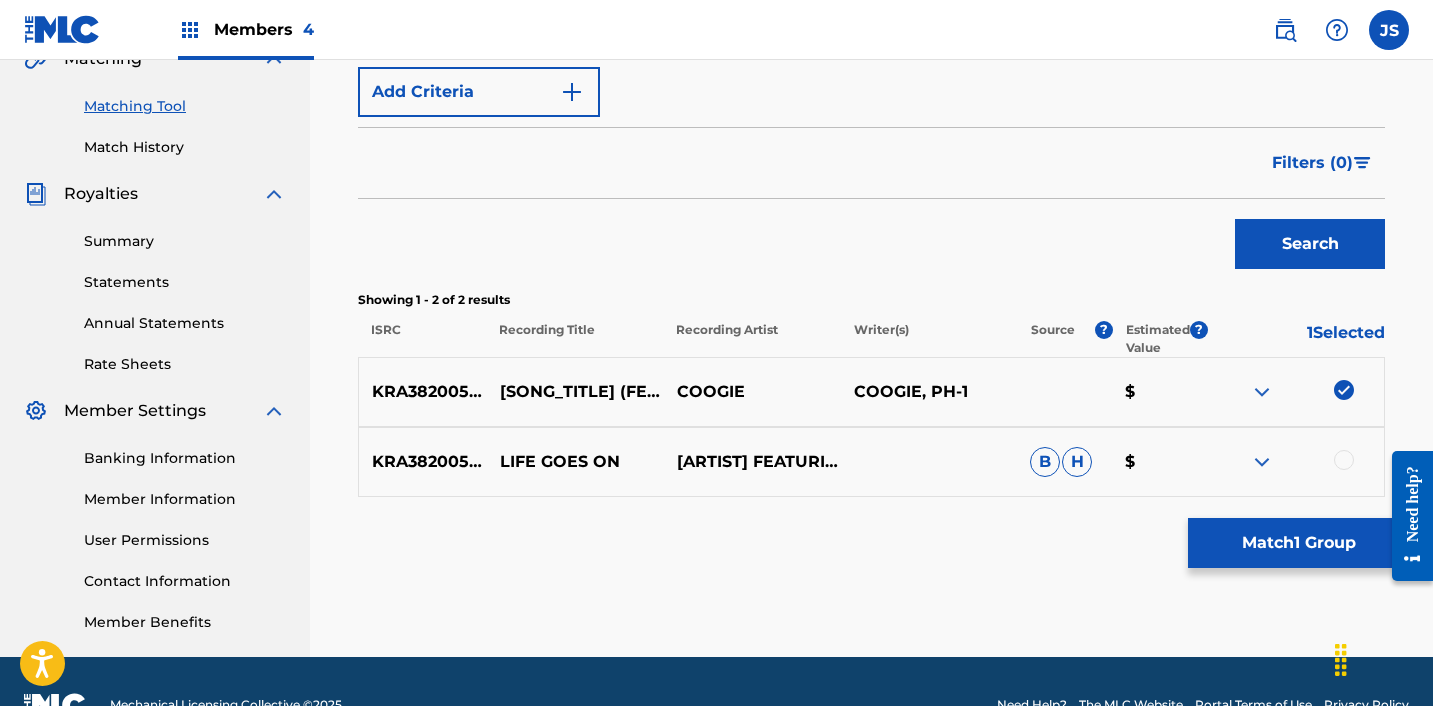 click at bounding box center (1344, 460) 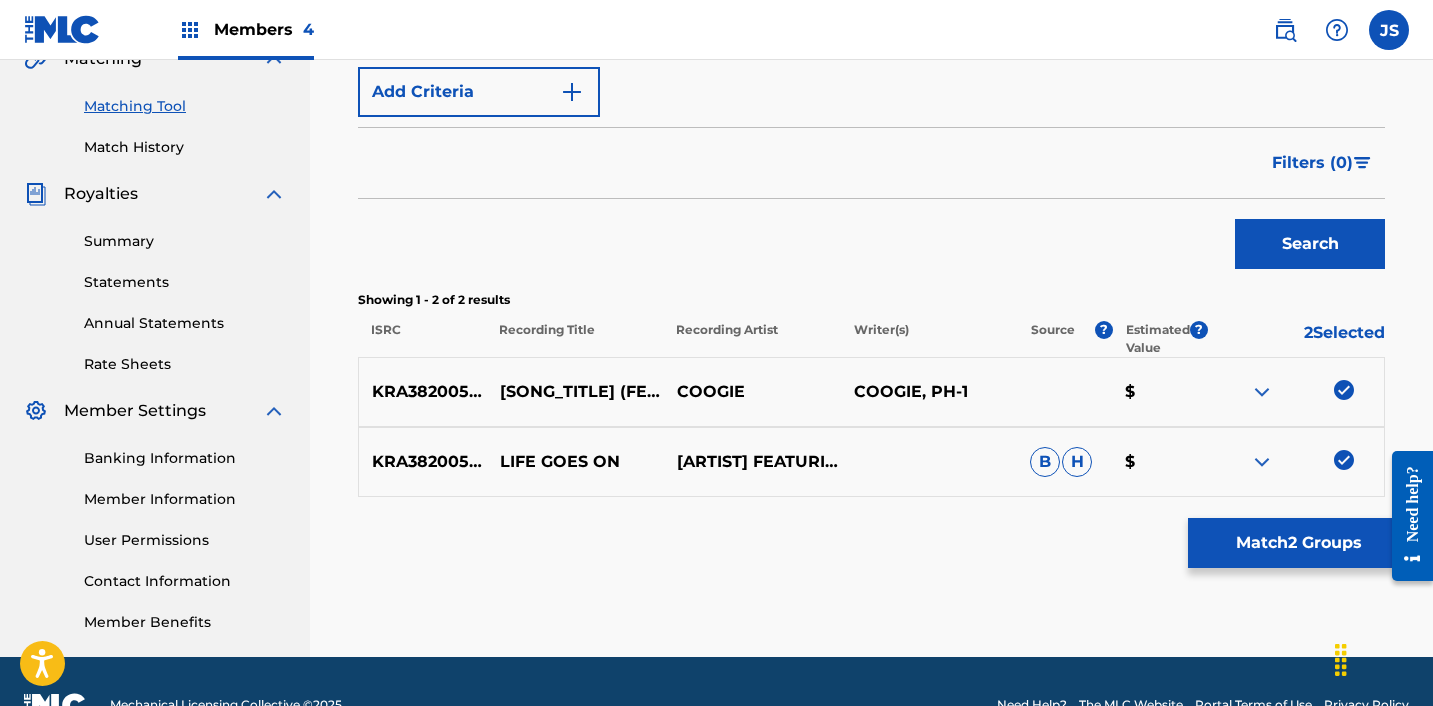 click on "Match  2 Groups" at bounding box center (1298, 543) 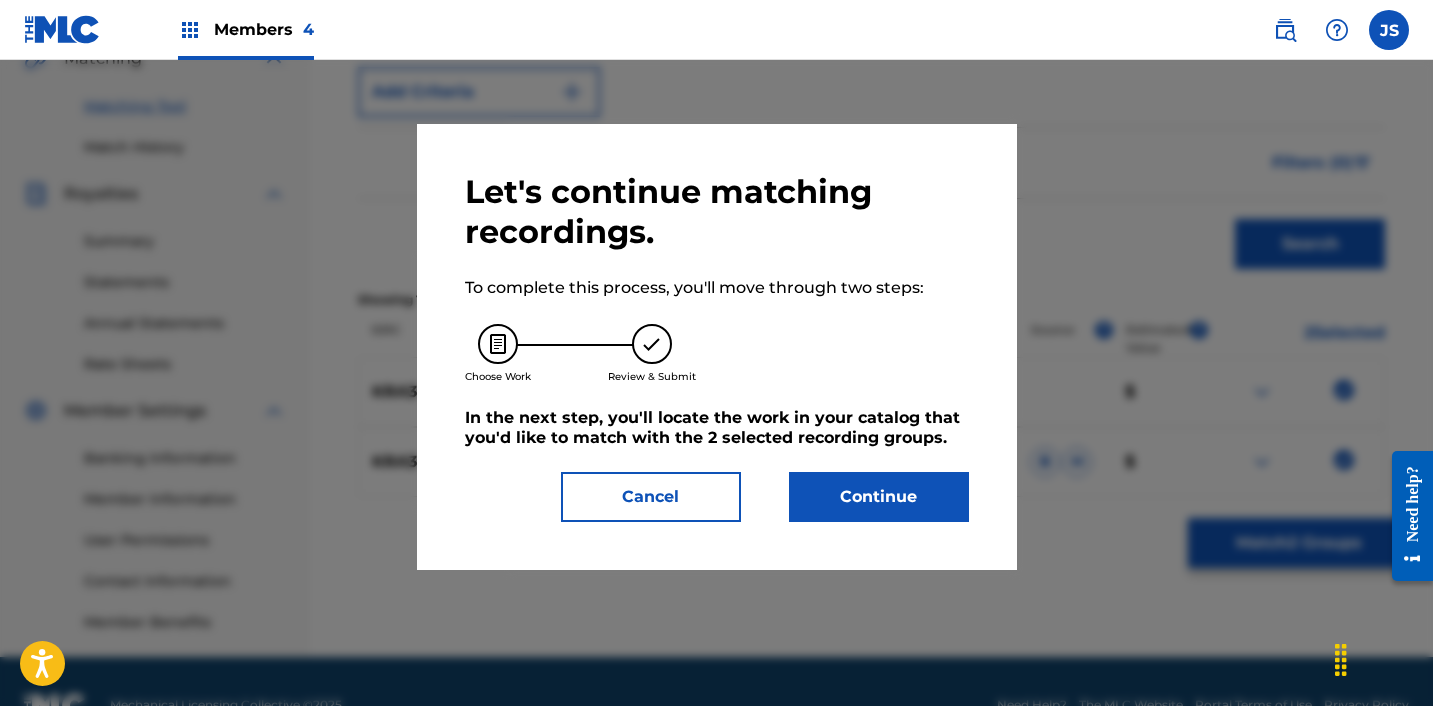 click on "Continue" at bounding box center [879, 497] 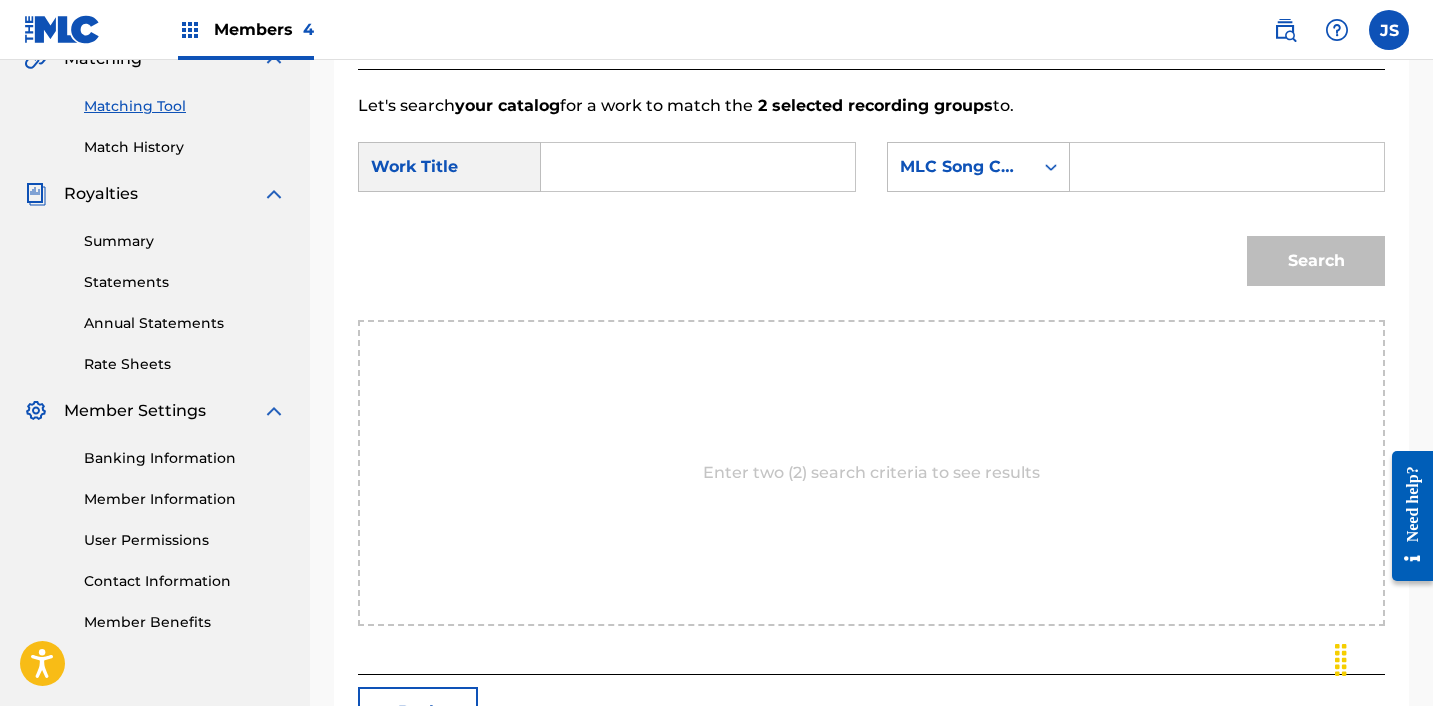 click at bounding box center (698, 167) 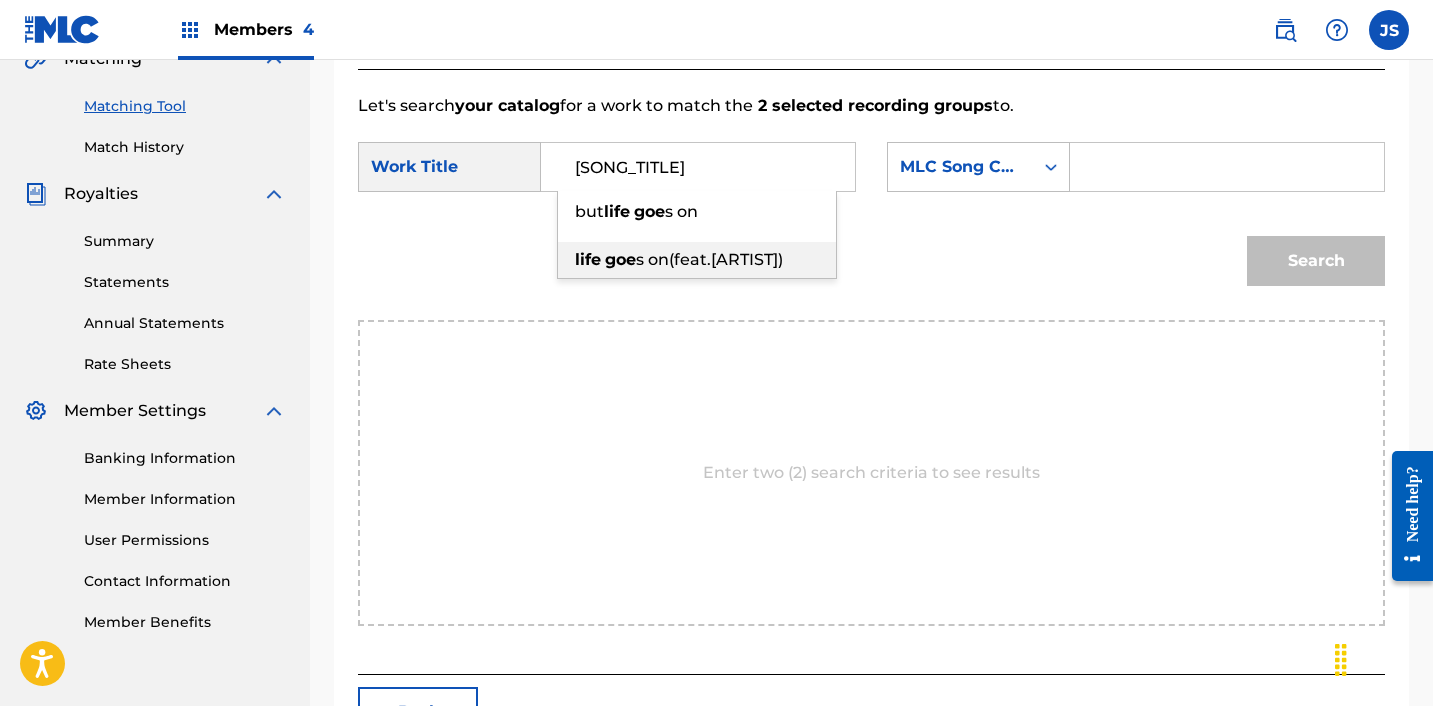 click on "s on(feat.[ARTIST])" at bounding box center (709, 259) 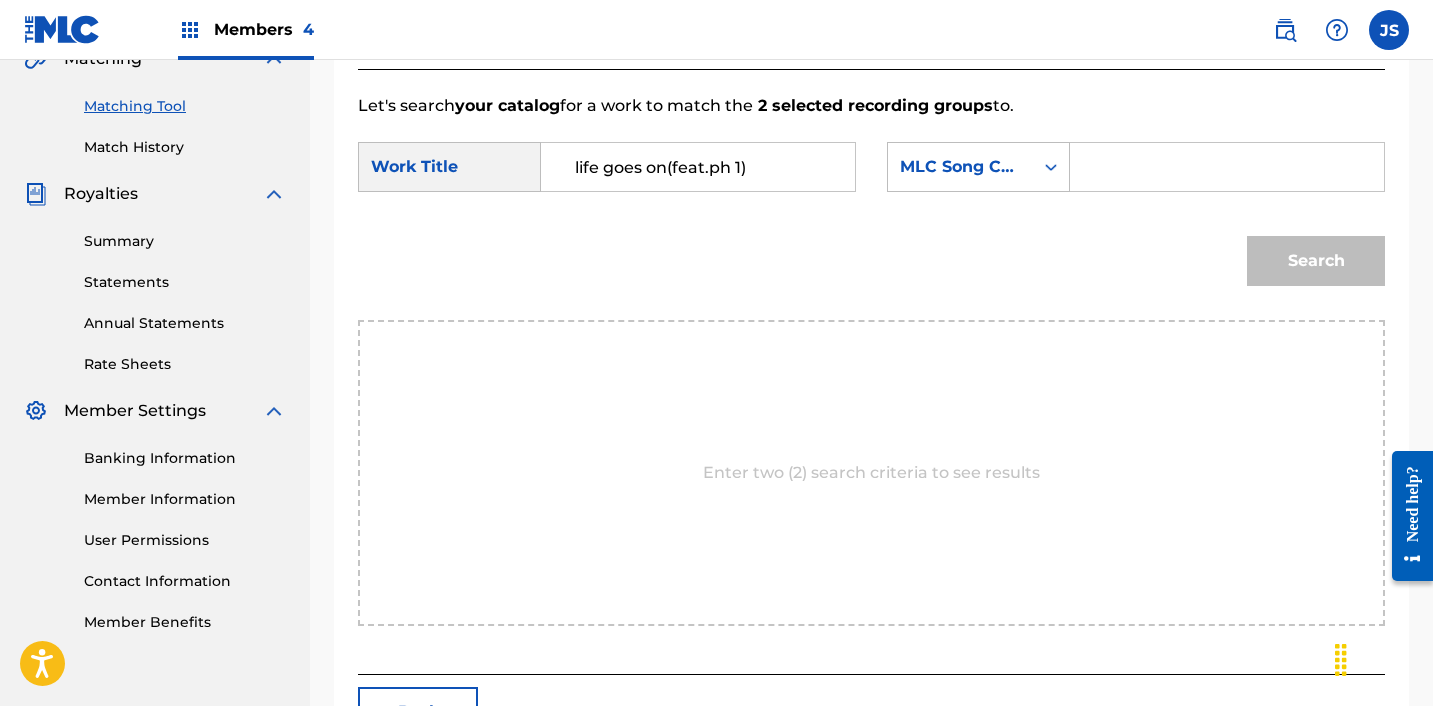 click on "SearchWithCriteria7d5055bc-e75f-4a60-ada8-3fefc3dc7861 Work Title life goes on(feat.ph 1) SearchWithCriteriad6b7d749-03b1-41af-872a-4be4e5075521 MLC Song Code Search" at bounding box center [871, 219] 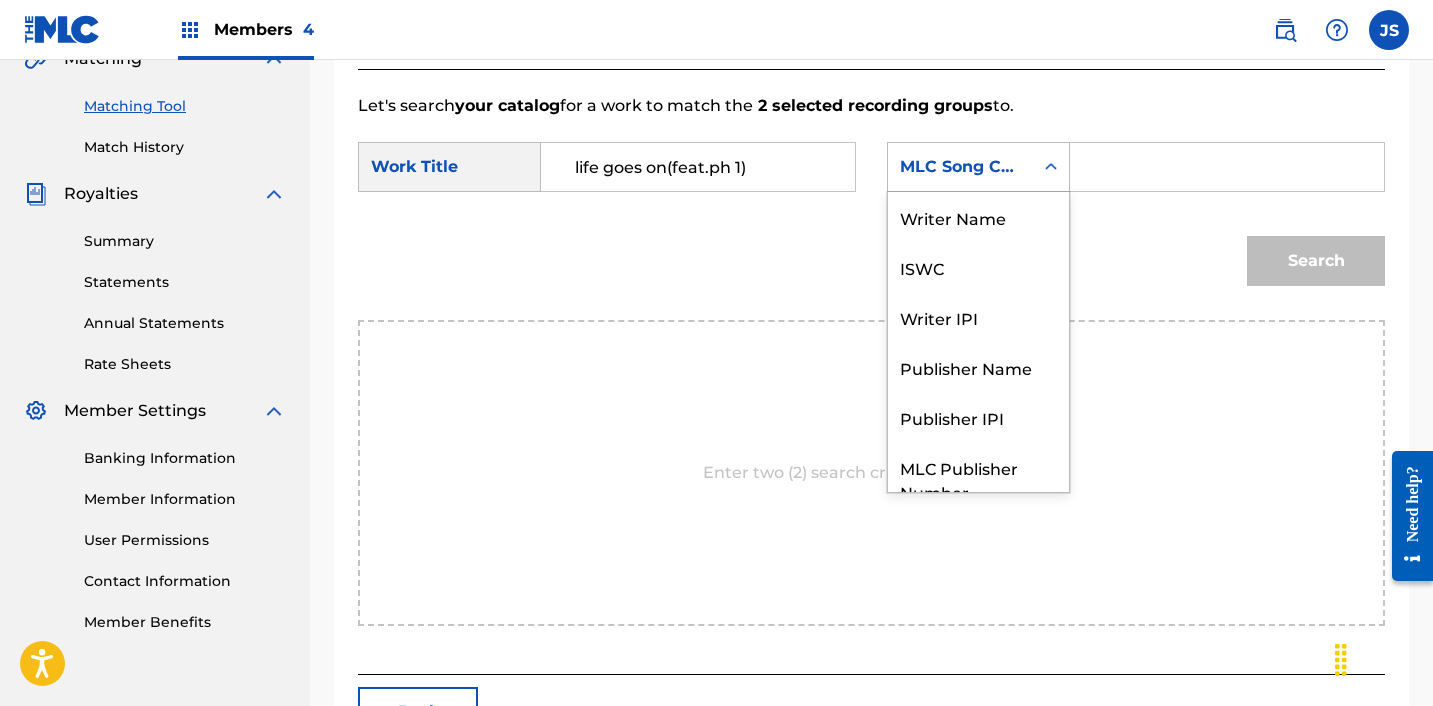click on "MLC Song Code" at bounding box center [960, 167] 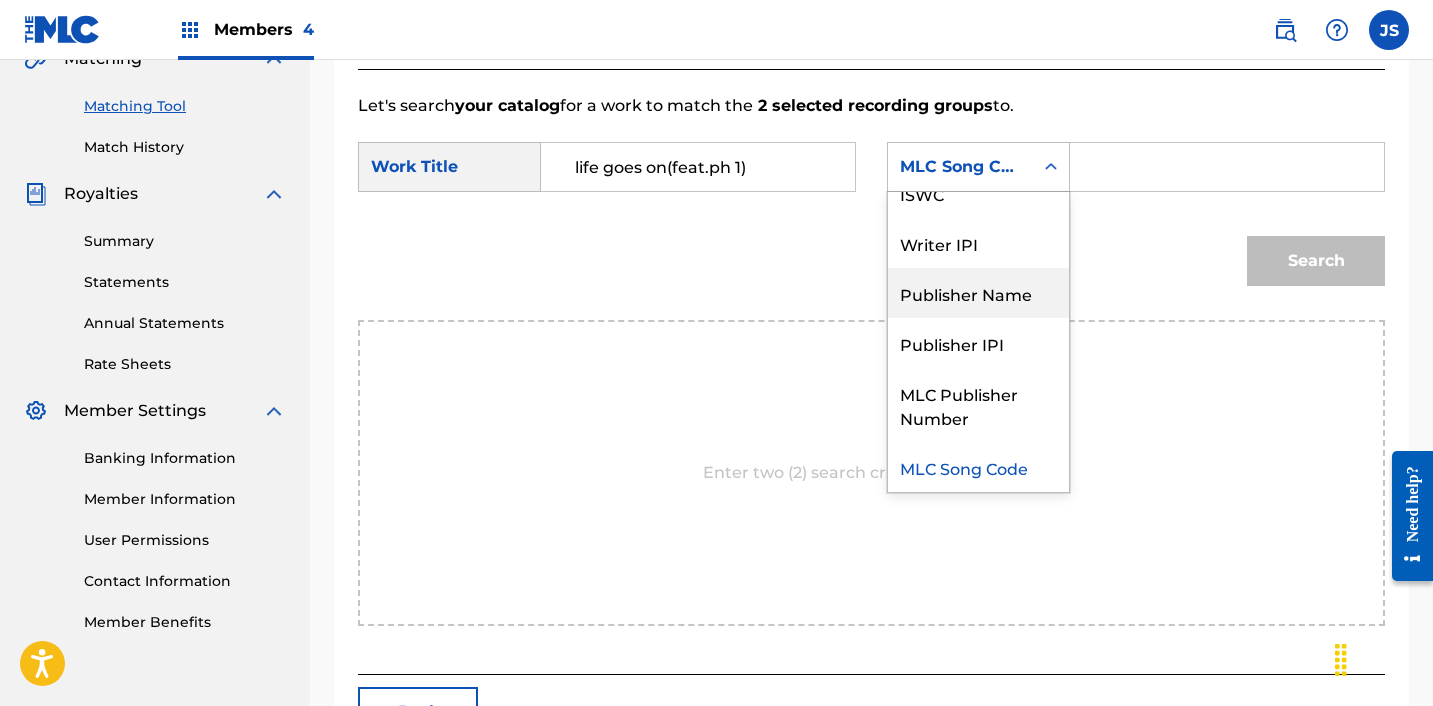 click on "Publisher Name" at bounding box center [978, 293] 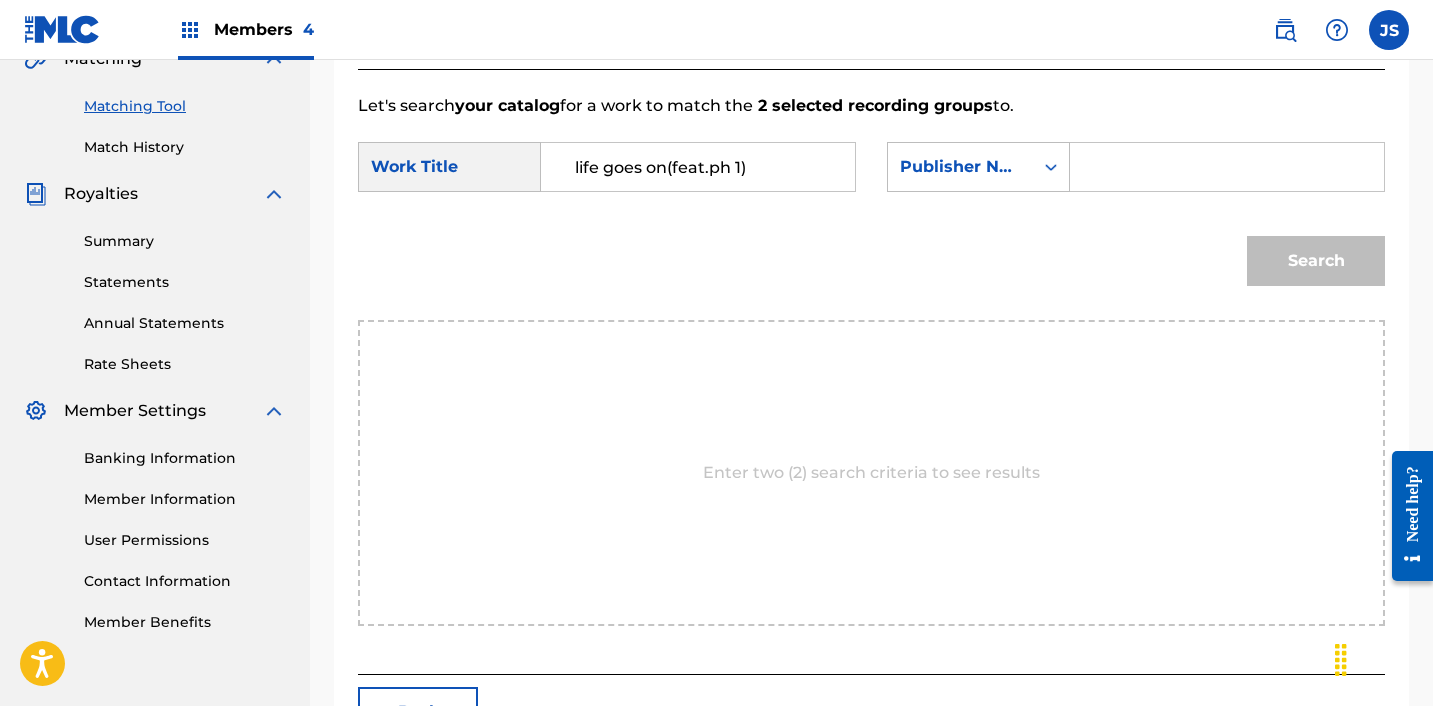 click on "SearchWithCriteria7d5055bc-e75f-4a60-ada8-3fefc3dc7861 Work Title life goes on(feat.ph 1) SearchWithCriteriaa9acaf9e-e526-4d65-9e1a-20cc8e766776 Publisher Name Search" at bounding box center (871, 219) 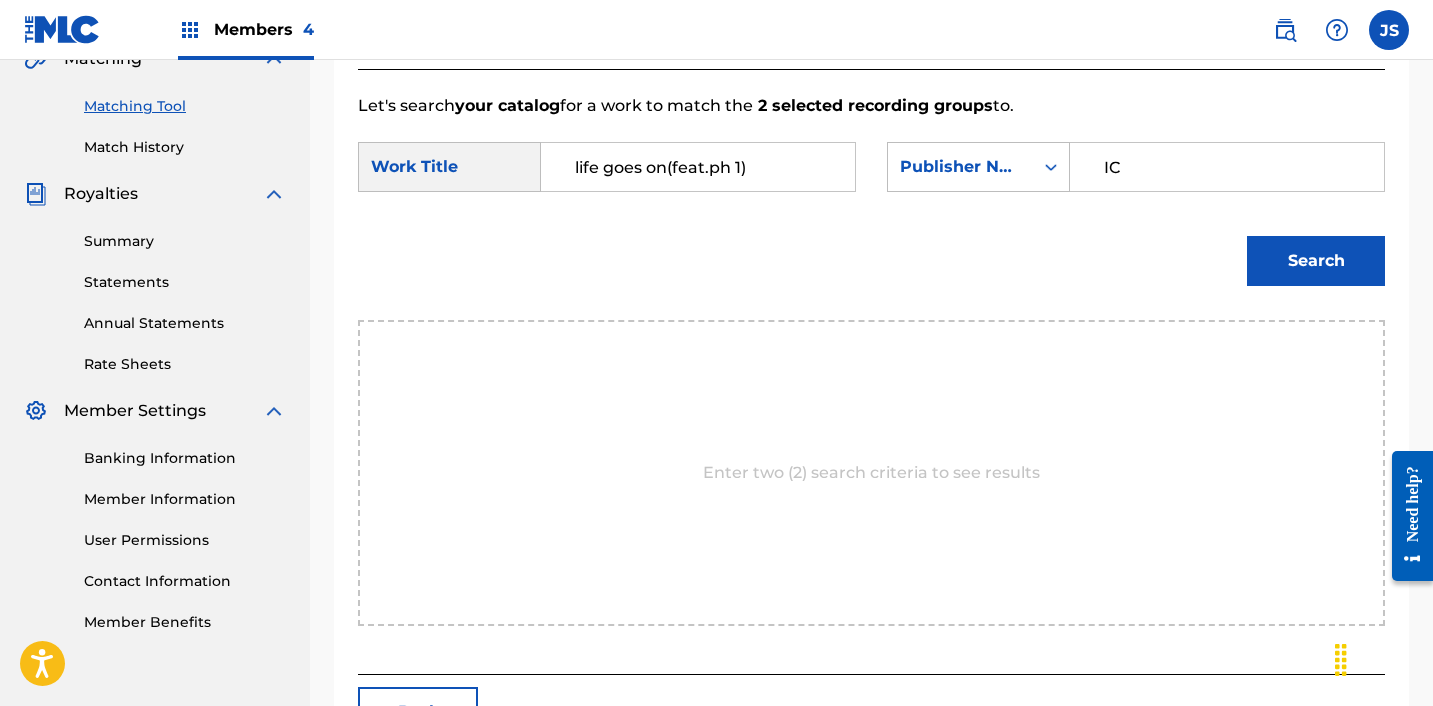 type on "ICHUTUS" 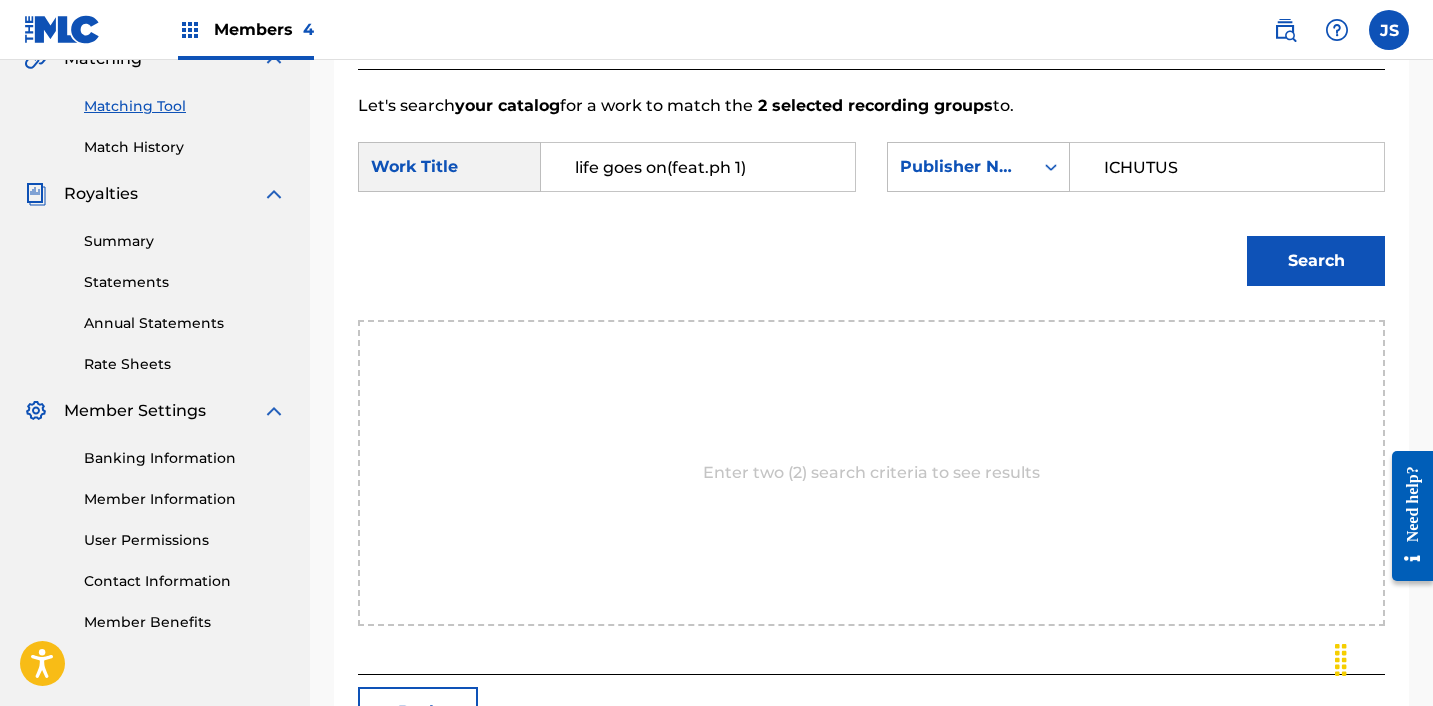 click on "Search" at bounding box center (1316, 261) 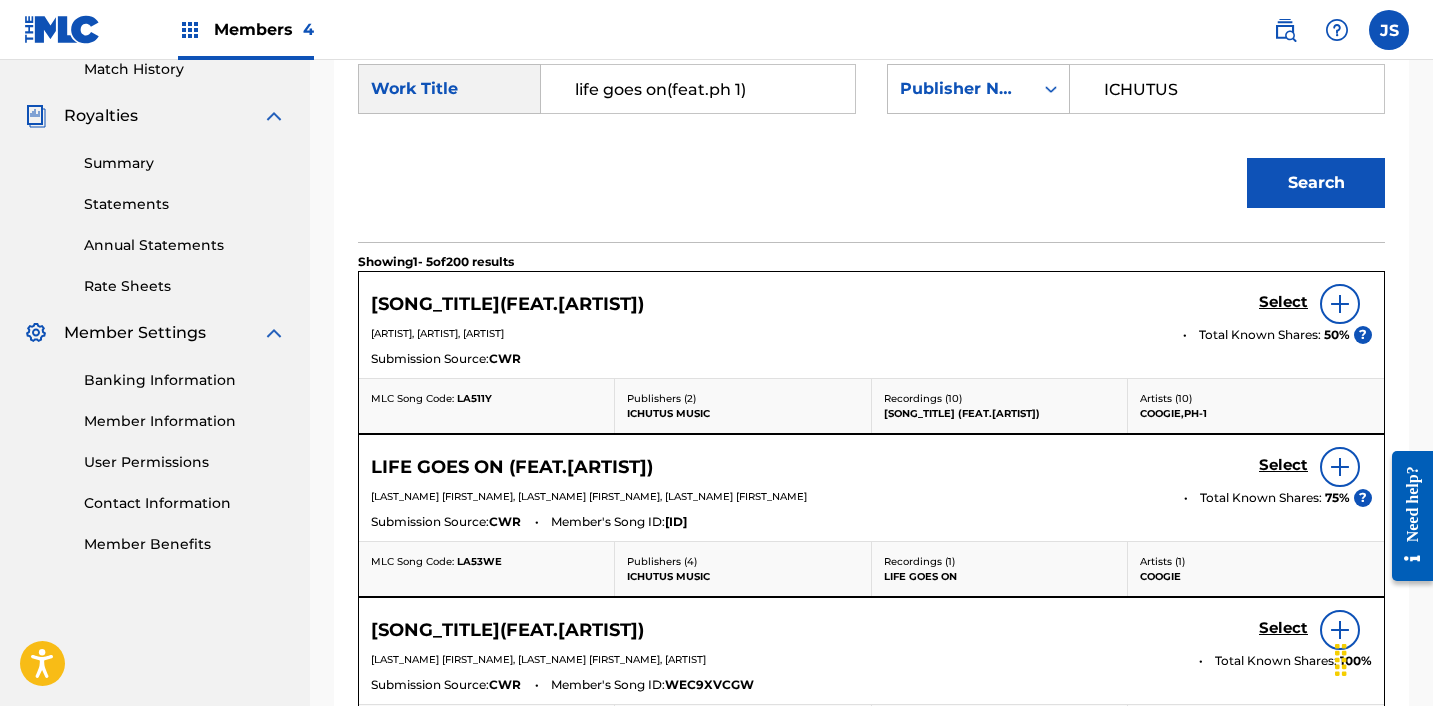 scroll, scrollTop: 603, scrollLeft: 0, axis: vertical 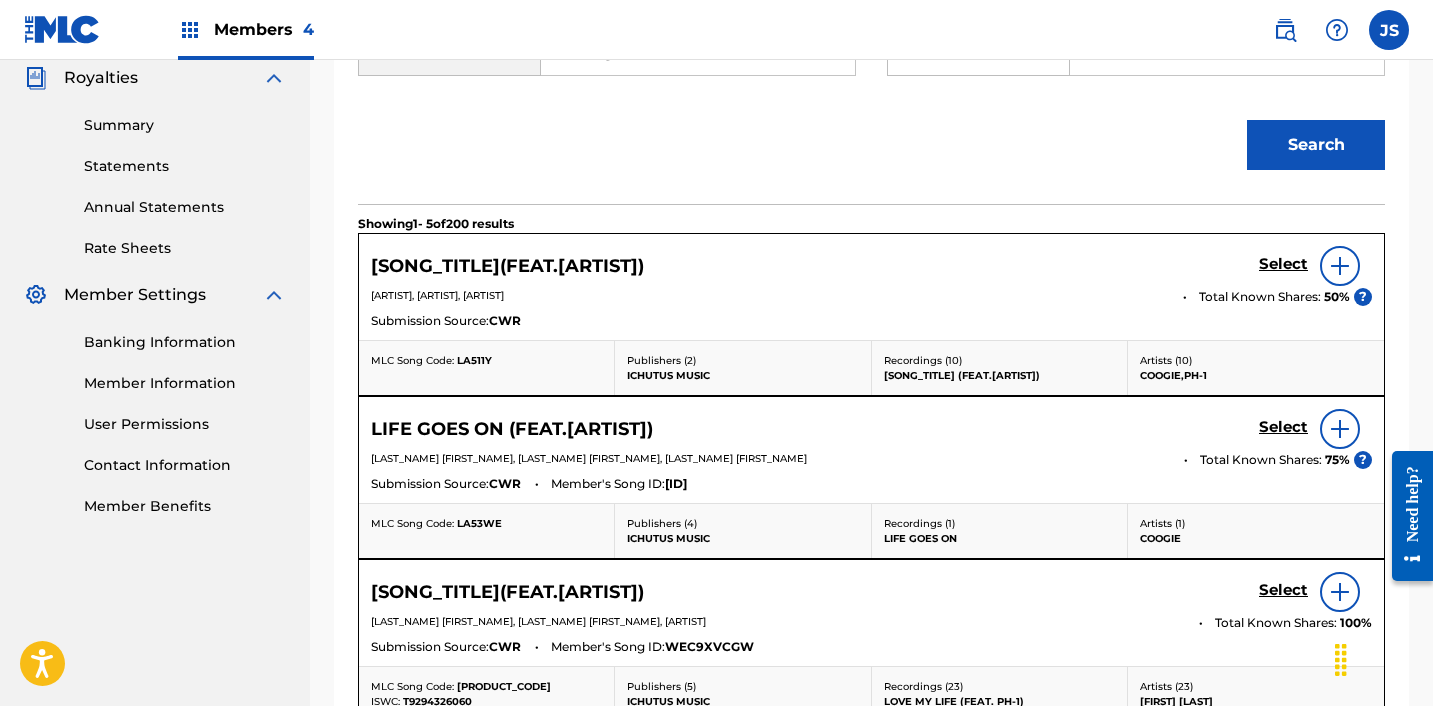 click on "Select" at bounding box center [1283, 264] 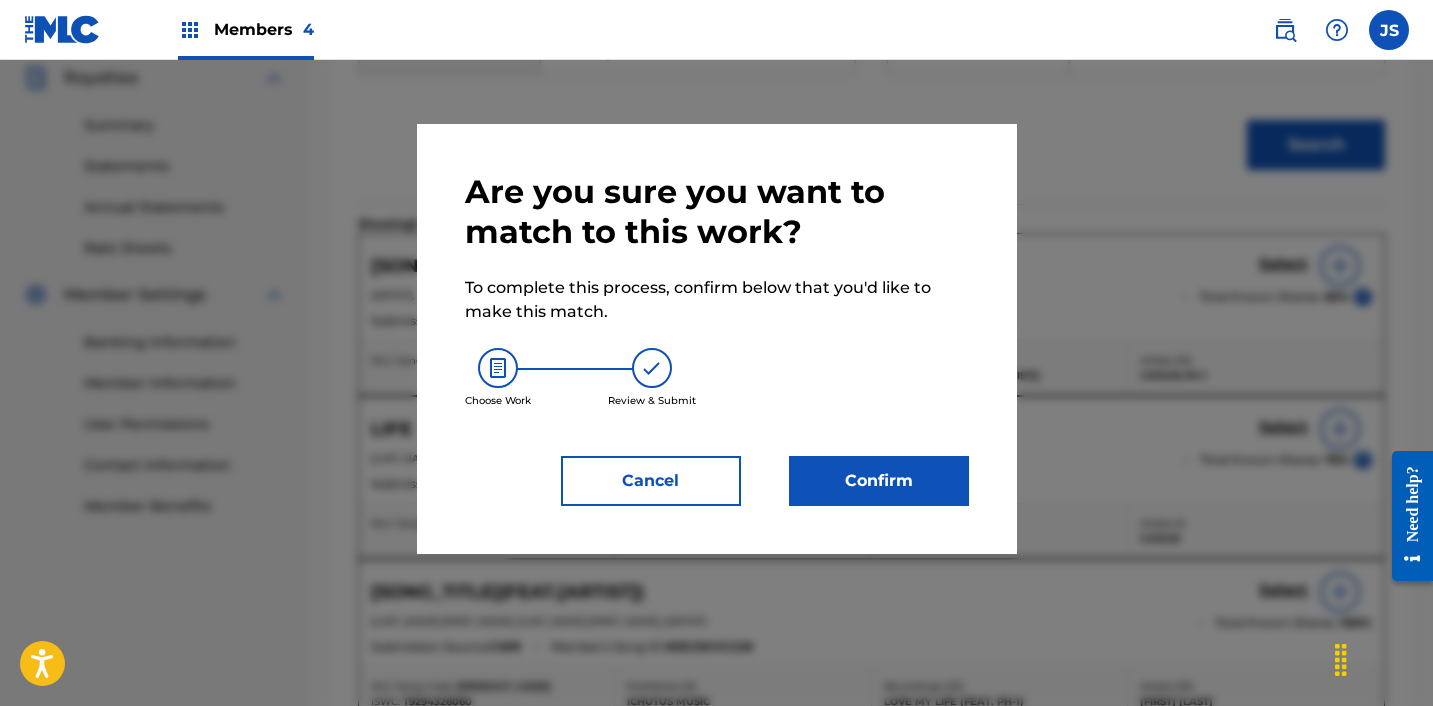 click on "Confirm" at bounding box center (879, 481) 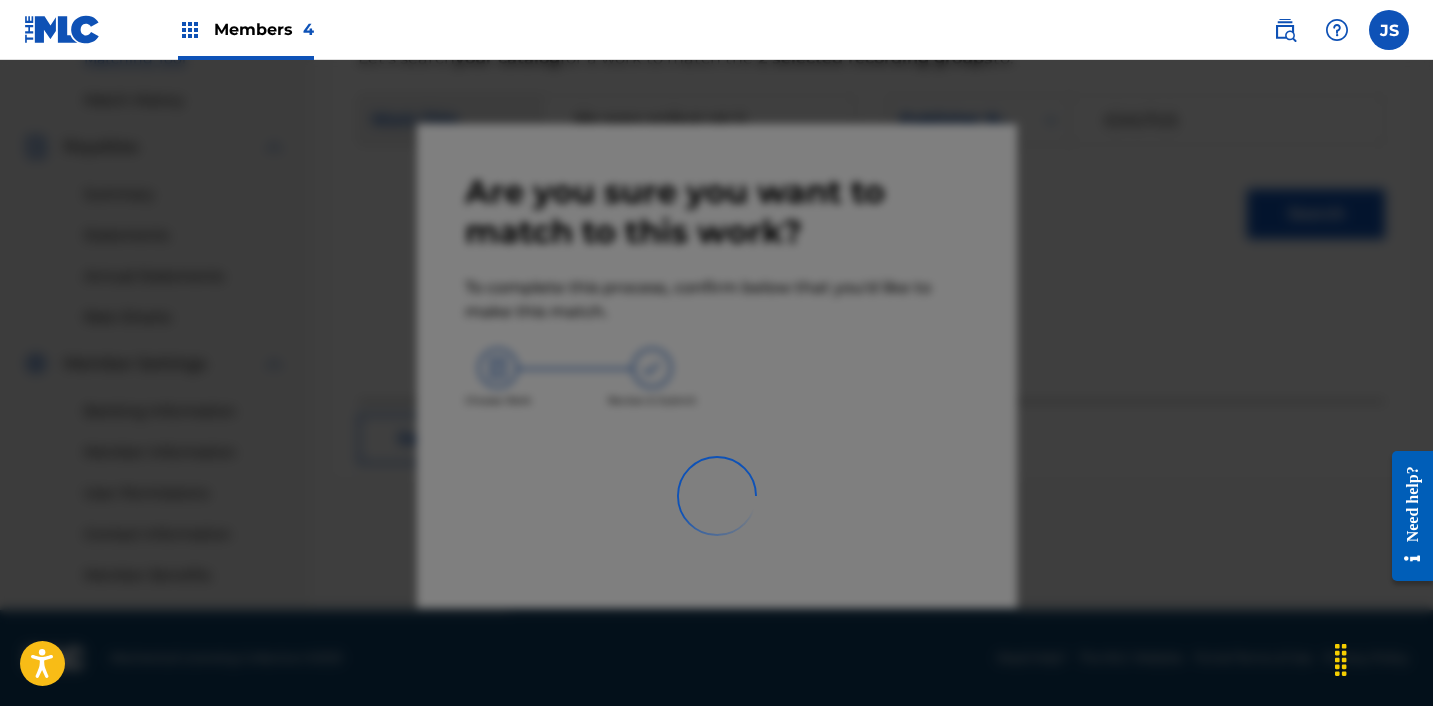 scroll, scrollTop: 534, scrollLeft: 0, axis: vertical 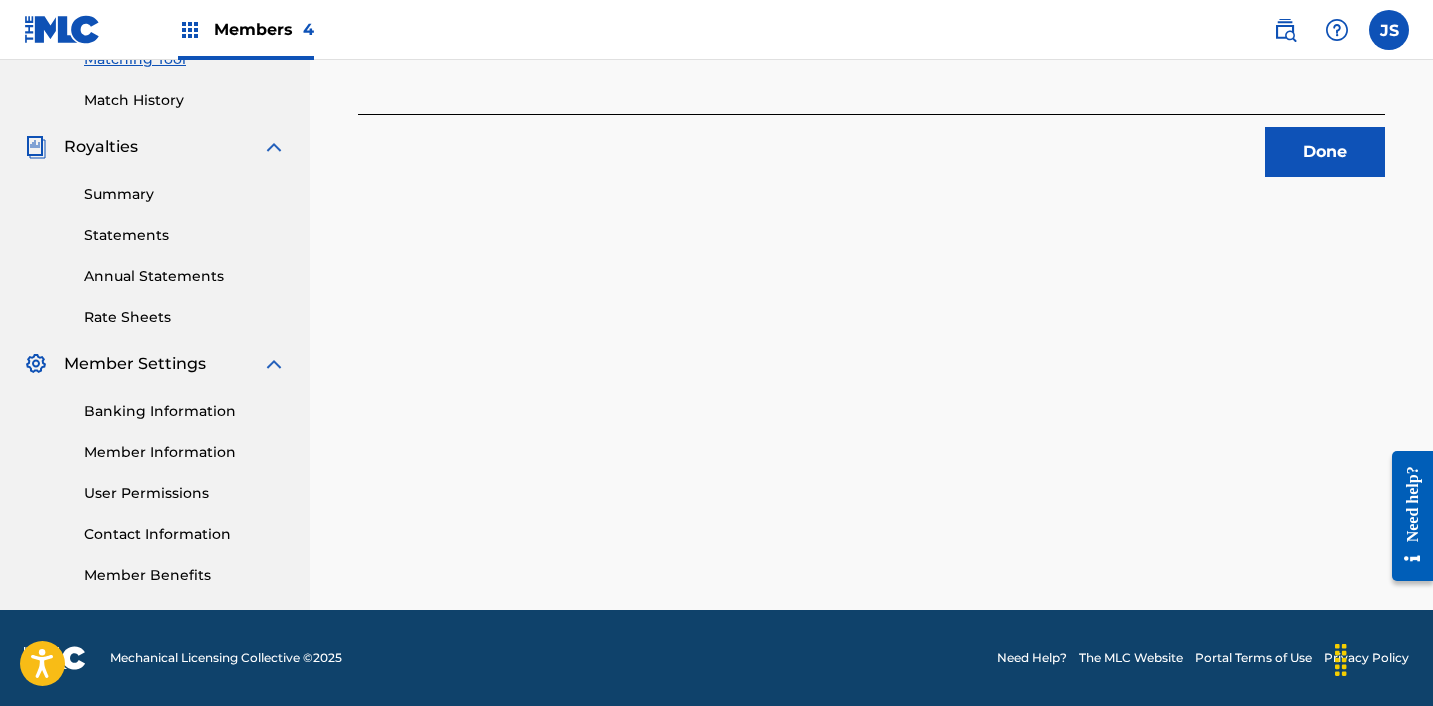 click on "Done" at bounding box center [1325, 152] 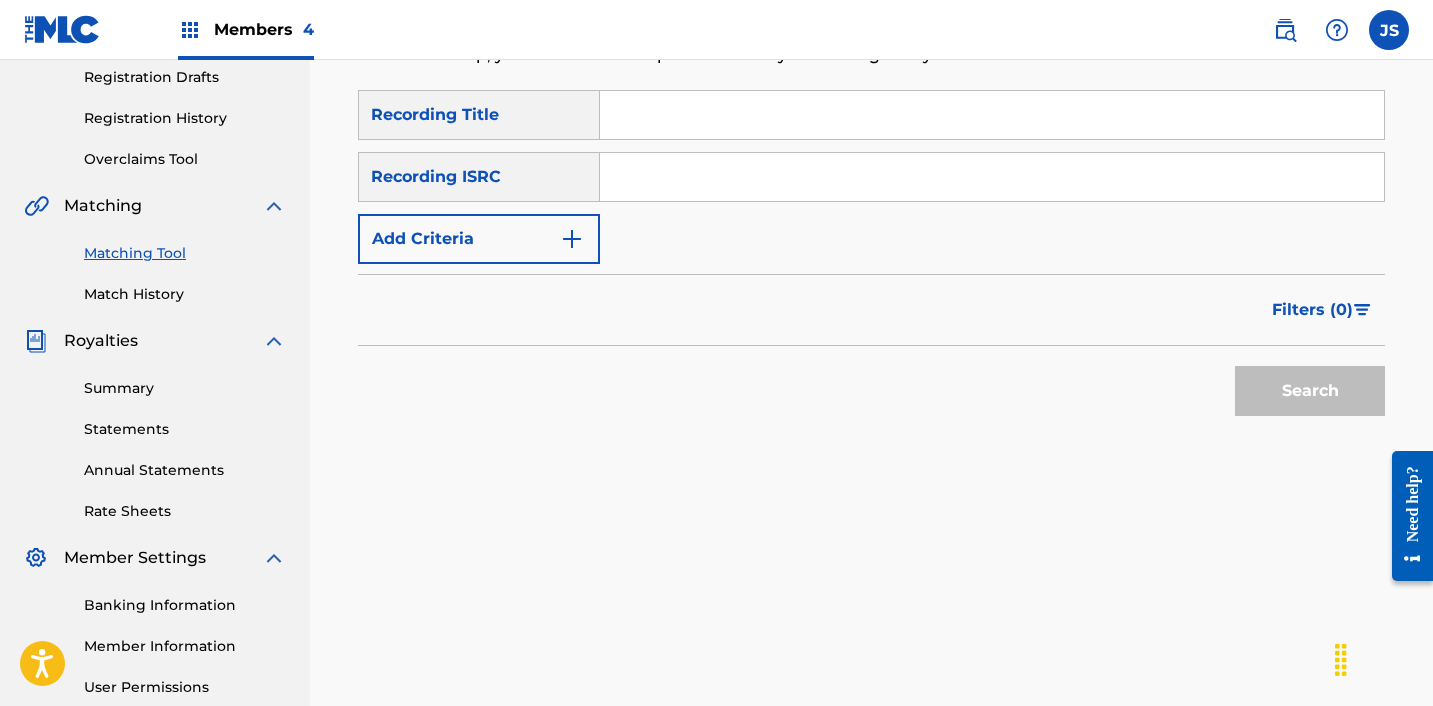 scroll, scrollTop: 338, scrollLeft: 0, axis: vertical 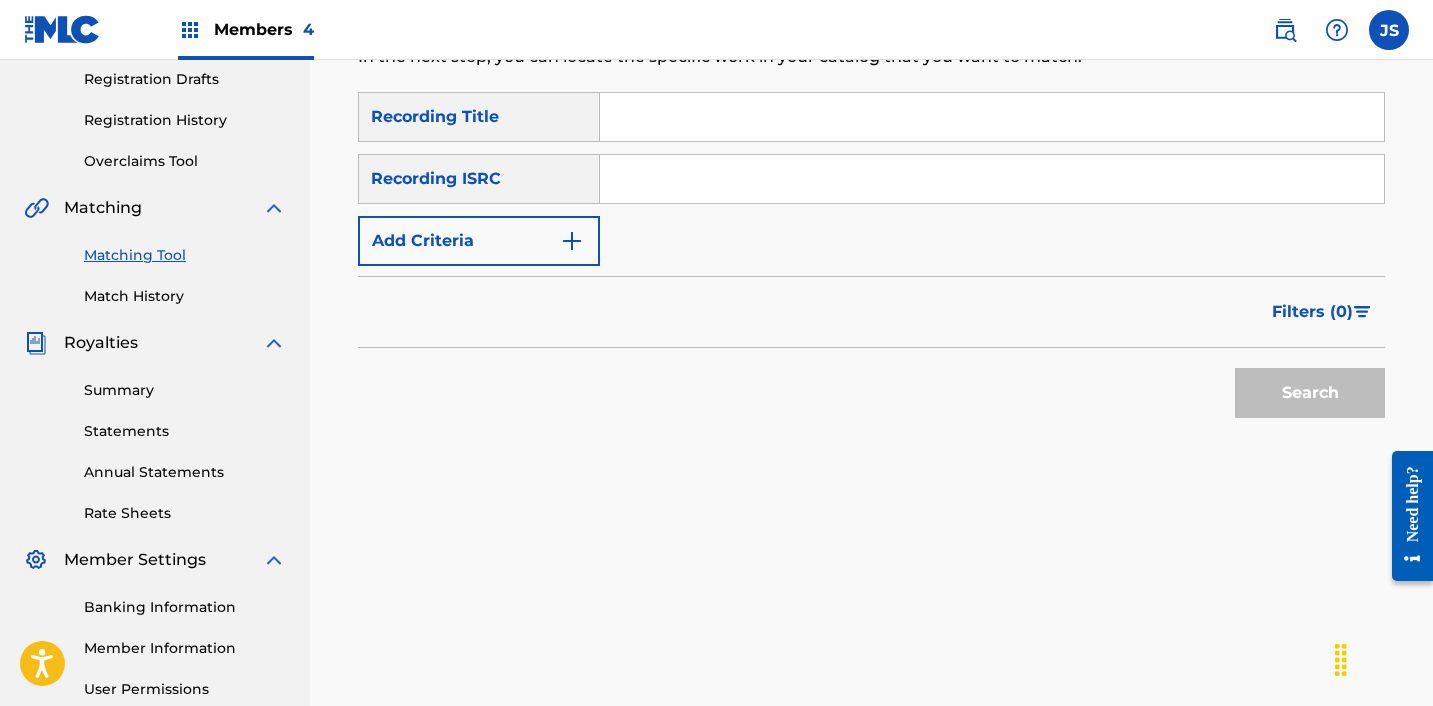 click at bounding box center [992, 179] 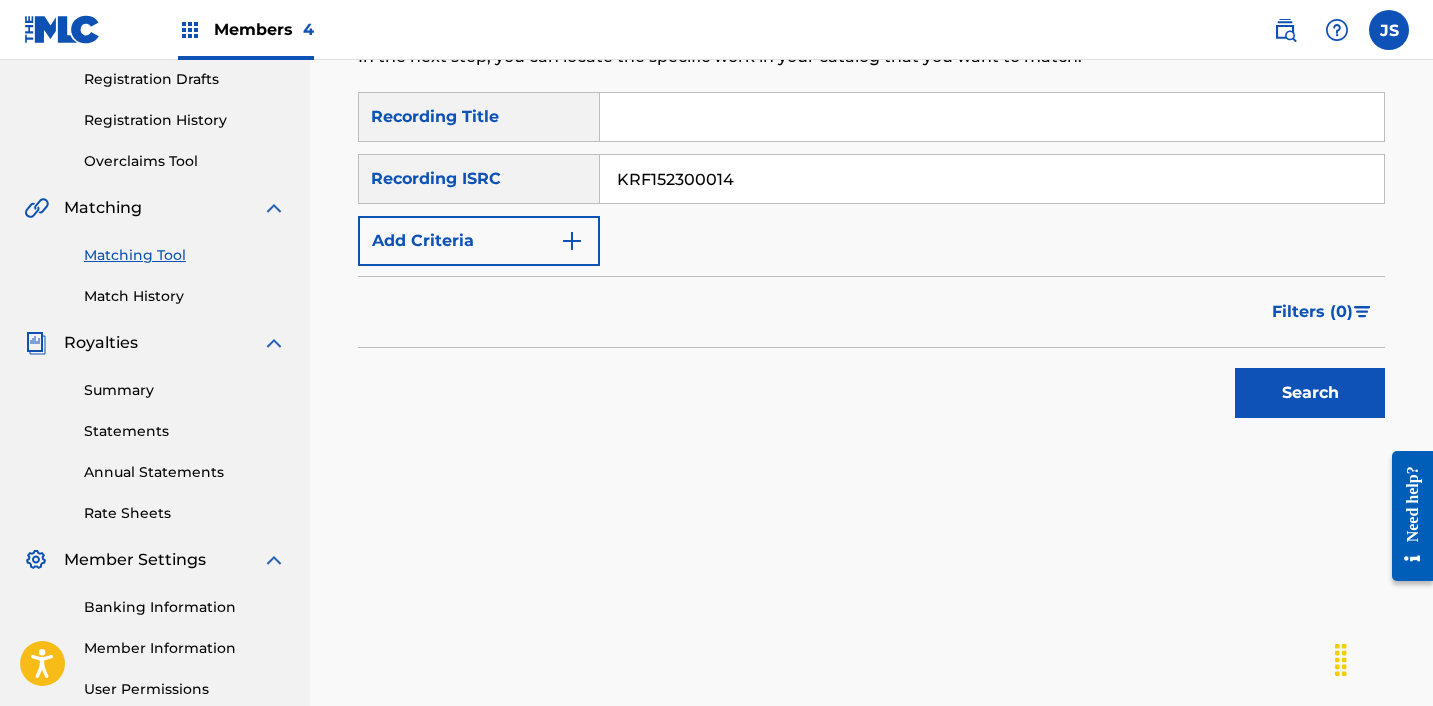 type on "KRF152300014" 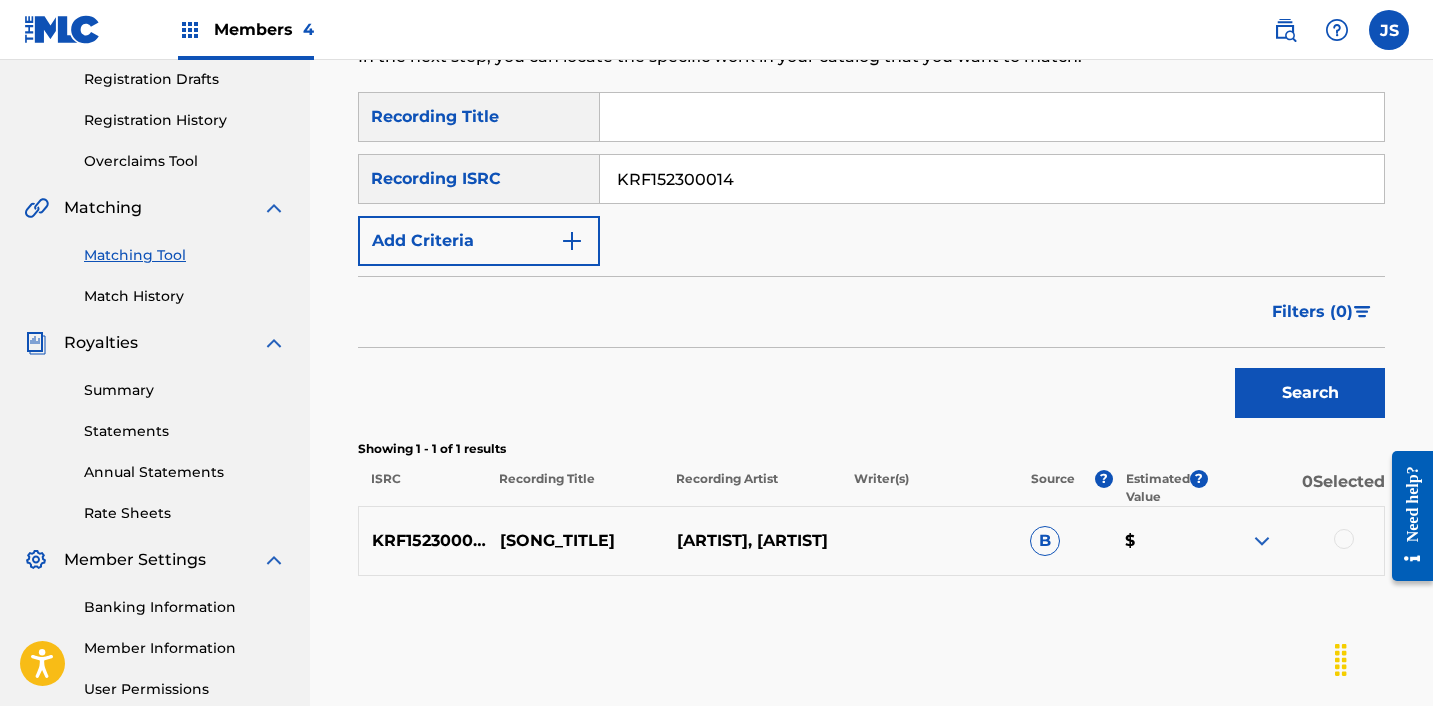 click at bounding box center (1344, 539) 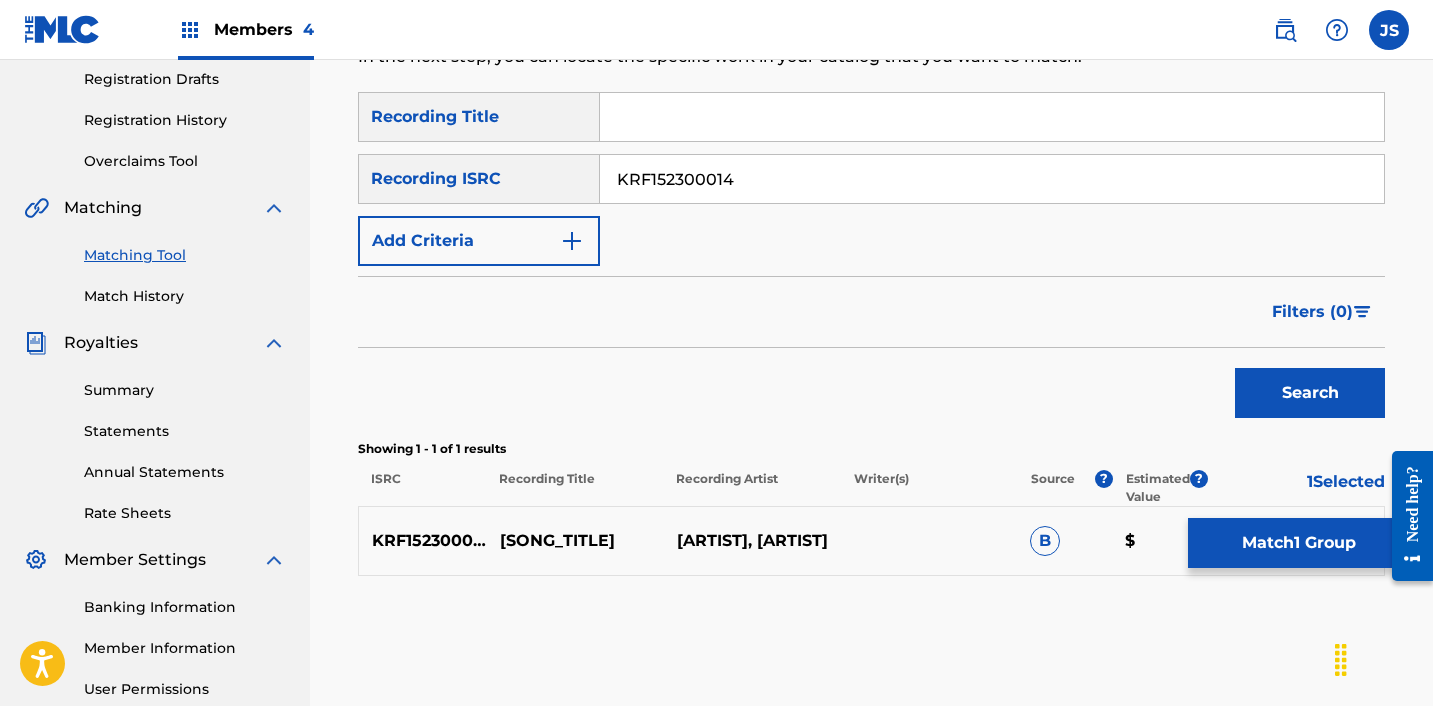 click on "Match  1 Group" at bounding box center [1298, 543] 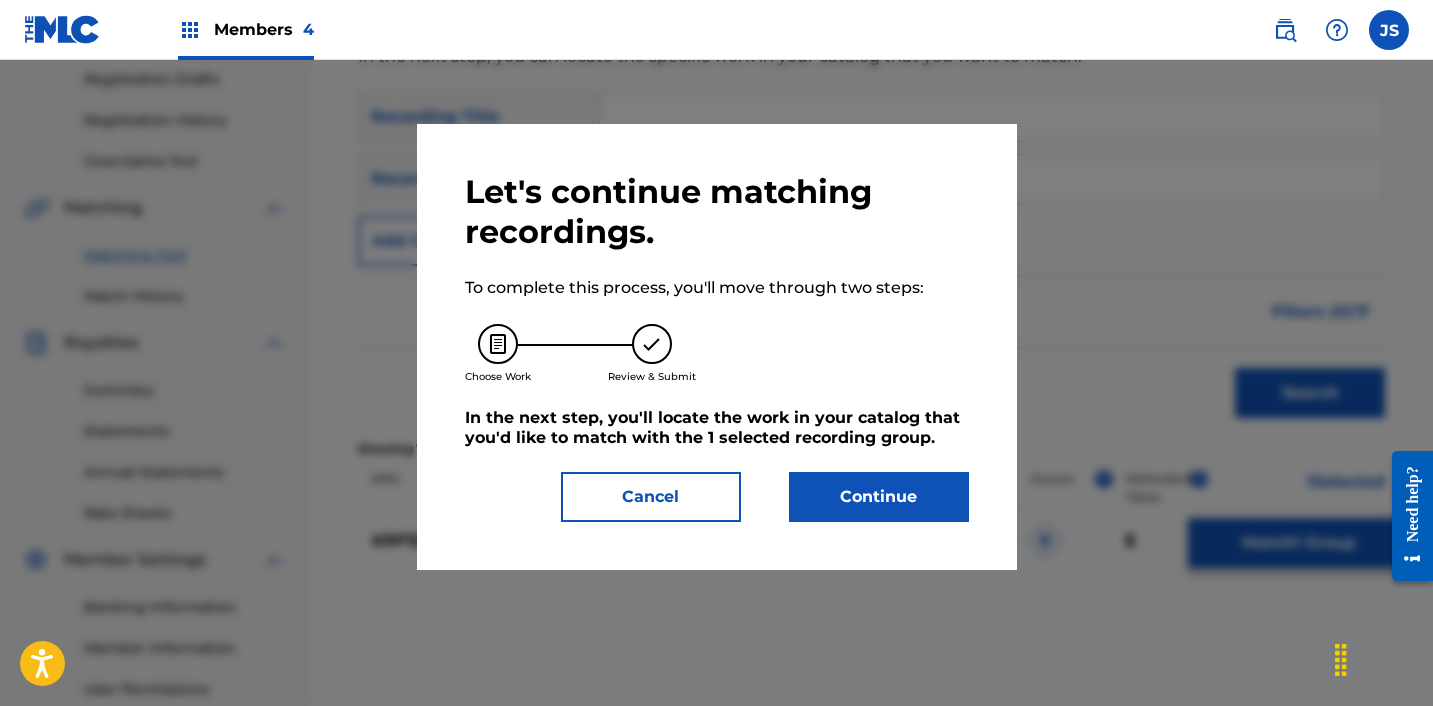 click on "Continue" at bounding box center [879, 497] 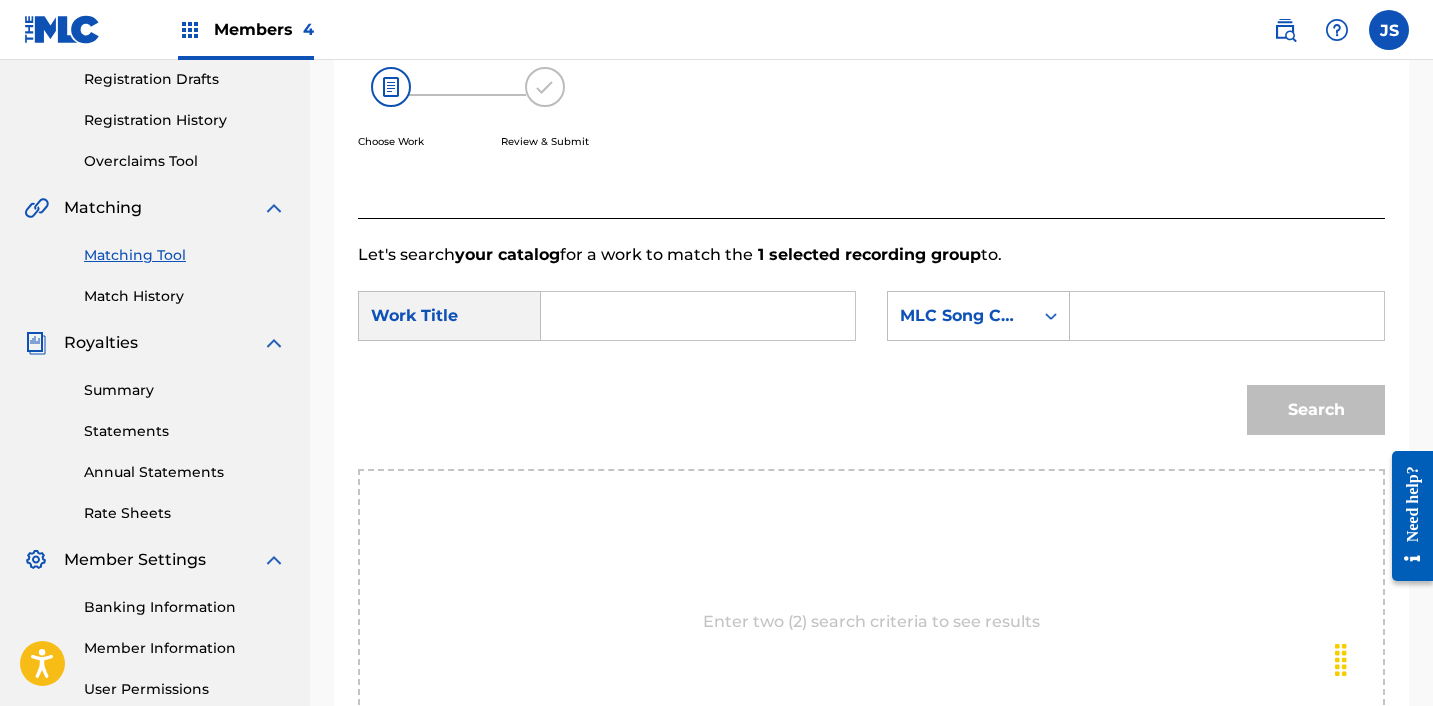 click at bounding box center (698, 316) 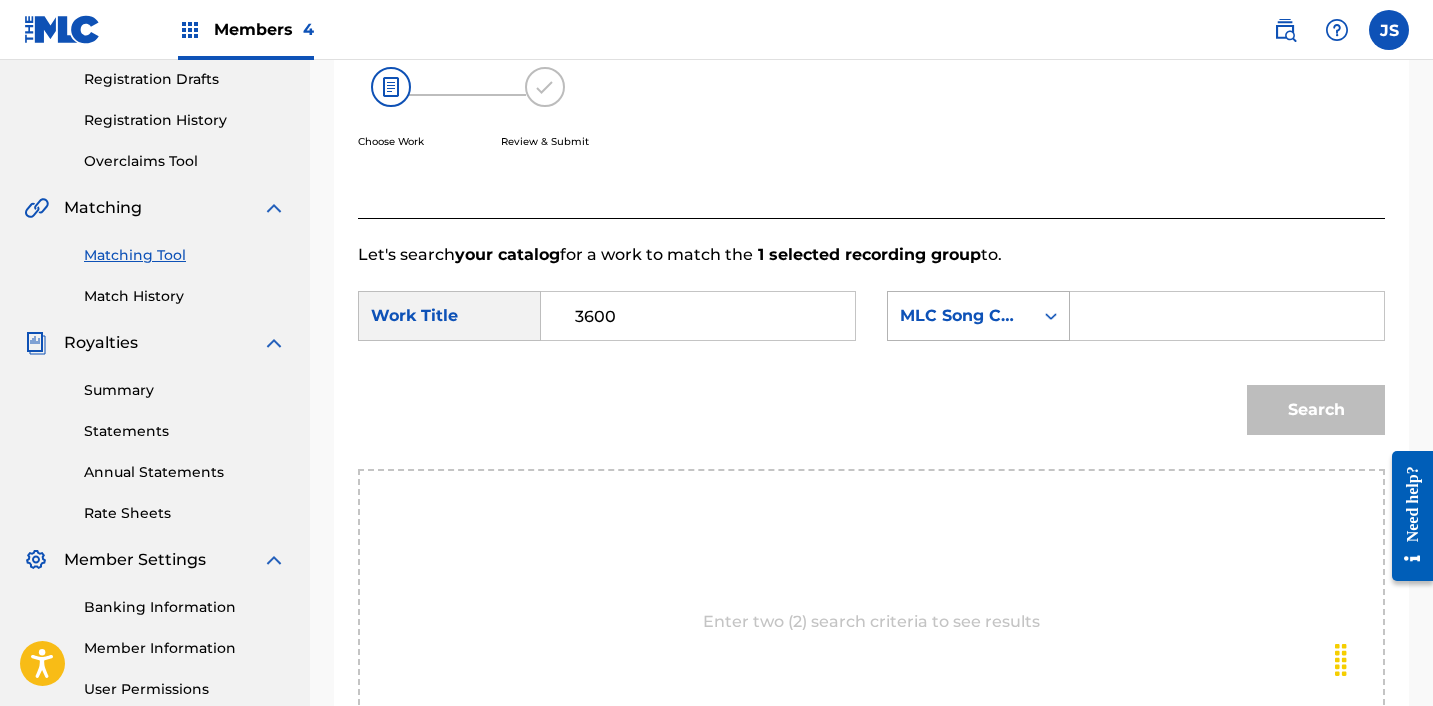 type on "3600" 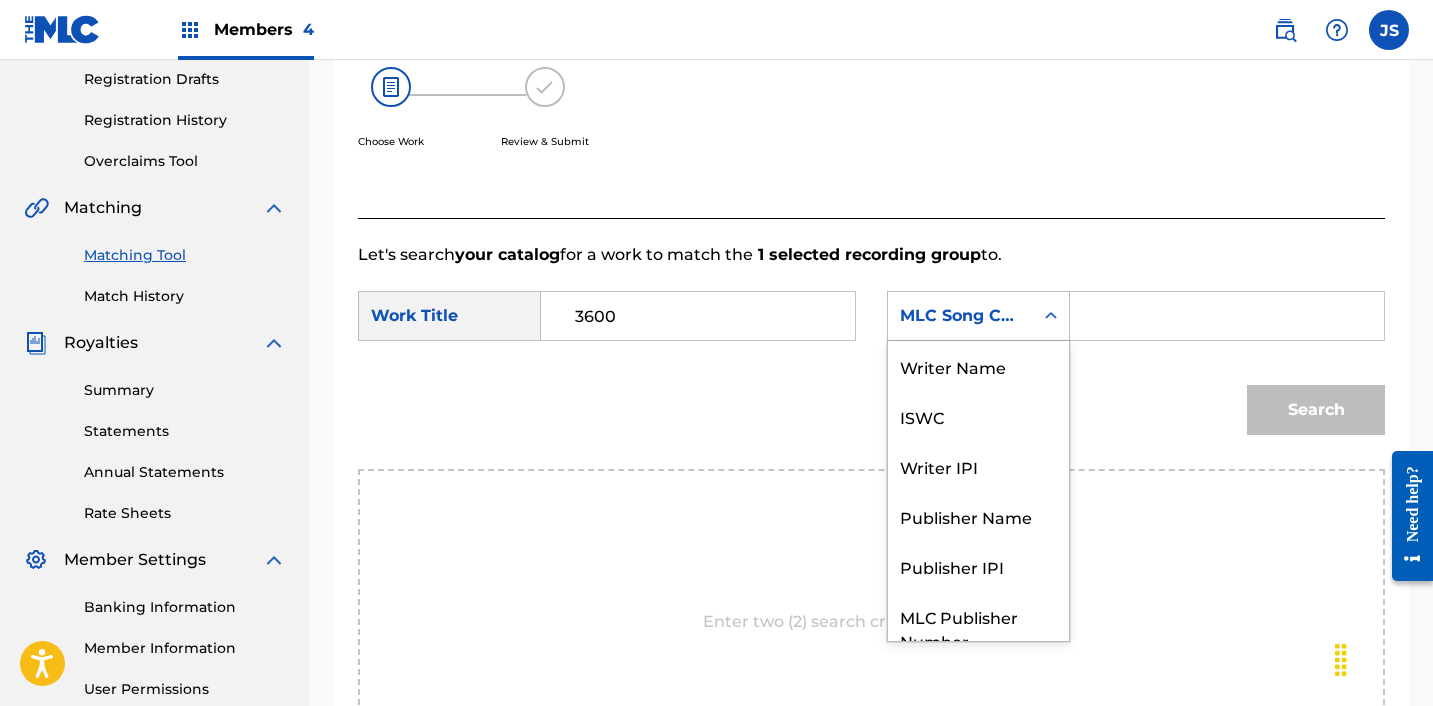 scroll, scrollTop: 74, scrollLeft: 0, axis: vertical 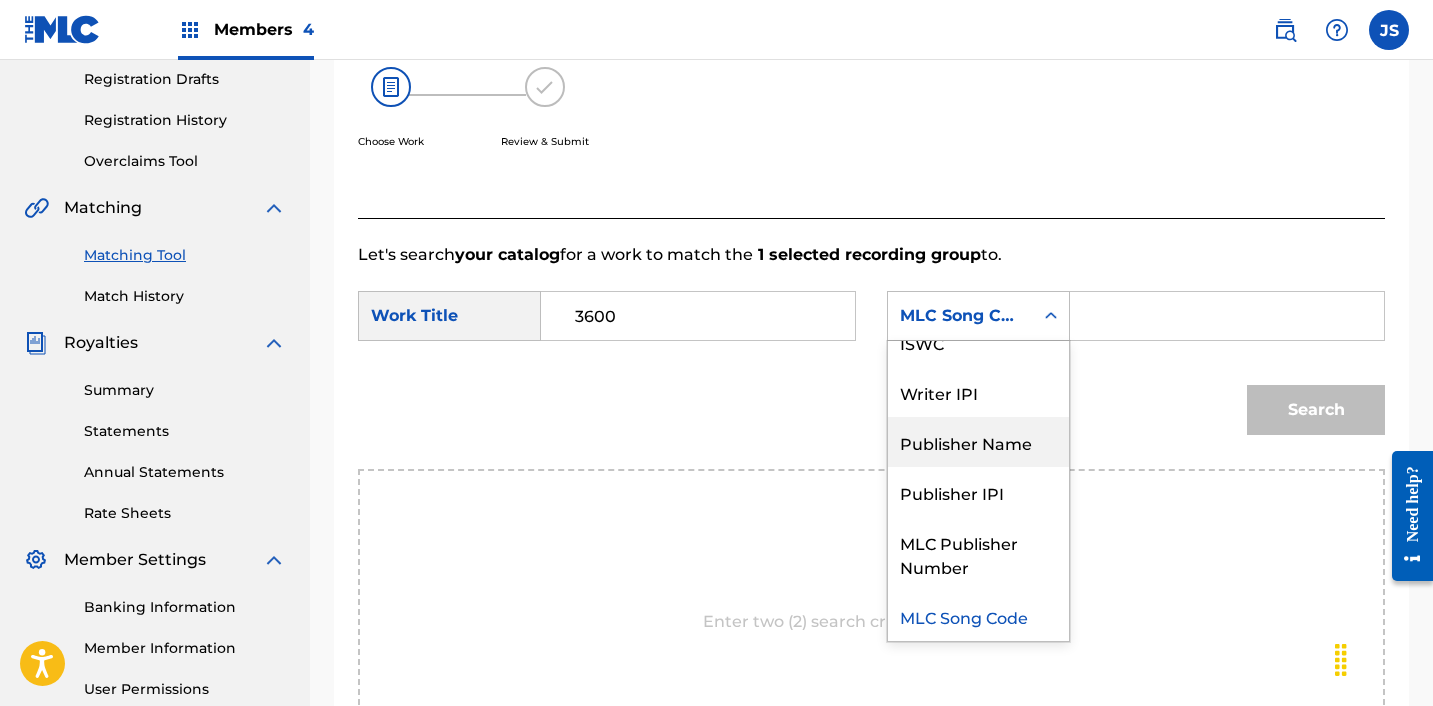 click on "Publisher Name" at bounding box center (978, 442) 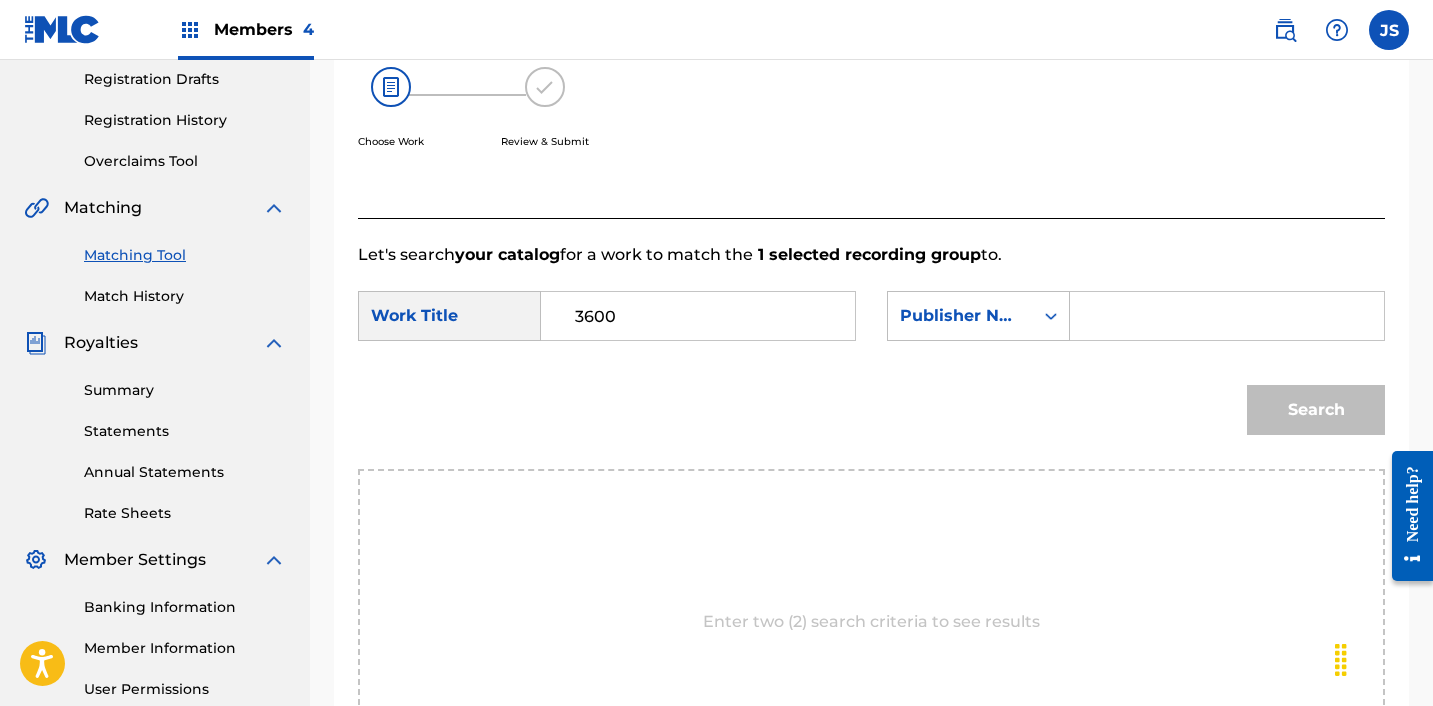 click at bounding box center [1227, 316] 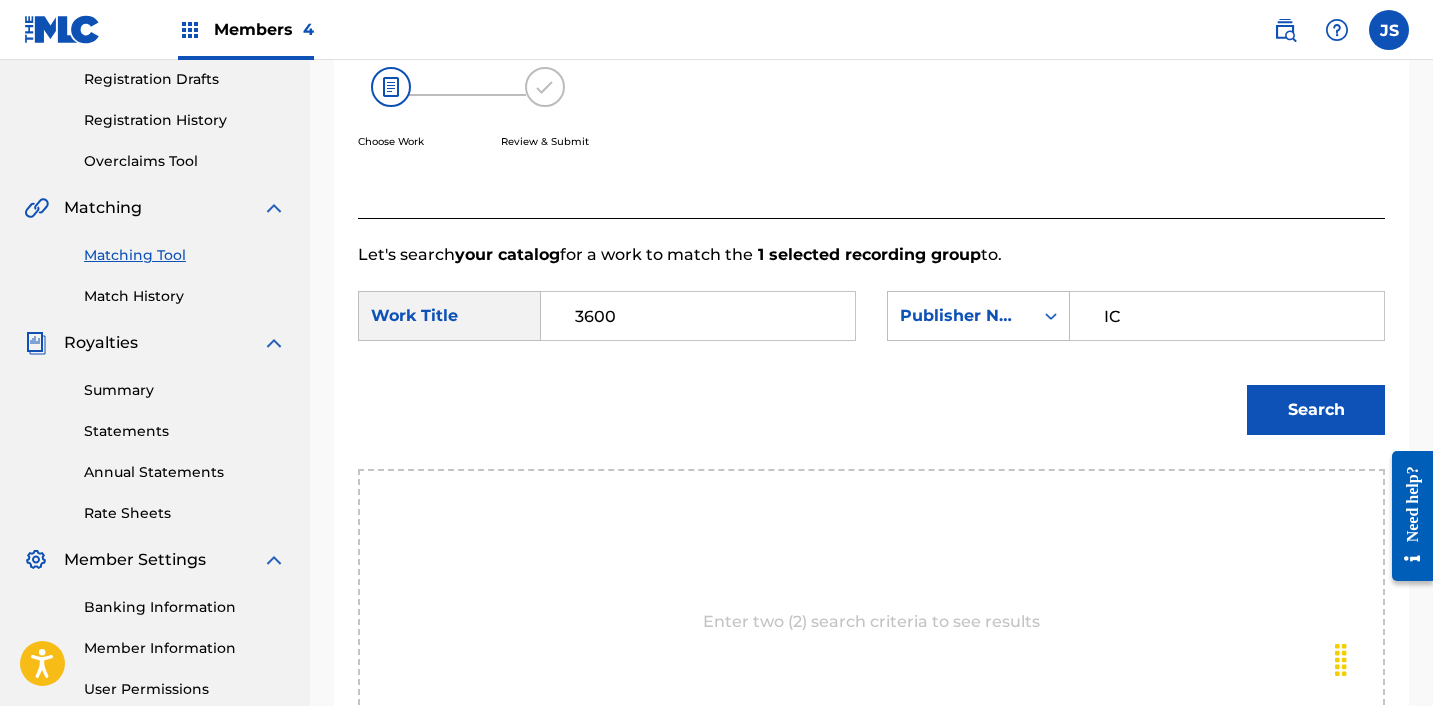 type on "IC" 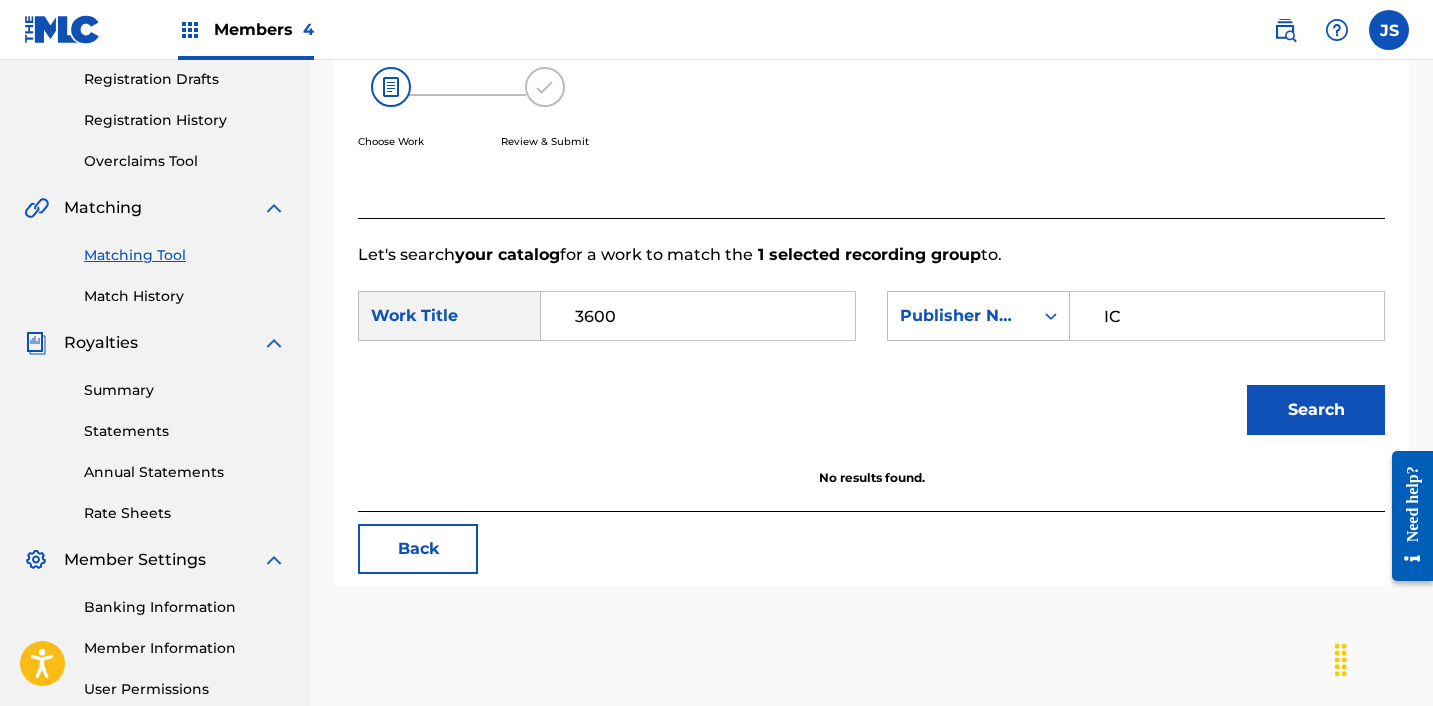 click on "3600" at bounding box center [698, 316] 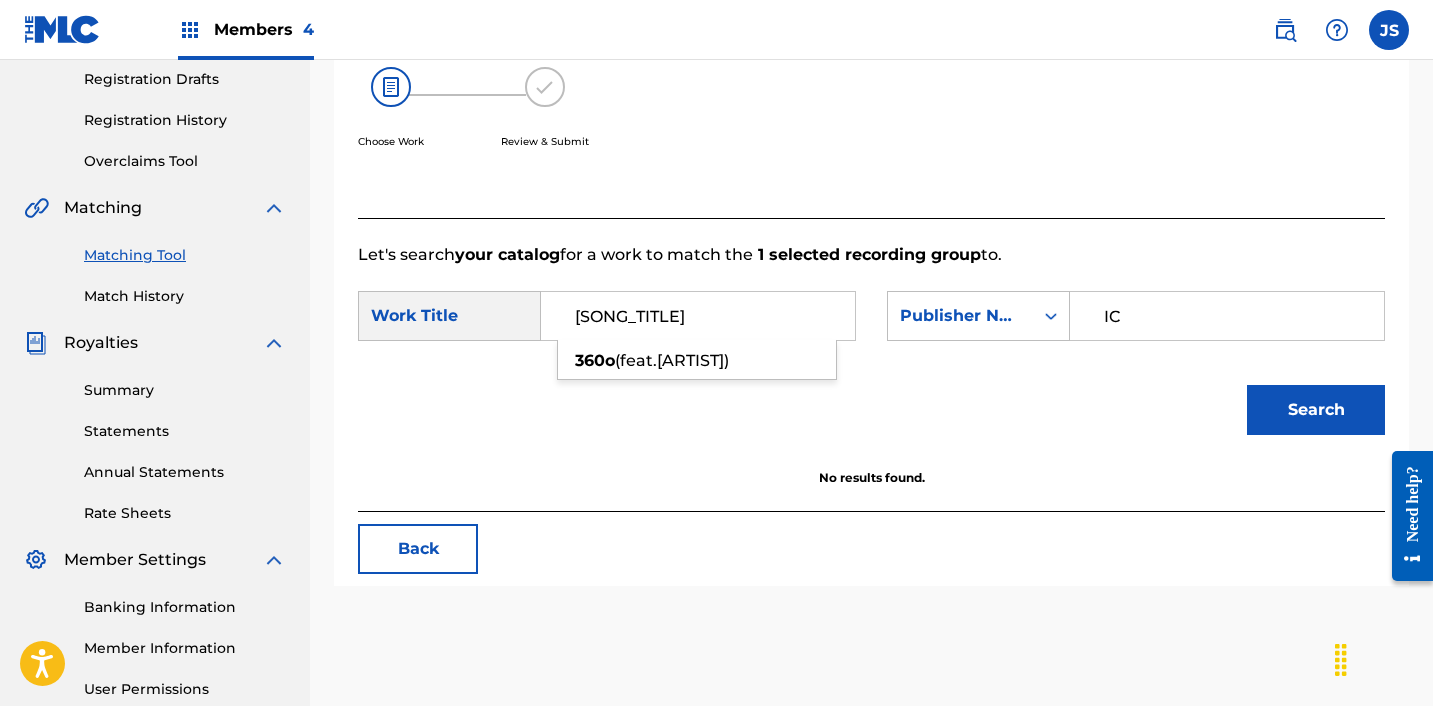 type on "[SONG_TITLE]" 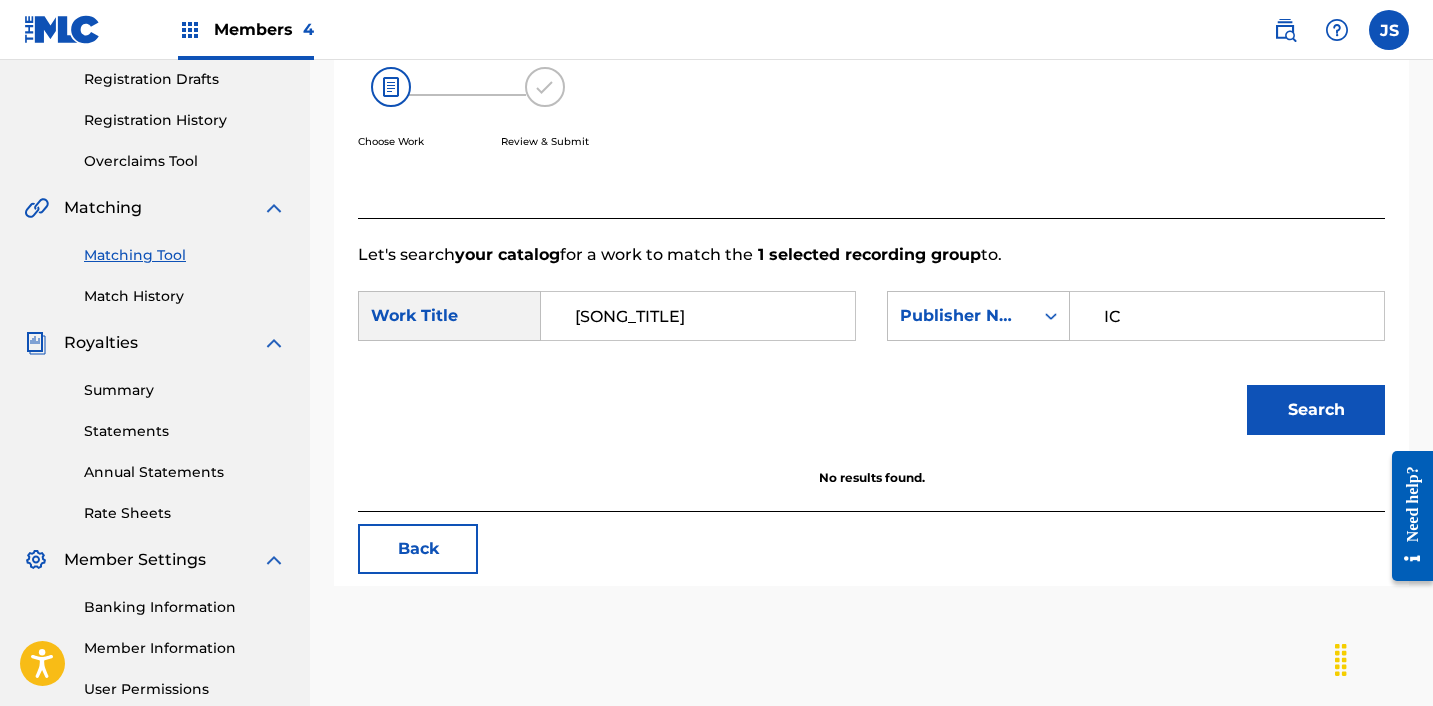 click on "Search" at bounding box center (1316, 410) 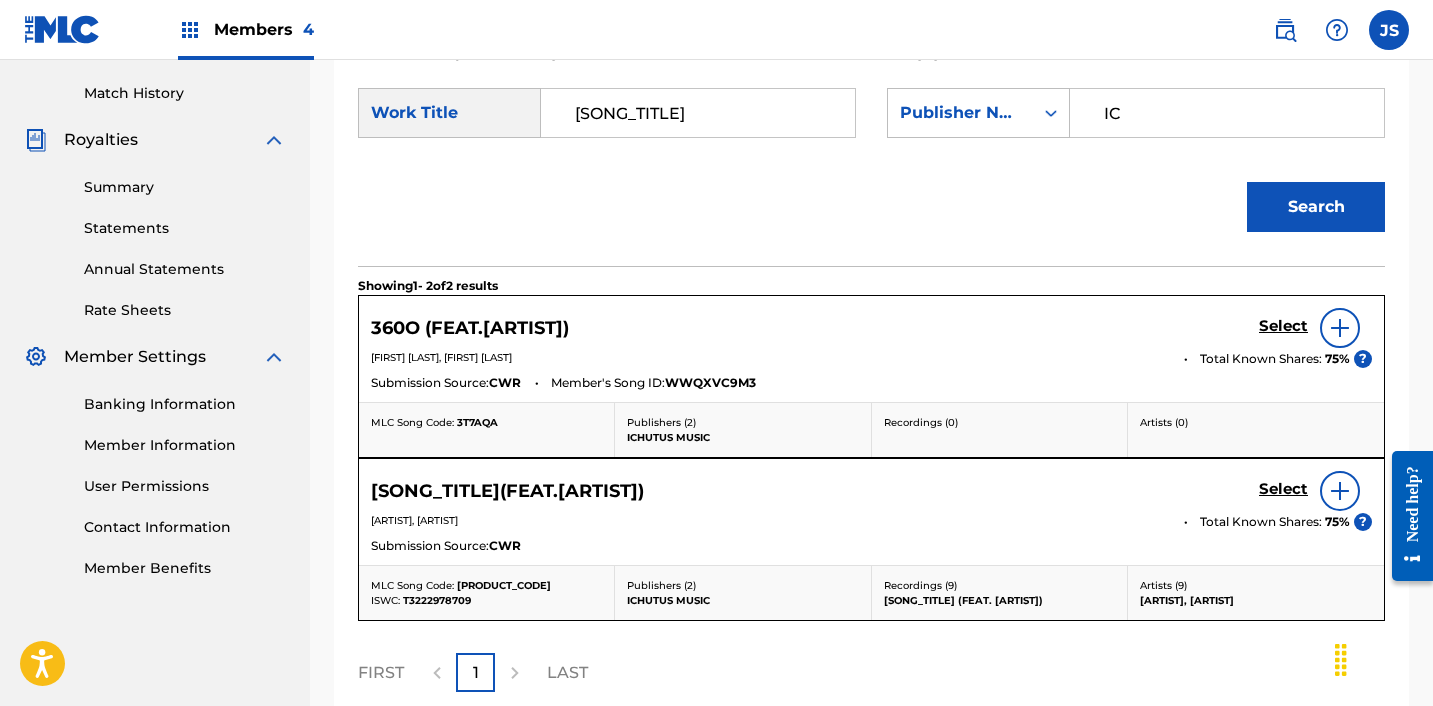 scroll, scrollTop: 545, scrollLeft: 0, axis: vertical 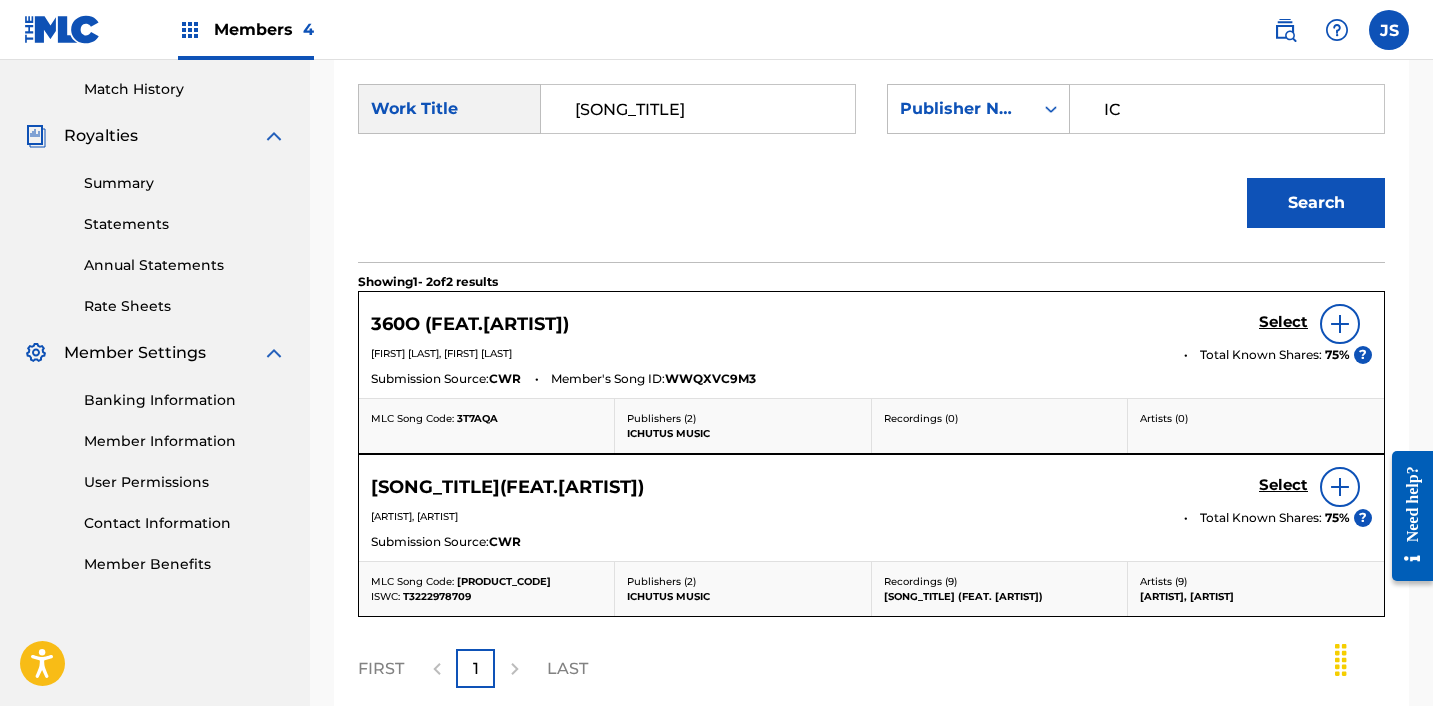 click on "Select" at bounding box center [1283, 322] 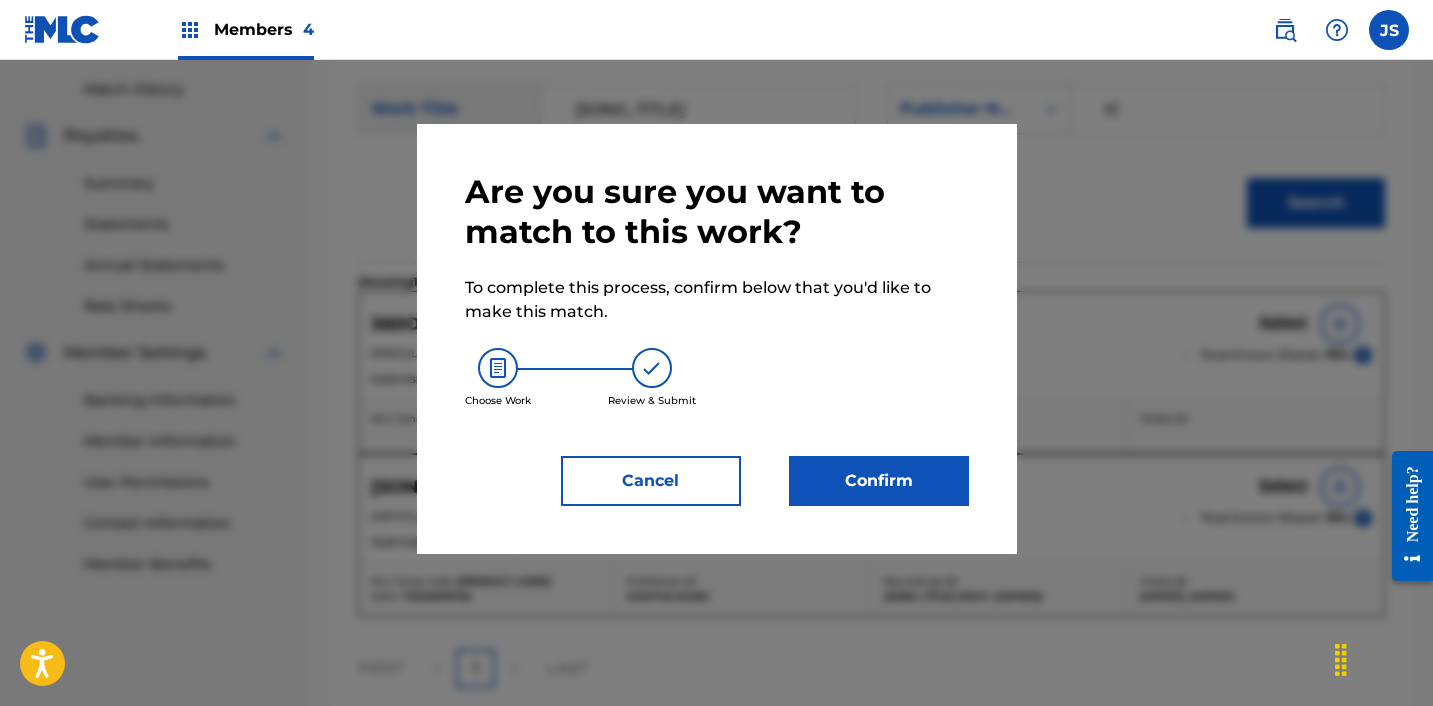 click on "Confirm" at bounding box center [879, 481] 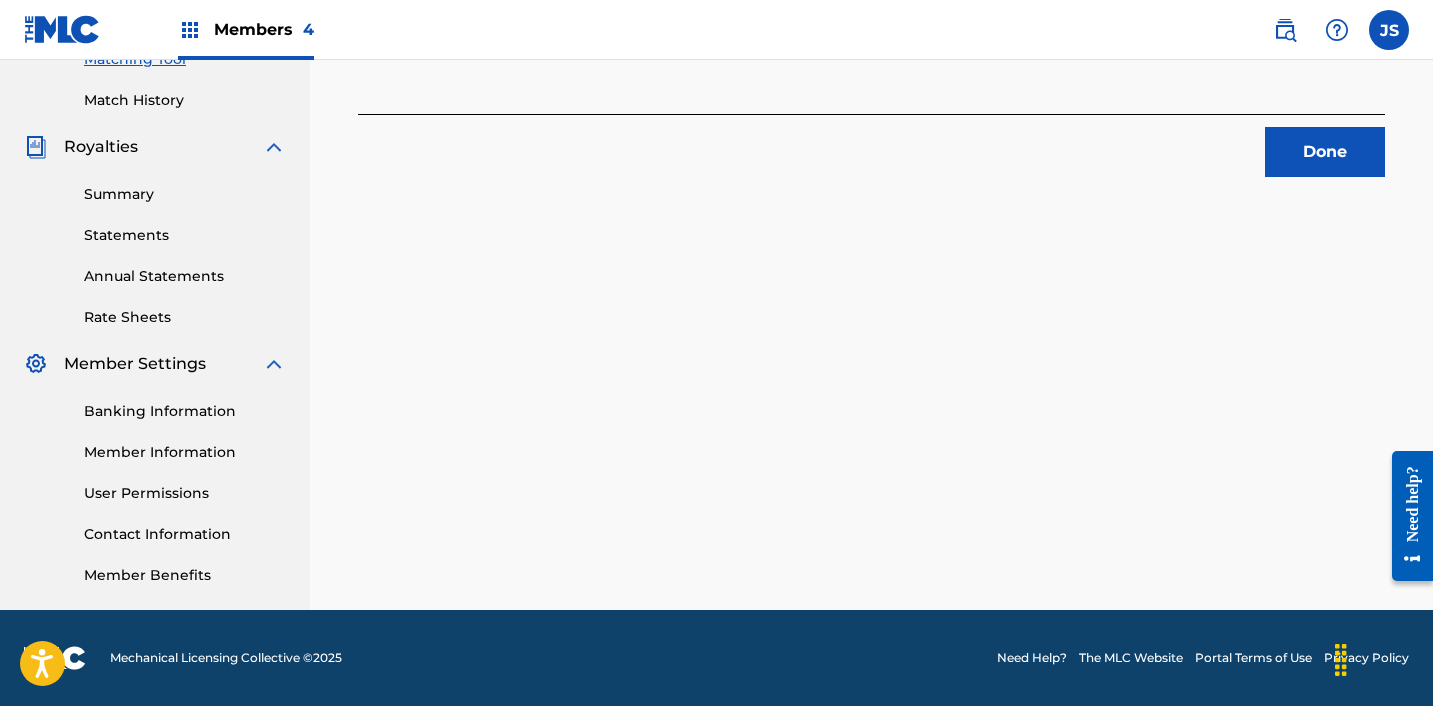click on "Done" at bounding box center (1325, 152) 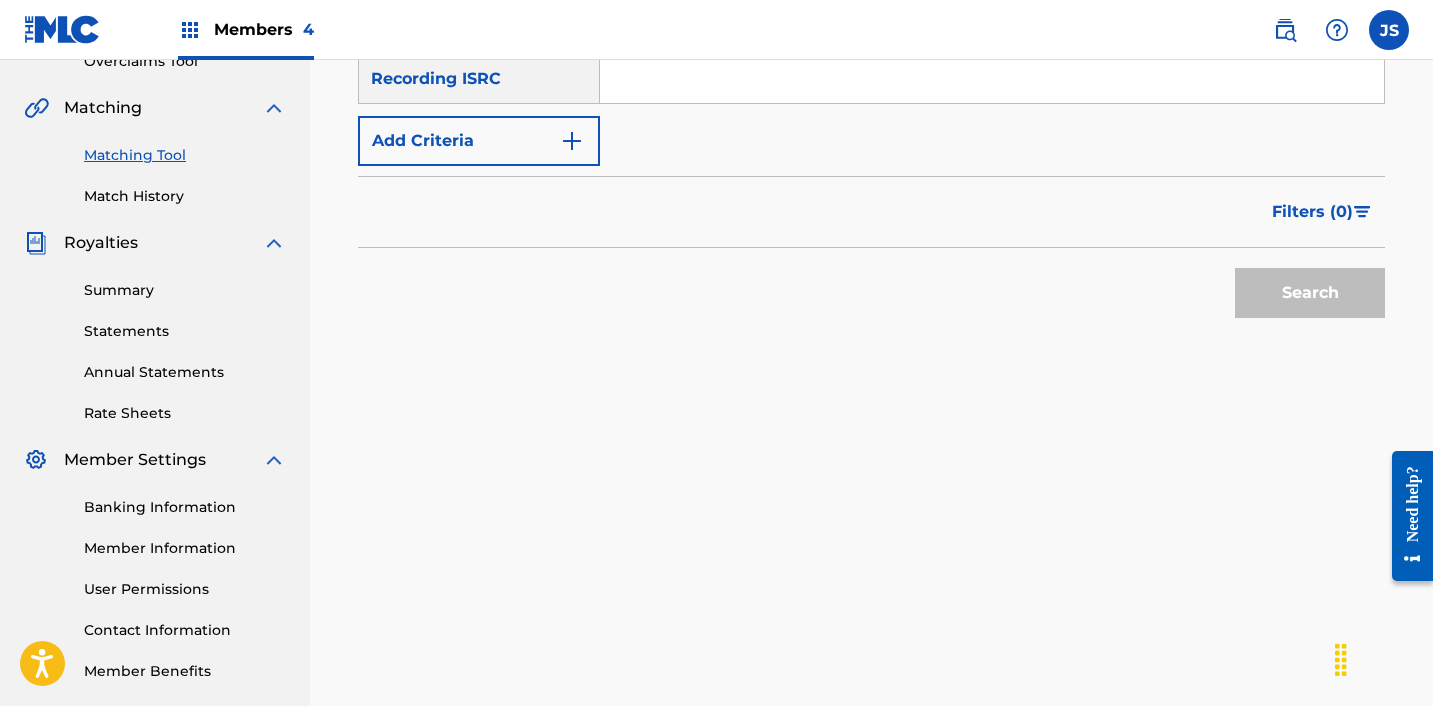 scroll, scrollTop: 436, scrollLeft: 0, axis: vertical 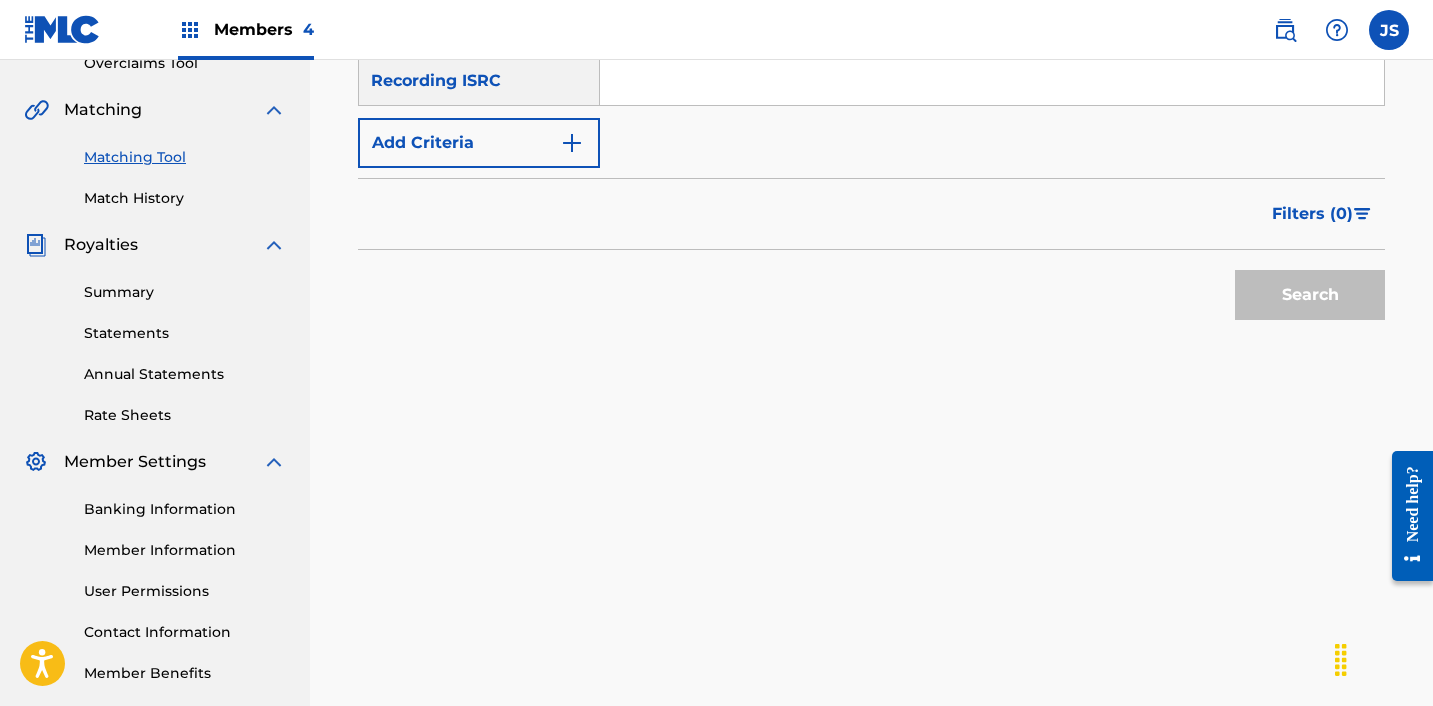 click at bounding box center (992, 81) 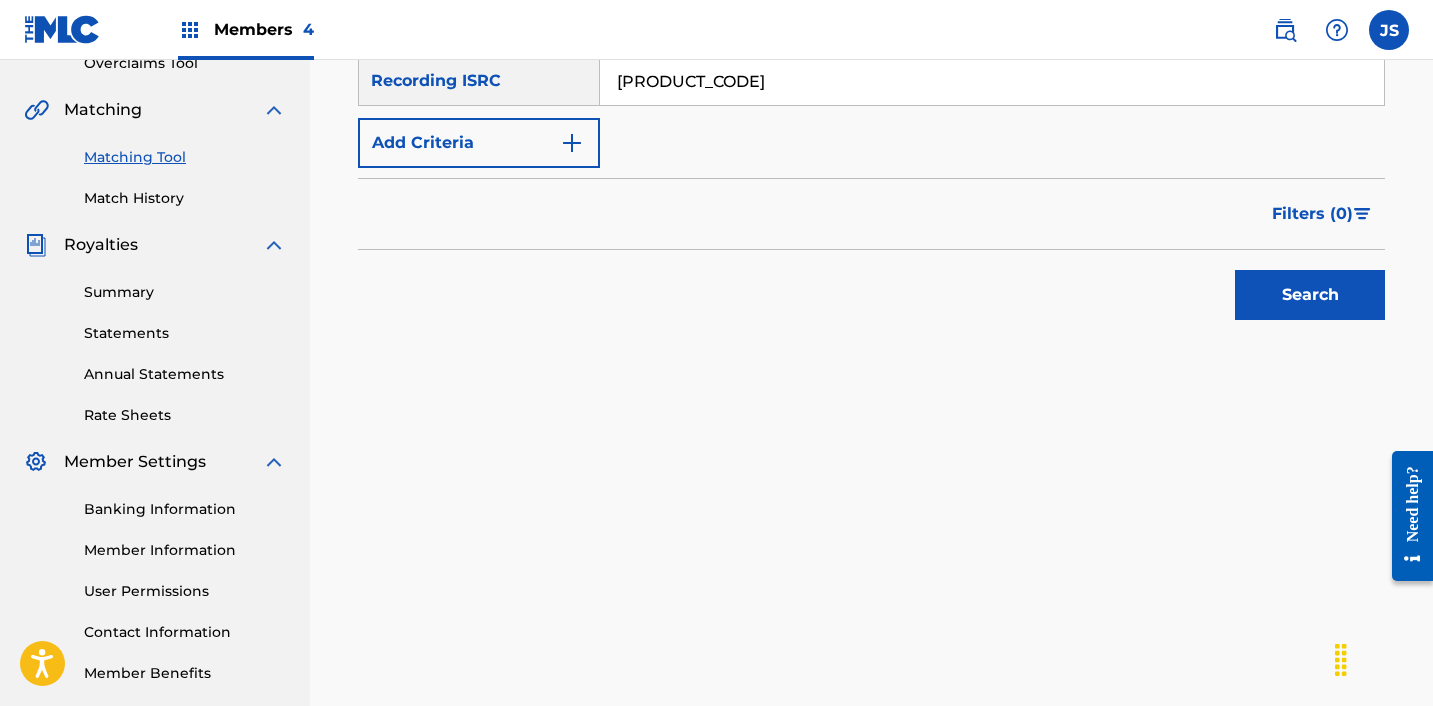 type on "[PRODUCT_CODE]" 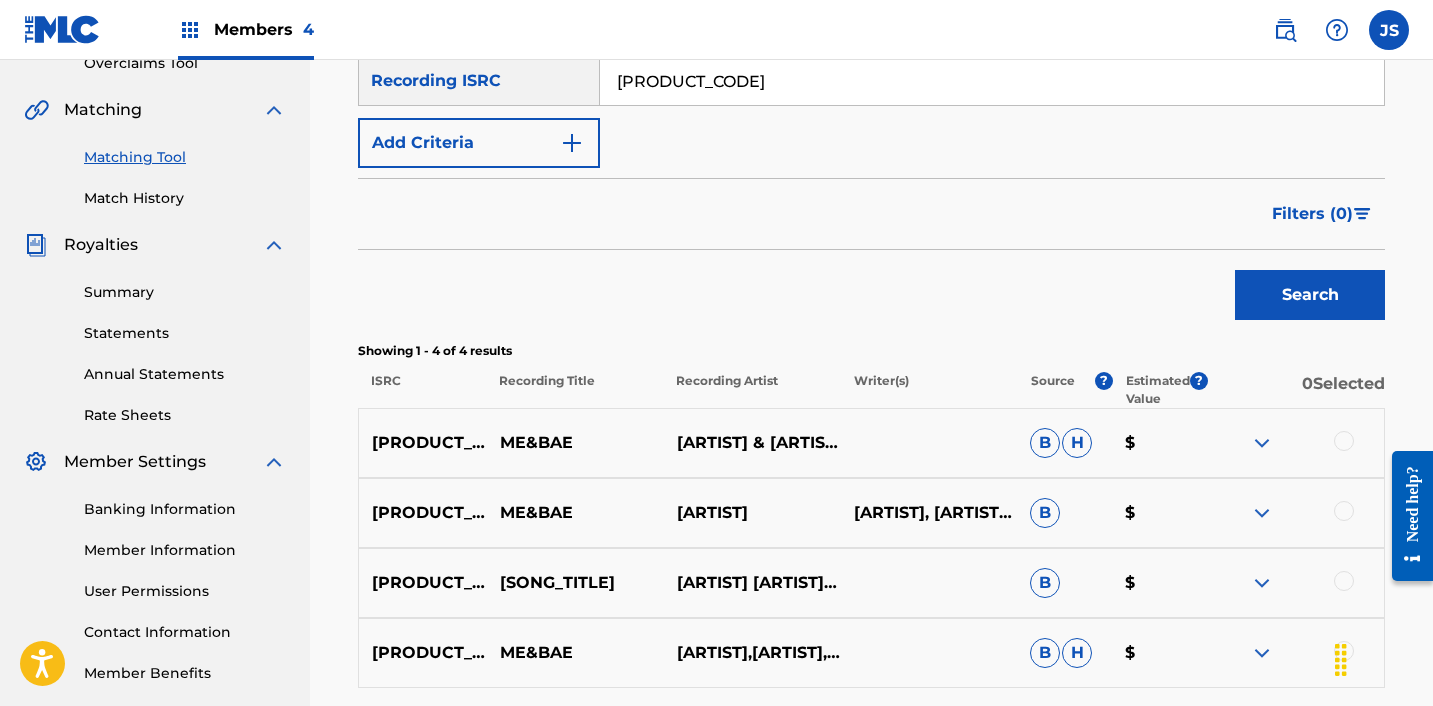 scroll, scrollTop: 614, scrollLeft: 0, axis: vertical 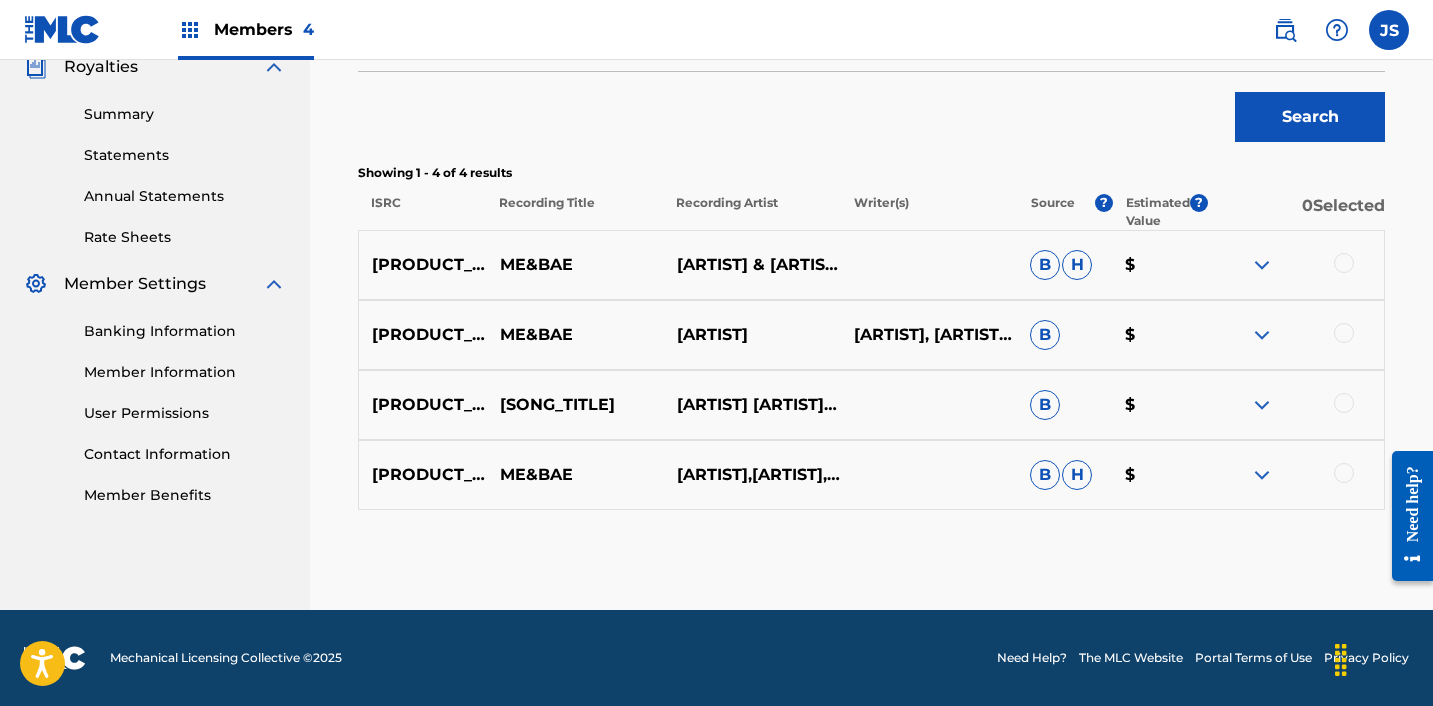 click at bounding box center (1344, 473) 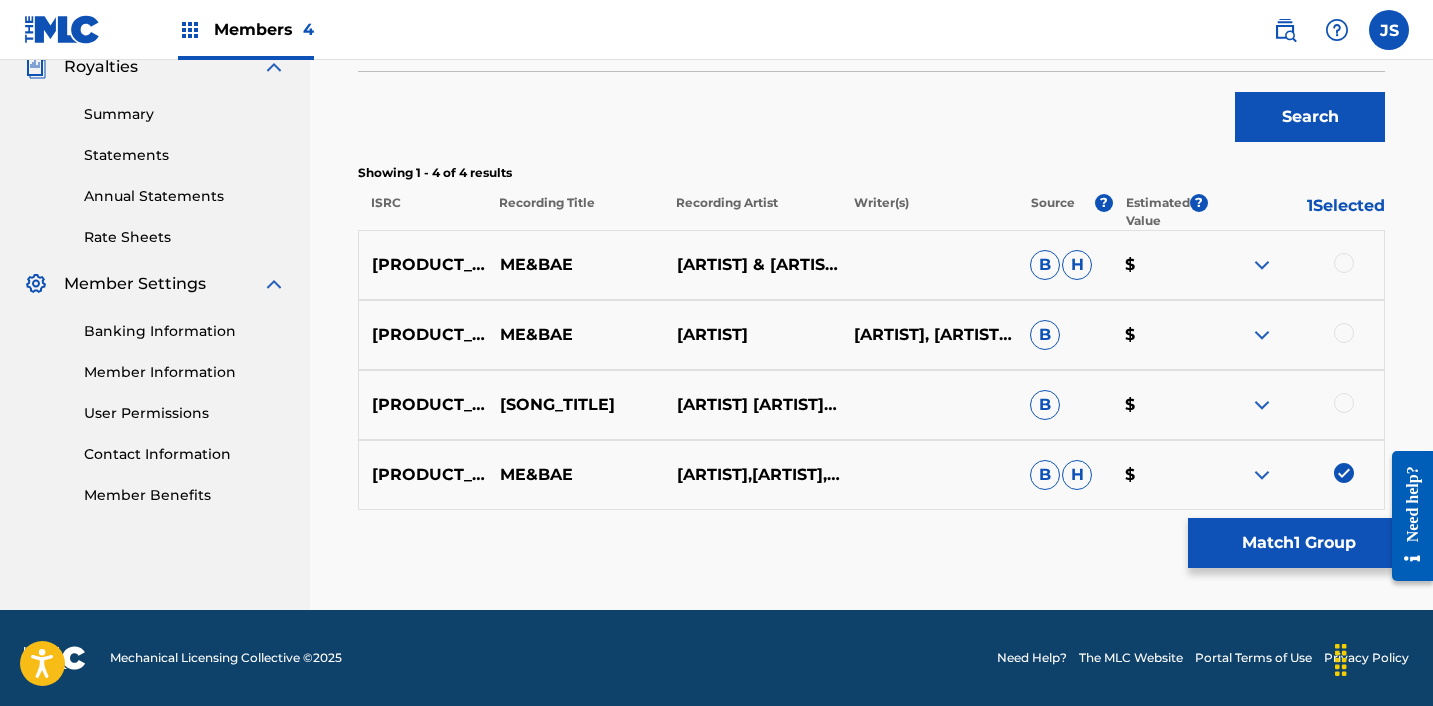 click at bounding box center (1344, 403) 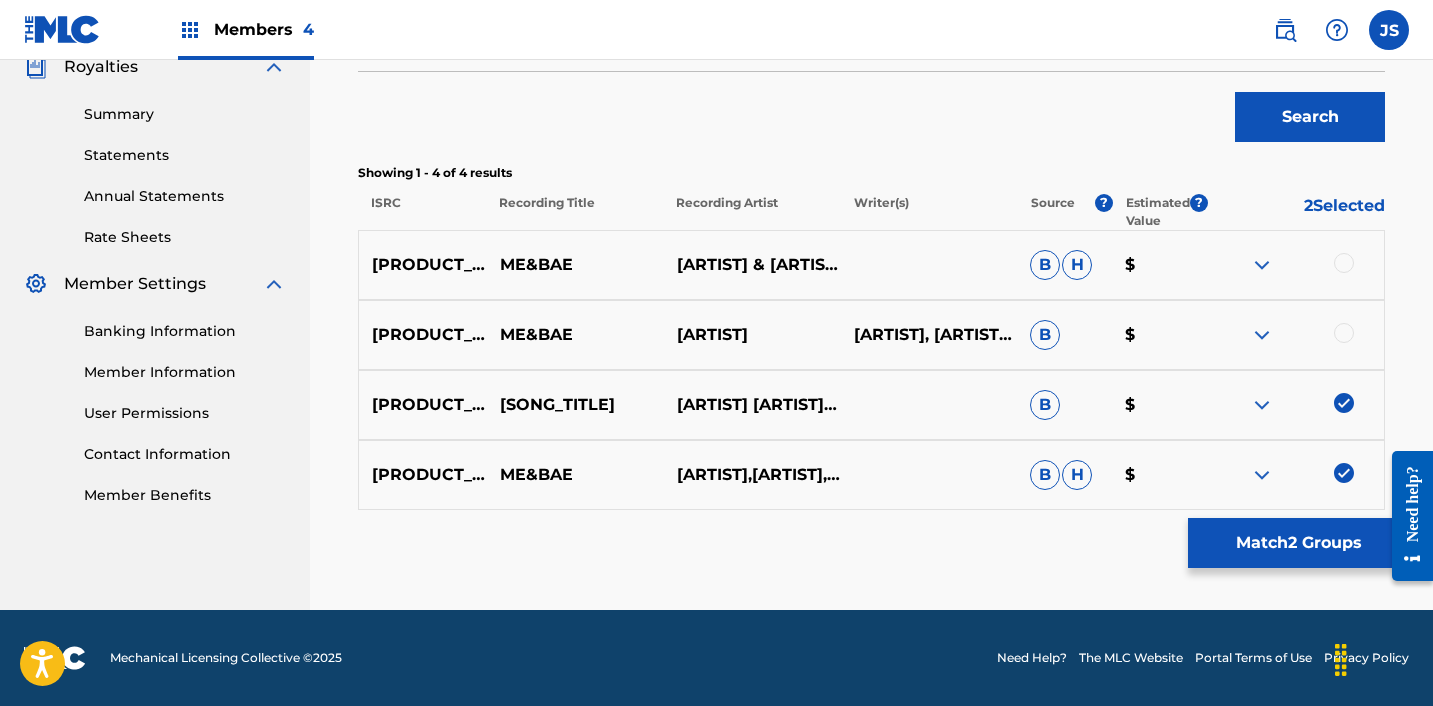 click at bounding box center [1344, 333] 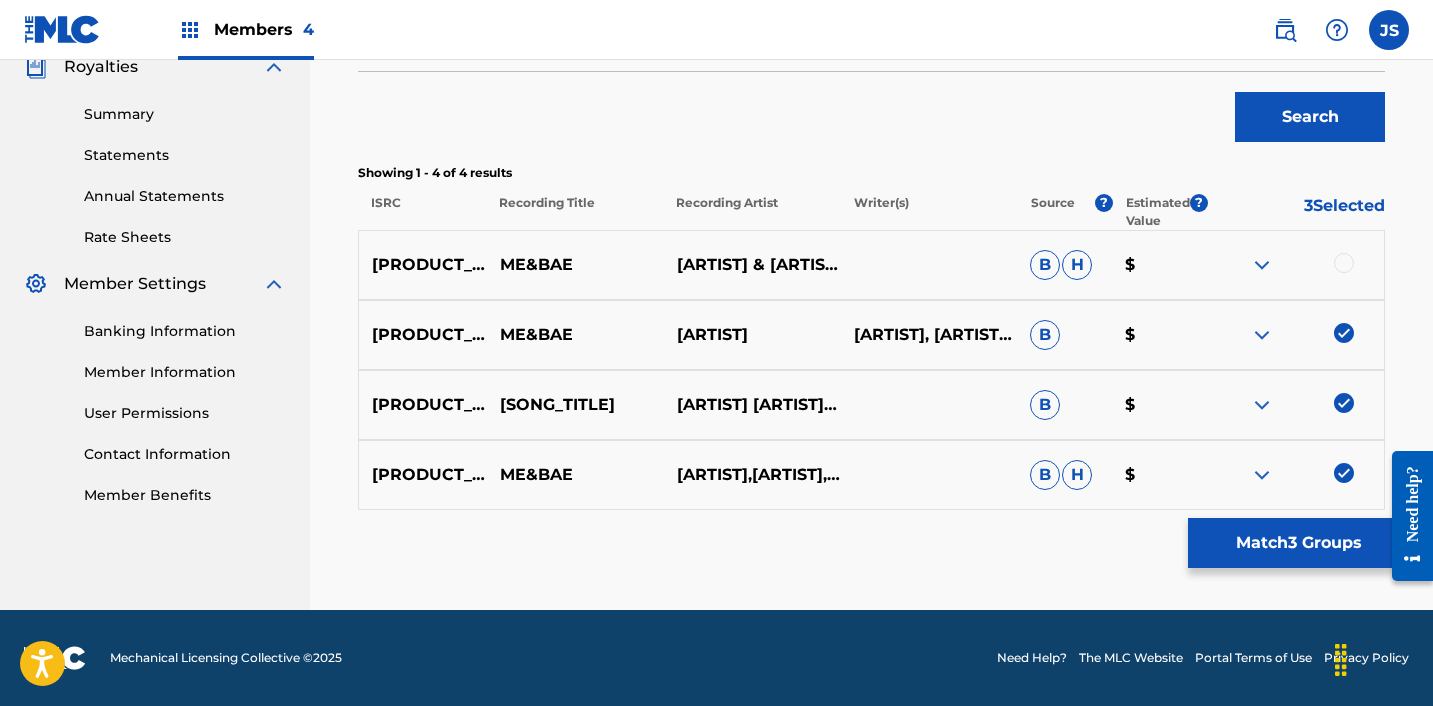 click at bounding box center [1344, 263] 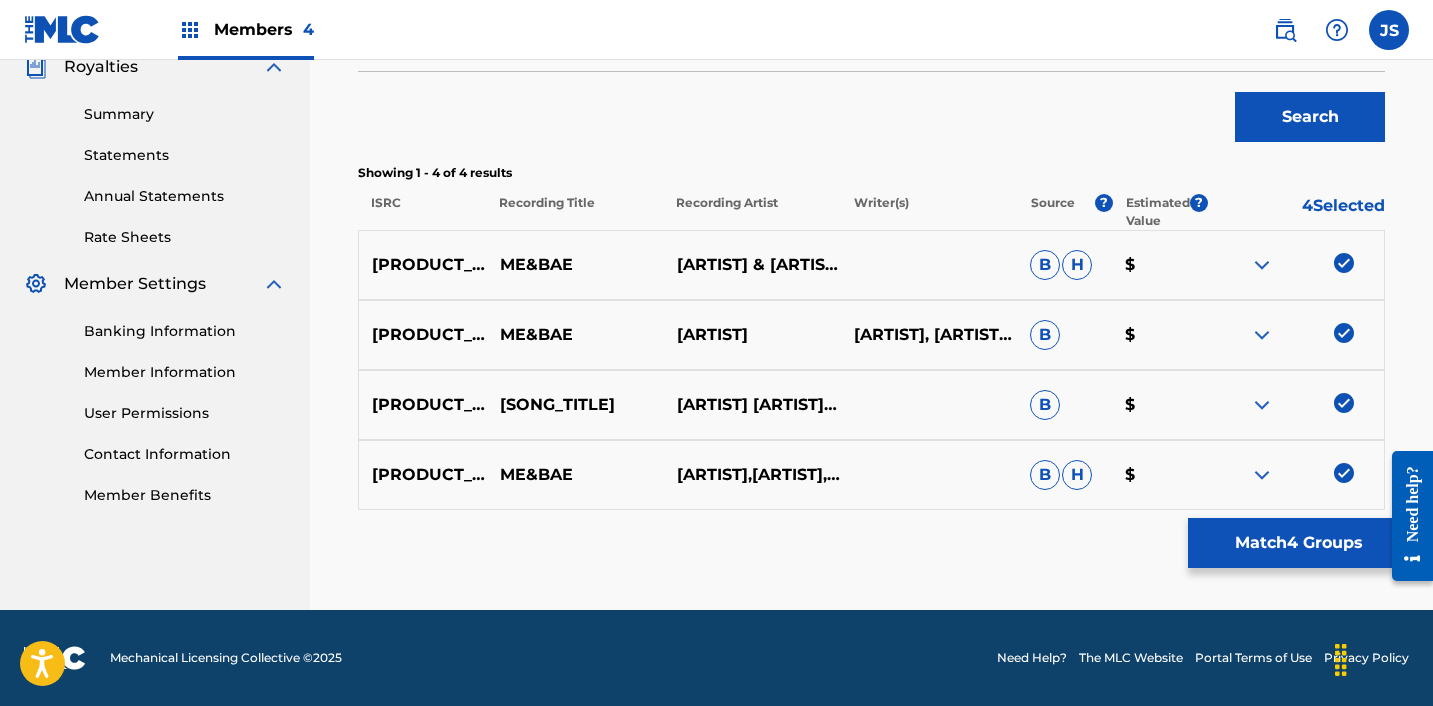 click on "Match  4 Groups" at bounding box center (1298, 543) 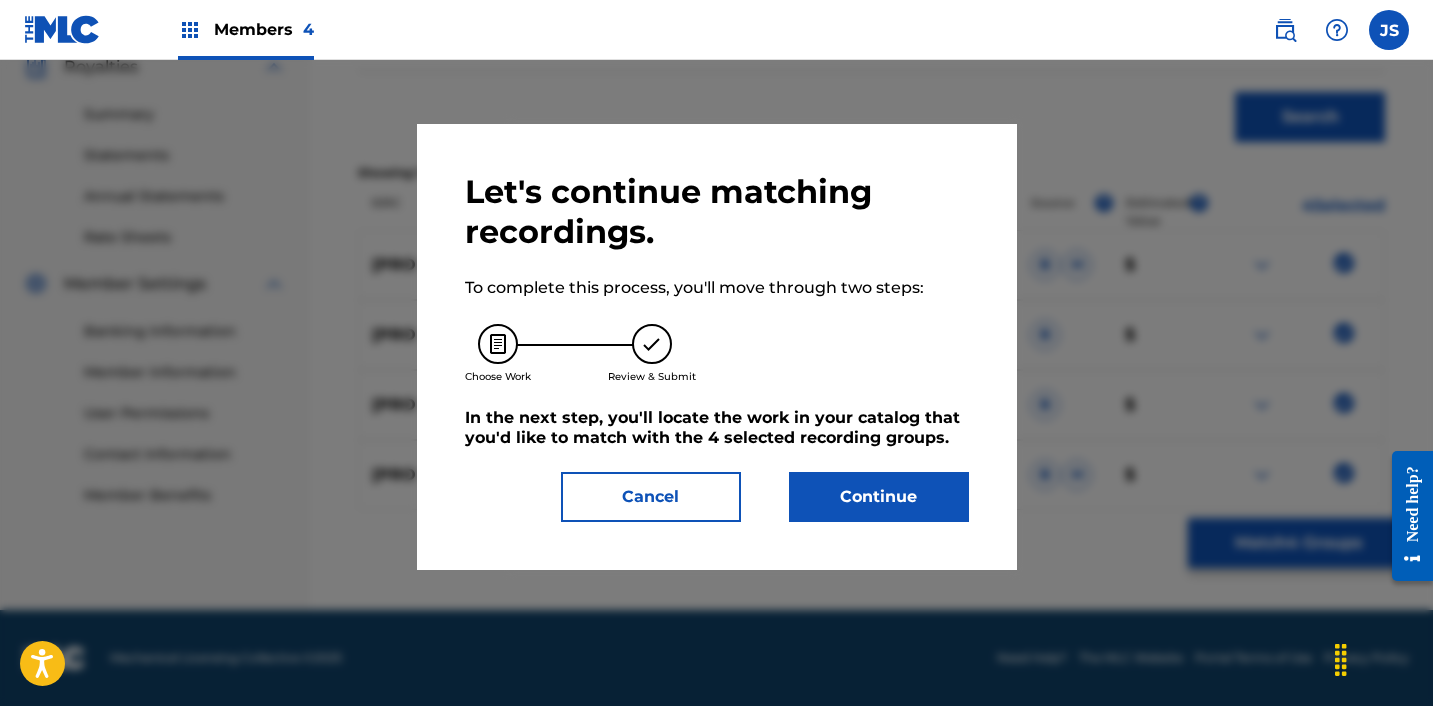 click on "Continue" at bounding box center (879, 497) 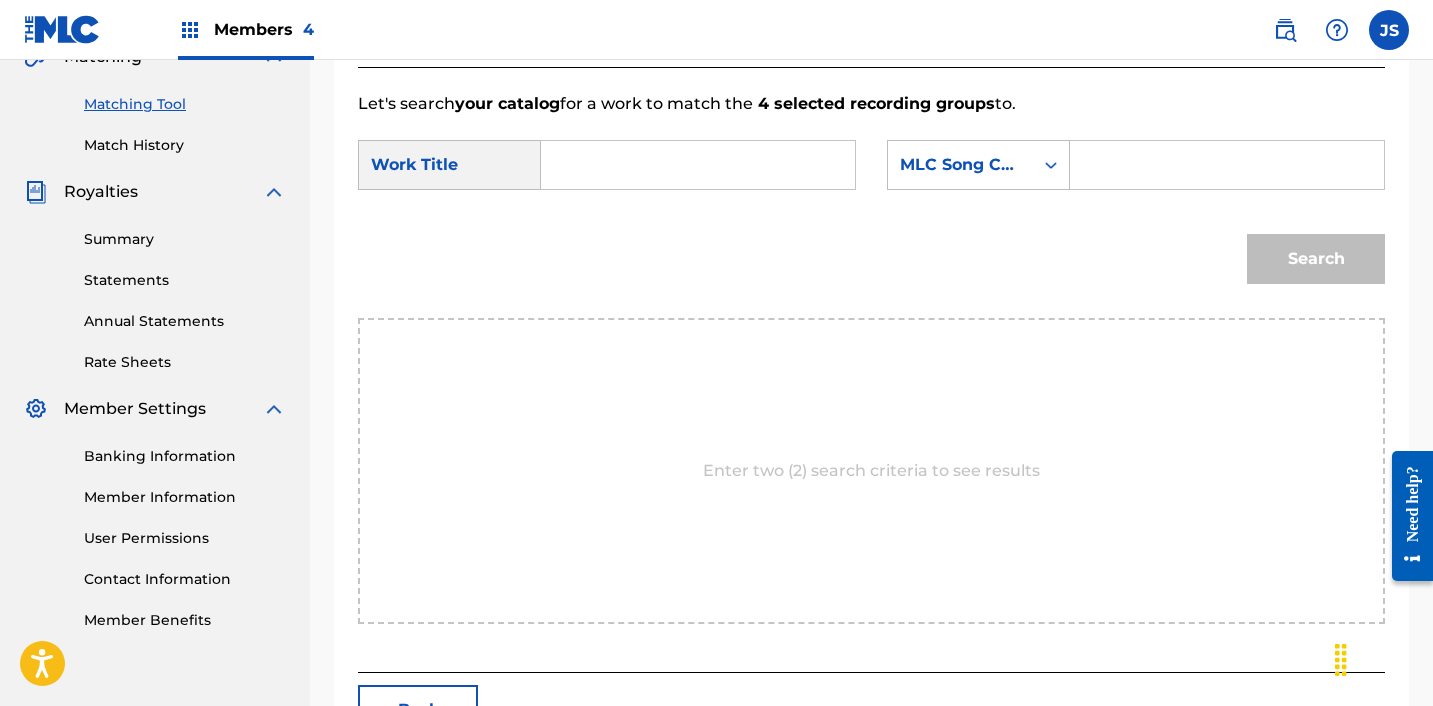 scroll, scrollTop: 442, scrollLeft: 0, axis: vertical 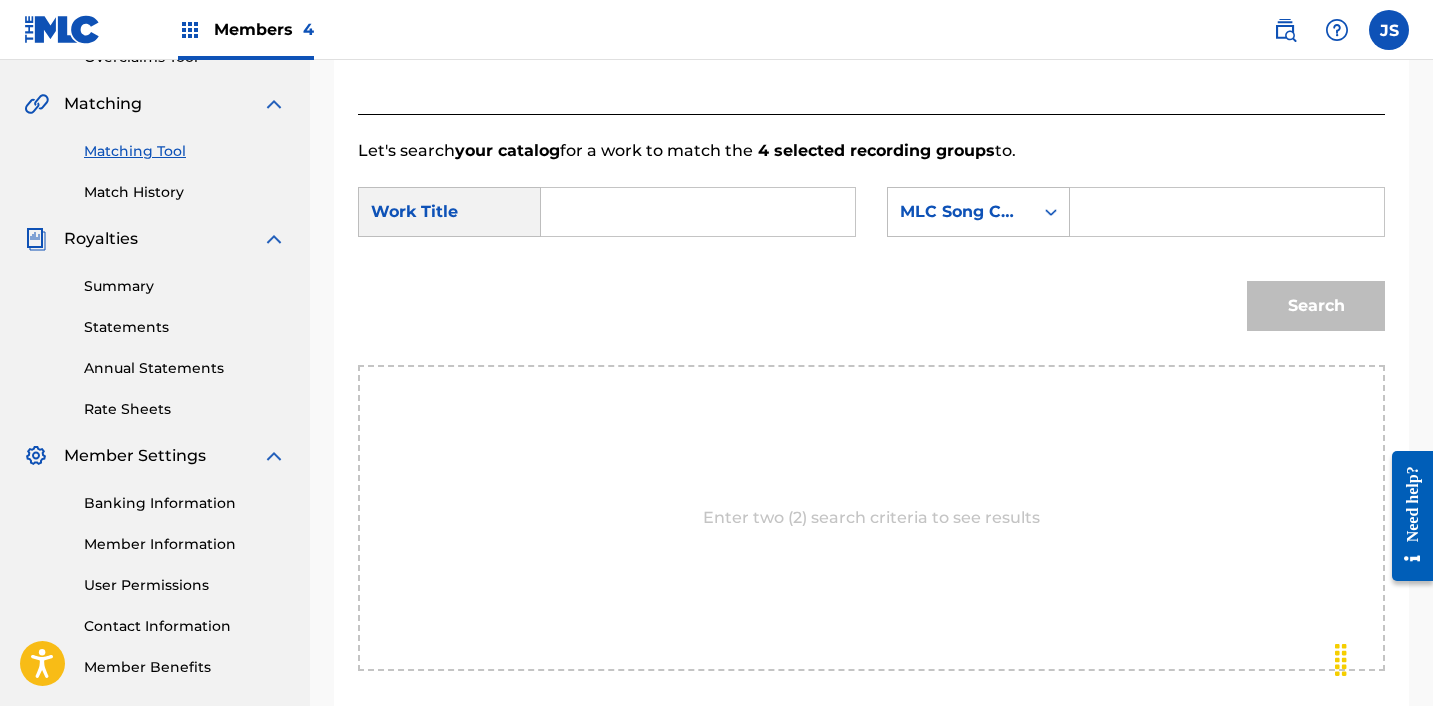click at bounding box center (698, 212) 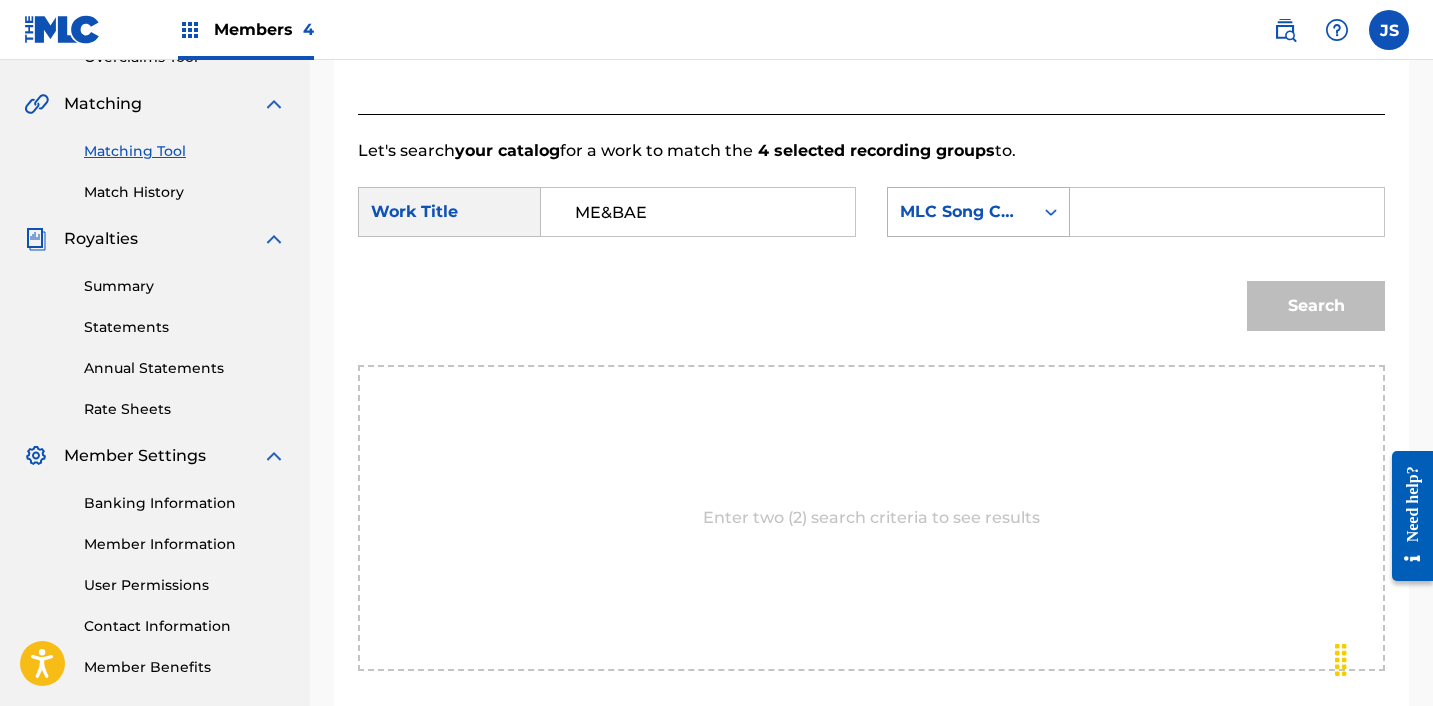 type on "ME&BAE" 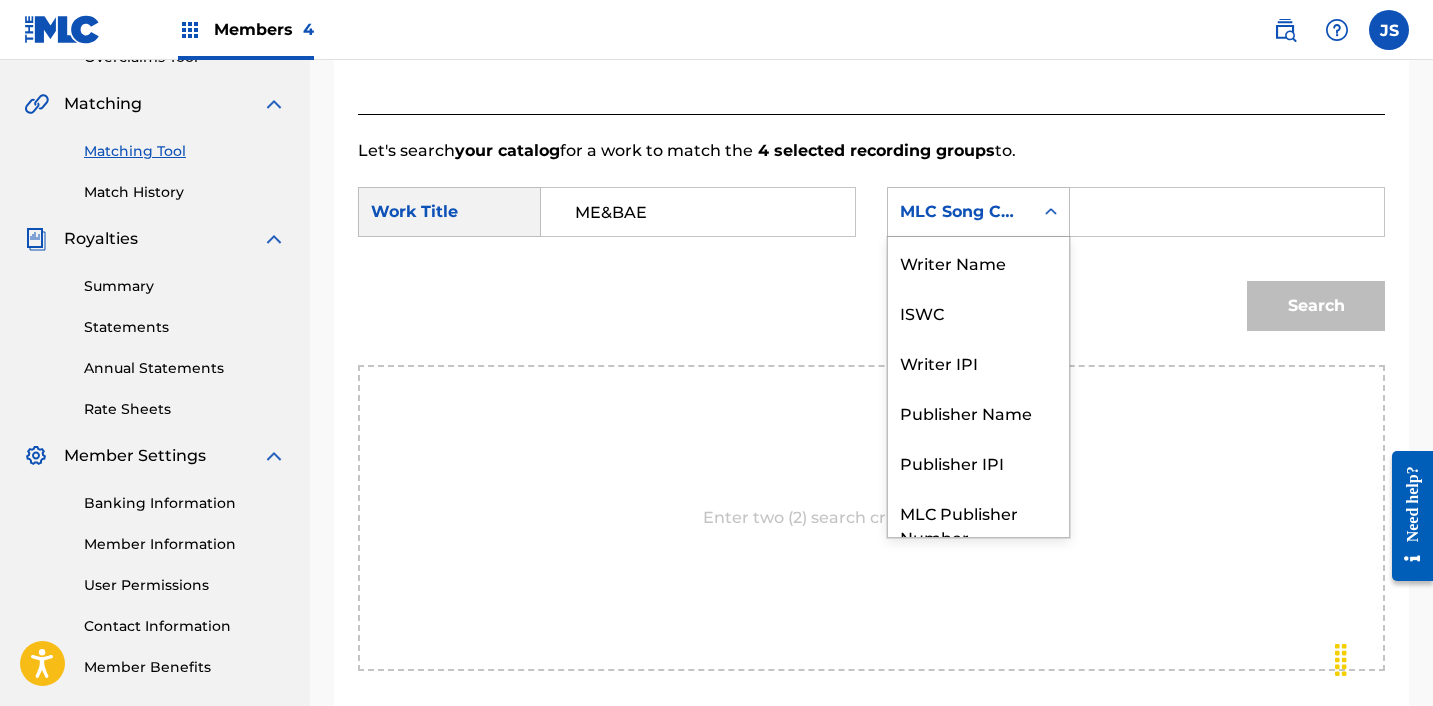scroll, scrollTop: 74, scrollLeft: 0, axis: vertical 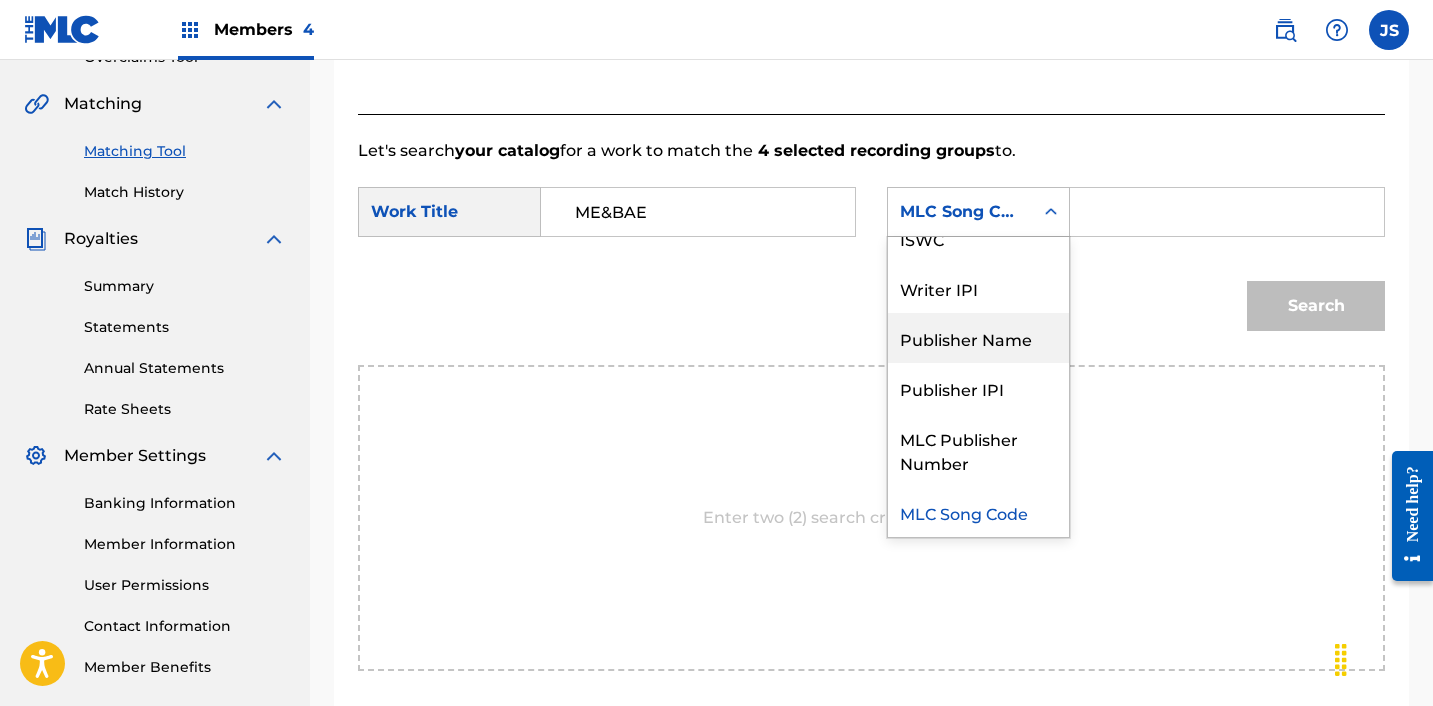 click on "Publisher Name" at bounding box center (978, 338) 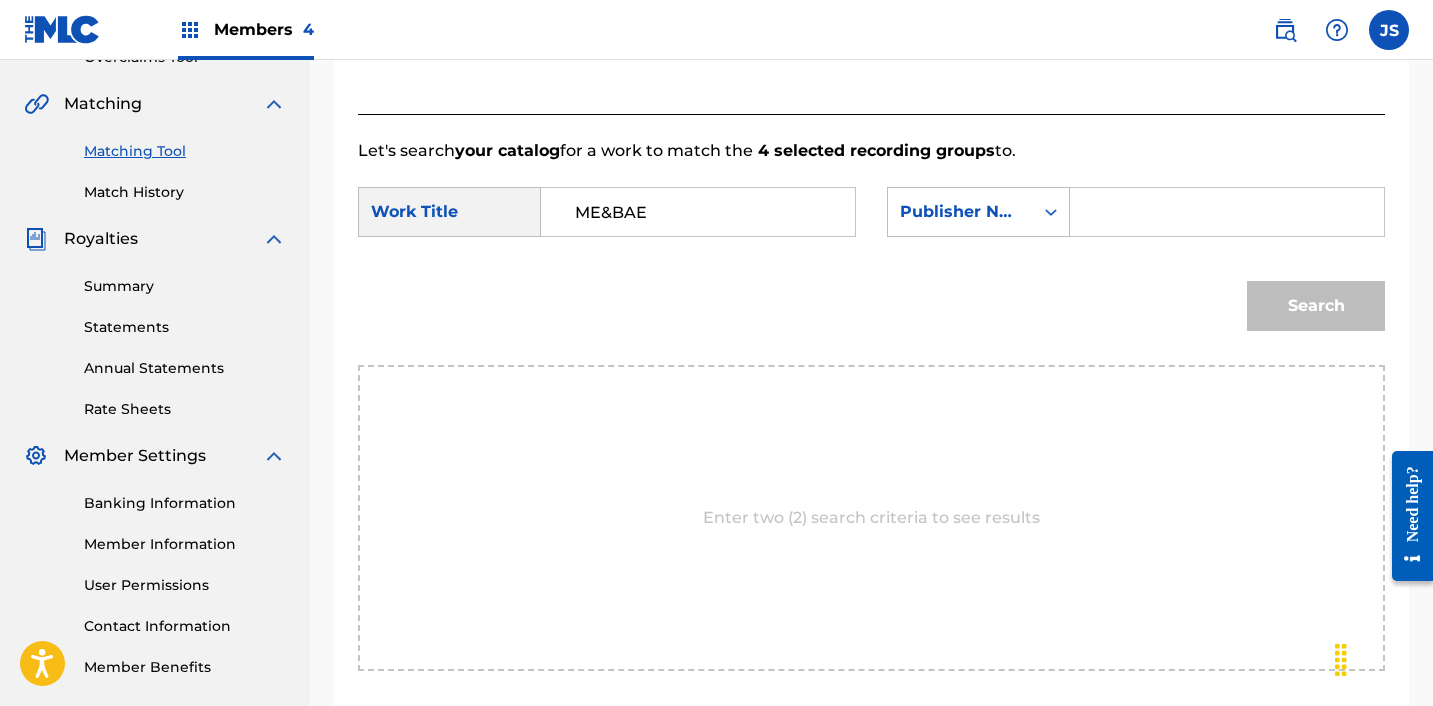 click at bounding box center [1227, 212] 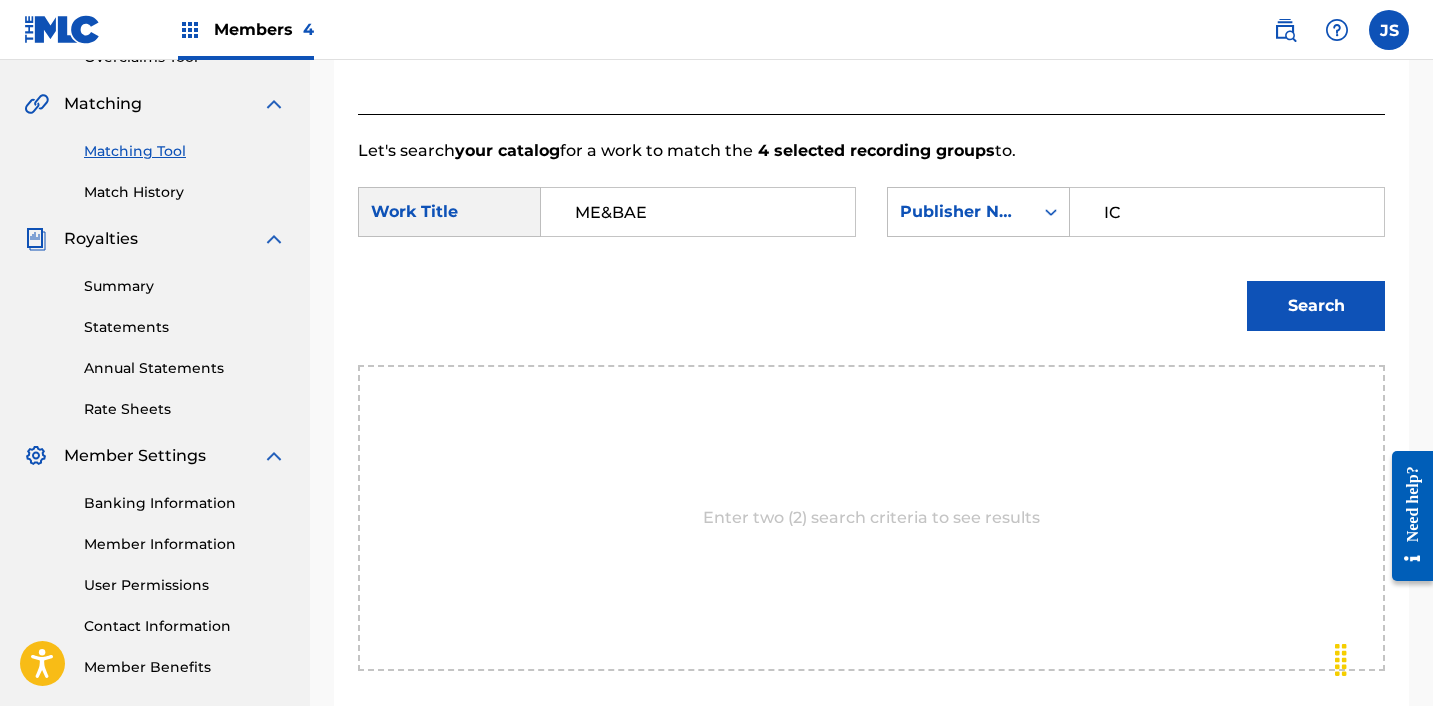 type on "ICHUTUS" 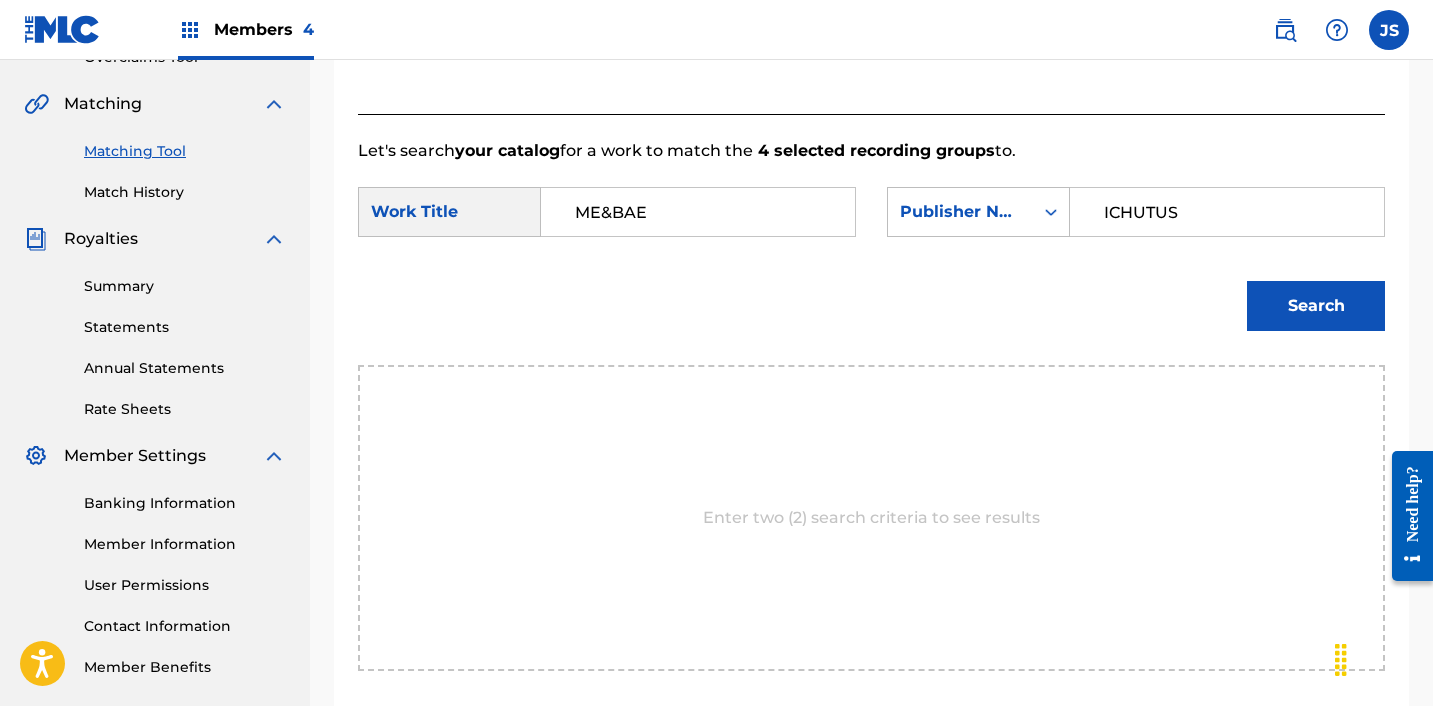 click on "Search" at bounding box center (1316, 306) 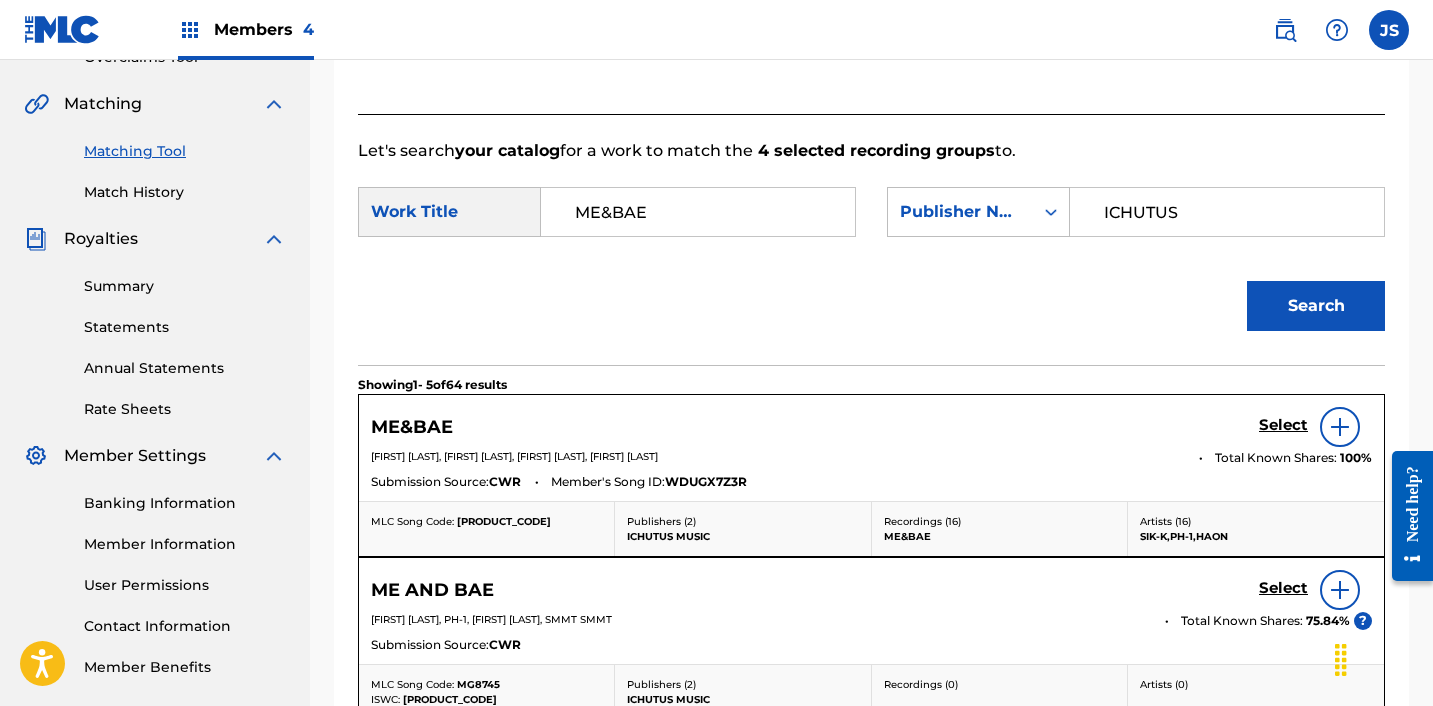 scroll, scrollTop: 465, scrollLeft: 0, axis: vertical 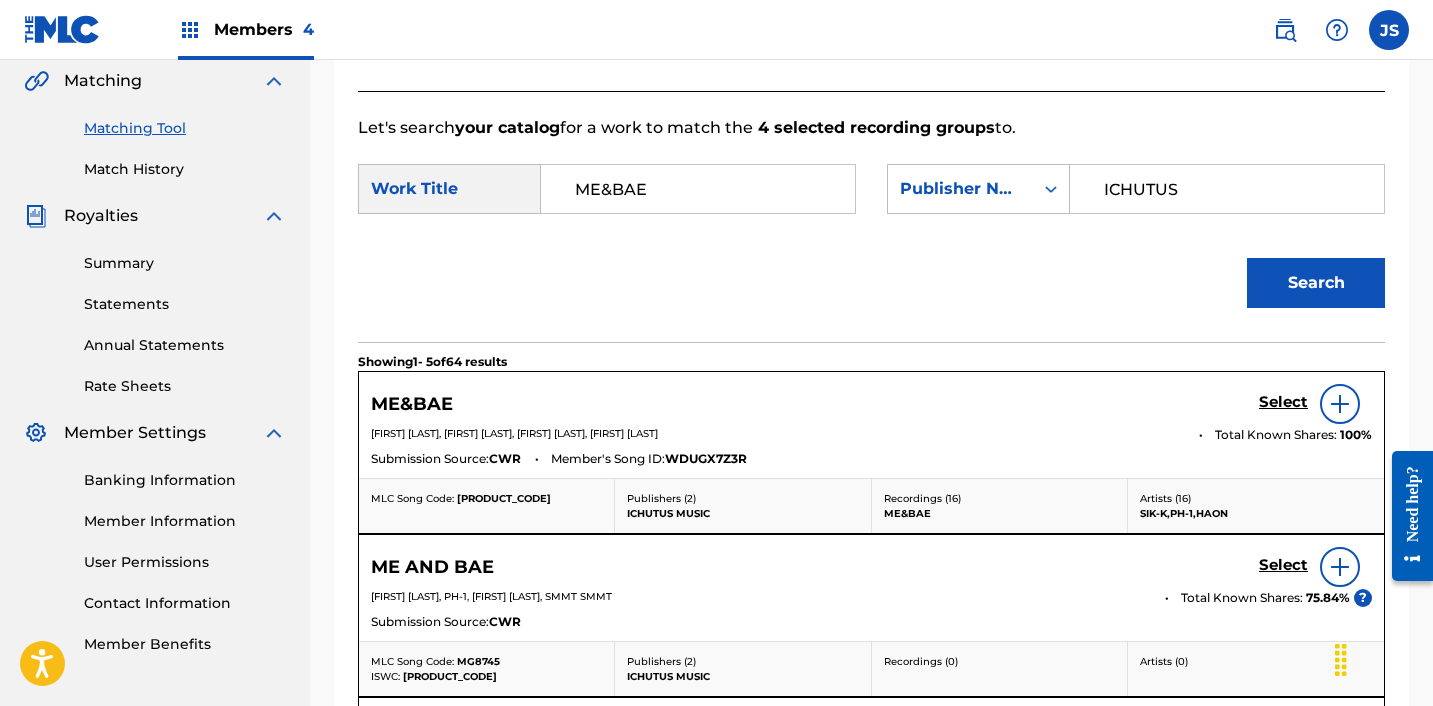 click on "Select" at bounding box center [1283, 402] 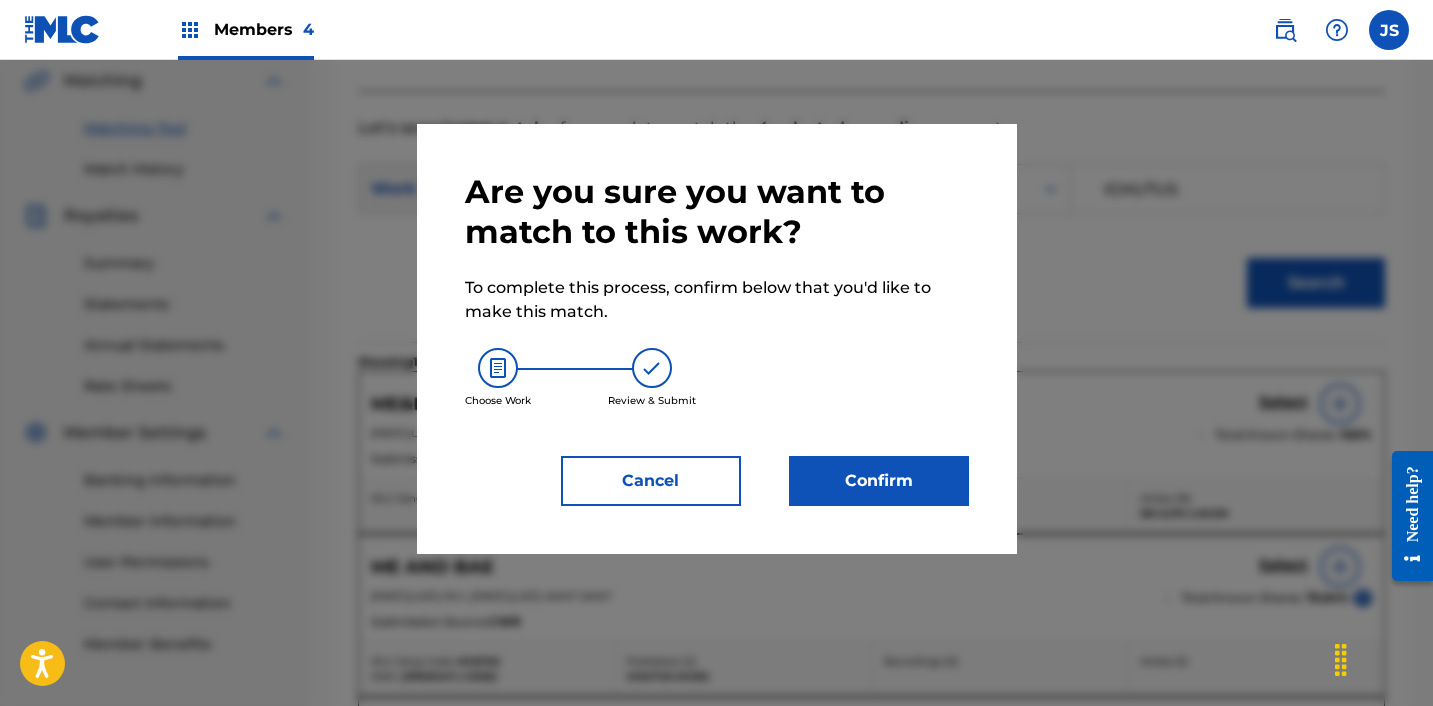 click on "Confirm" at bounding box center (879, 481) 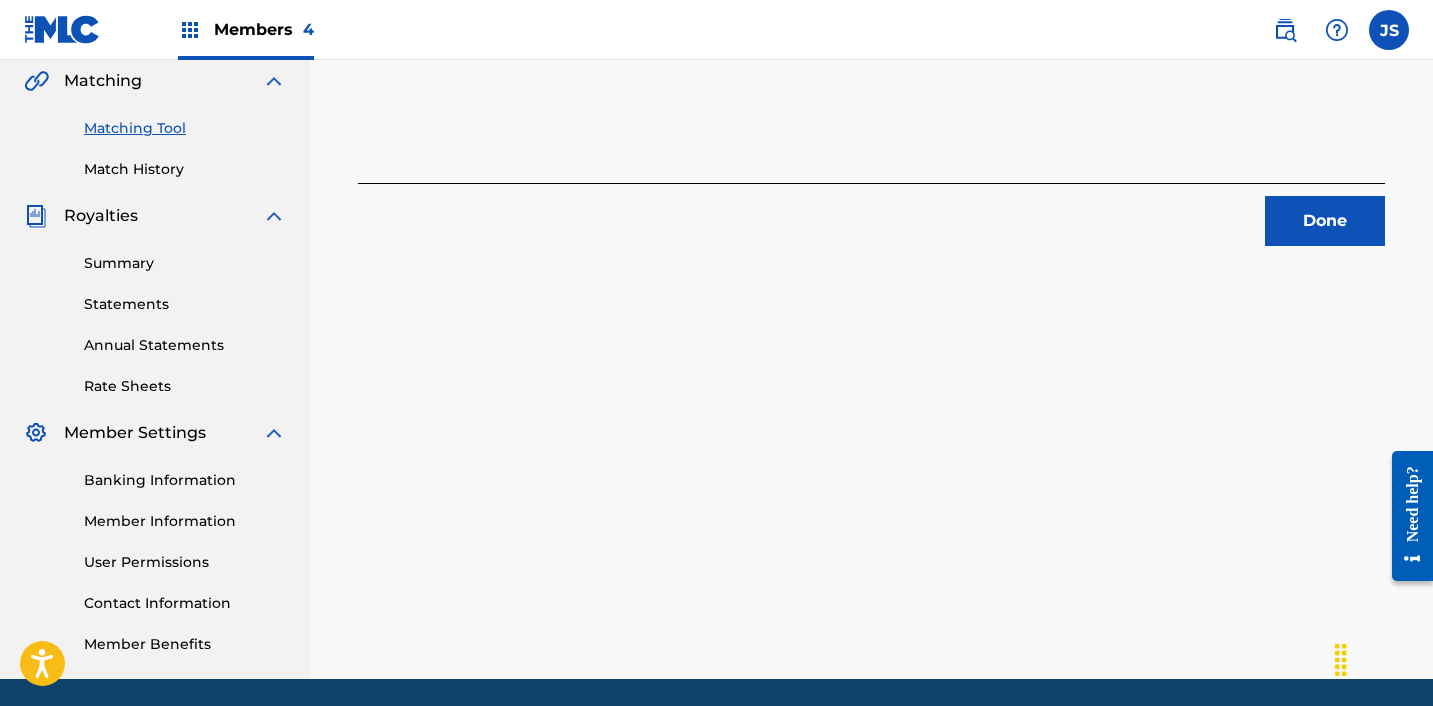 click on "Done" at bounding box center (1325, 221) 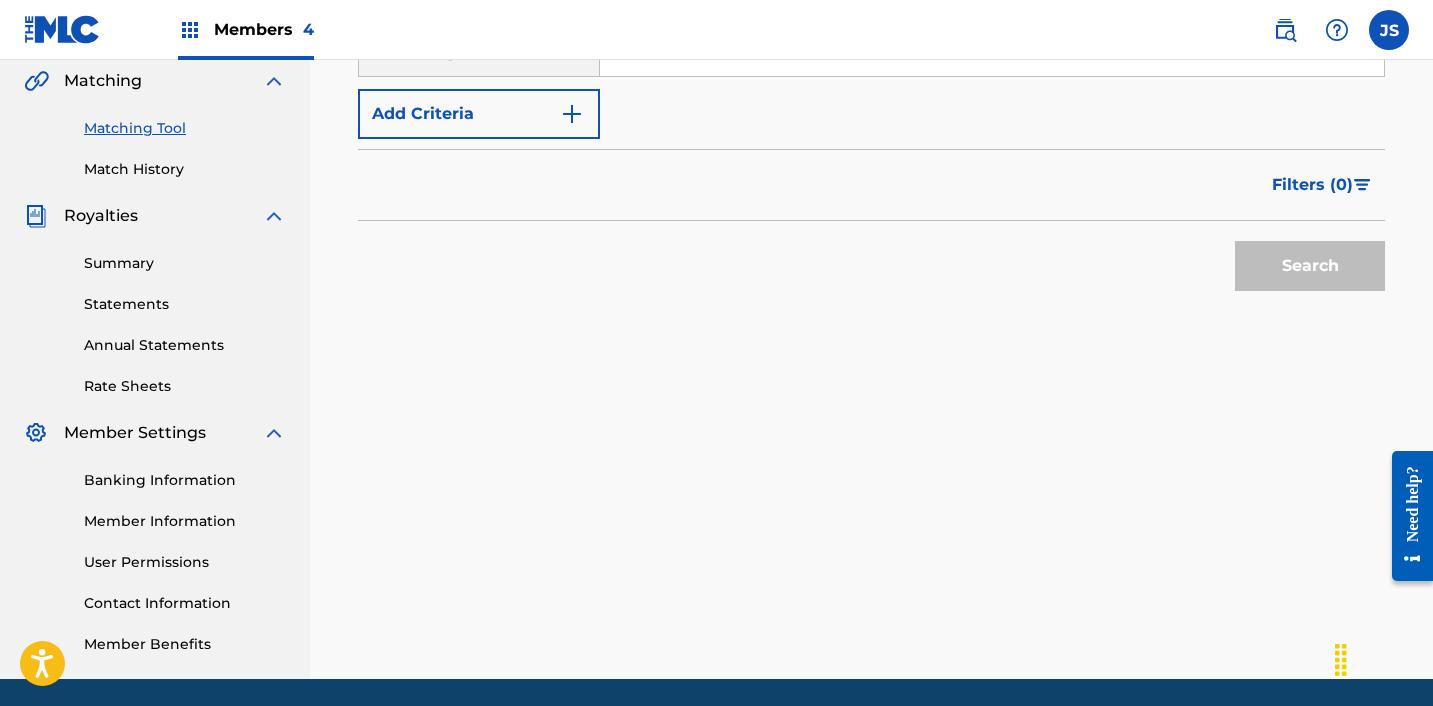 click at bounding box center (992, 52) 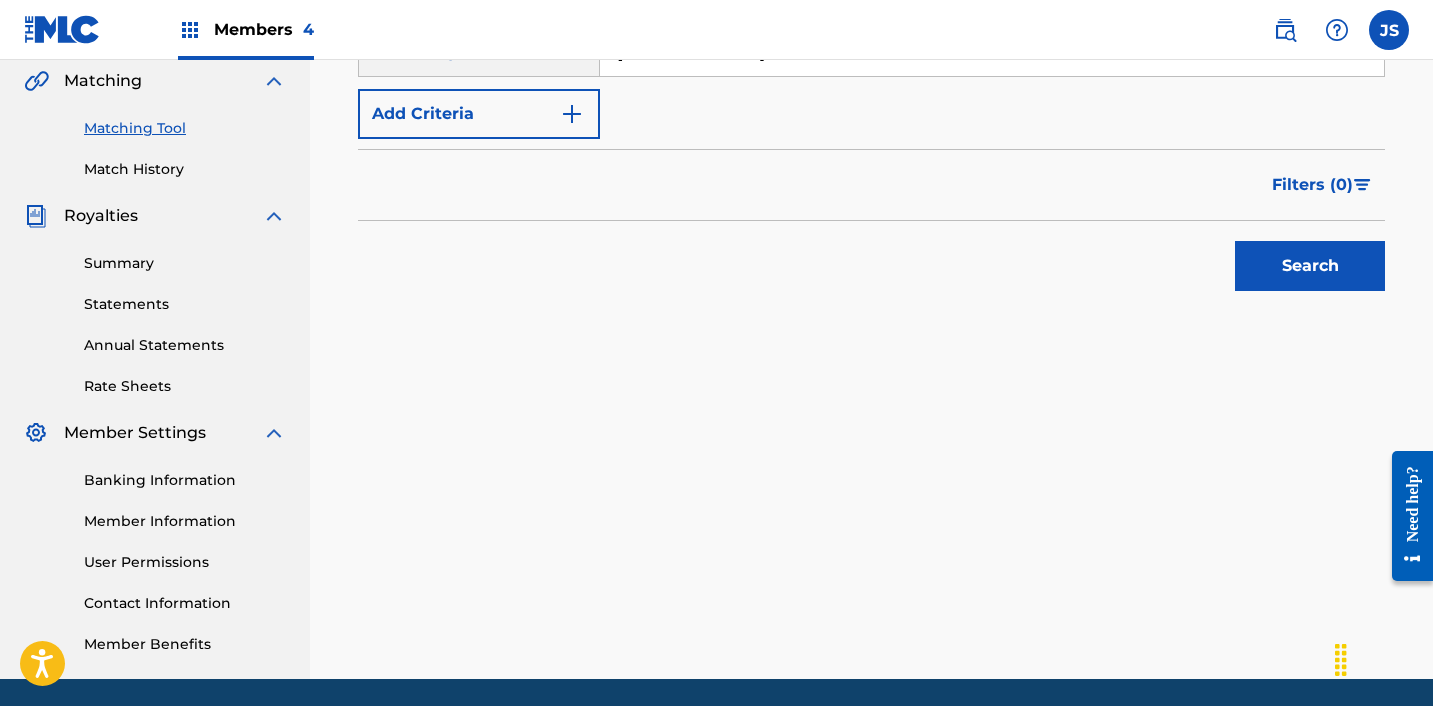 type on "[PRODUCT_CODE]" 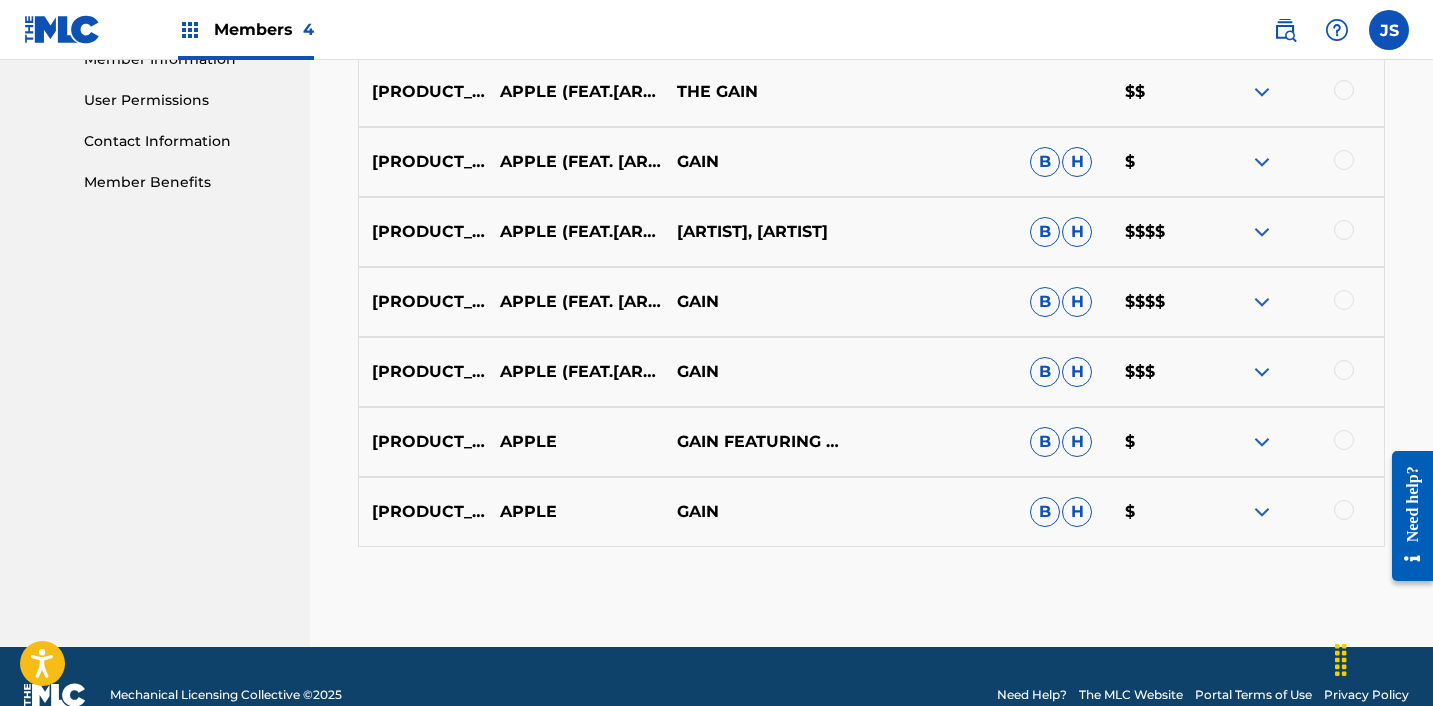 scroll, scrollTop: 964, scrollLeft: 0, axis: vertical 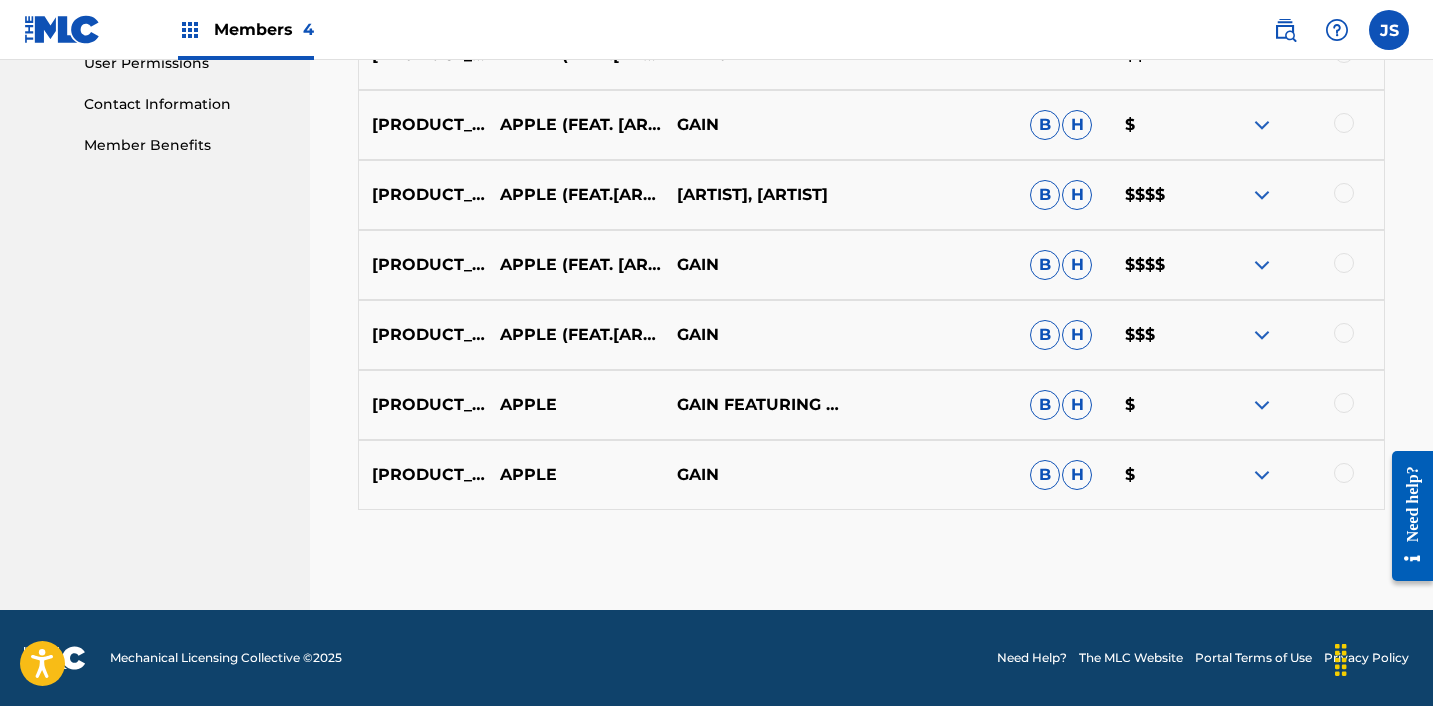 click at bounding box center (1295, 475) 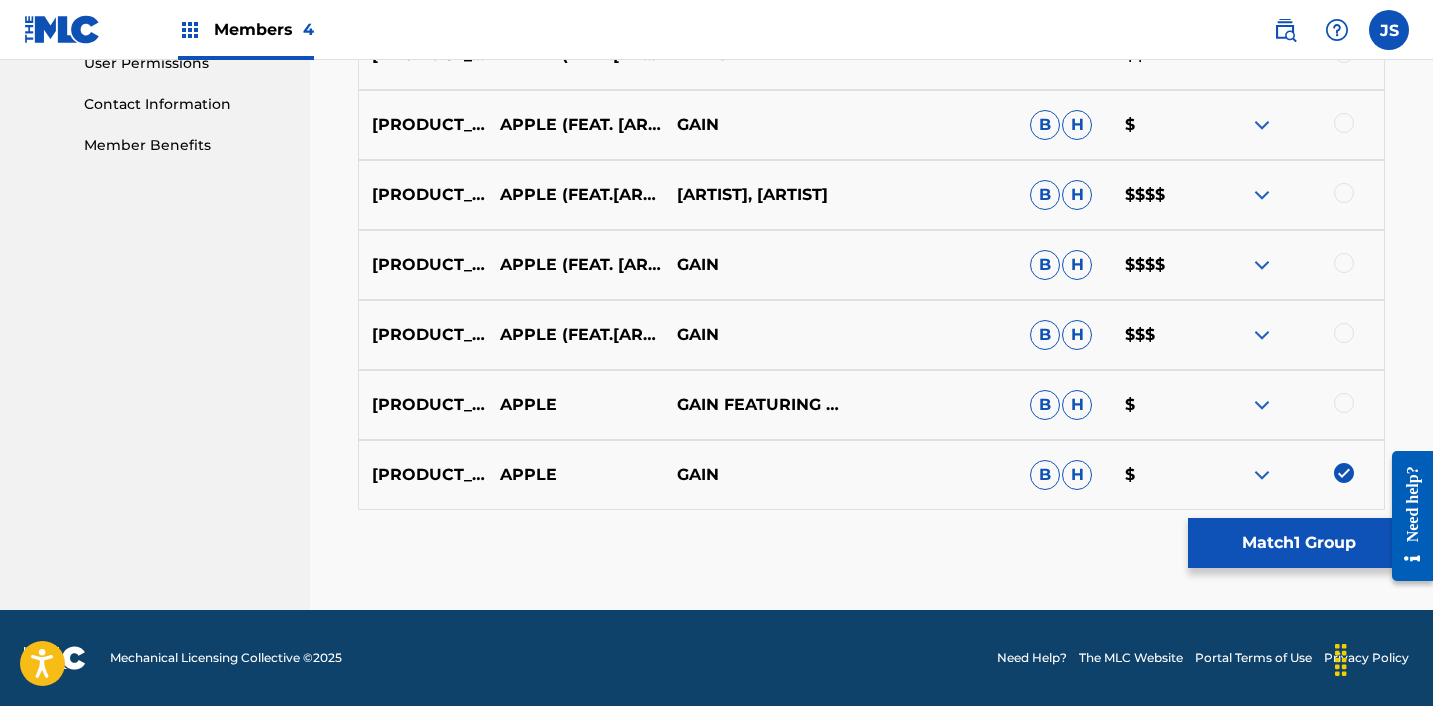 click at bounding box center [1344, 403] 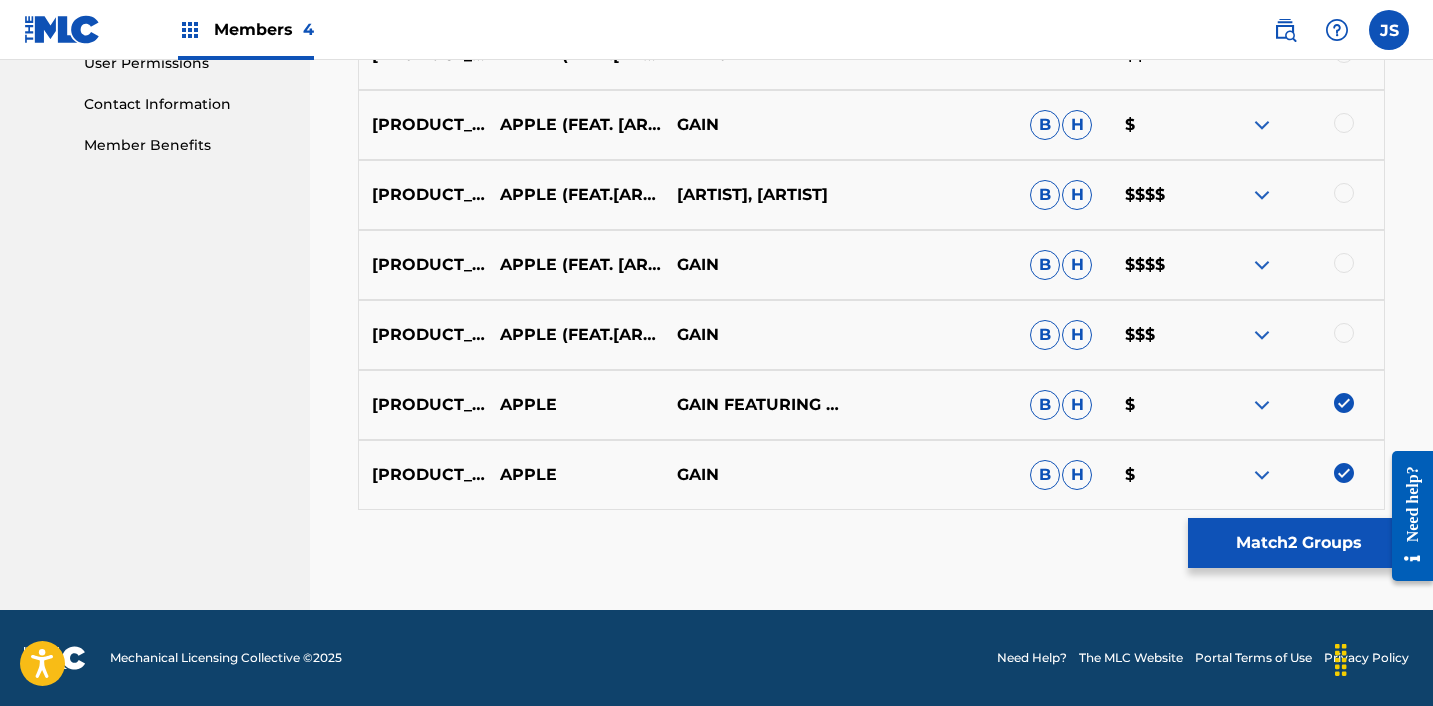 click at bounding box center [1344, 333] 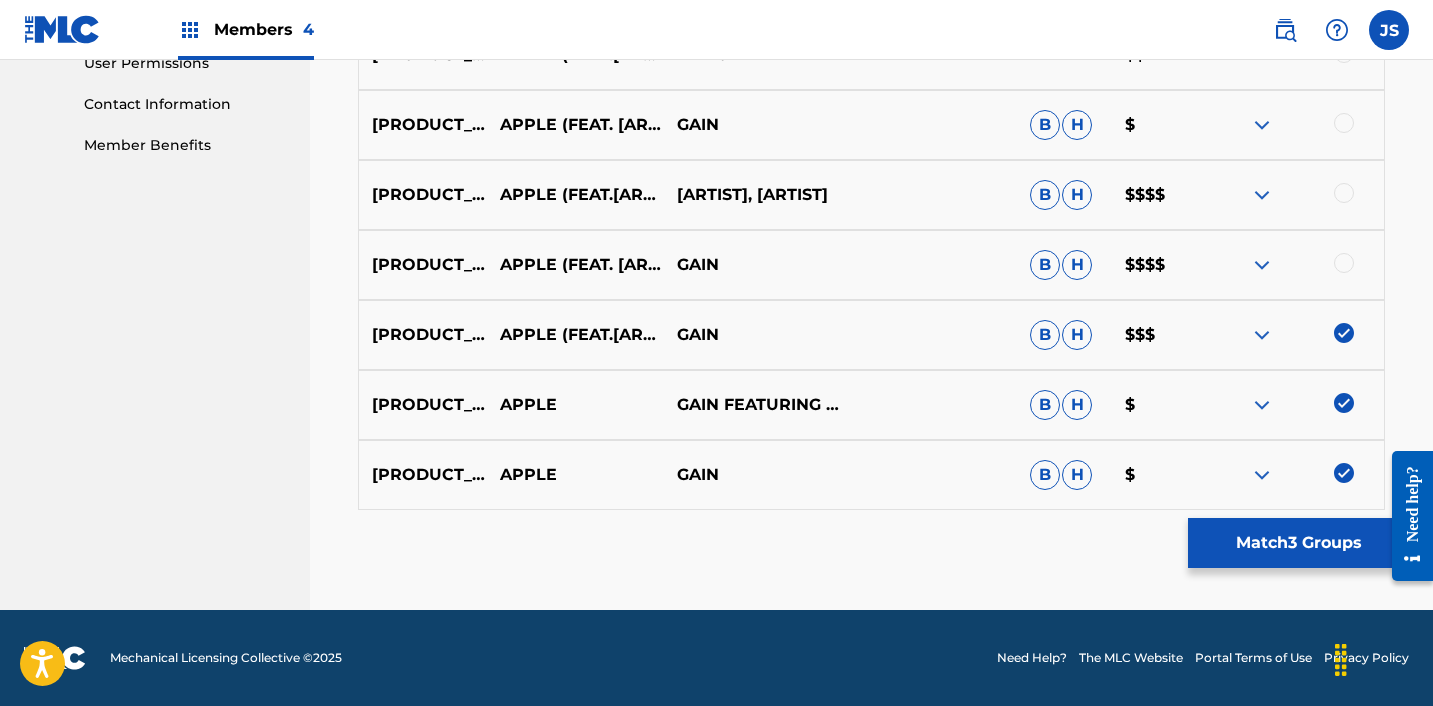 click at bounding box center [1344, 263] 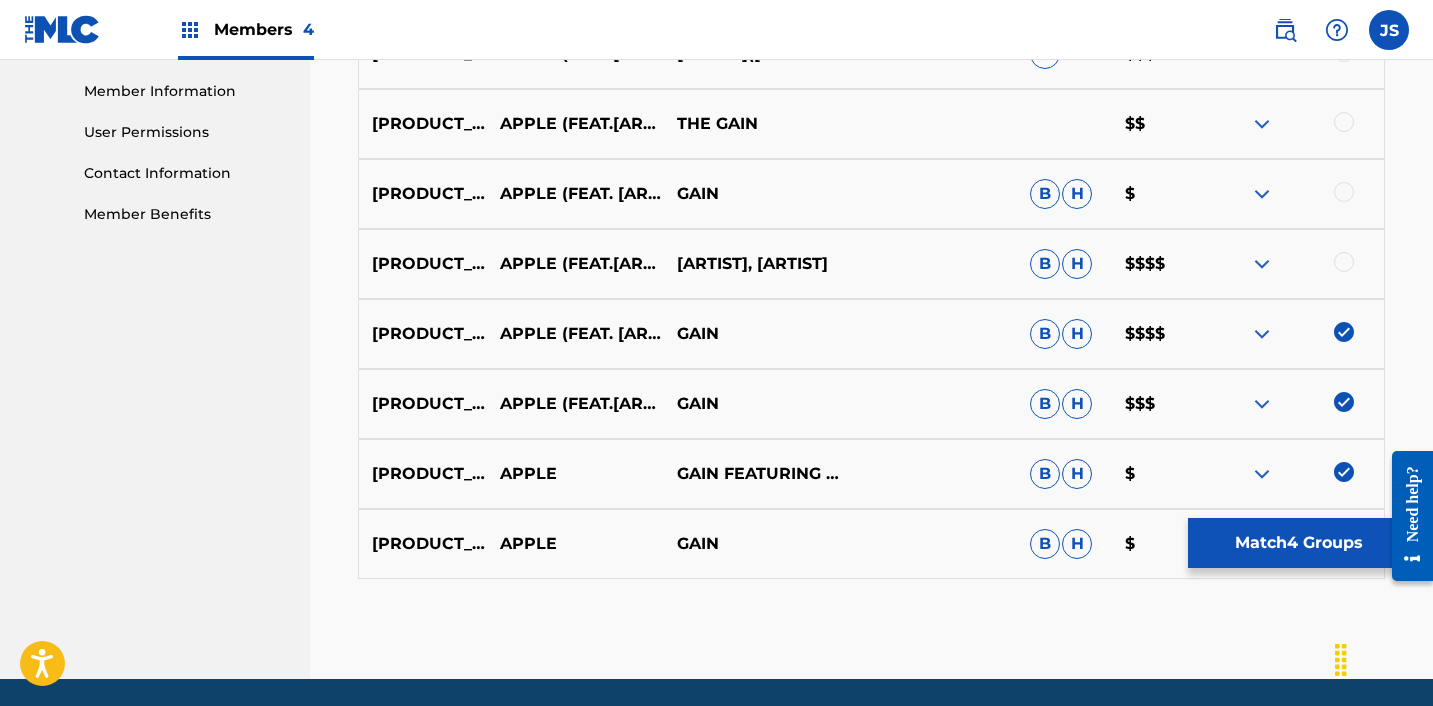 scroll, scrollTop: 839, scrollLeft: 0, axis: vertical 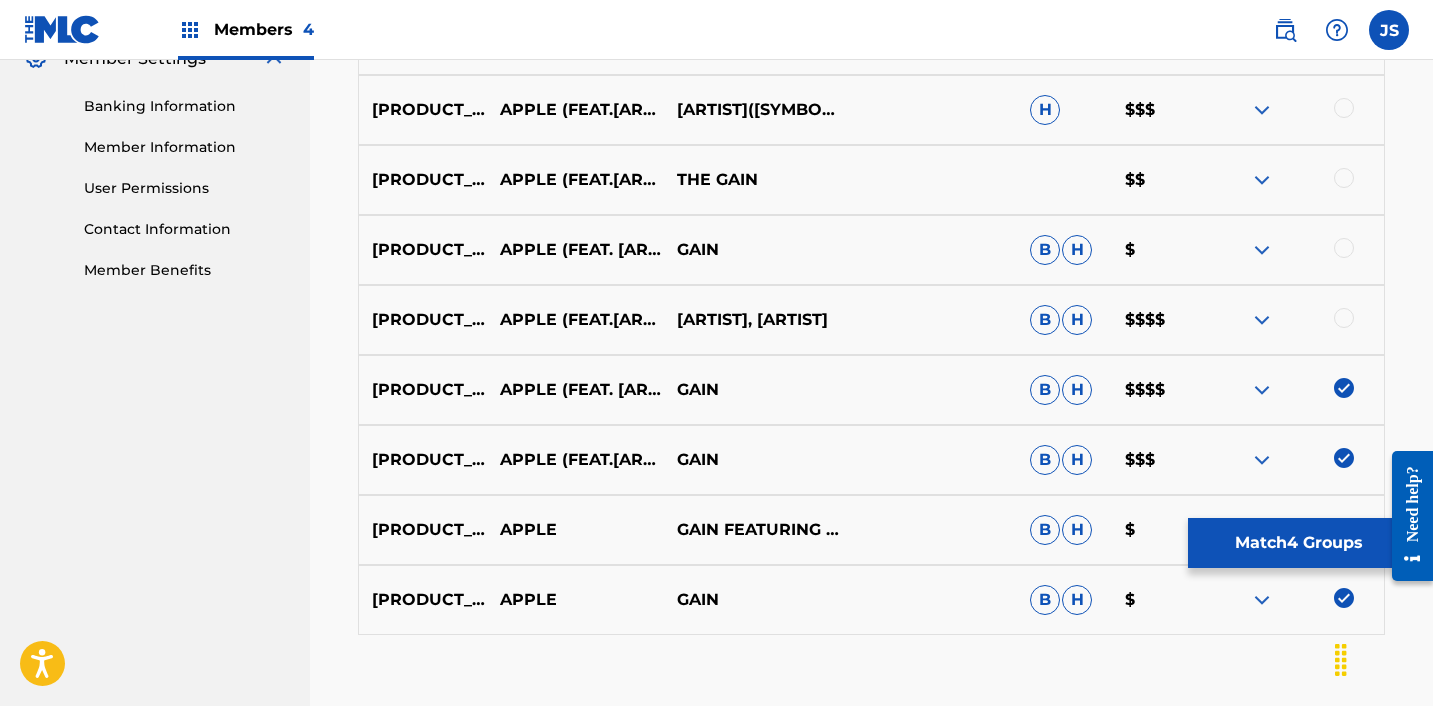 click at bounding box center (1344, 318) 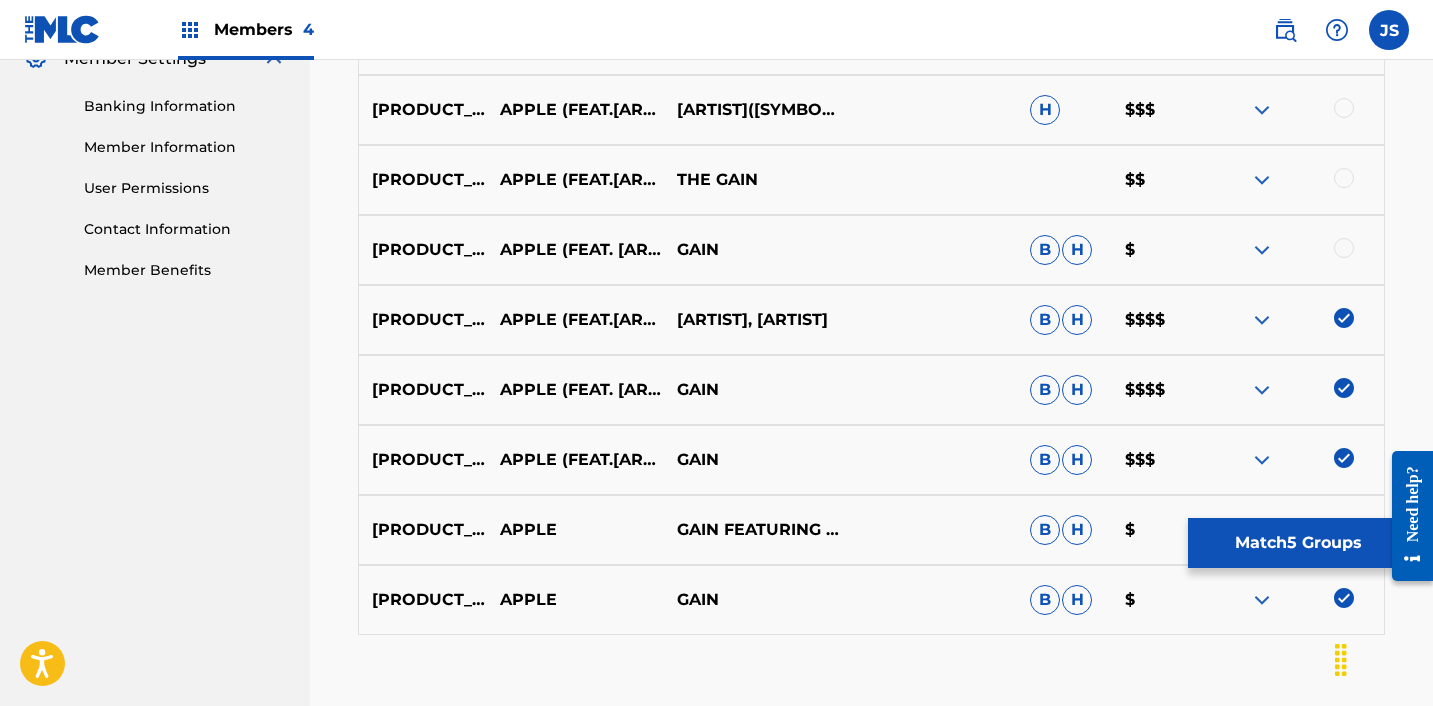 click at bounding box center (1344, 248) 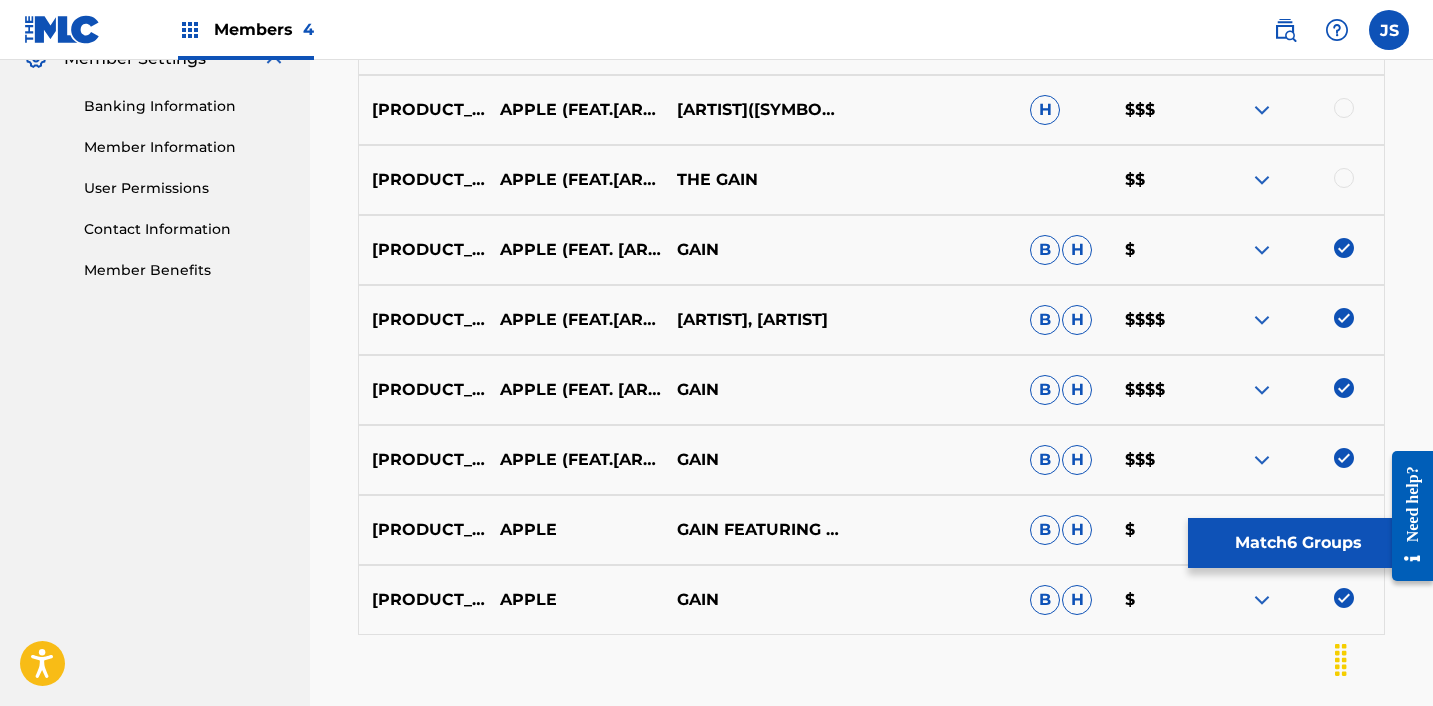 click at bounding box center (1344, 178) 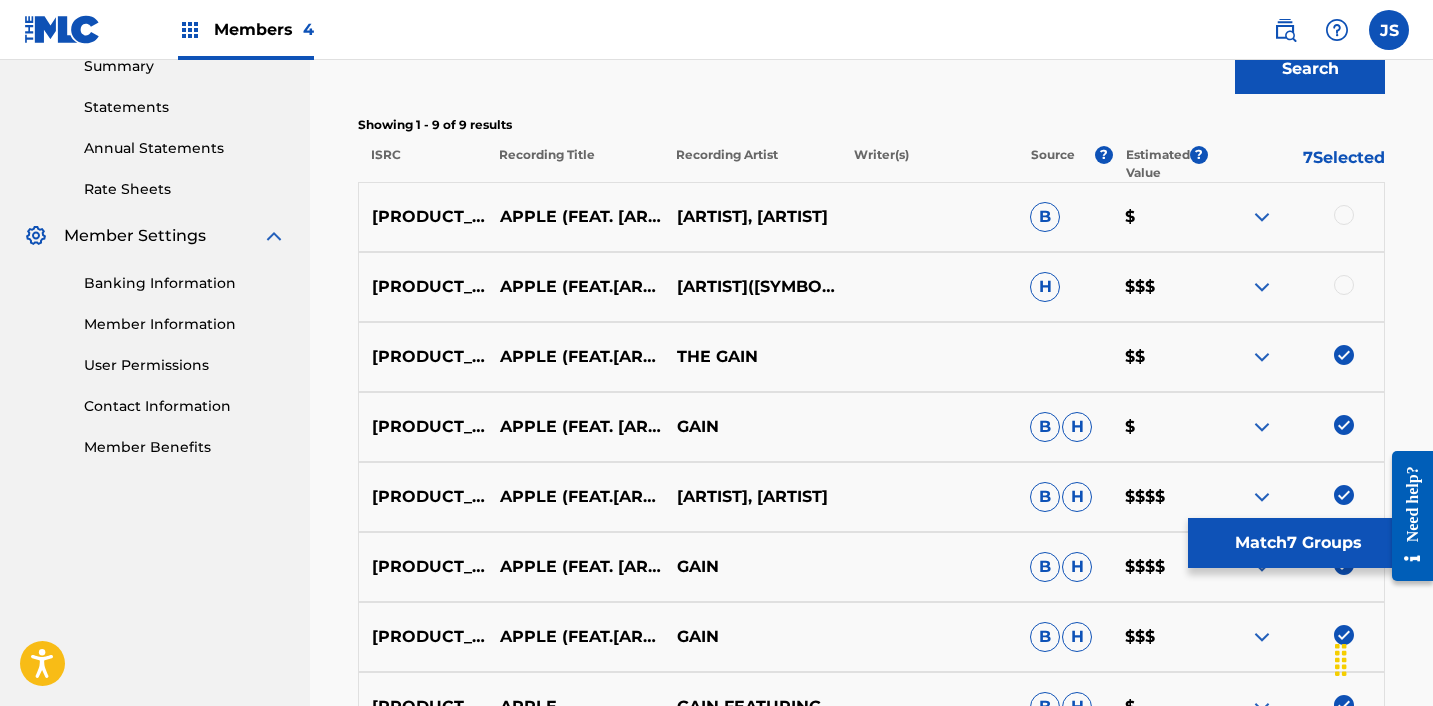 scroll, scrollTop: 658, scrollLeft: 0, axis: vertical 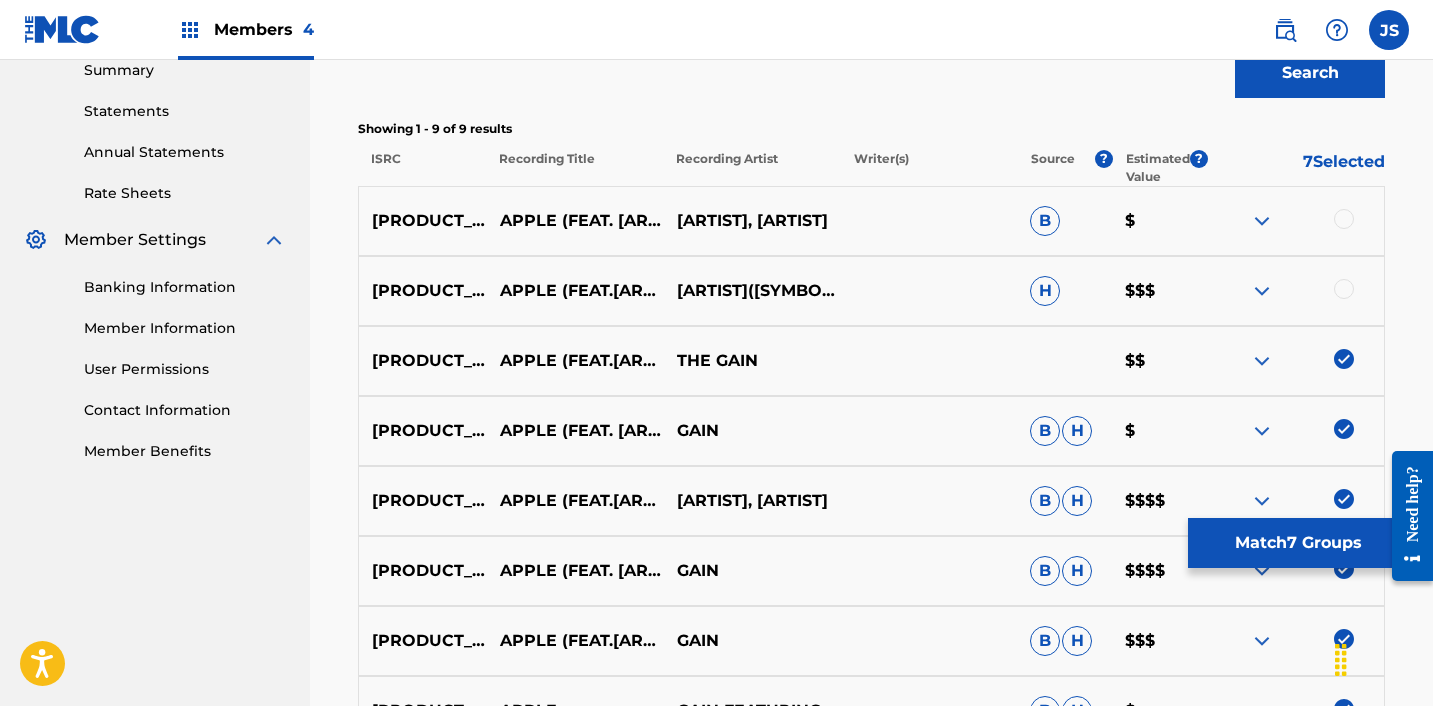 click at bounding box center (1344, 219) 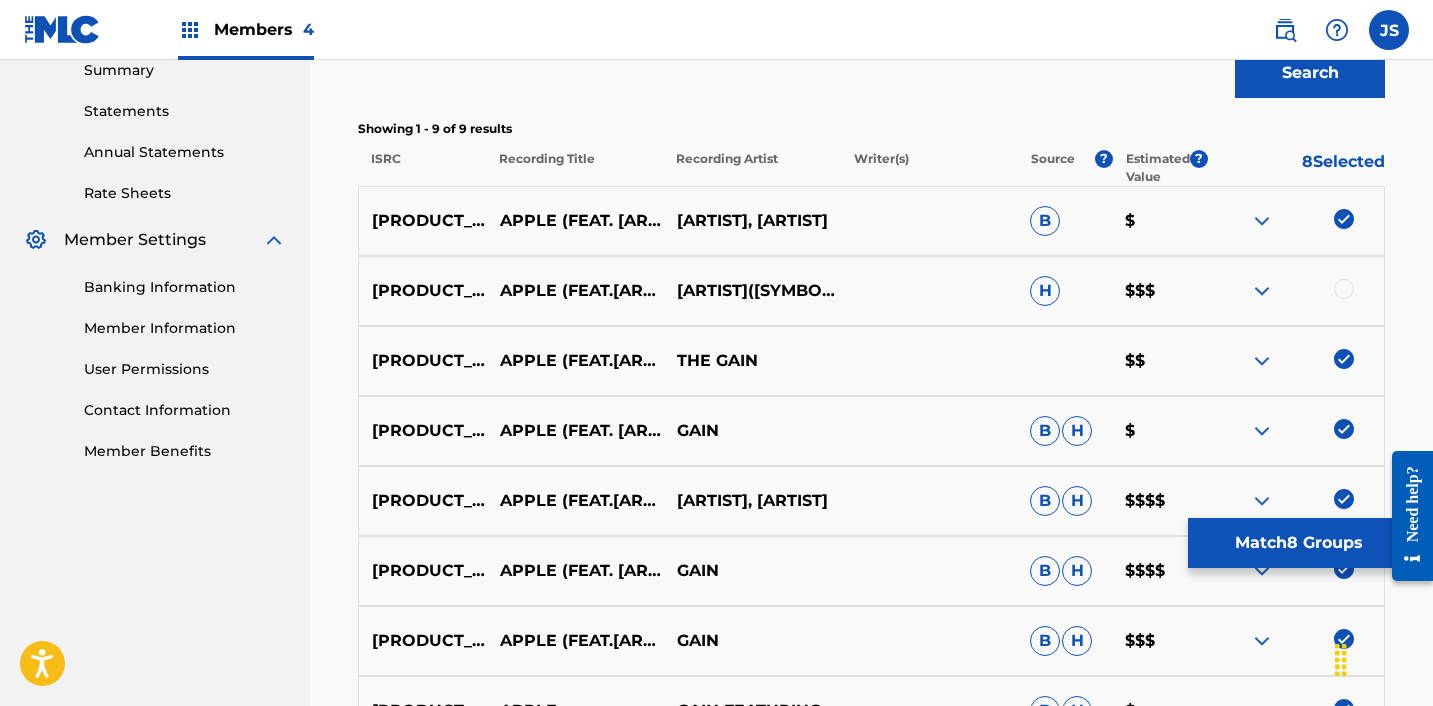 click at bounding box center (1344, 289) 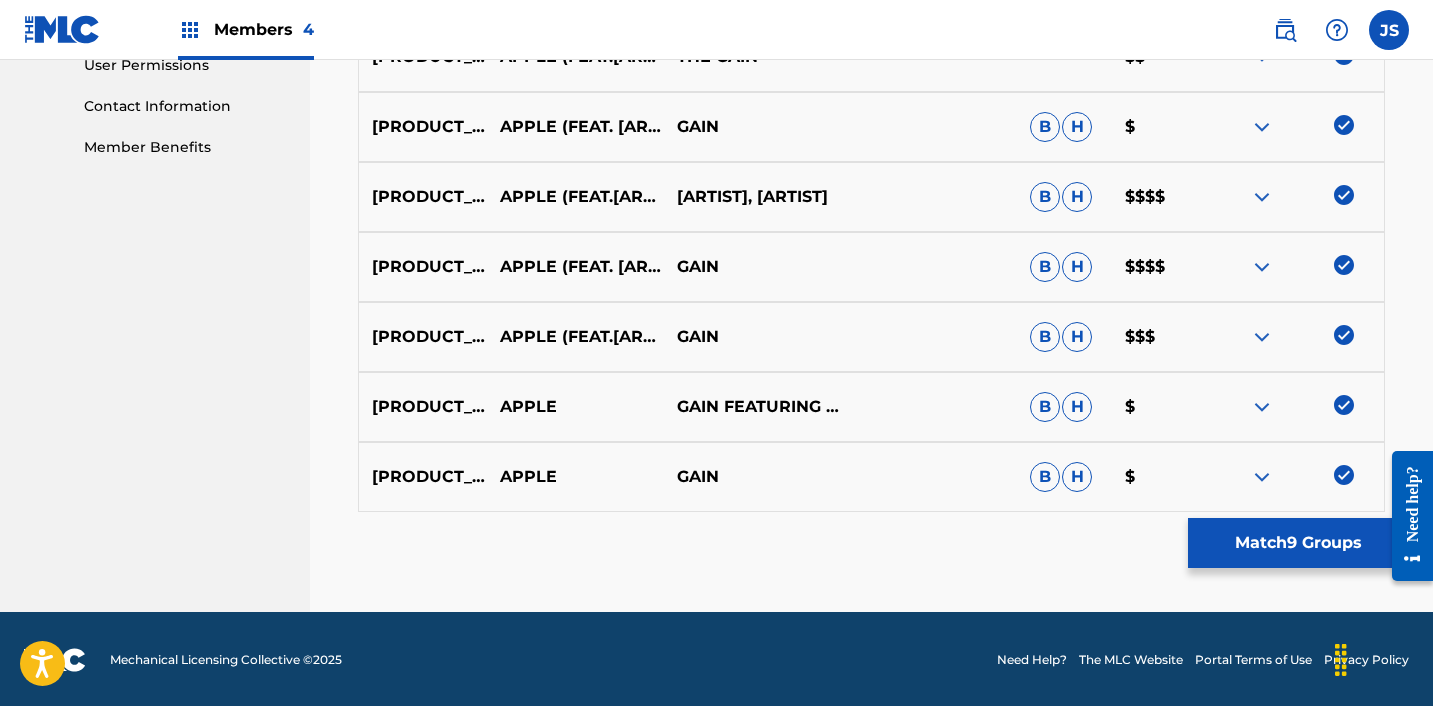 scroll, scrollTop: 964, scrollLeft: 0, axis: vertical 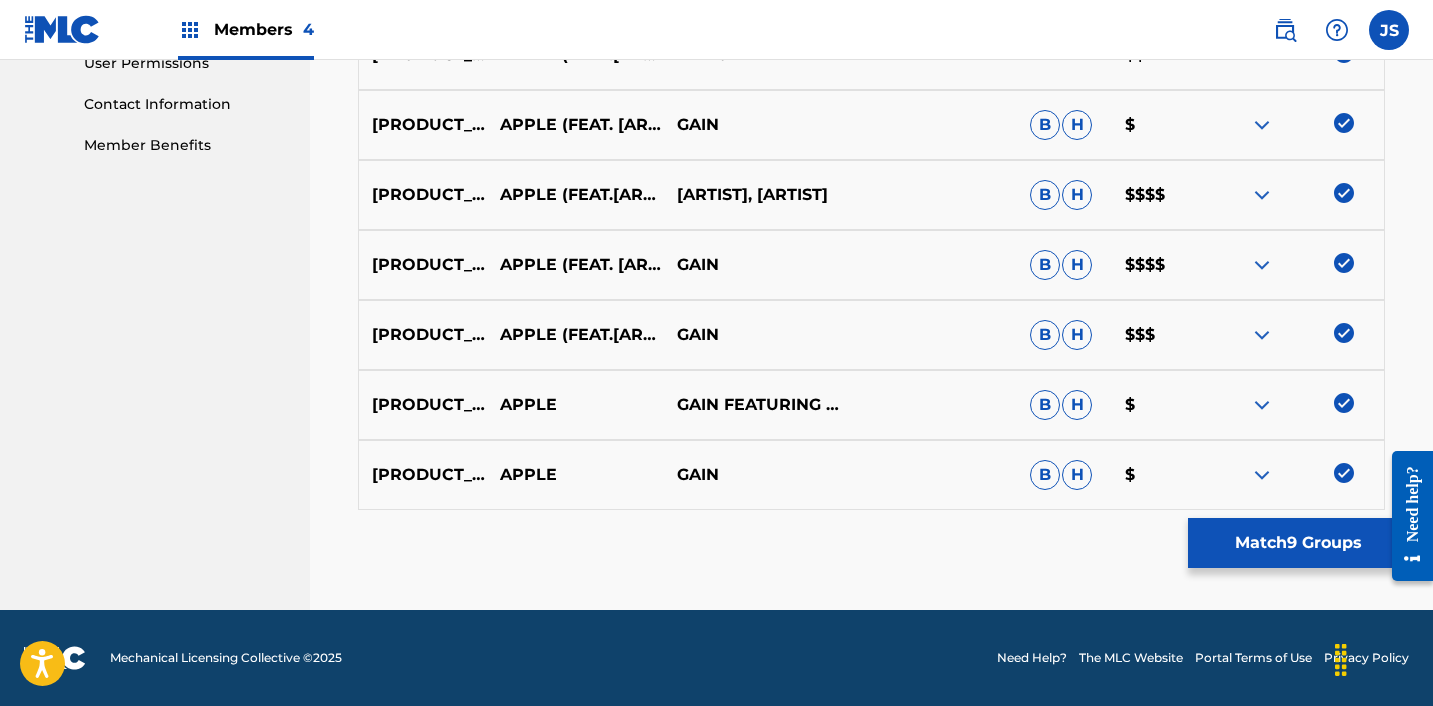 click on "Match  9 Groups" at bounding box center [1298, 543] 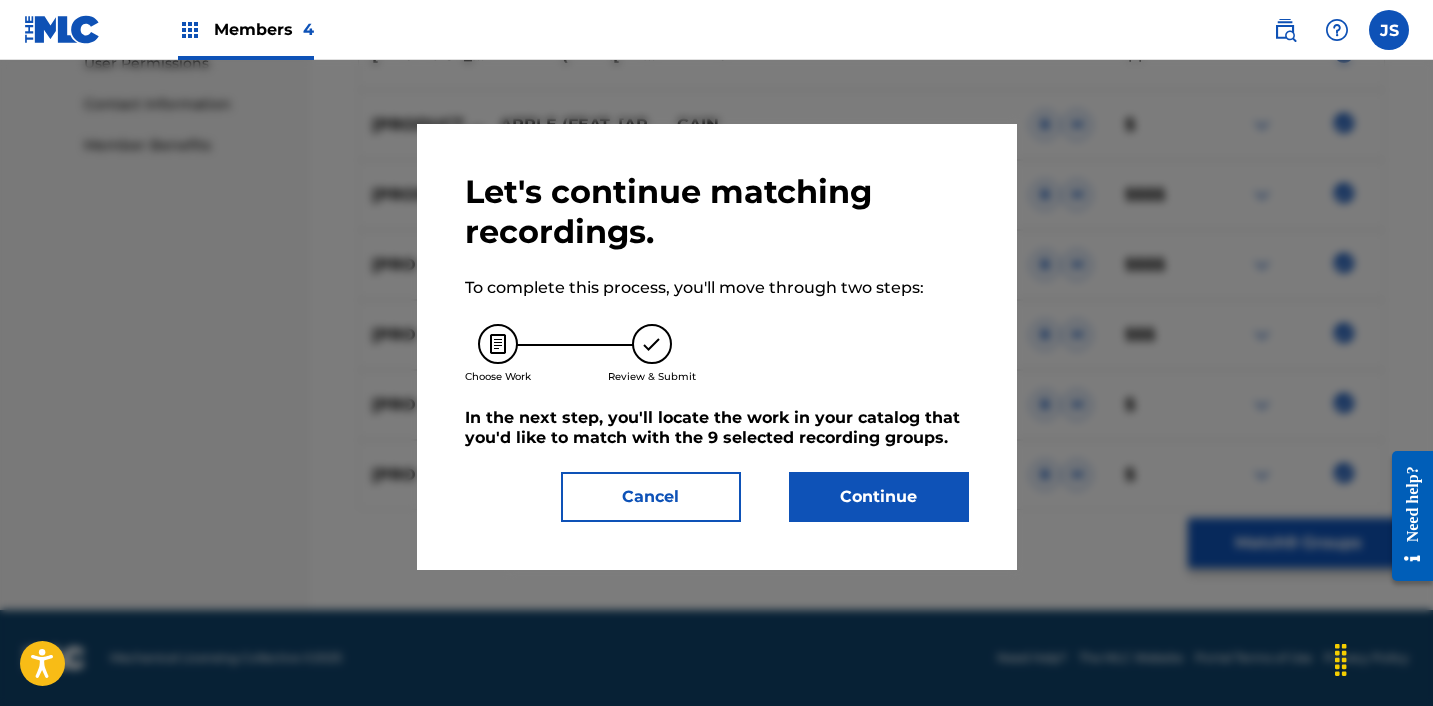 click on "Continue" at bounding box center [879, 497] 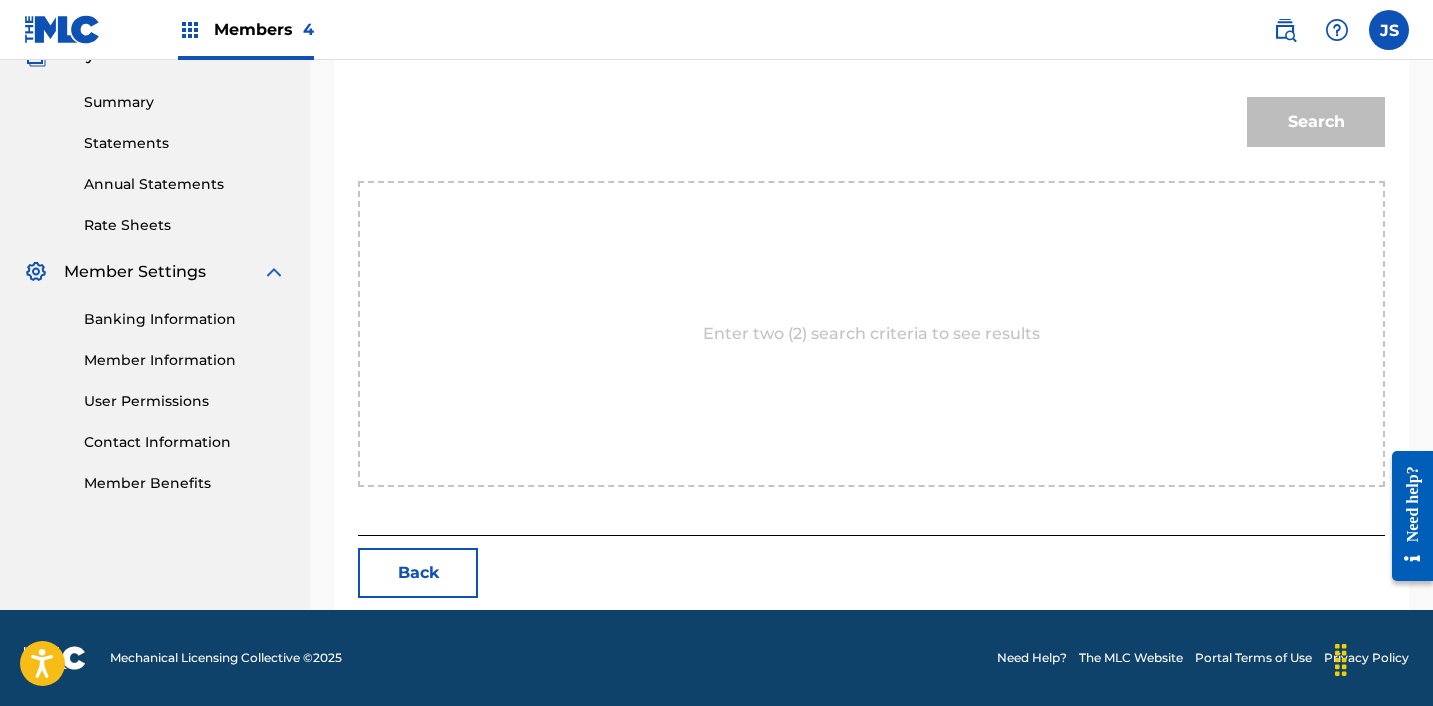 click on "Enter two (2) search criteria to see results" at bounding box center [871, 334] 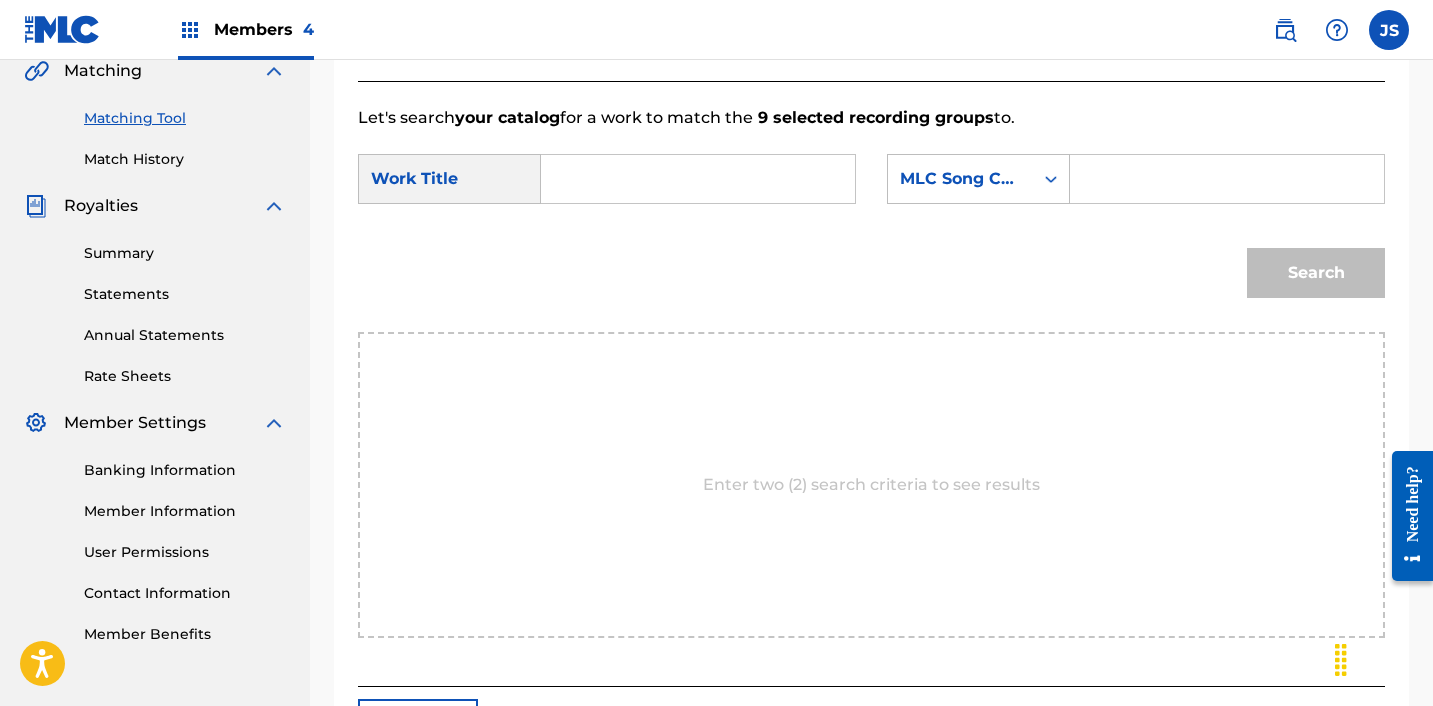scroll, scrollTop: 426, scrollLeft: 0, axis: vertical 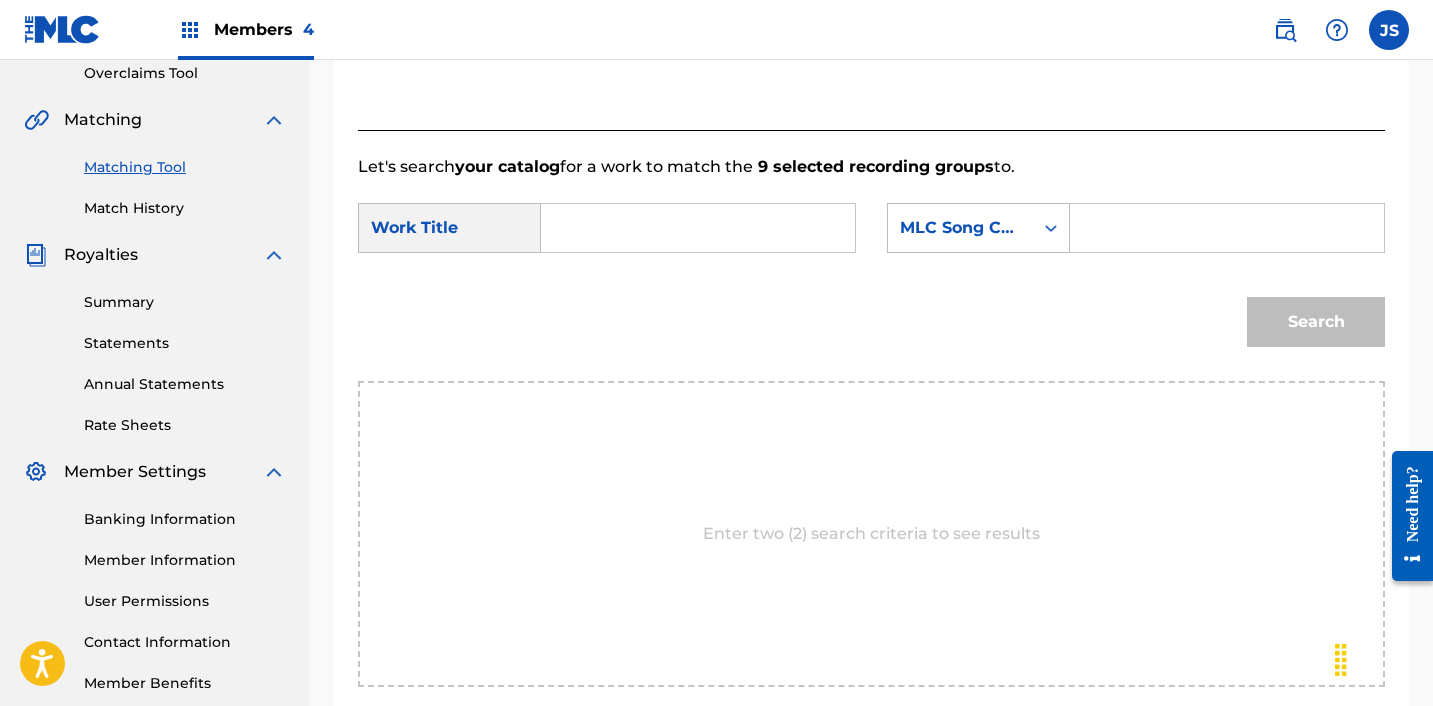 click at bounding box center [698, 228] 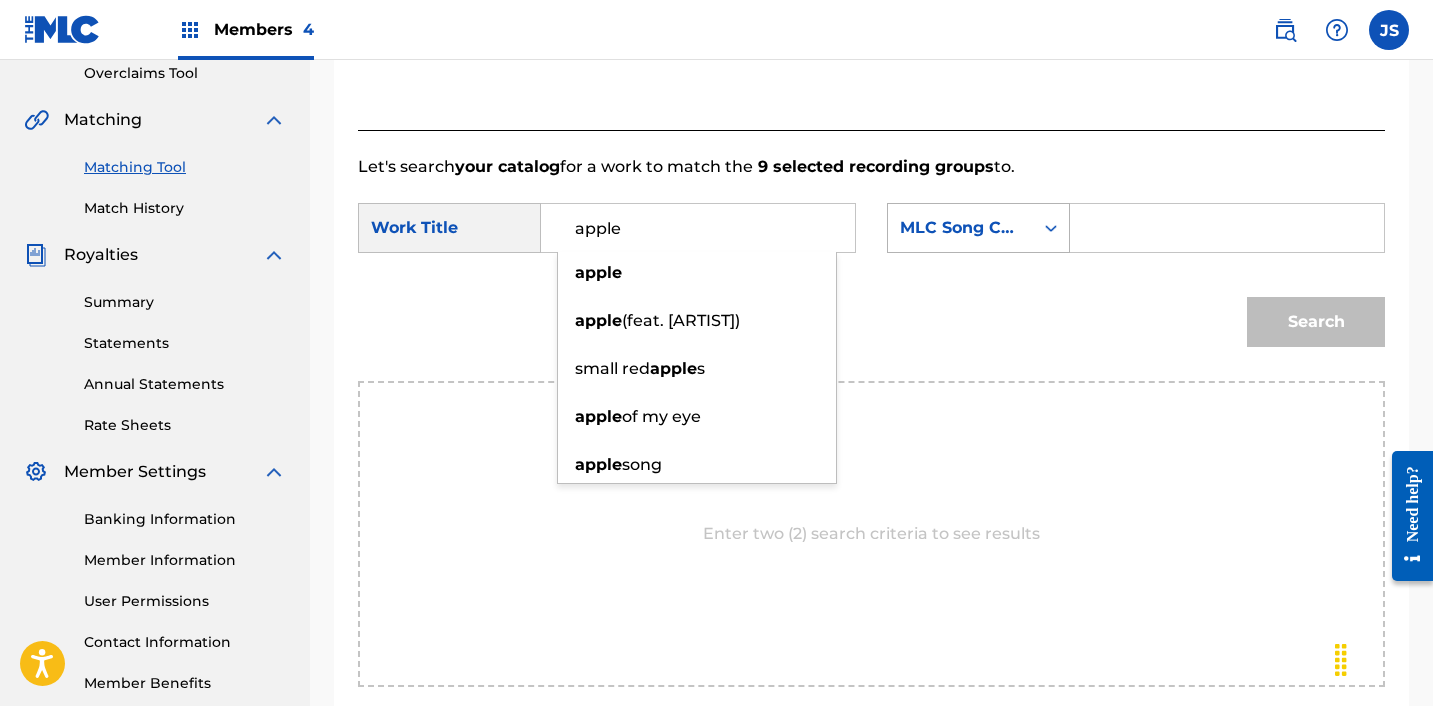 type on "apple" 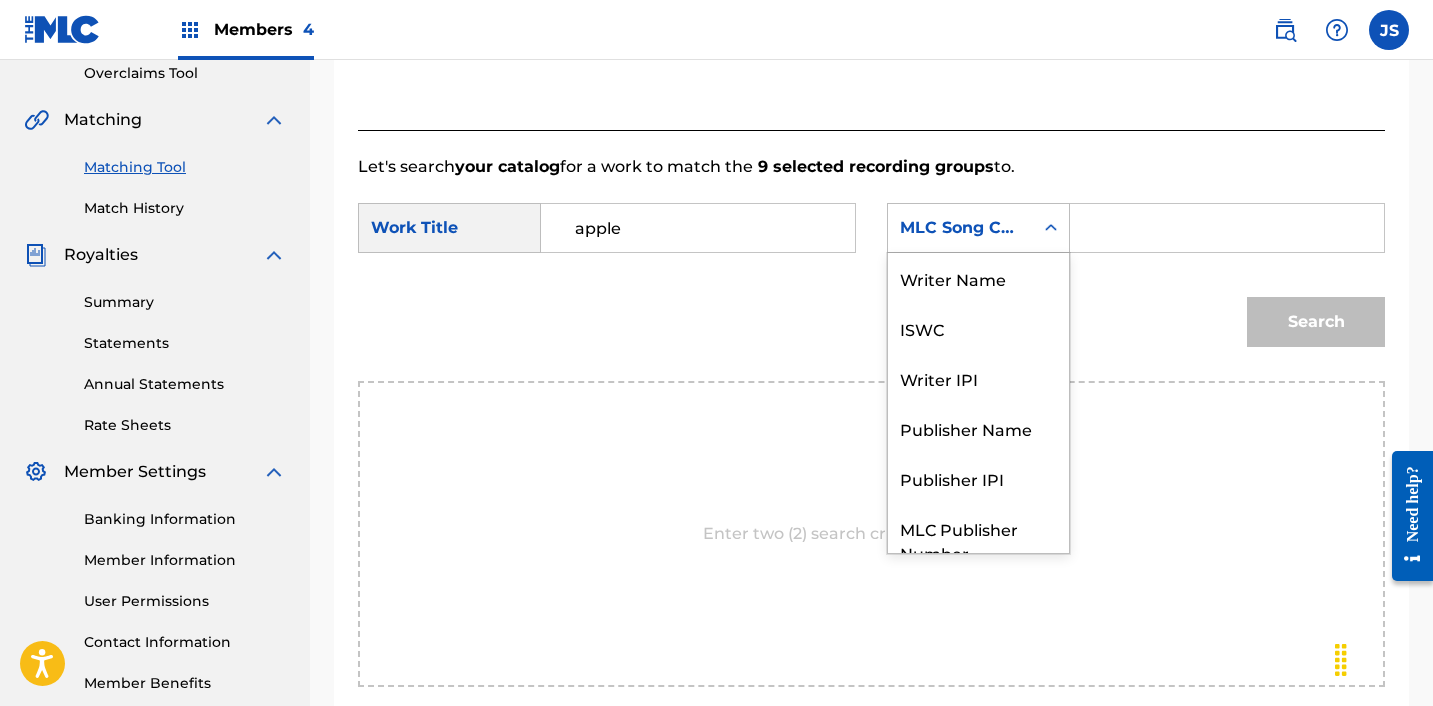 scroll, scrollTop: 74, scrollLeft: 0, axis: vertical 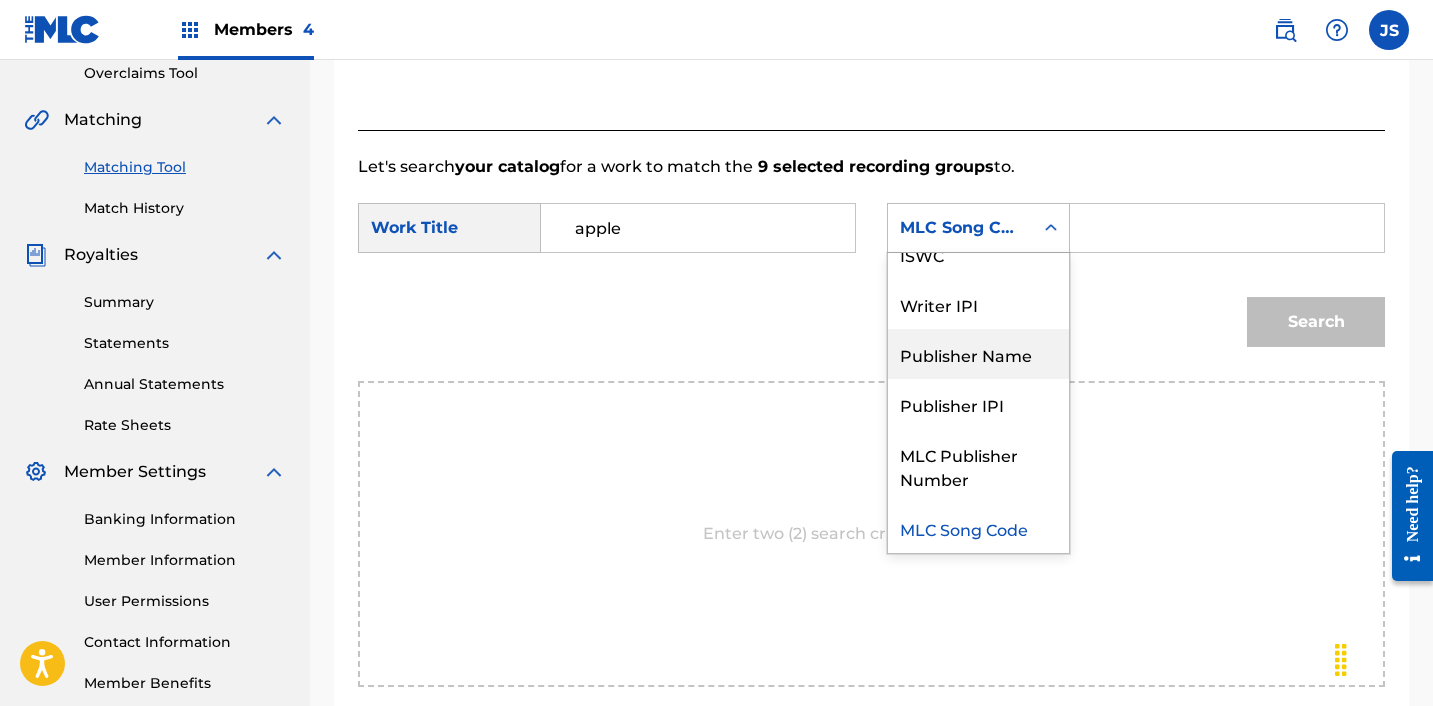 click on "Publisher Name" at bounding box center [978, 354] 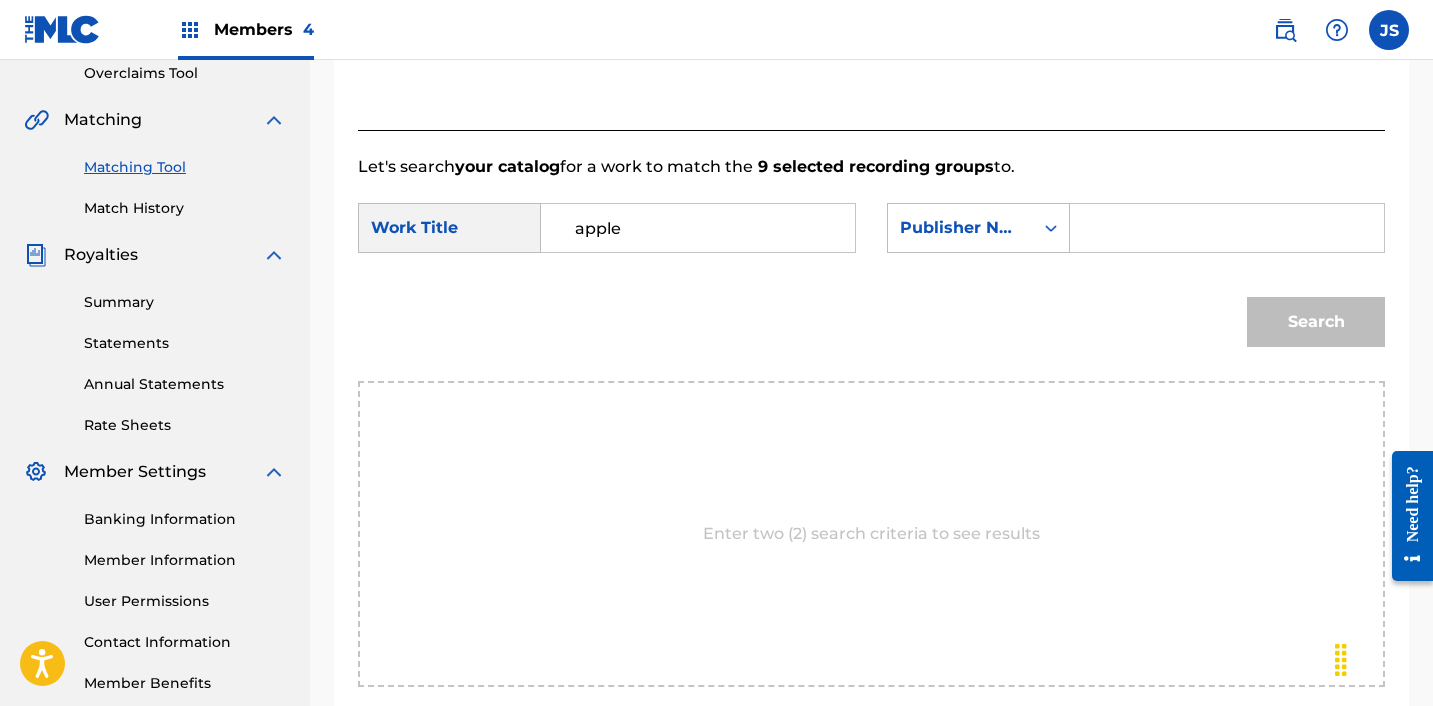 click at bounding box center (1227, 228) 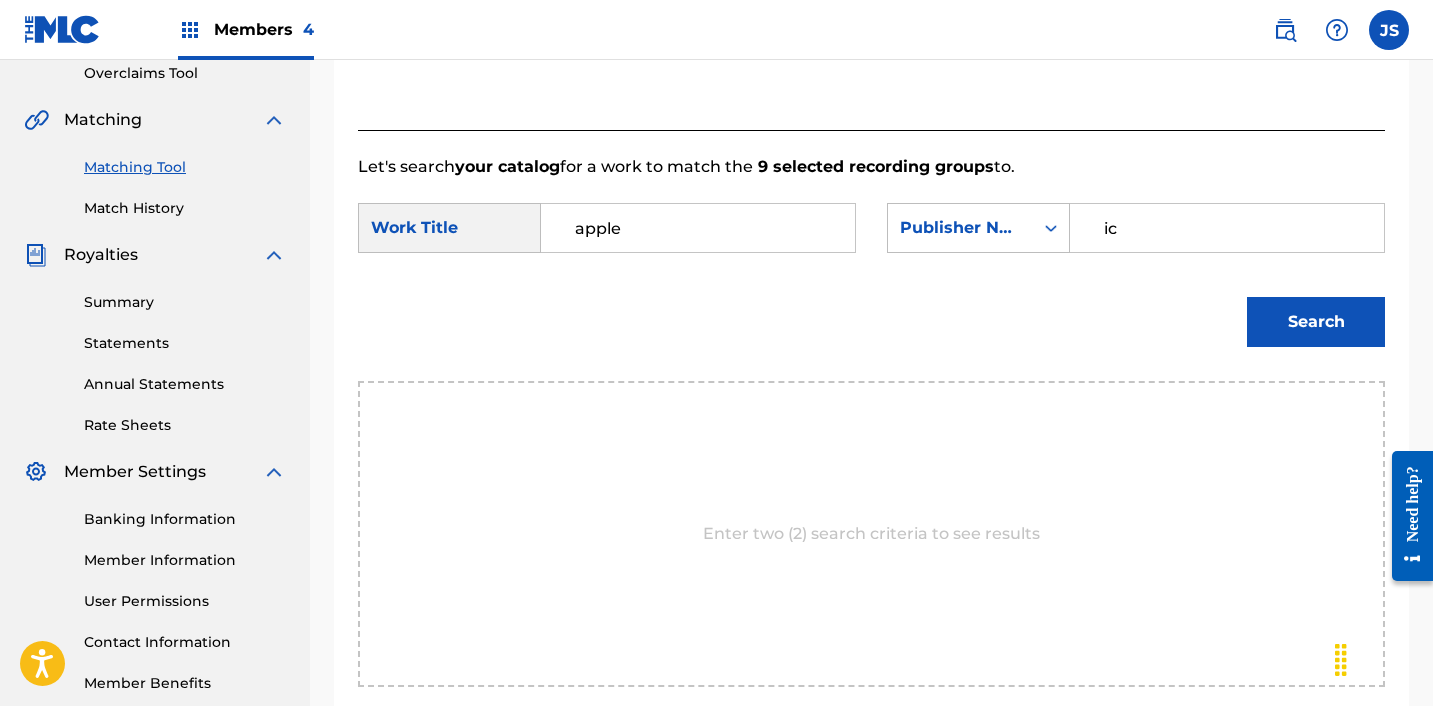 type on "ICHUTUS" 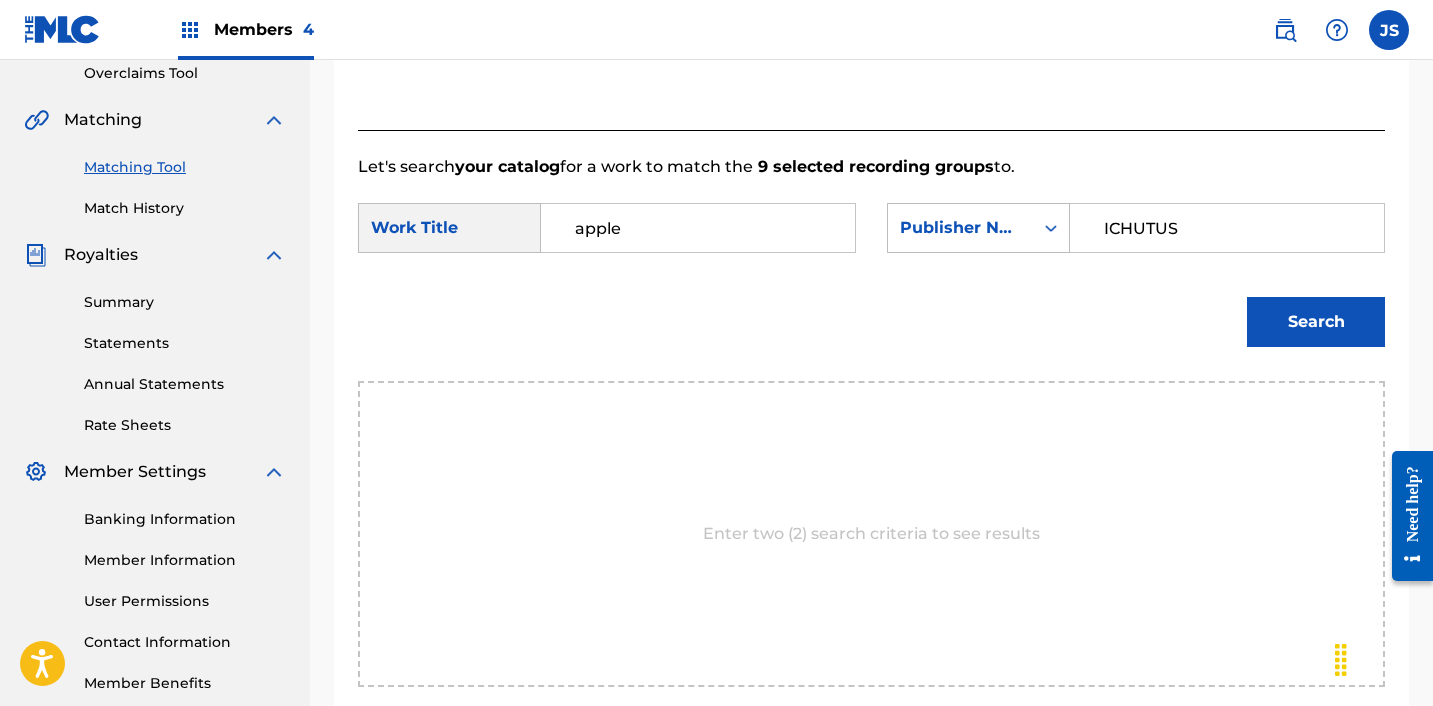 click on "Search" at bounding box center (1316, 322) 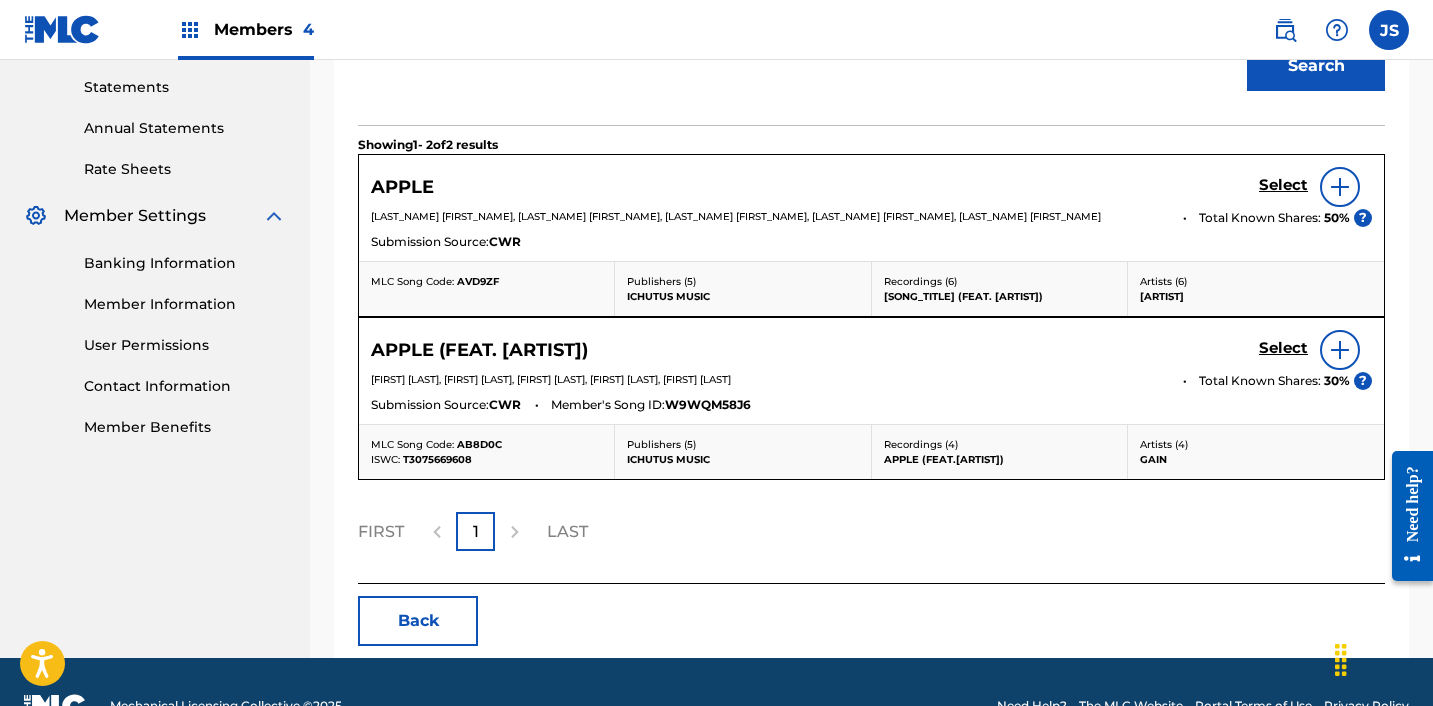 scroll, scrollTop: 688, scrollLeft: 0, axis: vertical 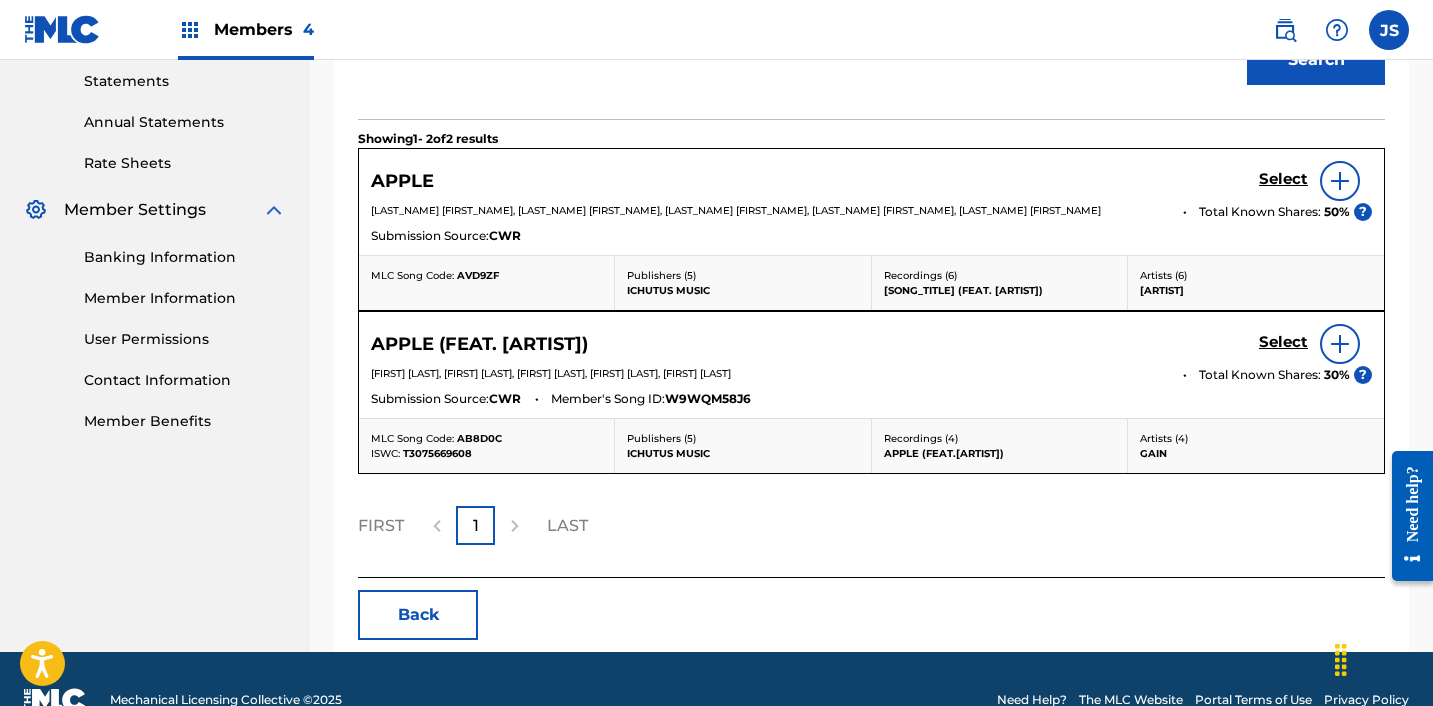 click on "Select" at bounding box center (1283, 179) 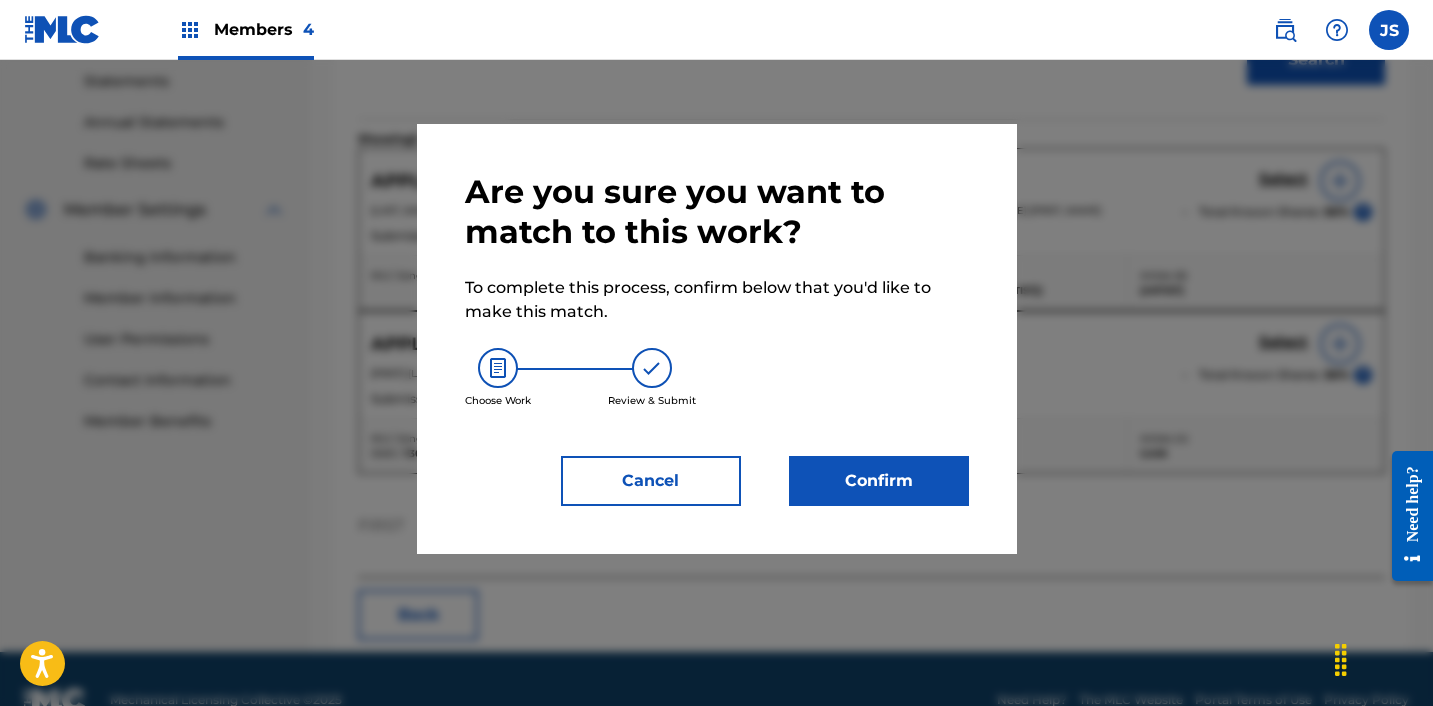 click on "Confirm" at bounding box center [879, 481] 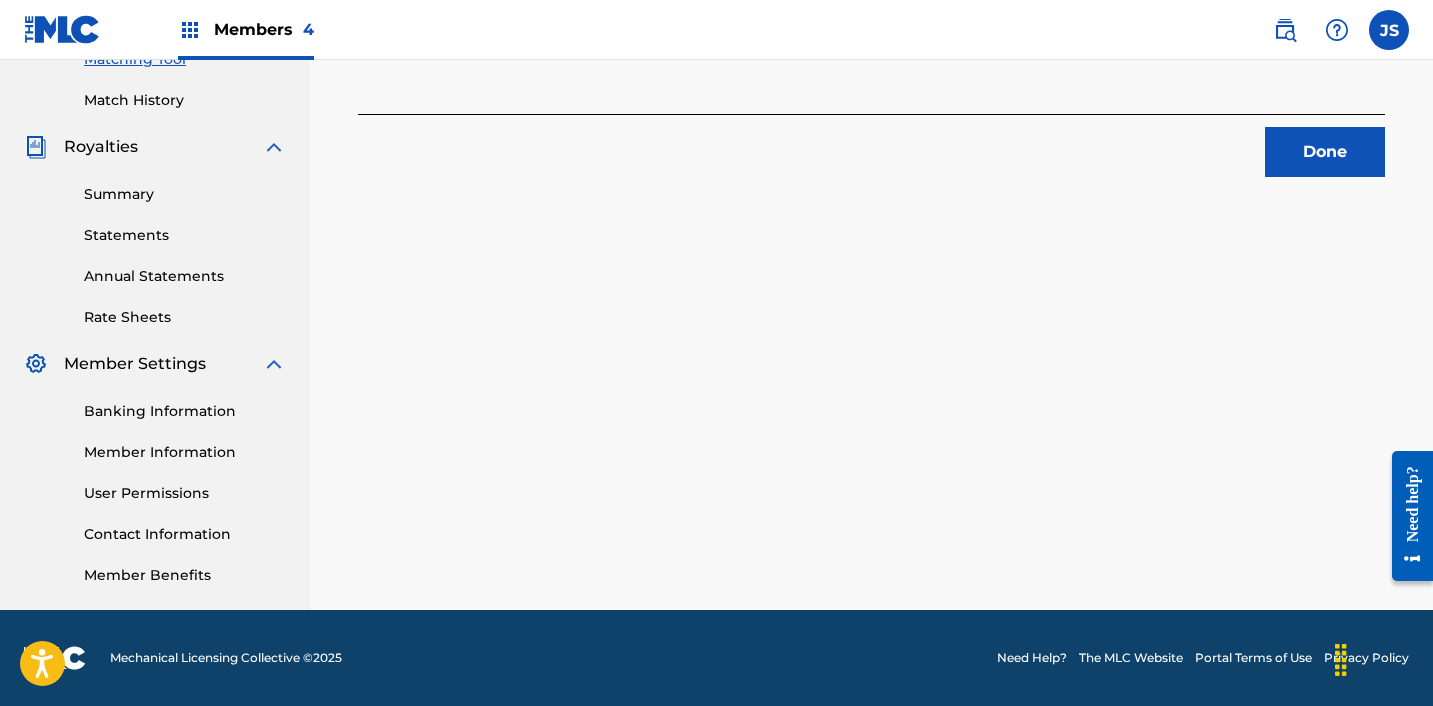 click on "Done" at bounding box center [1325, 152] 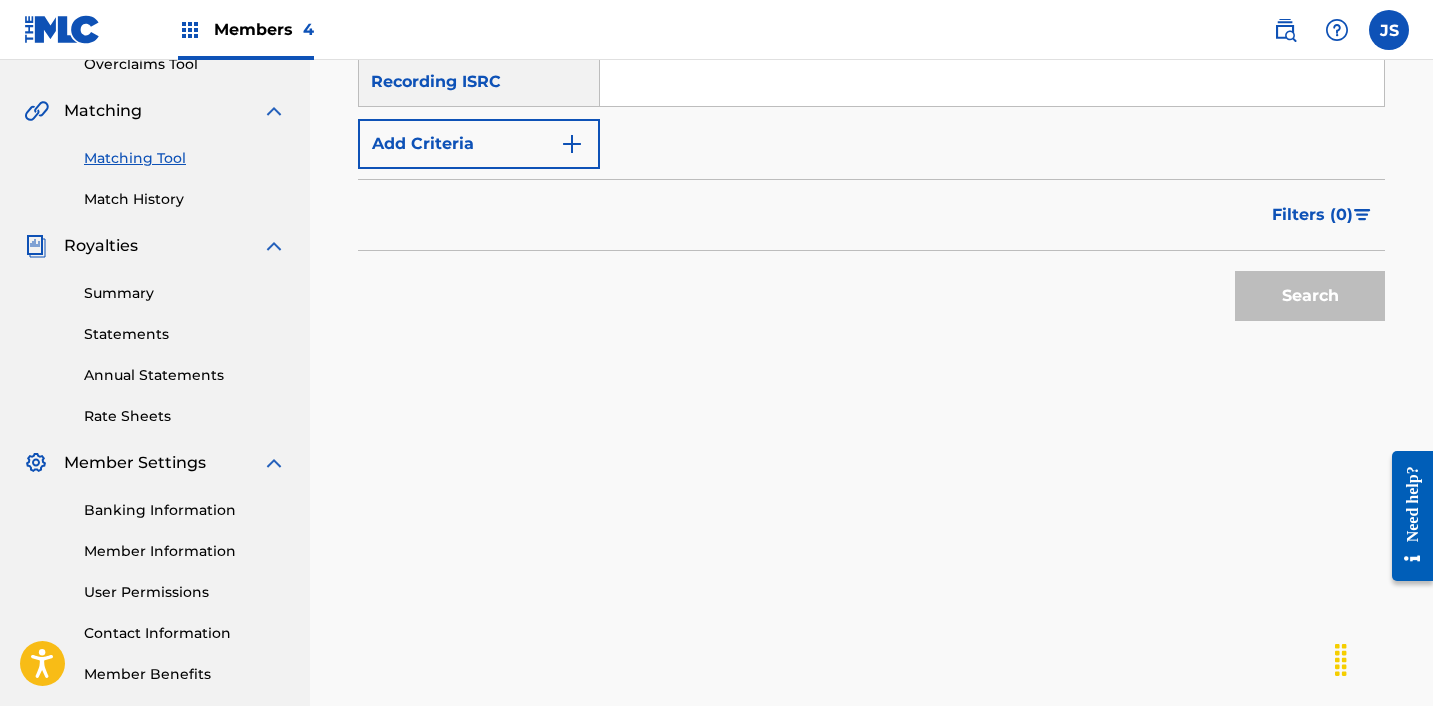 scroll, scrollTop: 417, scrollLeft: 0, axis: vertical 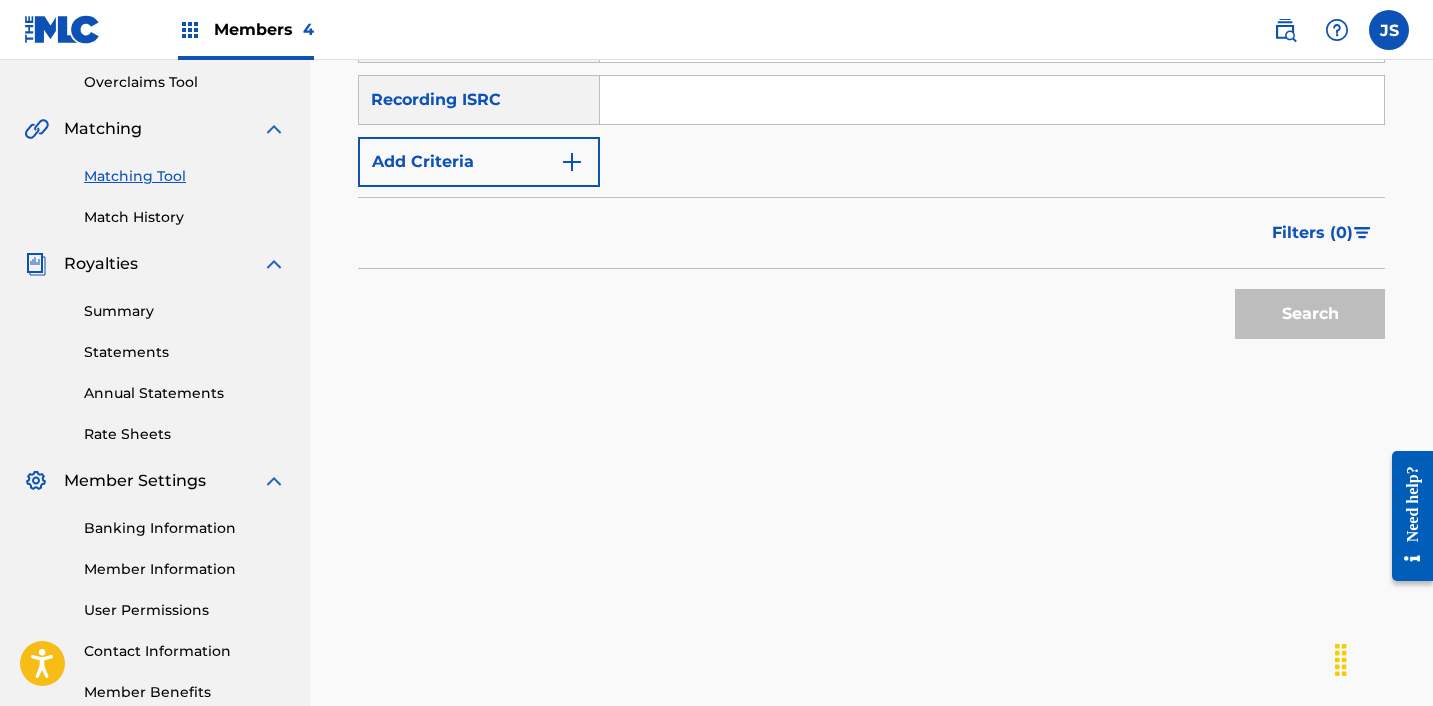 click at bounding box center (992, 100) 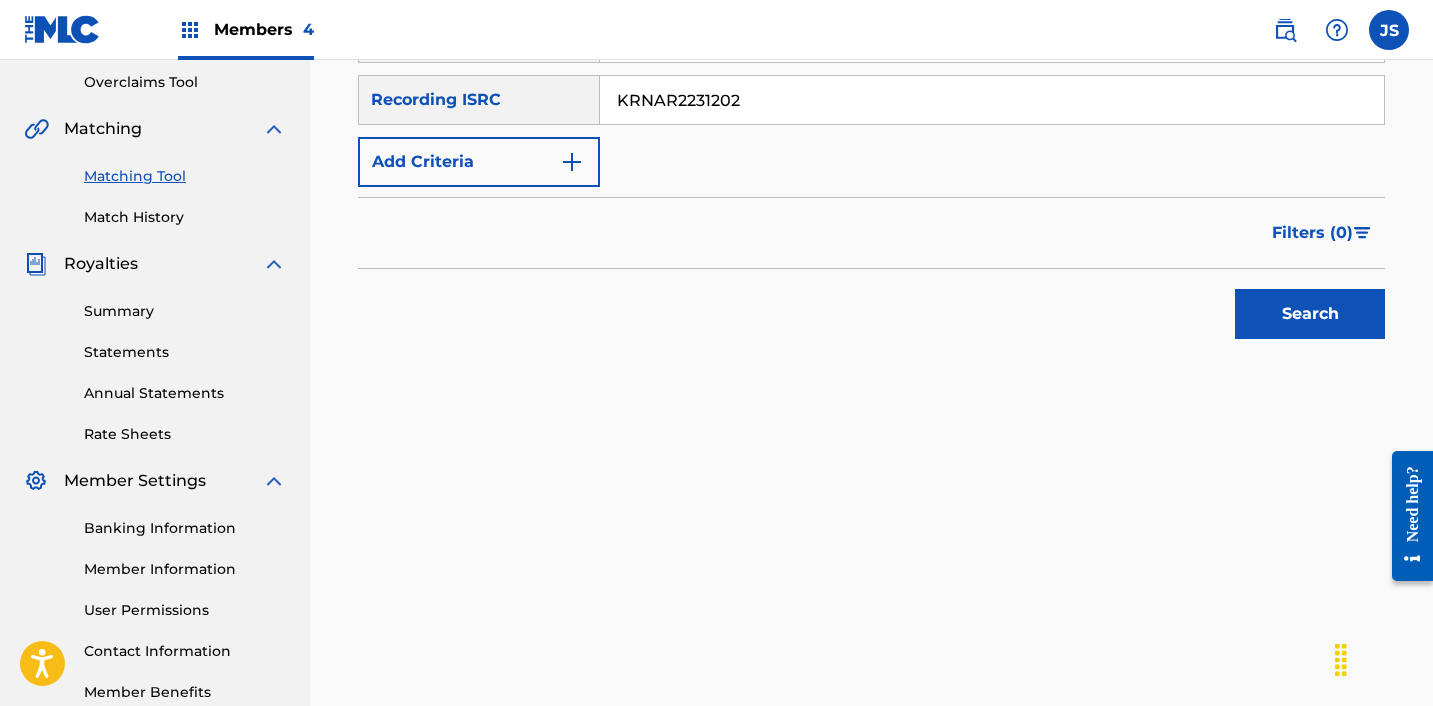 click on "Search" at bounding box center [1310, 314] 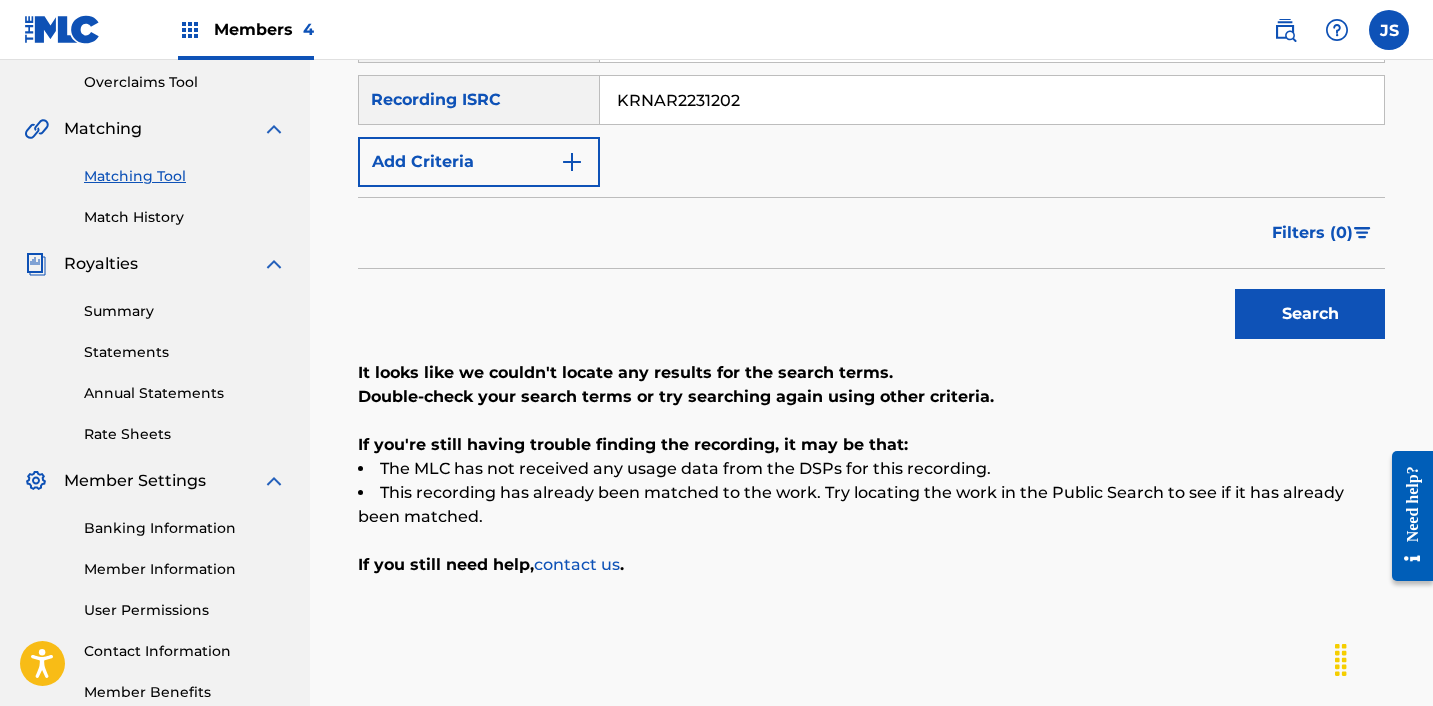 click on "KRNAR2231202" at bounding box center (992, 100) 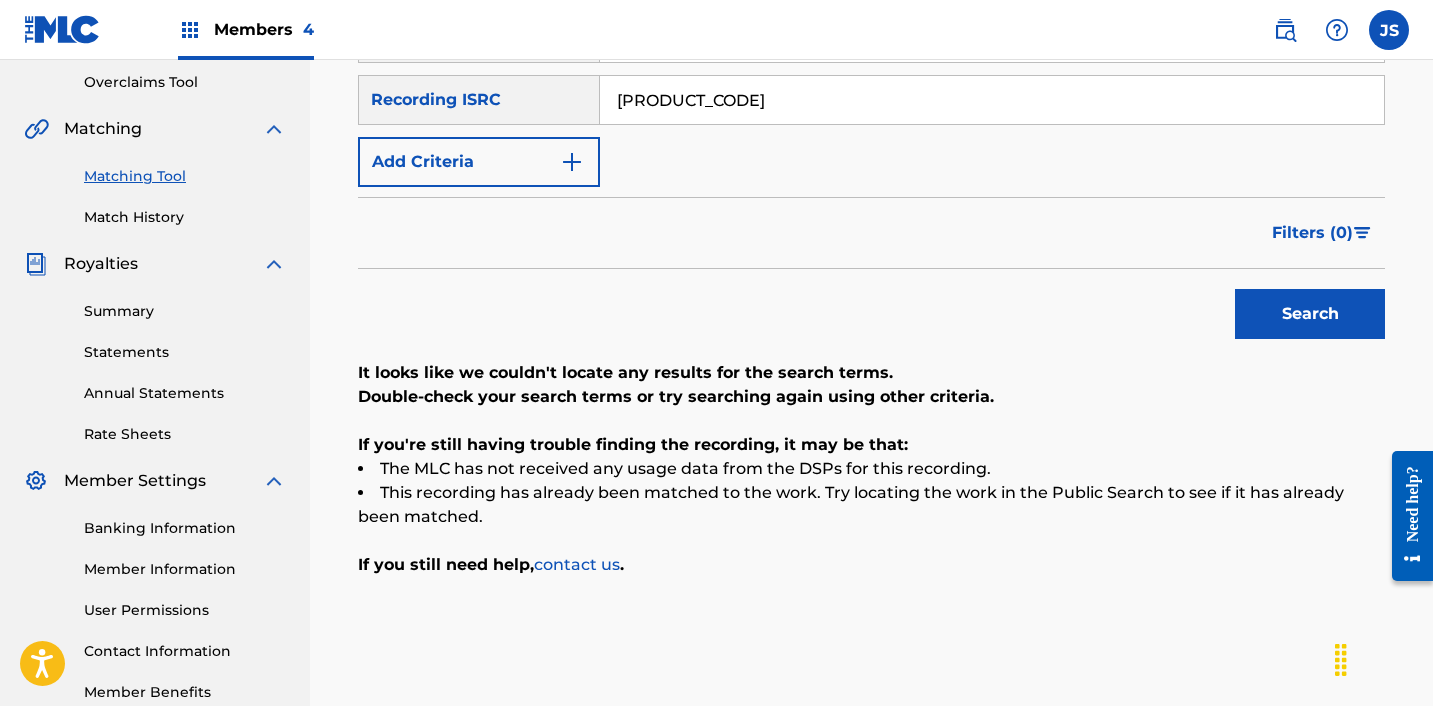 type on "[PRODUCT_CODE]" 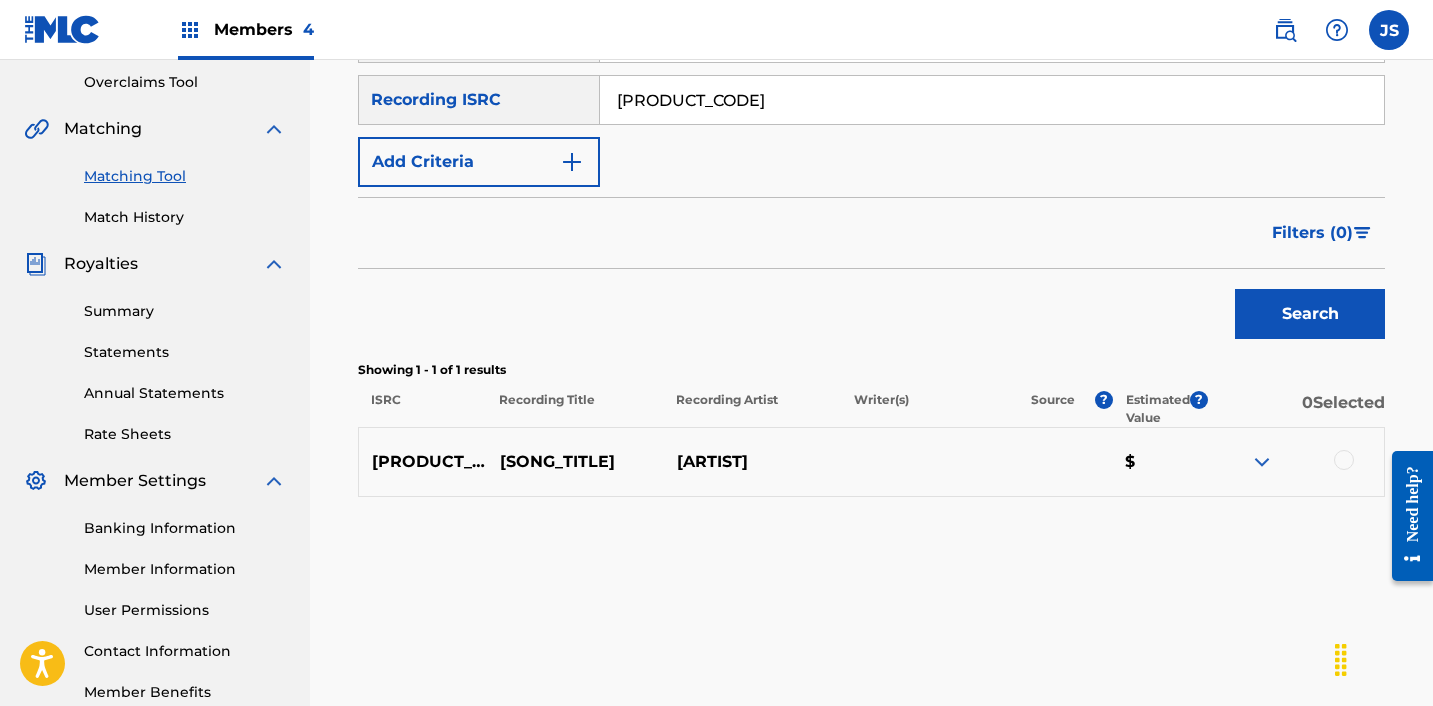 click at bounding box center (1344, 460) 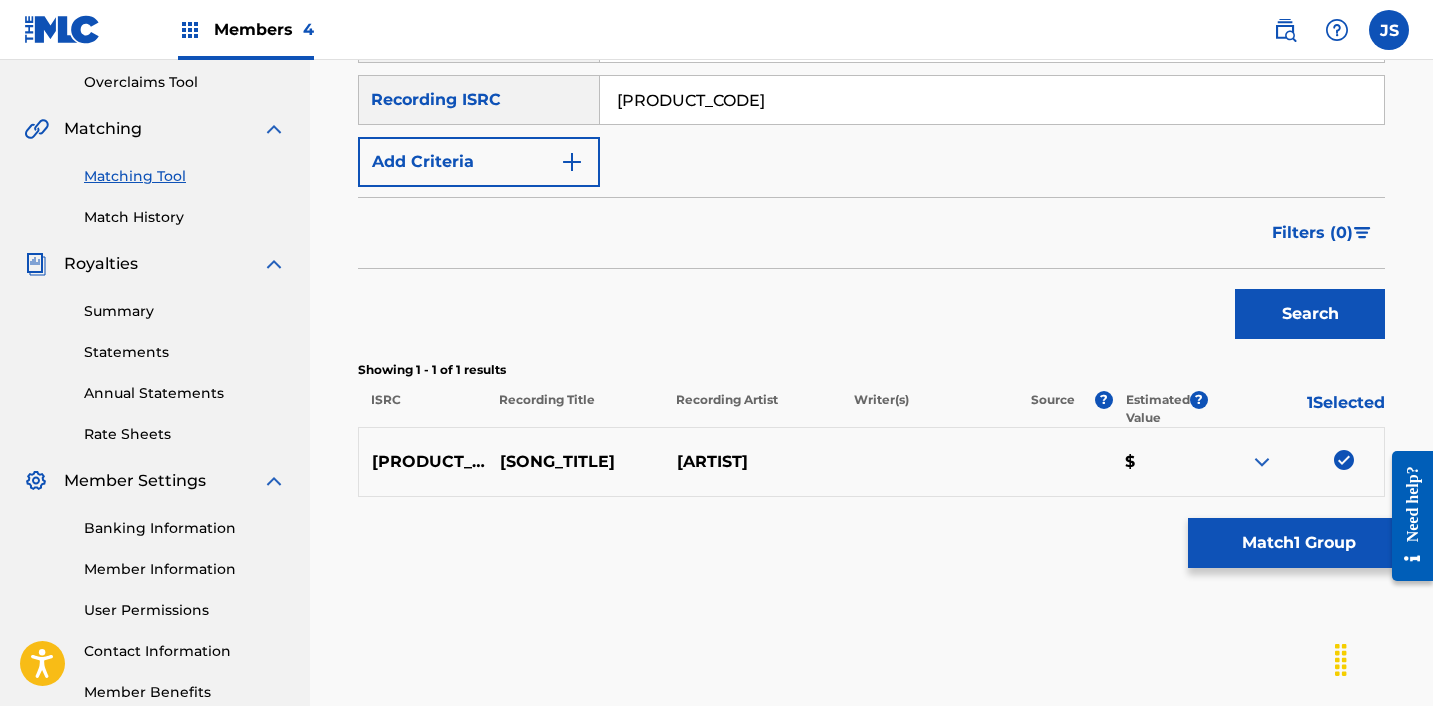 click on "Match  1 Group" at bounding box center (1298, 543) 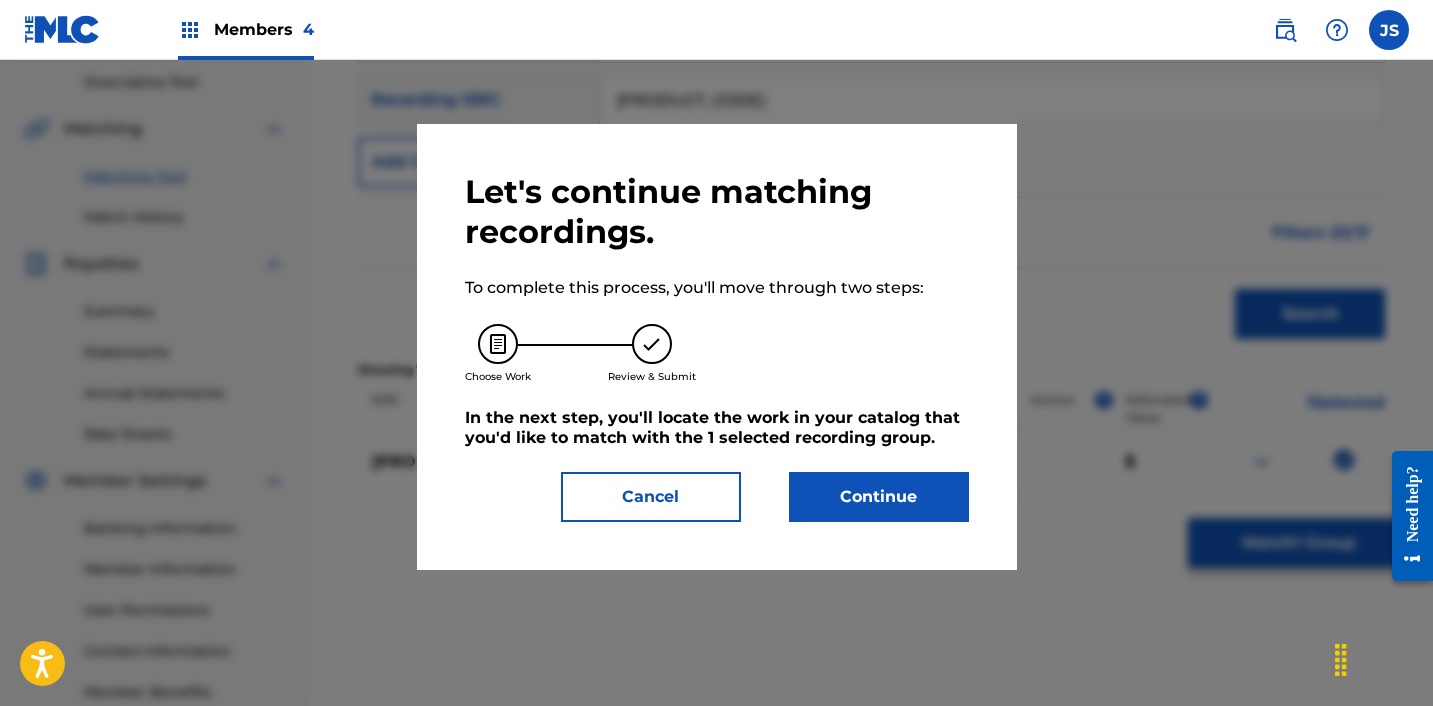 click on "Let's continue matching recordings. To complete this process, you'll move through two steps: Choose Work Review & Submit In the next step, you'll locate the work in your catalog that you'd like to match with the   1 selected recording group . Cancel Continue" at bounding box center [717, 347] 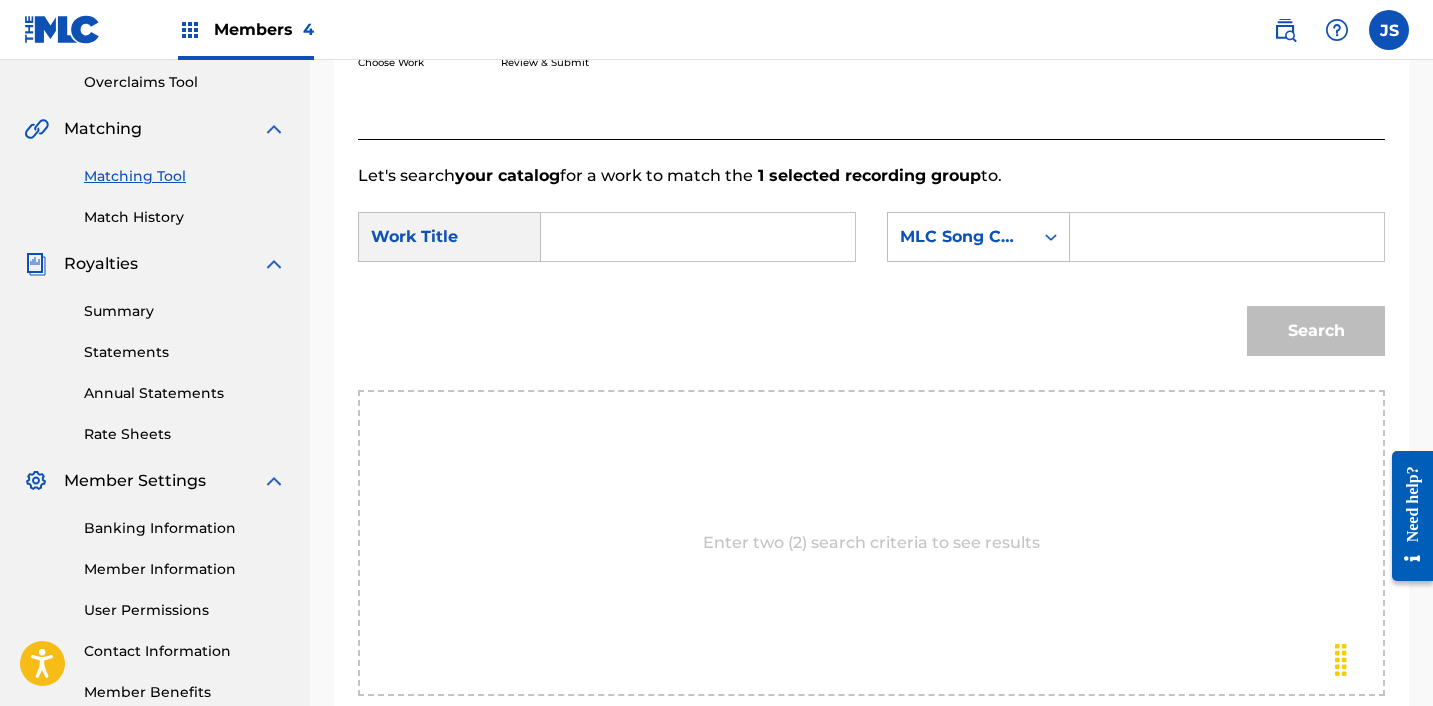 click at bounding box center (698, 237) 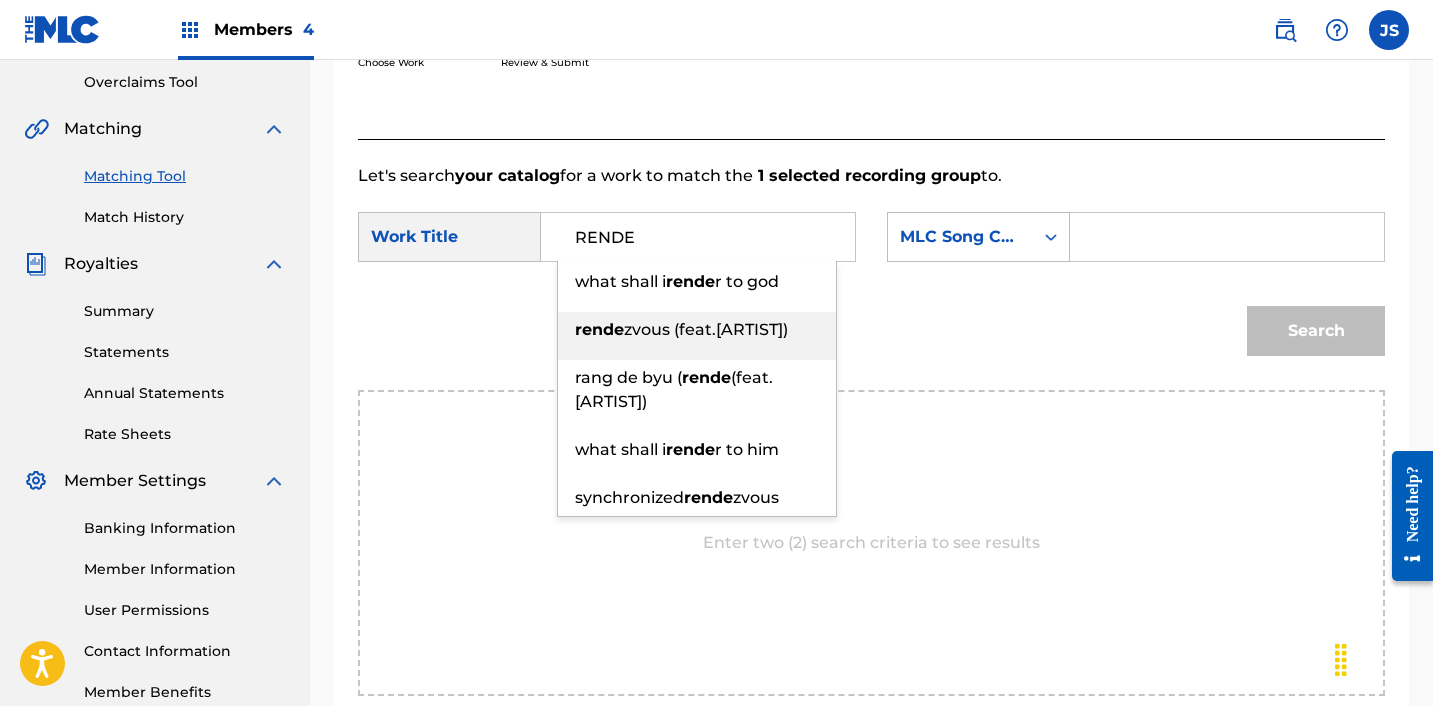 click on "zvous (feat.[ARTIST])" at bounding box center (706, 329) 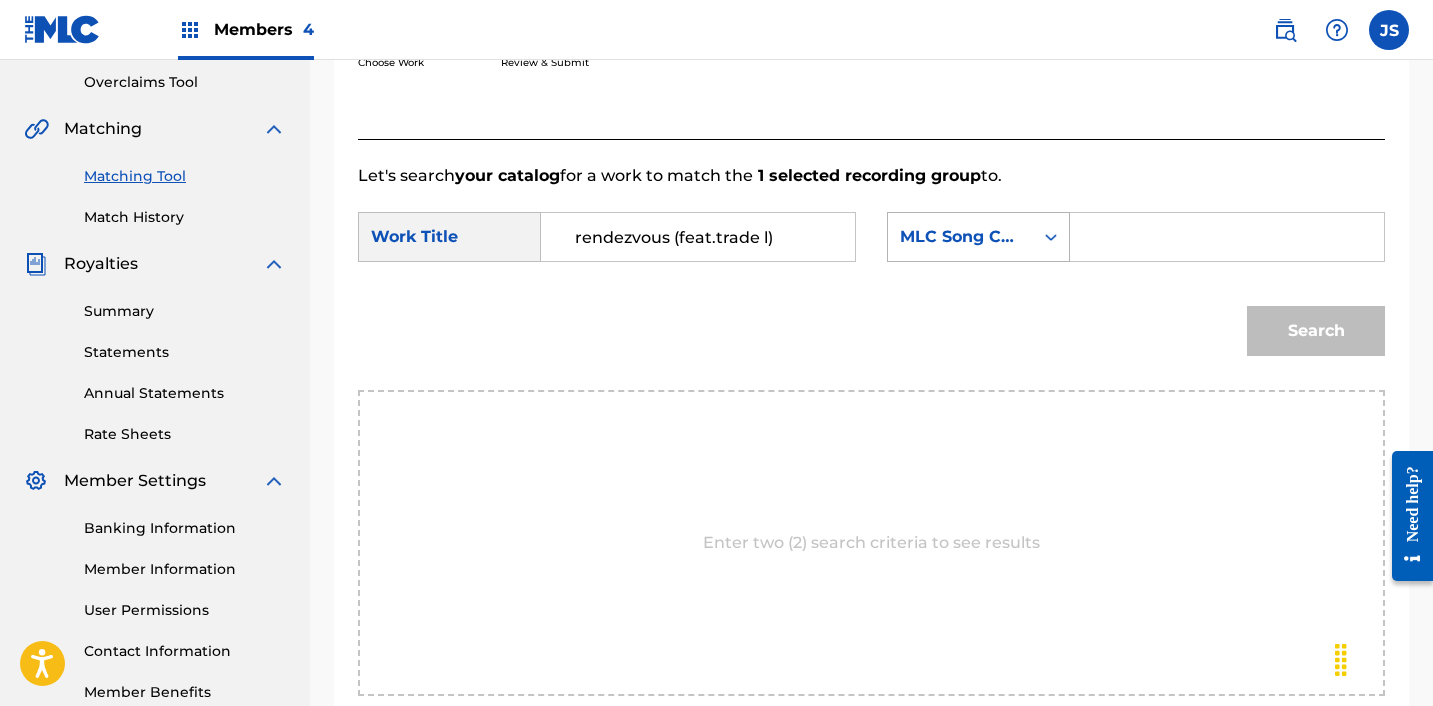 click on "MLC Song Code" at bounding box center [960, 237] 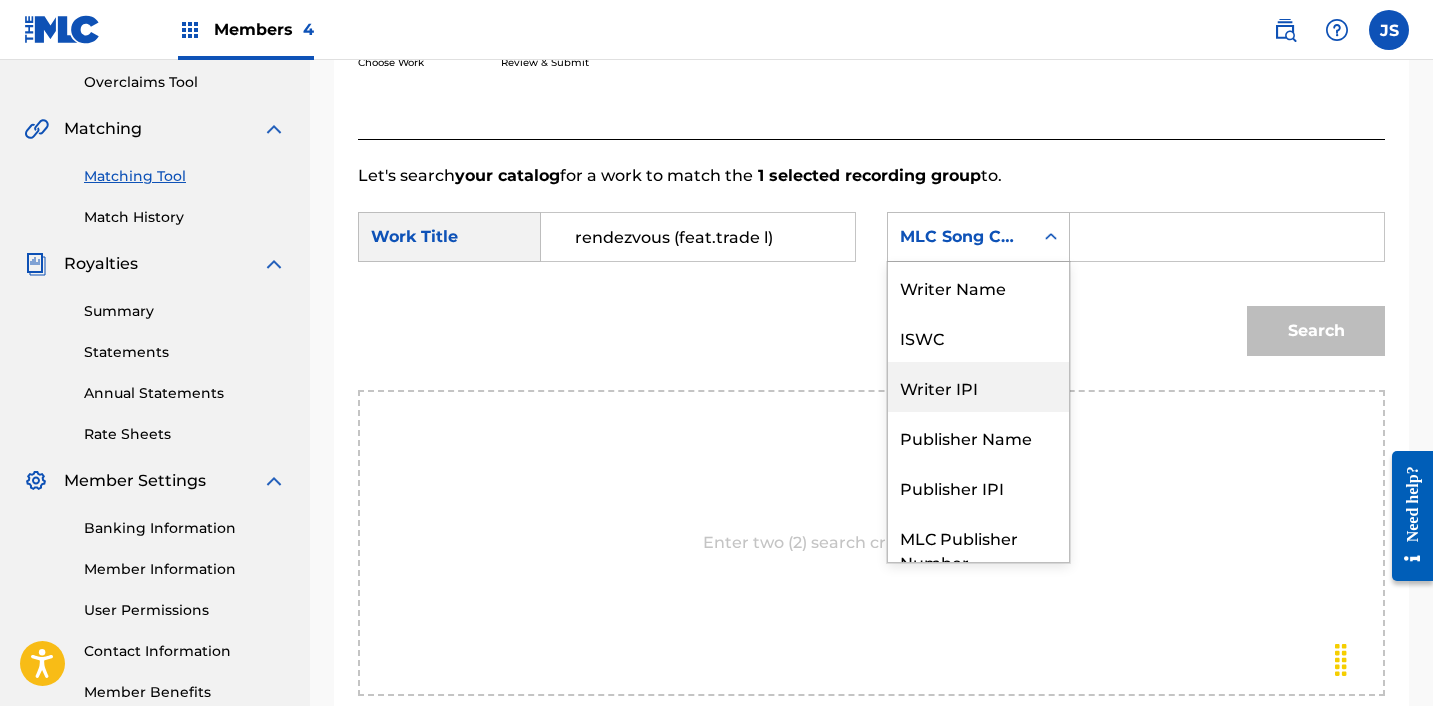 scroll, scrollTop: 74, scrollLeft: 0, axis: vertical 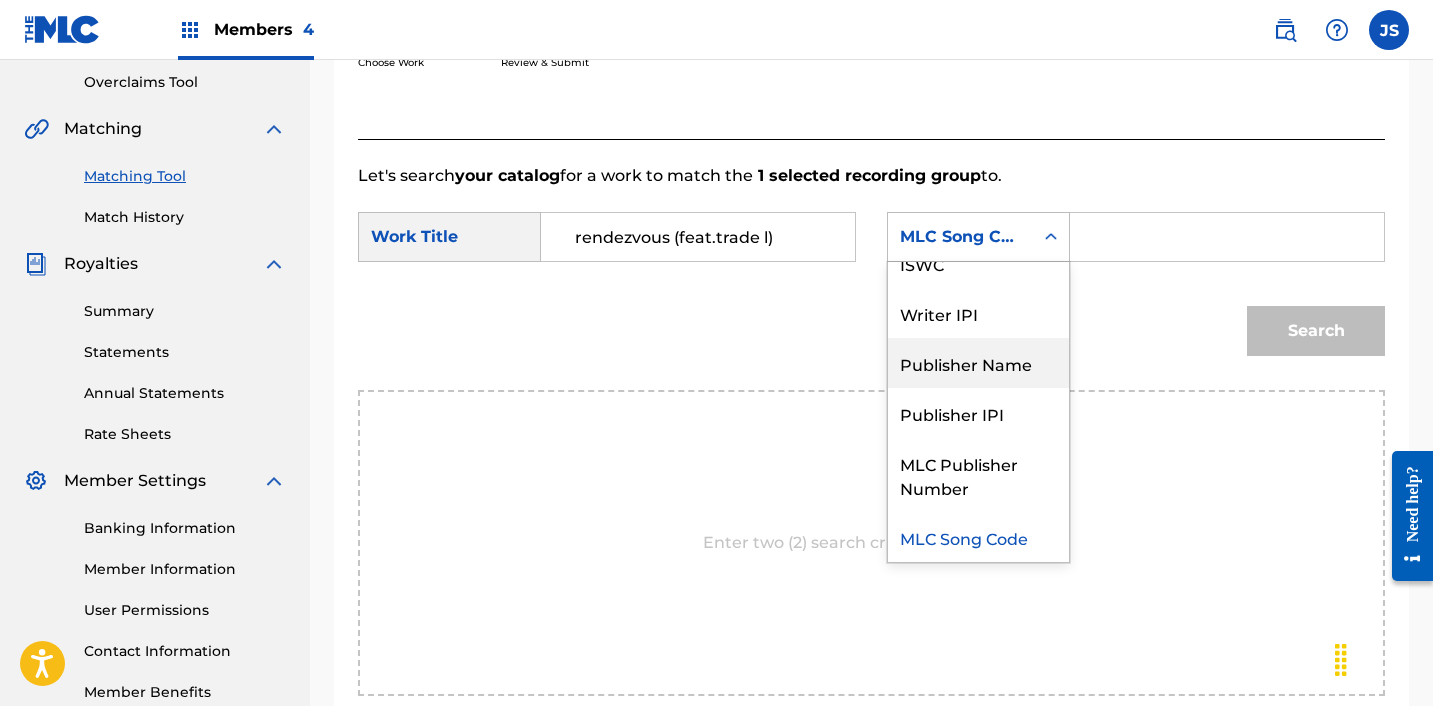 click on "Publisher Name" at bounding box center [978, 363] 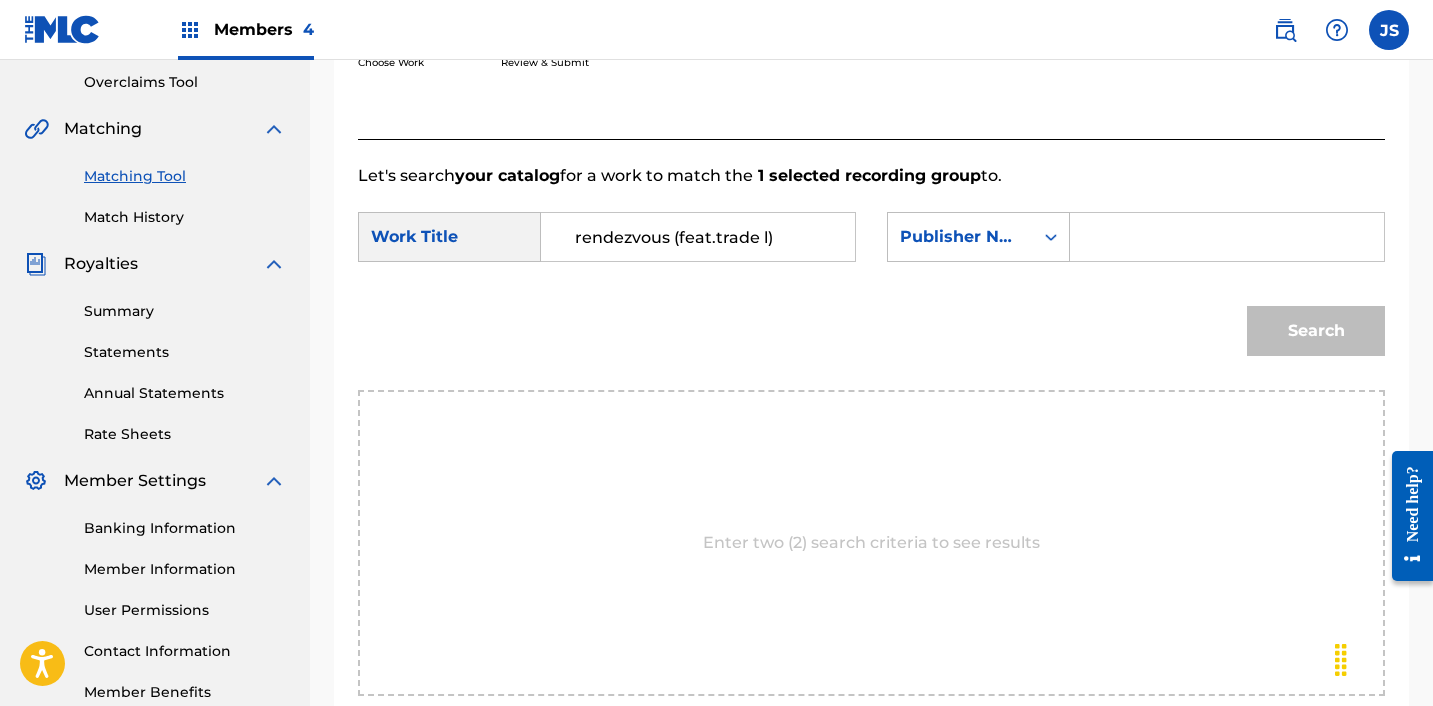 click at bounding box center (1227, 237) 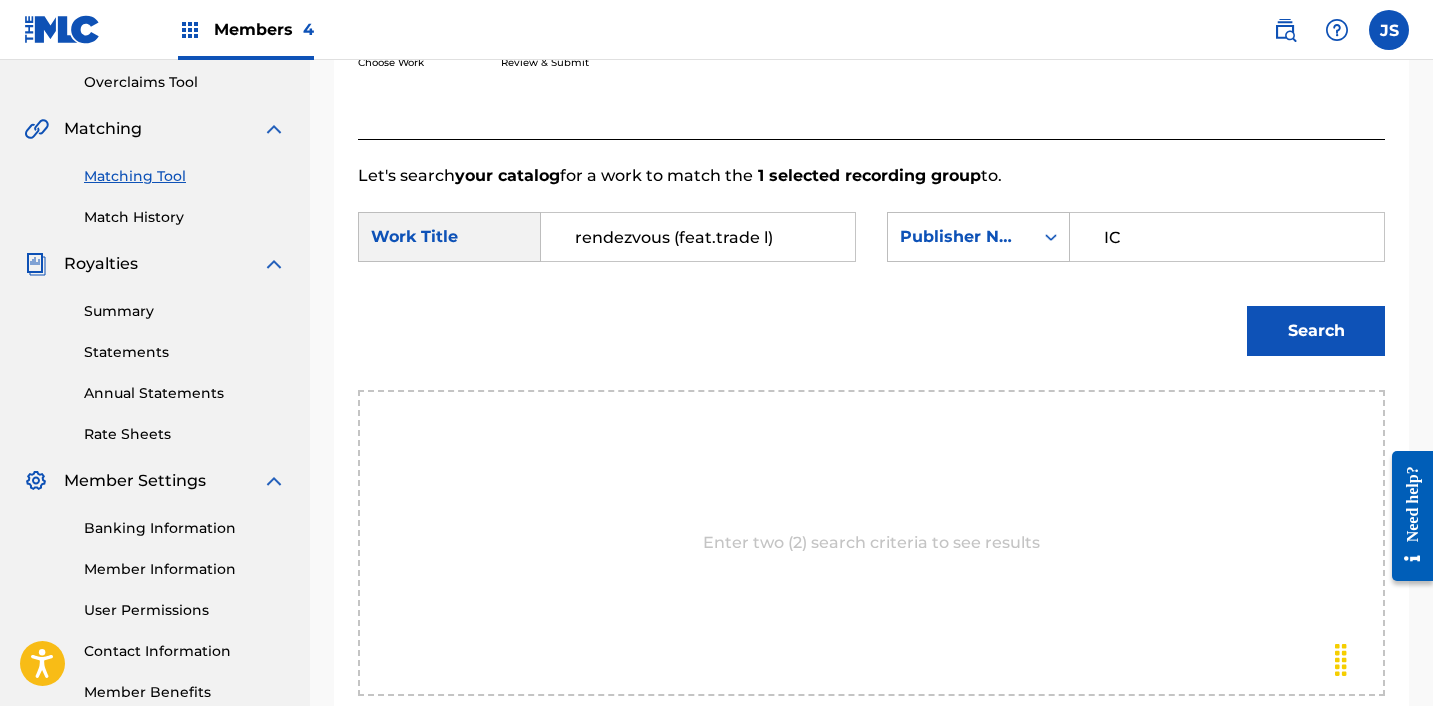 type on "ICHUTUS" 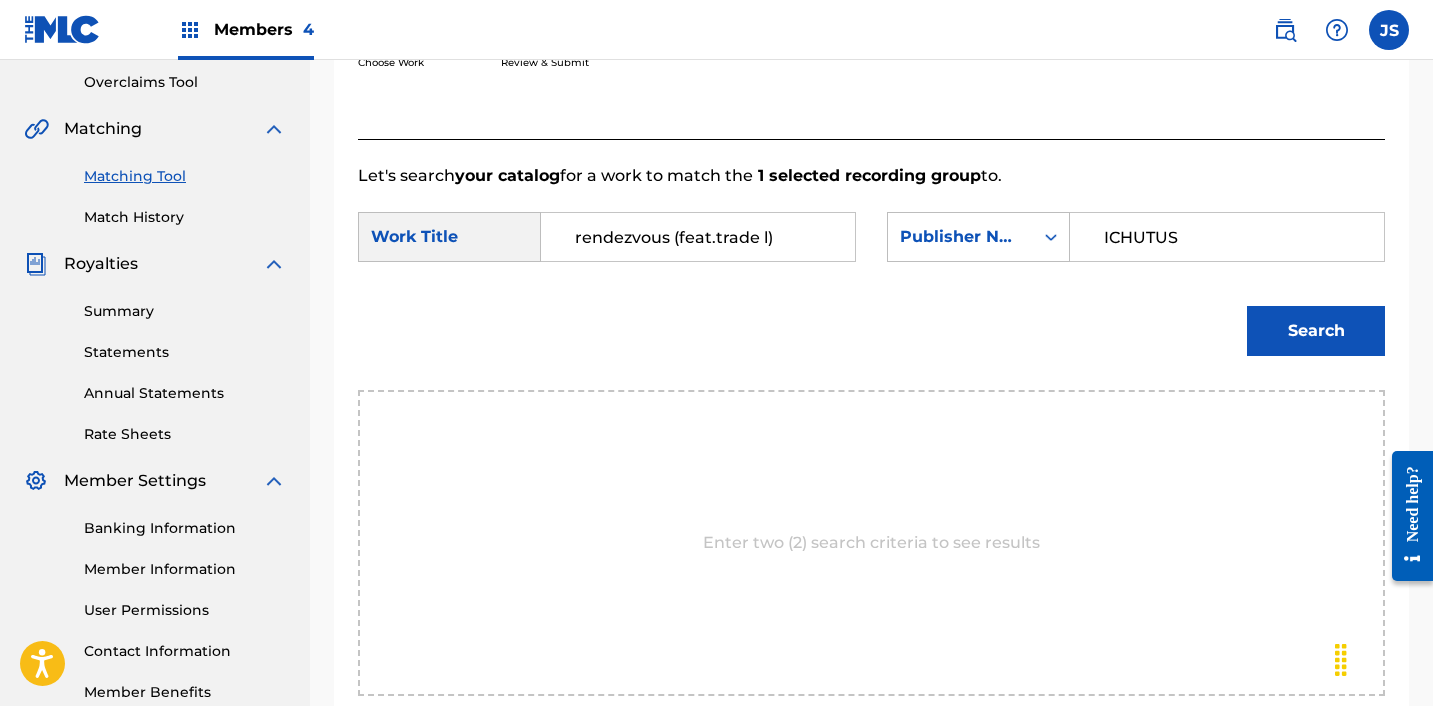 click on "Search" at bounding box center (1316, 331) 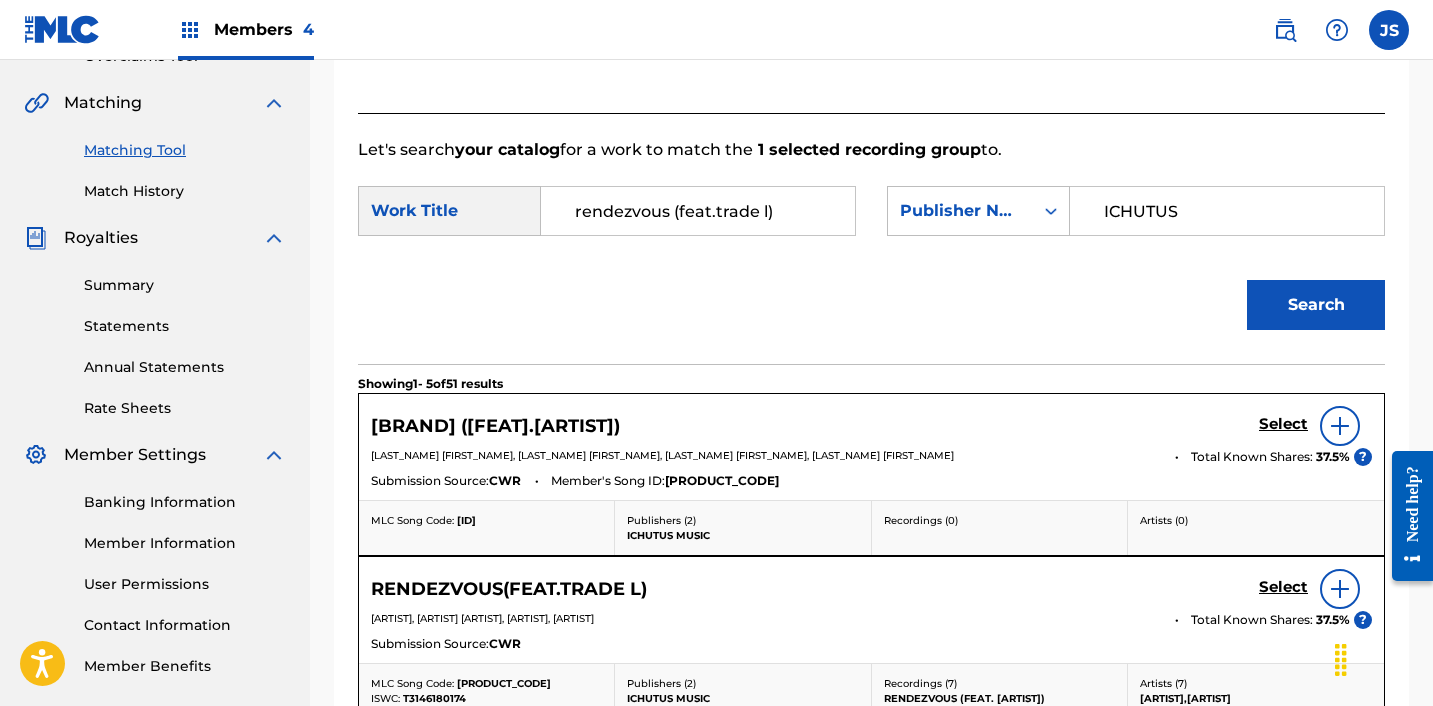 scroll, scrollTop: 448, scrollLeft: 0, axis: vertical 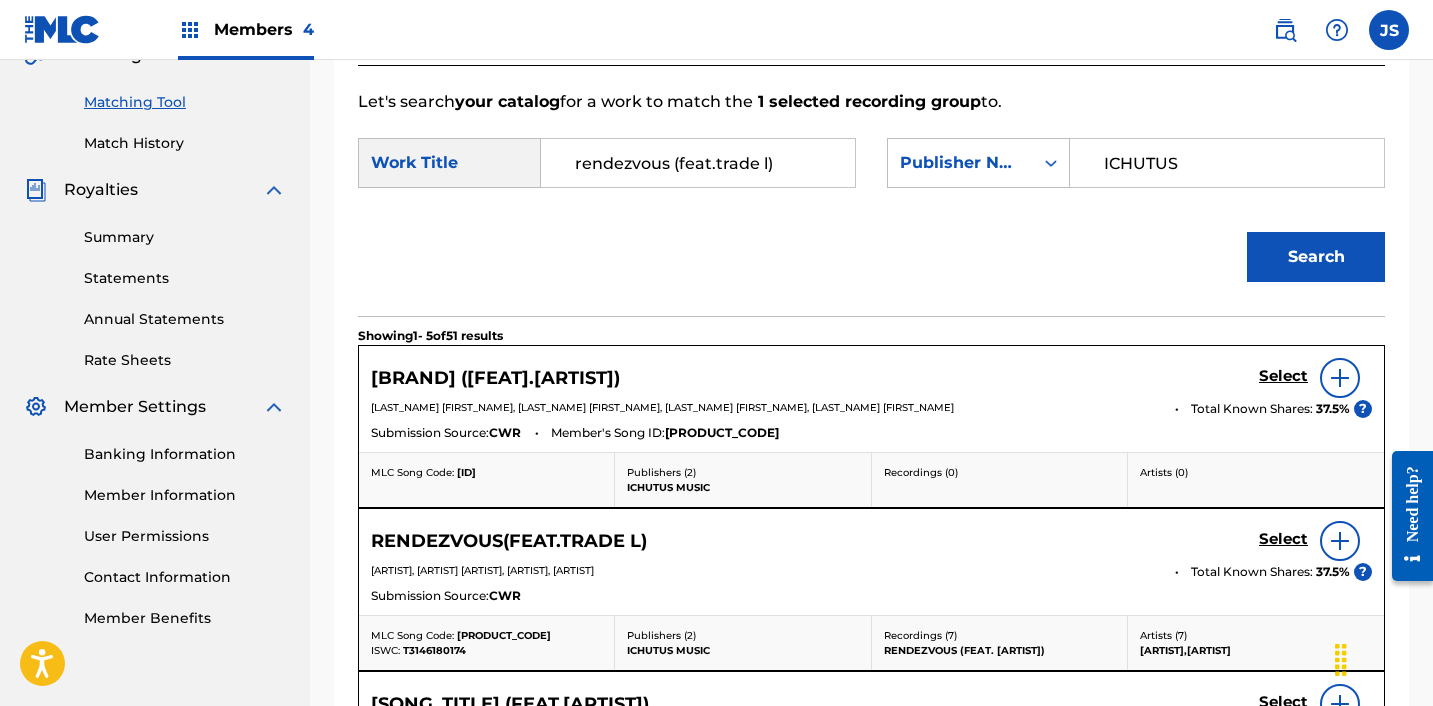 click on "Select" at bounding box center (1283, 376) 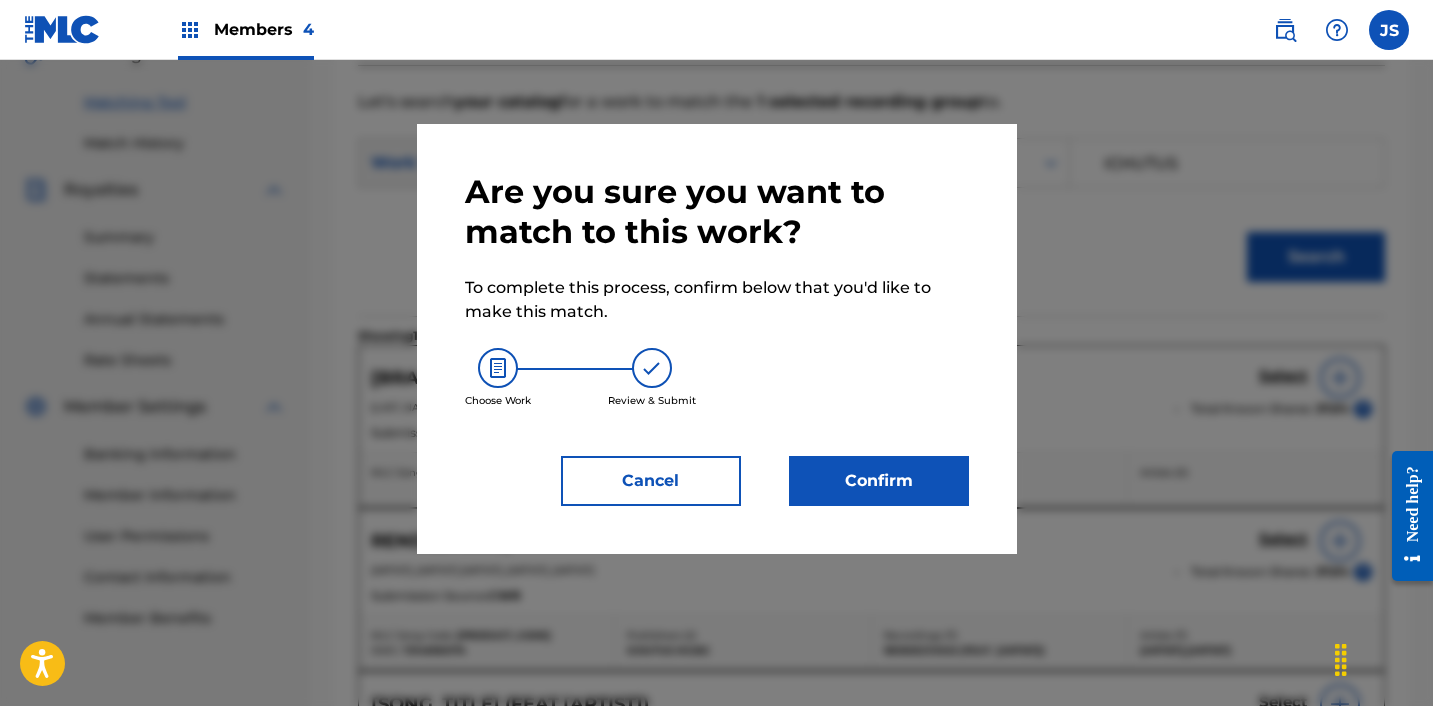 click on "Confirm" at bounding box center (879, 481) 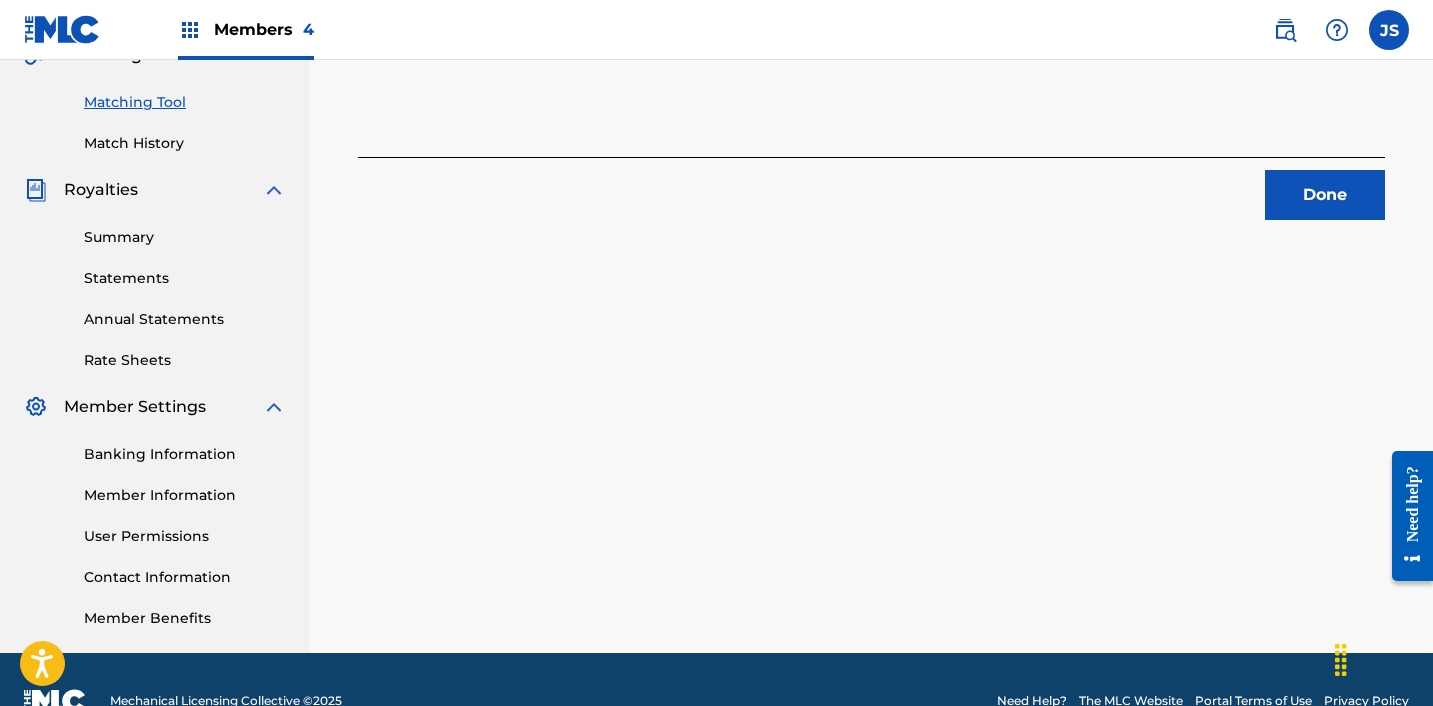 click on "Done" at bounding box center (1325, 195) 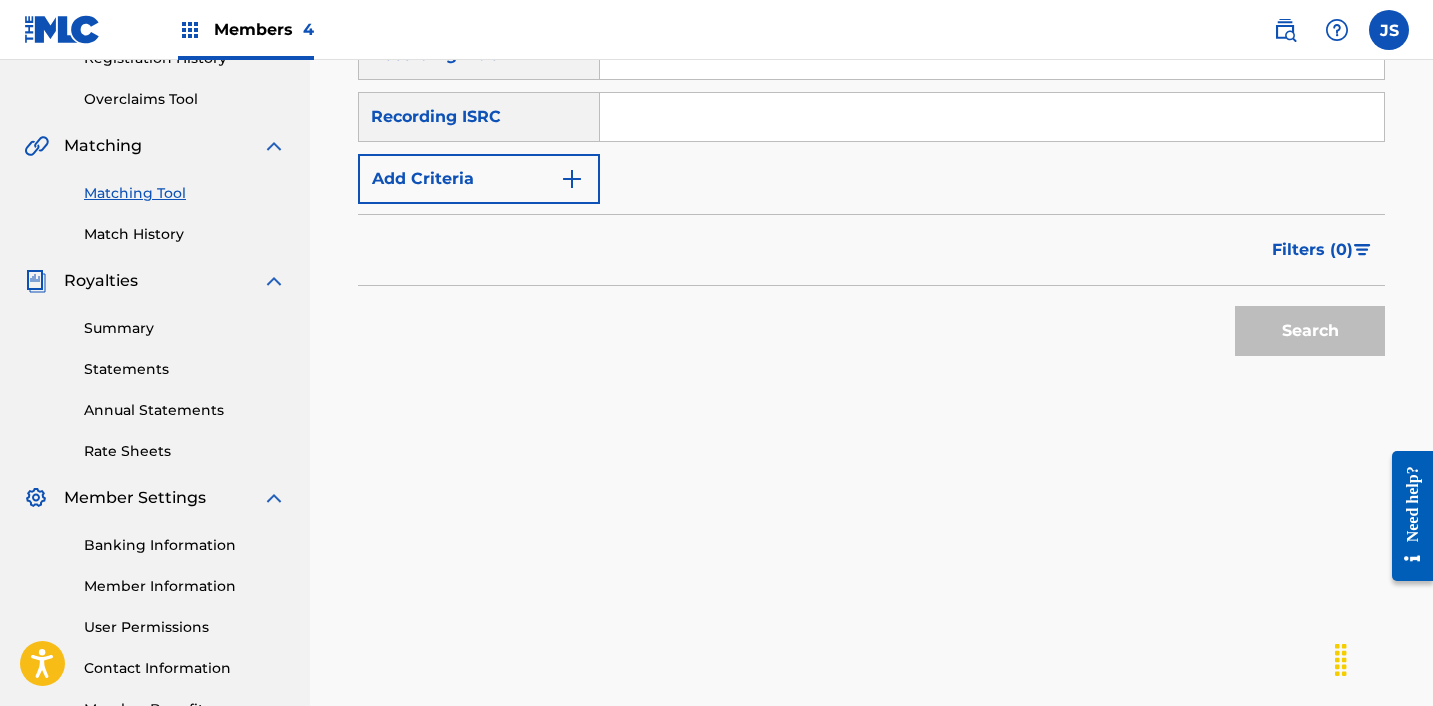 scroll, scrollTop: 384, scrollLeft: 0, axis: vertical 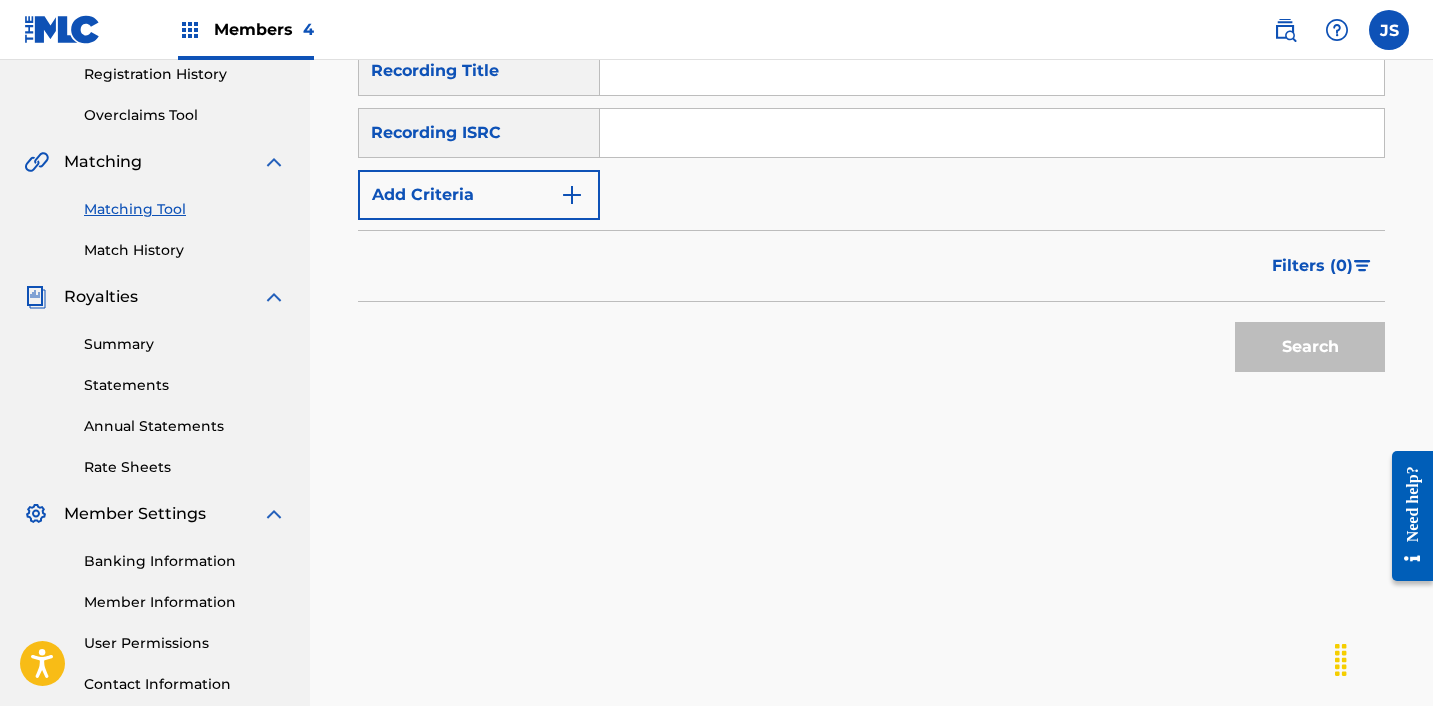 click at bounding box center [992, 133] 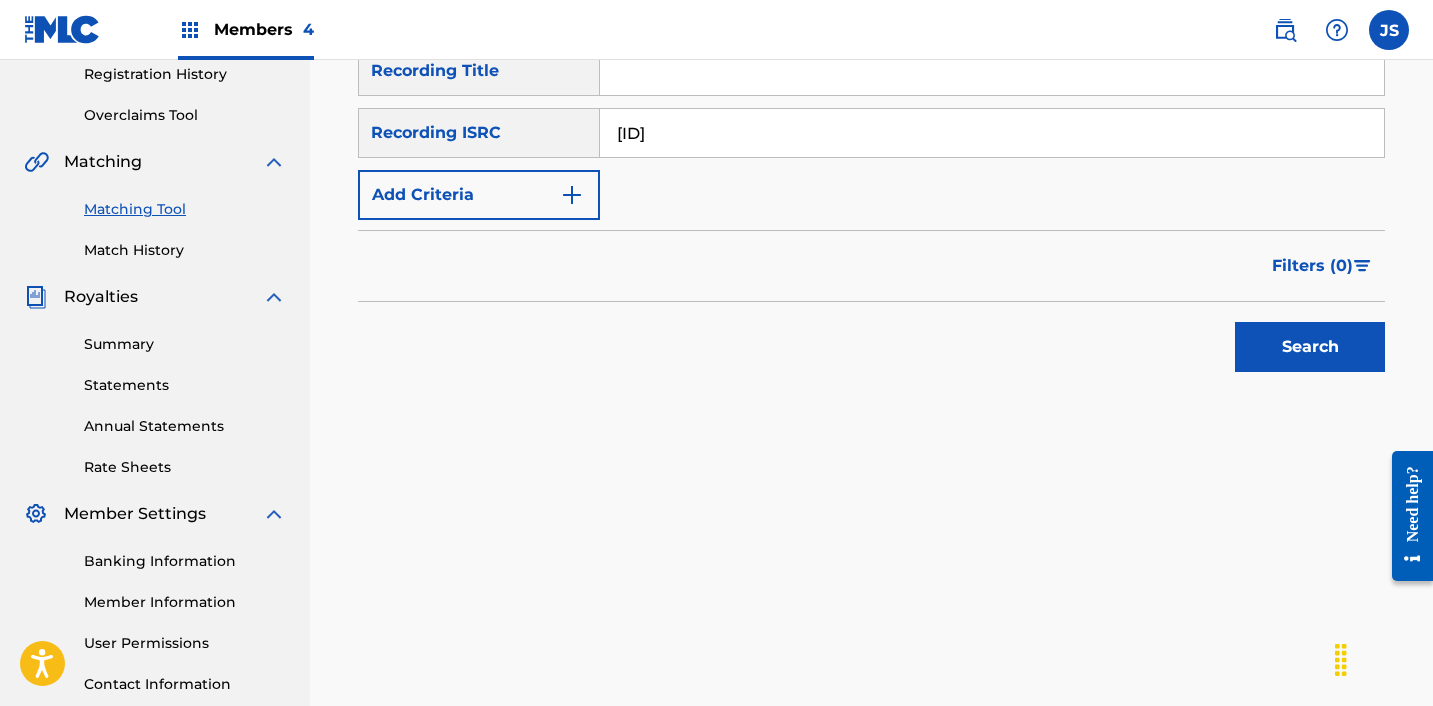 click on "Search" at bounding box center (1310, 347) 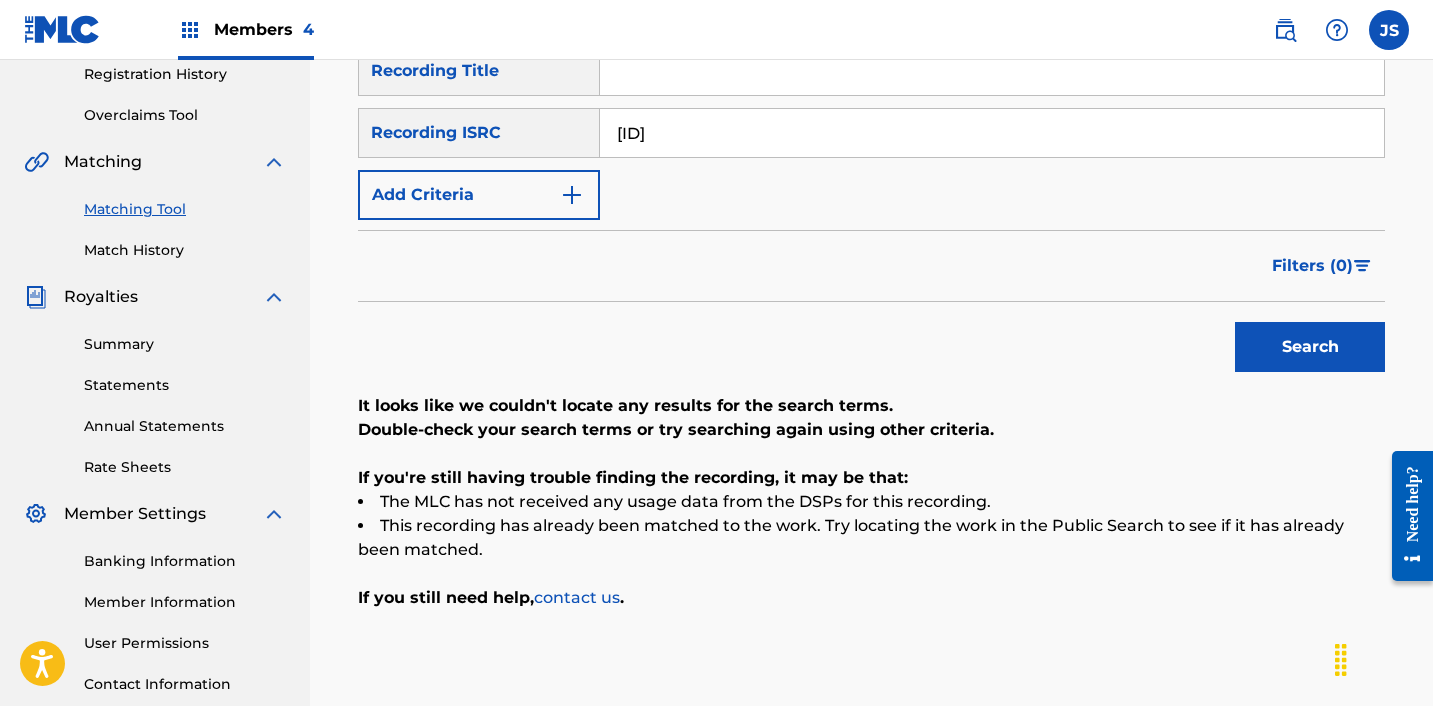 click on "[ID]" at bounding box center (992, 133) 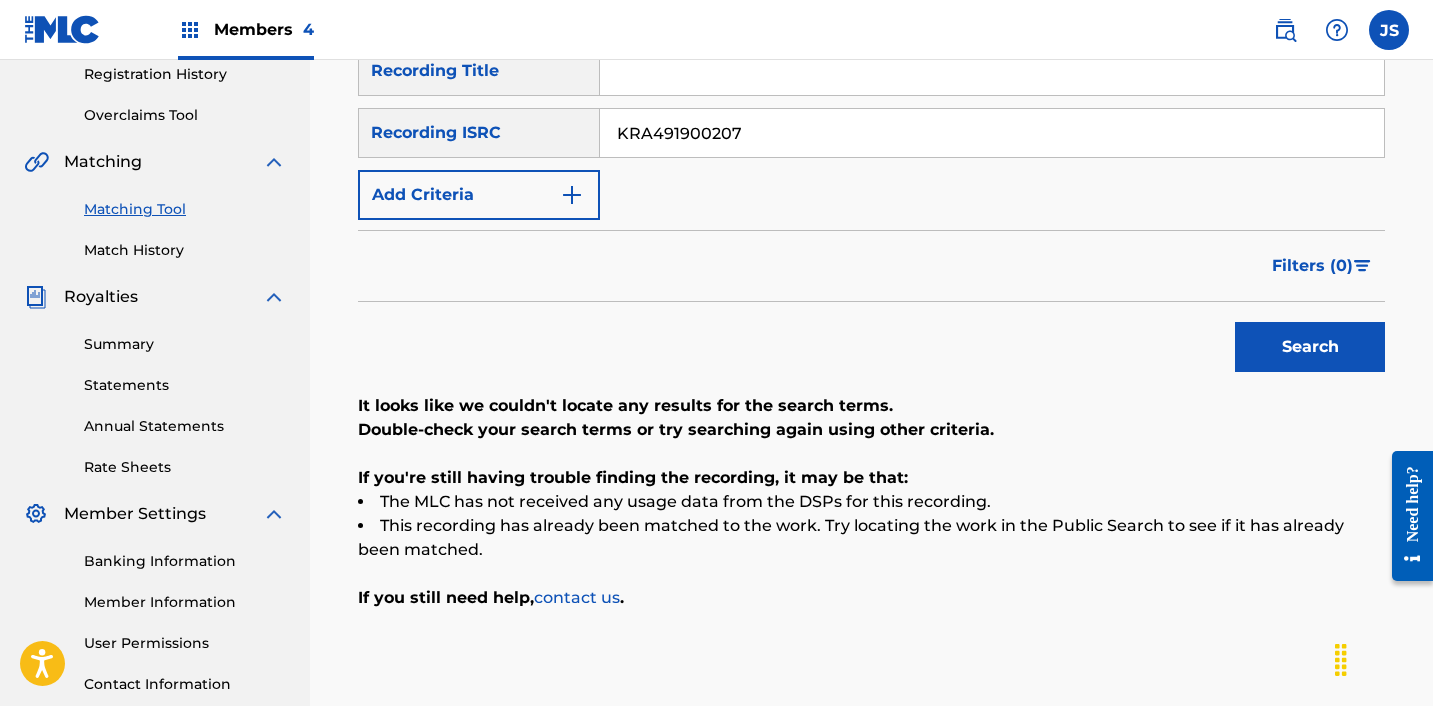 type on "KRA491900207" 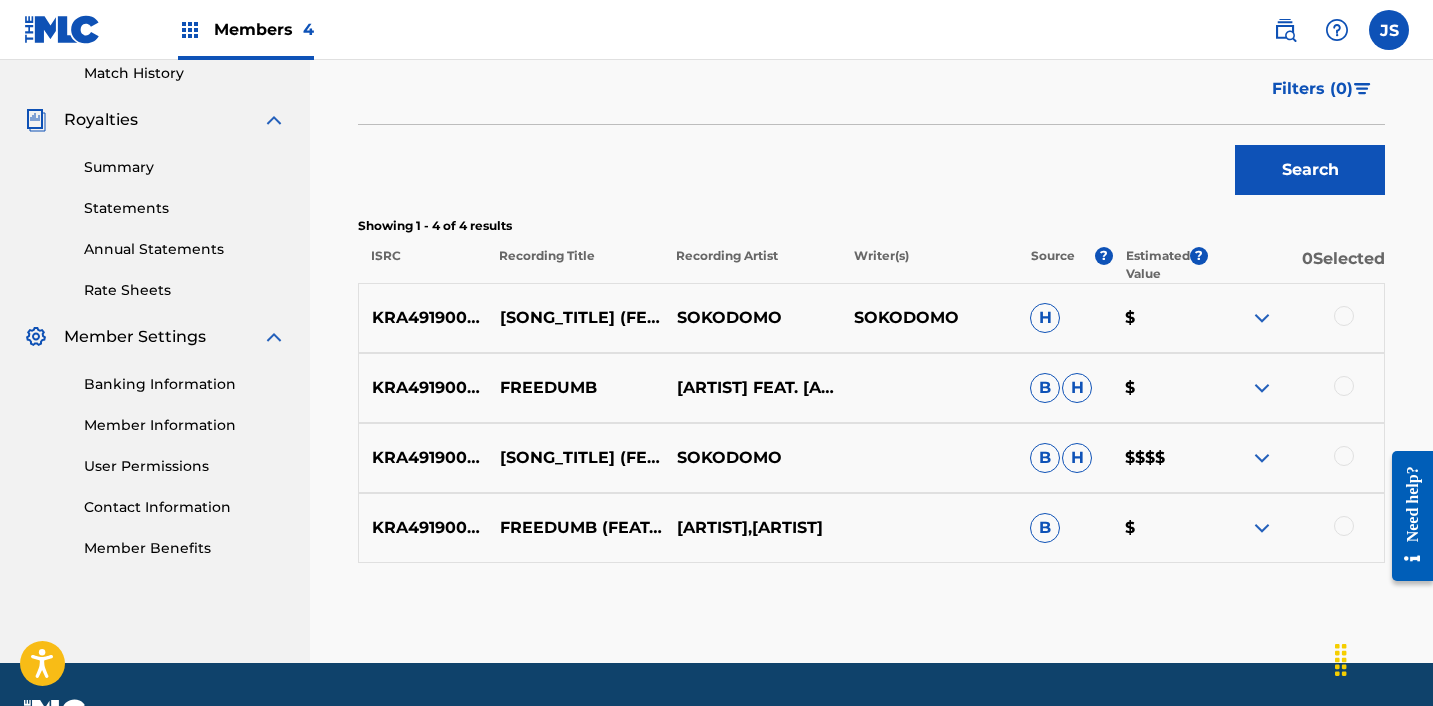 scroll, scrollTop: 599, scrollLeft: 0, axis: vertical 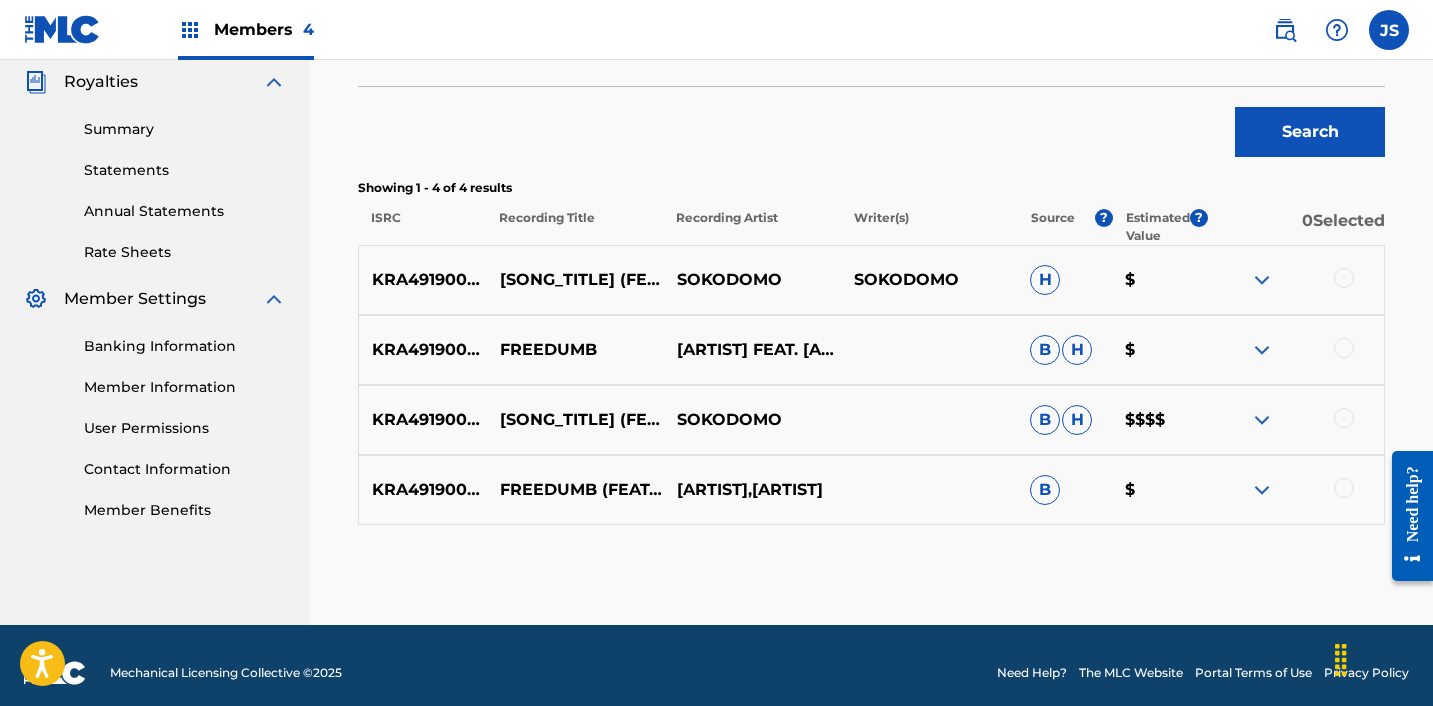 click at bounding box center (1344, 278) 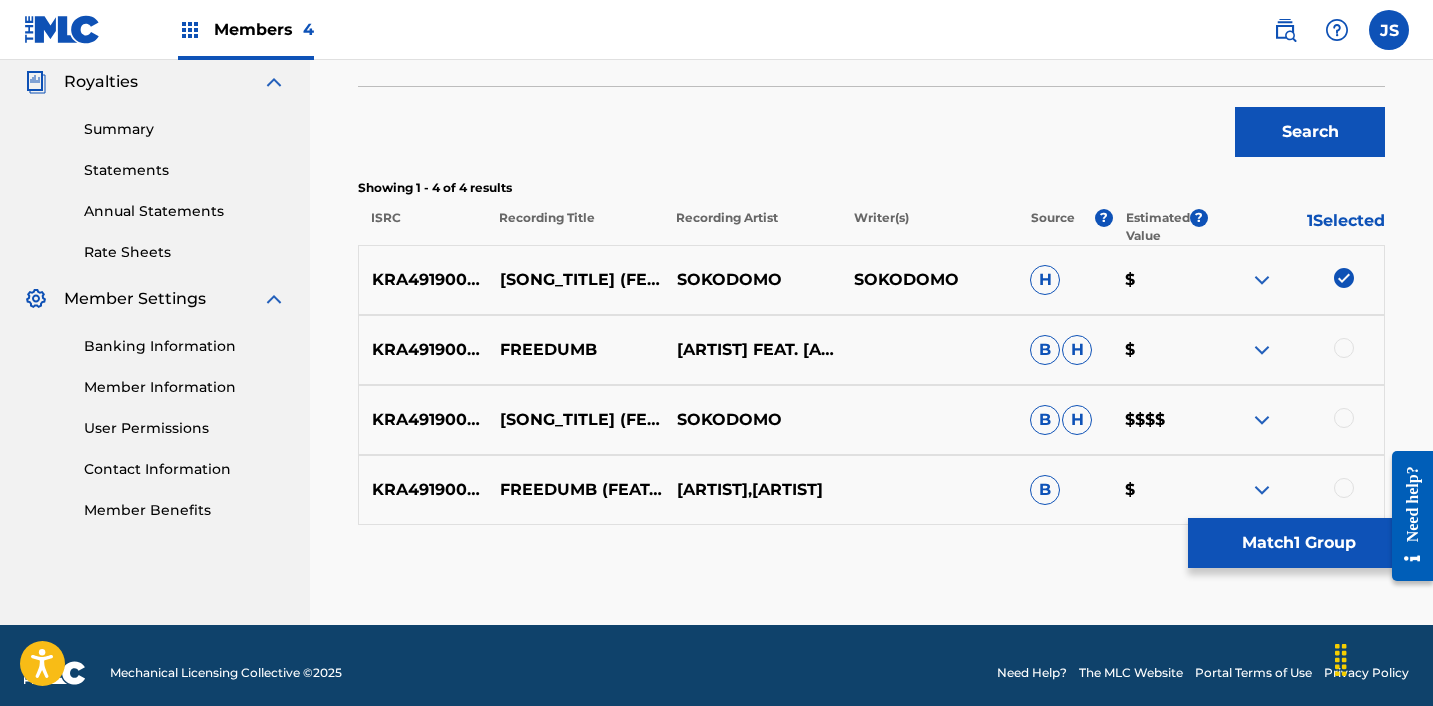 click at bounding box center [1344, 348] 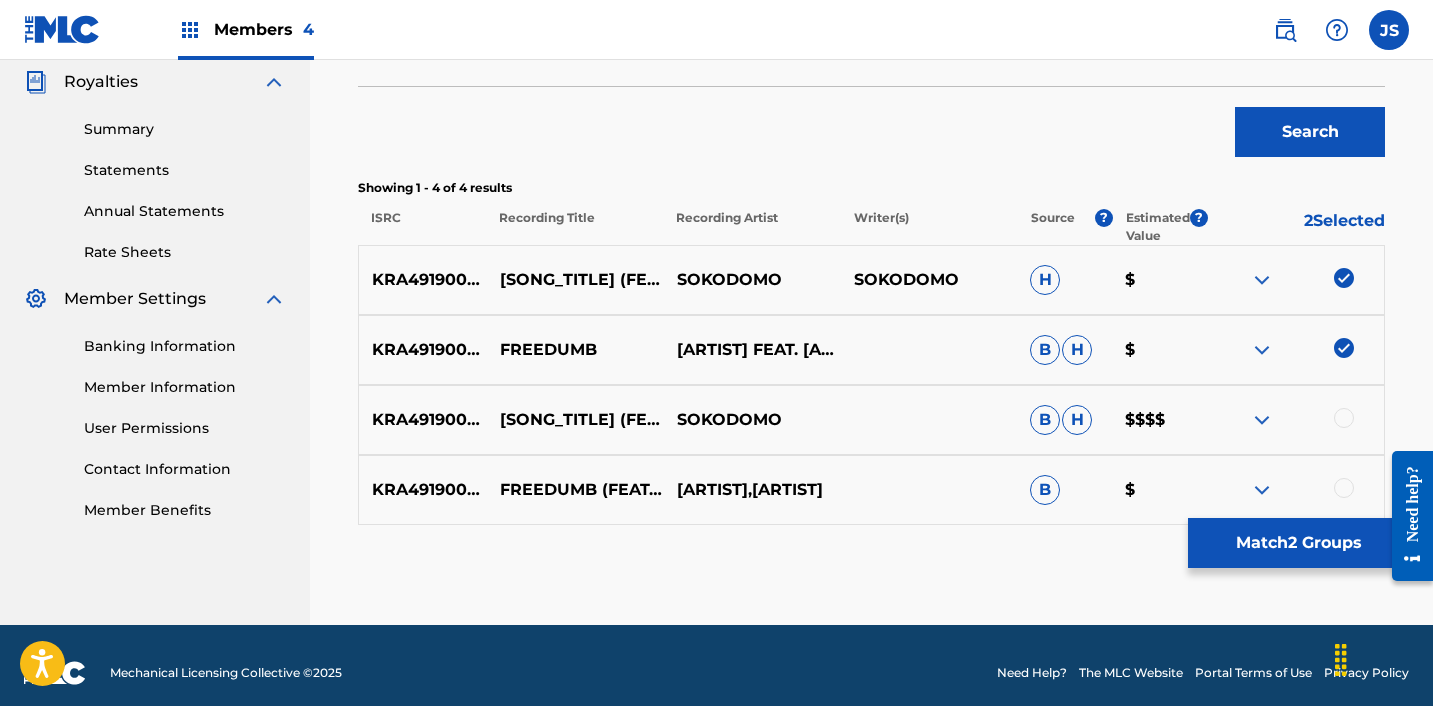 click at bounding box center [1344, 418] 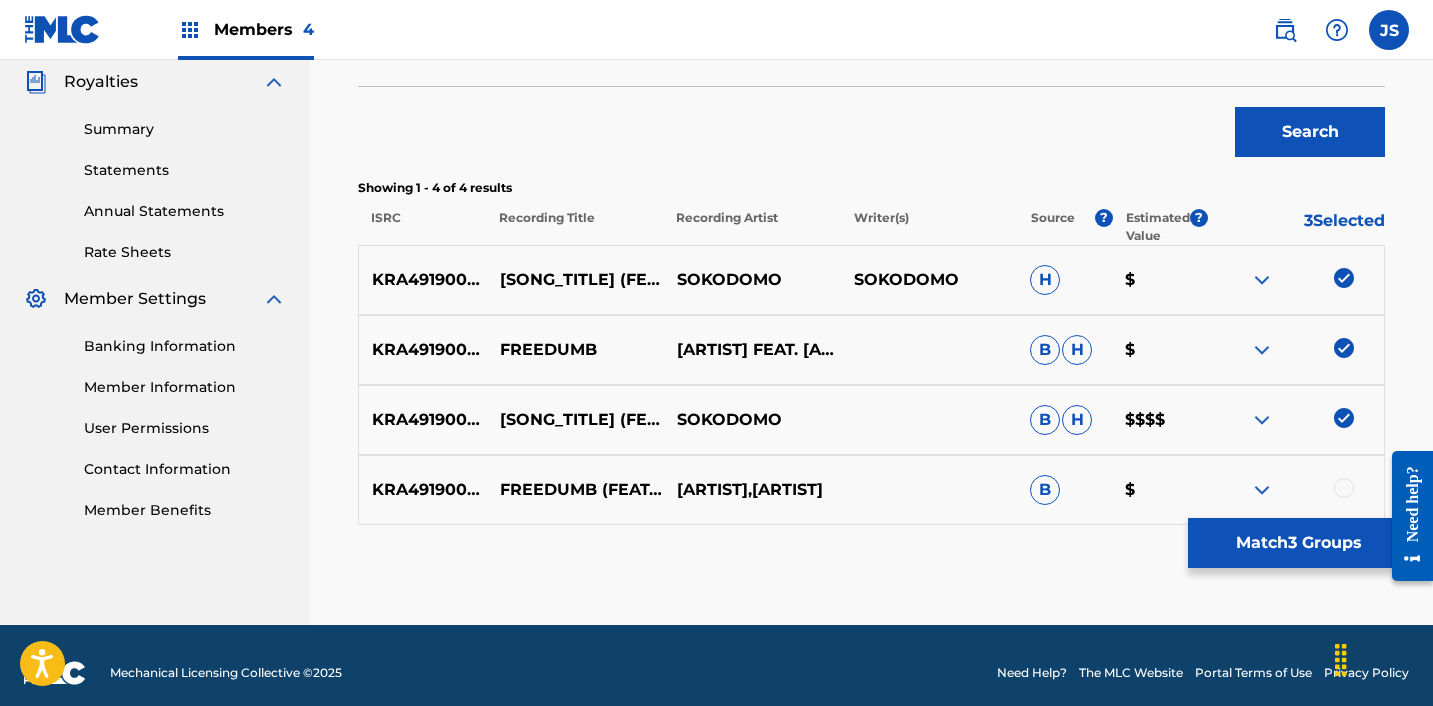 click at bounding box center (1344, 488) 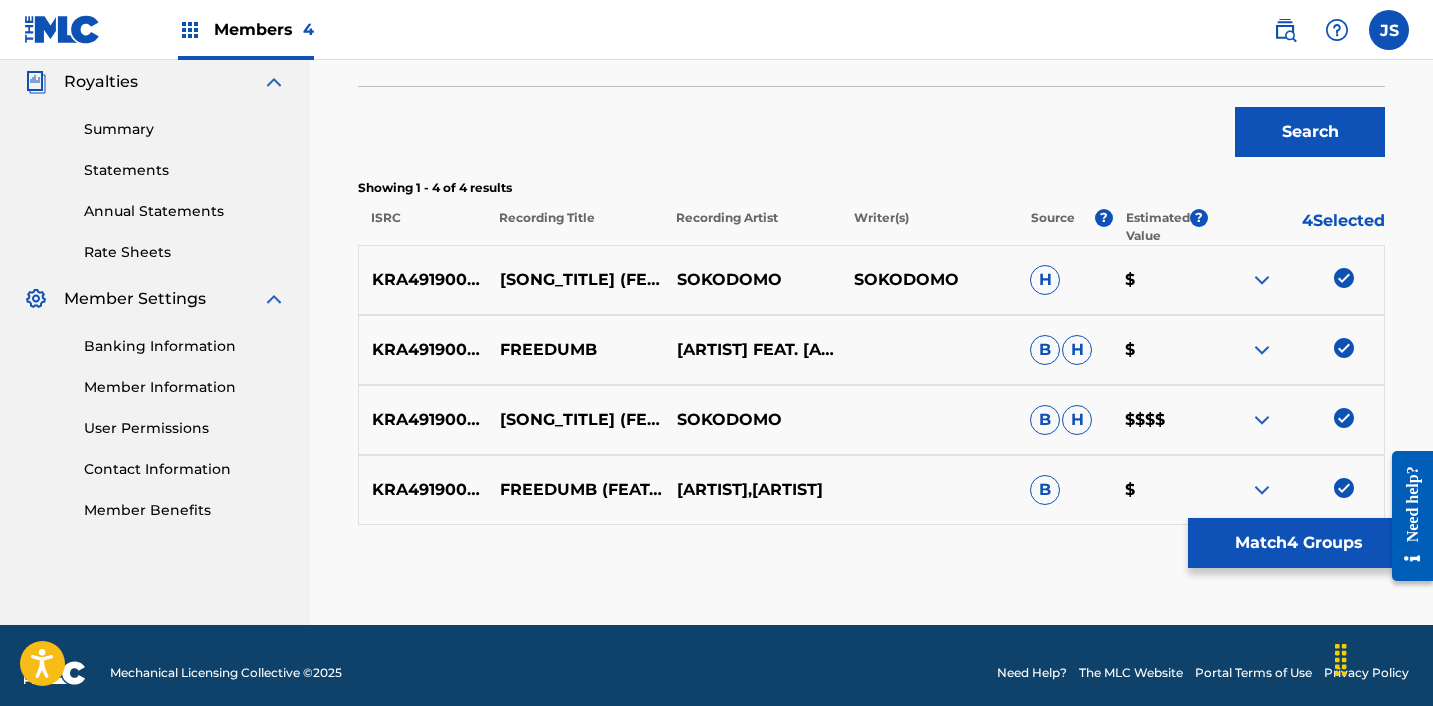 click on "Match  4 Groups" at bounding box center [1298, 543] 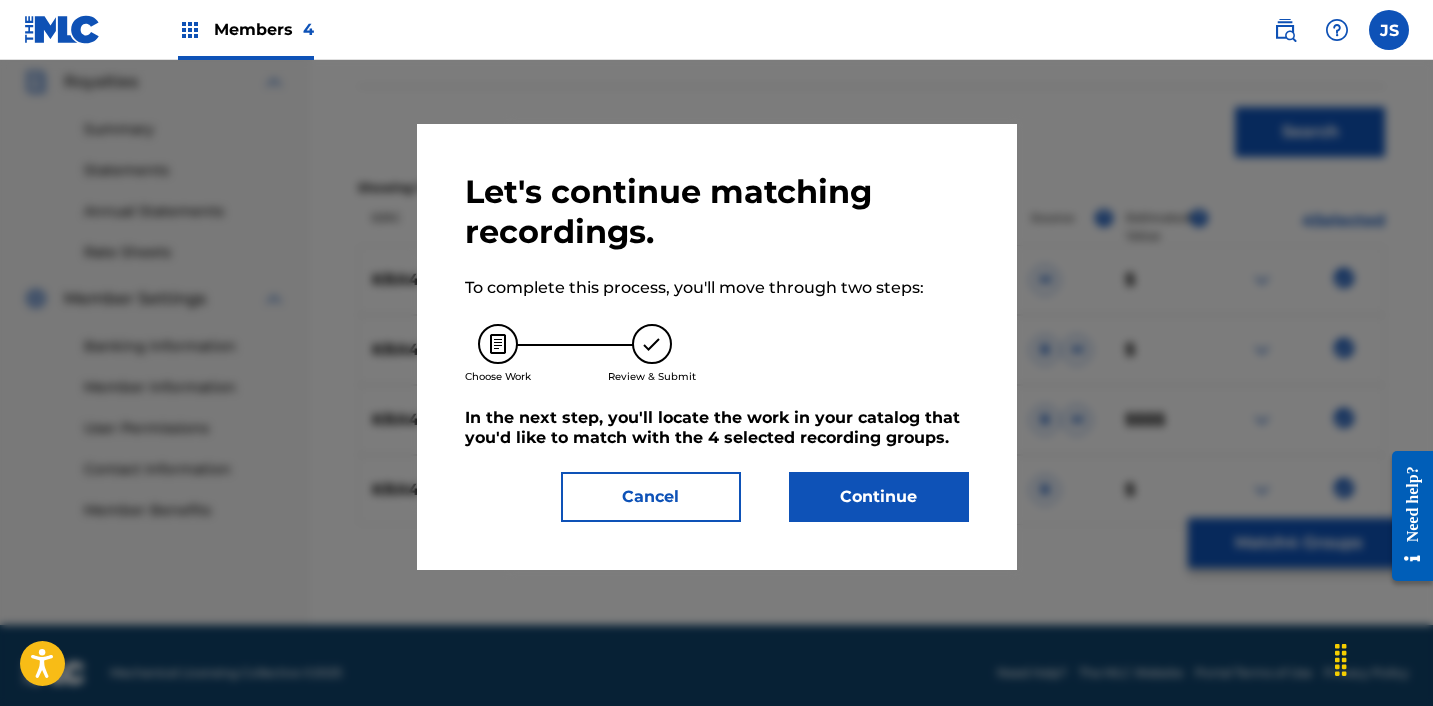 click on "Continue" at bounding box center [879, 497] 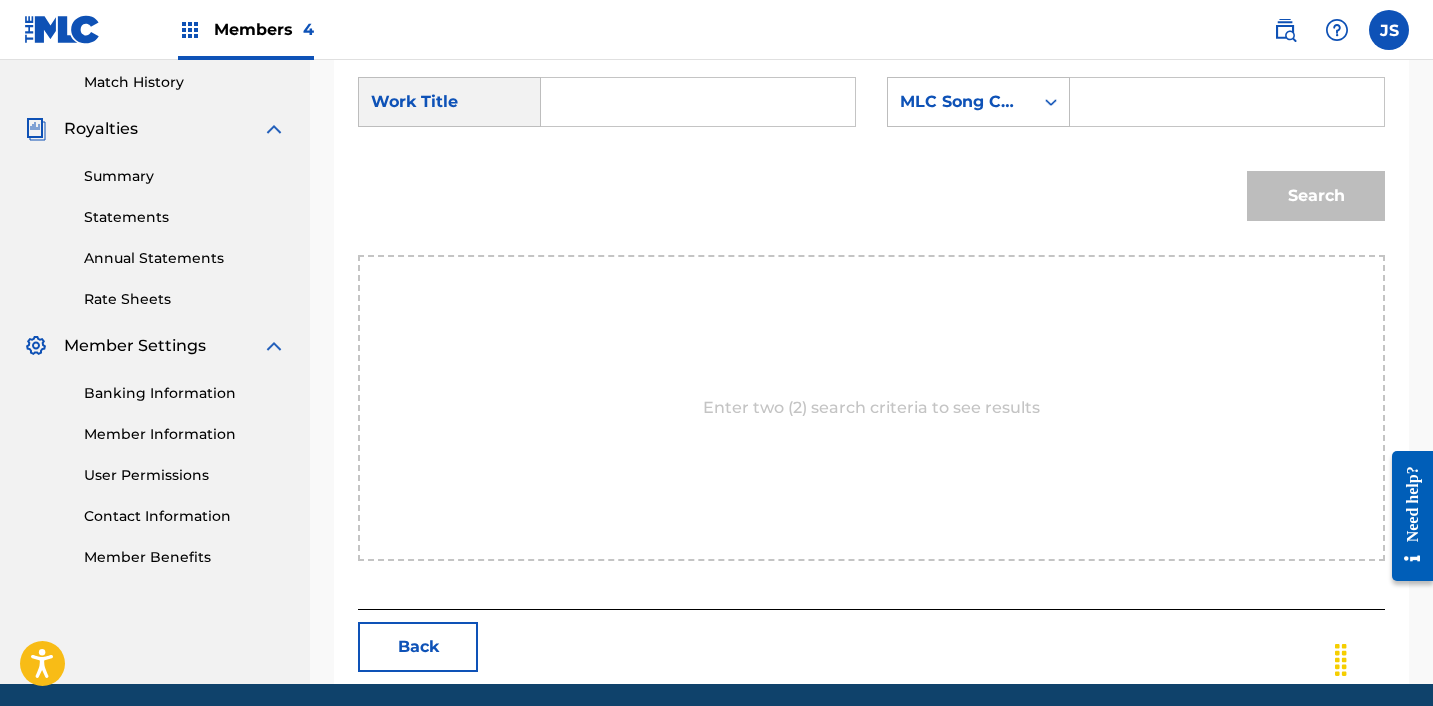 scroll, scrollTop: 549, scrollLeft: 0, axis: vertical 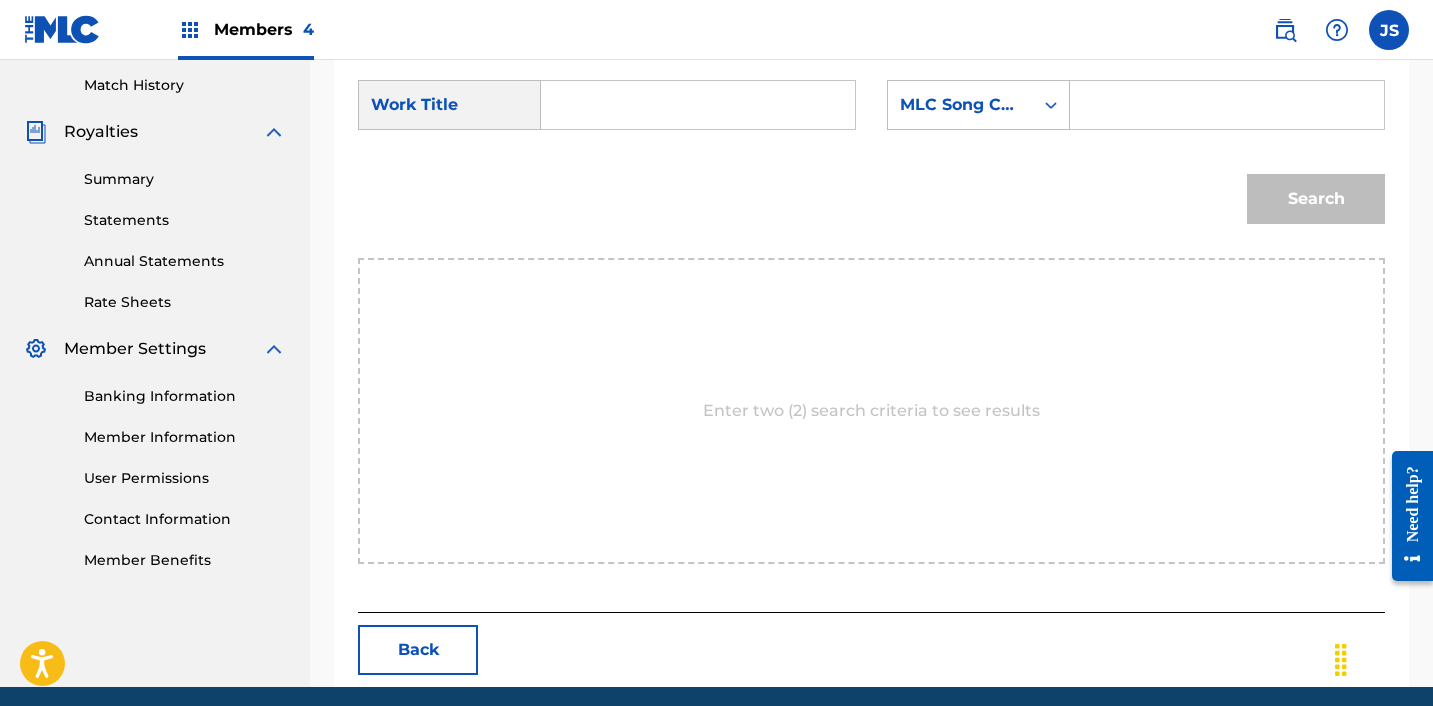 click at bounding box center (698, 105) 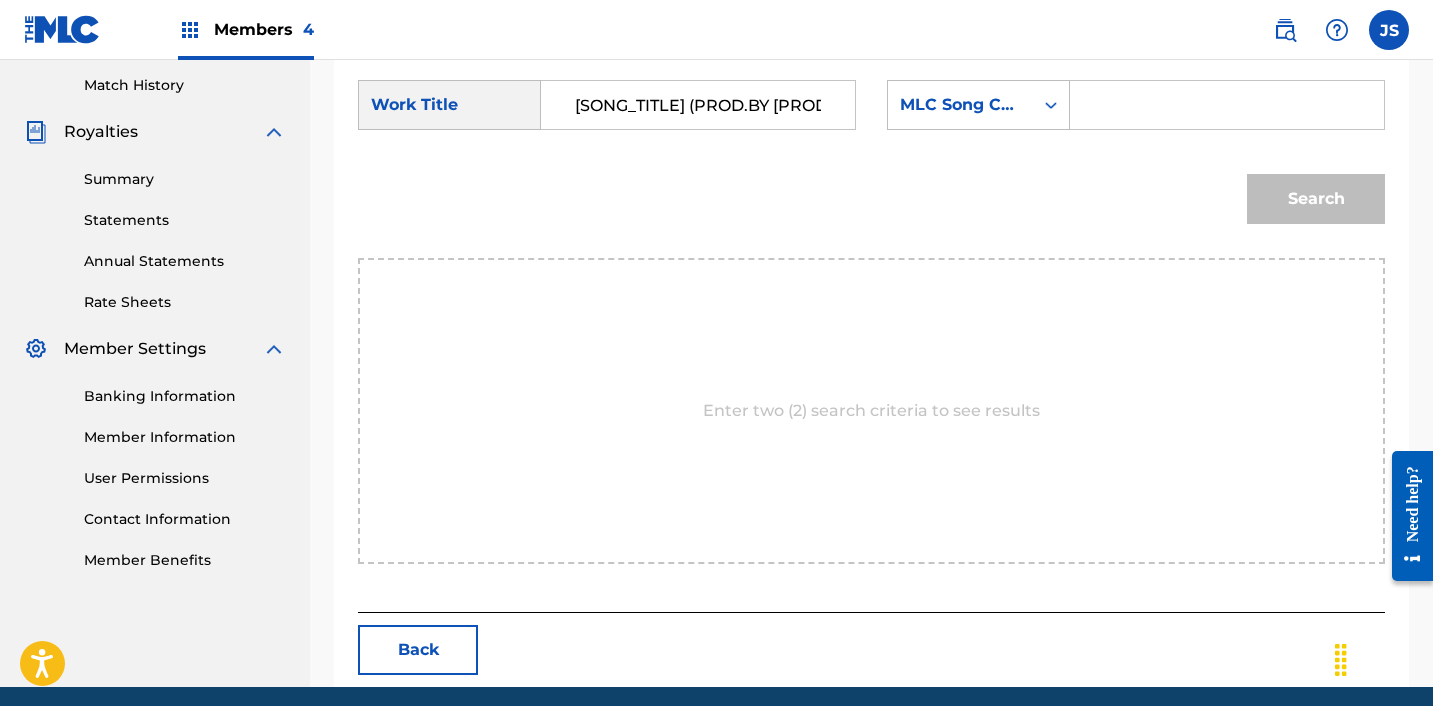 scroll, scrollTop: 0, scrollLeft: 26, axis: horizontal 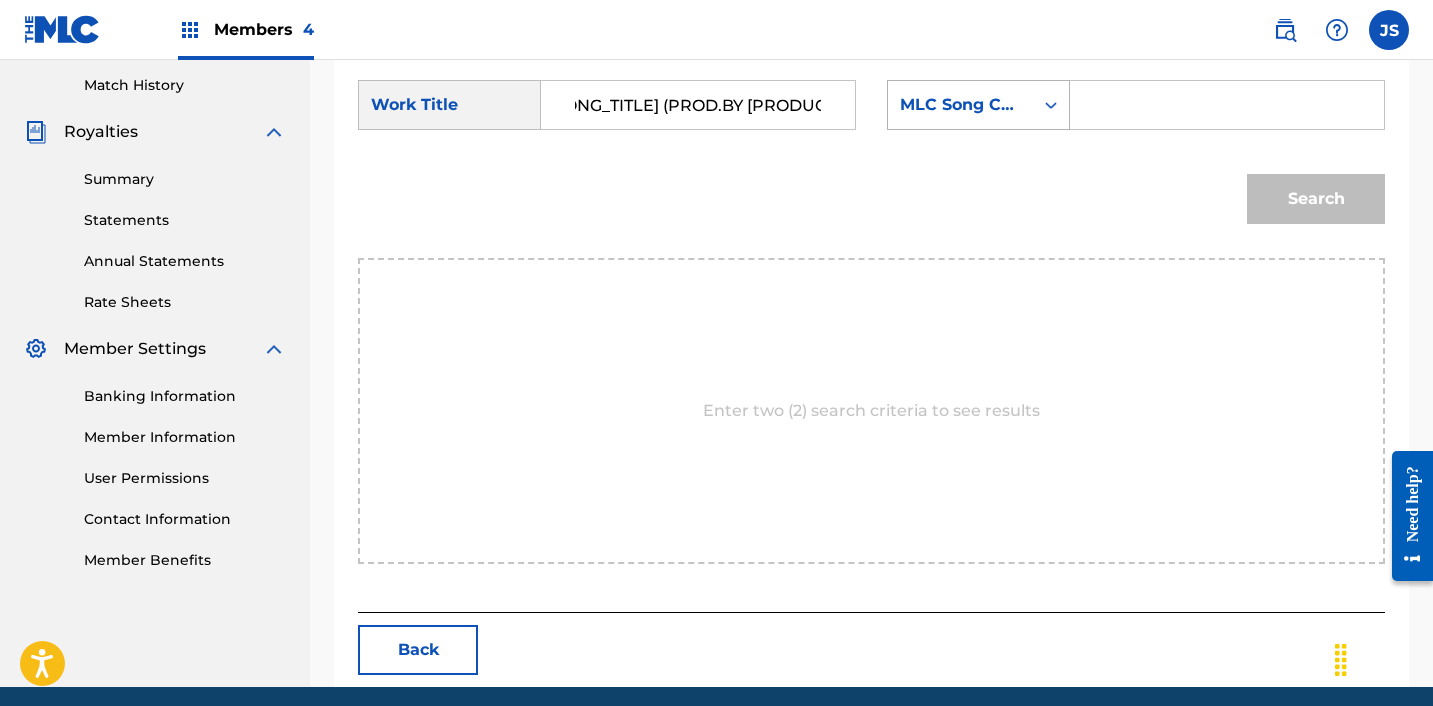 type on "[SONG_TITLE] (PROD.BY [PRODUCER])" 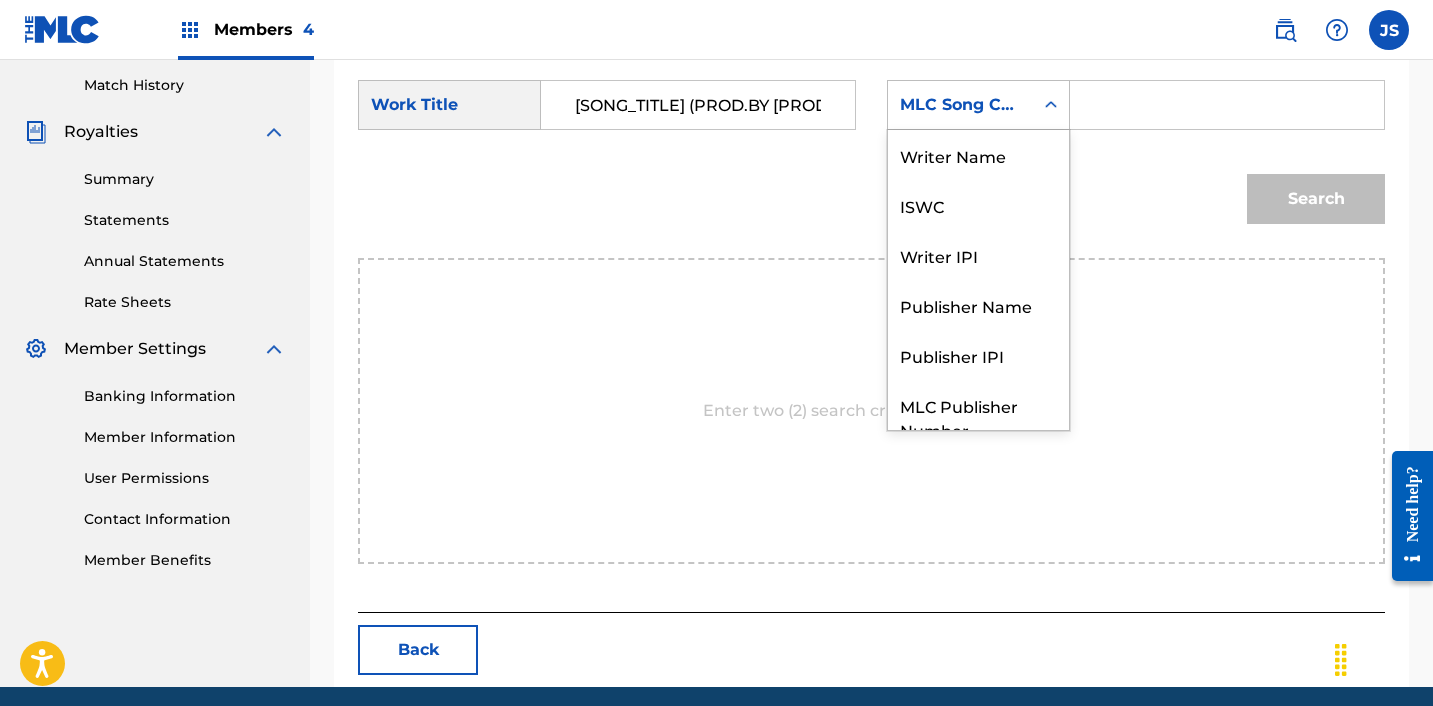scroll, scrollTop: 74, scrollLeft: 0, axis: vertical 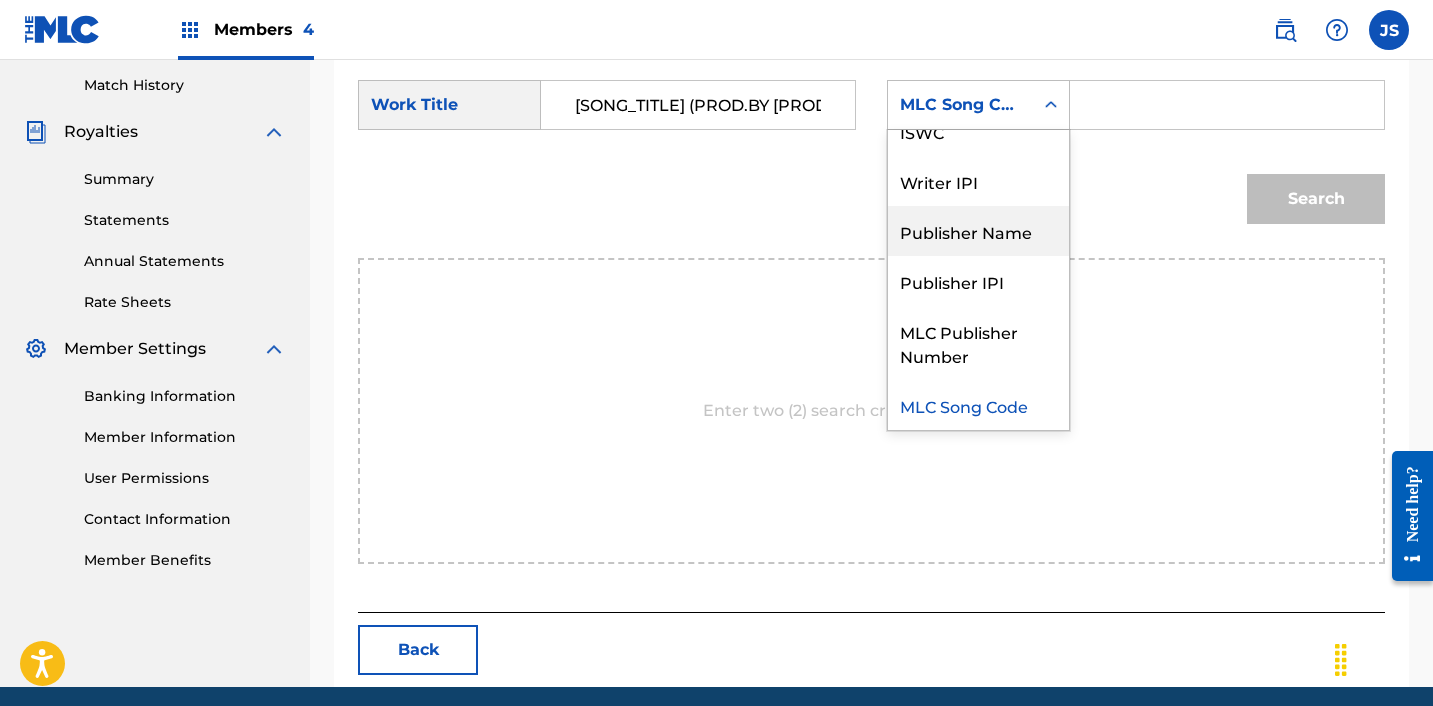 click on "Publisher Name" at bounding box center (978, 231) 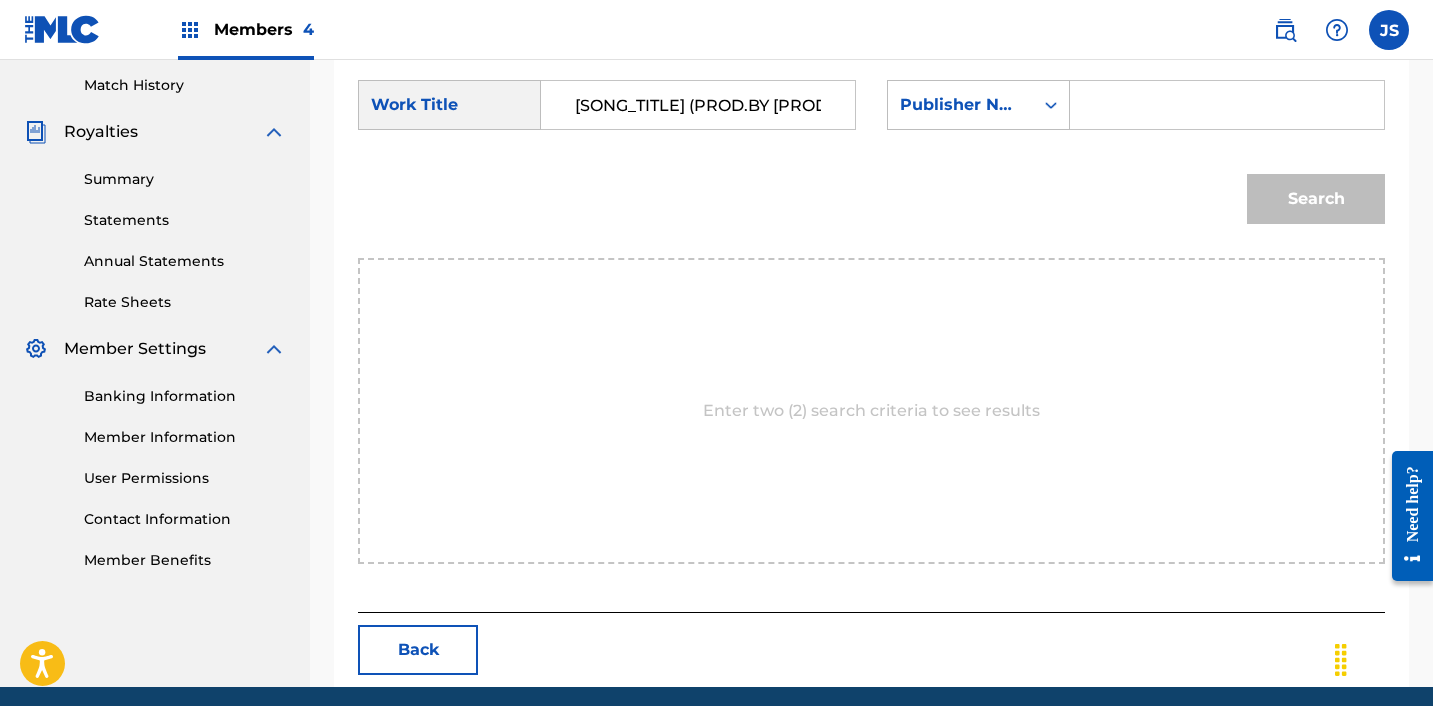 click at bounding box center (1227, 105) 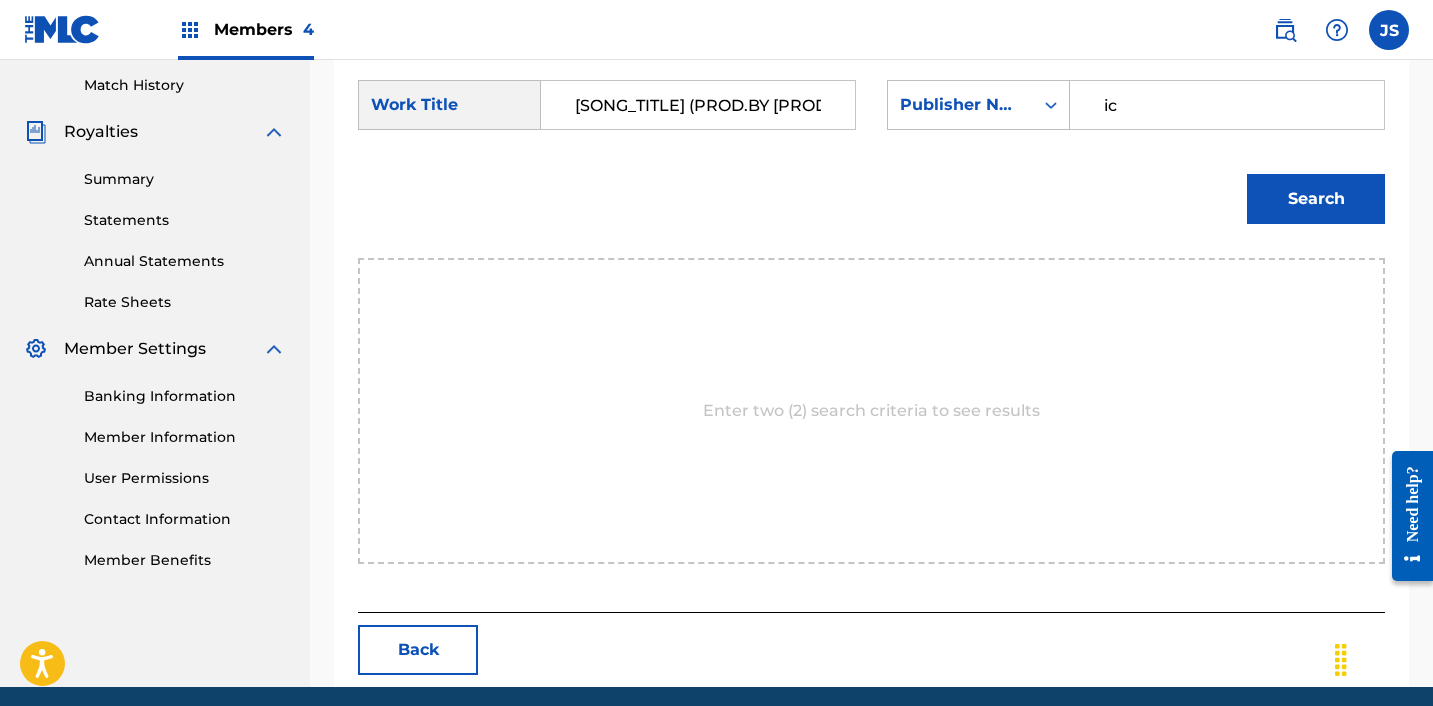 type on "ICHUTUS" 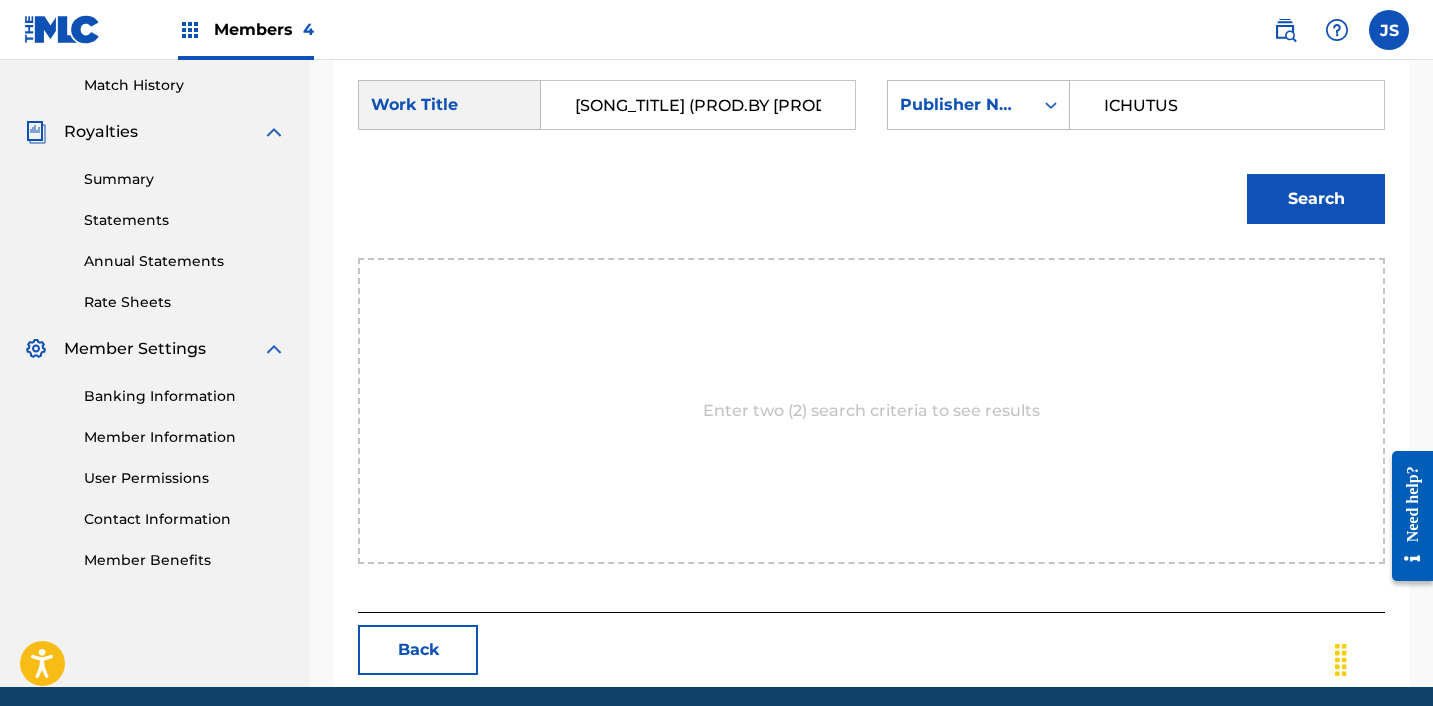 click on "Search" at bounding box center (1316, 199) 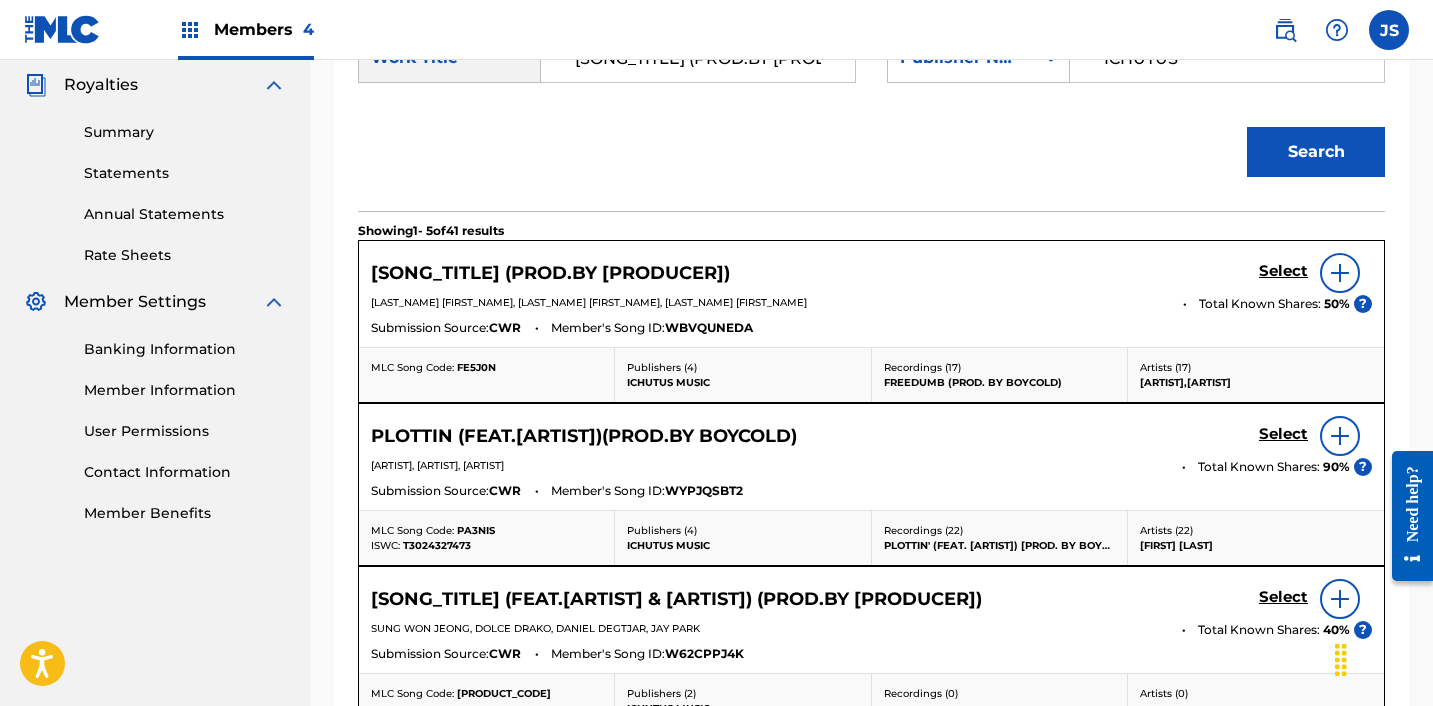 scroll, scrollTop: 597, scrollLeft: 0, axis: vertical 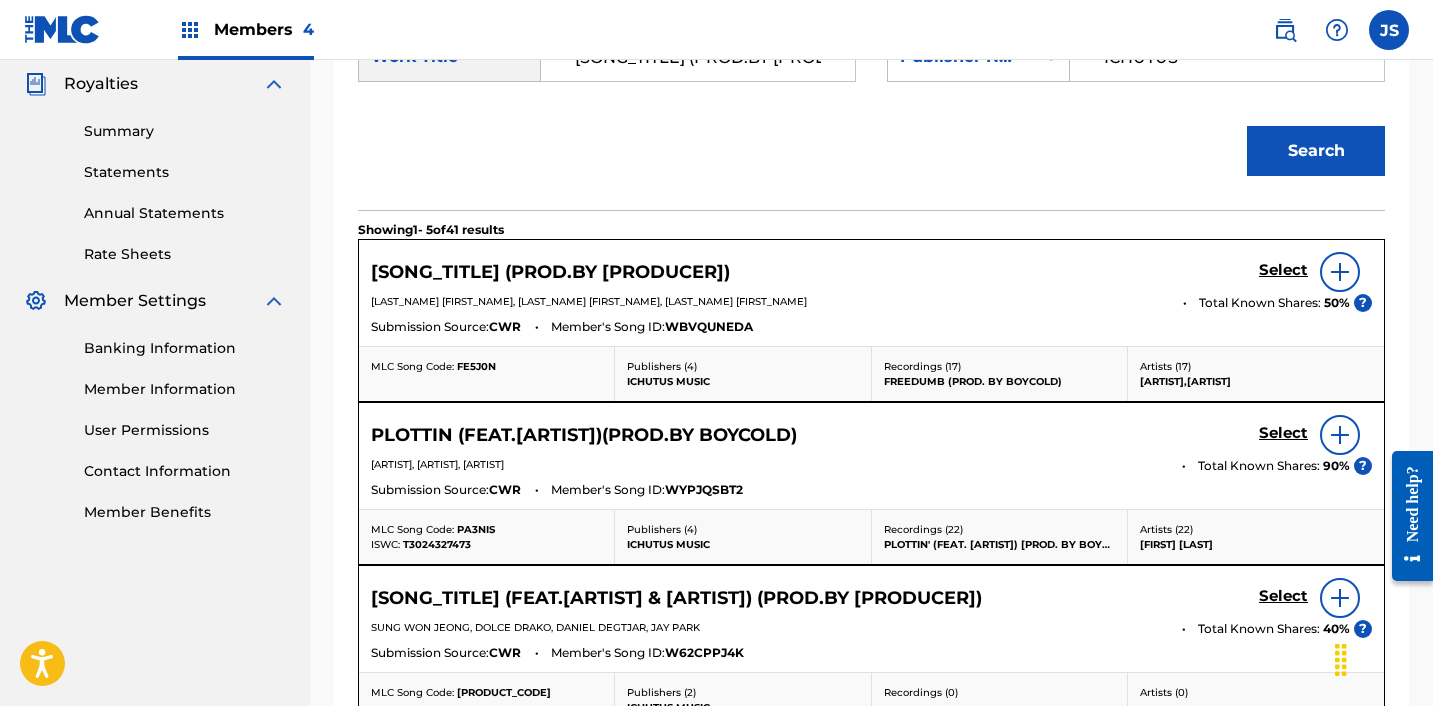 click on "Select" at bounding box center (1283, 270) 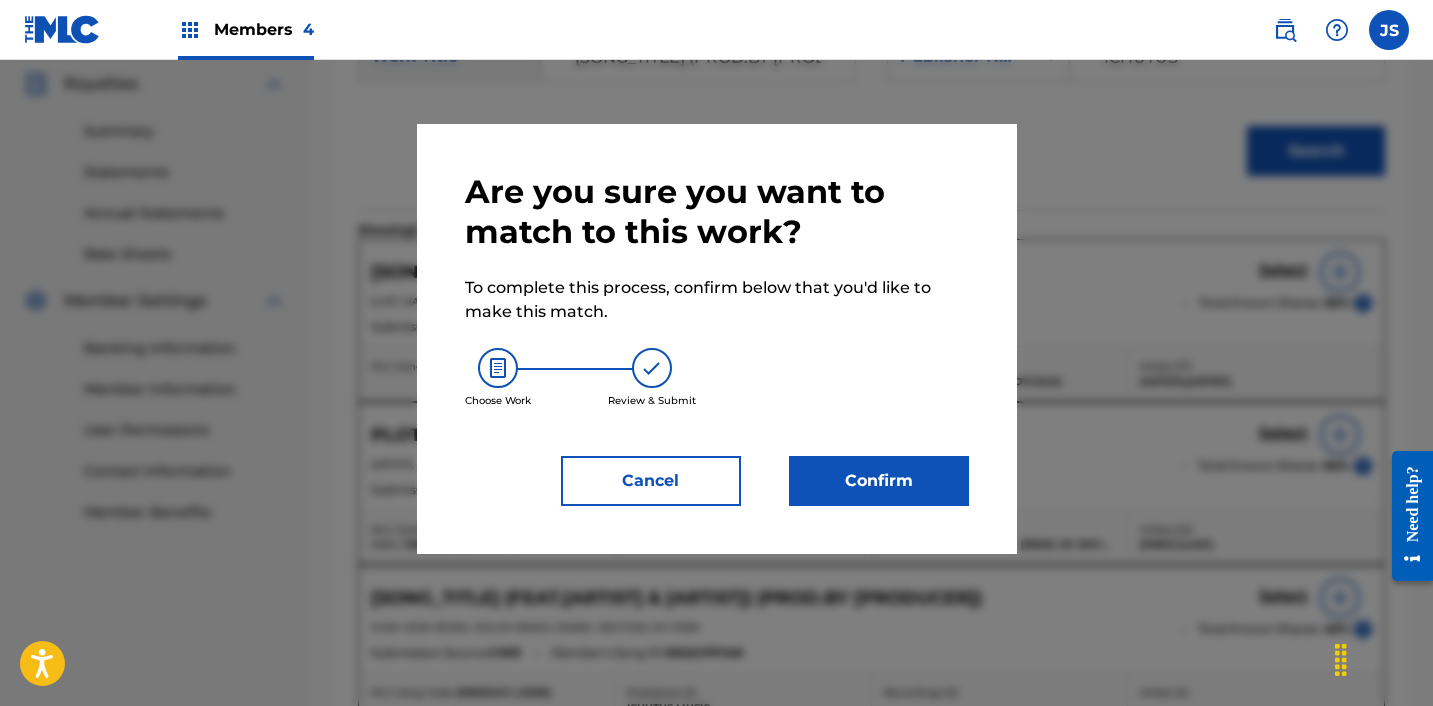 click on "Confirm" at bounding box center [879, 481] 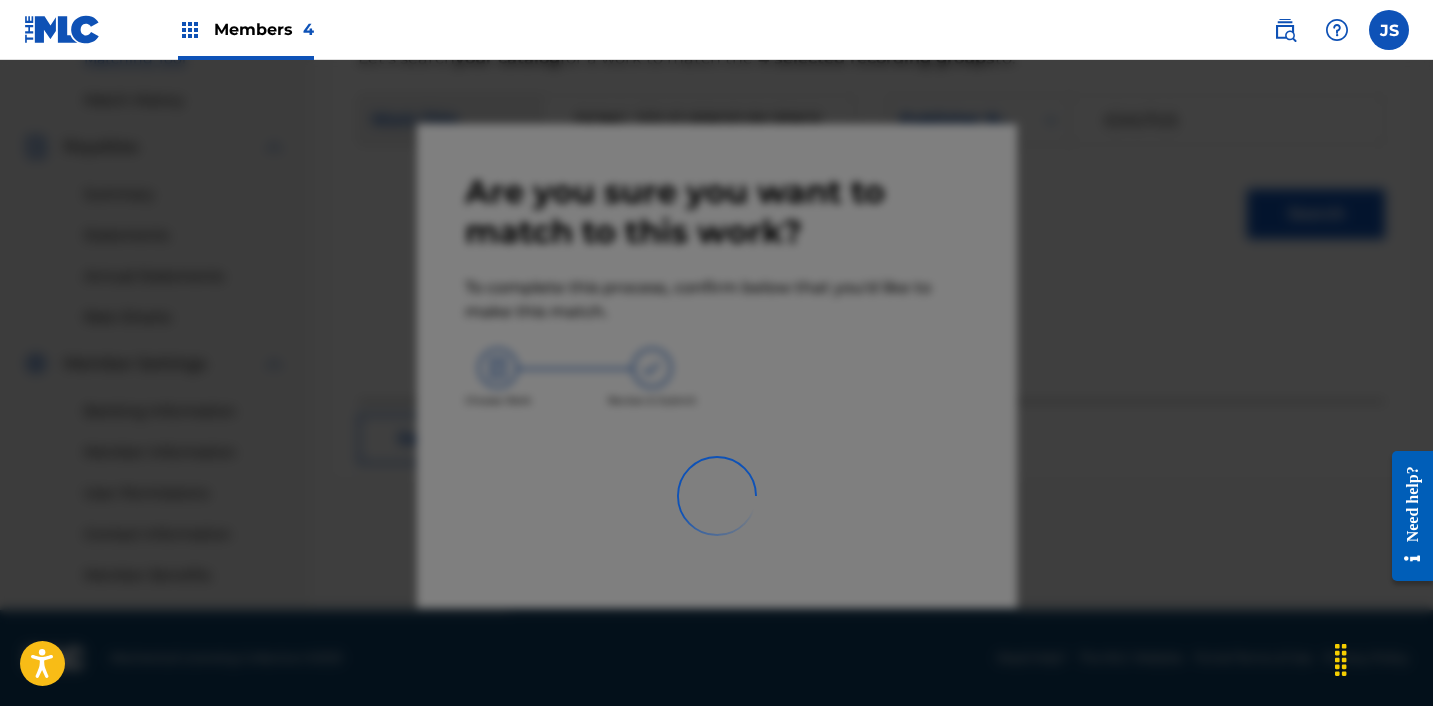 scroll, scrollTop: 534, scrollLeft: 0, axis: vertical 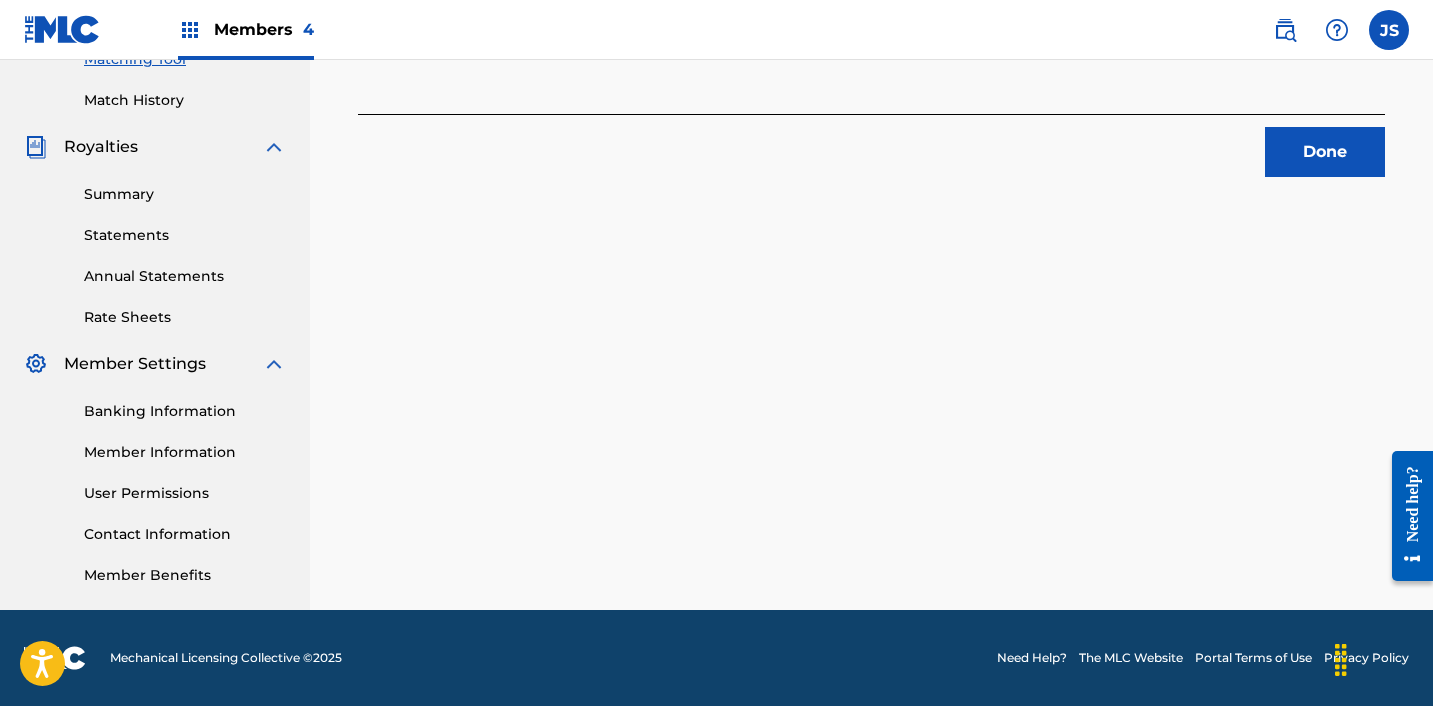 click on "Done" at bounding box center [1325, 152] 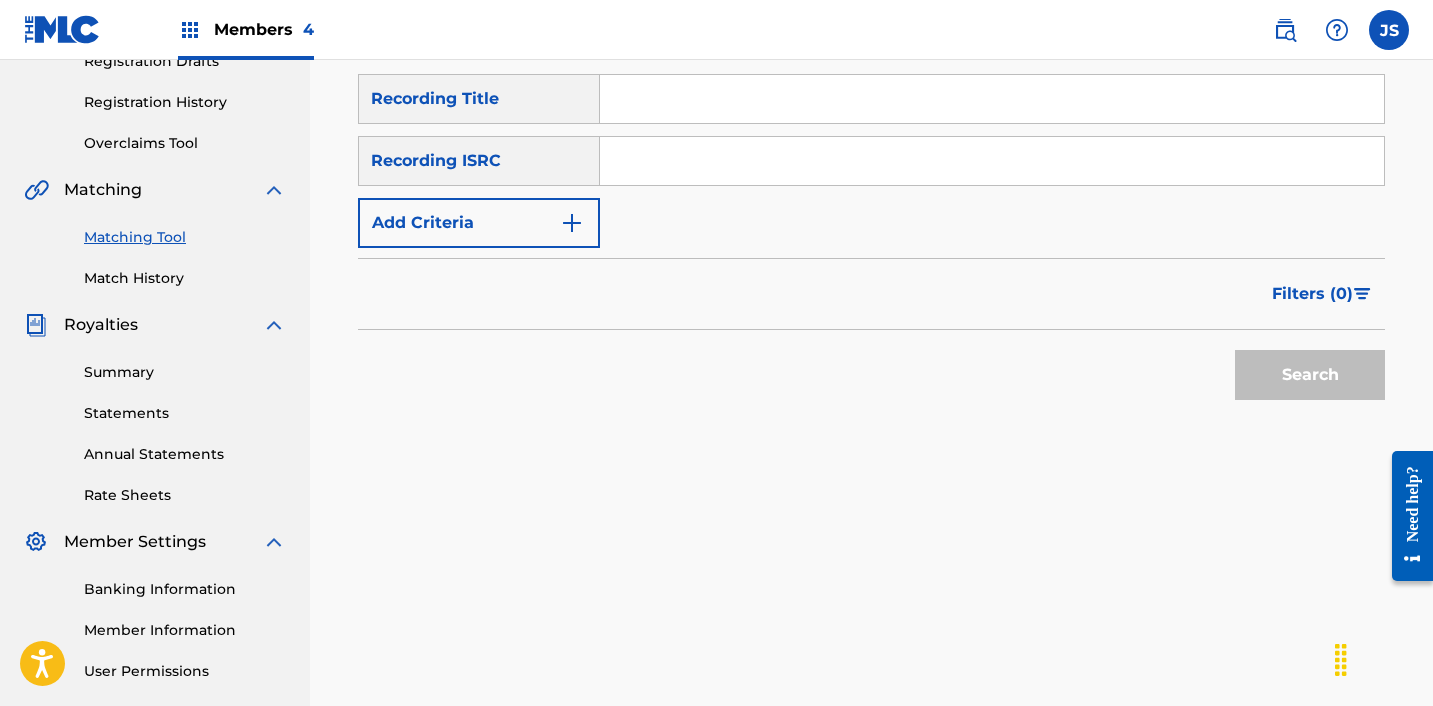 scroll, scrollTop: 354, scrollLeft: 0, axis: vertical 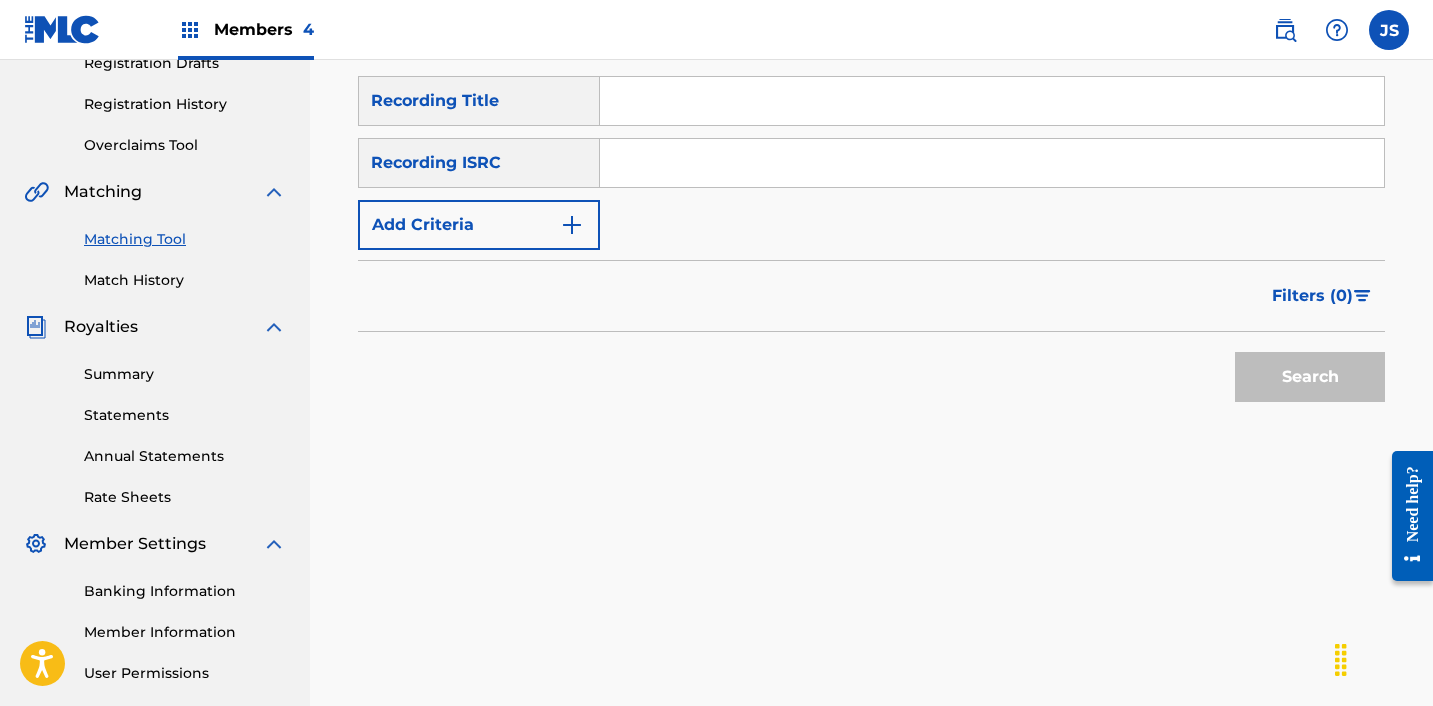 click at bounding box center [992, 163] 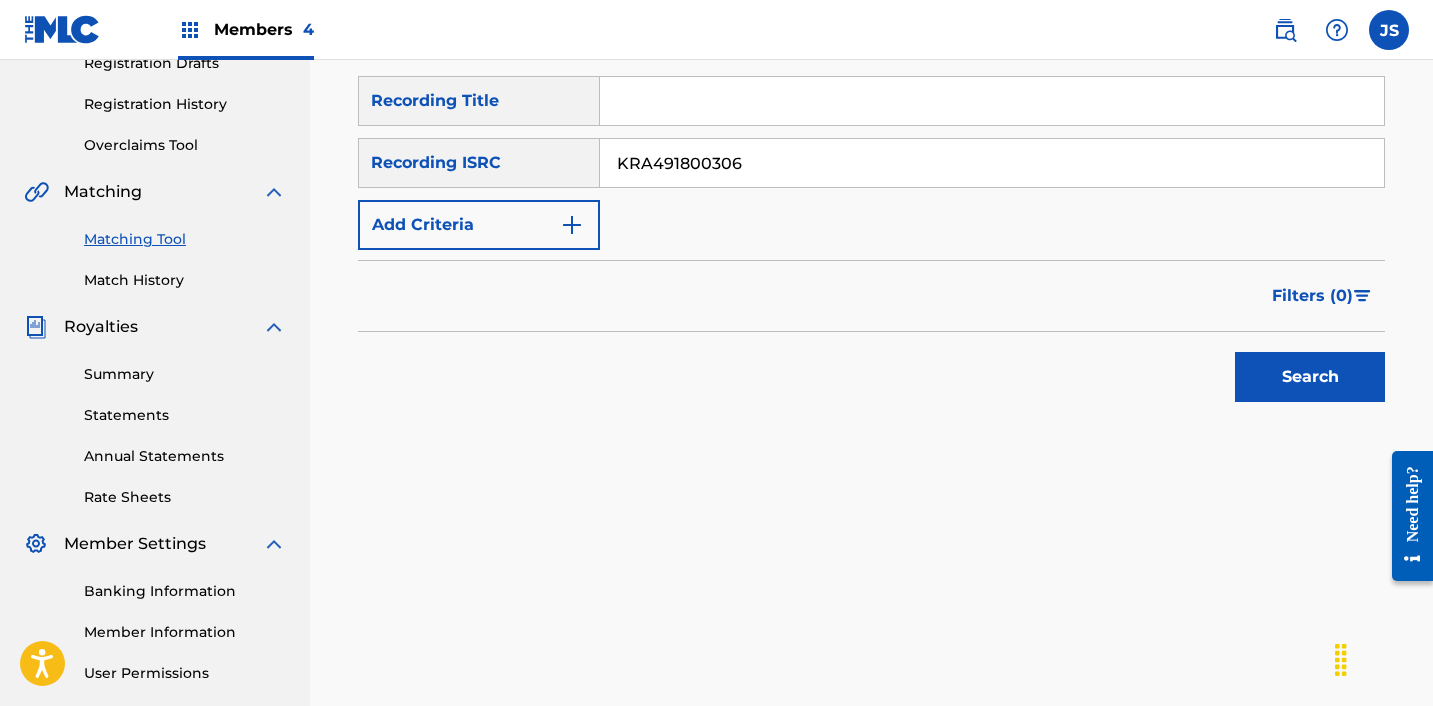 type on "KRA491800306" 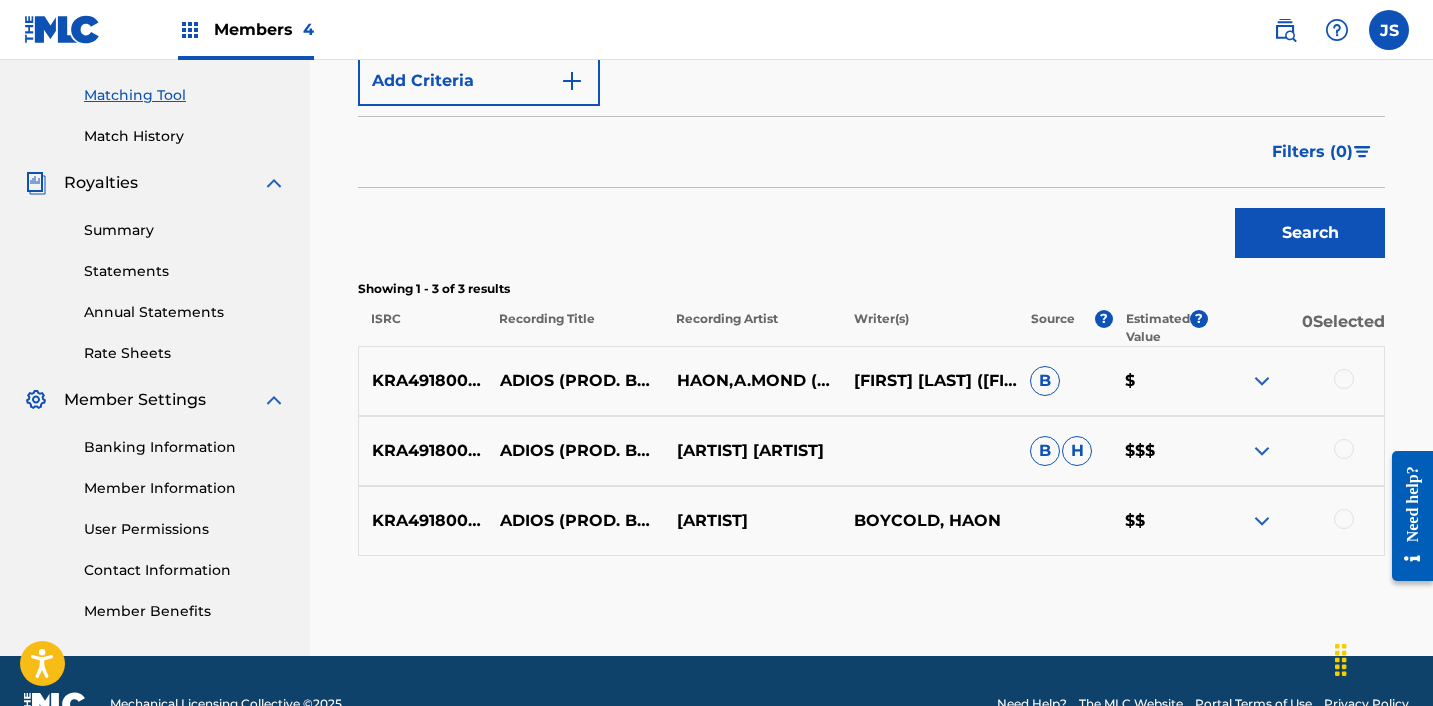 scroll, scrollTop: 500, scrollLeft: 0, axis: vertical 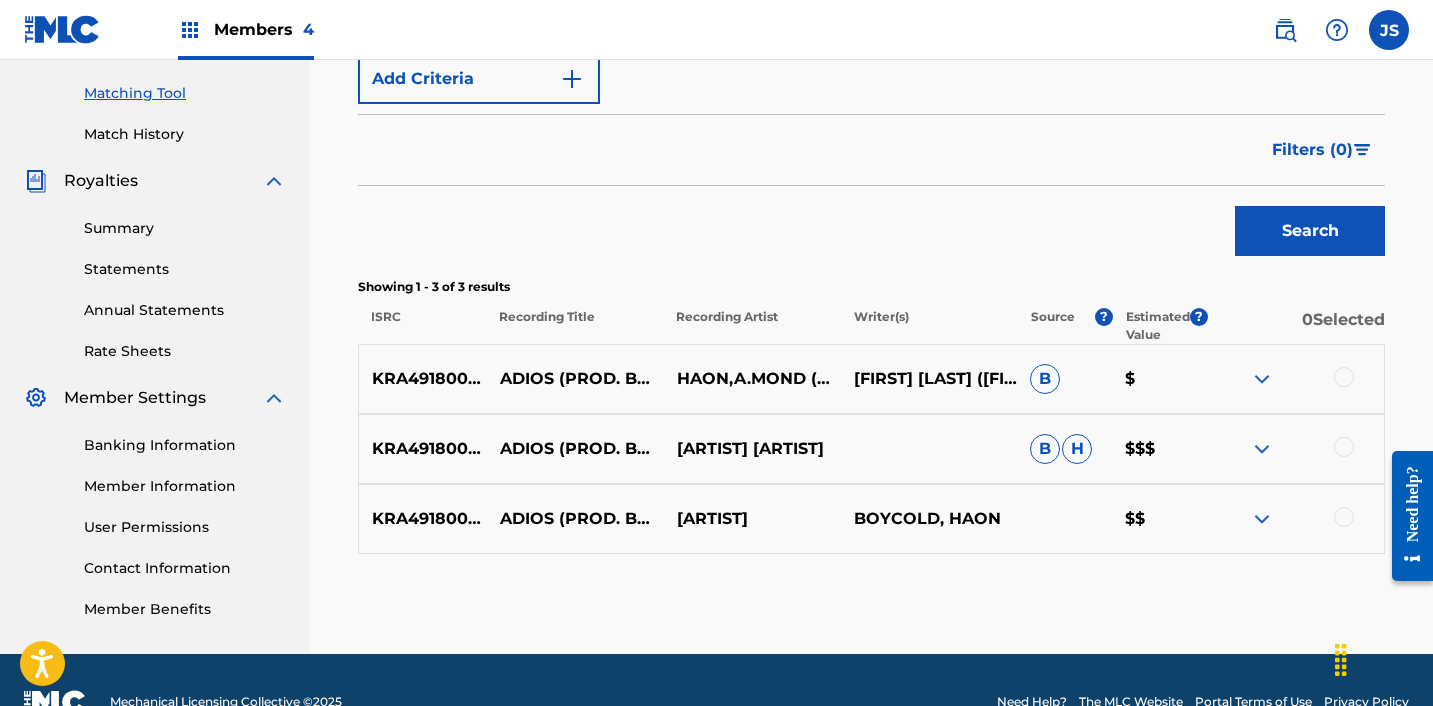 click at bounding box center [1344, 517] 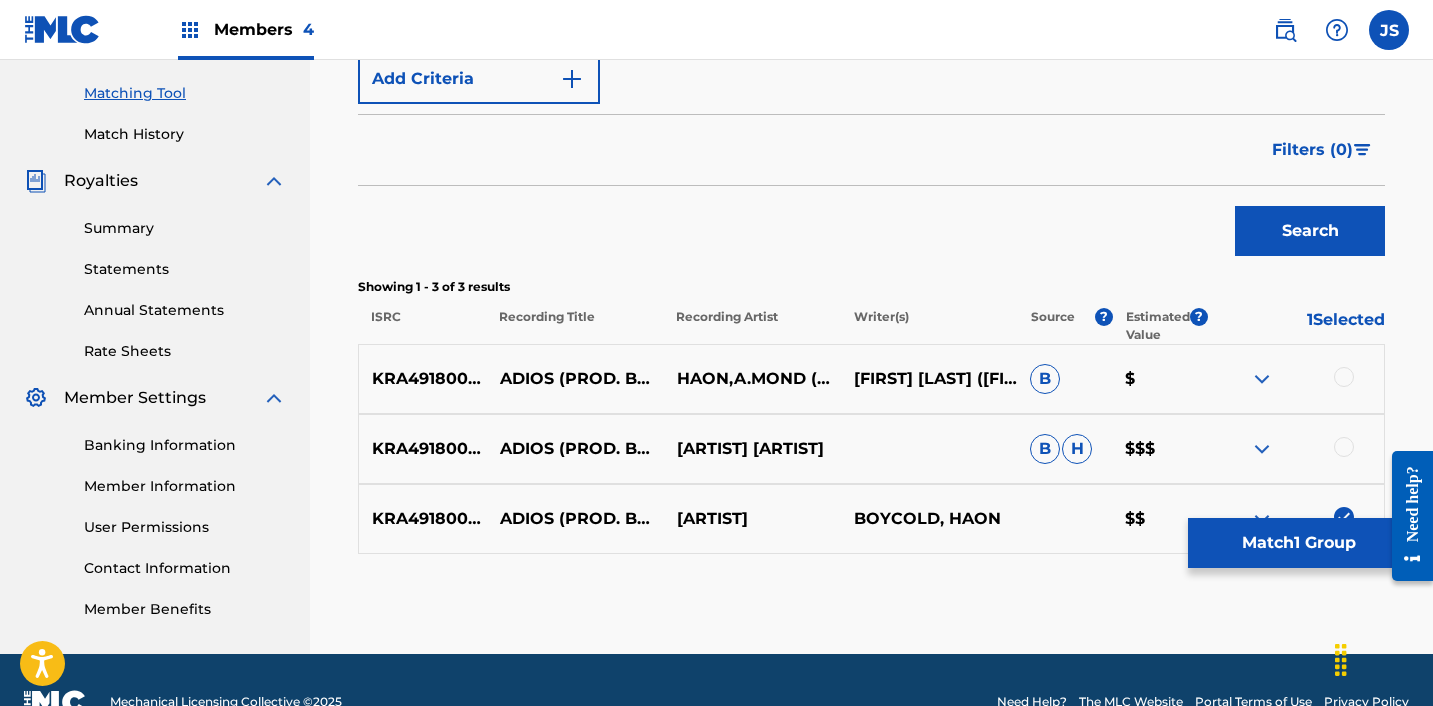 click at bounding box center (1344, 447) 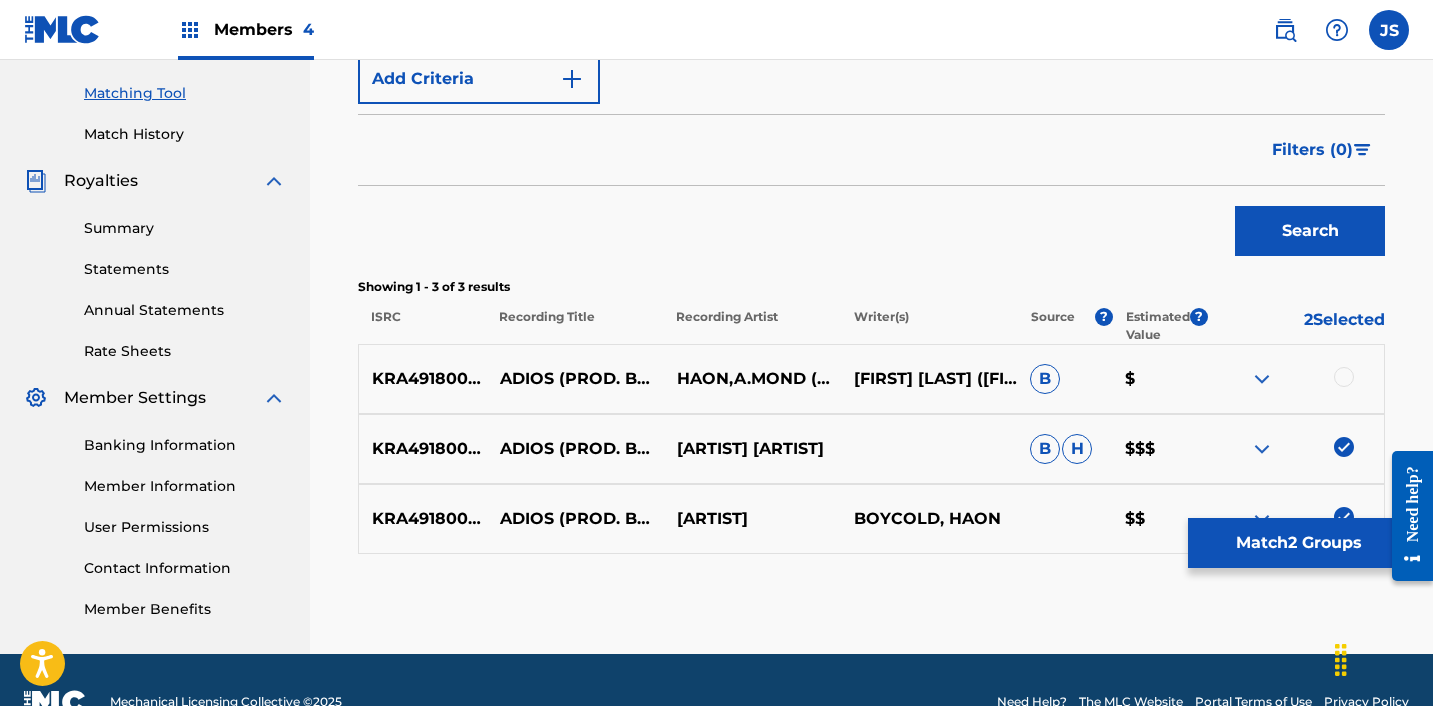 click at bounding box center [1344, 377] 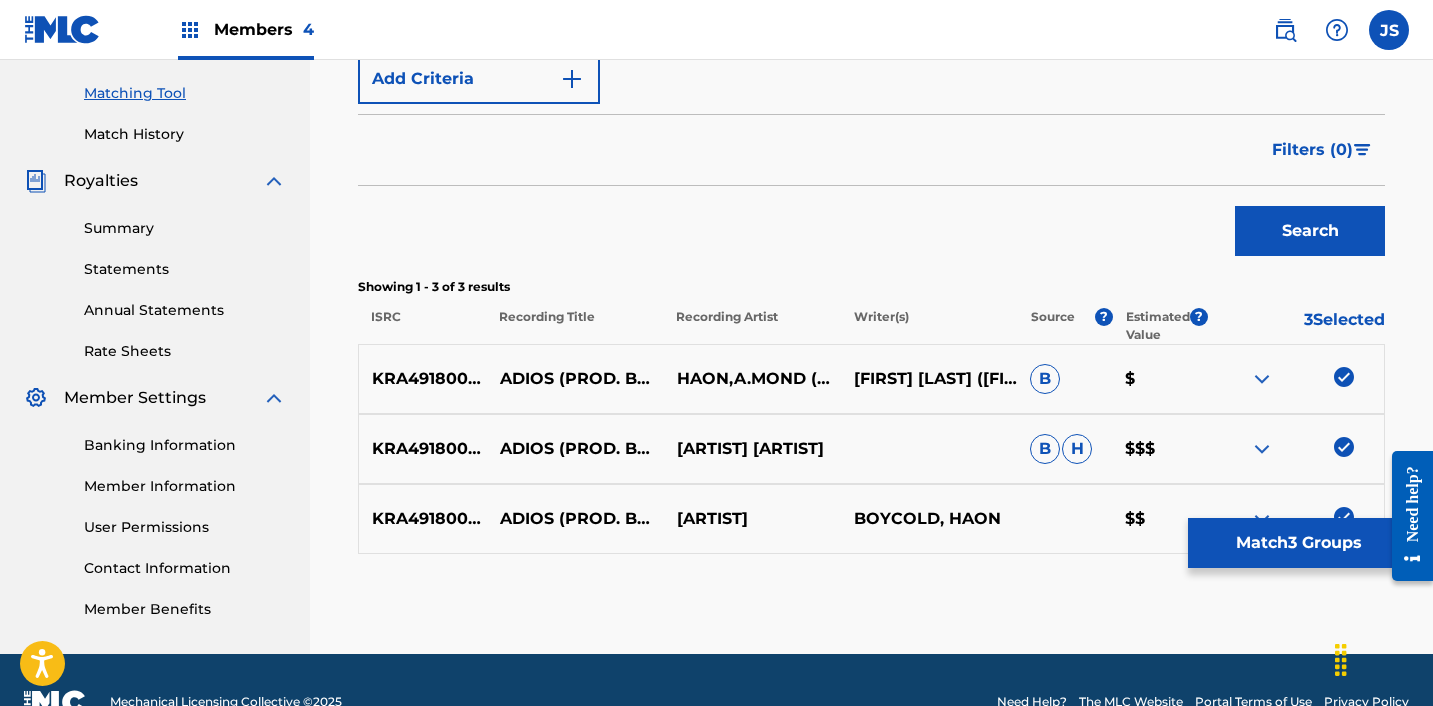 click on "Match  3 Groups" at bounding box center [1298, 543] 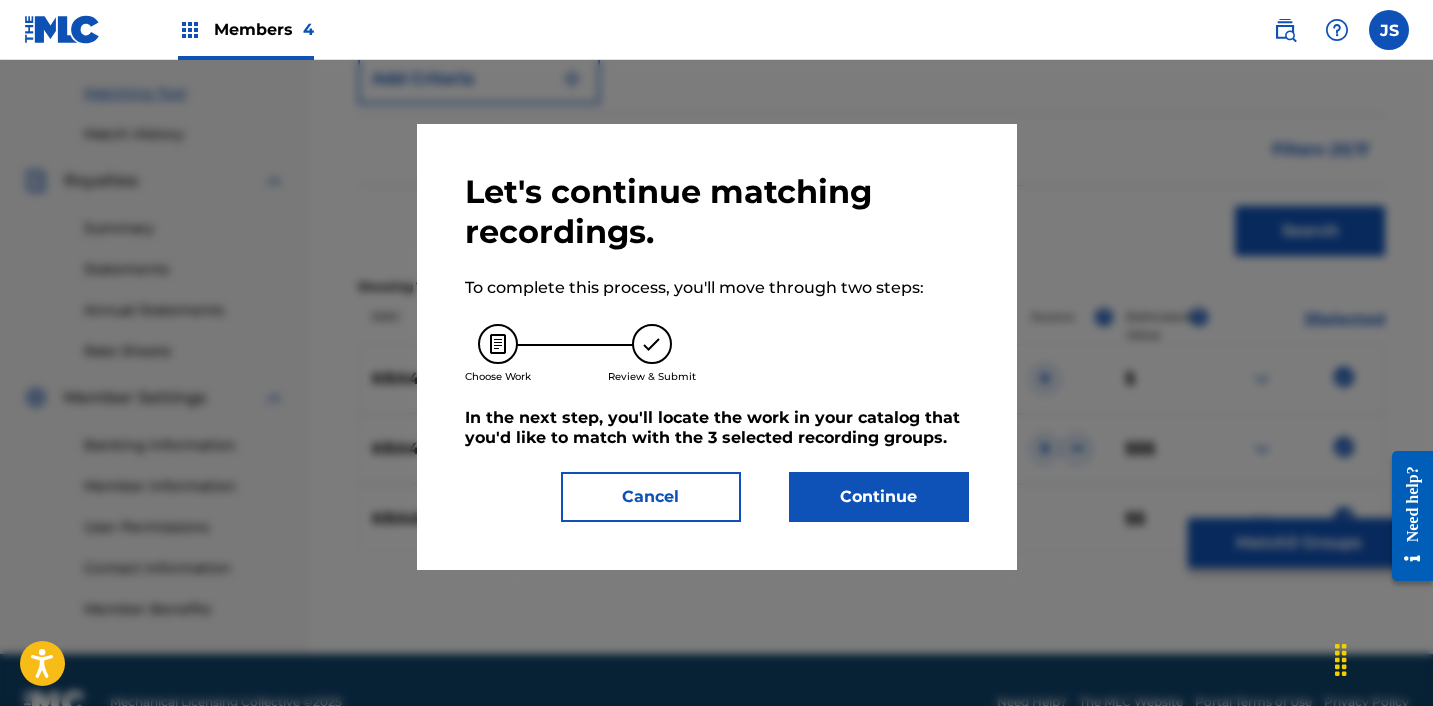 click on "Continue" at bounding box center [879, 497] 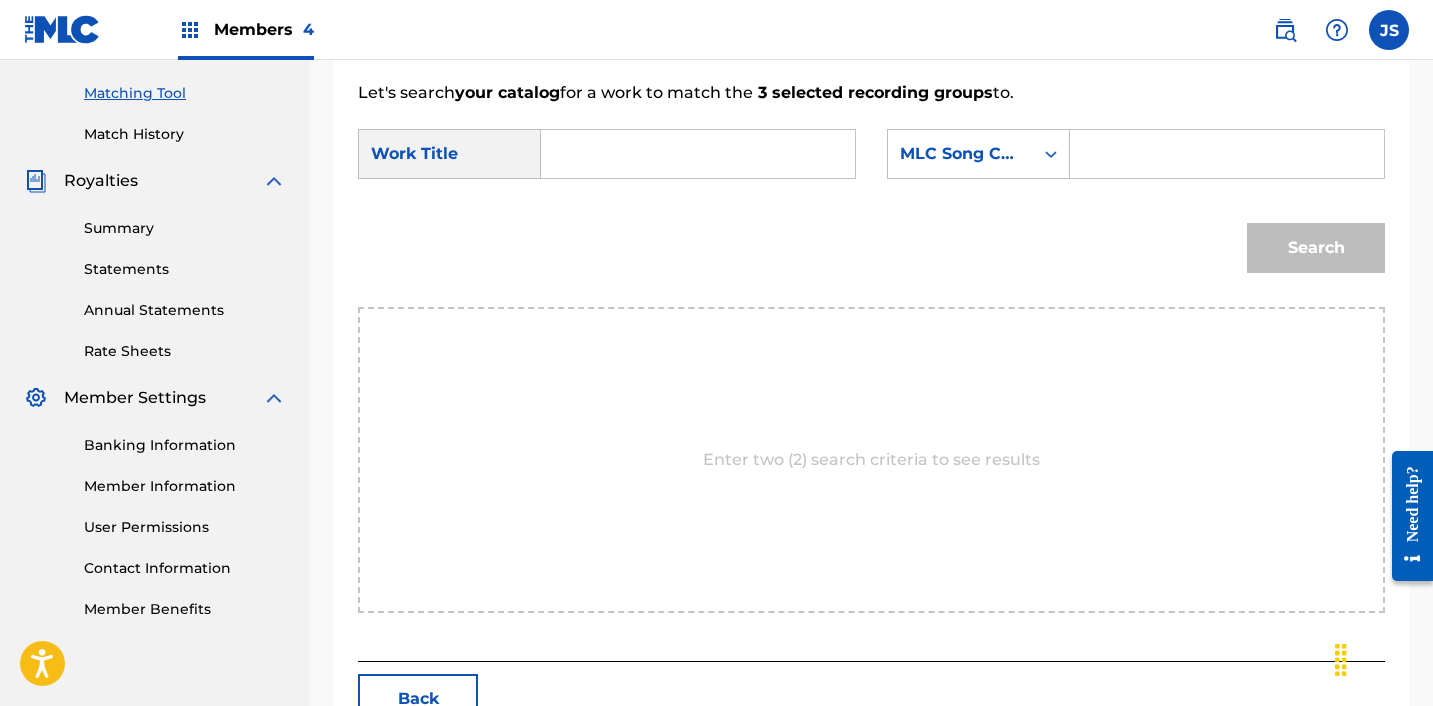 click at bounding box center (698, 154) 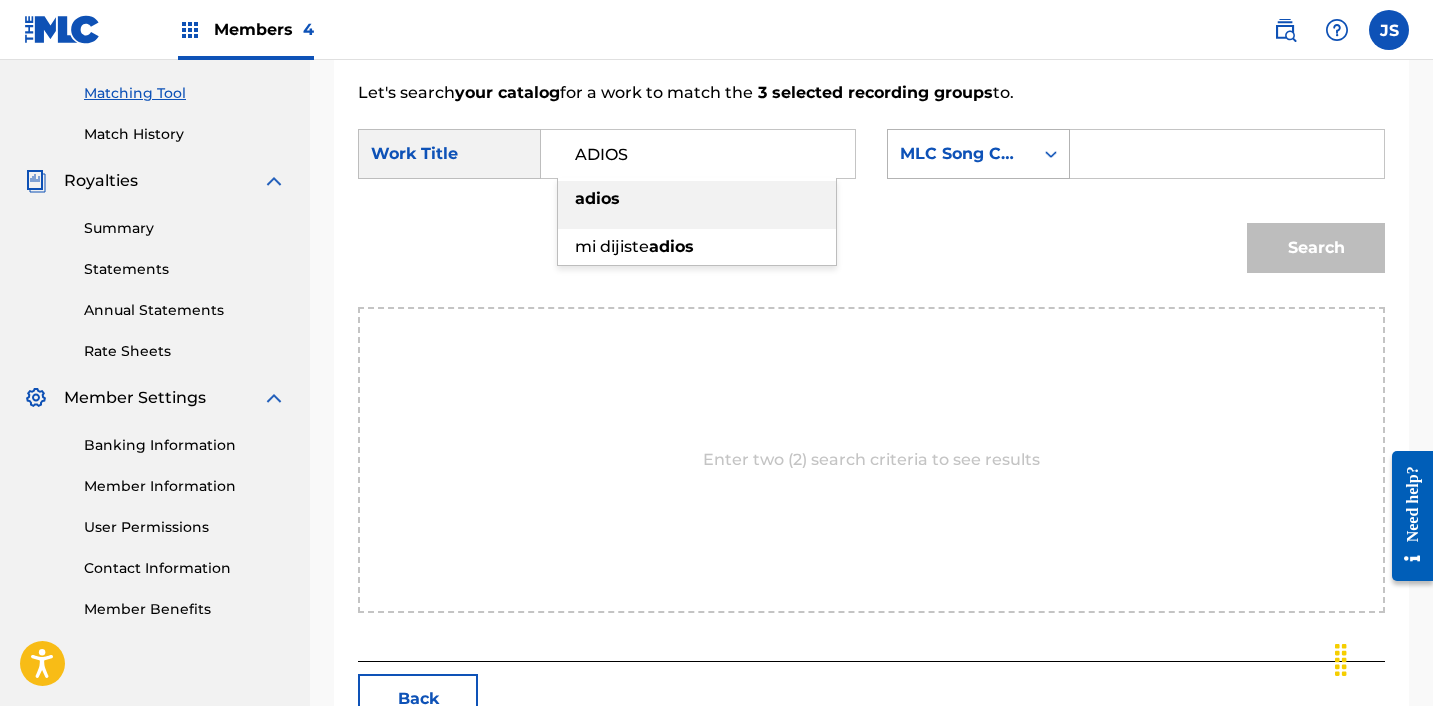 type on "ADIOS" 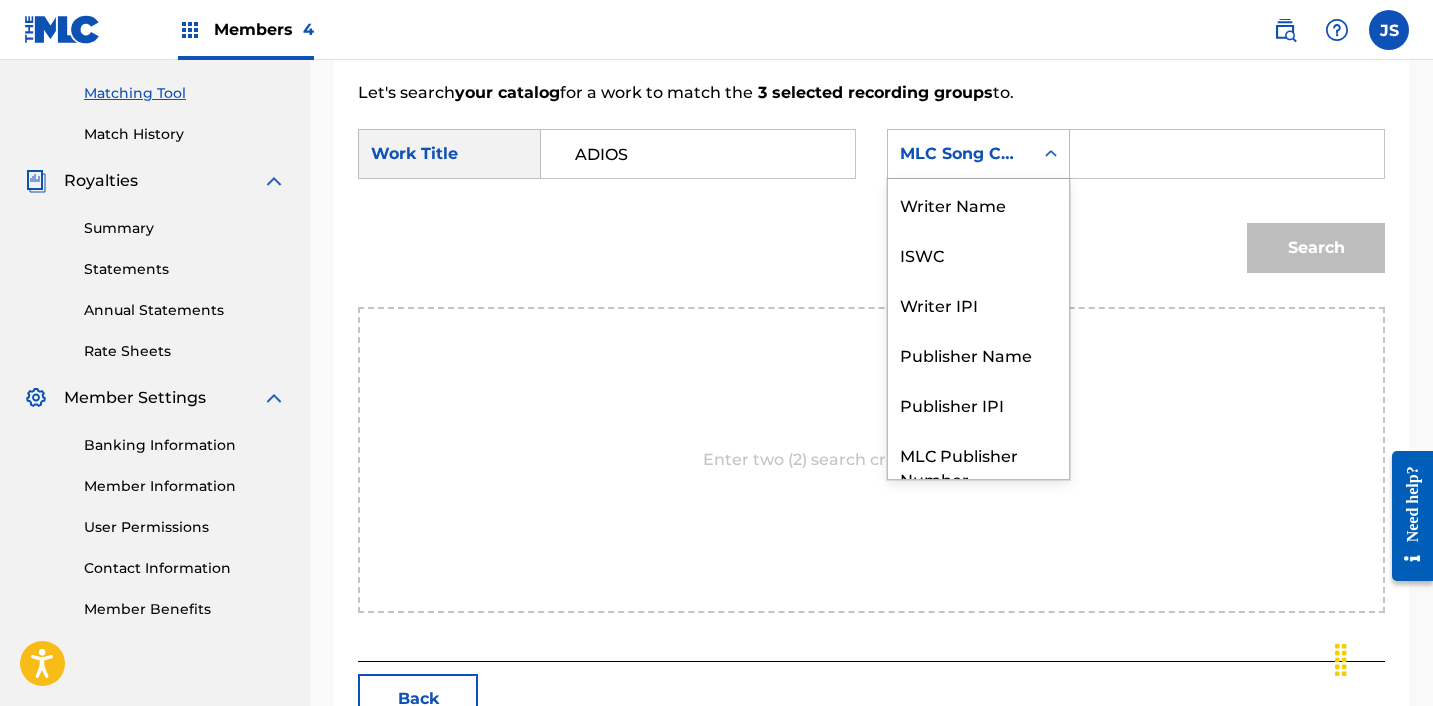 click on "MLC Song Code" at bounding box center [960, 154] 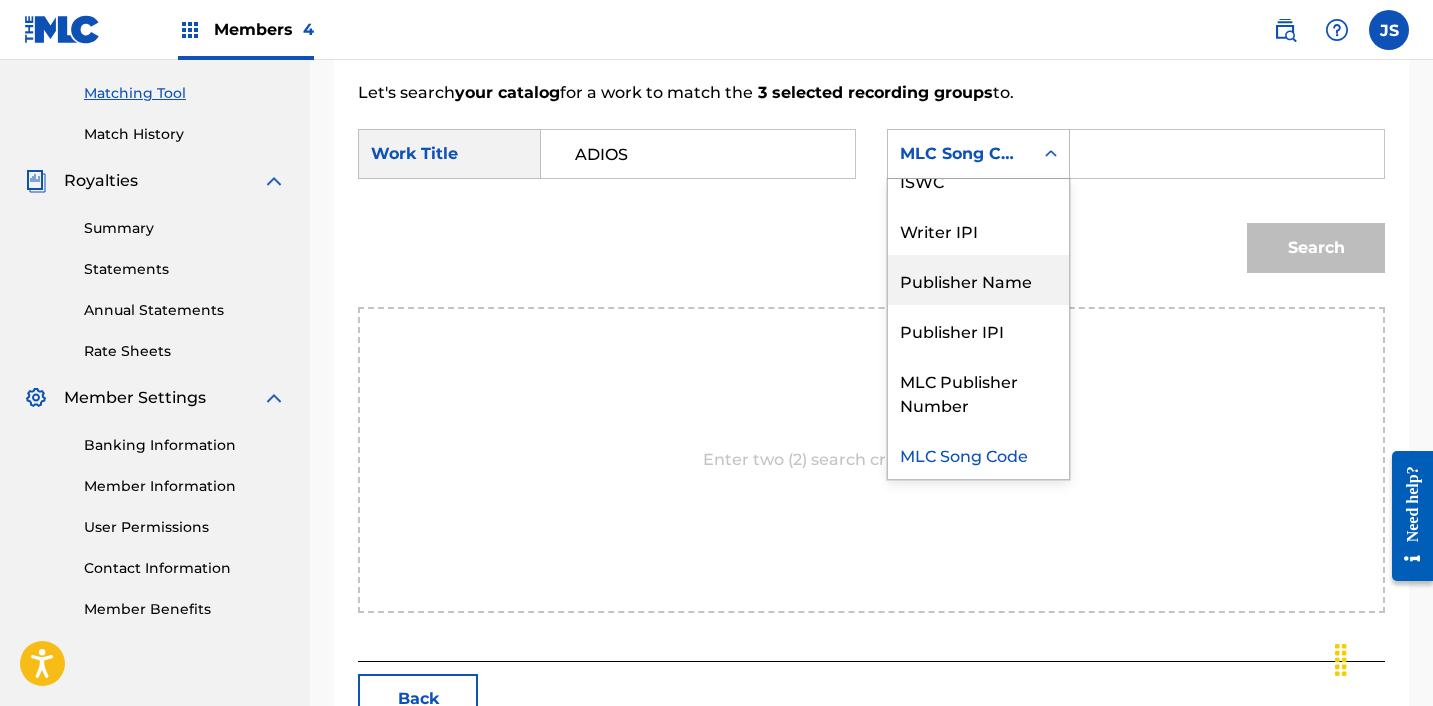 click on "Publisher Name" at bounding box center [978, 280] 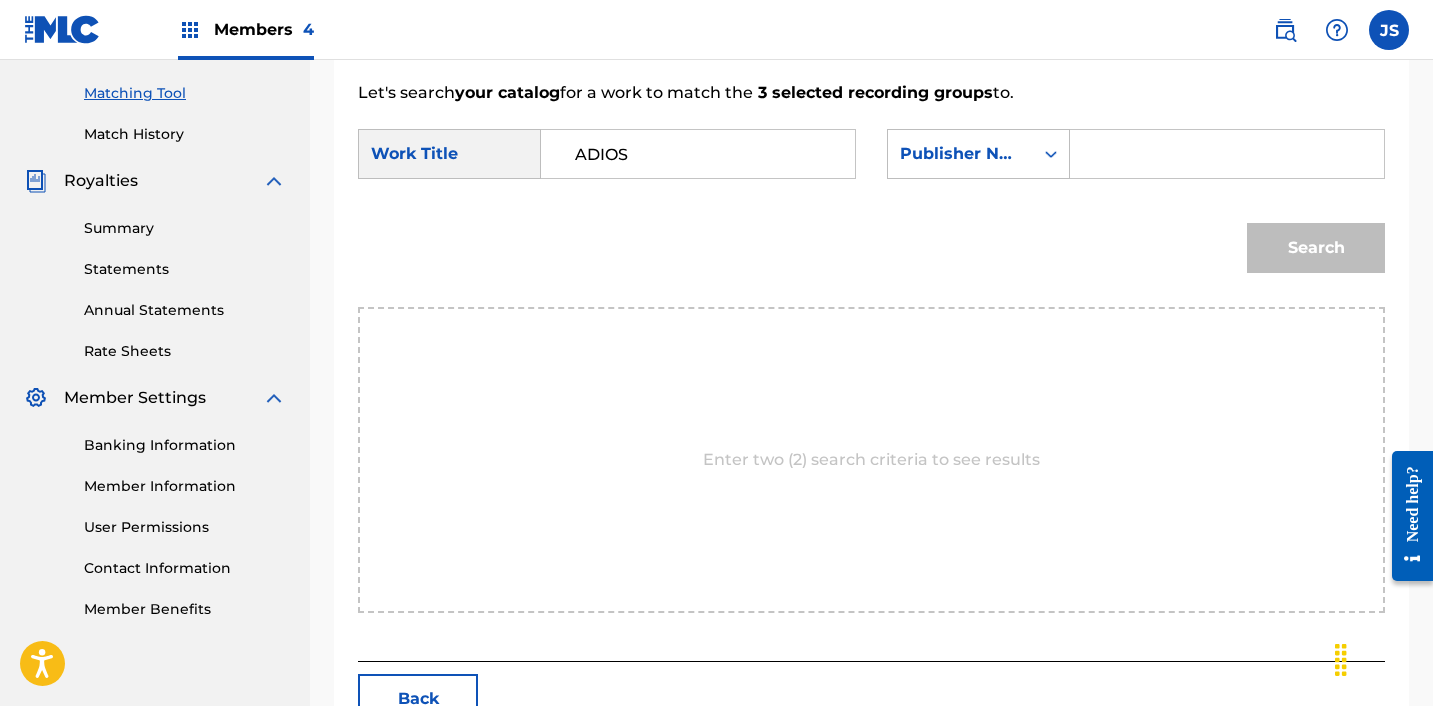click at bounding box center (1227, 154) 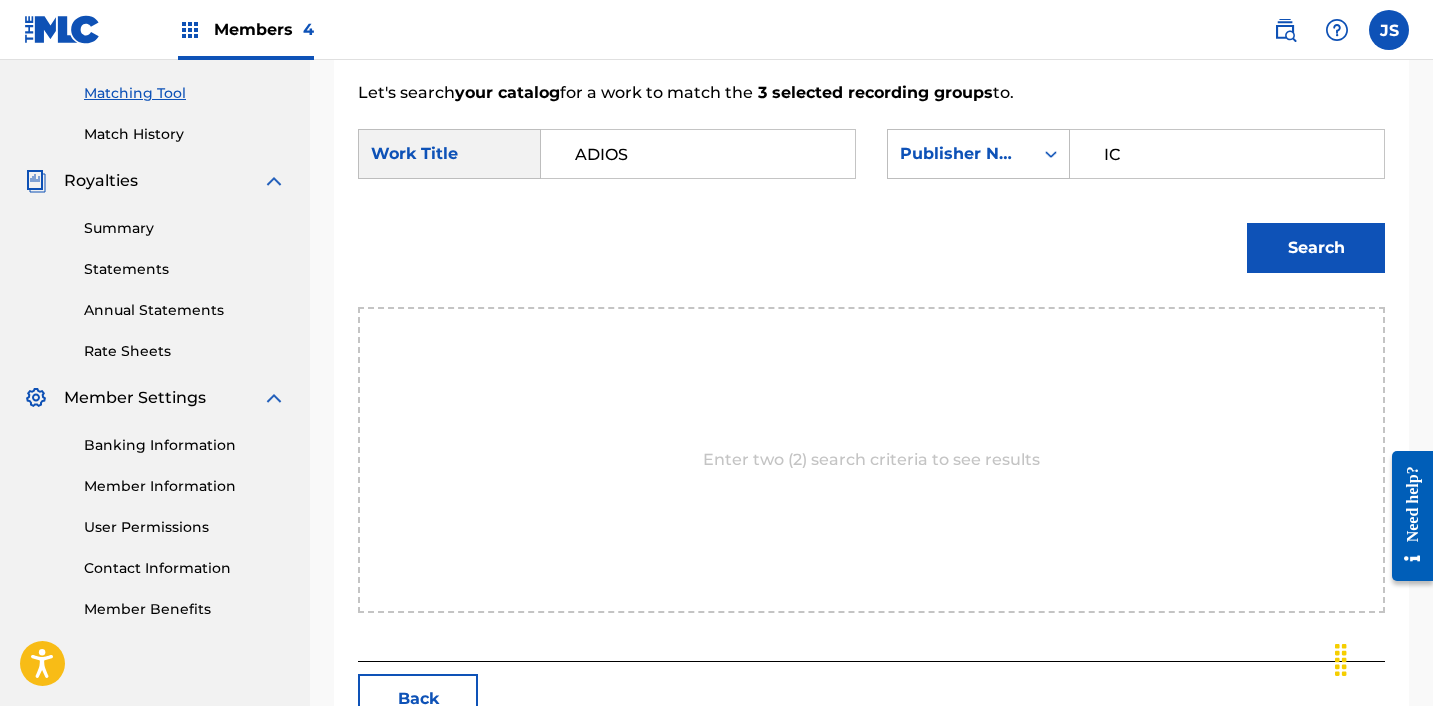 type on "ICHUTUS" 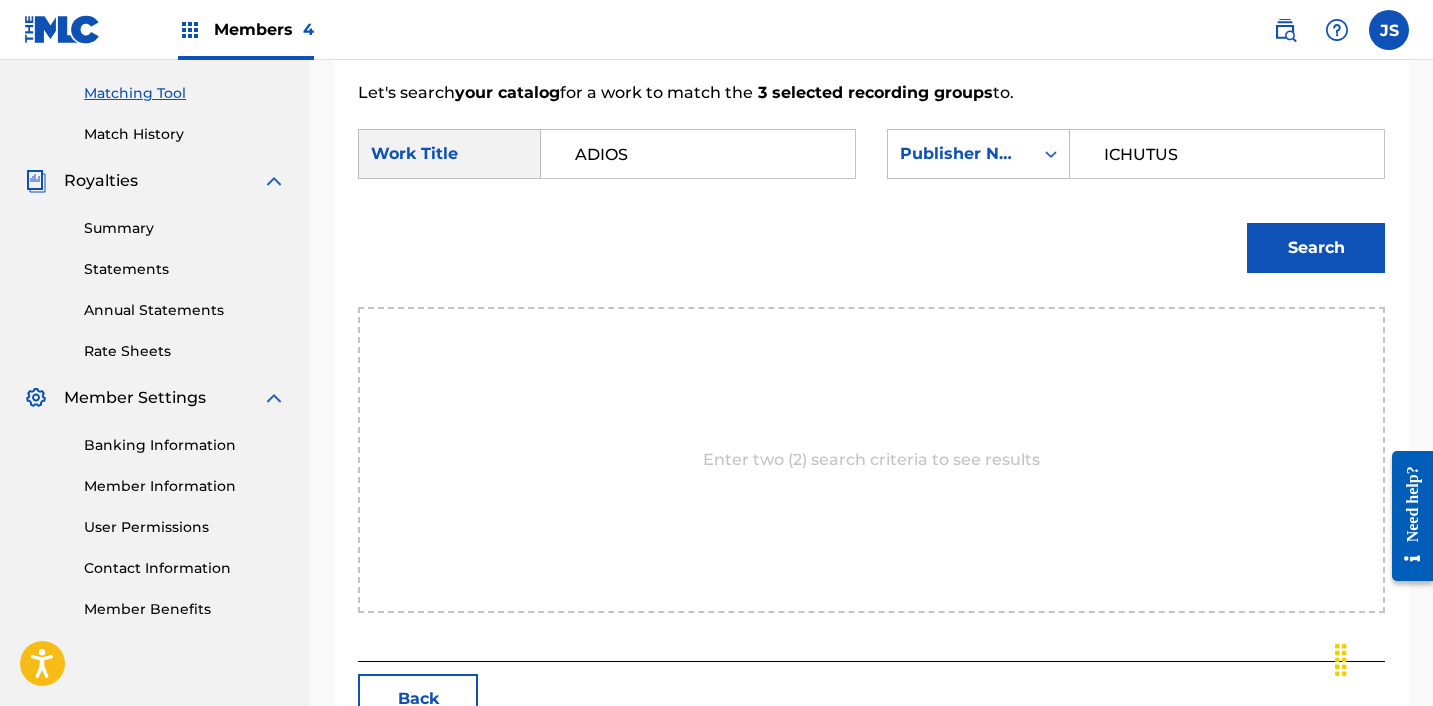 click on "Search" at bounding box center (1316, 248) 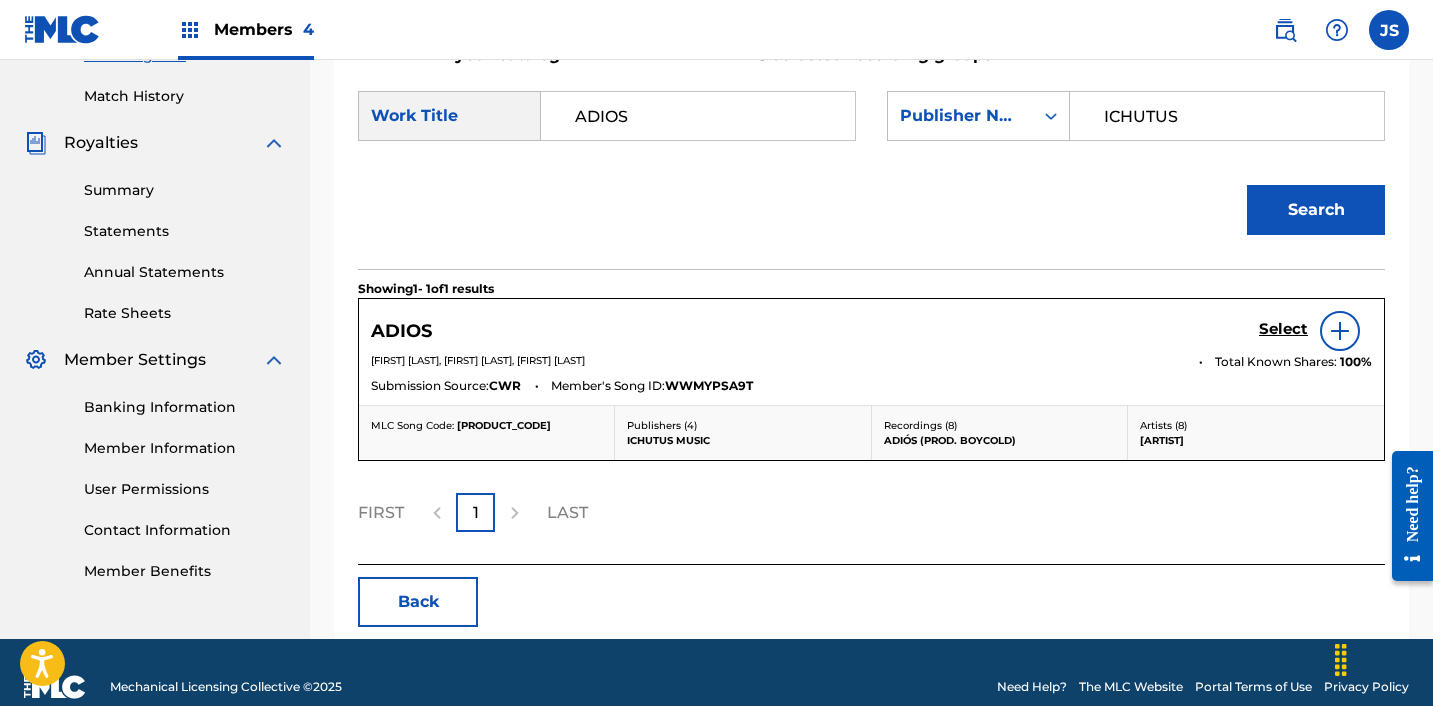 scroll, scrollTop: 542, scrollLeft: 0, axis: vertical 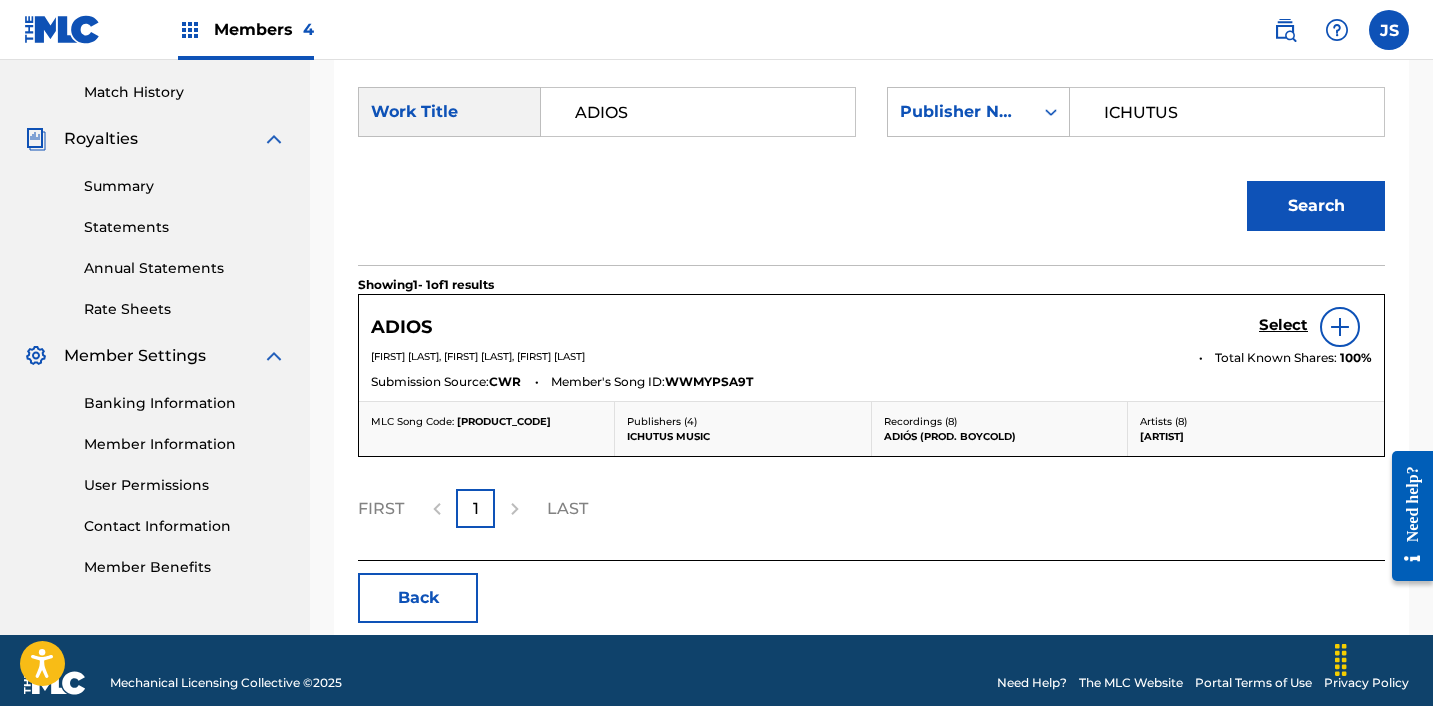 click on "Select" at bounding box center [1283, 325] 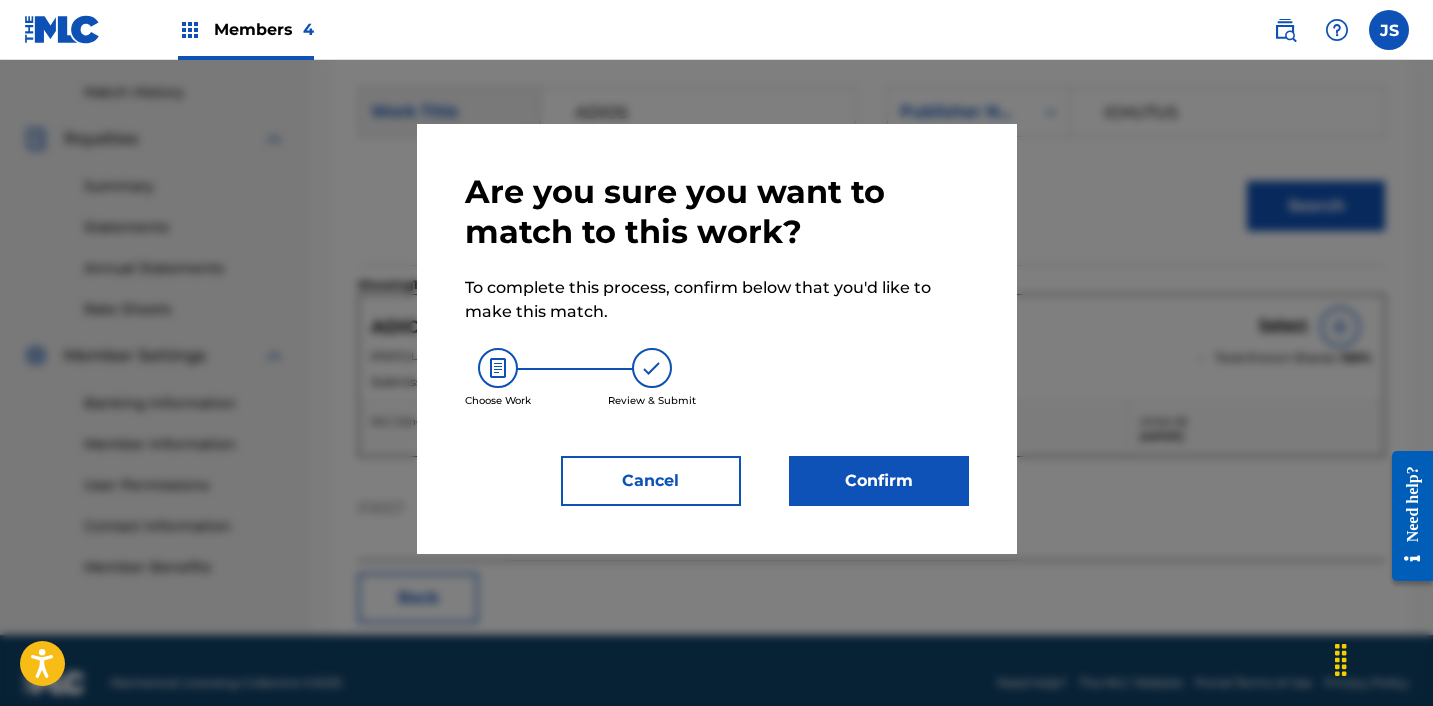 click on "Confirm" at bounding box center [879, 481] 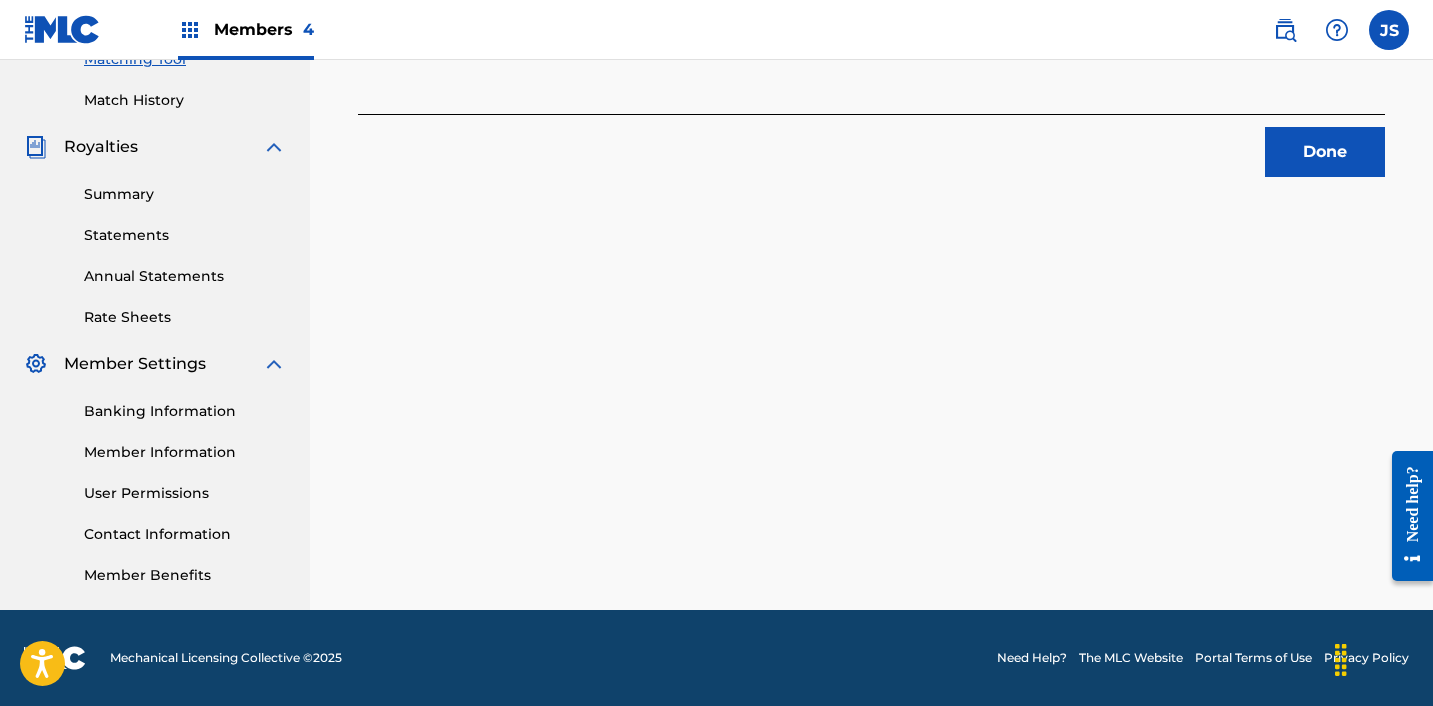 click on "Done" at bounding box center (1325, 152) 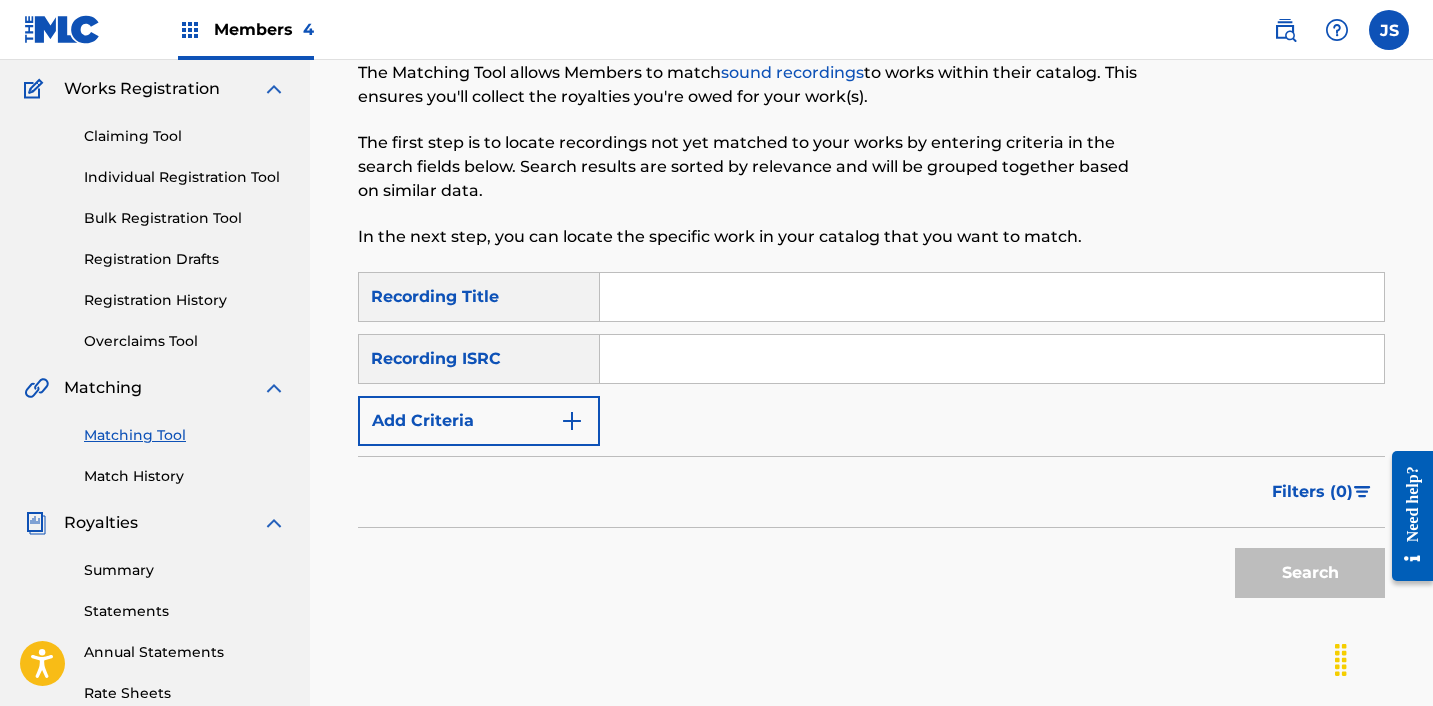 scroll, scrollTop: 62, scrollLeft: 0, axis: vertical 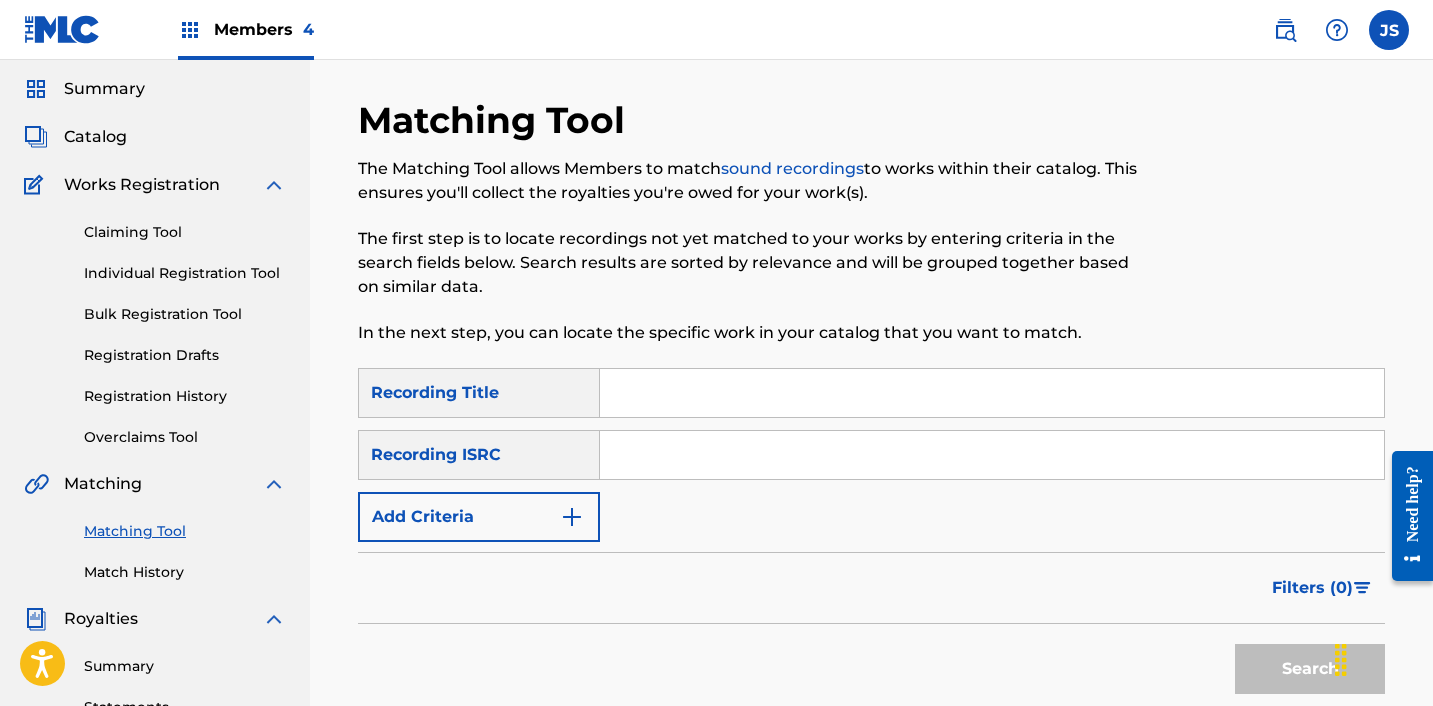 click on "SearchWithCriteria09fae27f-9b2a-4870-83ee-f64af312629a Recording Title SearchWithCriteria8f0c1266-22e6-40ec-9970-73d763a6616a Recording ISRC Add Criteria" at bounding box center [871, 455] 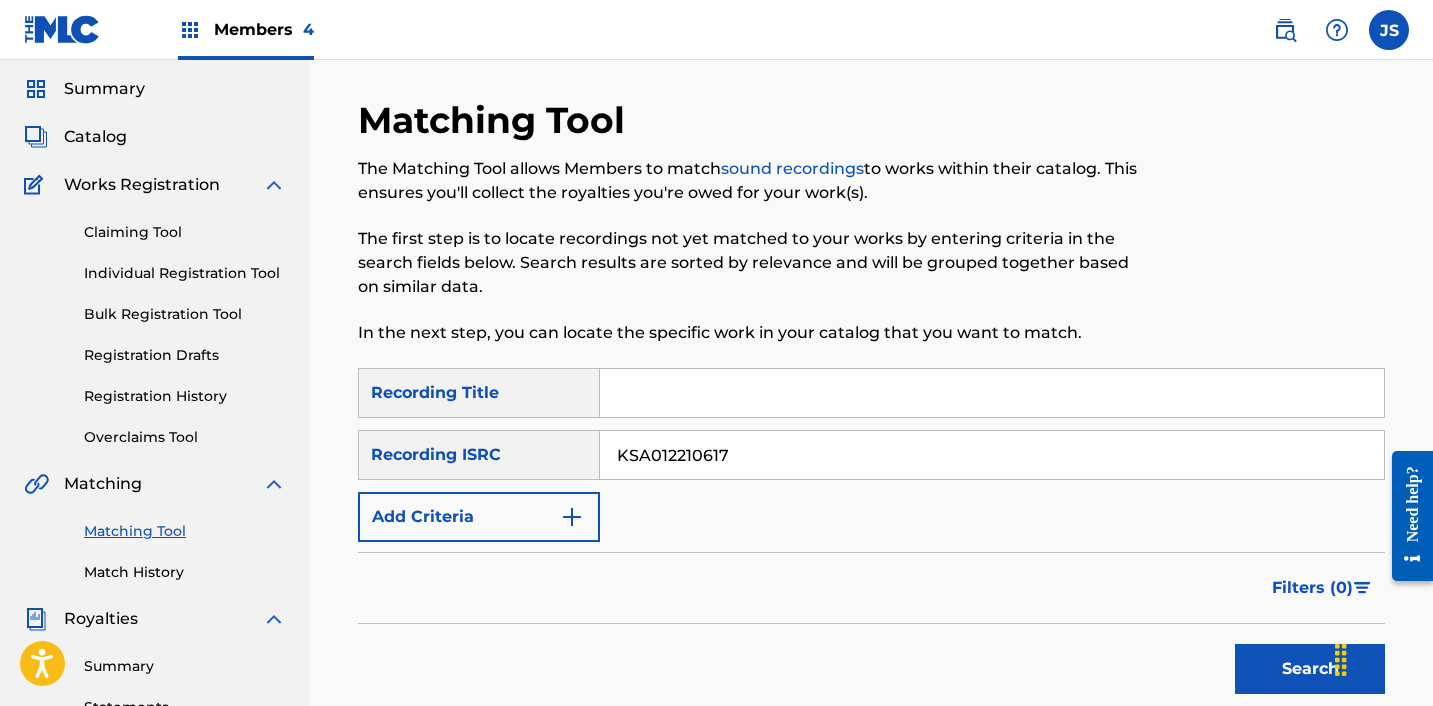 type on "KSA012210617" 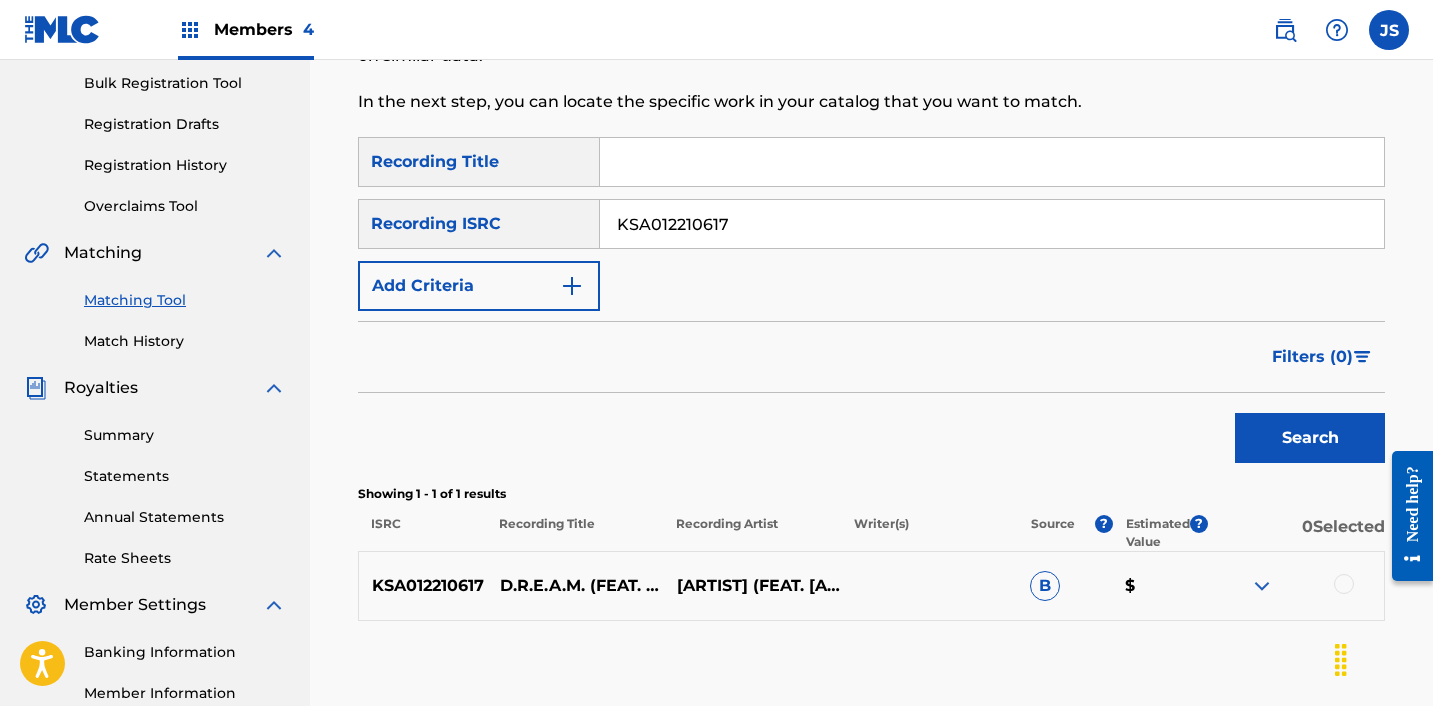 scroll, scrollTop: 294, scrollLeft: 0, axis: vertical 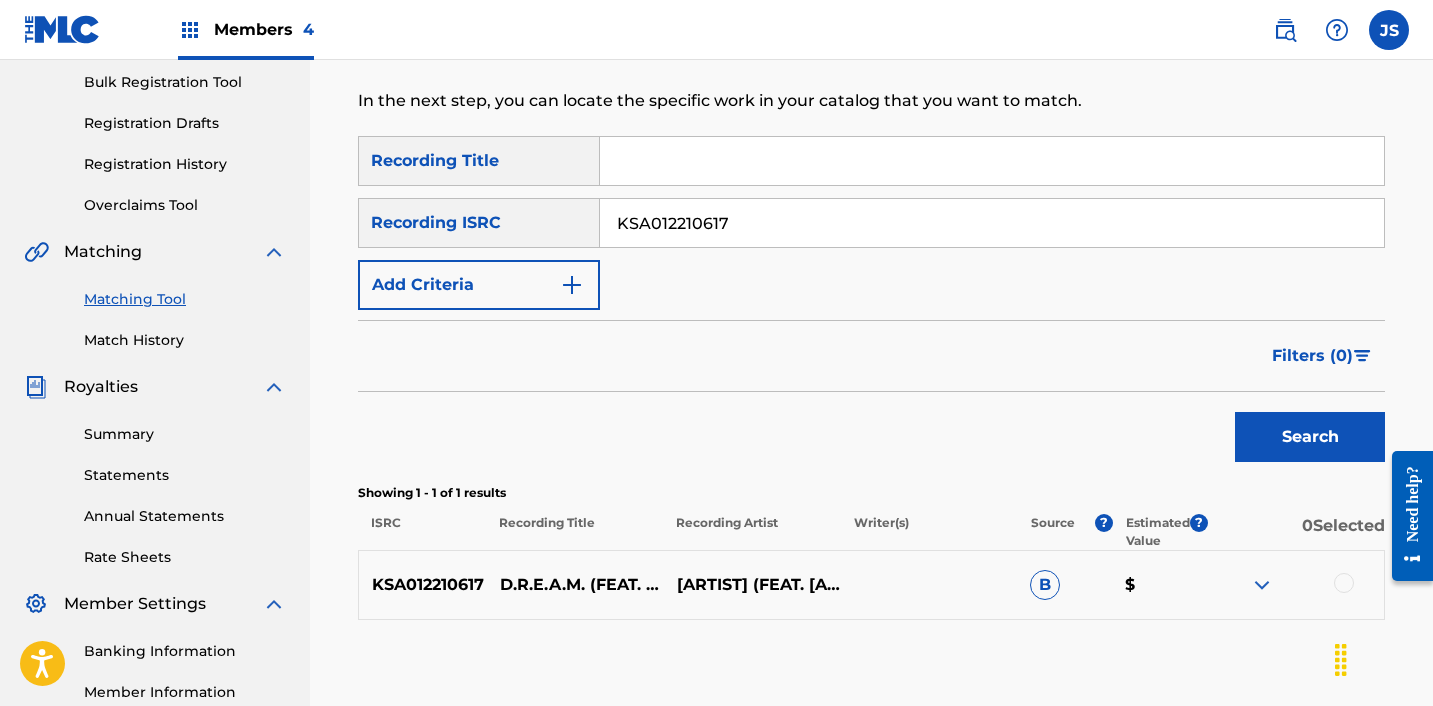 click at bounding box center (1344, 583) 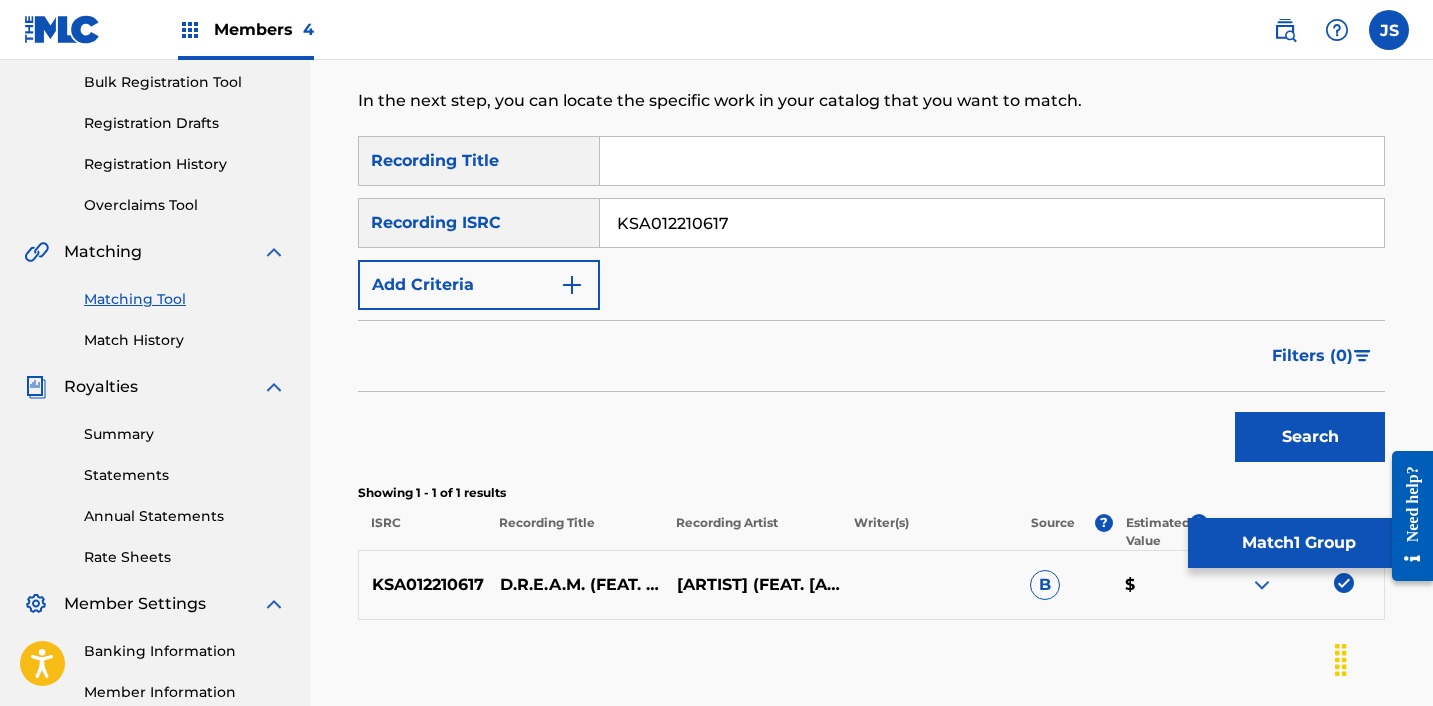 click on "Match  1 Group" at bounding box center [1298, 543] 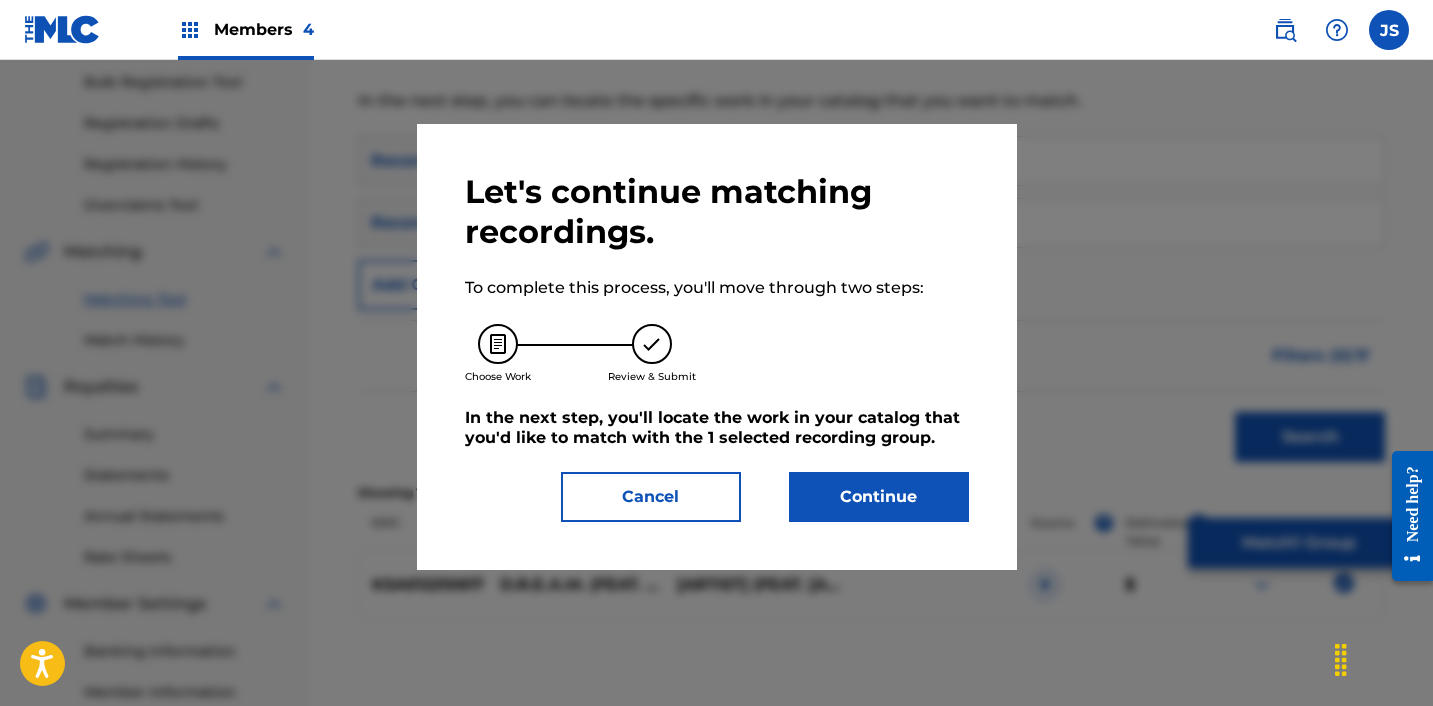 click on "Continue" at bounding box center [879, 497] 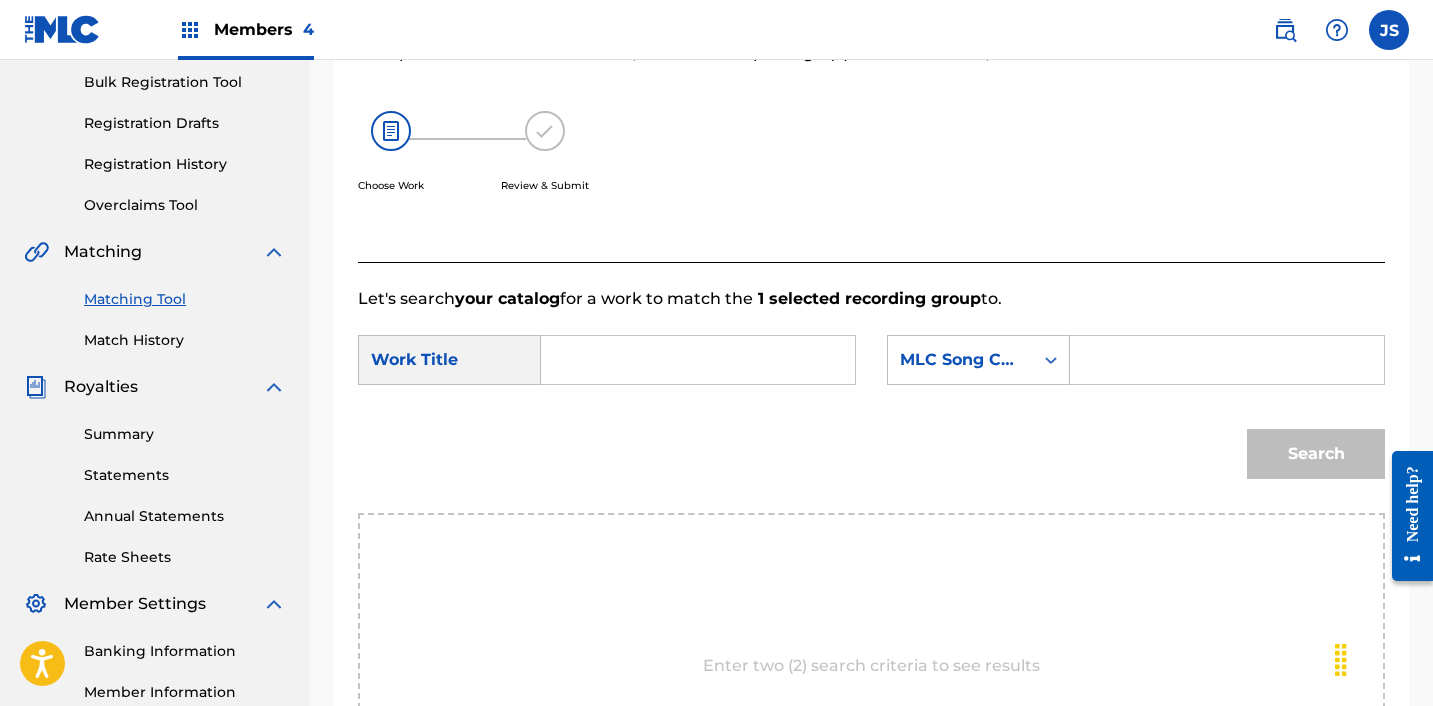 click at bounding box center (698, 360) 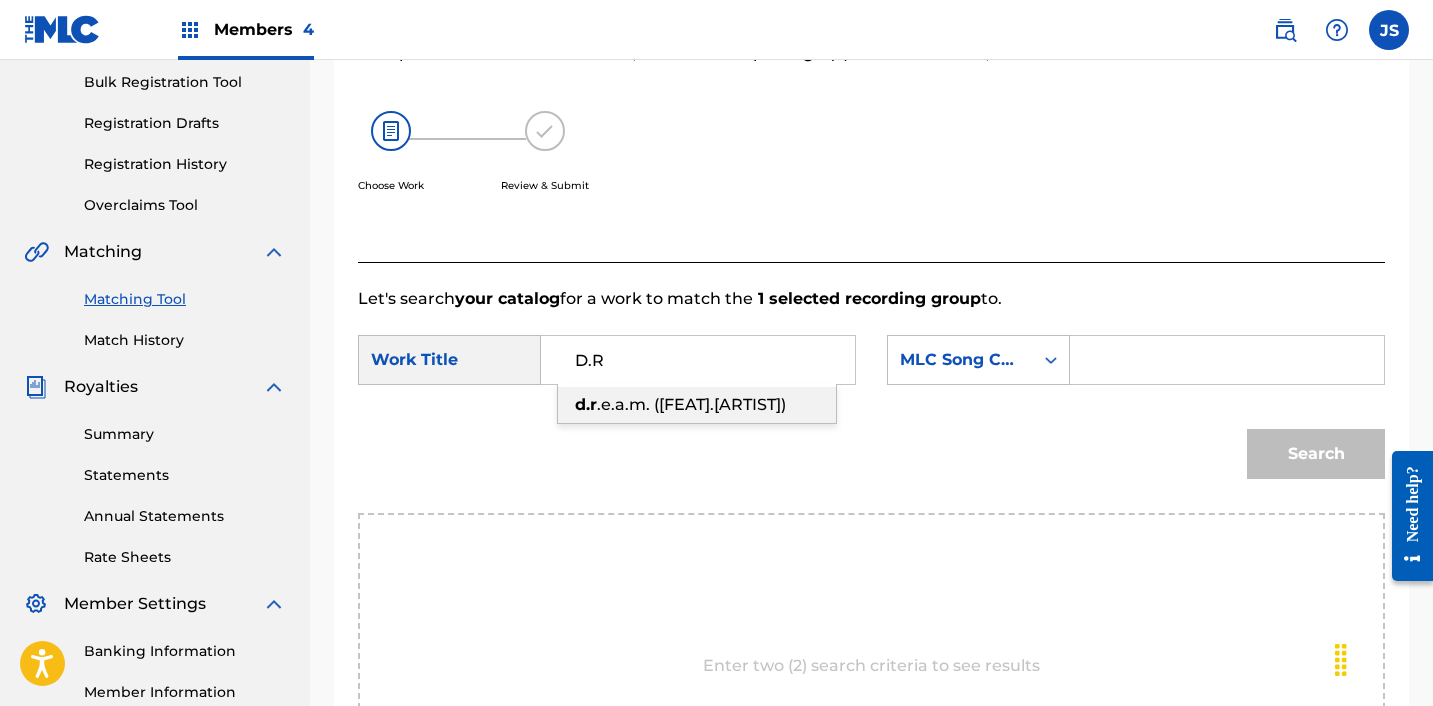 click on ".e.a.m. ([FEAT].[ARTIST])" at bounding box center (691, 404) 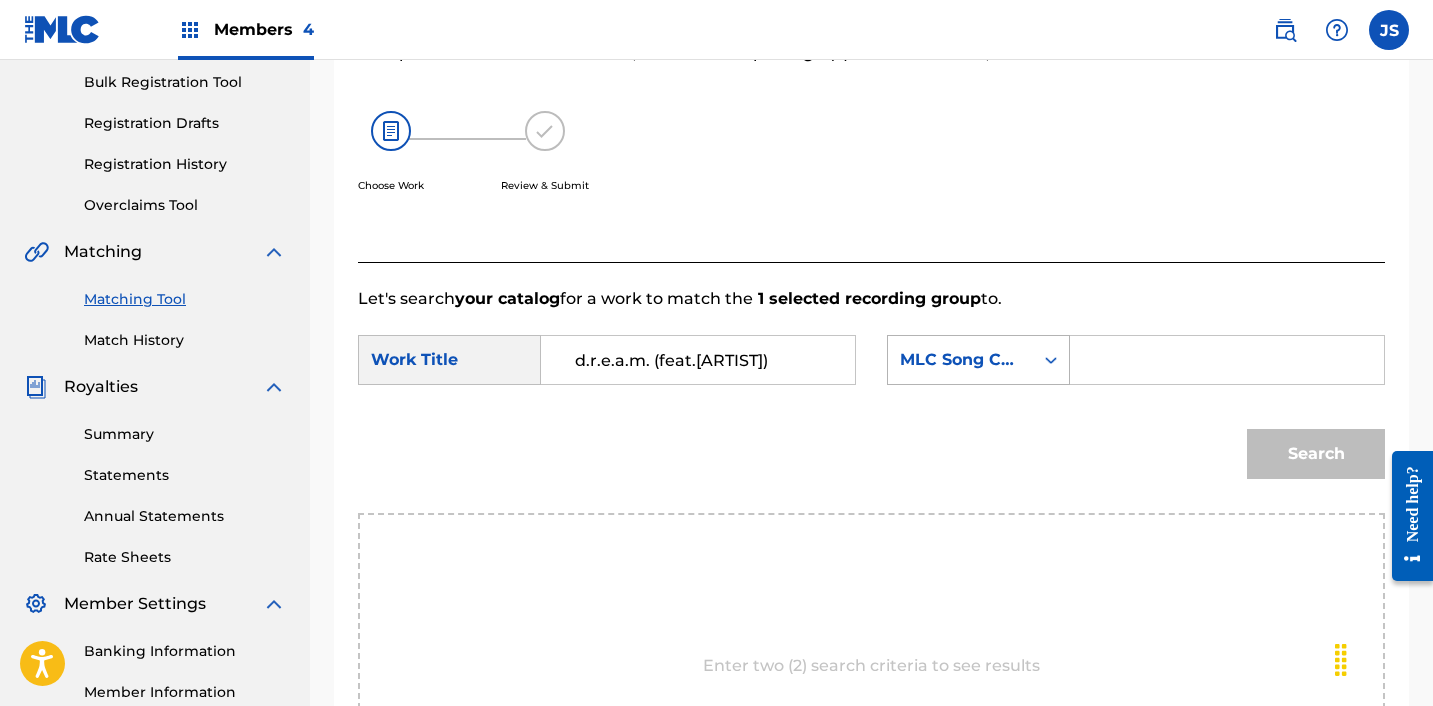 click on "MLC Song Code" at bounding box center (960, 360) 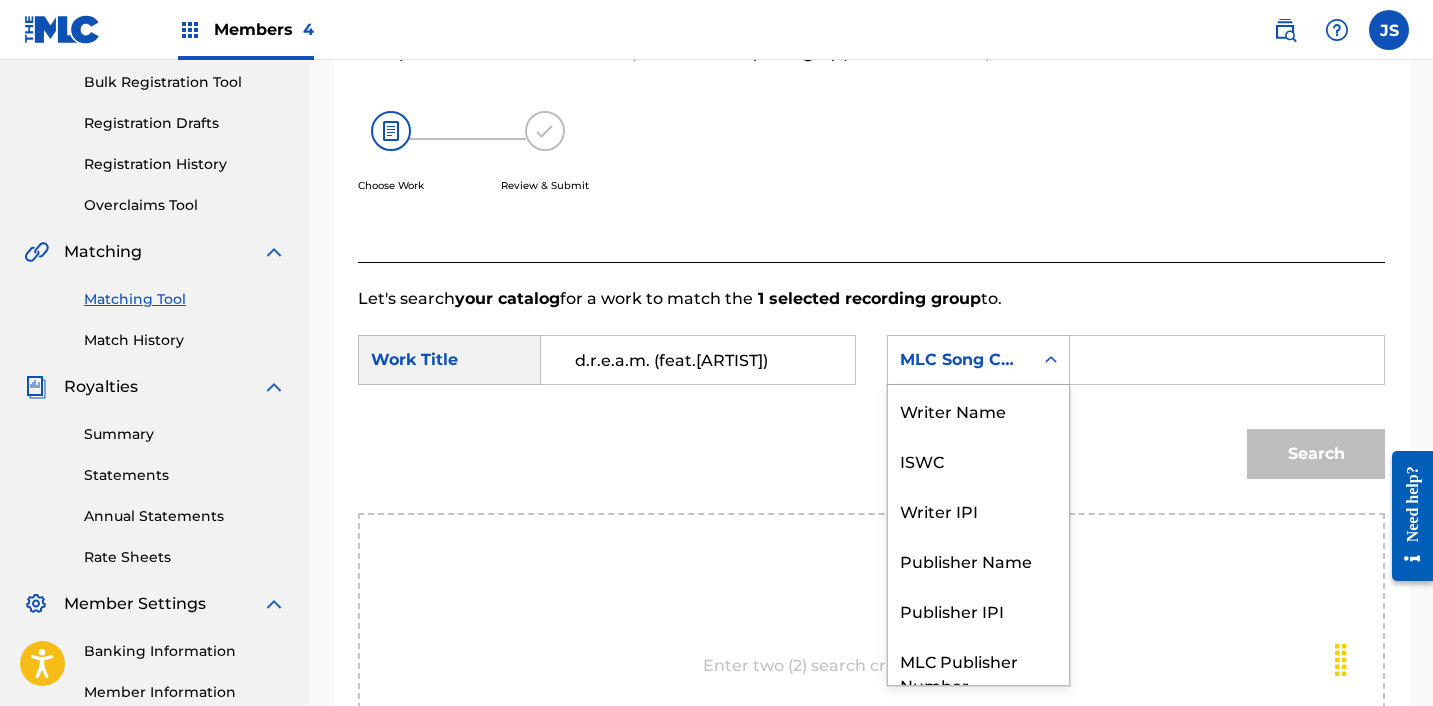 scroll, scrollTop: 74, scrollLeft: 0, axis: vertical 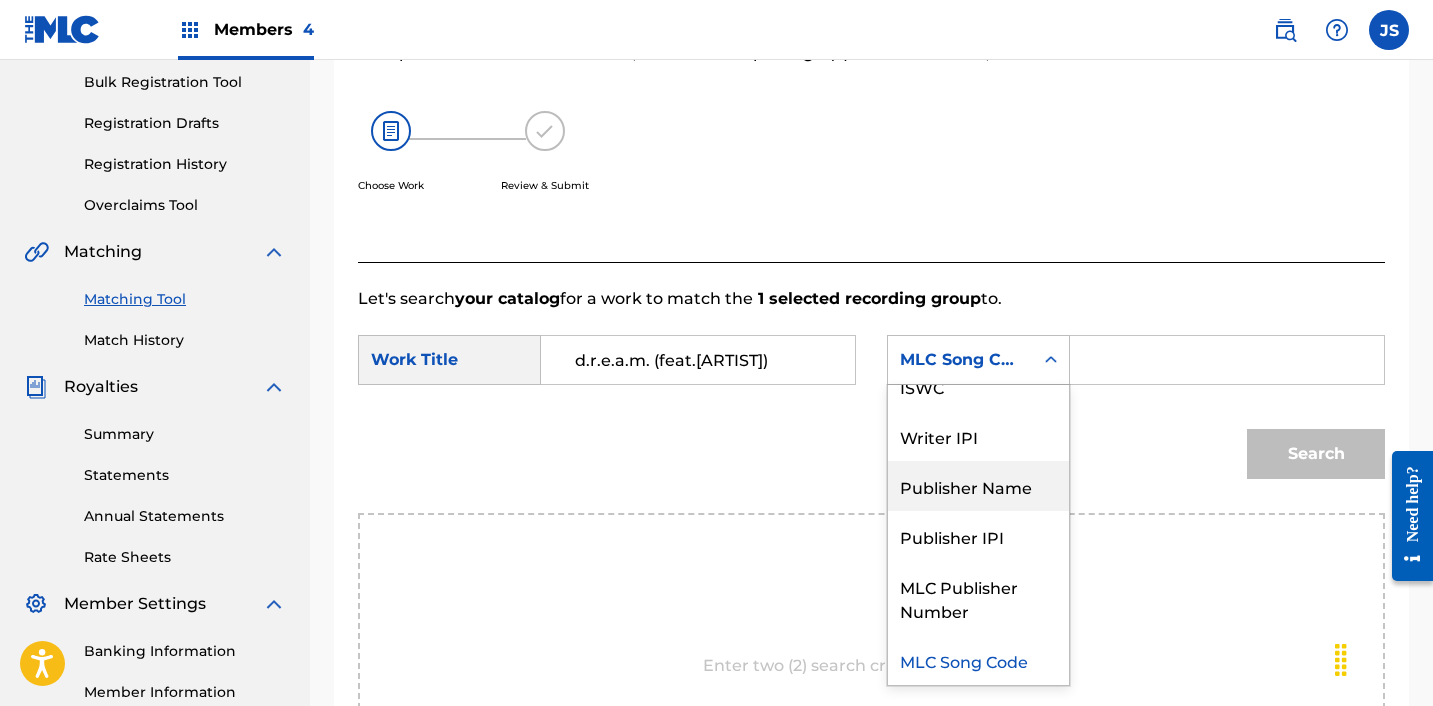 click on "Publisher Name" at bounding box center (978, 486) 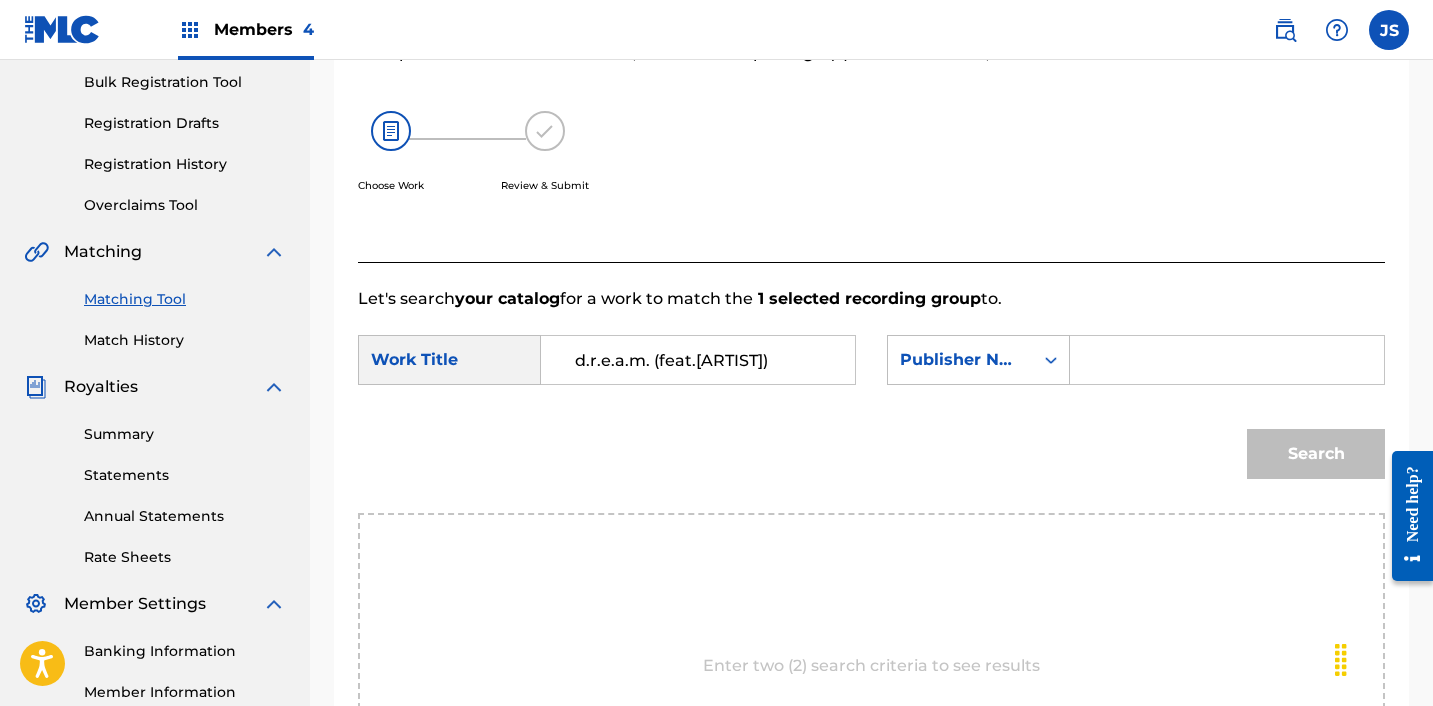 click at bounding box center [1227, 360] 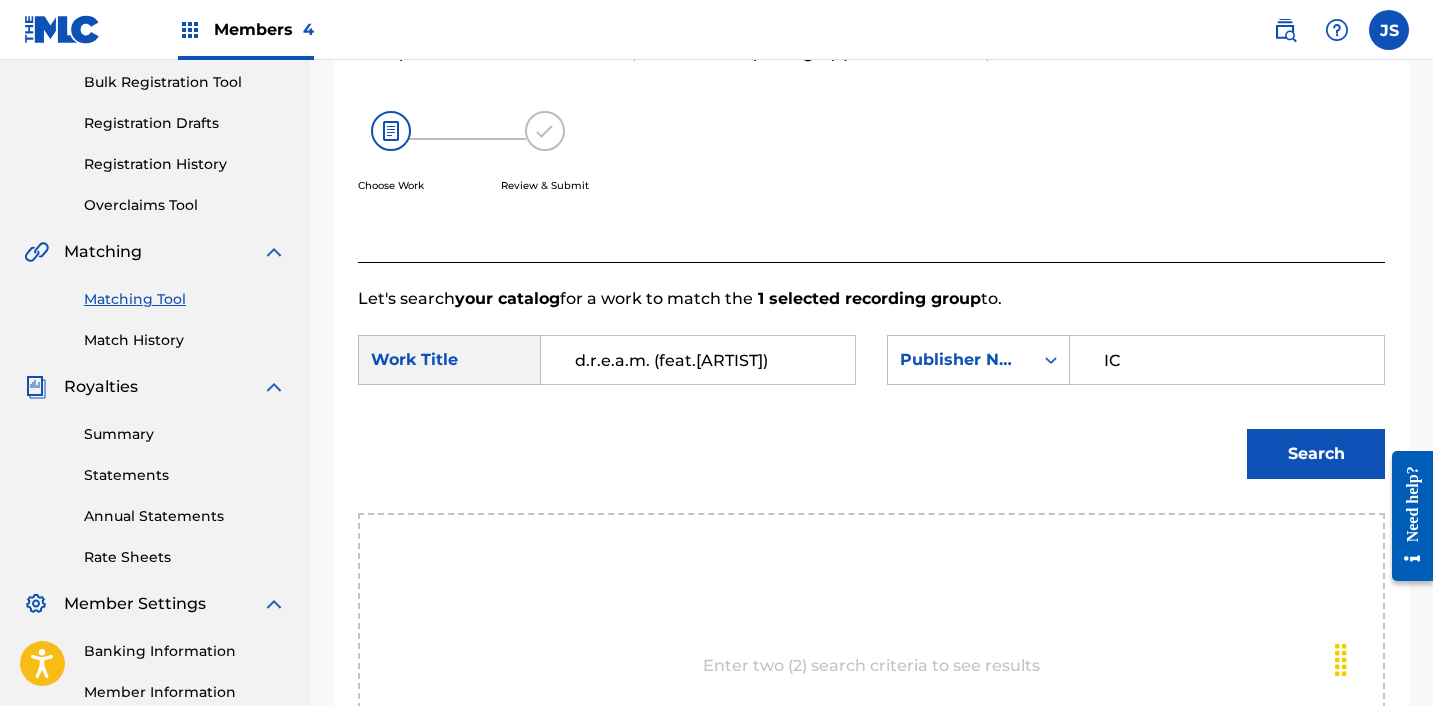 type on "ICHUTUS" 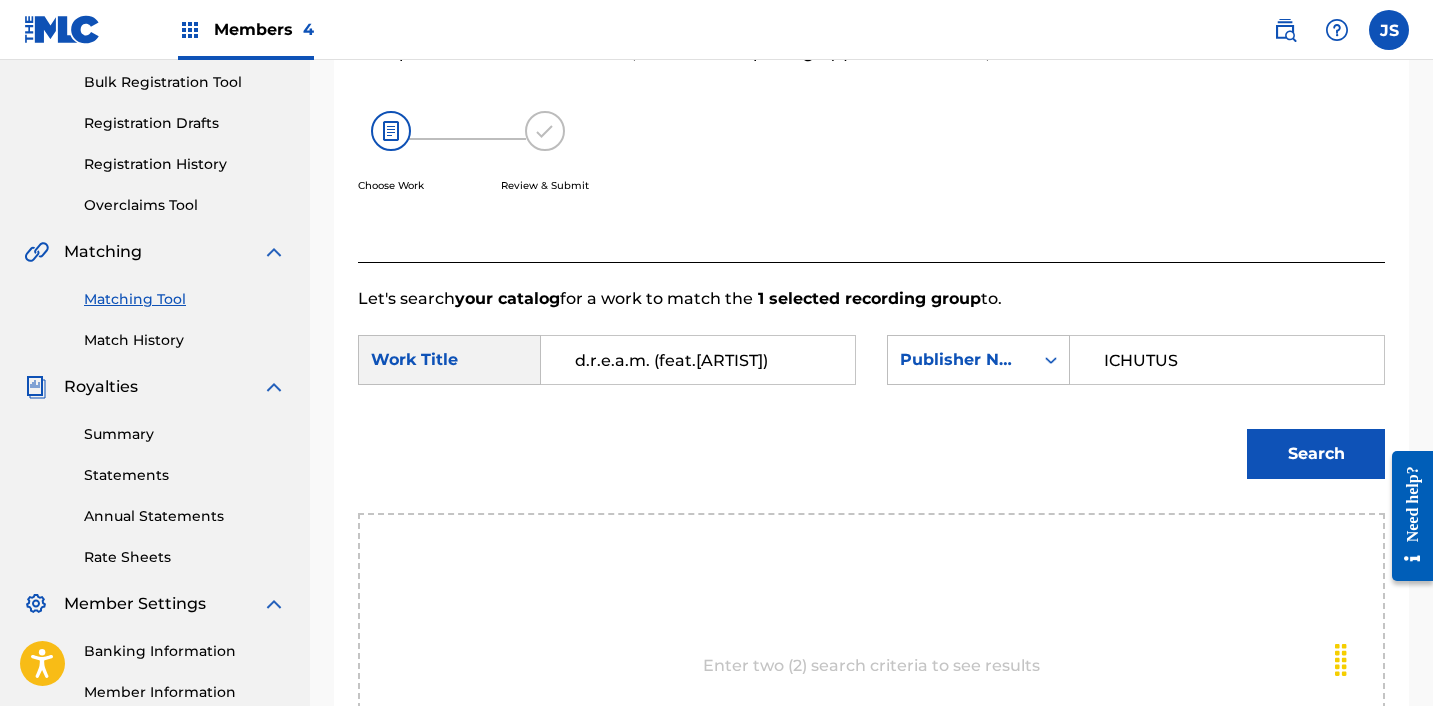 click on "Search" at bounding box center (1316, 454) 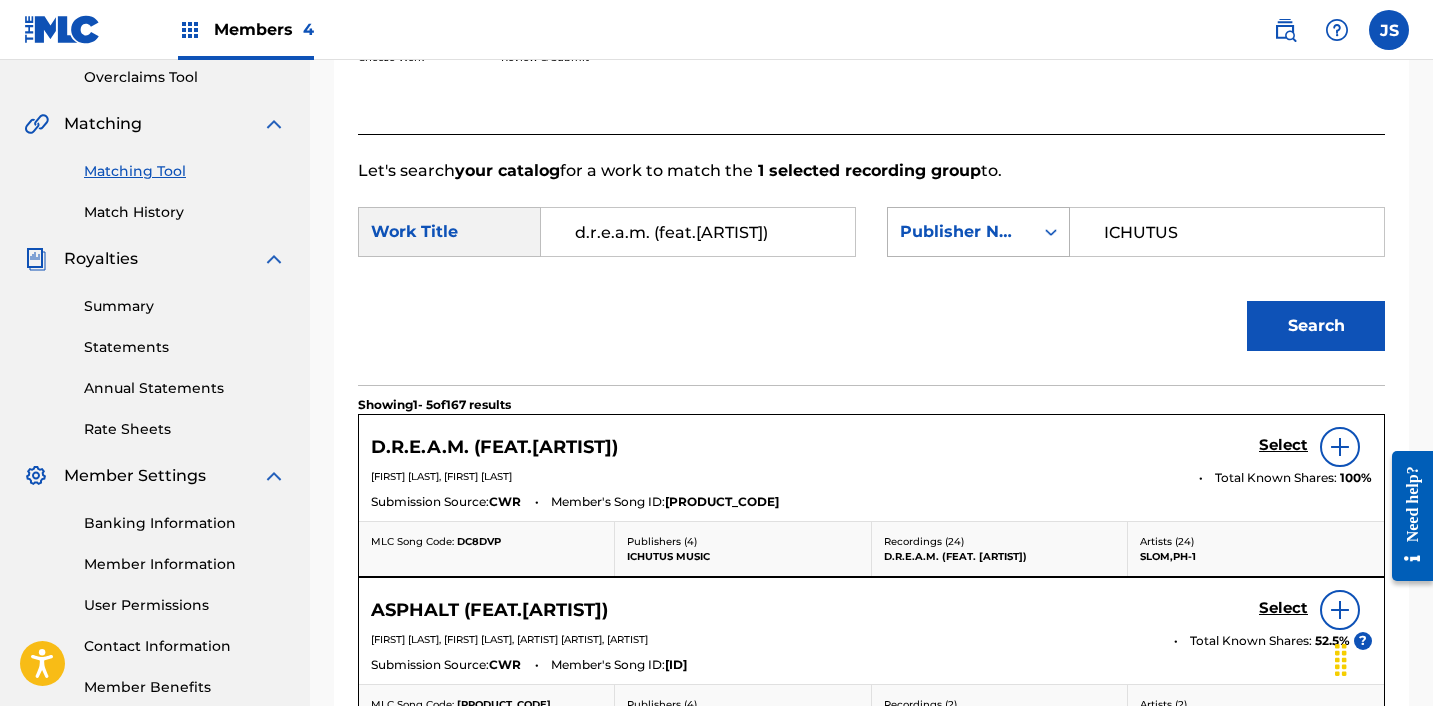 scroll, scrollTop: 427, scrollLeft: 0, axis: vertical 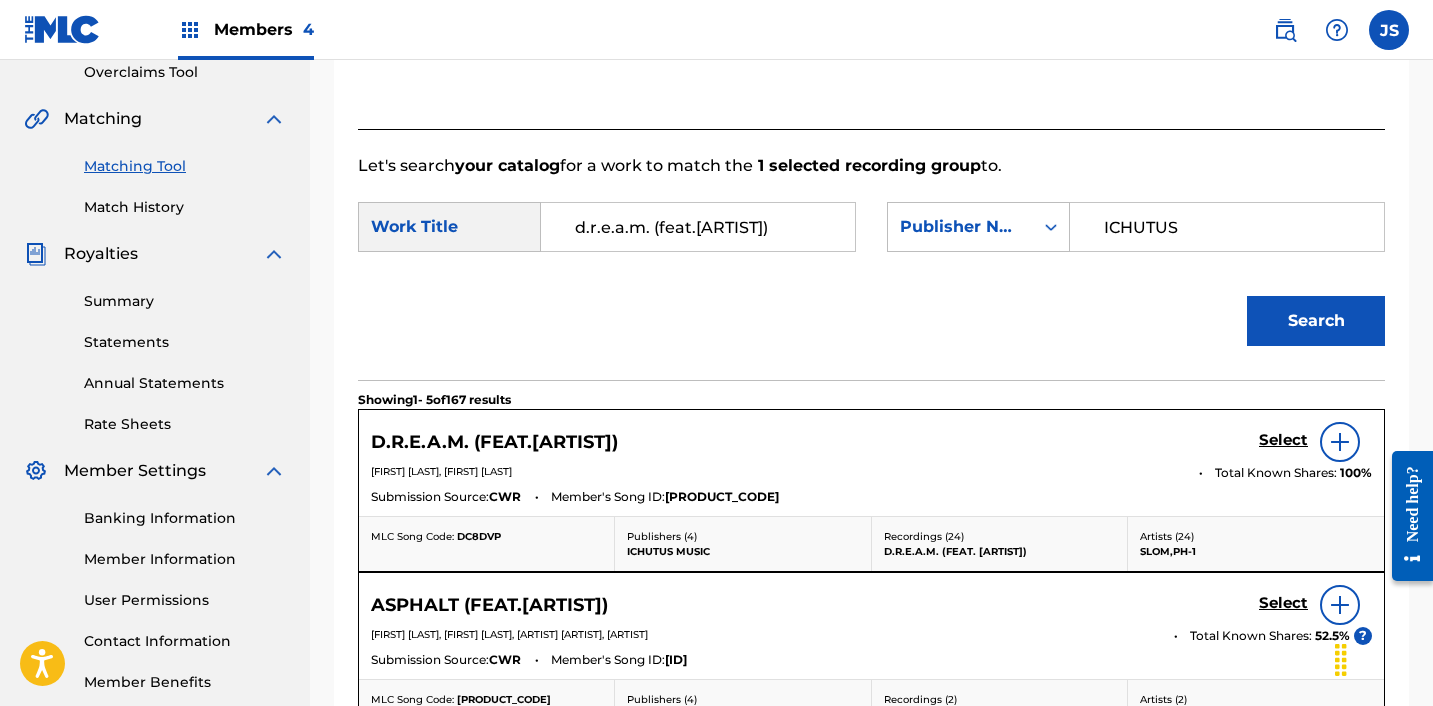 click on "Select" at bounding box center (1283, 440) 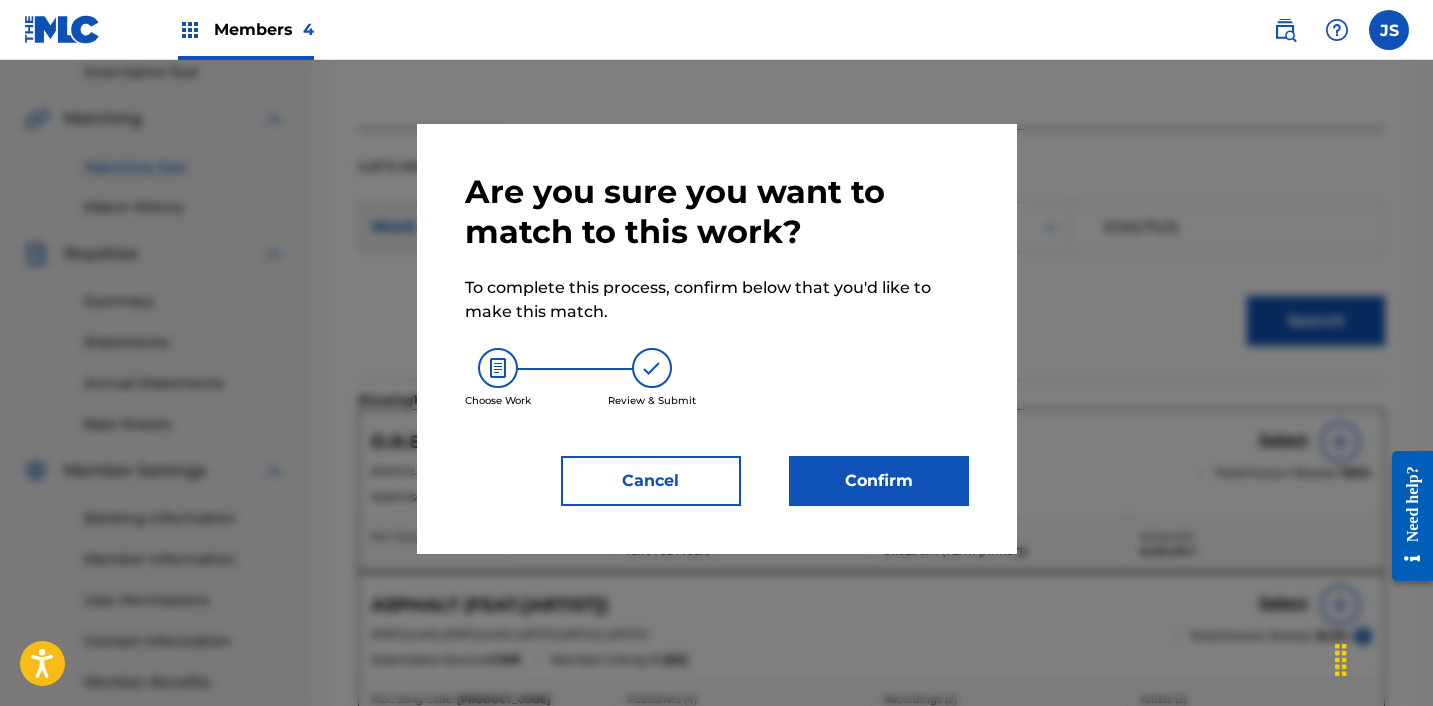 click on "Are you sure you want to match to this work? To complete this process, confirm below that you'd like to make this match. Choose Work Review & Submit Cancel Confirm" at bounding box center [717, 339] 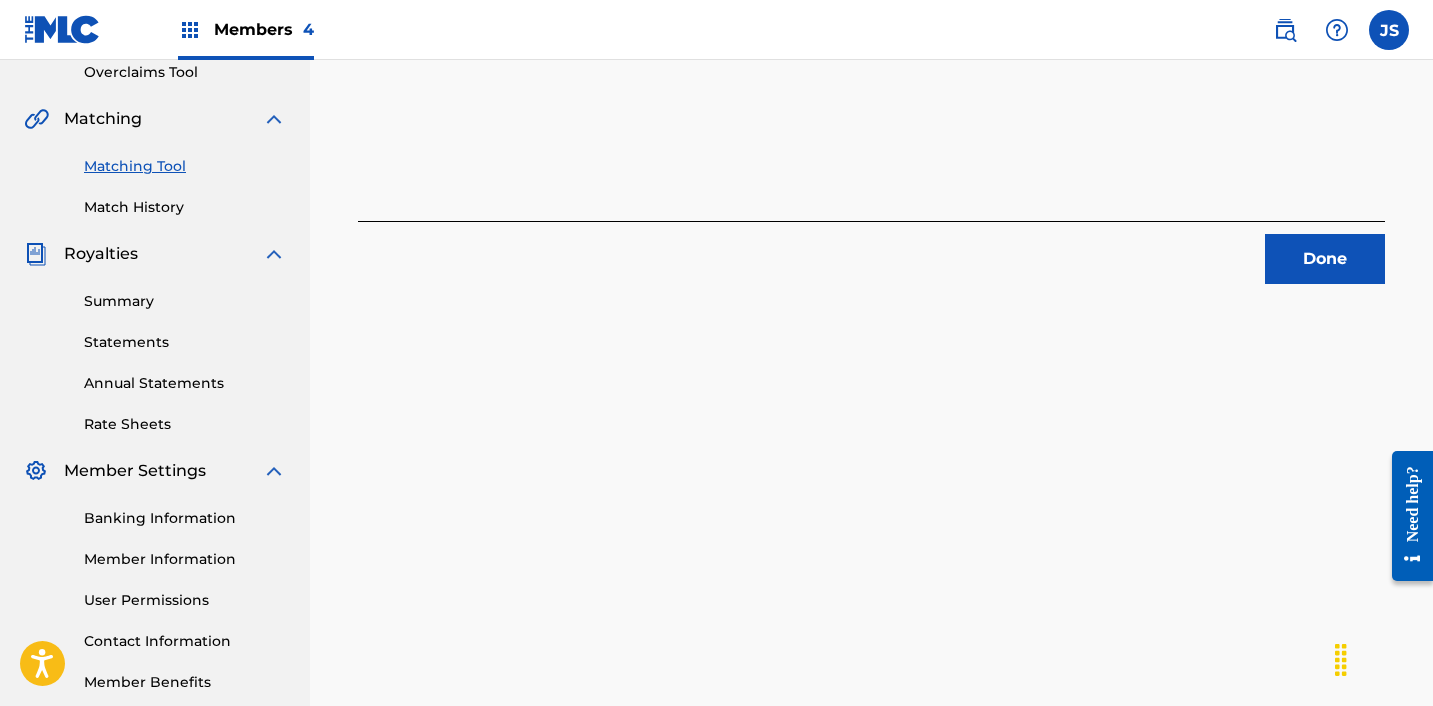 click on "Done" at bounding box center [1325, 259] 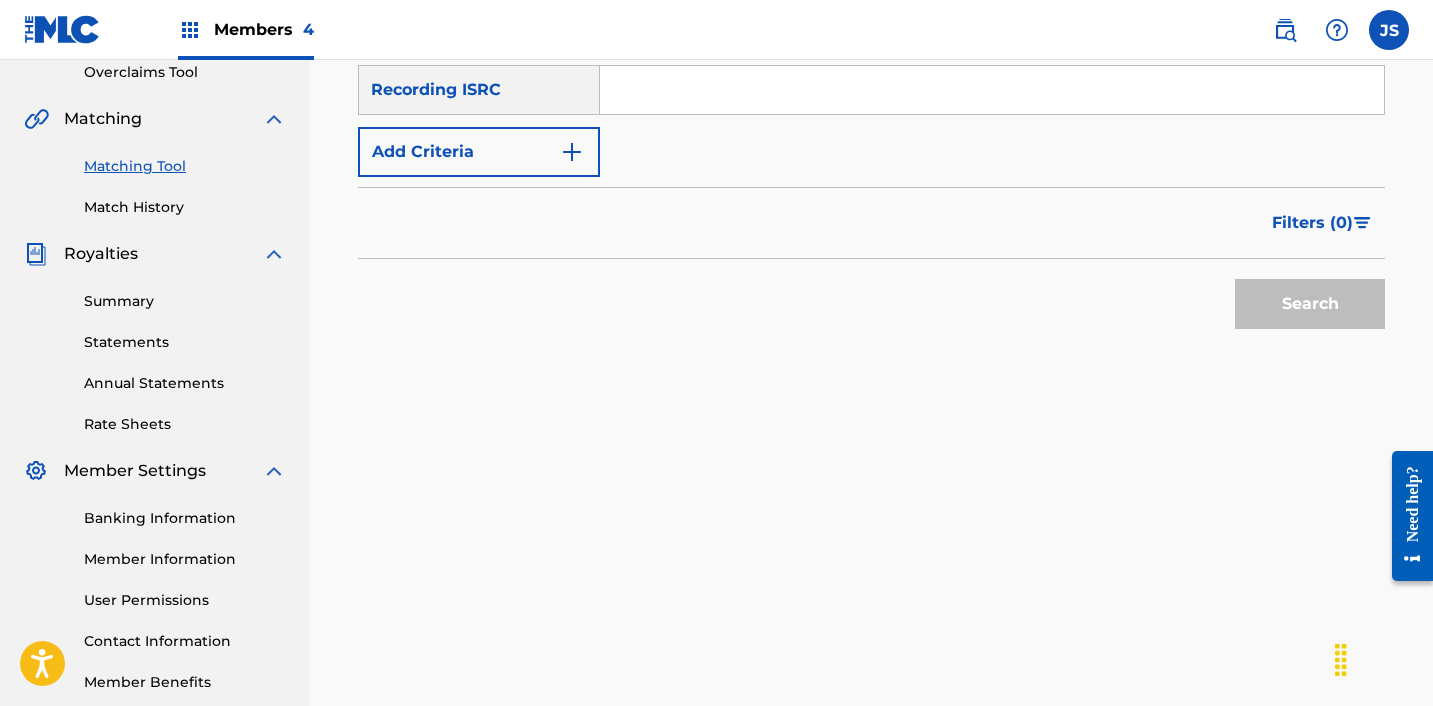 scroll, scrollTop: 320, scrollLeft: 0, axis: vertical 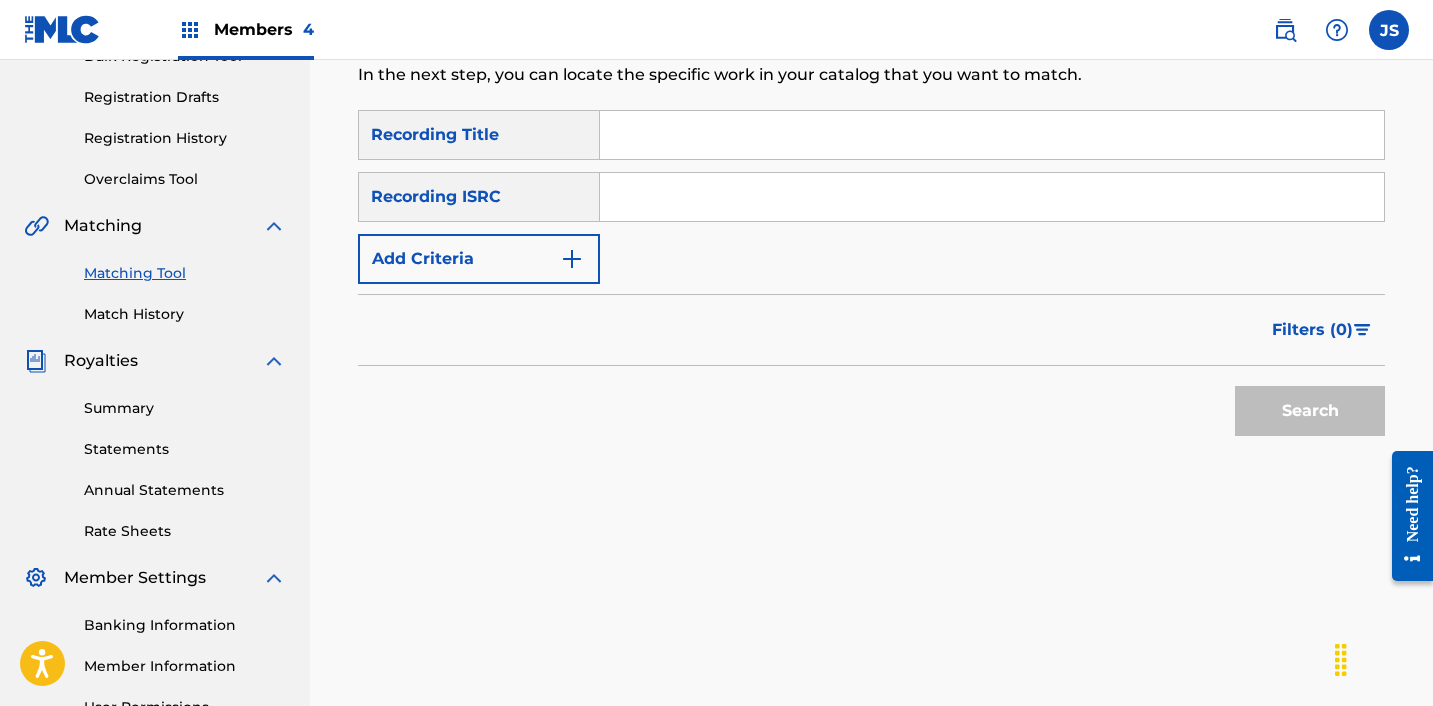 click at bounding box center [992, 197] 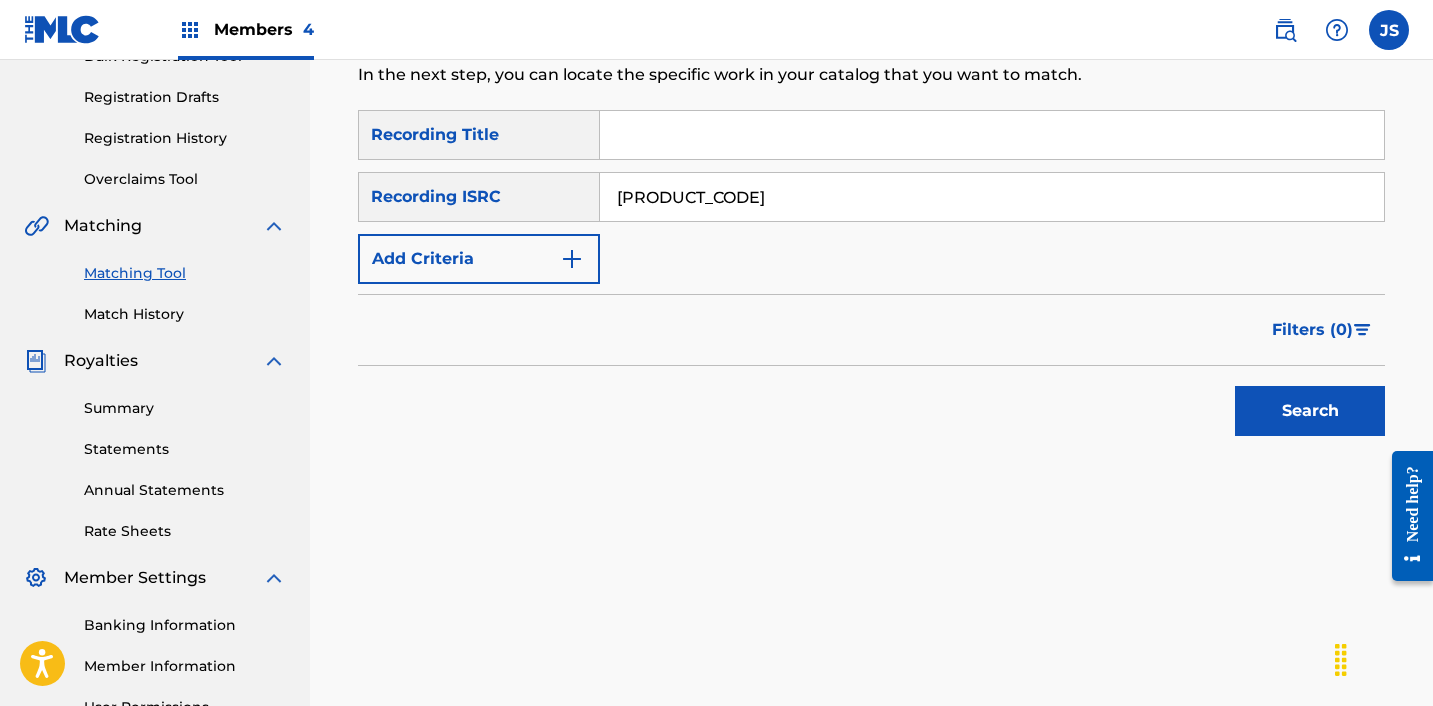 type on "[PRODUCT_CODE]" 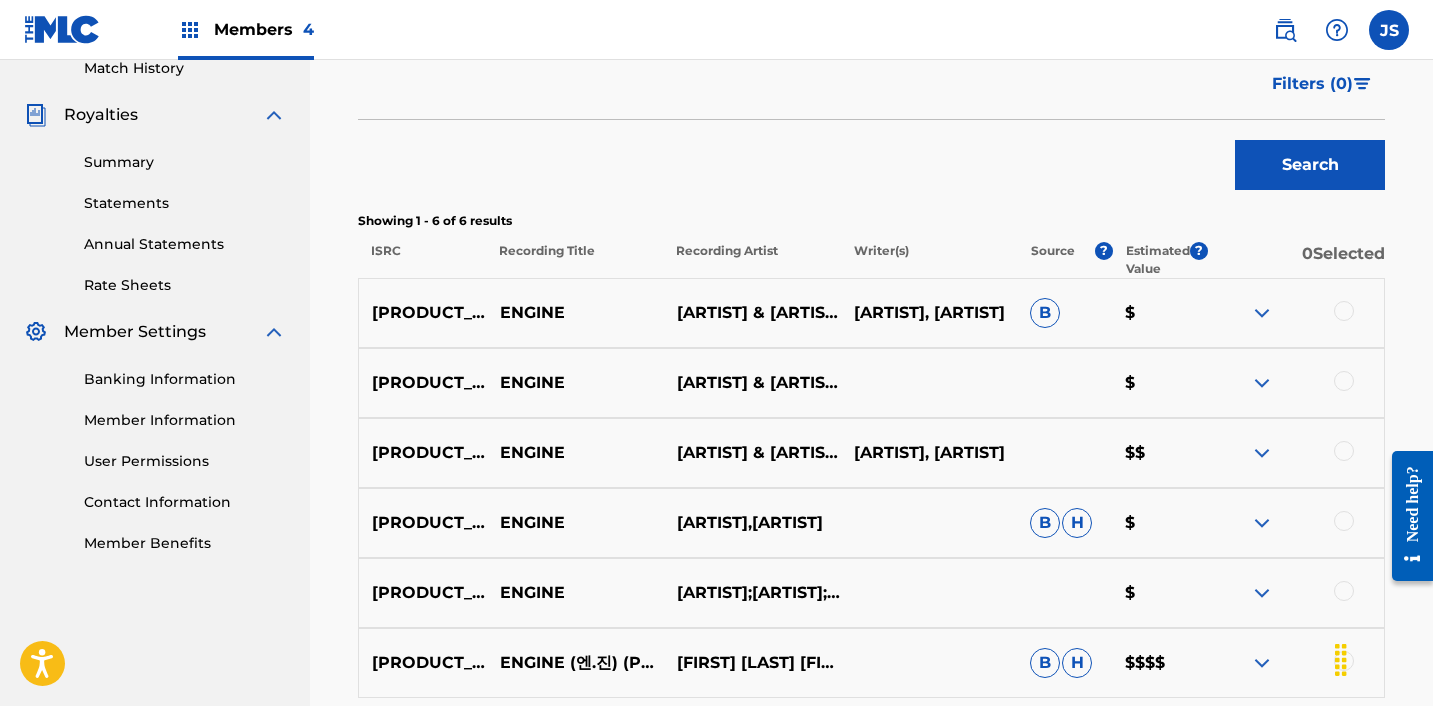 scroll, scrollTop: 754, scrollLeft: 0, axis: vertical 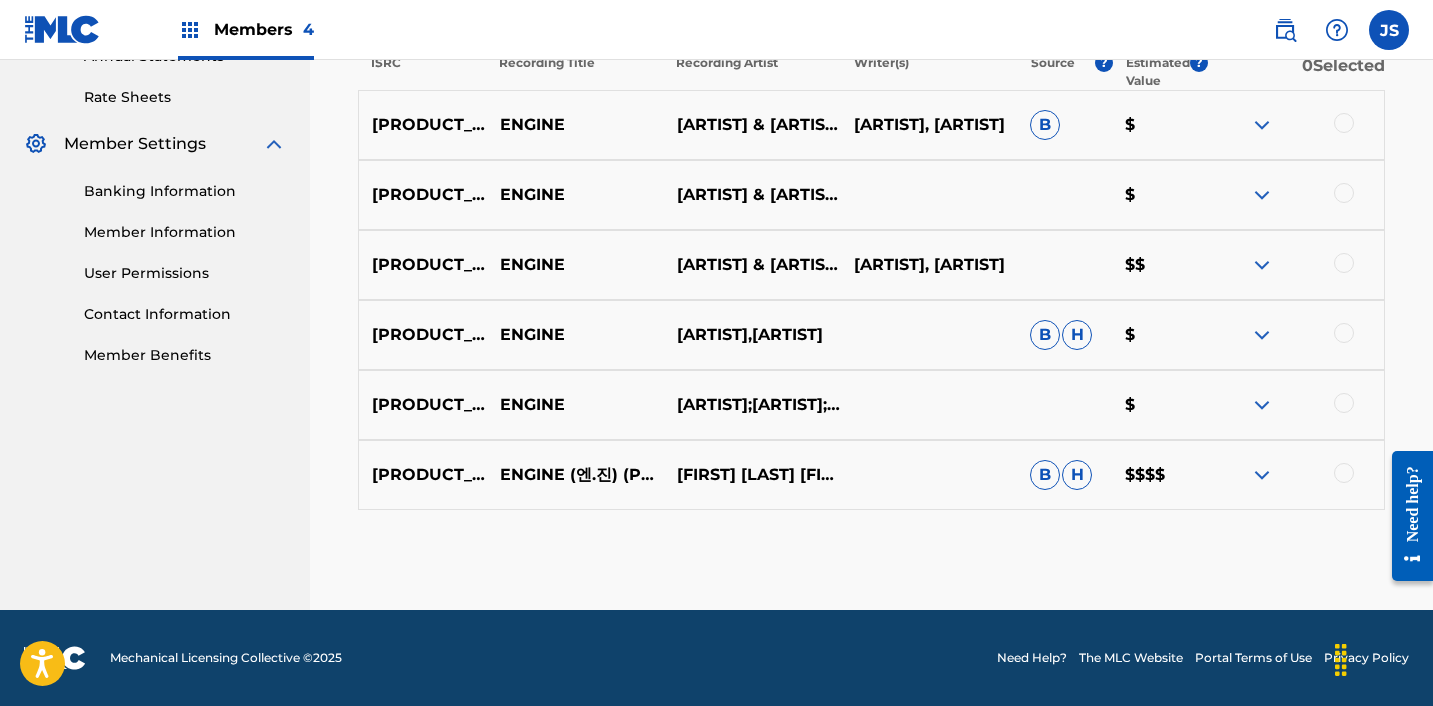 click at bounding box center [1344, 473] 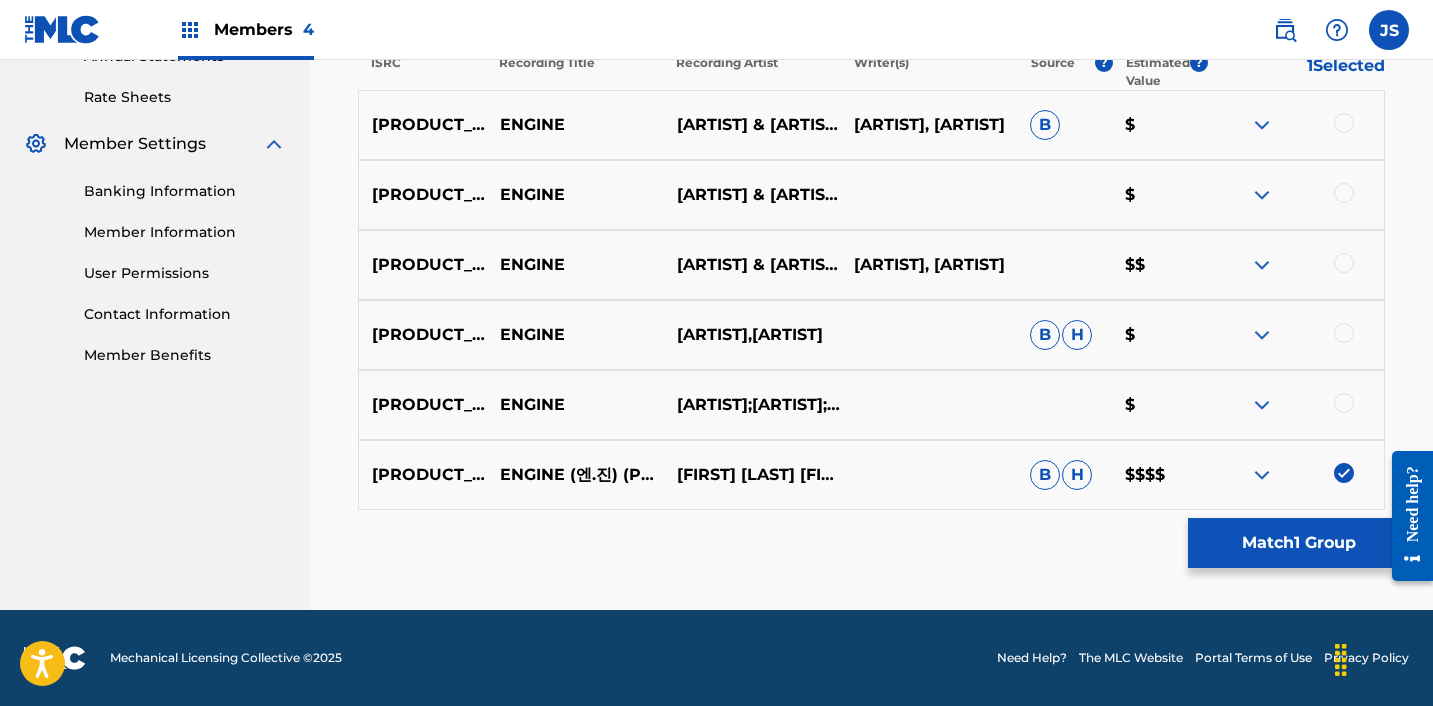 click at bounding box center (1344, 403) 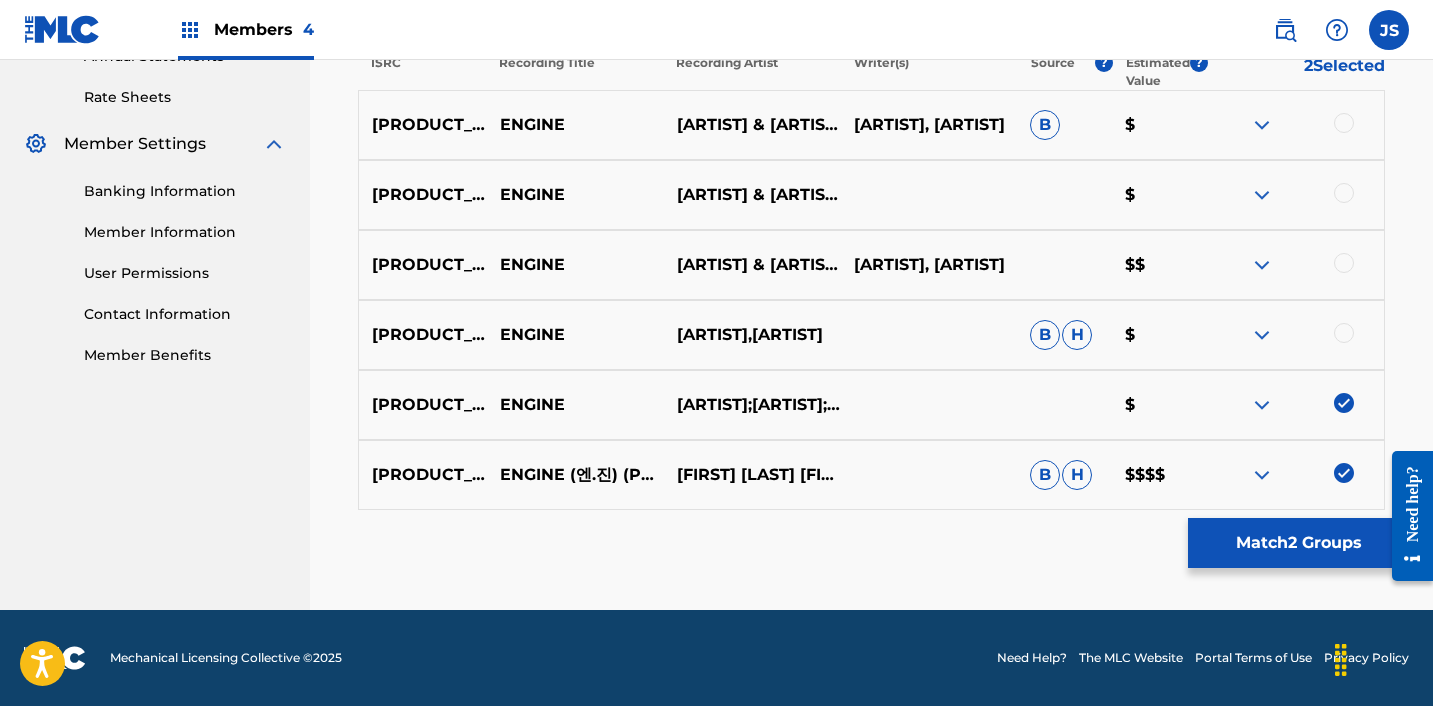 click at bounding box center [1344, 333] 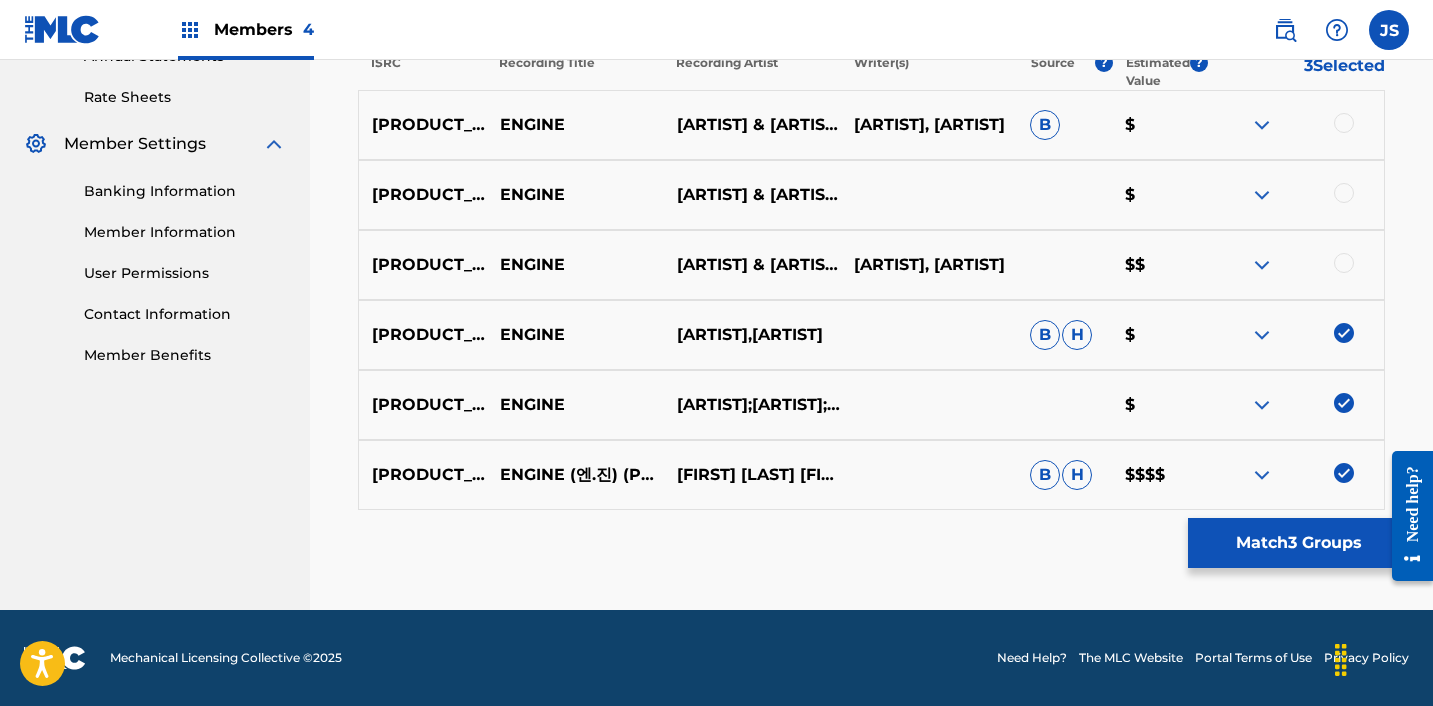 click at bounding box center [1344, 263] 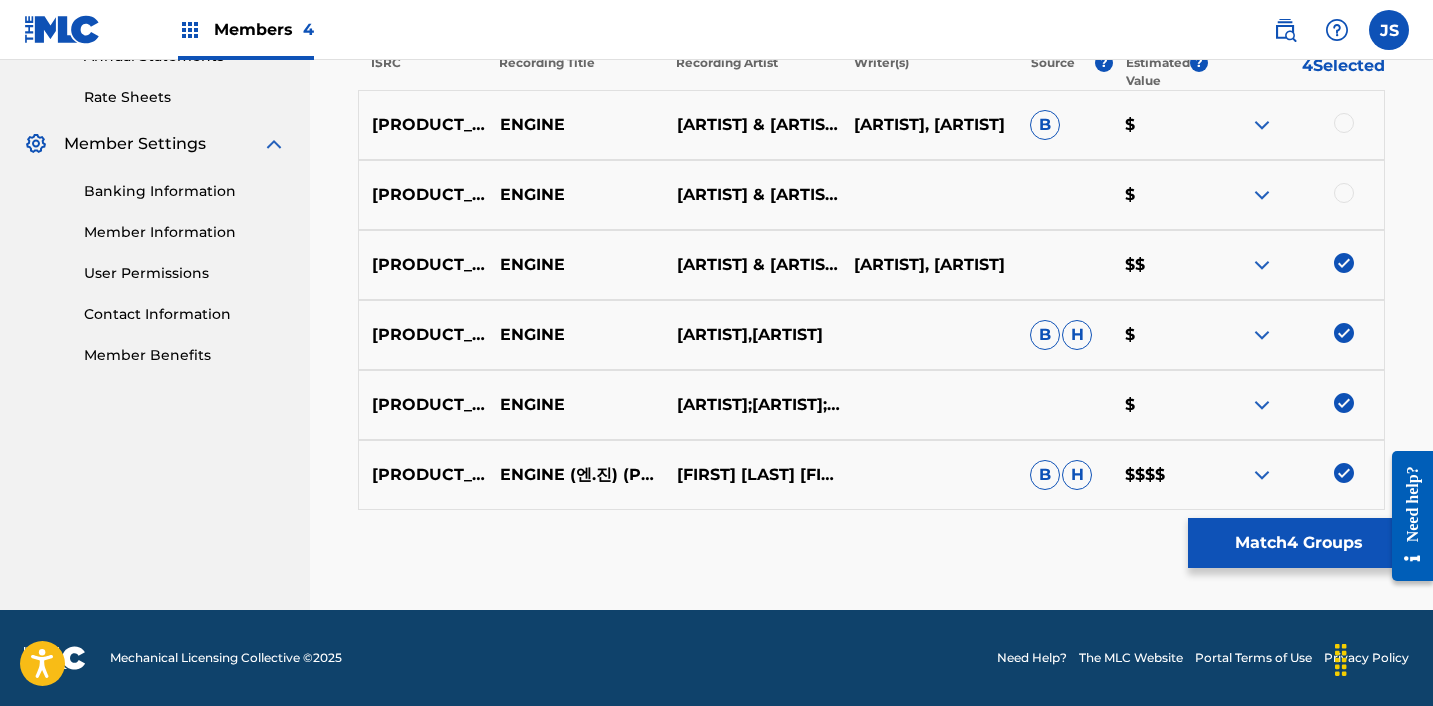 click at bounding box center [1295, 195] 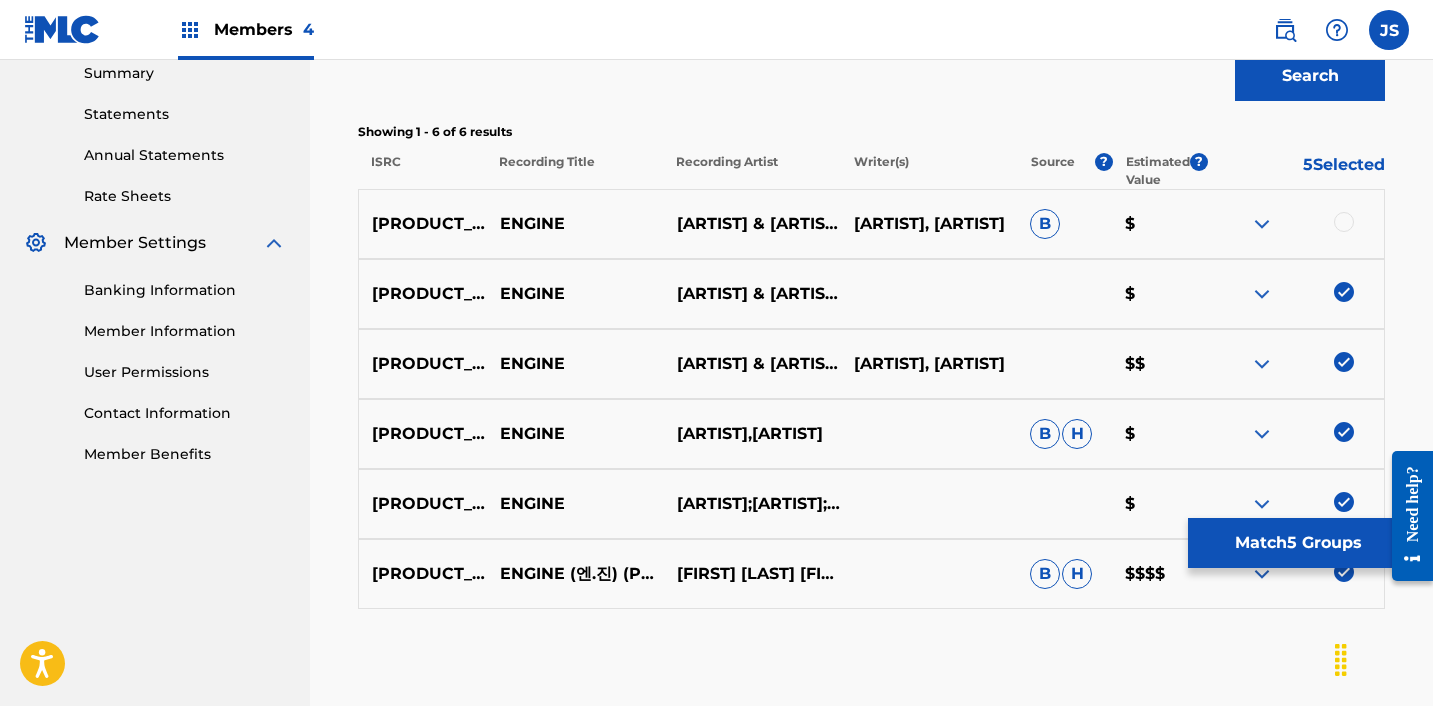 scroll, scrollTop: 651, scrollLeft: 0, axis: vertical 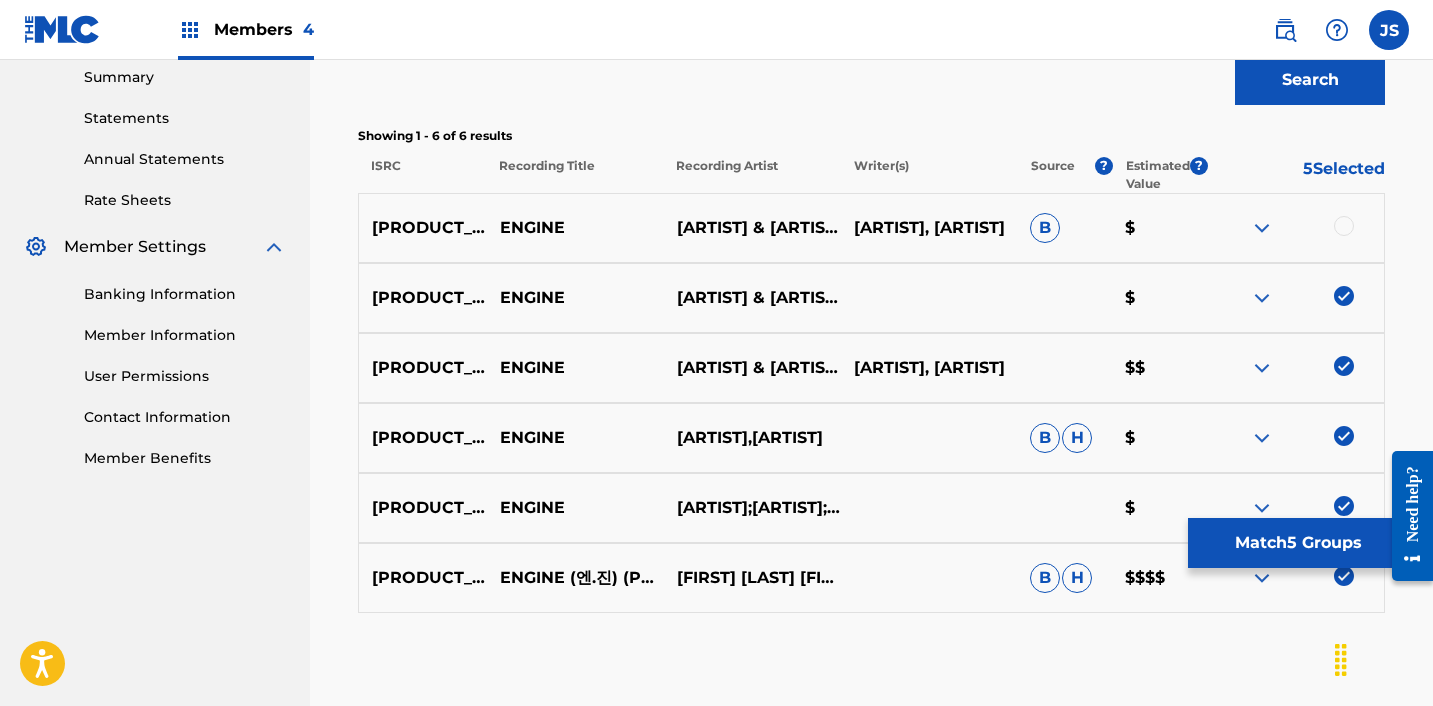 click at bounding box center (1344, 226) 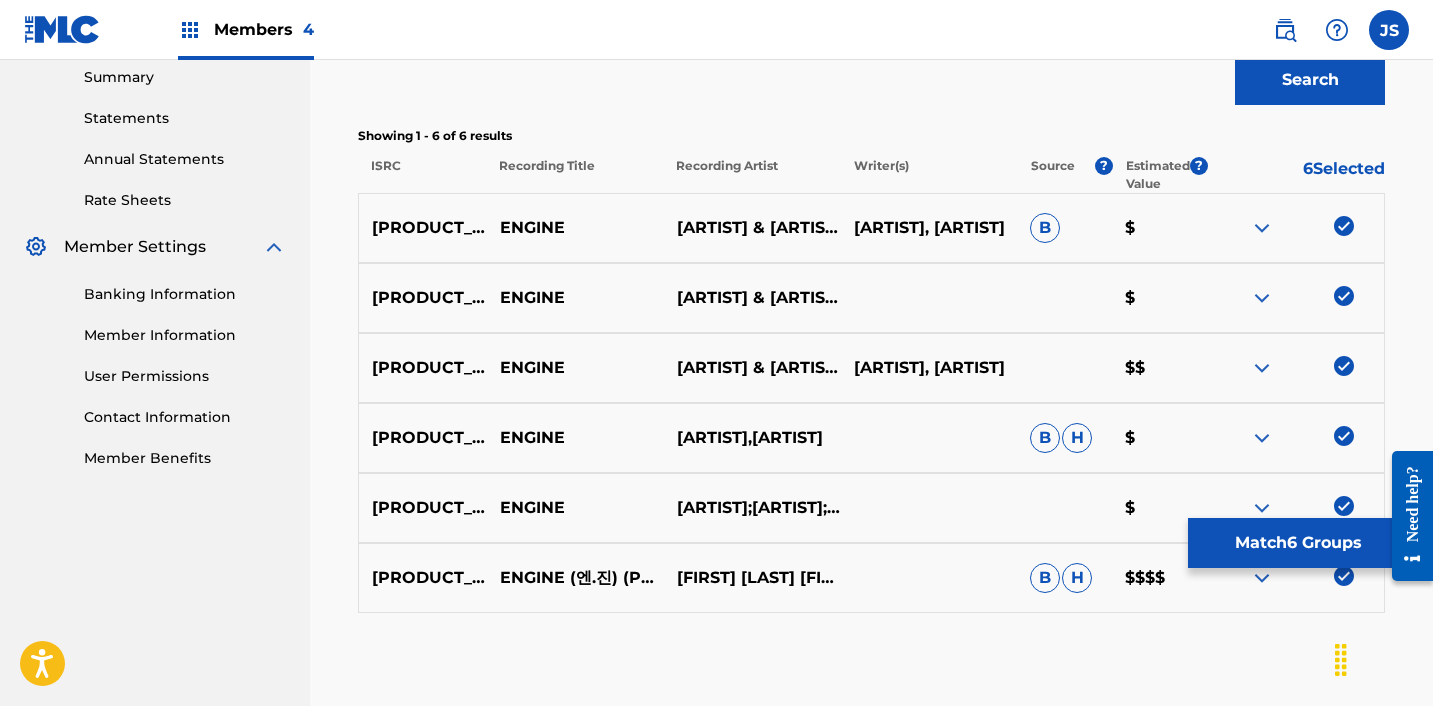 click on "Match  6 Groups" at bounding box center (1298, 543) 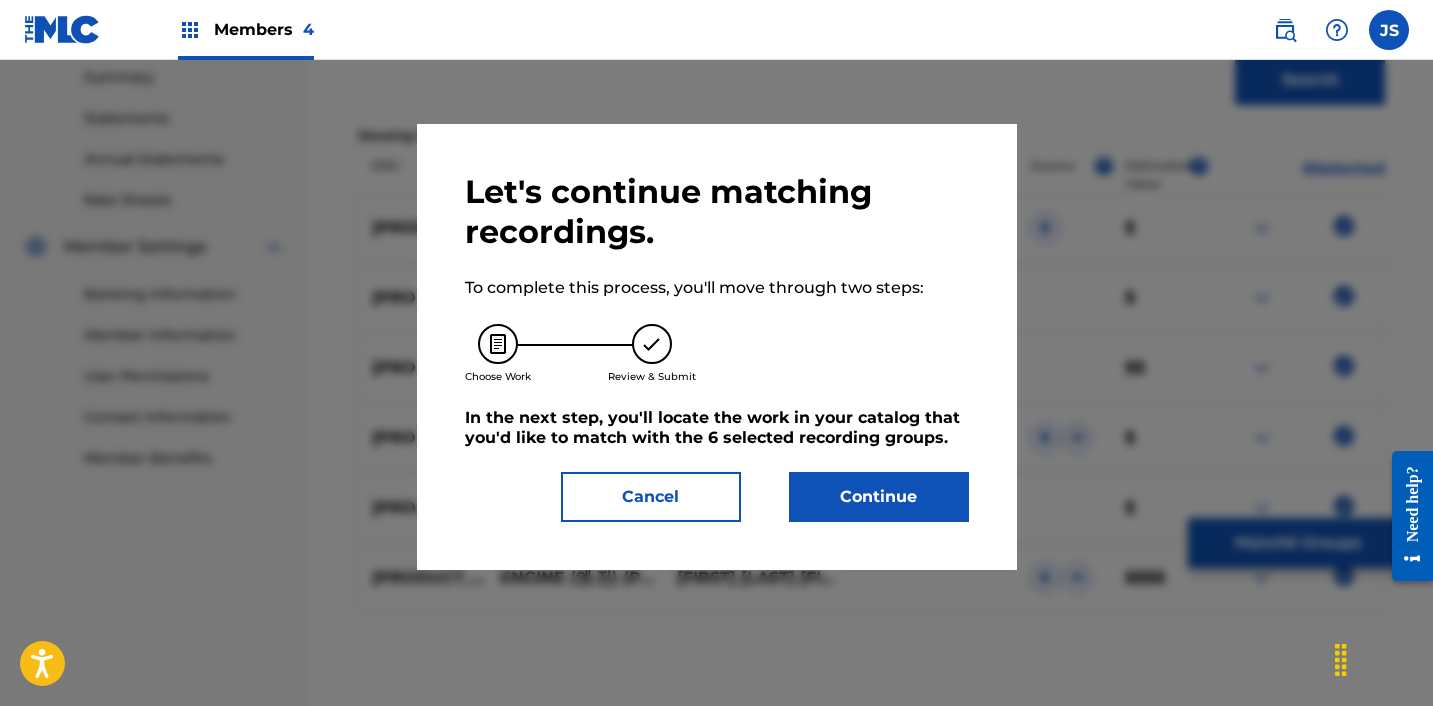 click on "Continue" at bounding box center [879, 497] 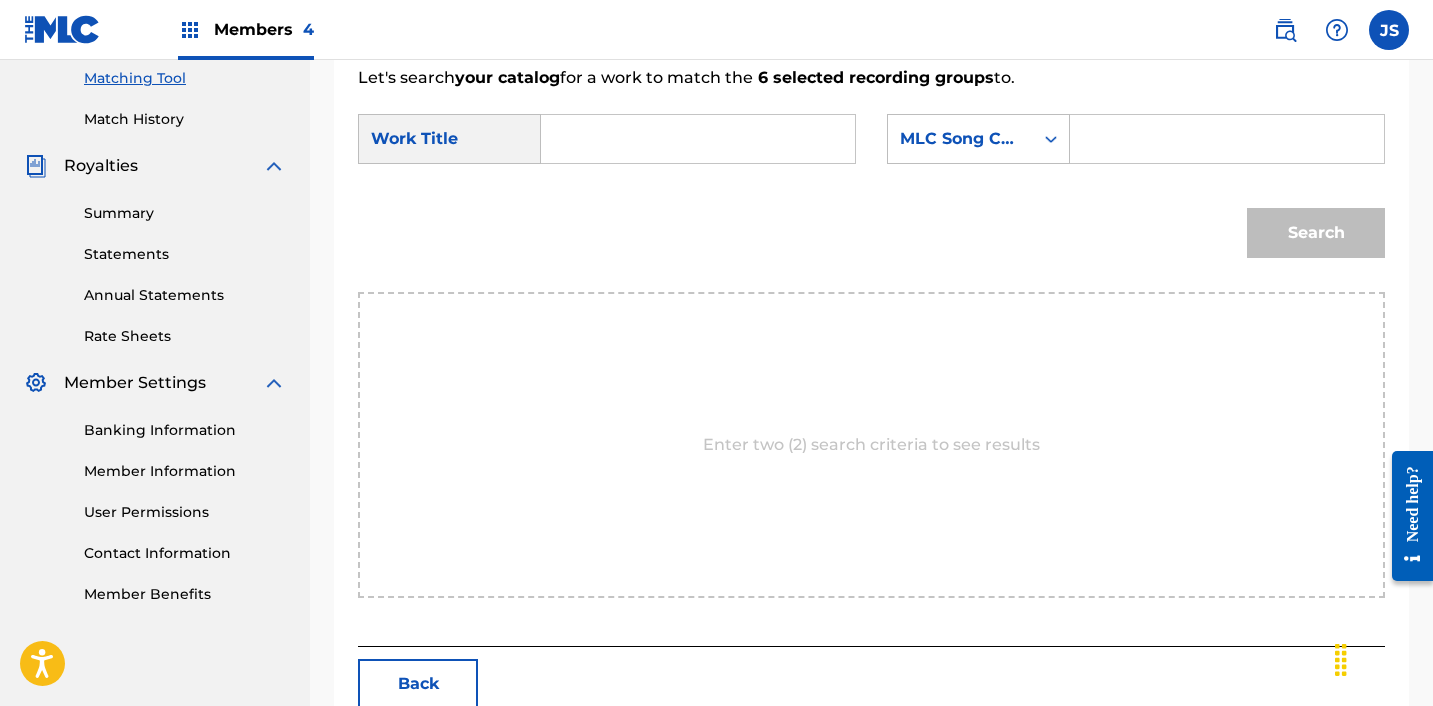 scroll, scrollTop: 490, scrollLeft: 0, axis: vertical 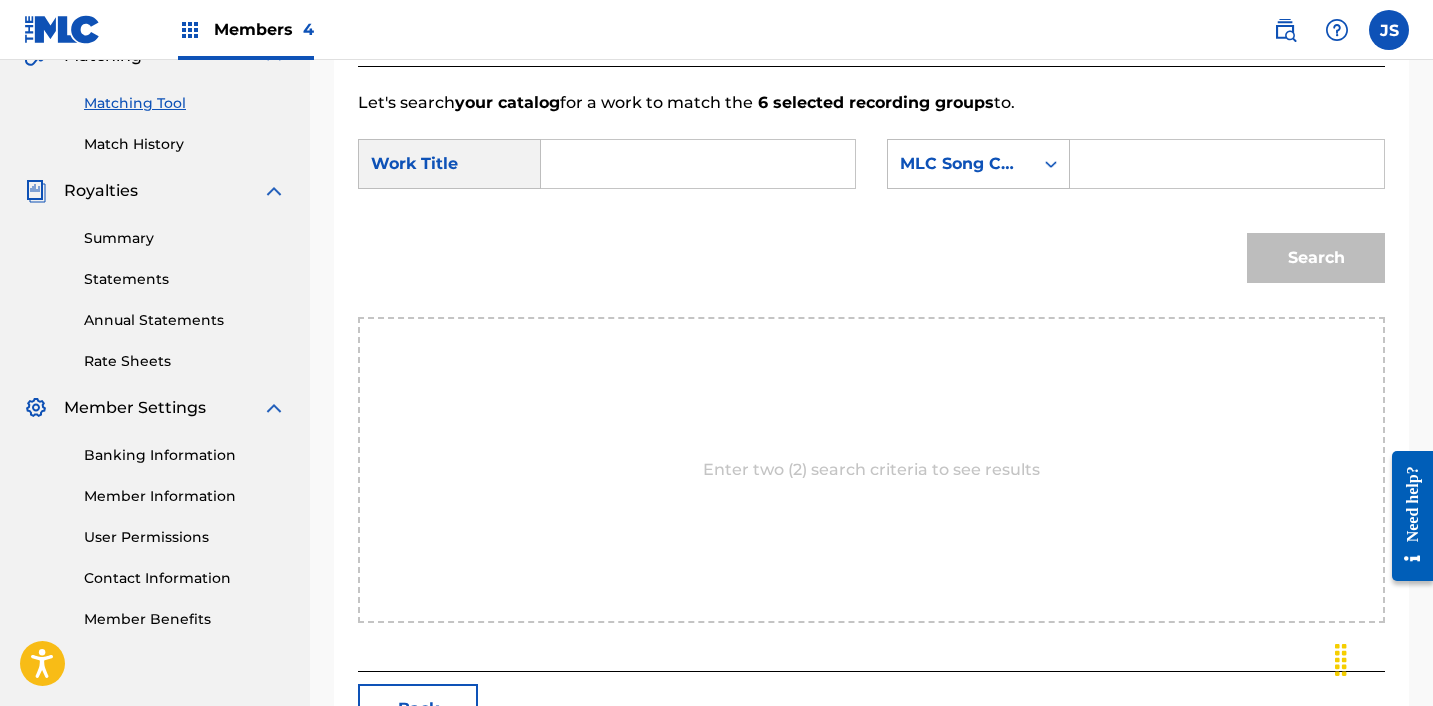 click at bounding box center [698, 164] 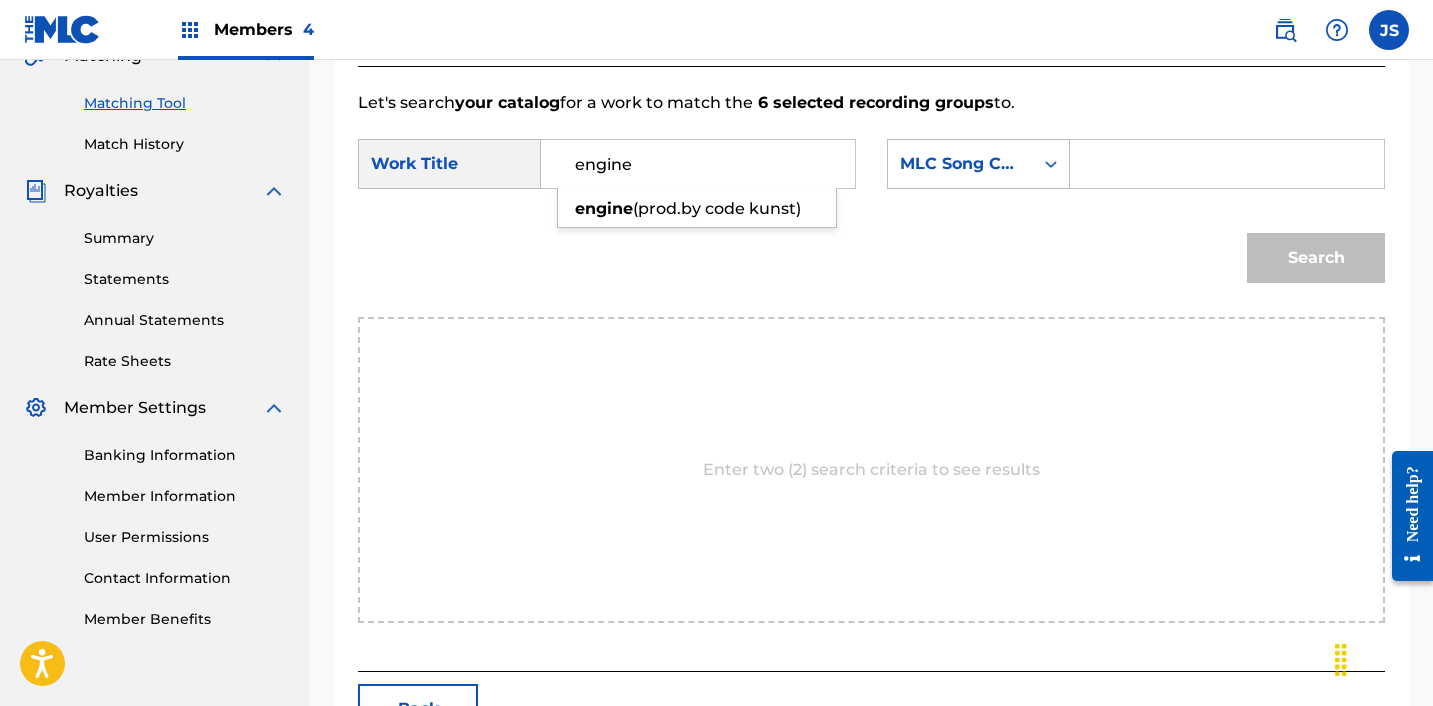 type on "engine" 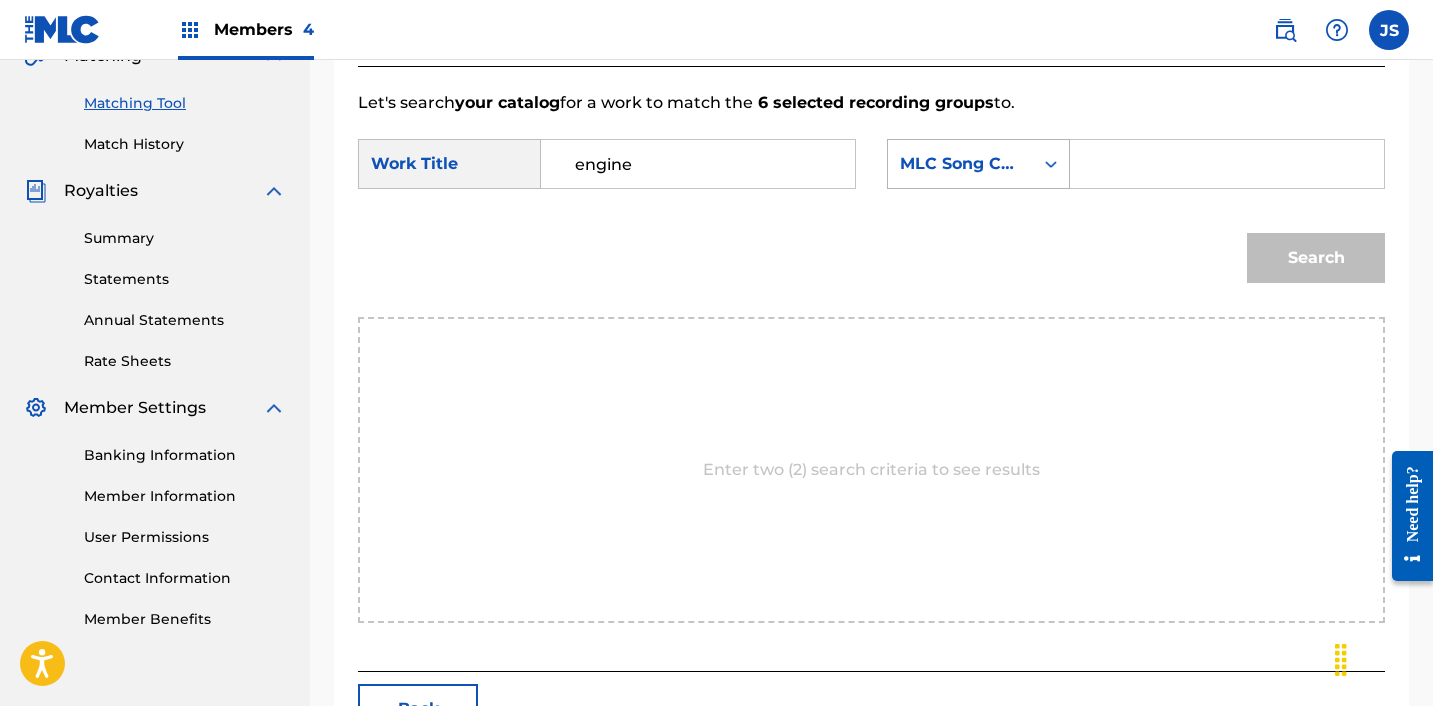 click on "MLC Song Code" at bounding box center [978, 164] 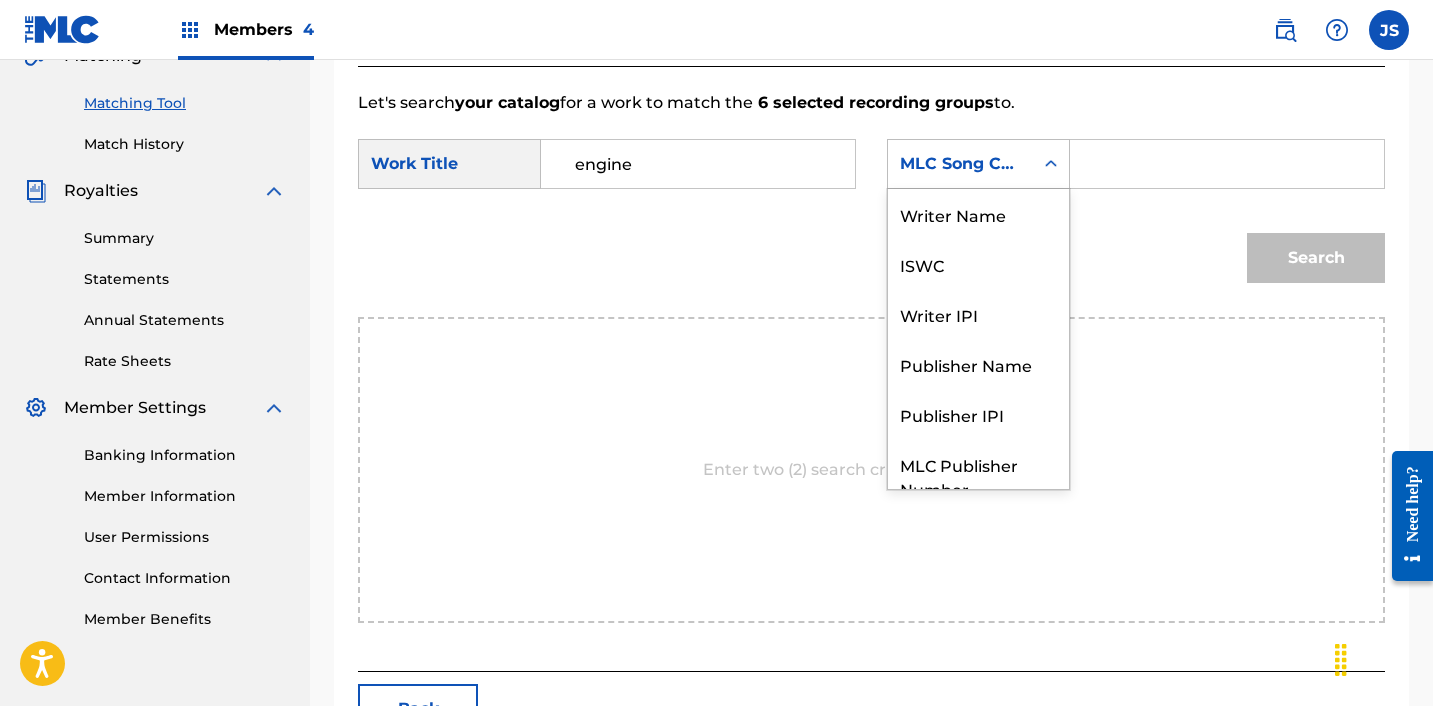 scroll, scrollTop: 74, scrollLeft: 0, axis: vertical 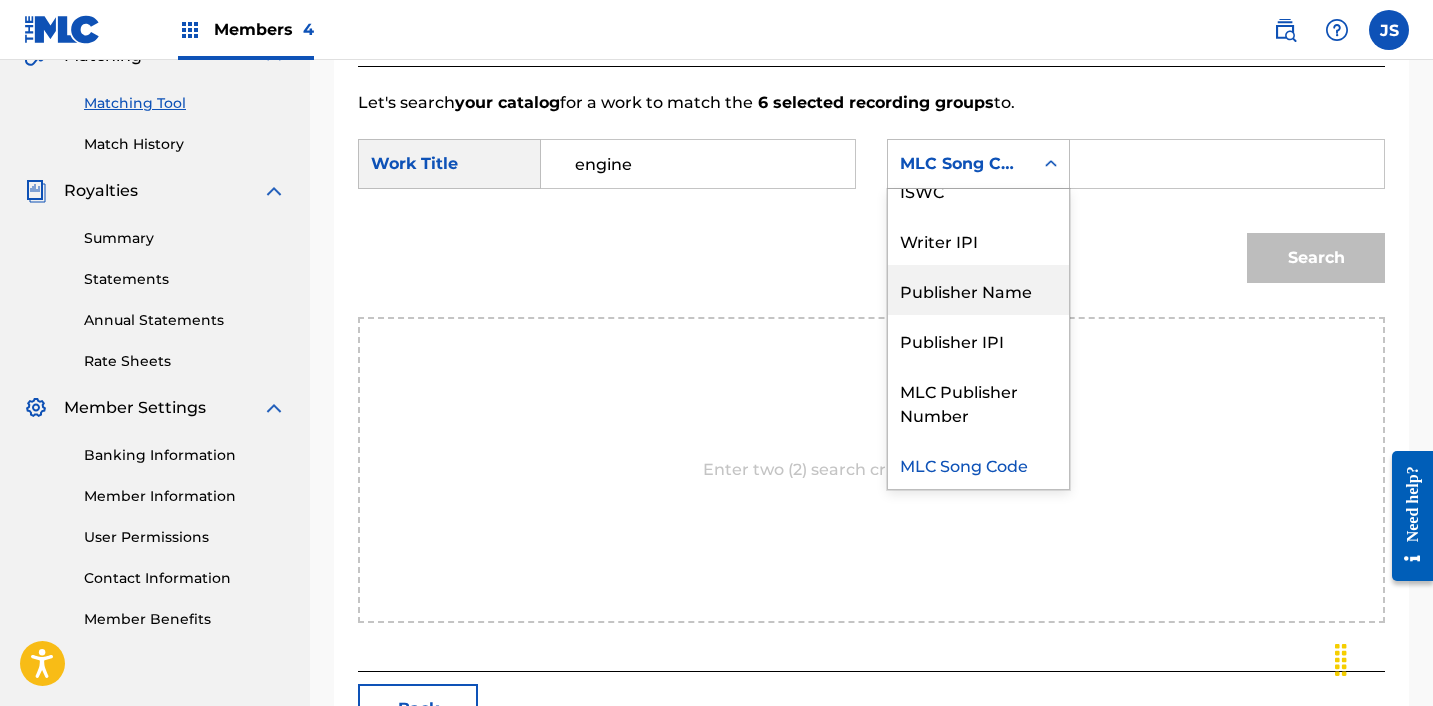 click on "Publisher Name" at bounding box center (978, 290) 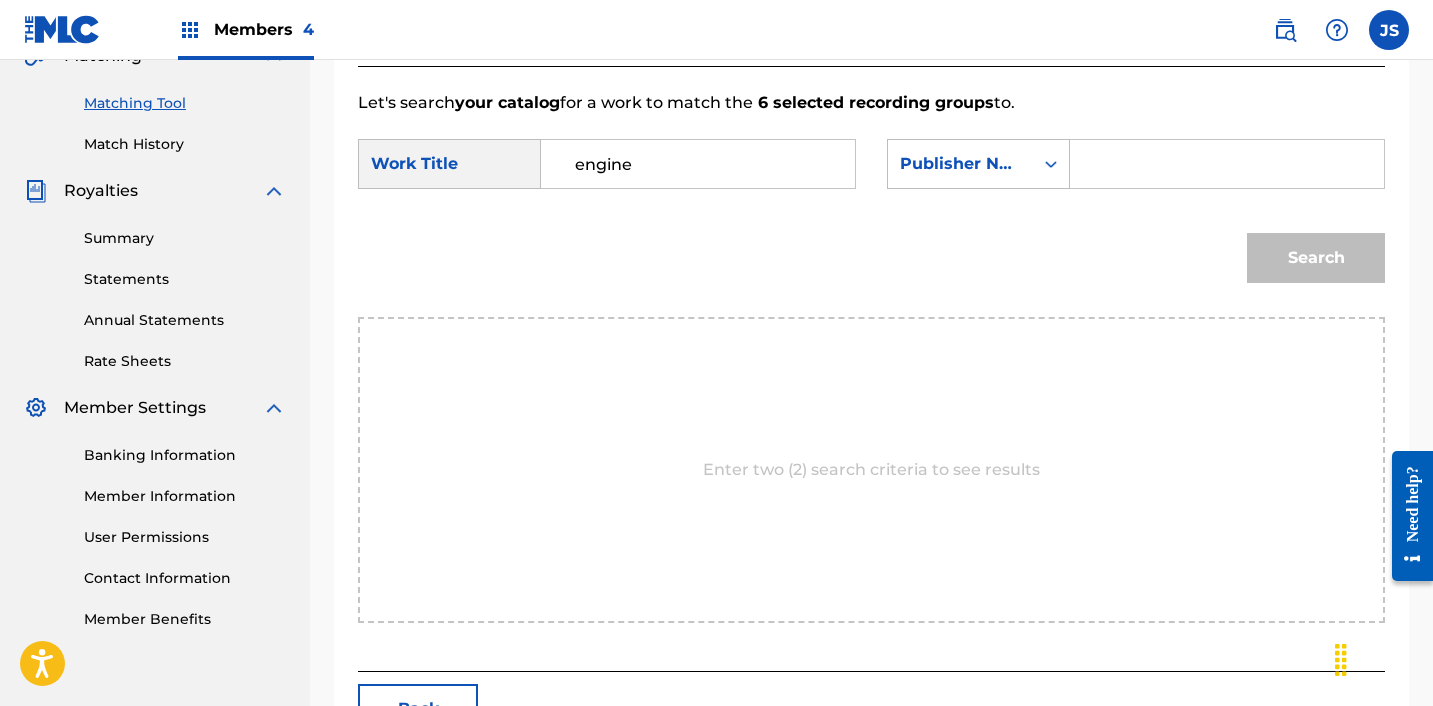click at bounding box center [1227, 164] 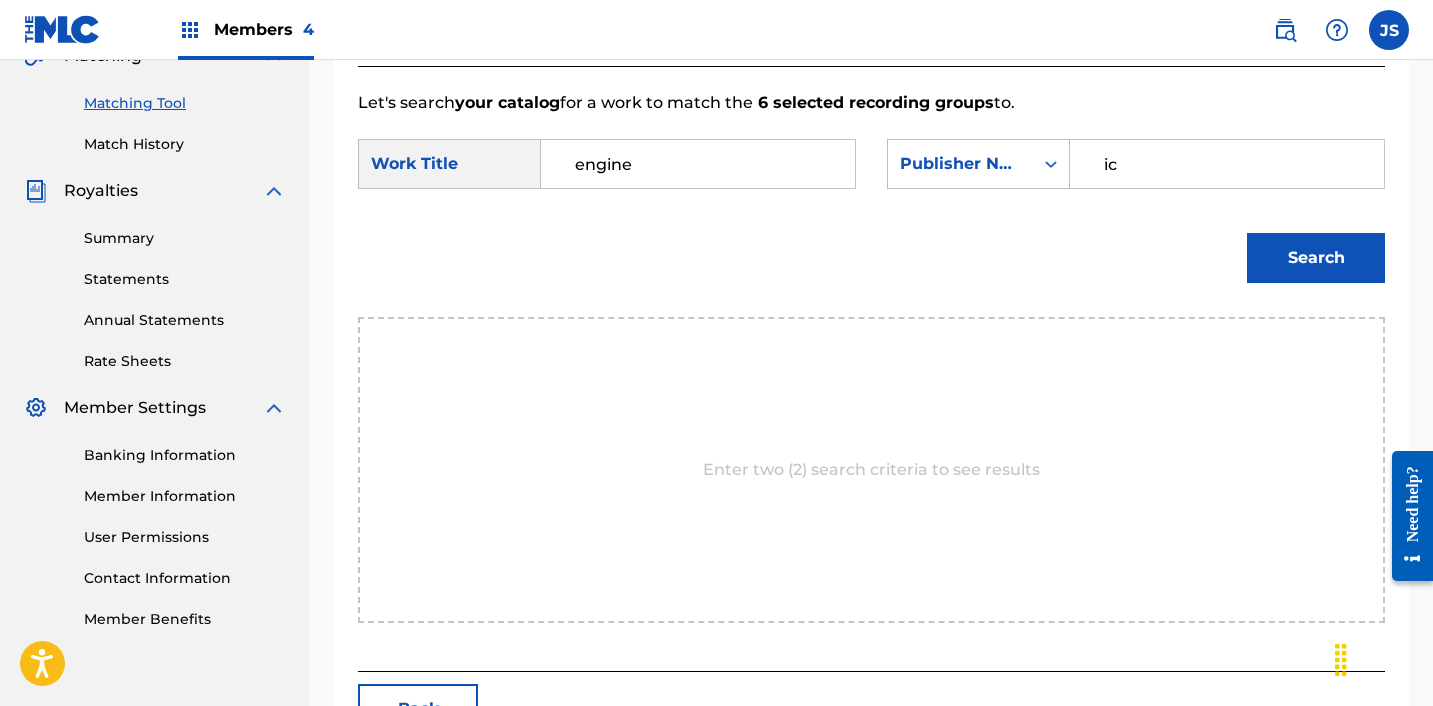type on "ICHUTUS" 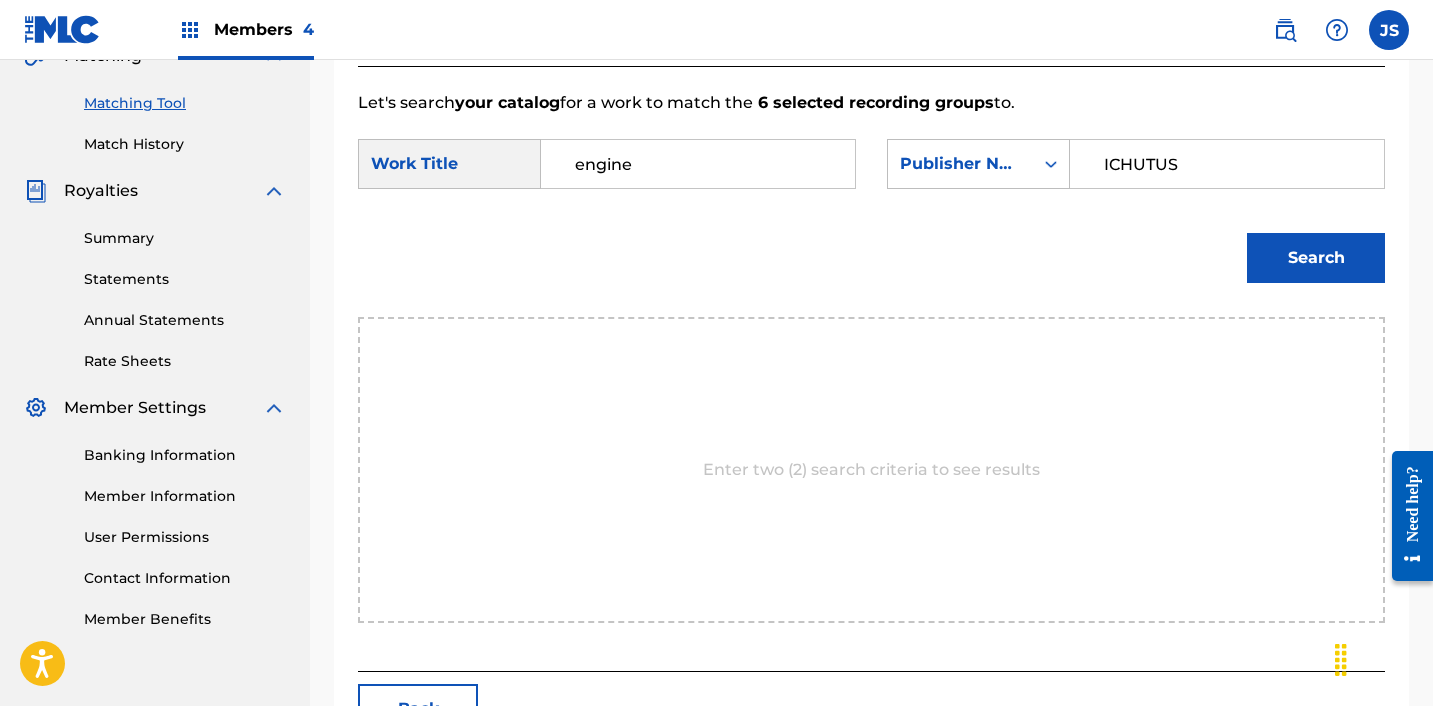 click on "Search" at bounding box center (1316, 258) 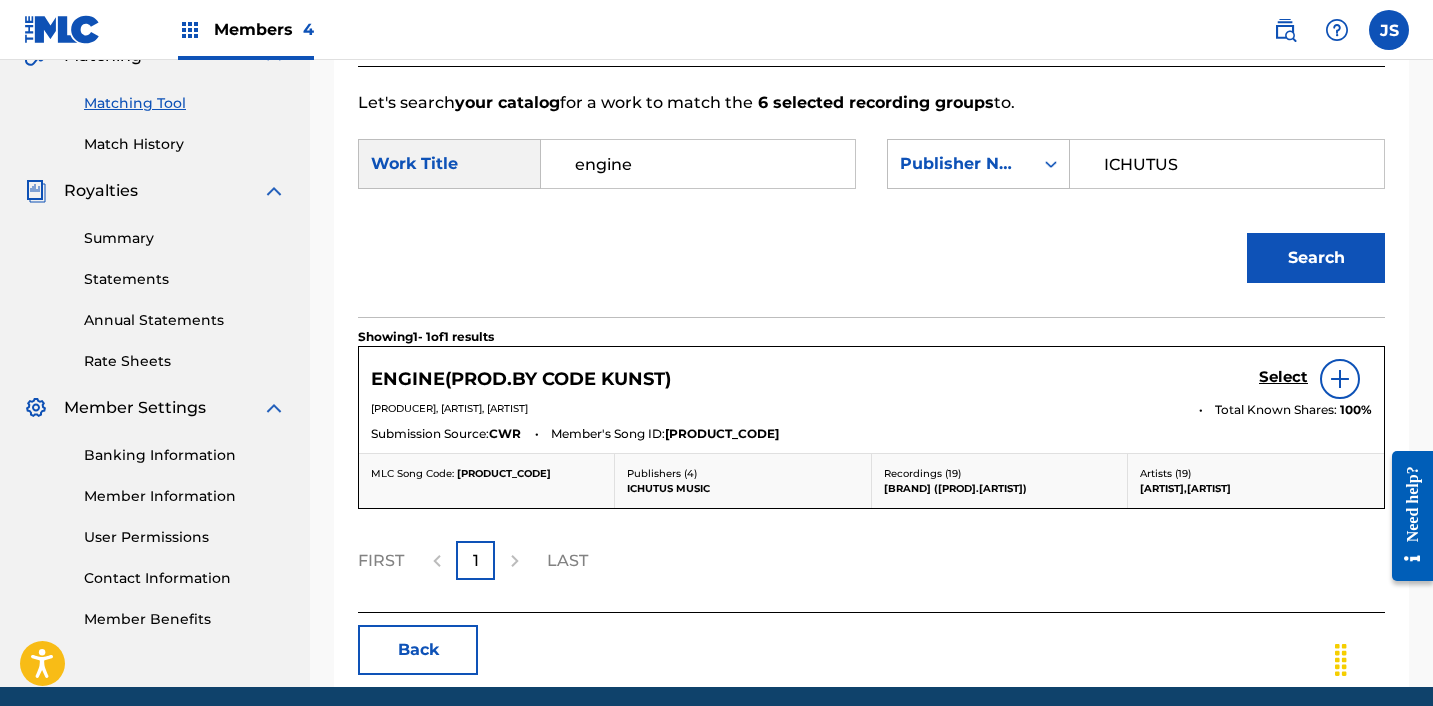 click on "Select" at bounding box center (1283, 377) 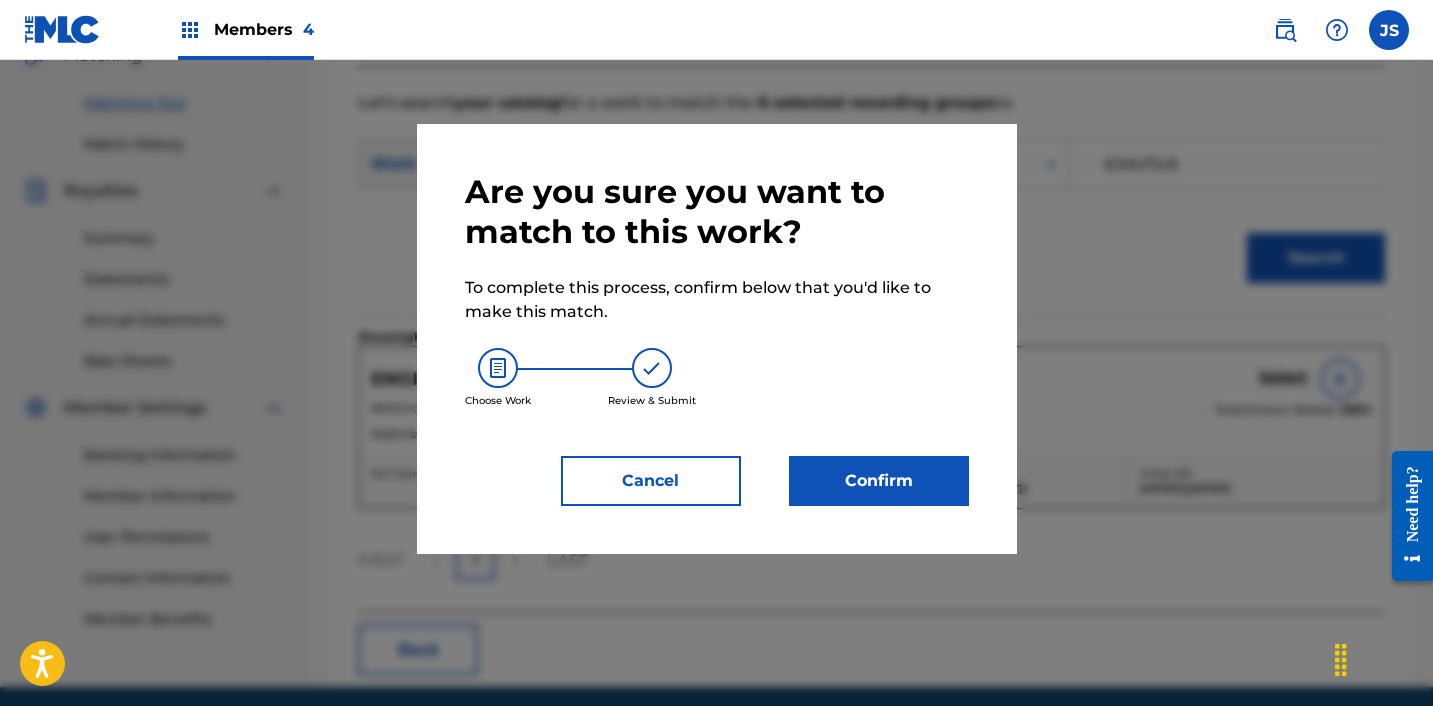 click on "Confirm" at bounding box center [879, 481] 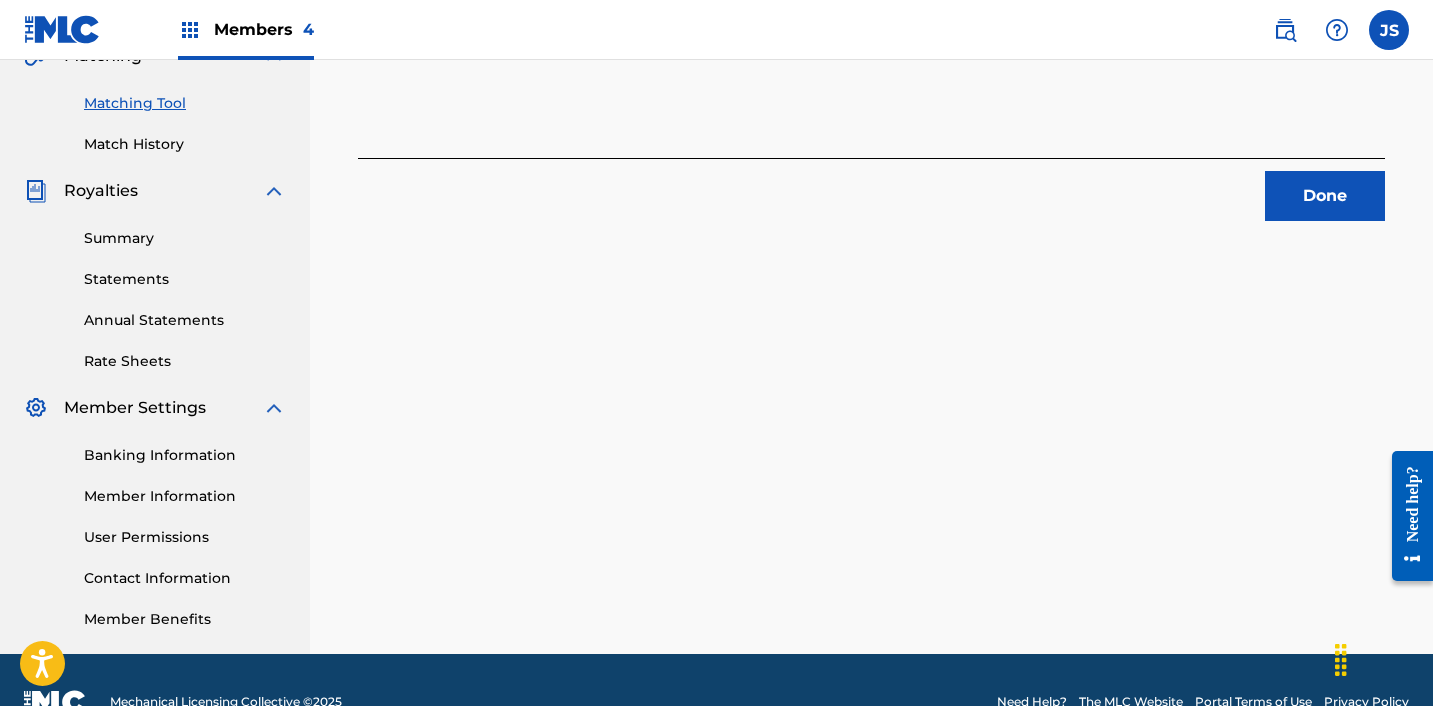 click on "Done" at bounding box center [1325, 196] 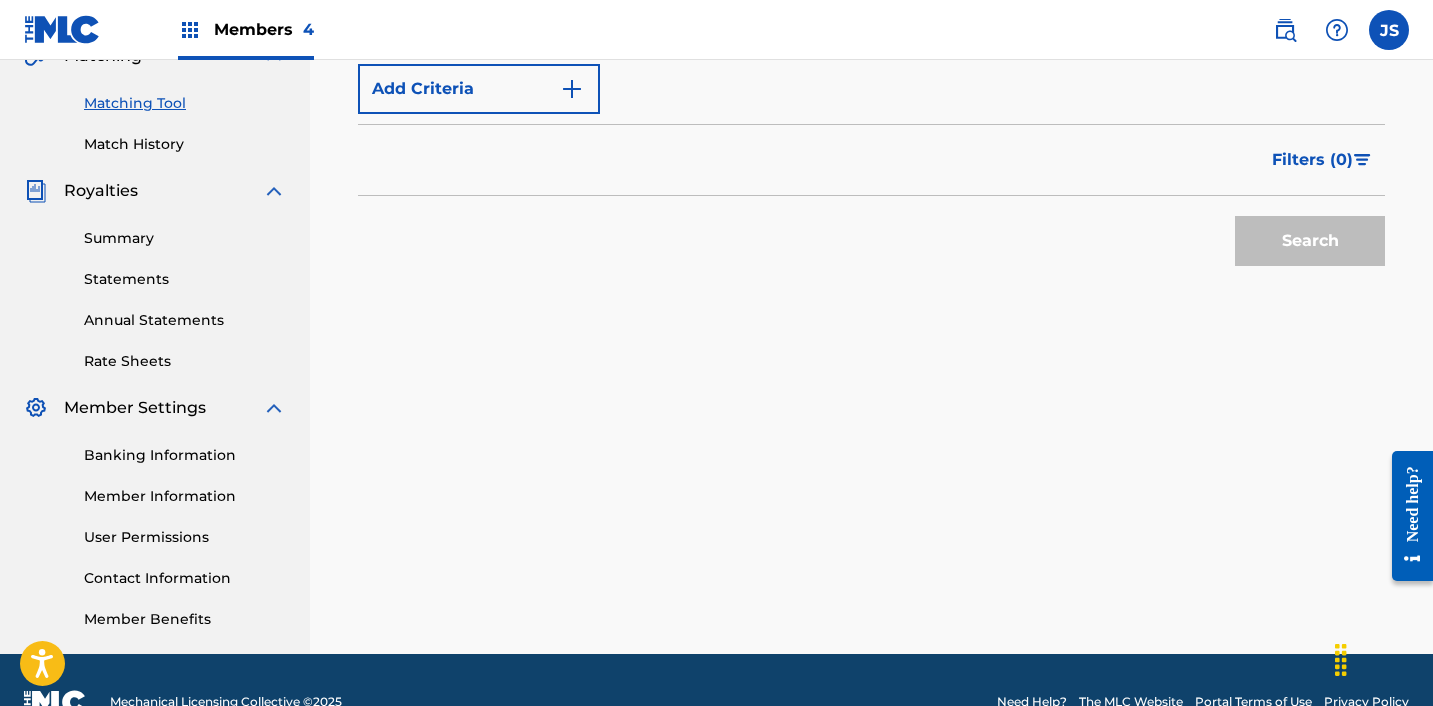 scroll, scrollTop: 368, scrollLeft: 0, axis: vertical 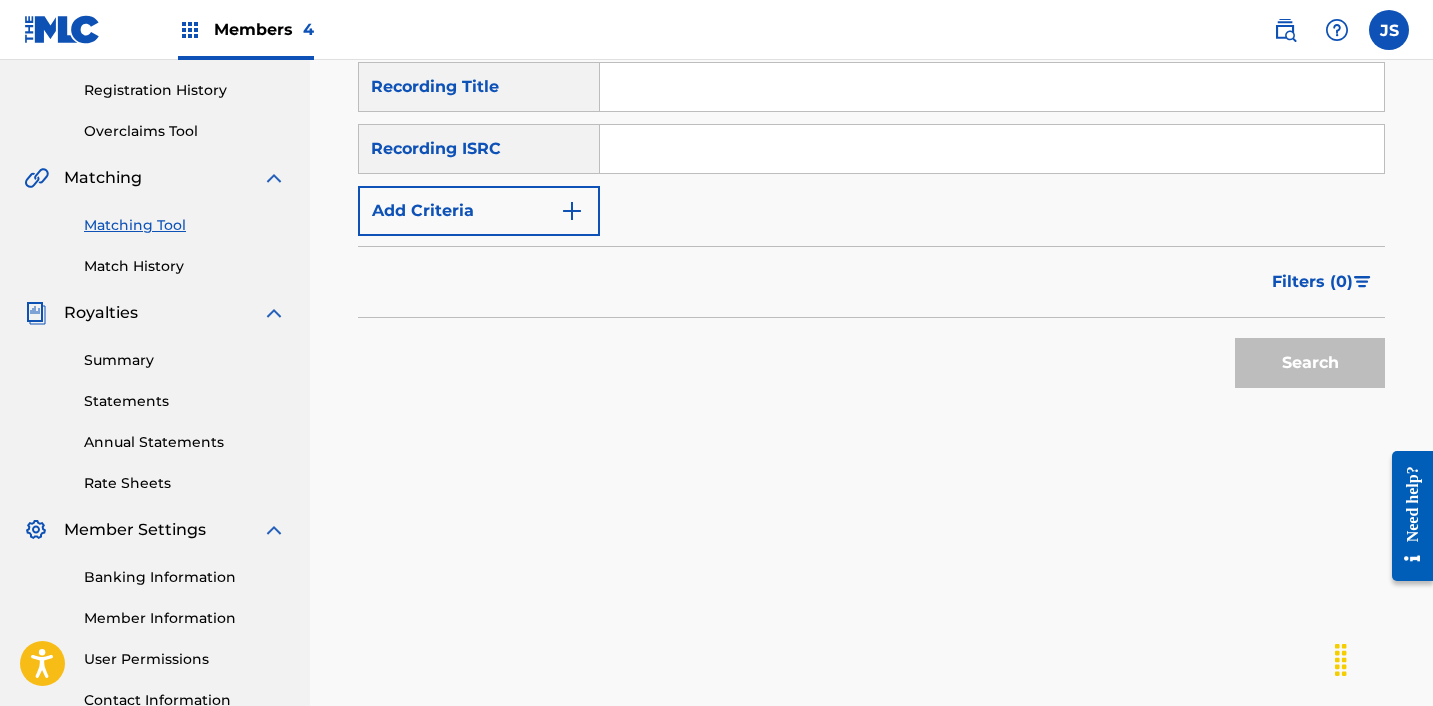 click at bounding box center [992, 149] 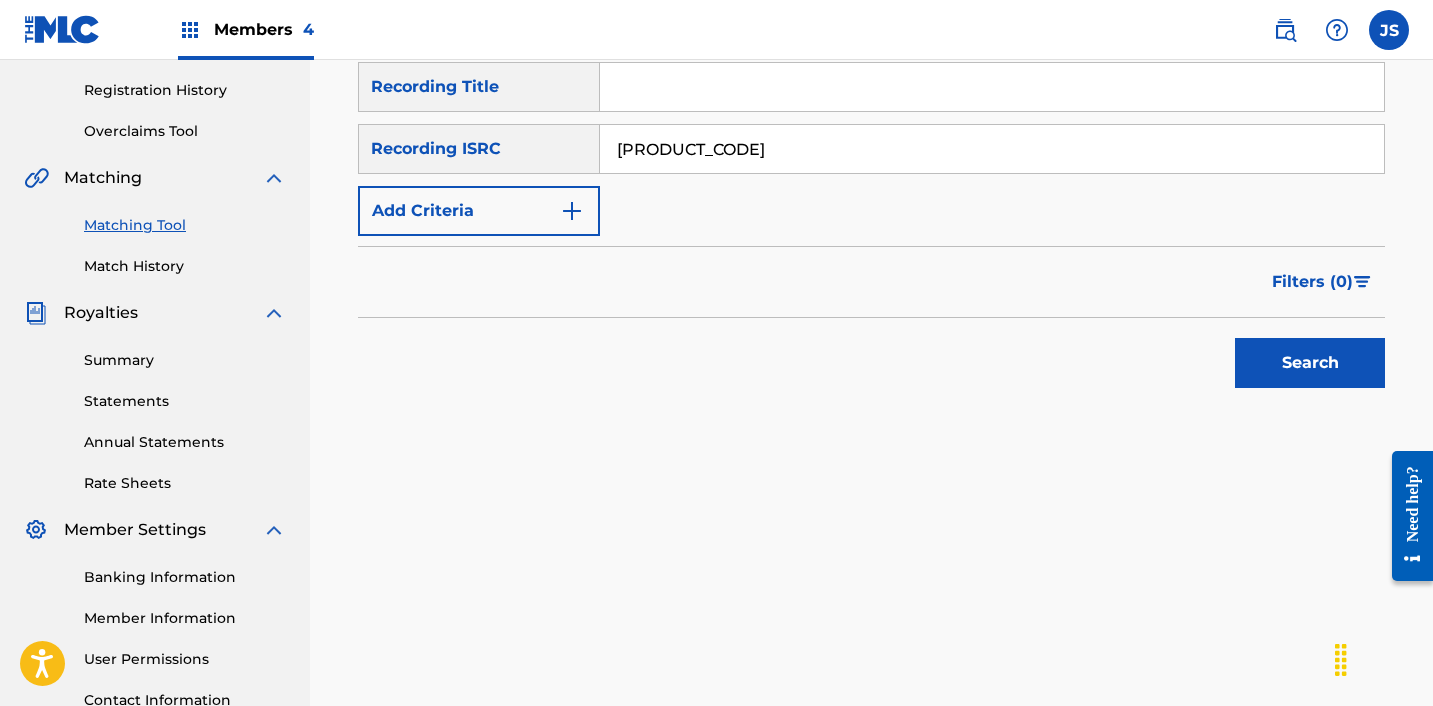 click on "Search" at bounding box center [1310, 363] 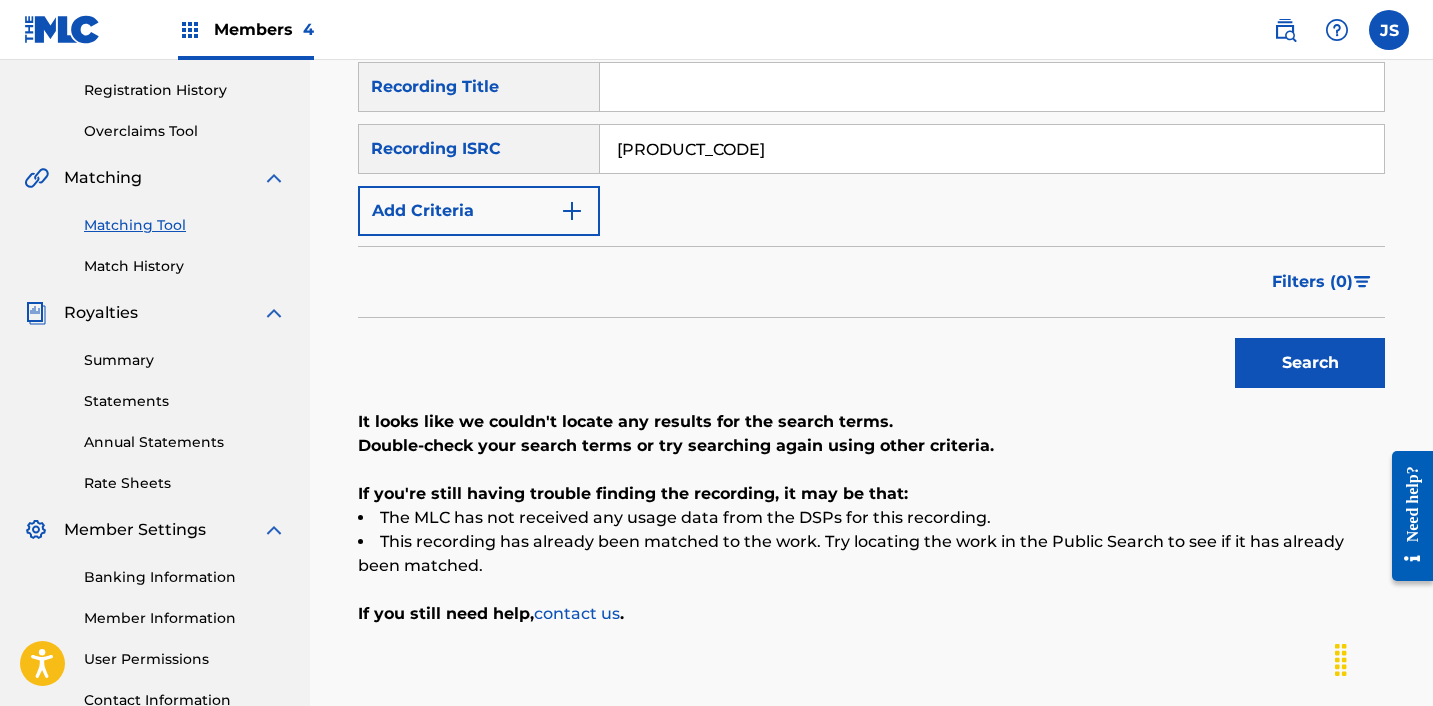 click on "[PRODUCT_CODE]" at bounding box center [992, 149] 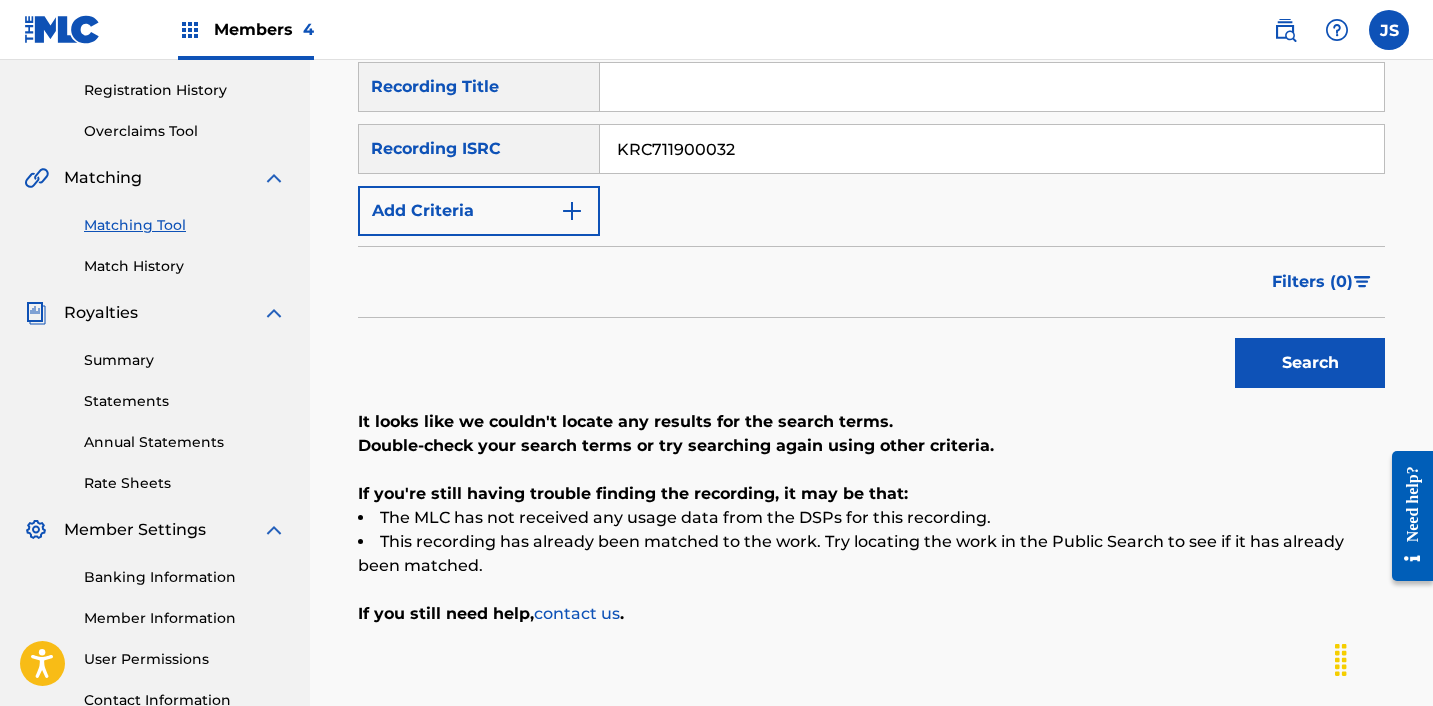 type on "KRC711900032" 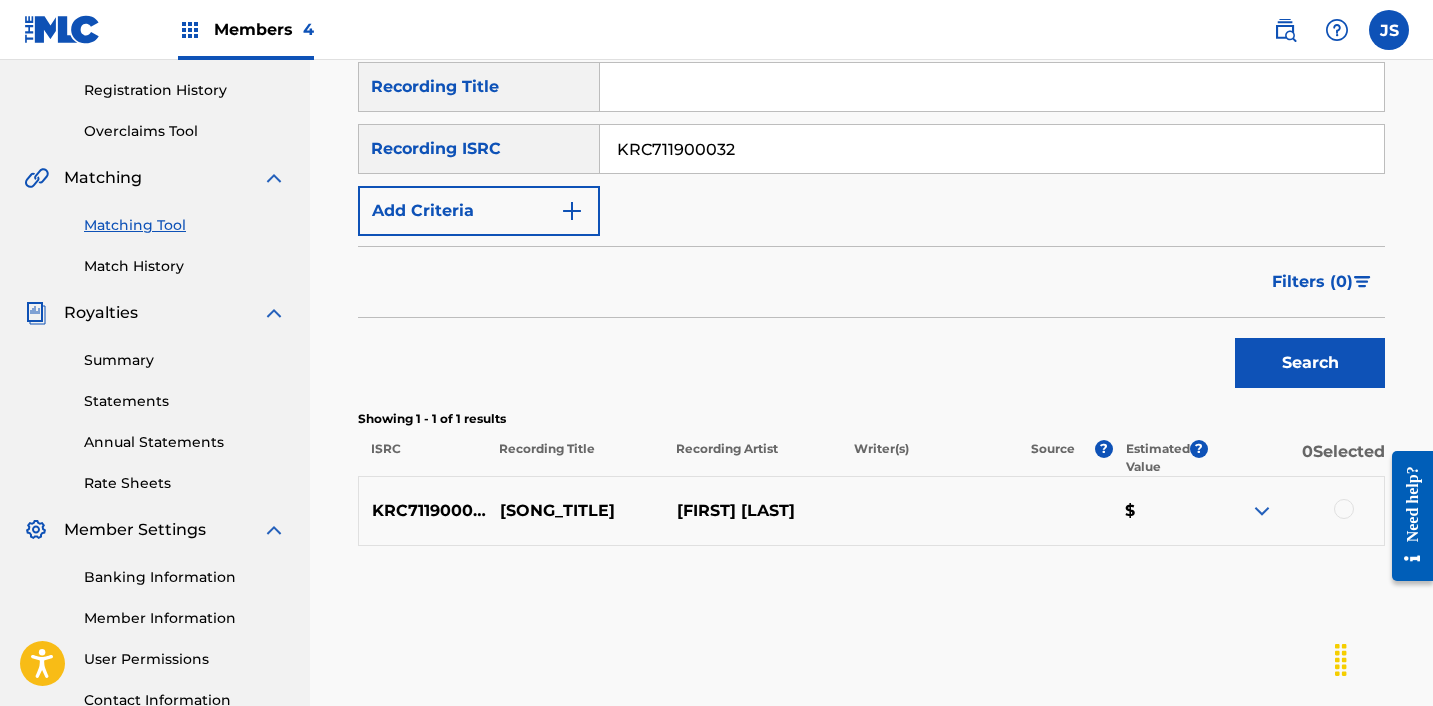 click at bounding box center (1344, 509) 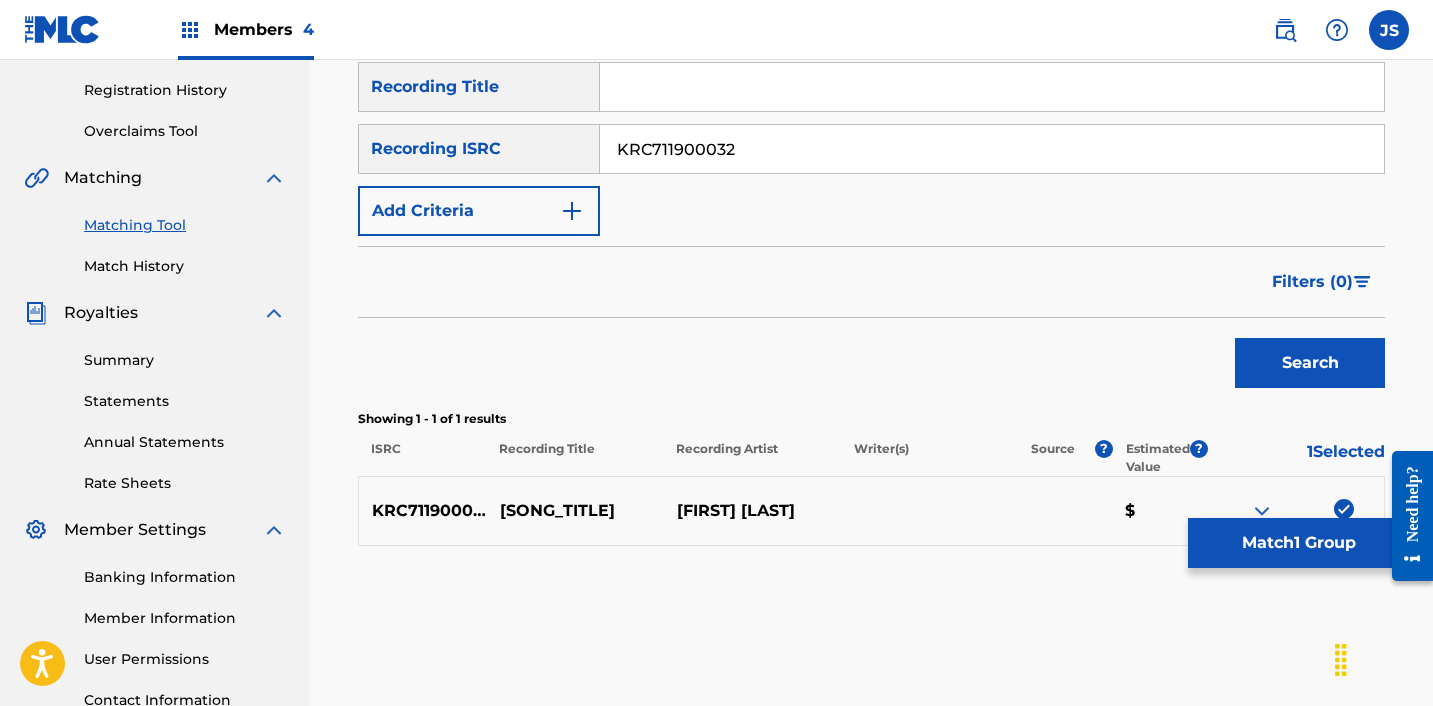 click on "Match  1 Group" at bounding box center [1298, 543] 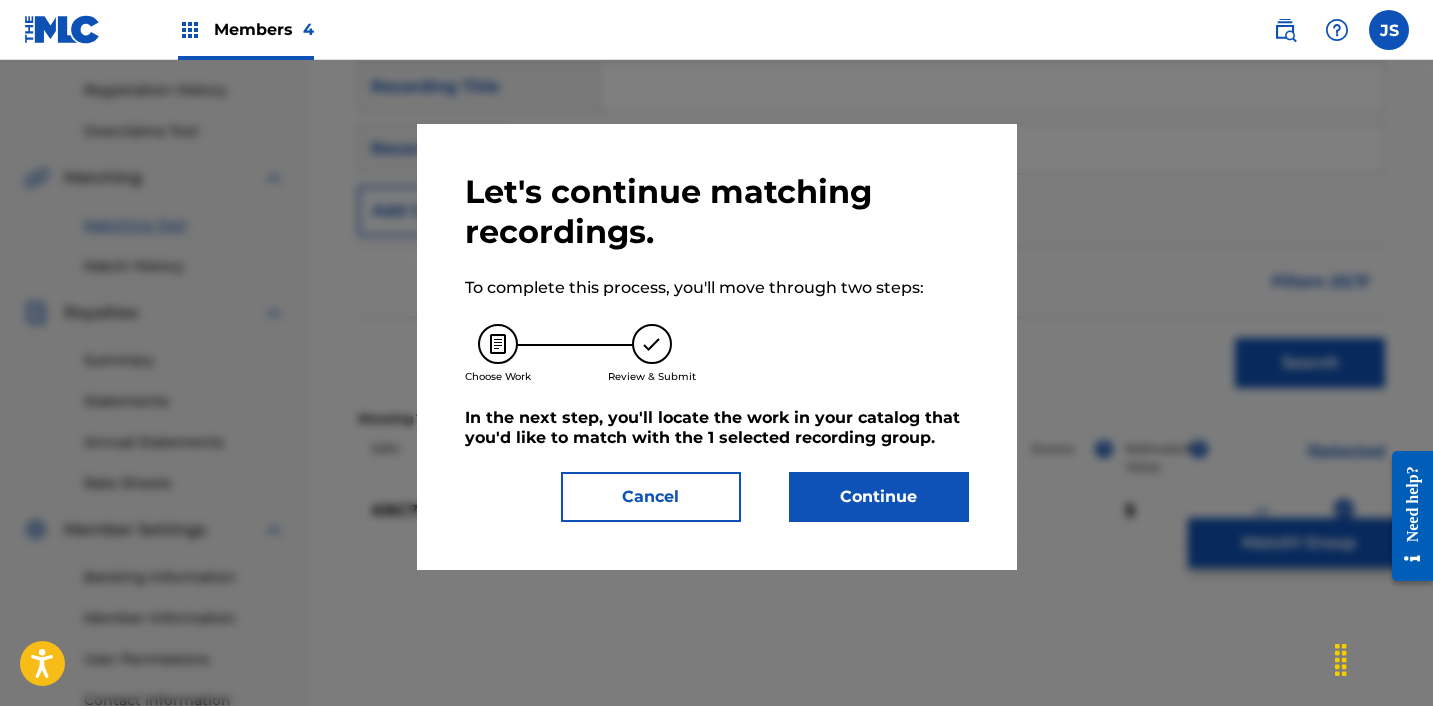 click on "Continue" at bounding box center [879, 497] 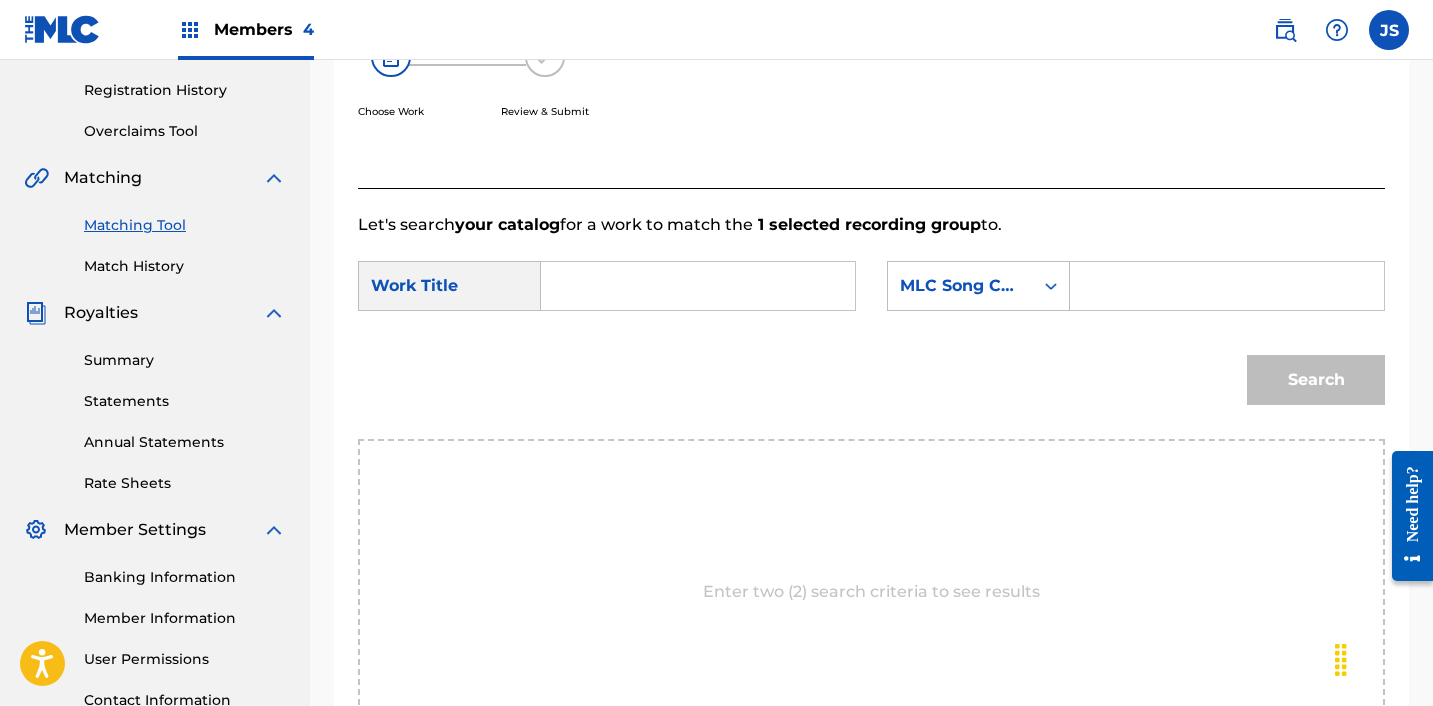 click at bounding box center (698, 286) 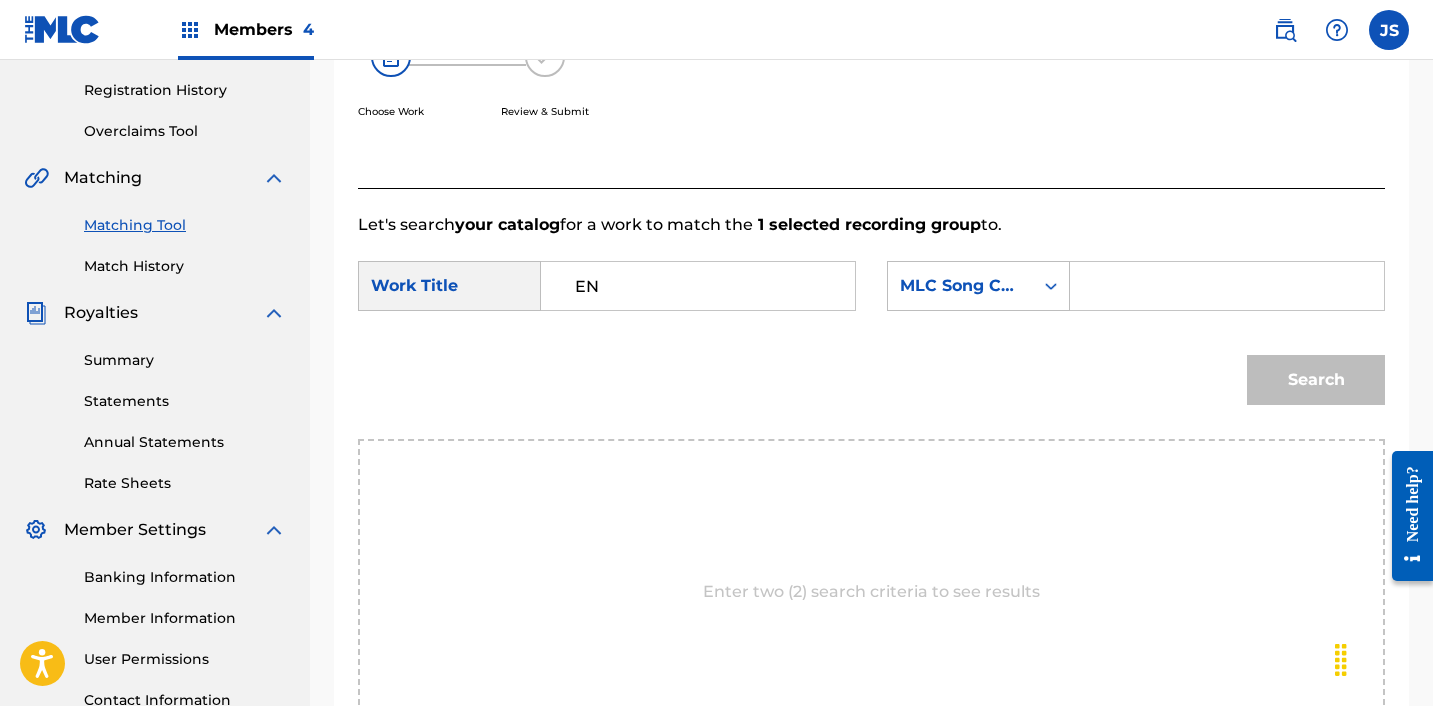 type on "E" 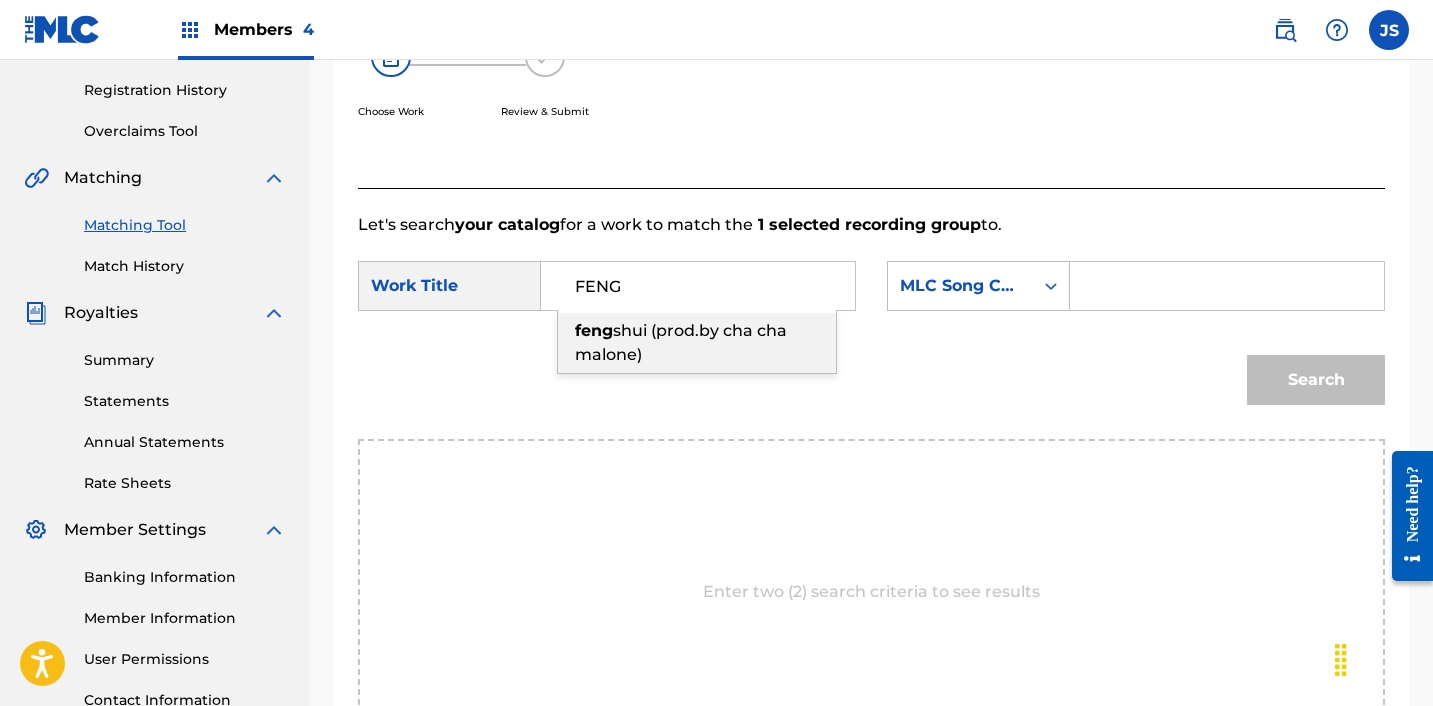 click on "shui (prod.by cha cha malone)" at bounding box center (681, 342) 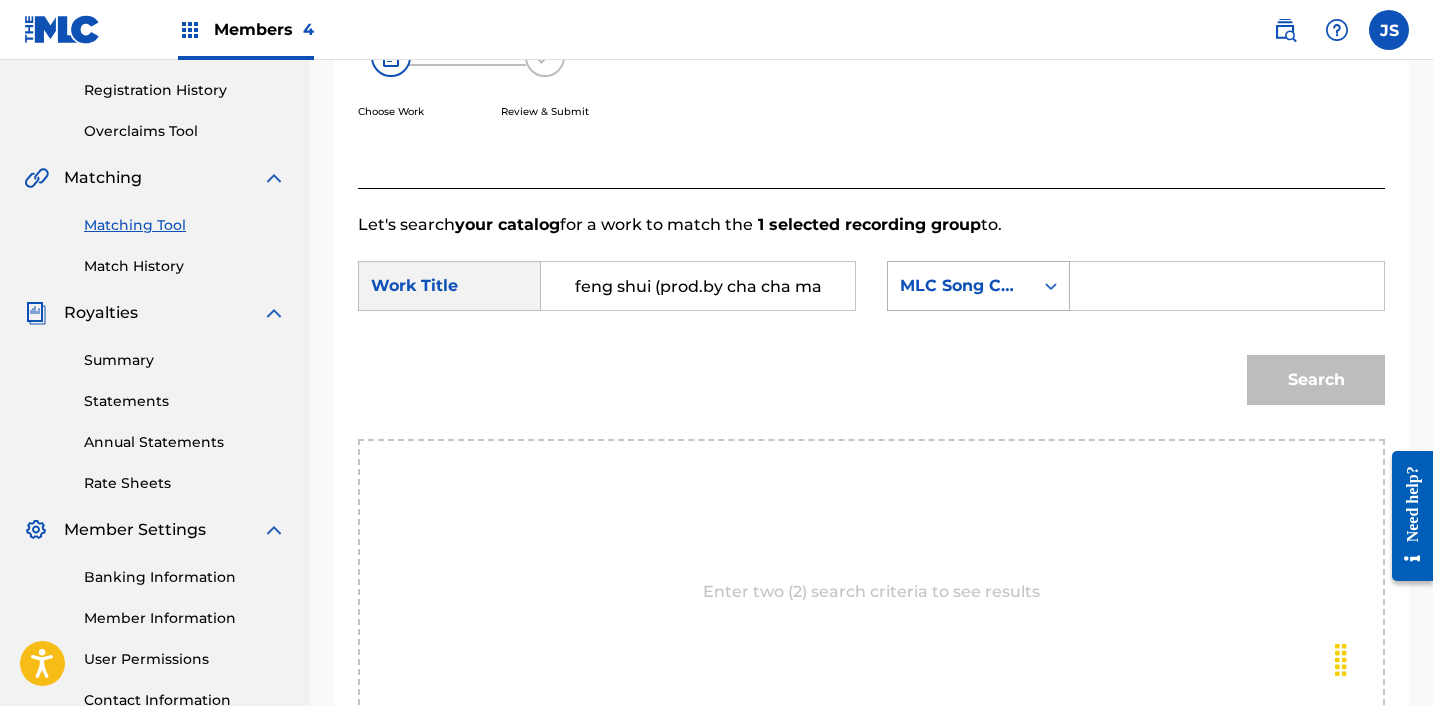 click on "MLC Song Code" at bounding box center [960, 286] 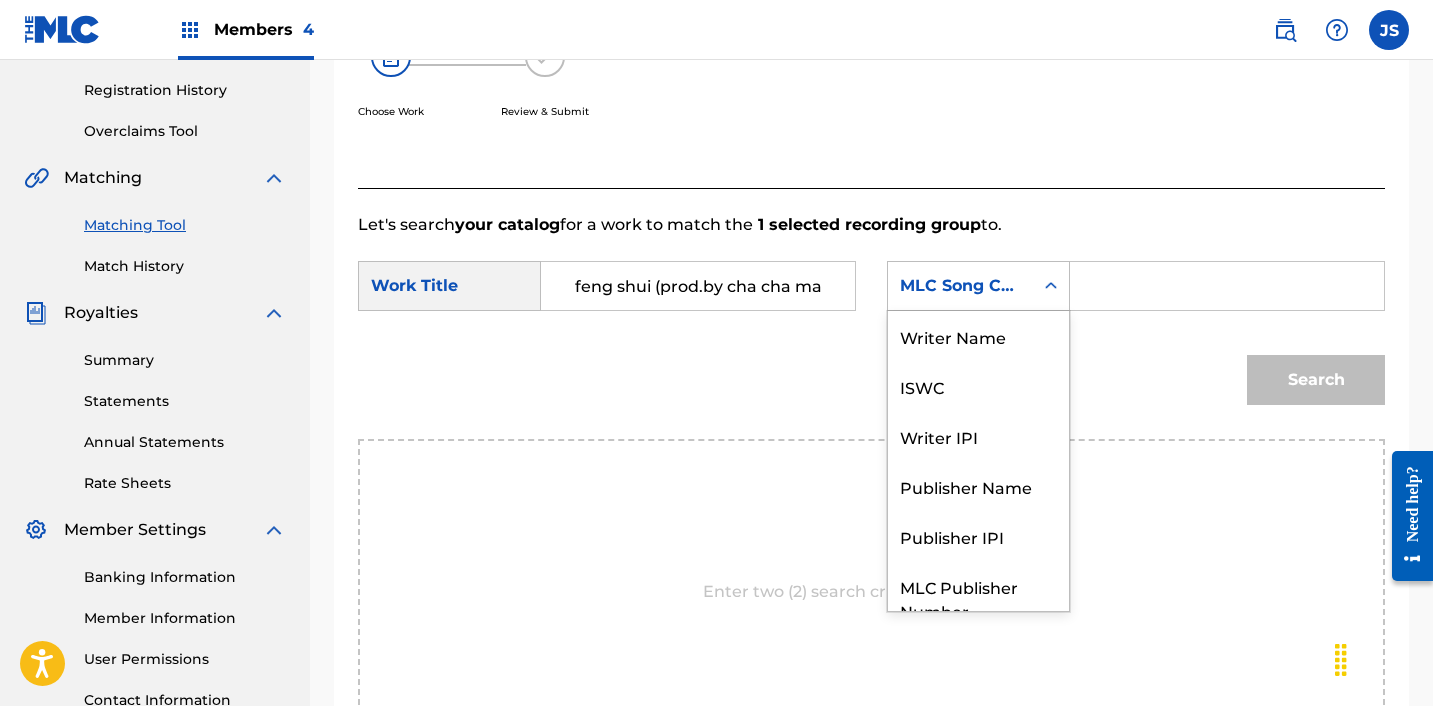 scroll, scrollTop: 74, scrollLeft: 0, axis: vertical 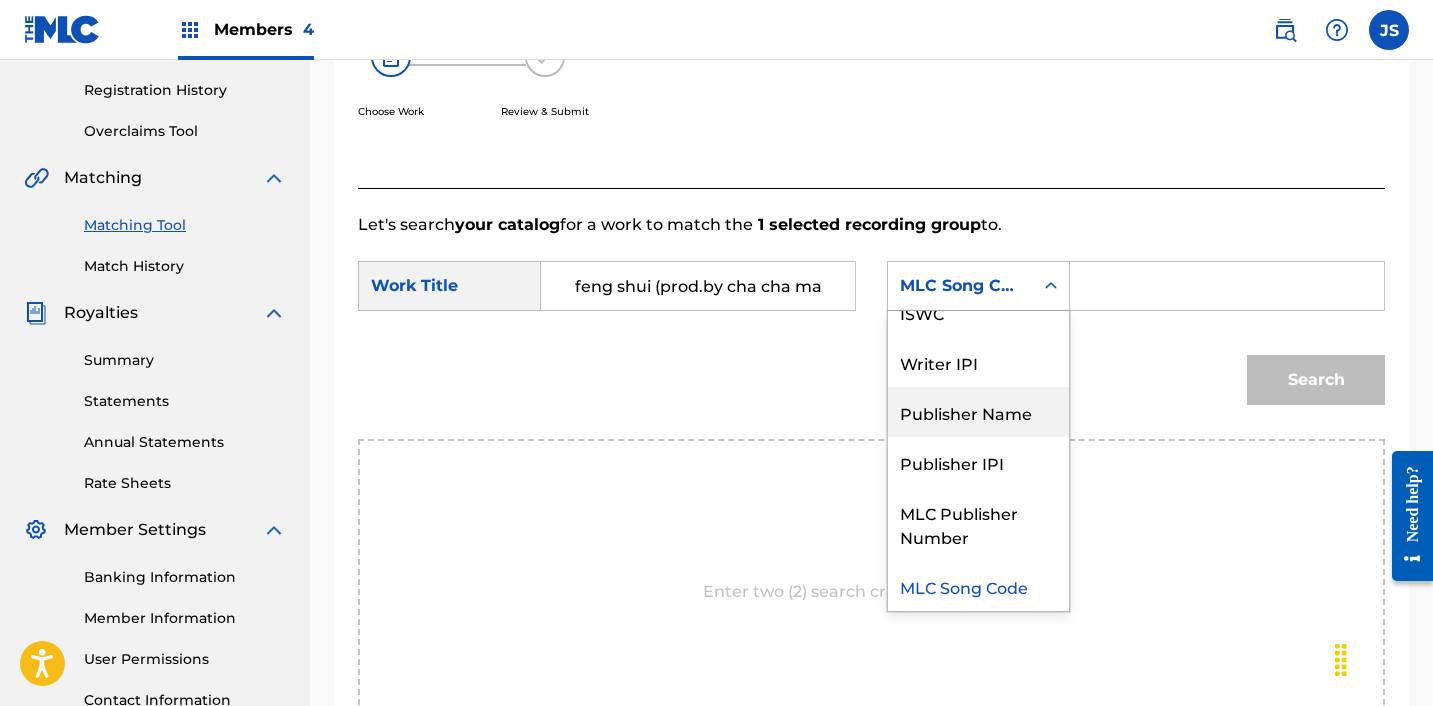 click on "Publisher Name" at bounding box center (978, 412) 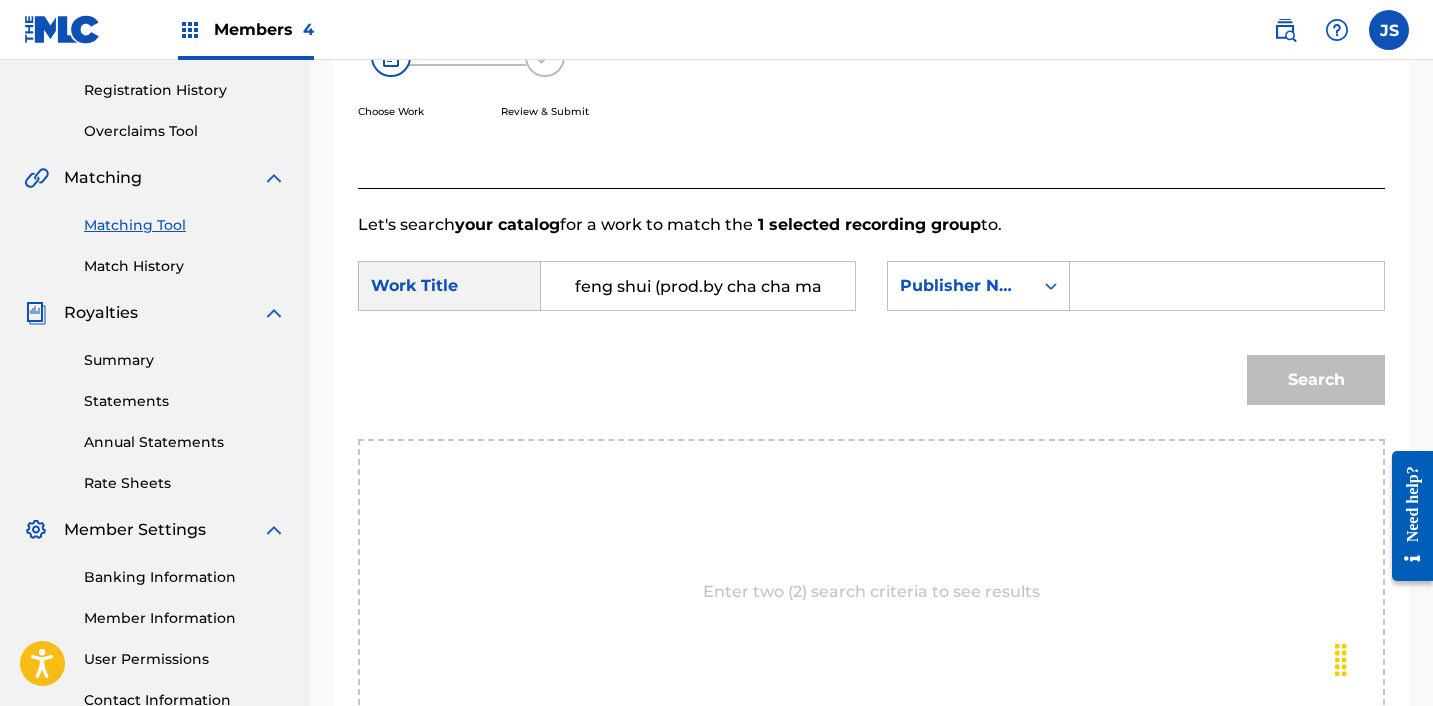 click at bounding box center [1227, 286] 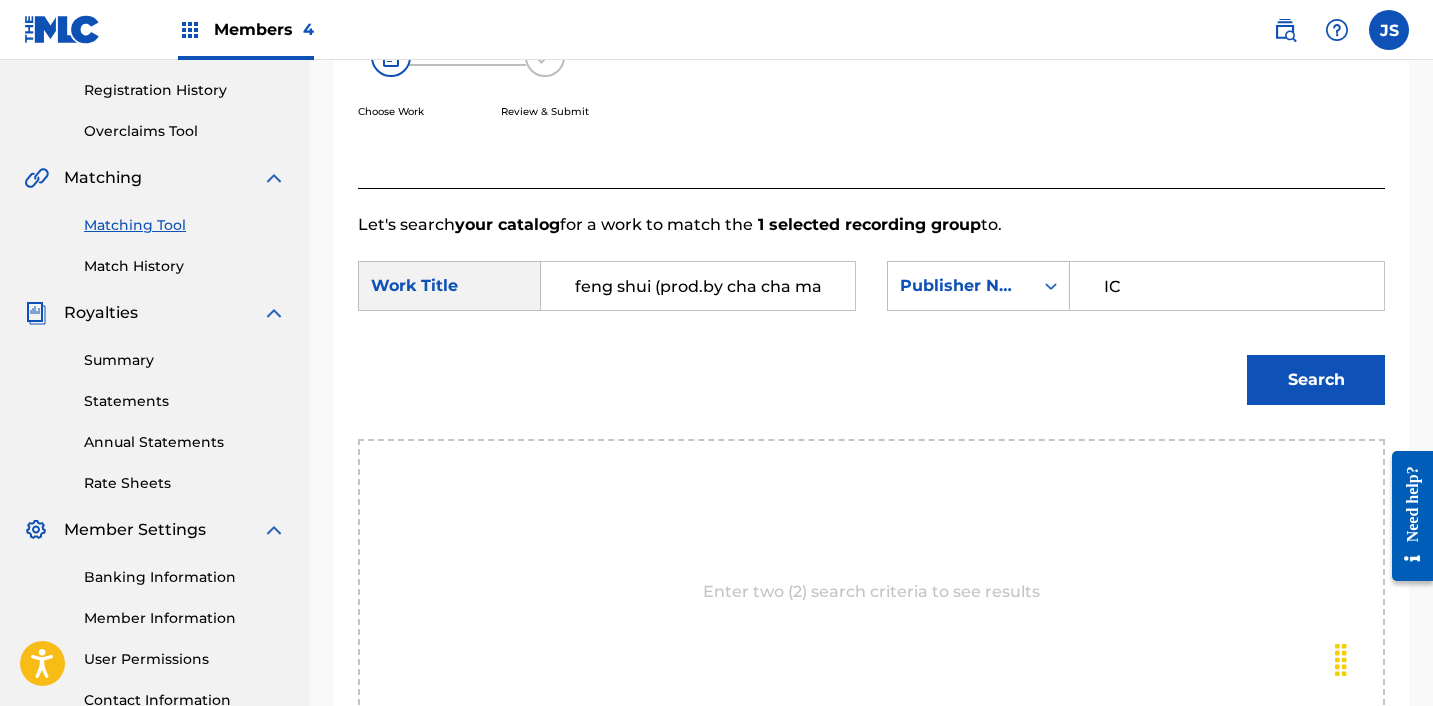 type on "ICHUTUS" 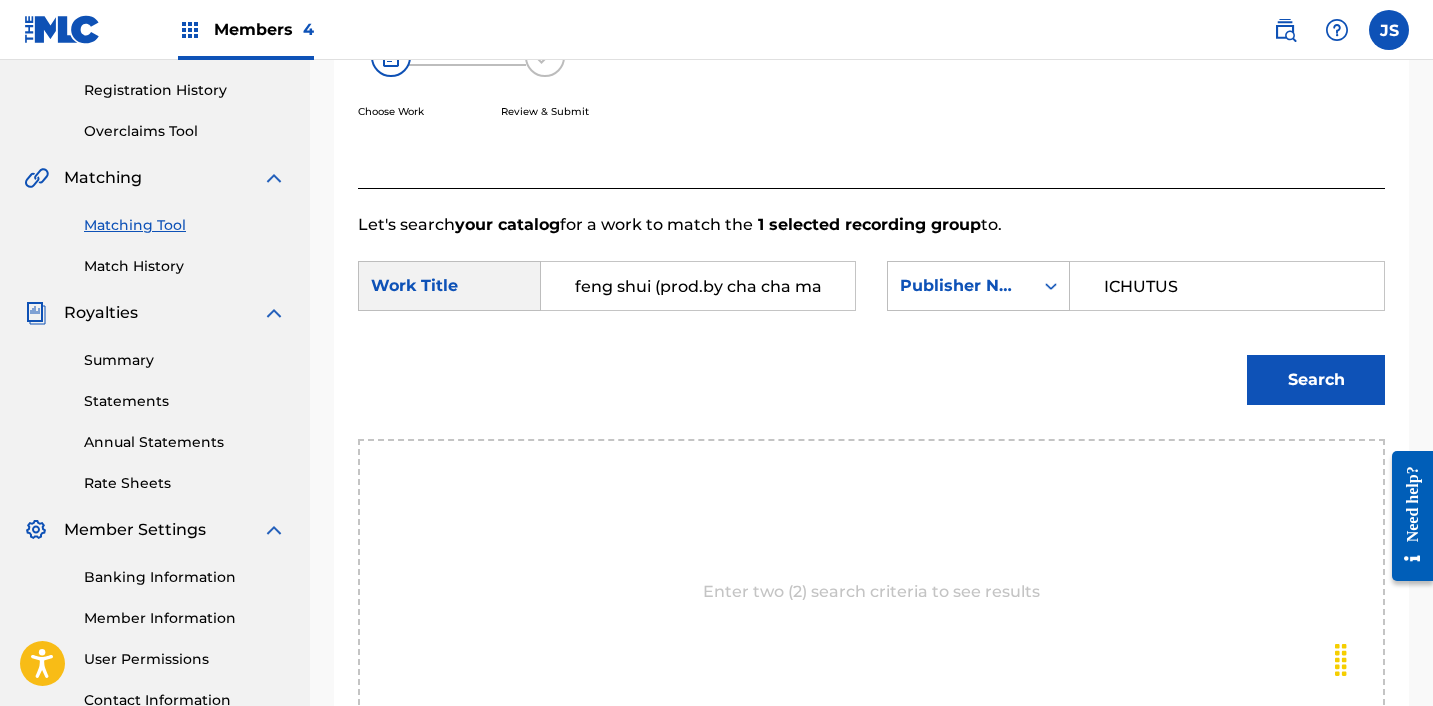 click on "Search" at bounding box center [1316, 380] 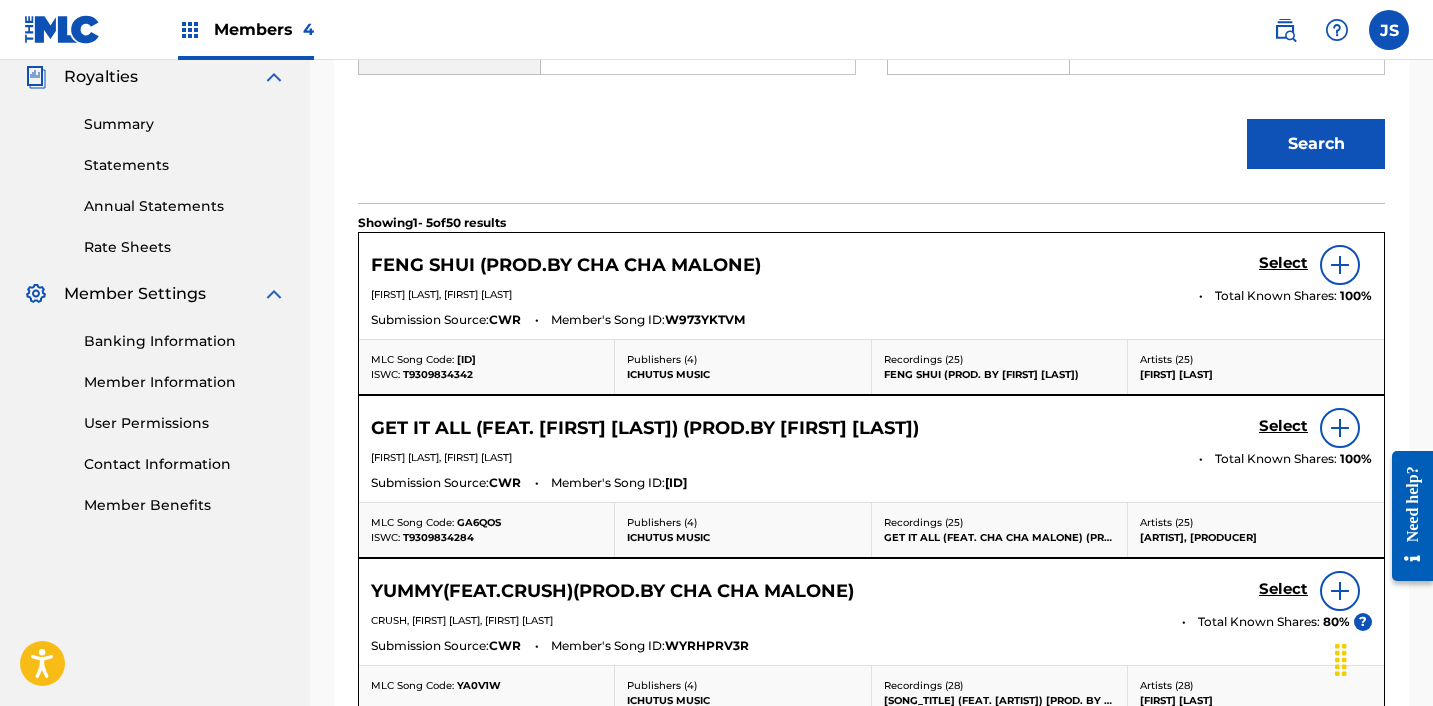 scroll, scrollTop: 594, scrollLeft: 0, axis: vertical 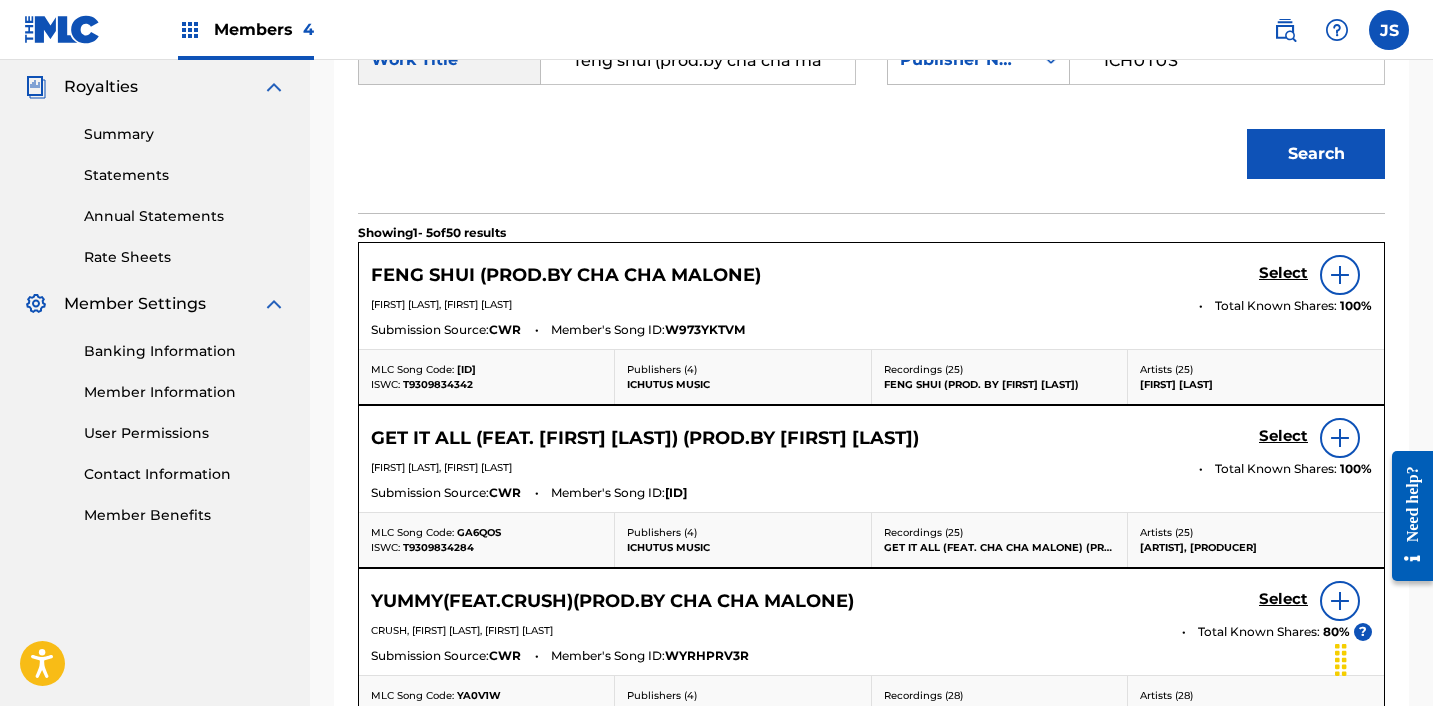 click on "Select" at bounding box center [1315, 275] 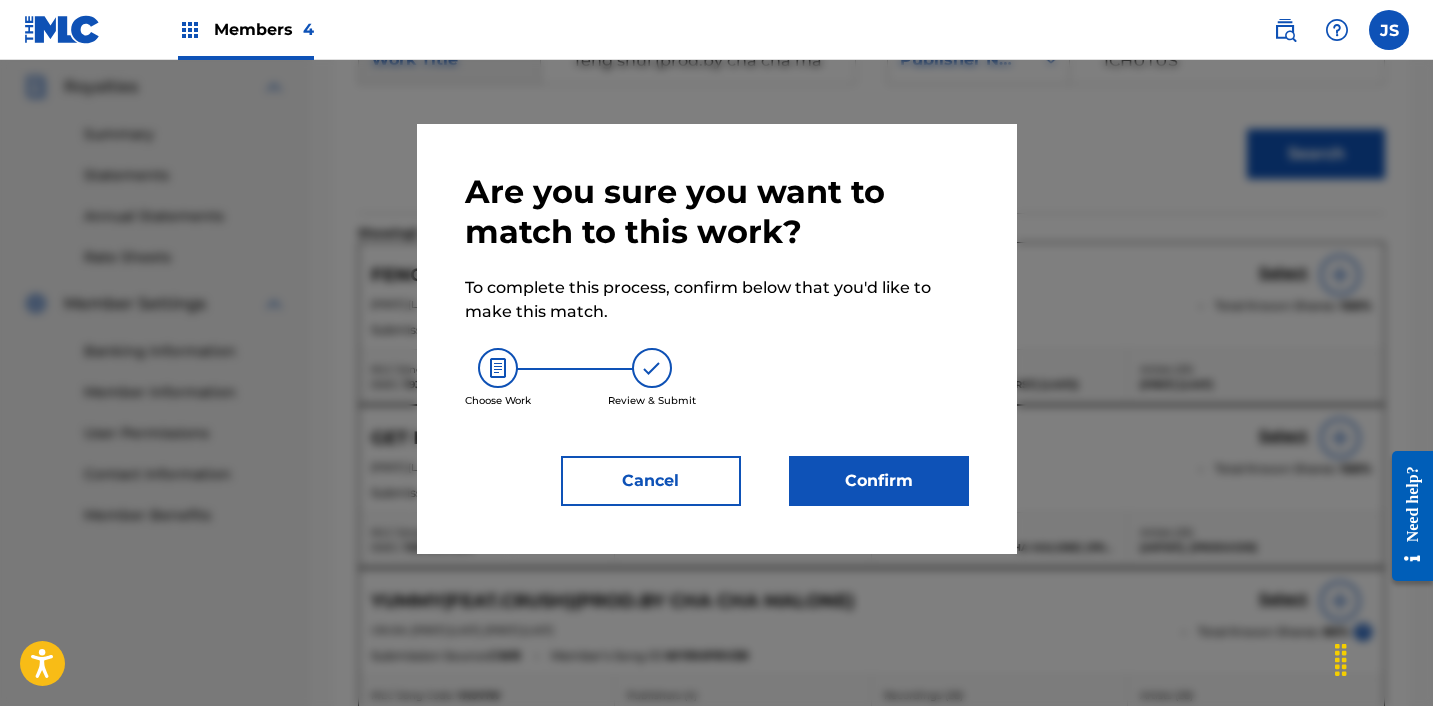 click on "Confirm" at bounding box center [879, 481] 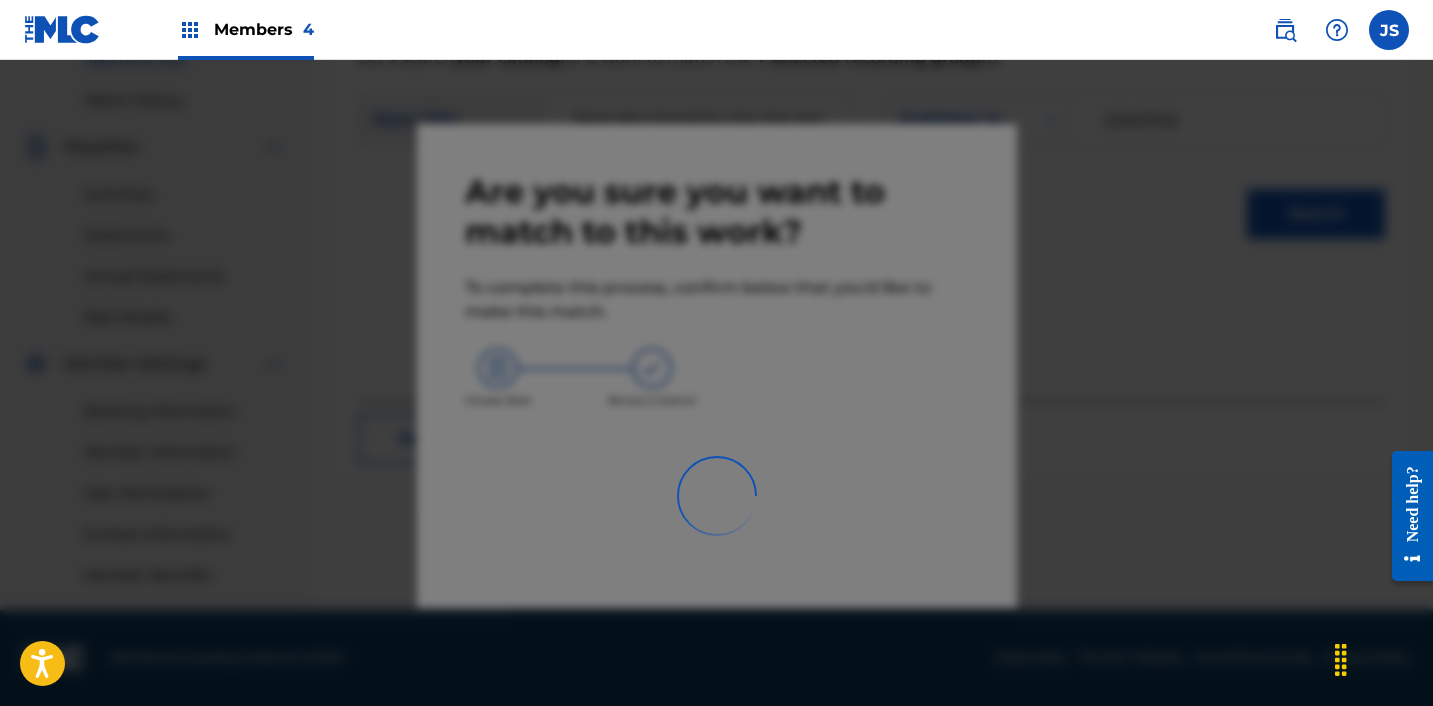 scroll, scrollTop: 534, scrollLeft: 0, axis: vertical 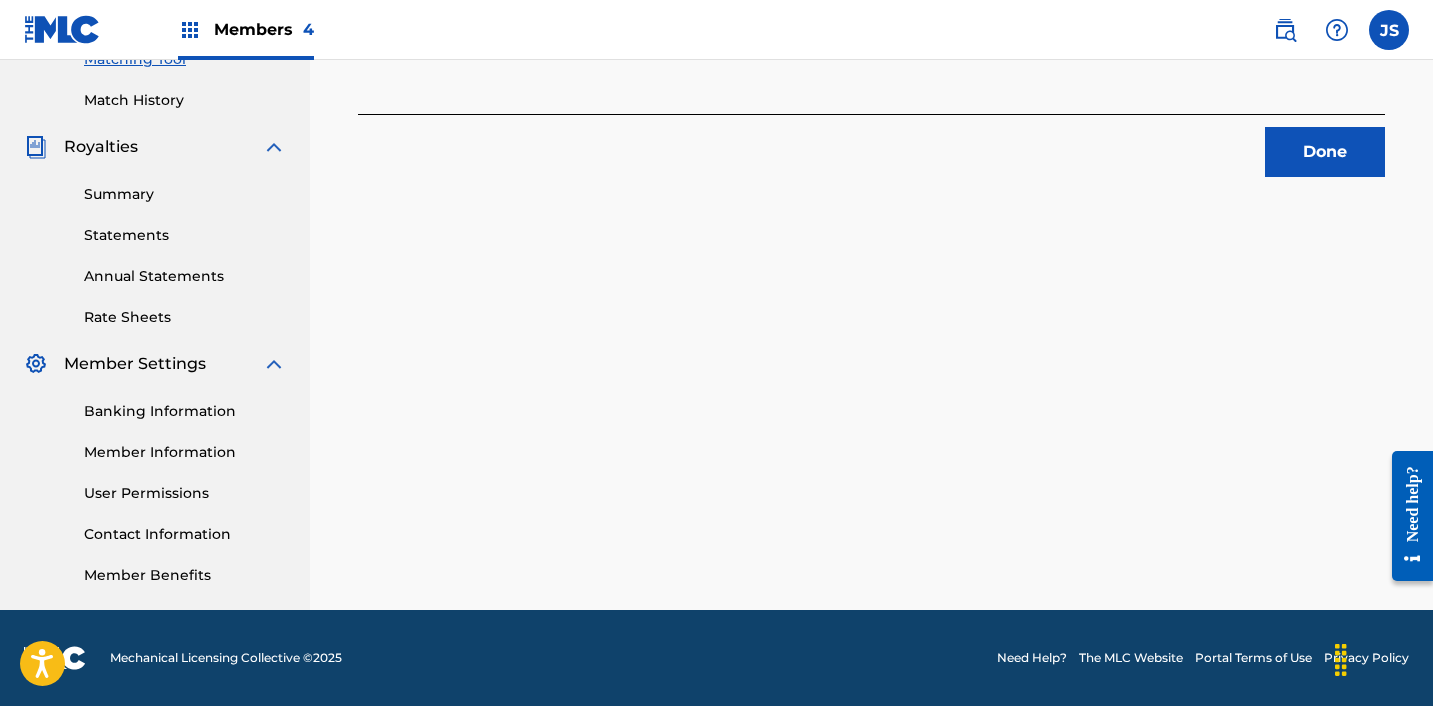 click on "Done" at bounding box center (1325, 152) 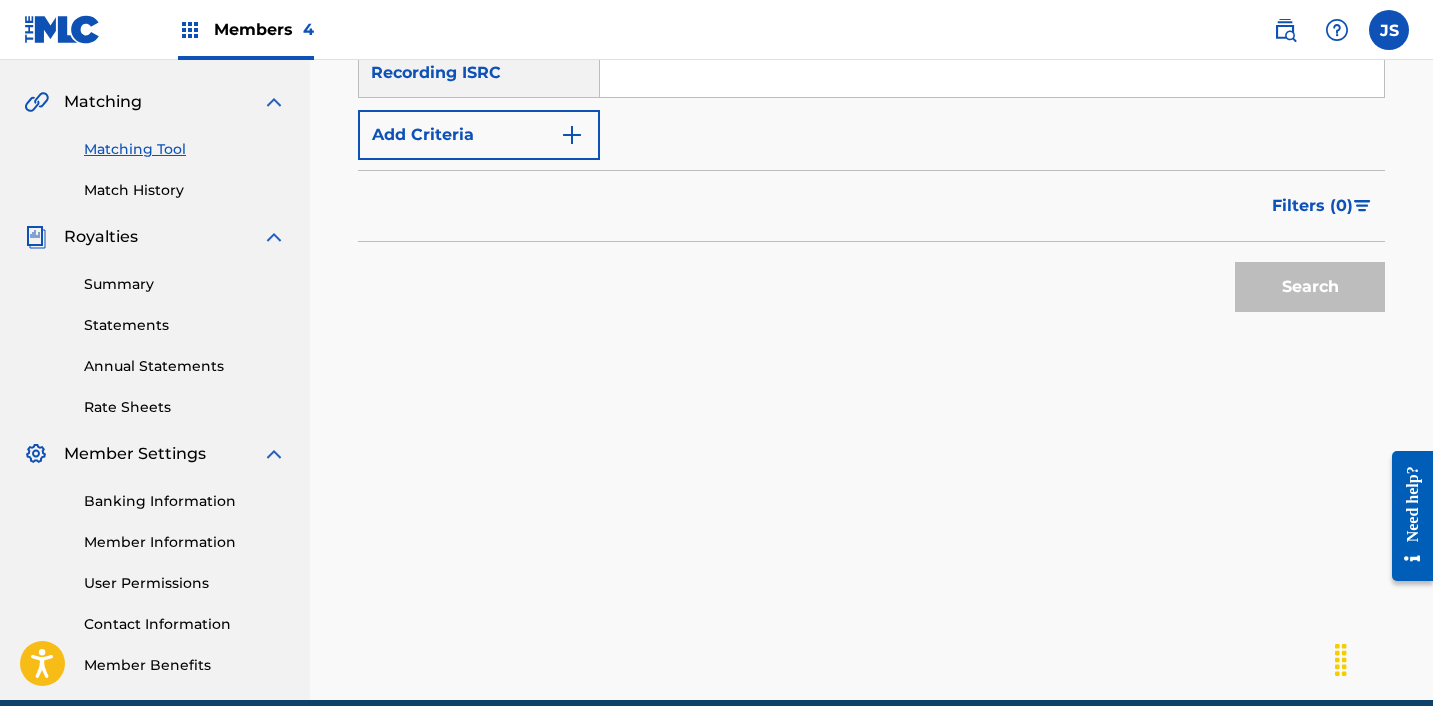 scroll, scrollTop: 418, scrollLeft: 0, axis: vertical 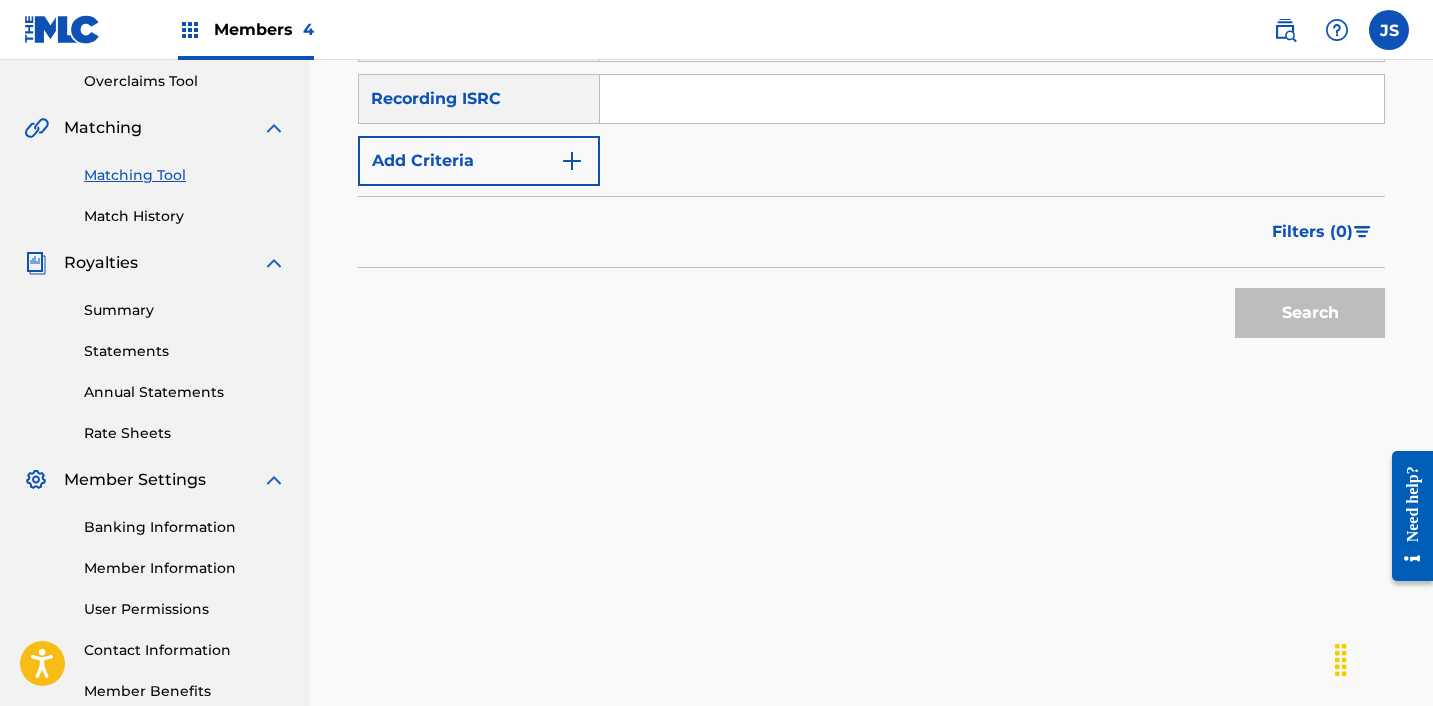 click at bounding box center (992, 99) 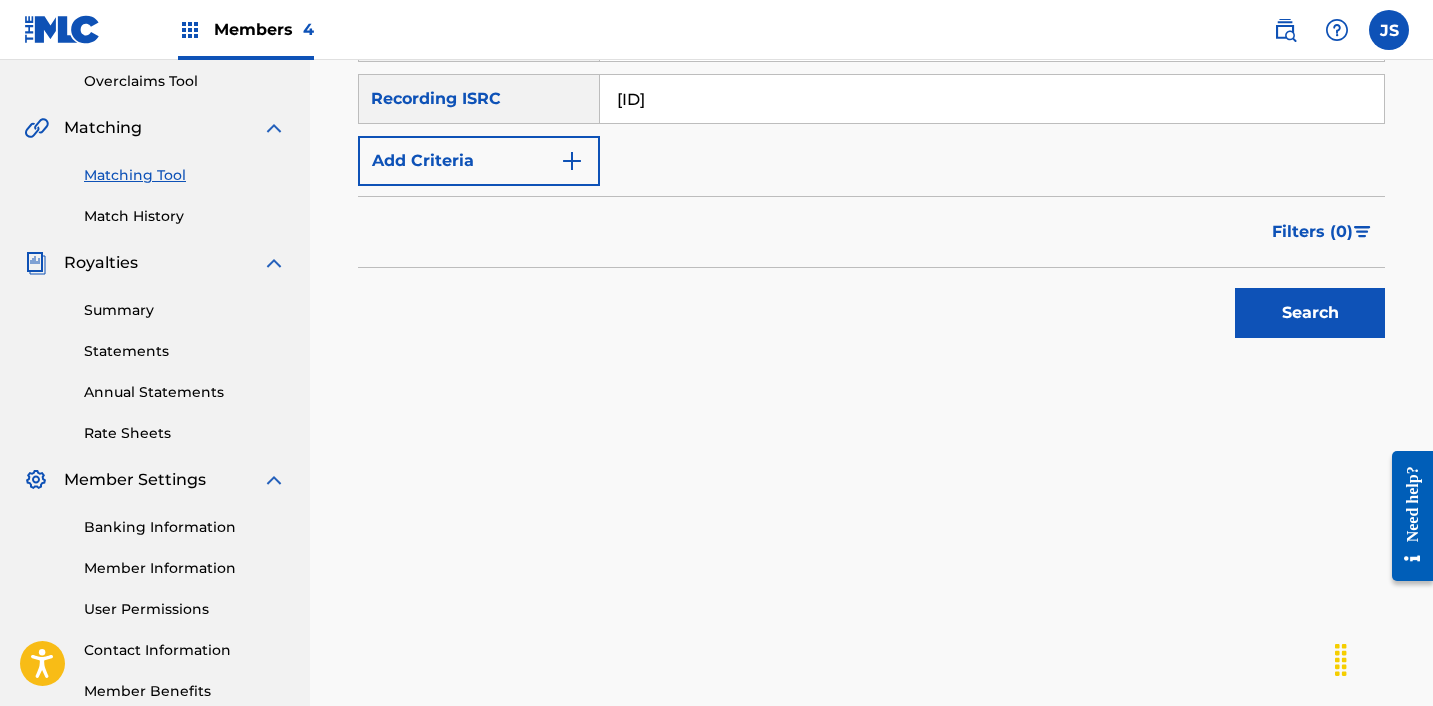 type on "[ID]" 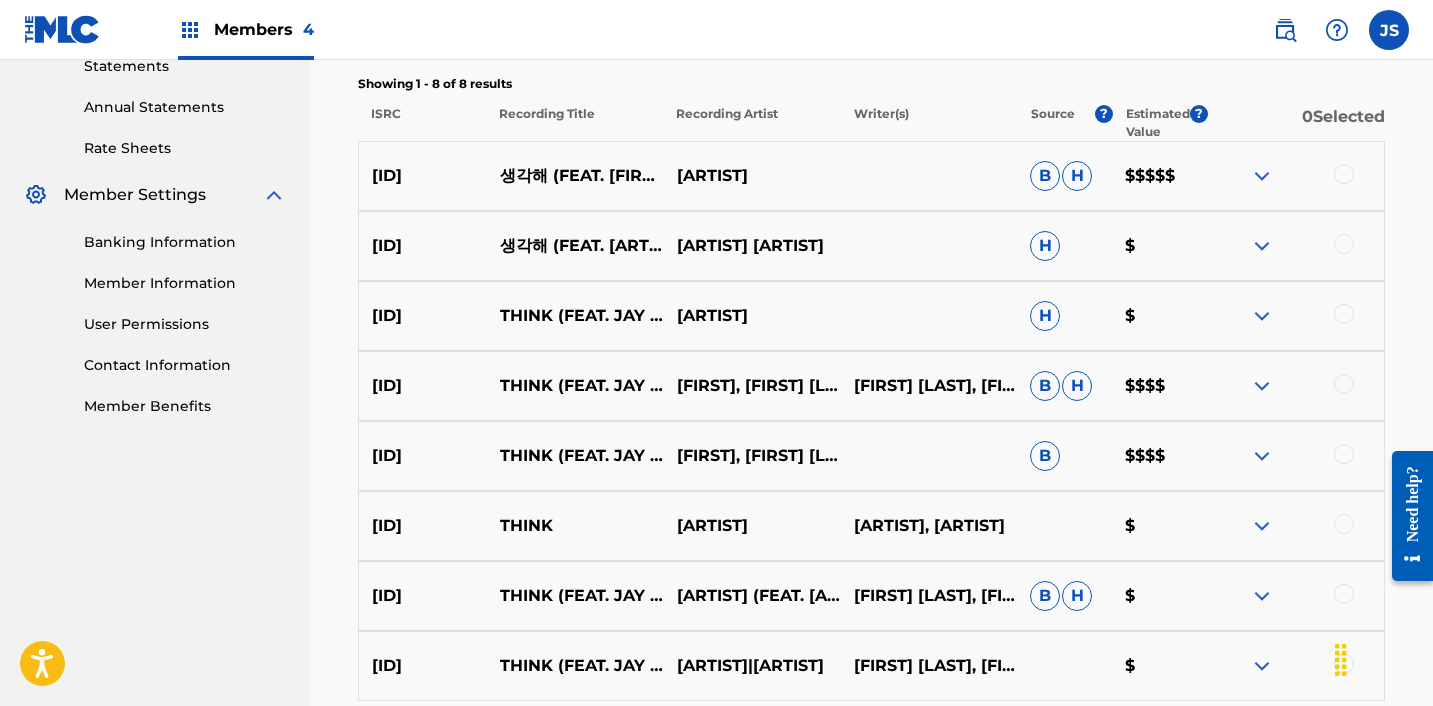 scroll, scrollTop: 789, scrollLeft: 0, axis: vertical 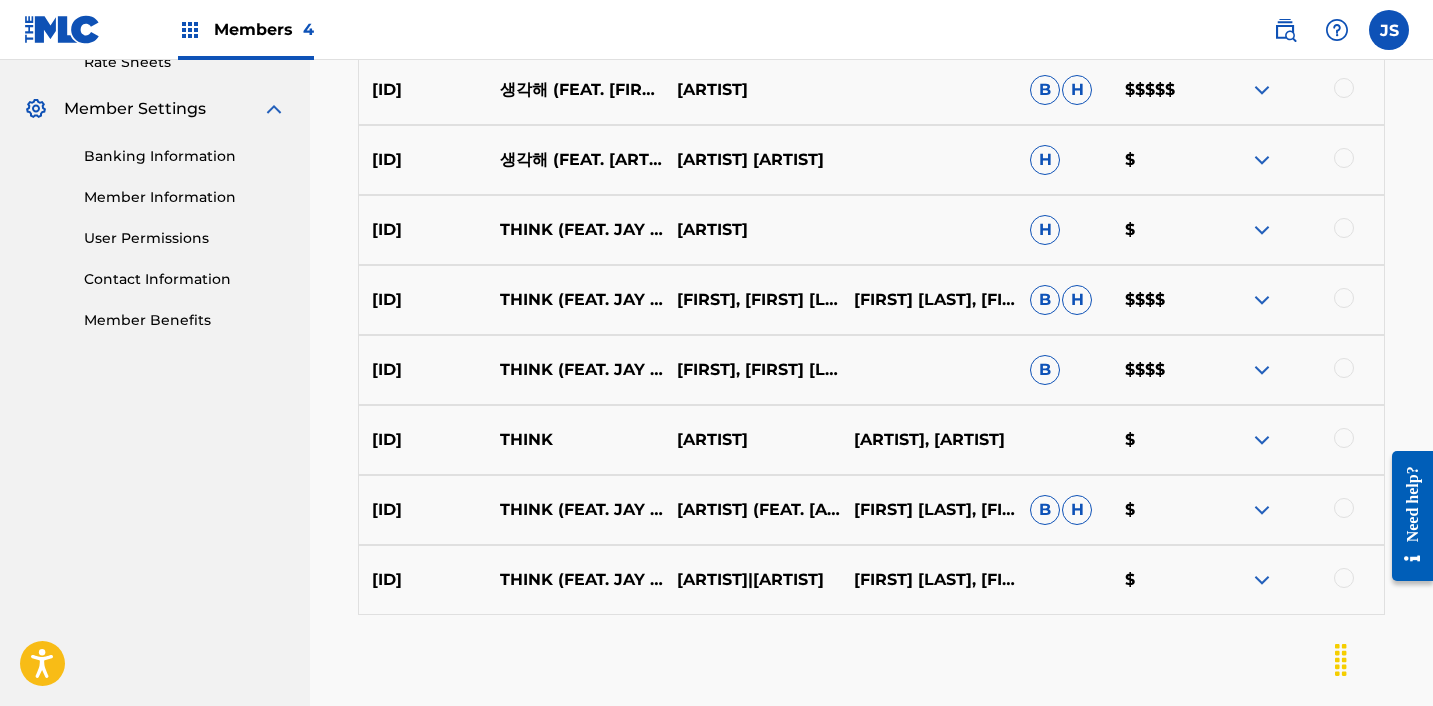 click at bounding box center [1344, 578] 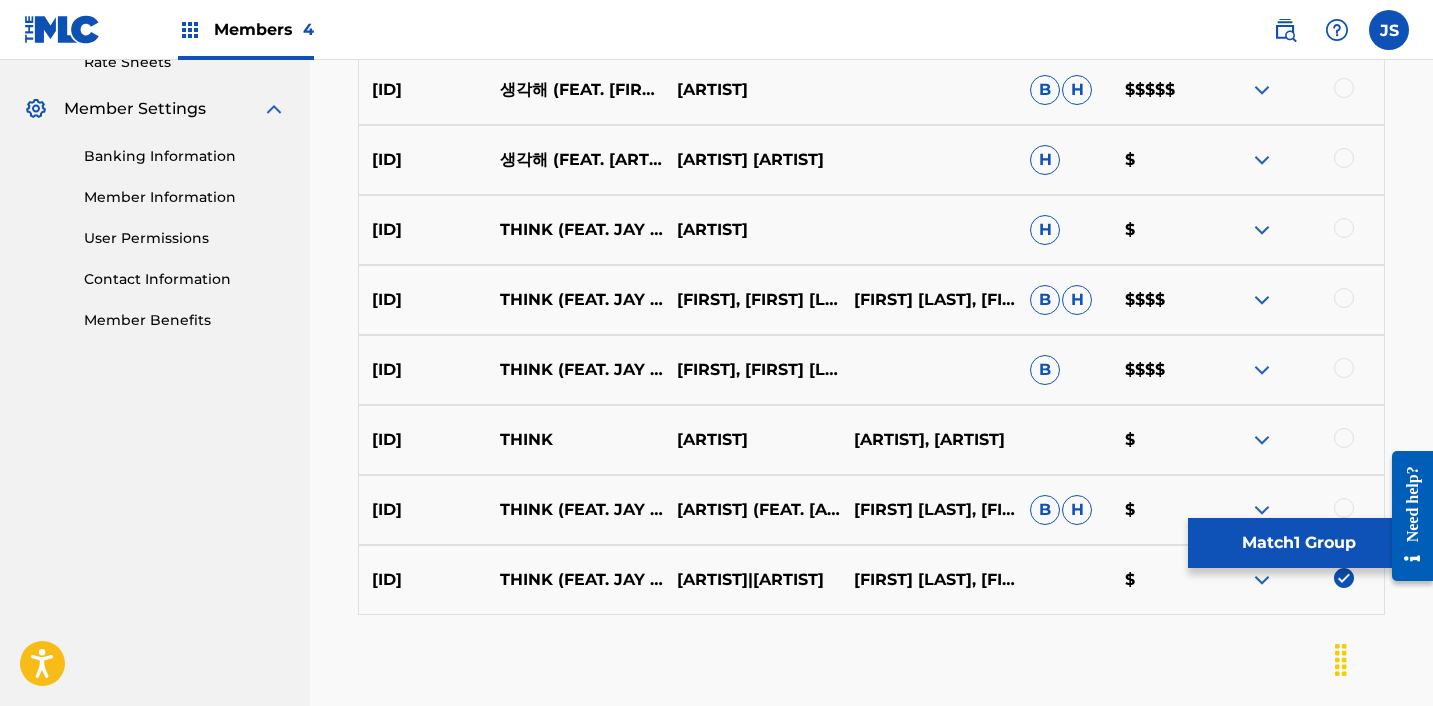 click at bounding box center [1344, 508] 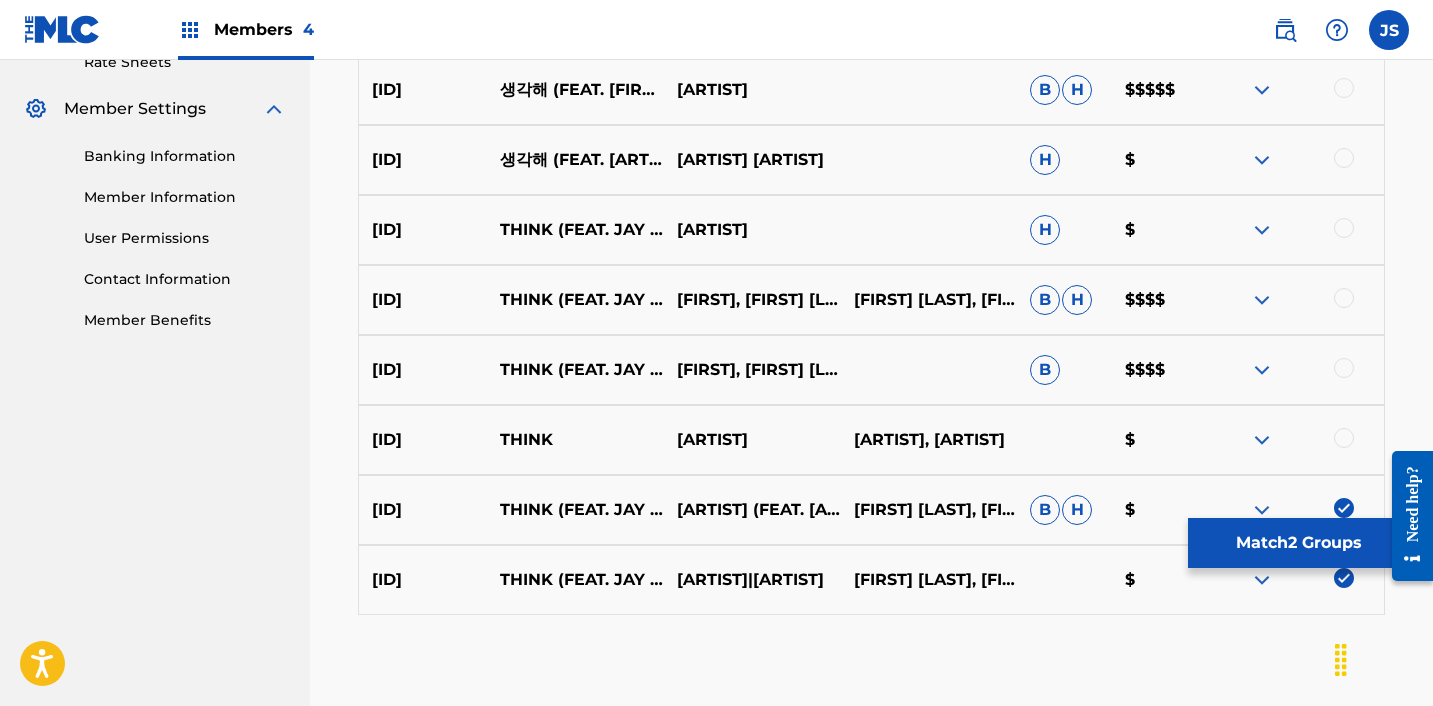 click at bounding box center [1344, 438] 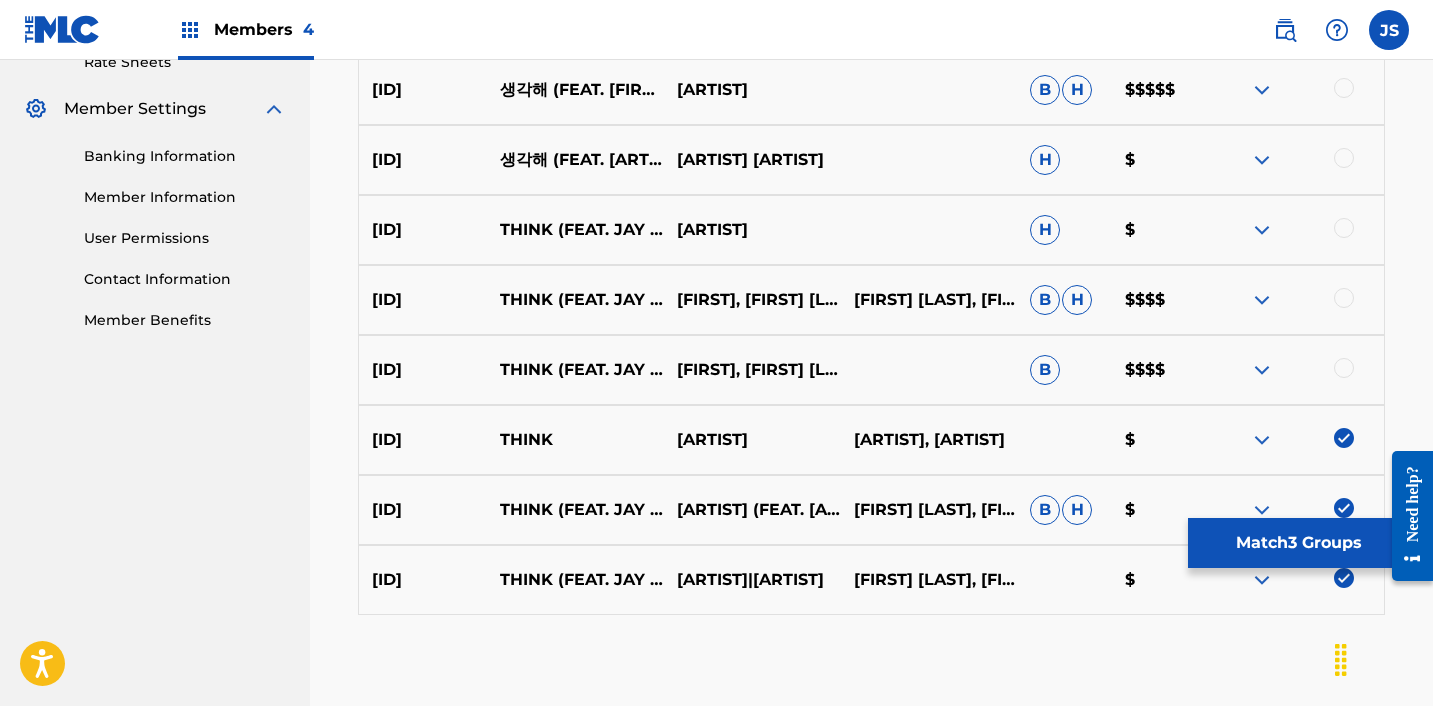 click at bounding box center [1344, 368] 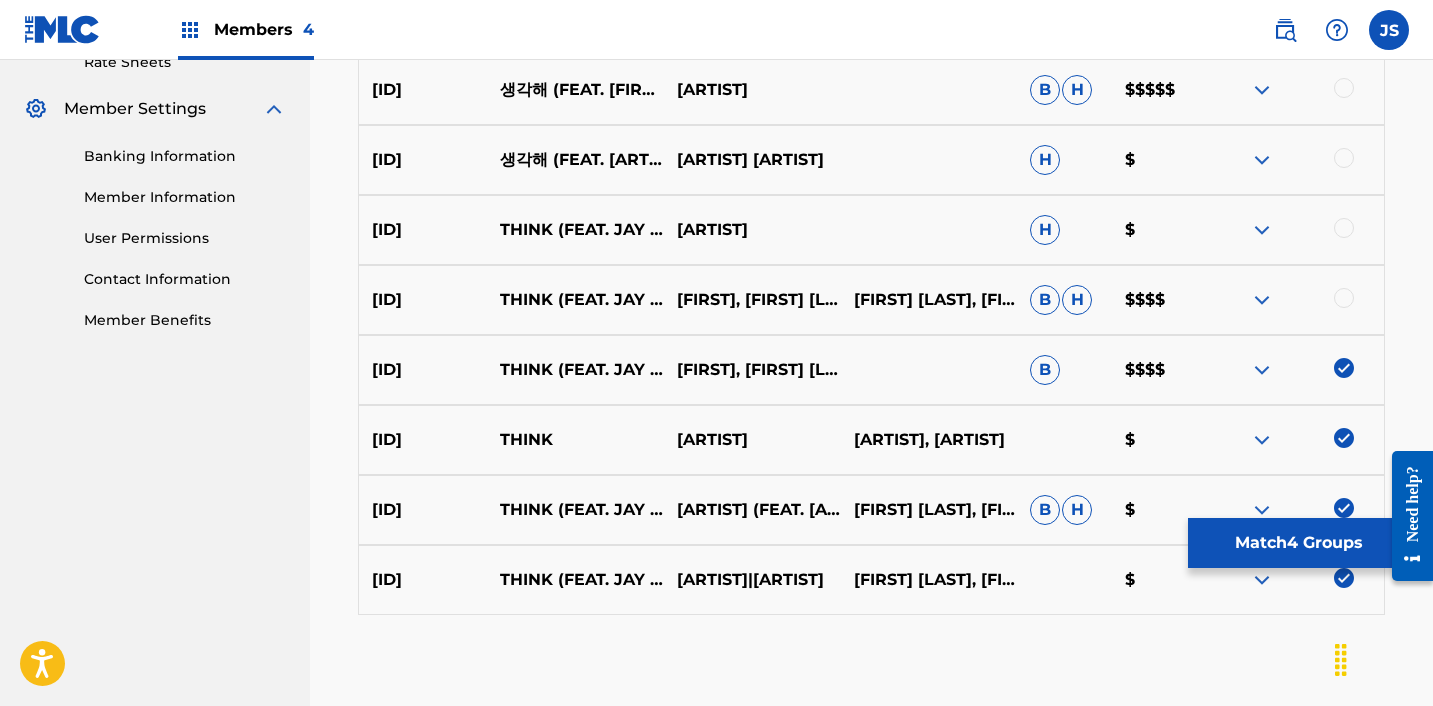 click at bounding box center (1344, 298) 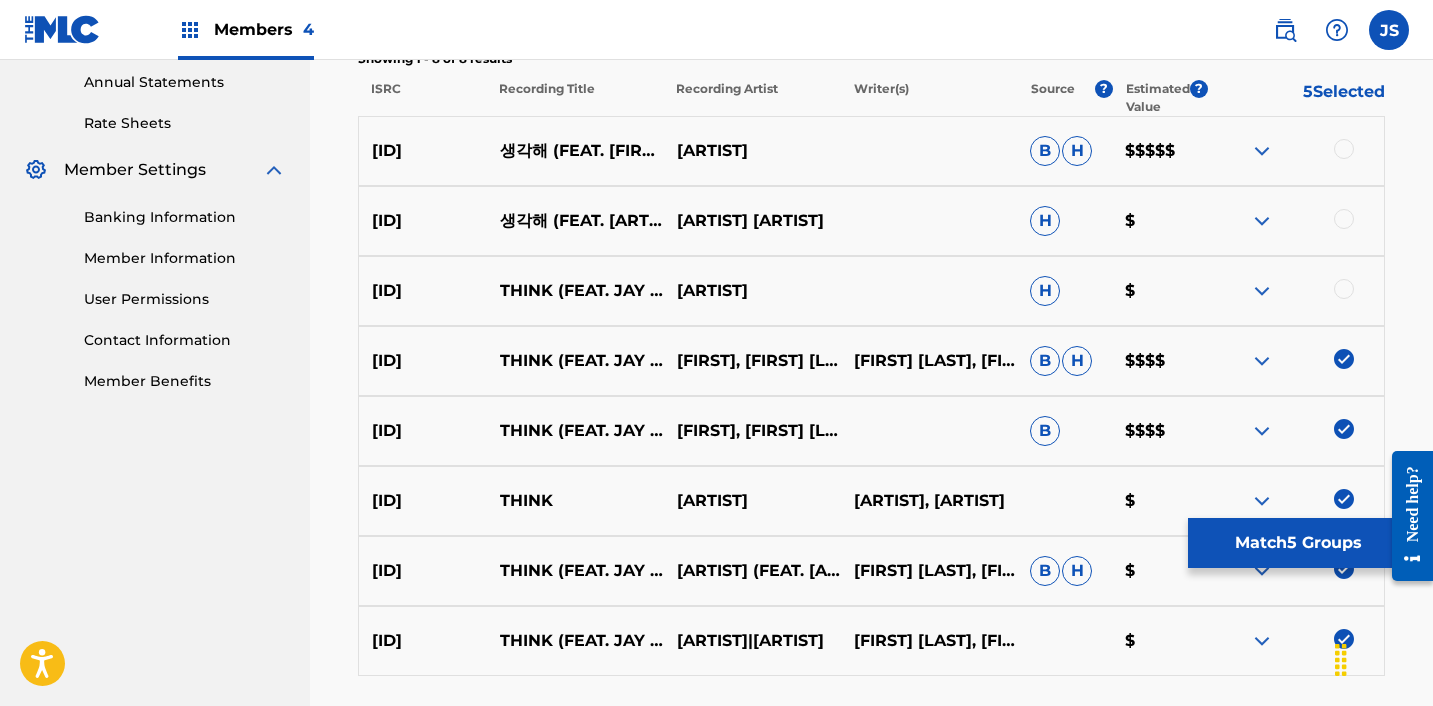 scroll, scrollTop: 731, scrollLeft: 0, axis: vertical 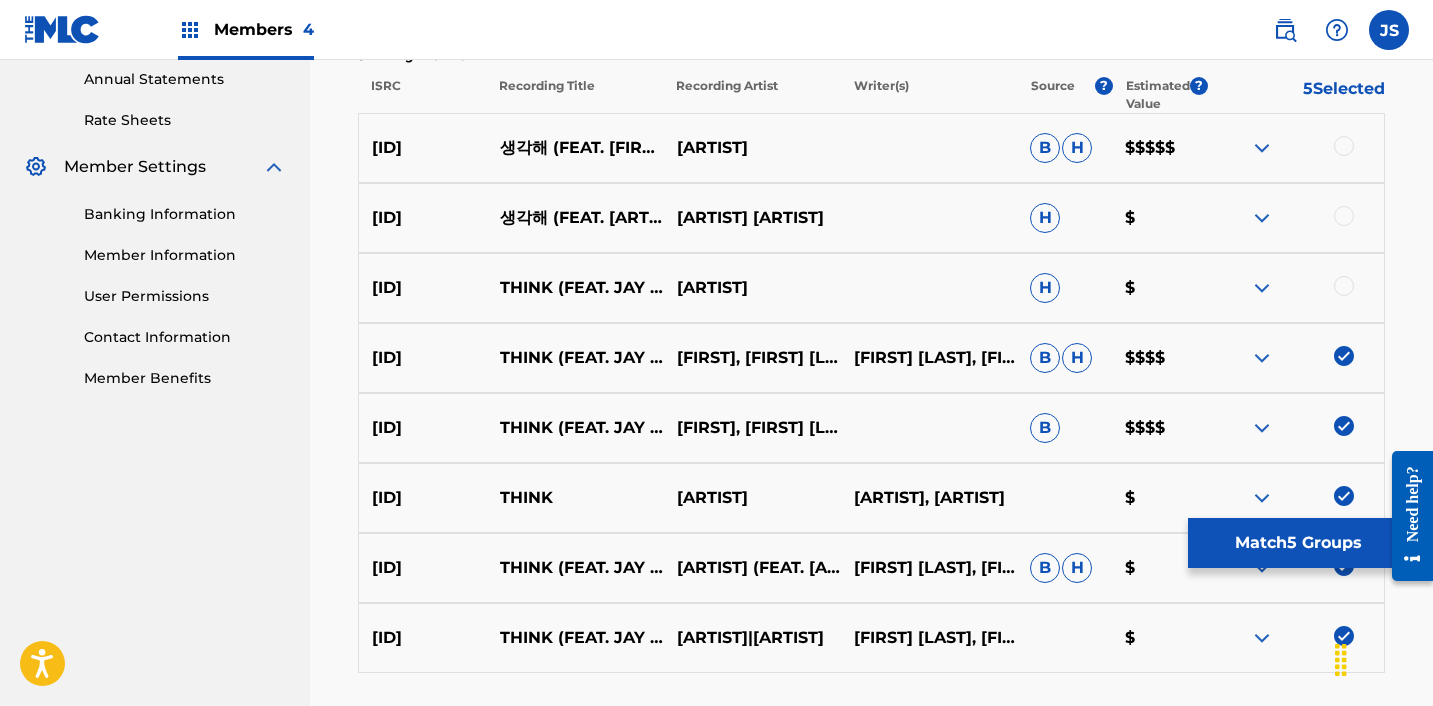 click at bounding box center (1344, 286) 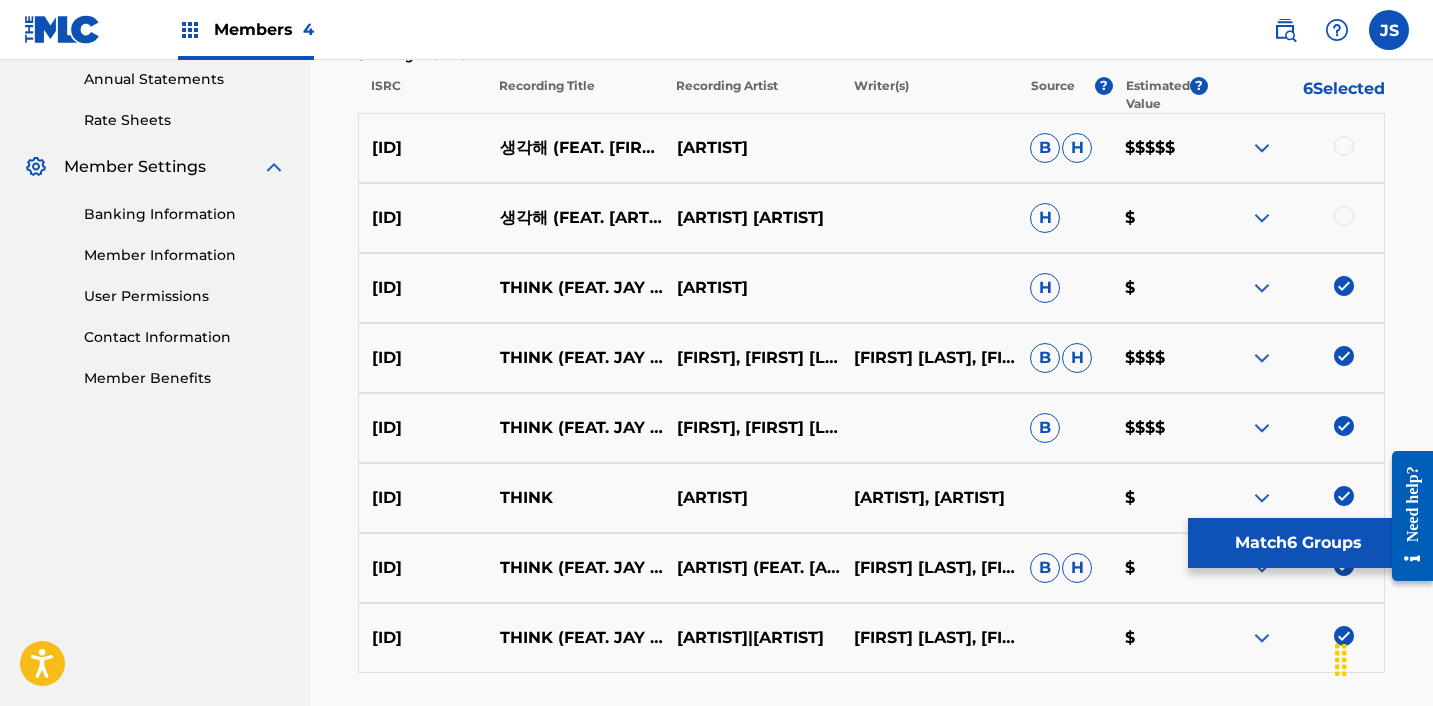 click at bounding box center [1344, 216] 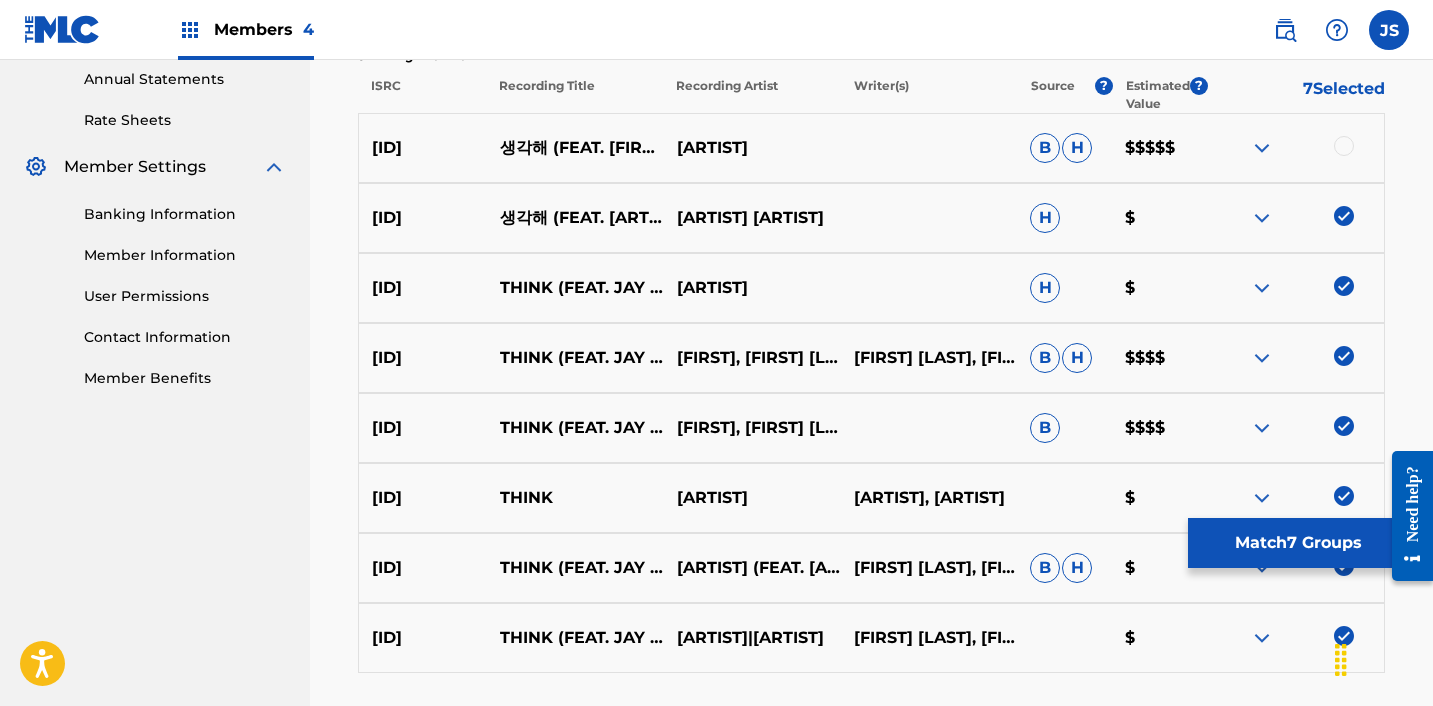 click at bounding box center [1344, 146] 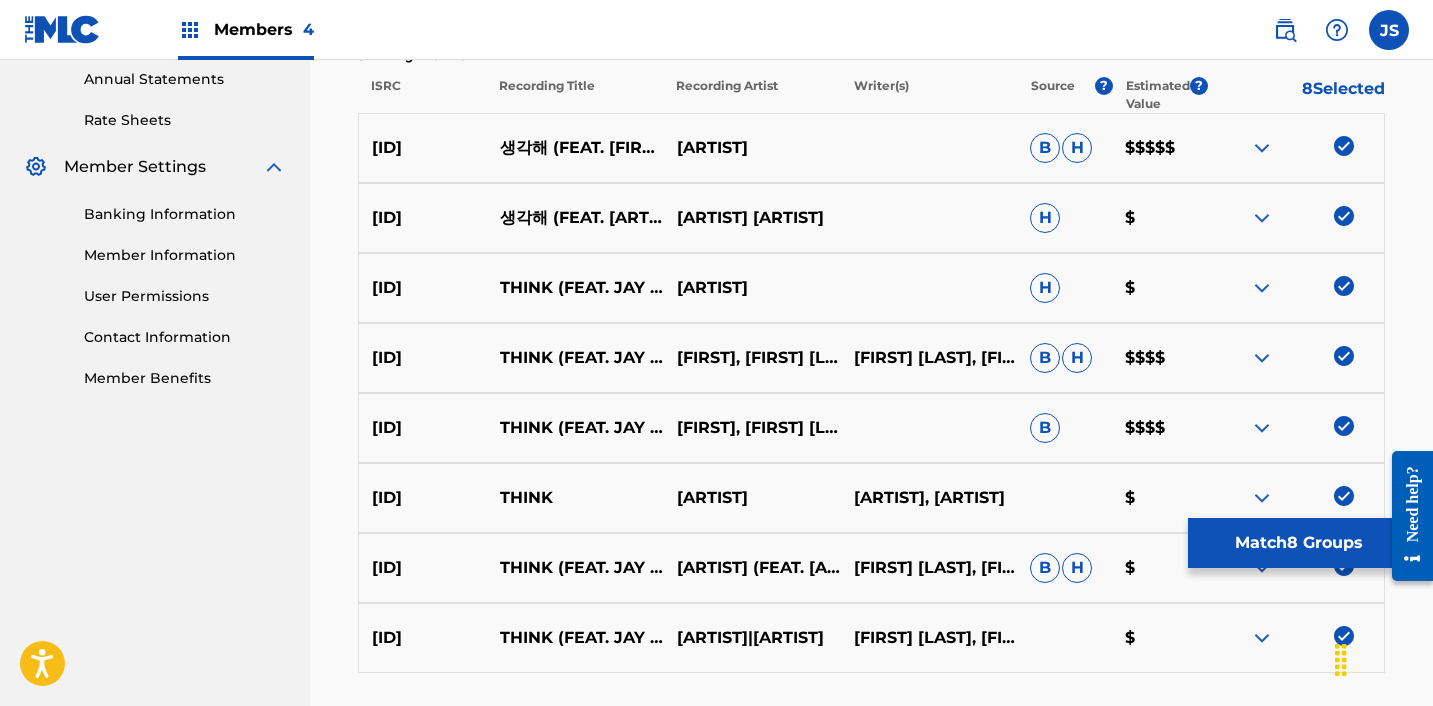 click on "Match  8 Groups" at bounding box center (1298, 543) 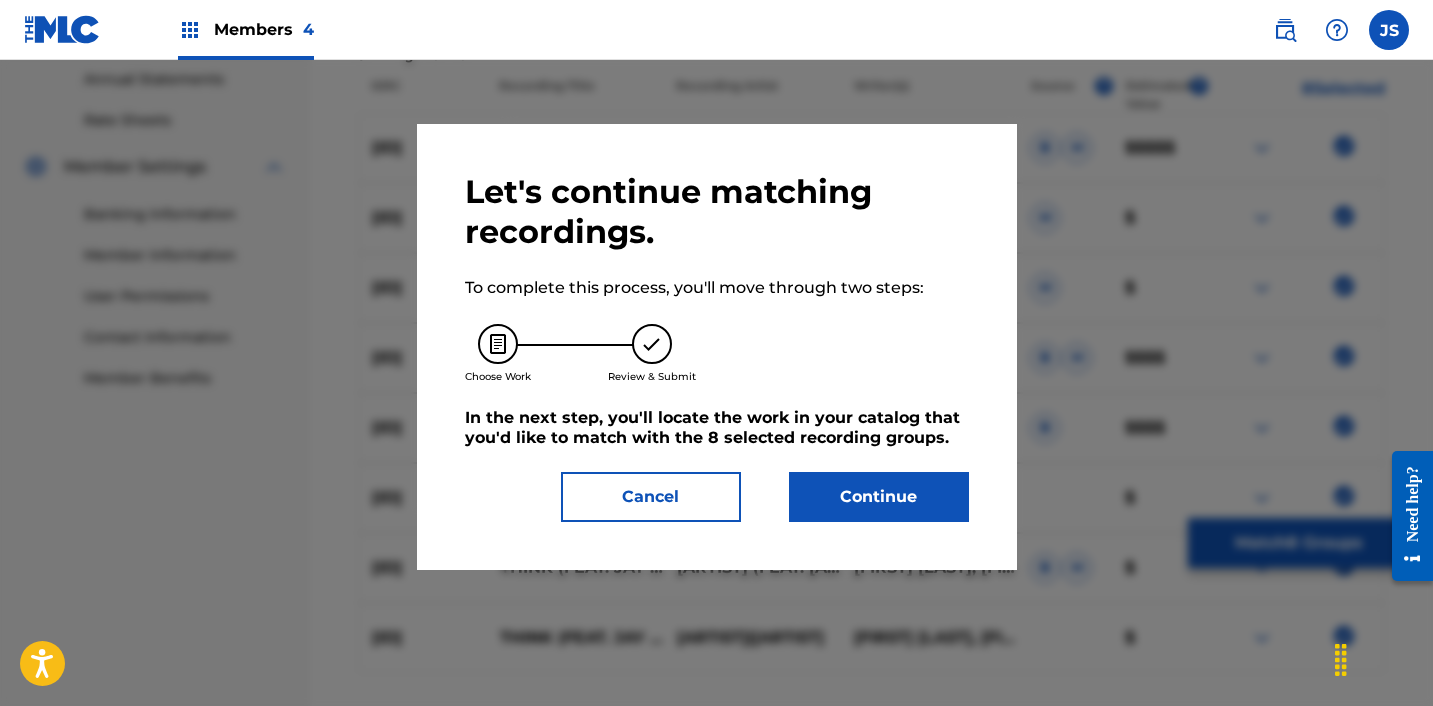 click on "Continue" at bounding box center [879, 497] 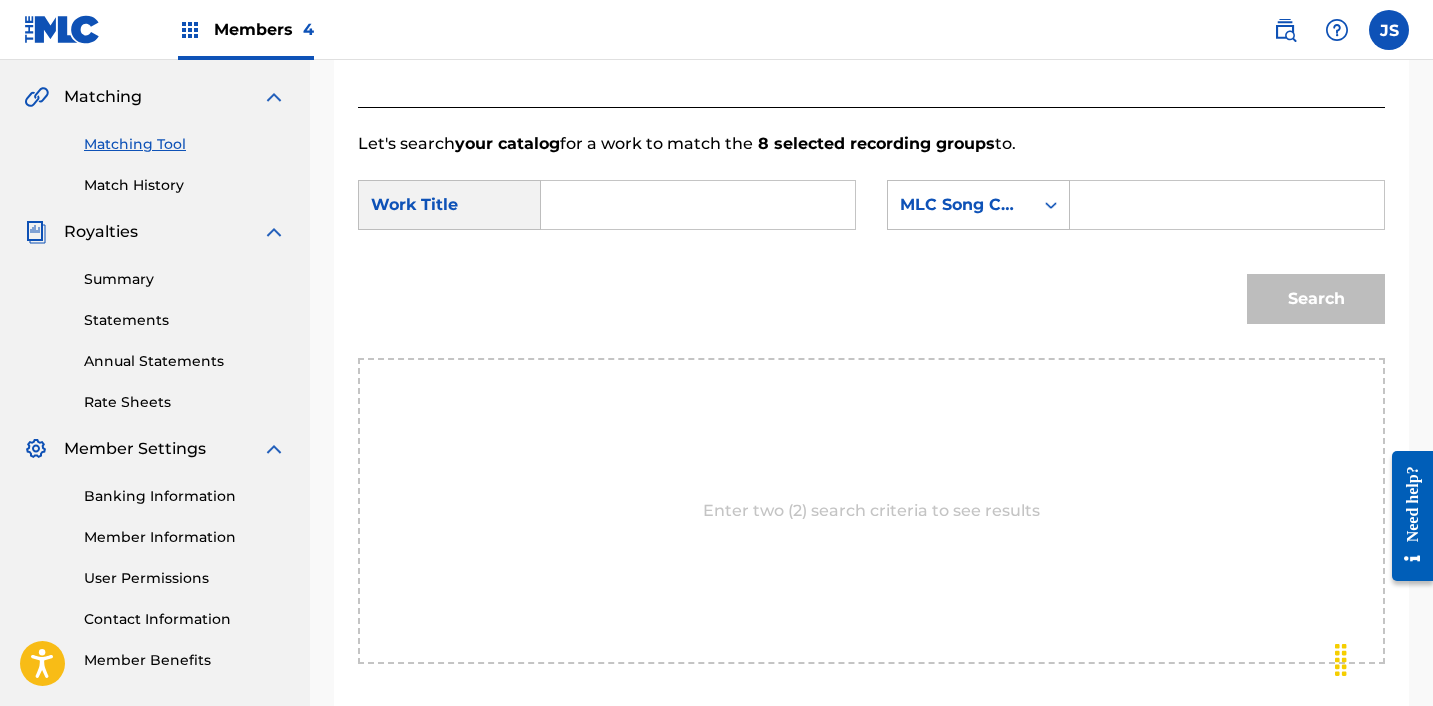 scroll, scrollTop: 437, scrollLeft: 0, axis: vertical 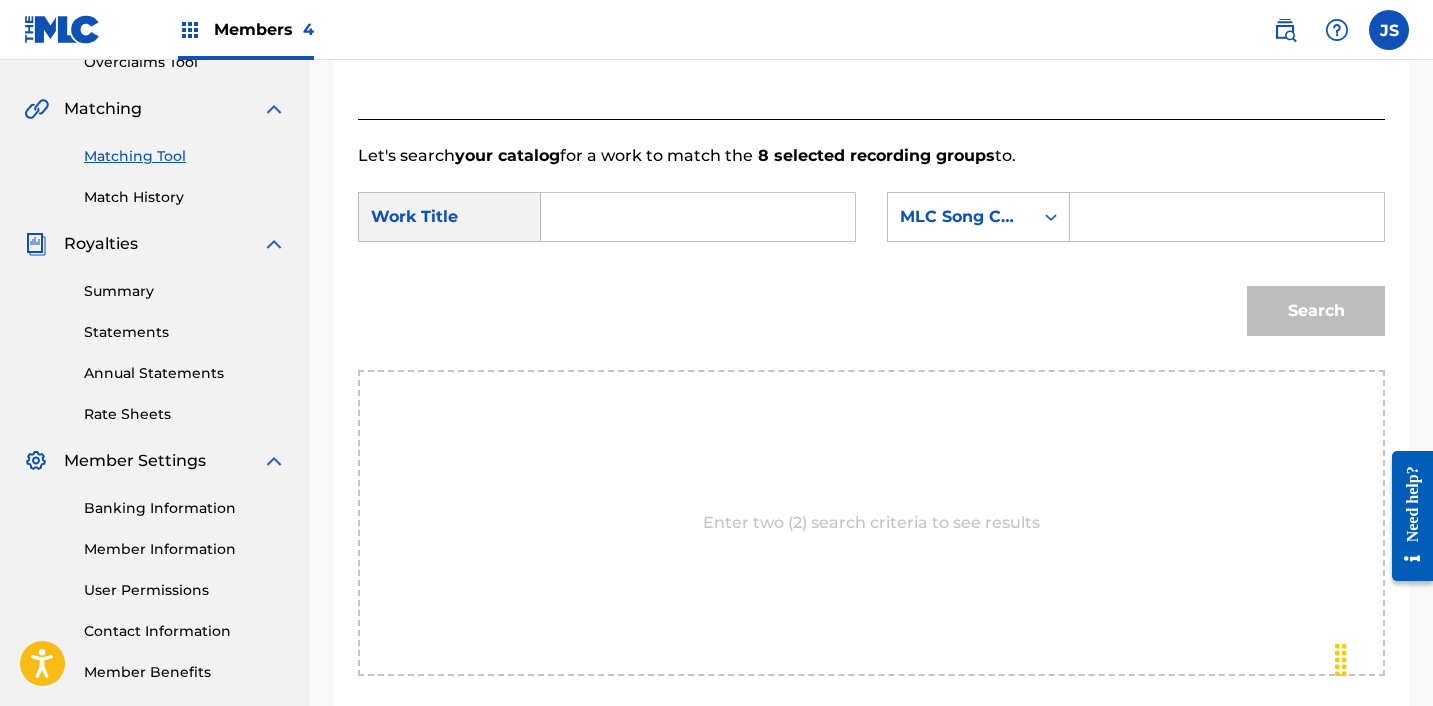 click at bounding box center (698, 217) 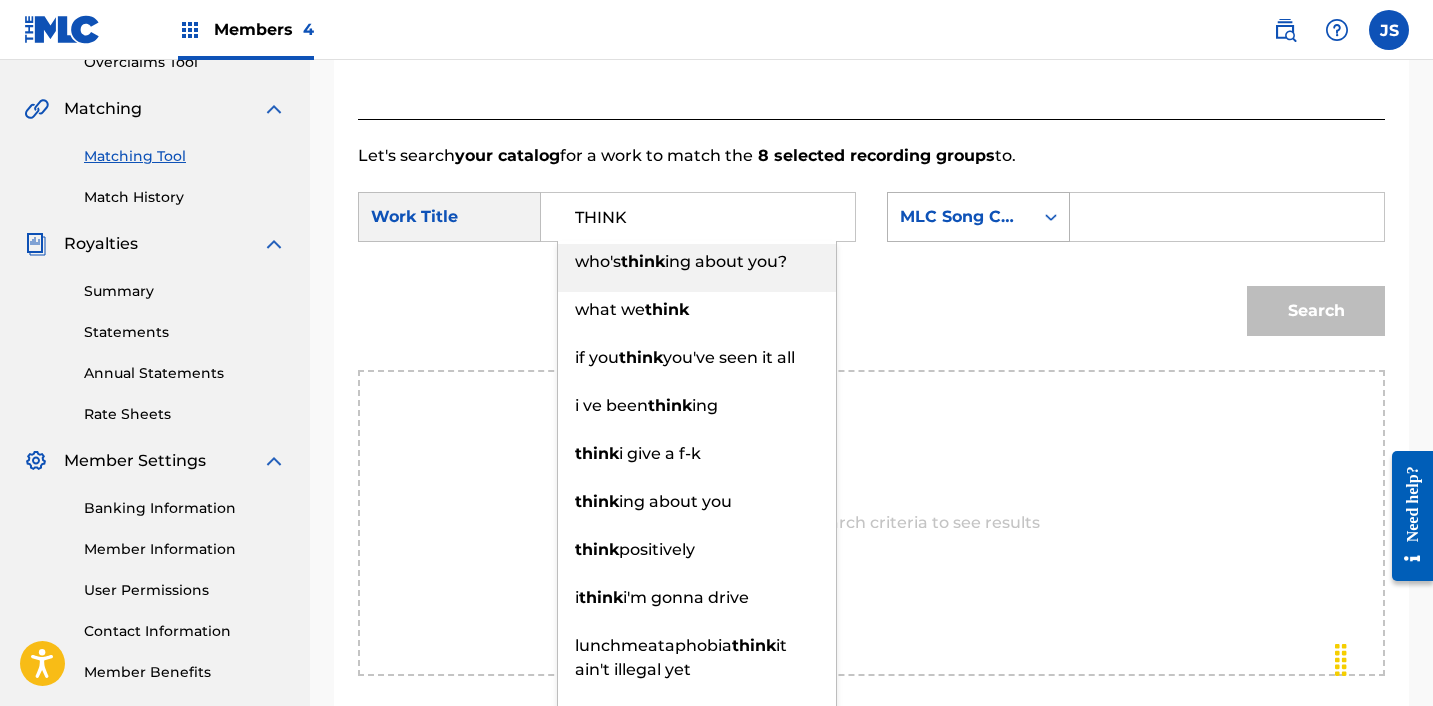 type on "THINK" 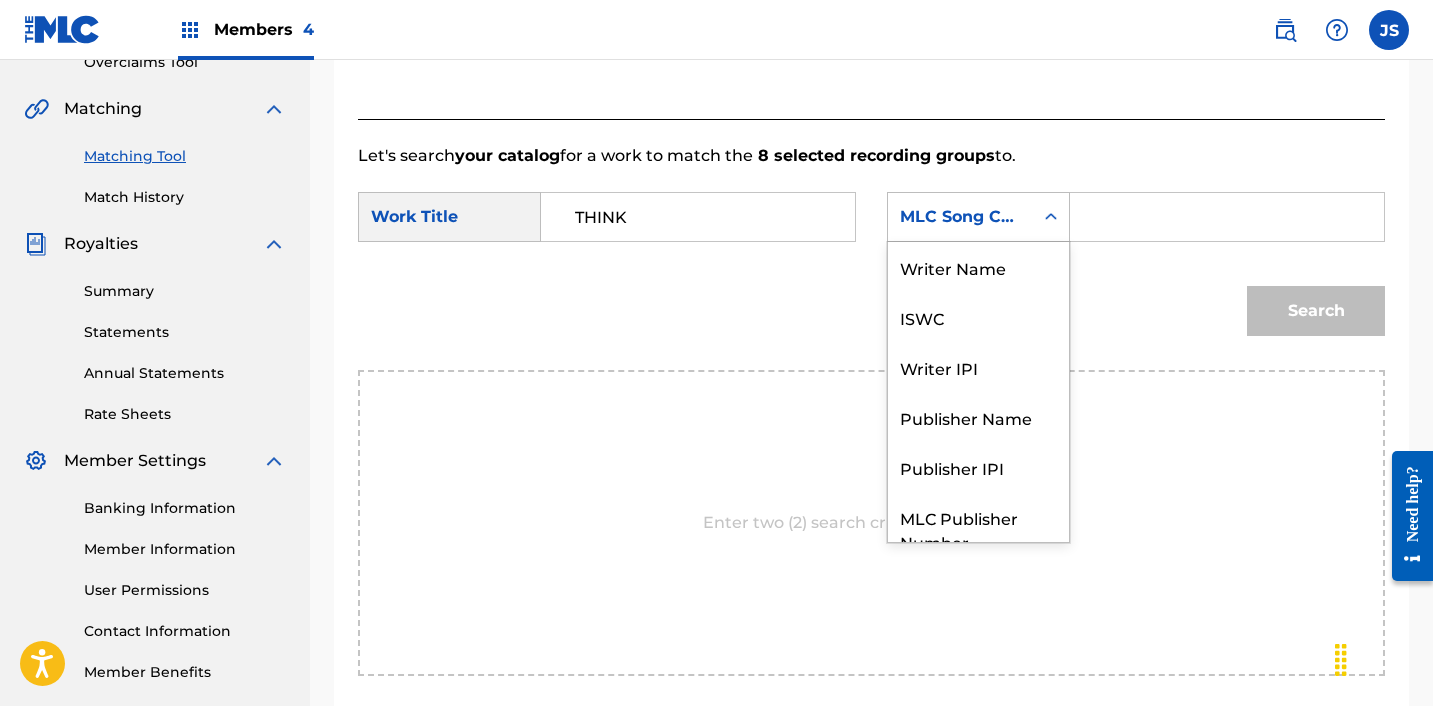 click on "MLC Song Code" at bounding box center [960, 217] 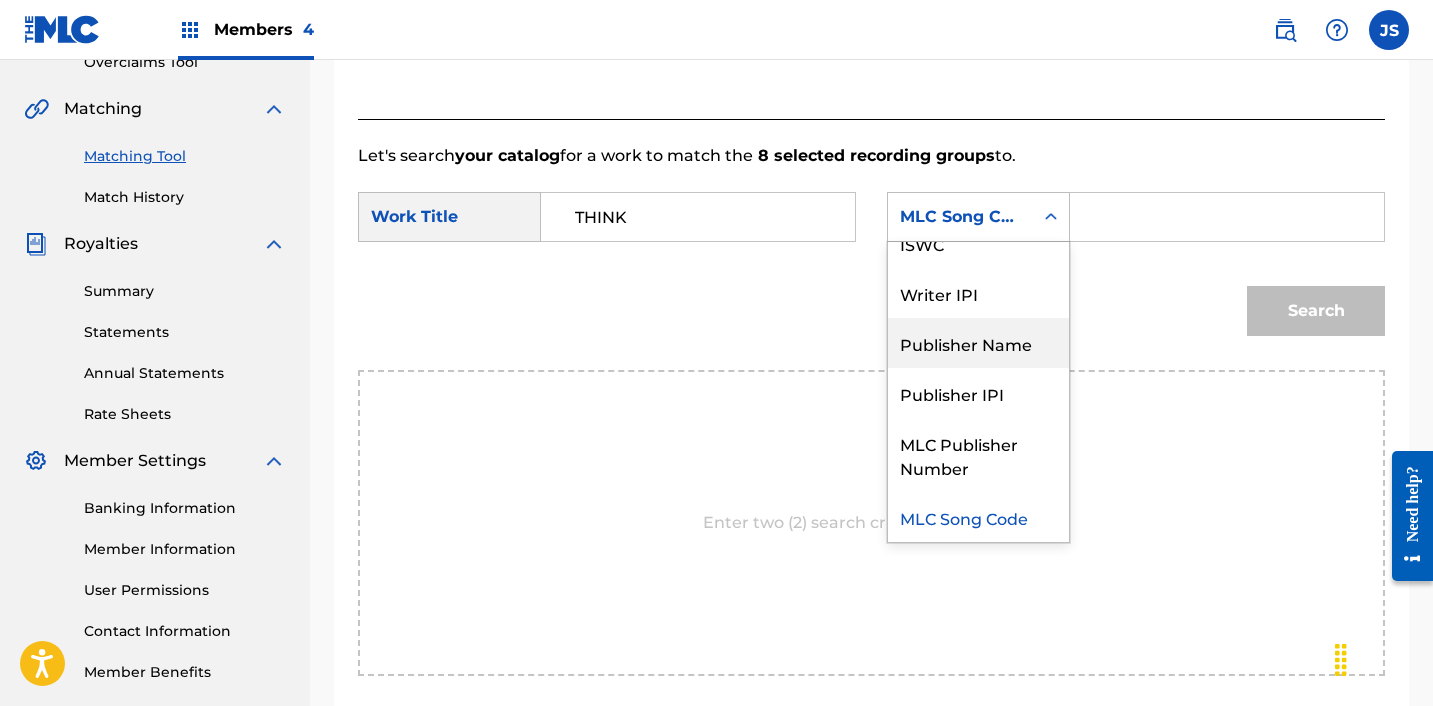 click on "Publisher Name" at bounding box center (978, 343) 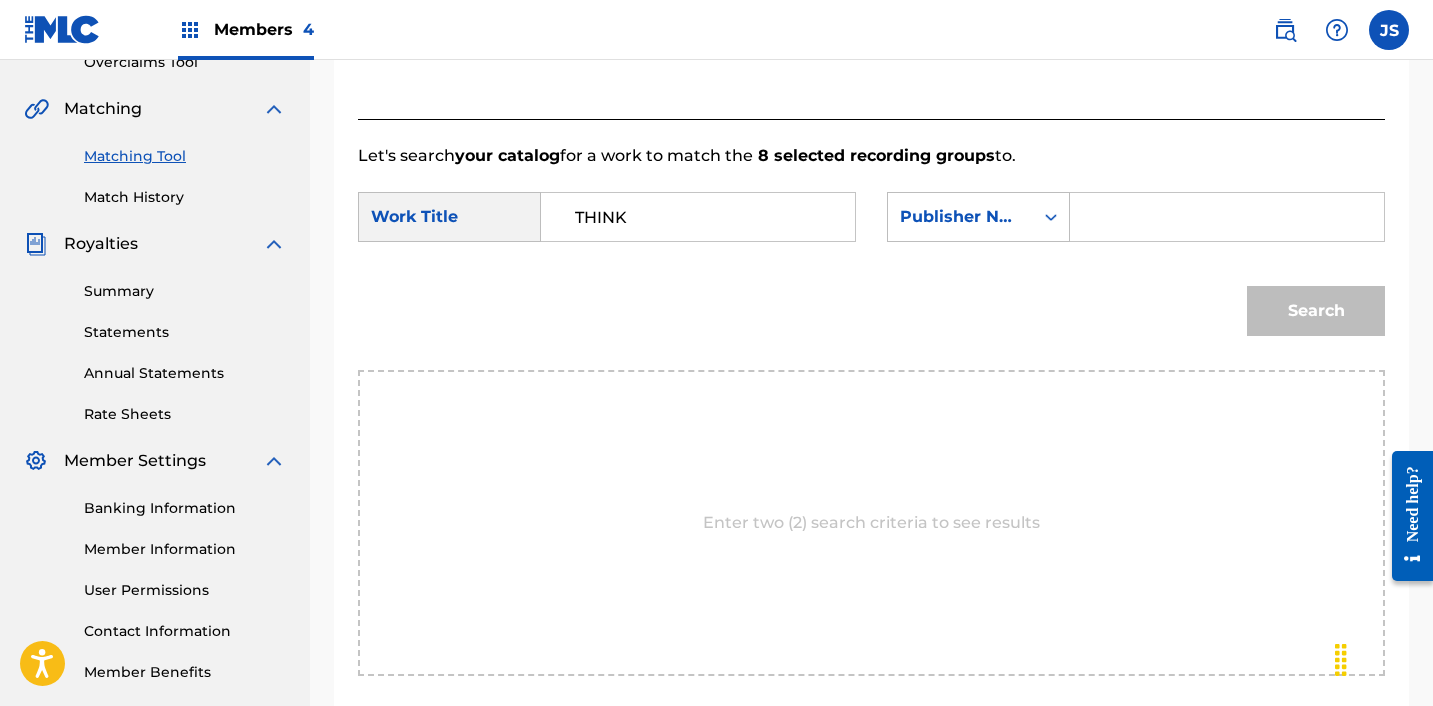 click at bounding box center (1227, 217) 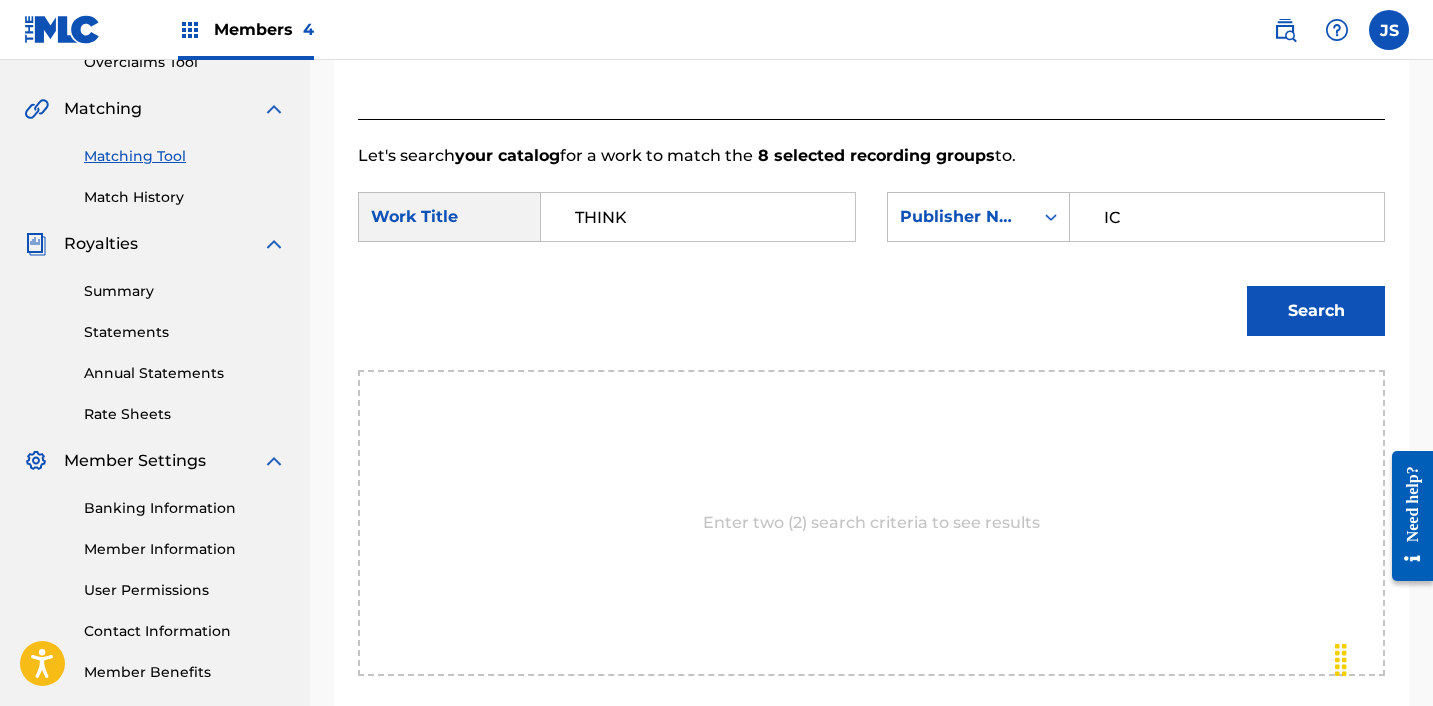 type on "ICHUTUS" 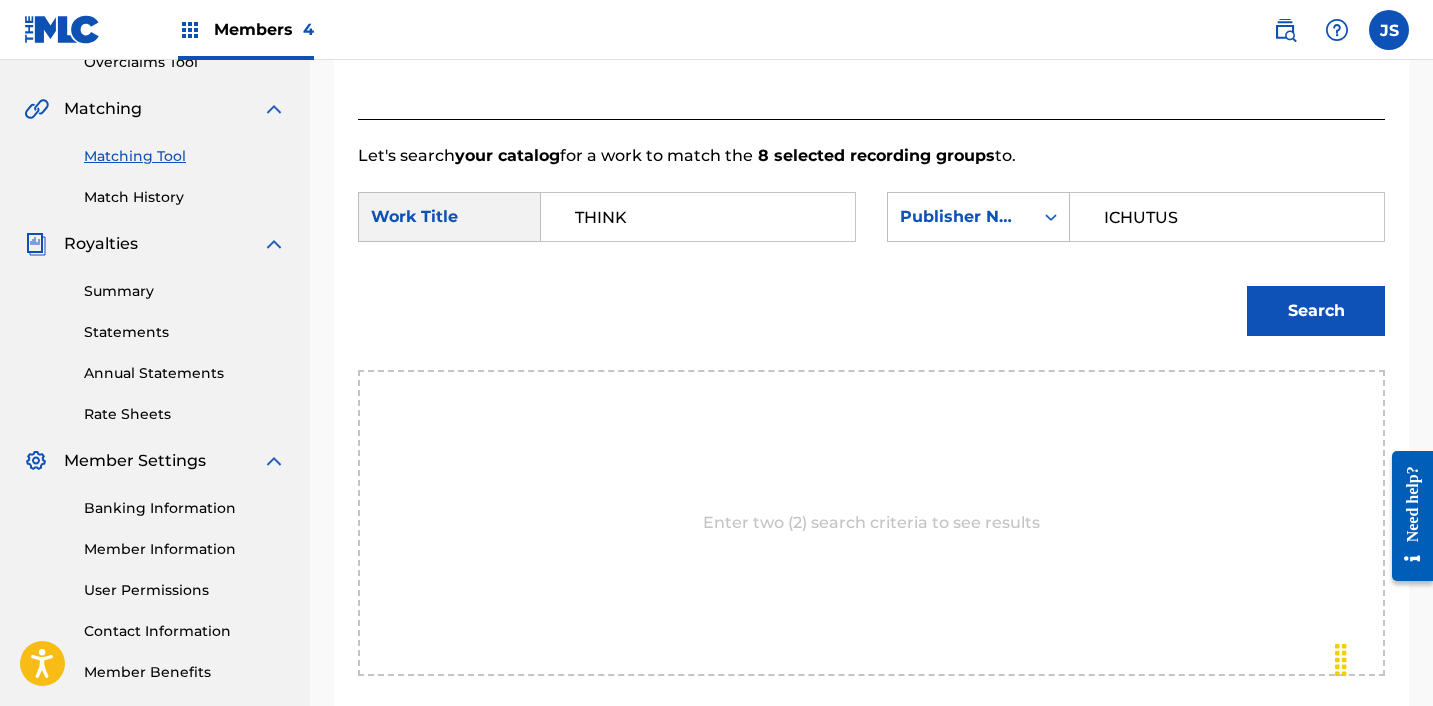 click on "Search" at bounding box center (1316, 311) 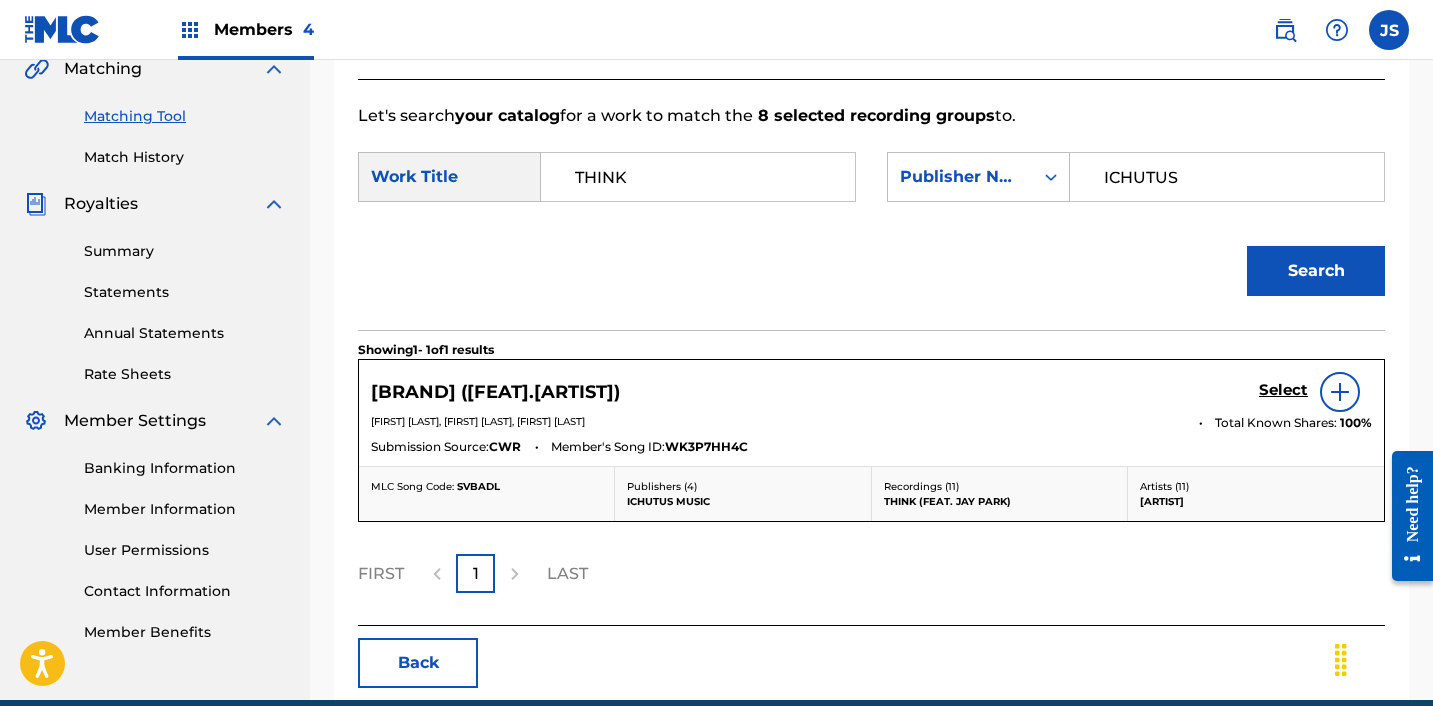 scroll, scrollTop: 485, scrollLeft: 0, axis: vertical 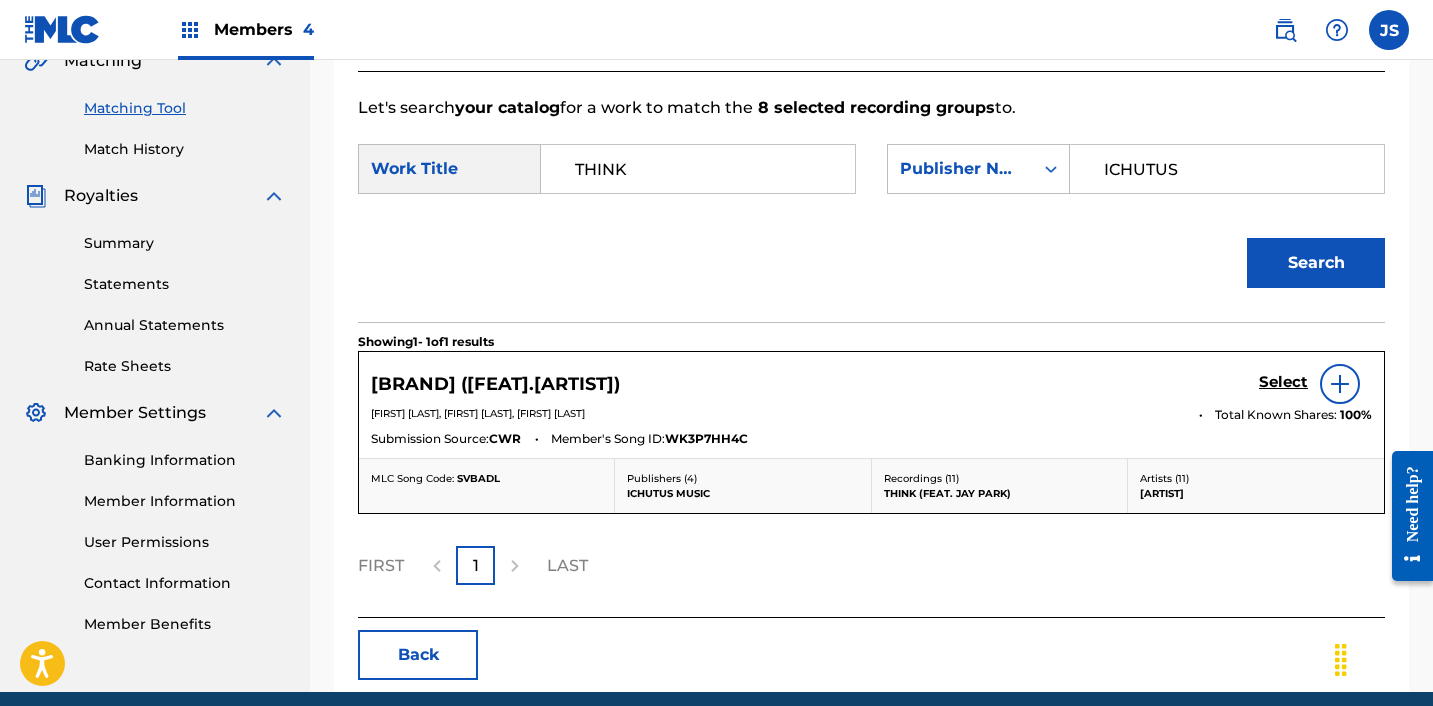 click on "Select" at bounding box center (1283, 382) 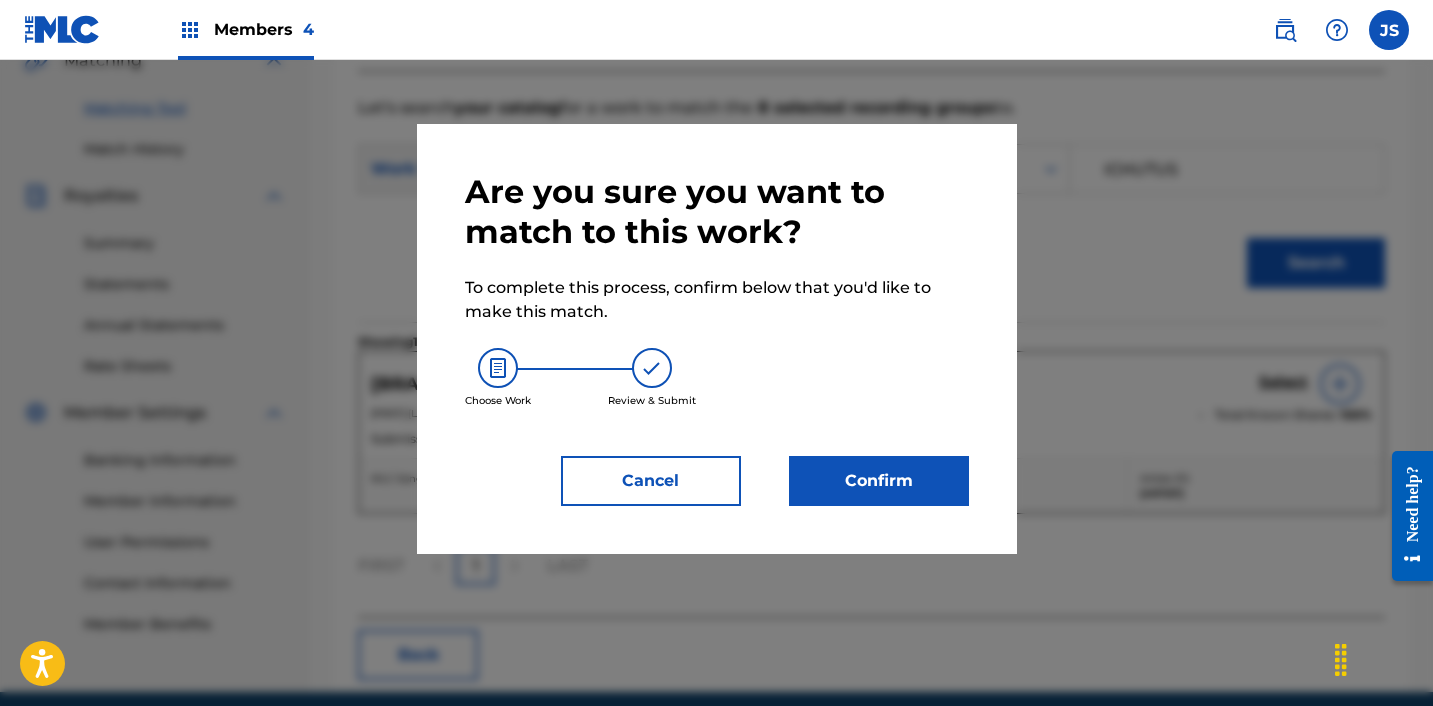 click on "Confirm" at bounding box center (879, 481) 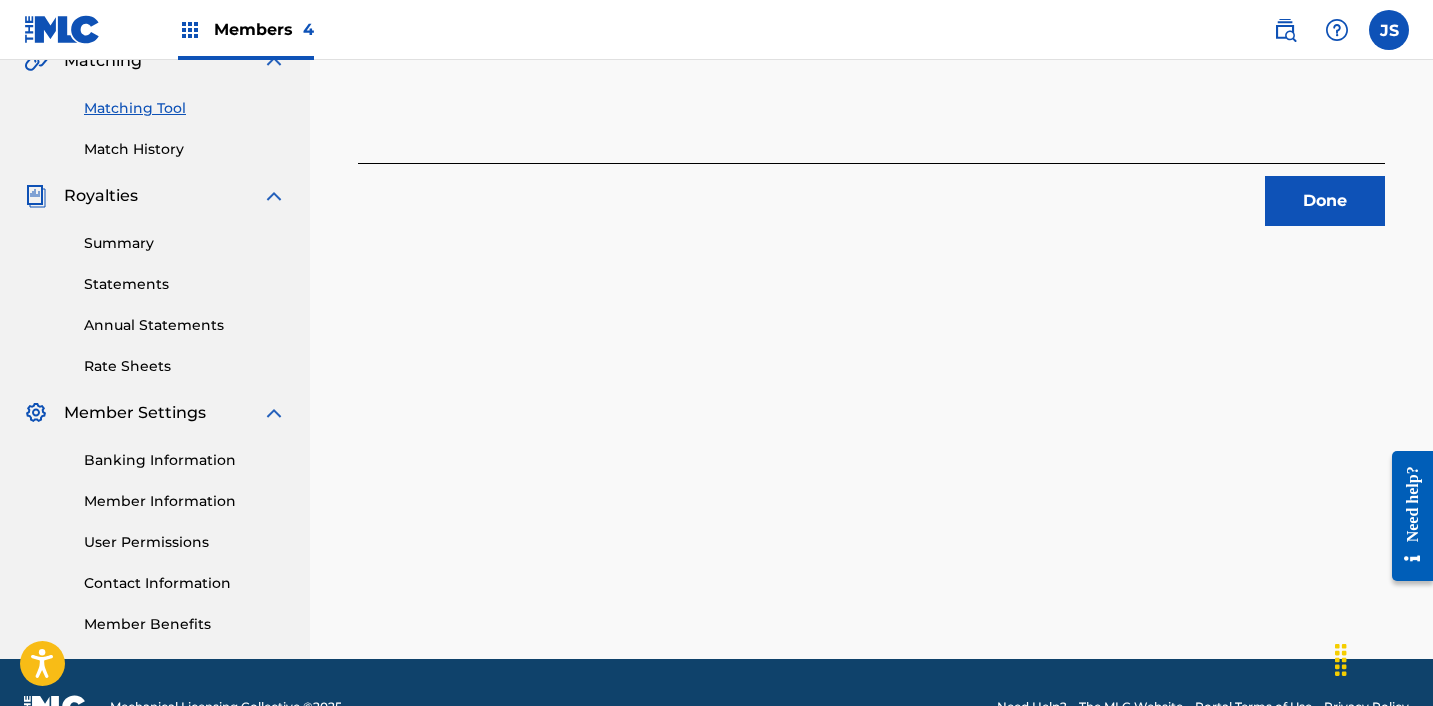 click on "Done" at bounding box center [1325, 201] 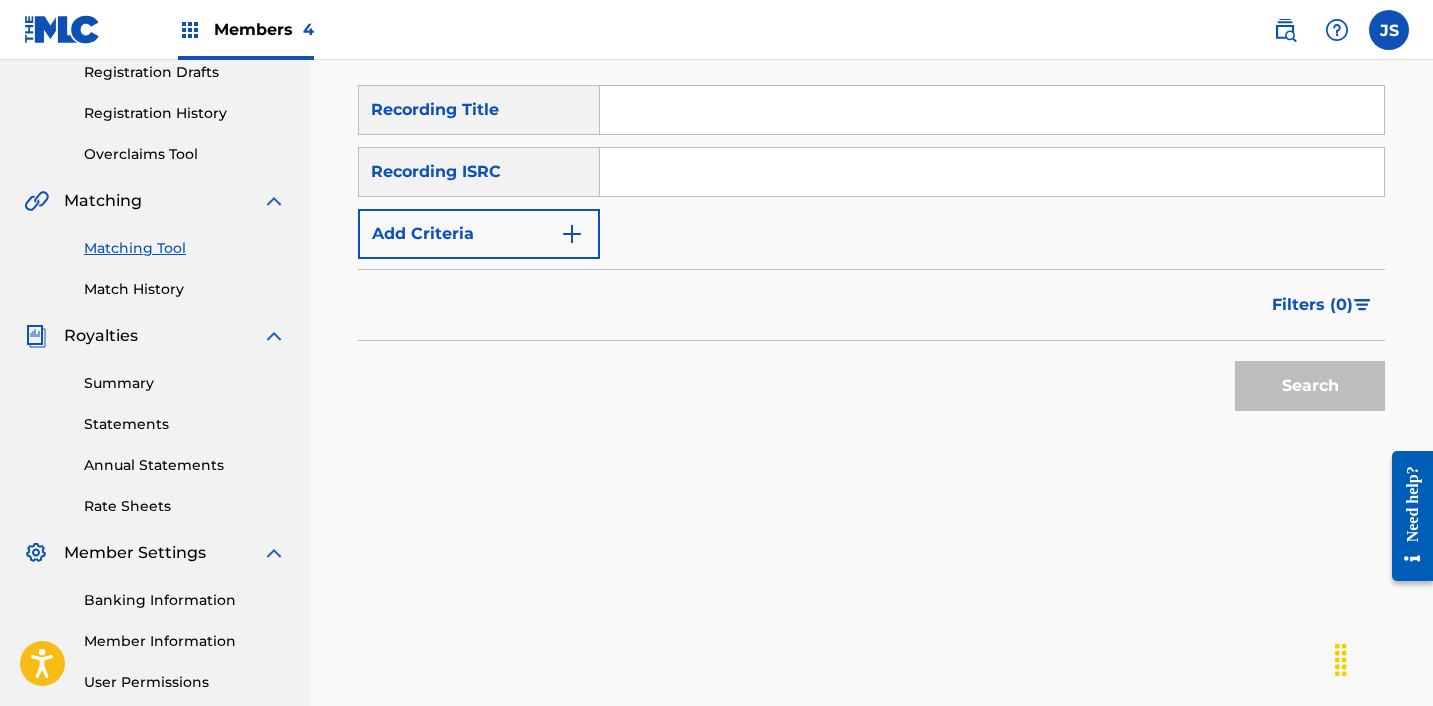 scroll, scrollTop: 320, scrollLeft: 0, axis: vertical 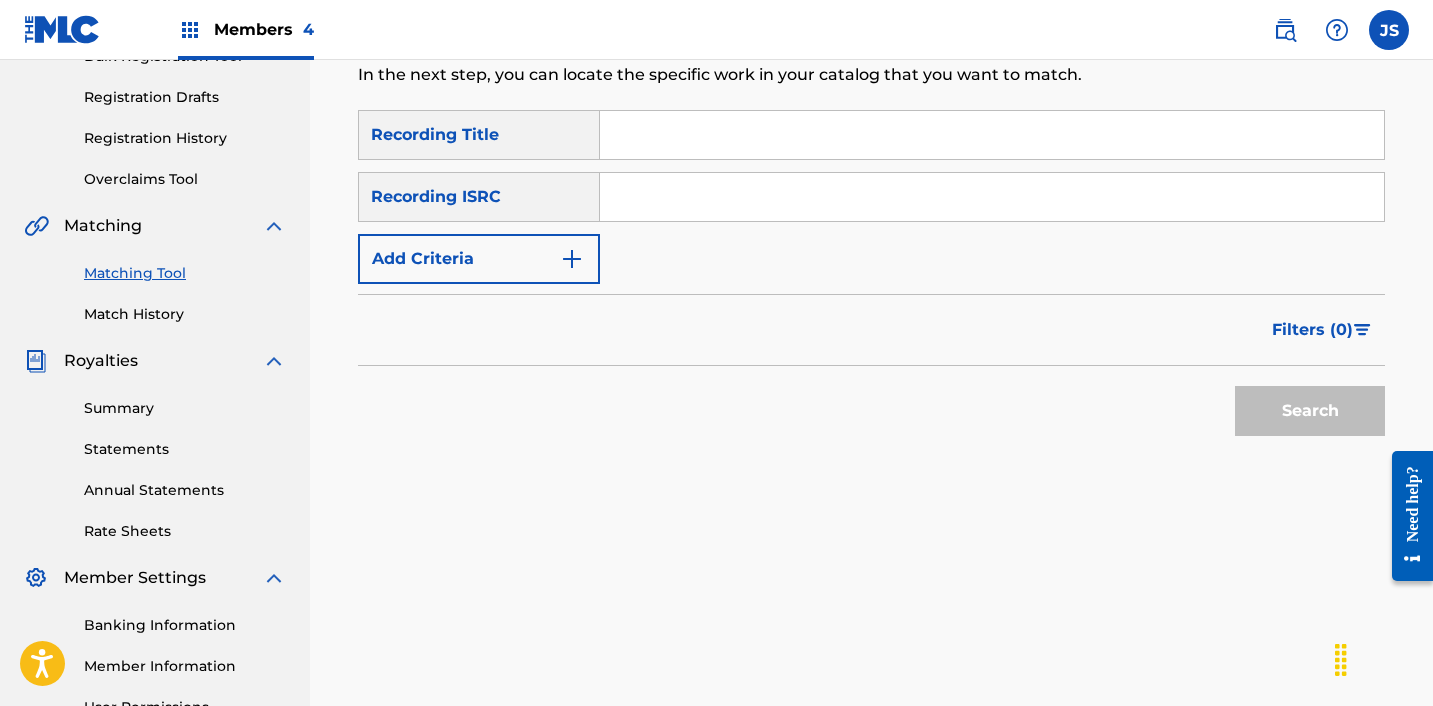 click at bounding box center (992, 197) 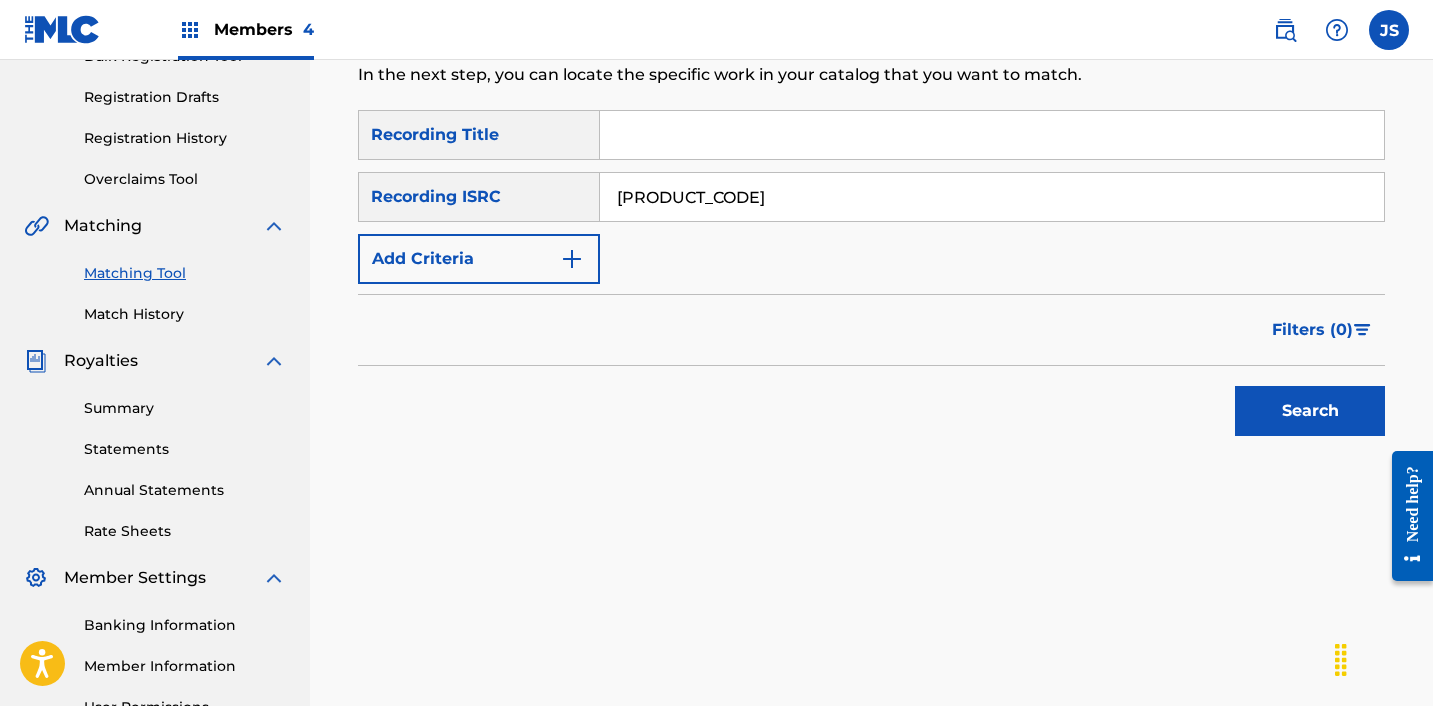 click on "Search" at bounding box center (1310, 411) 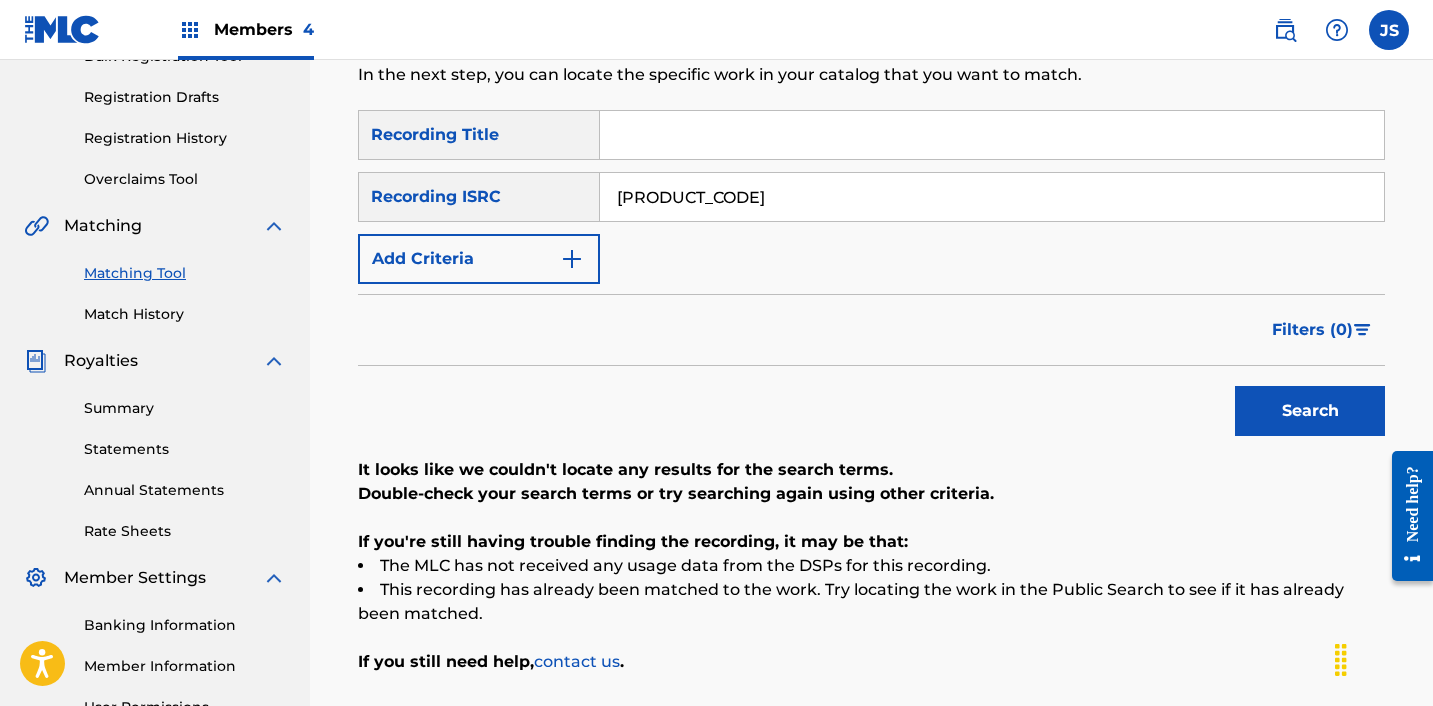 click on "[PRODUCT_CODE]" at bounding box center (992, 197) 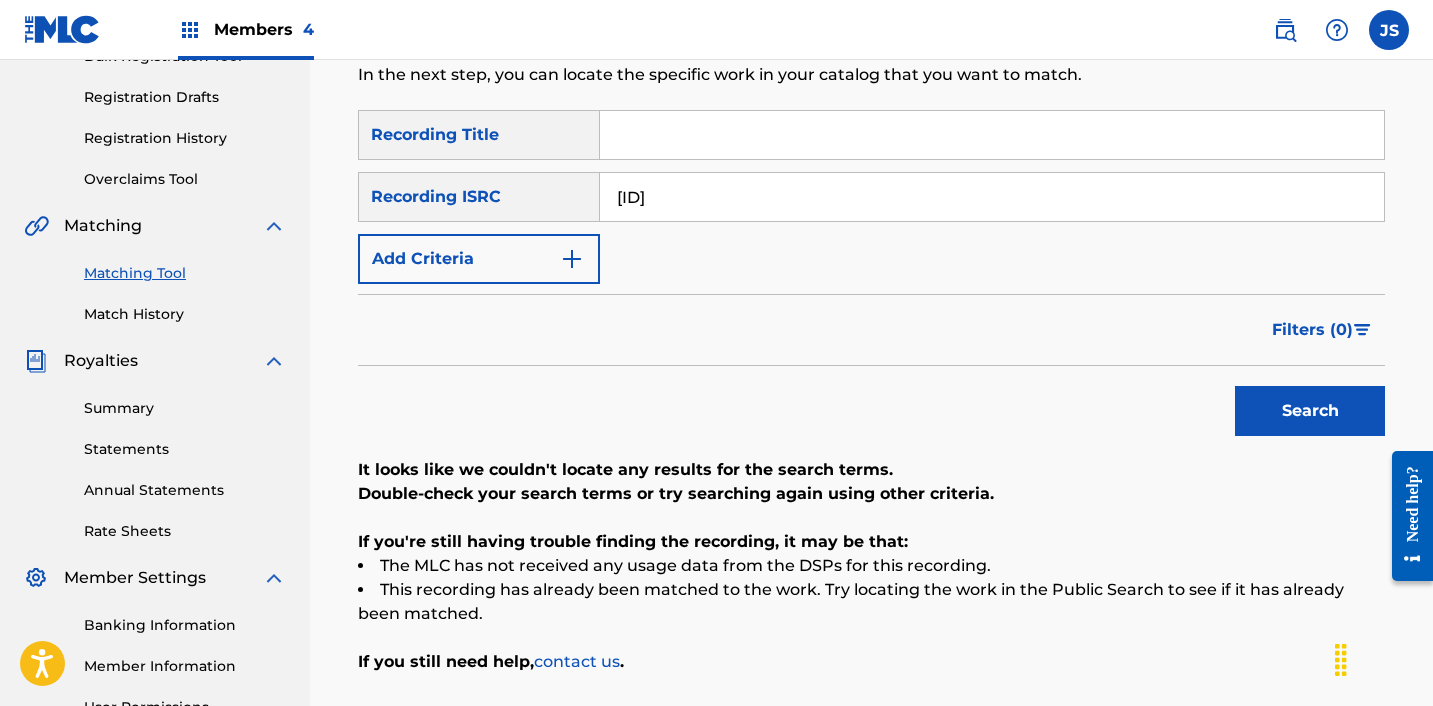 type on "[ID]" 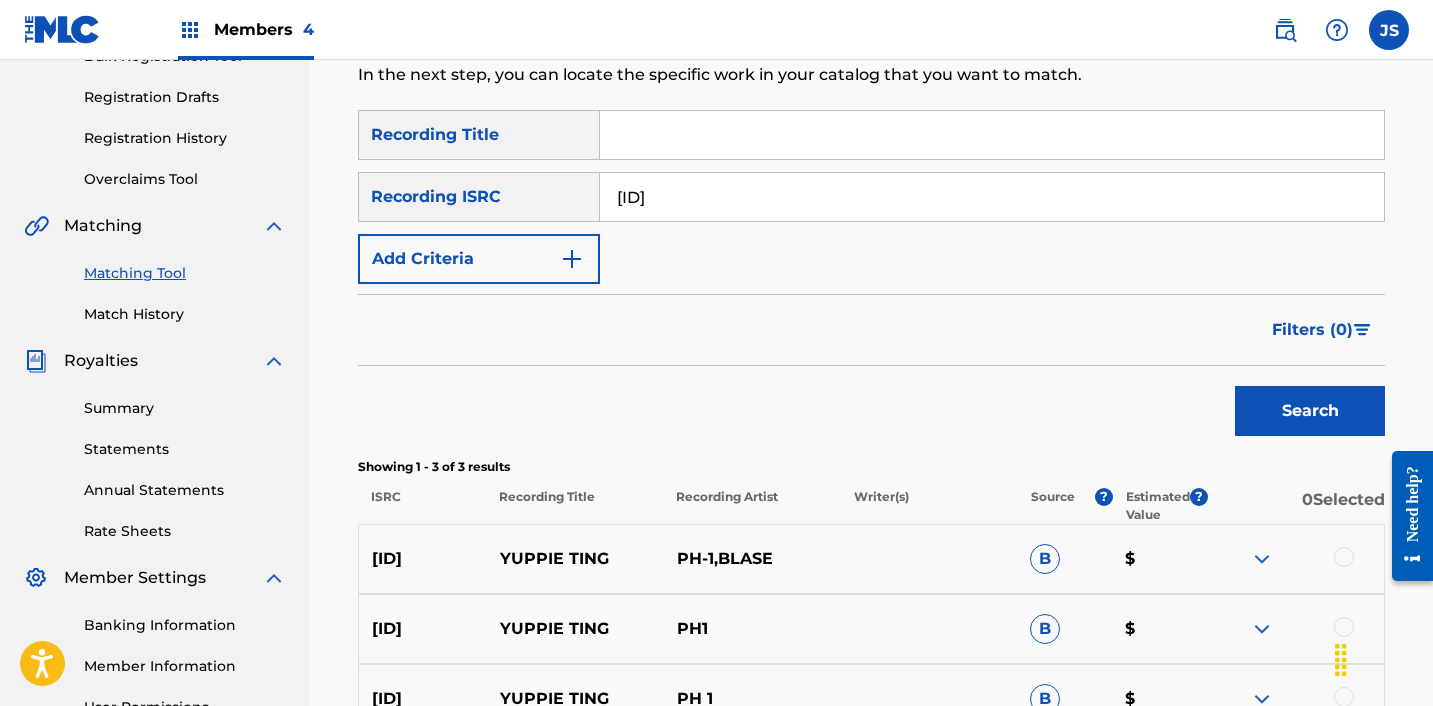 scroll, scrollTop: 544, scrollLeft: 0, axis: vertical 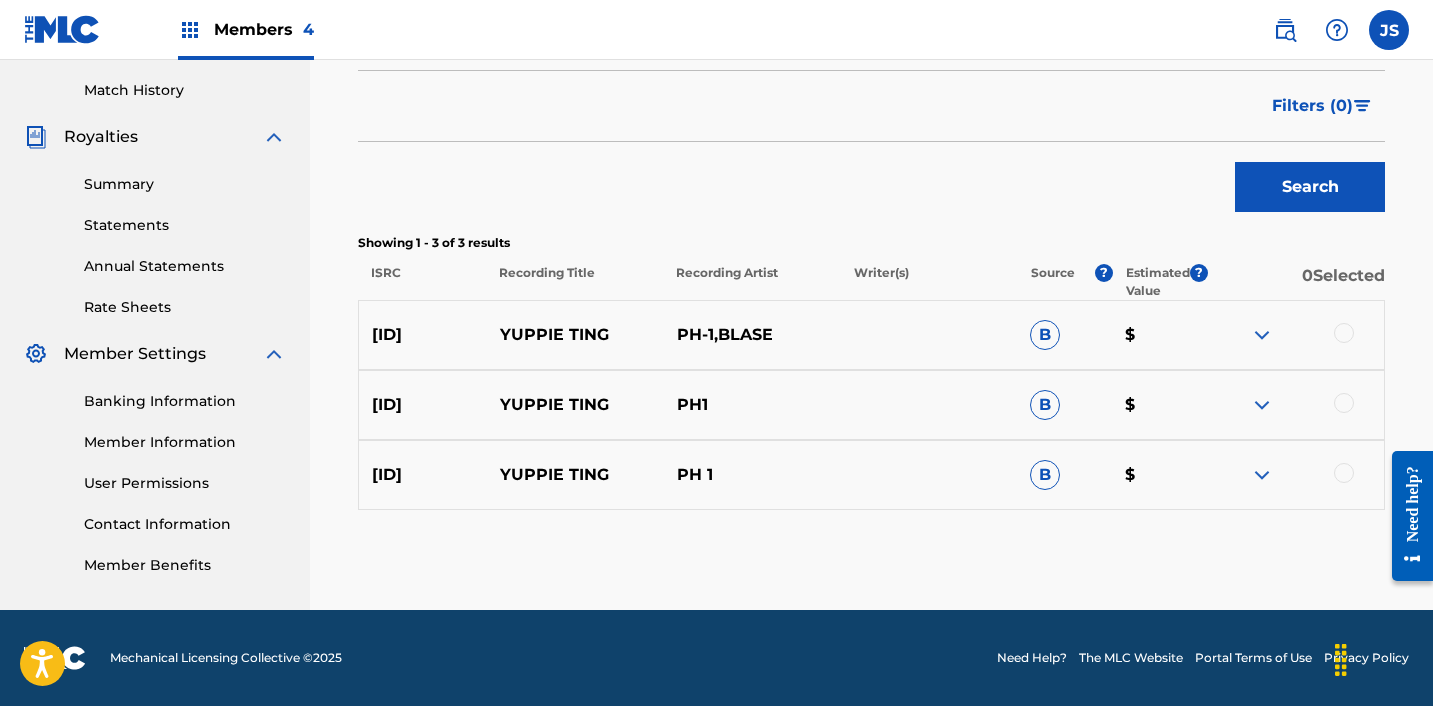 click at bounding box center (1344, 333) 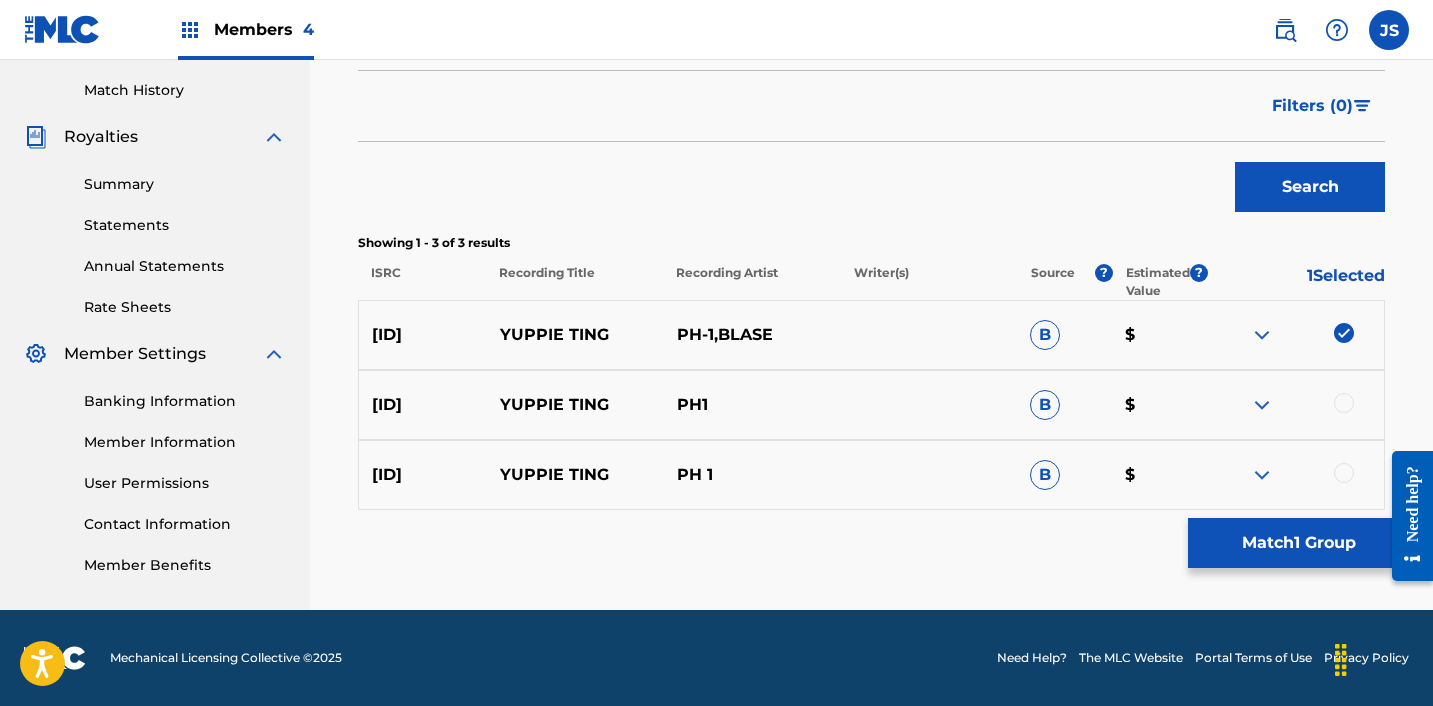 click at bounding box center [1344, 403] 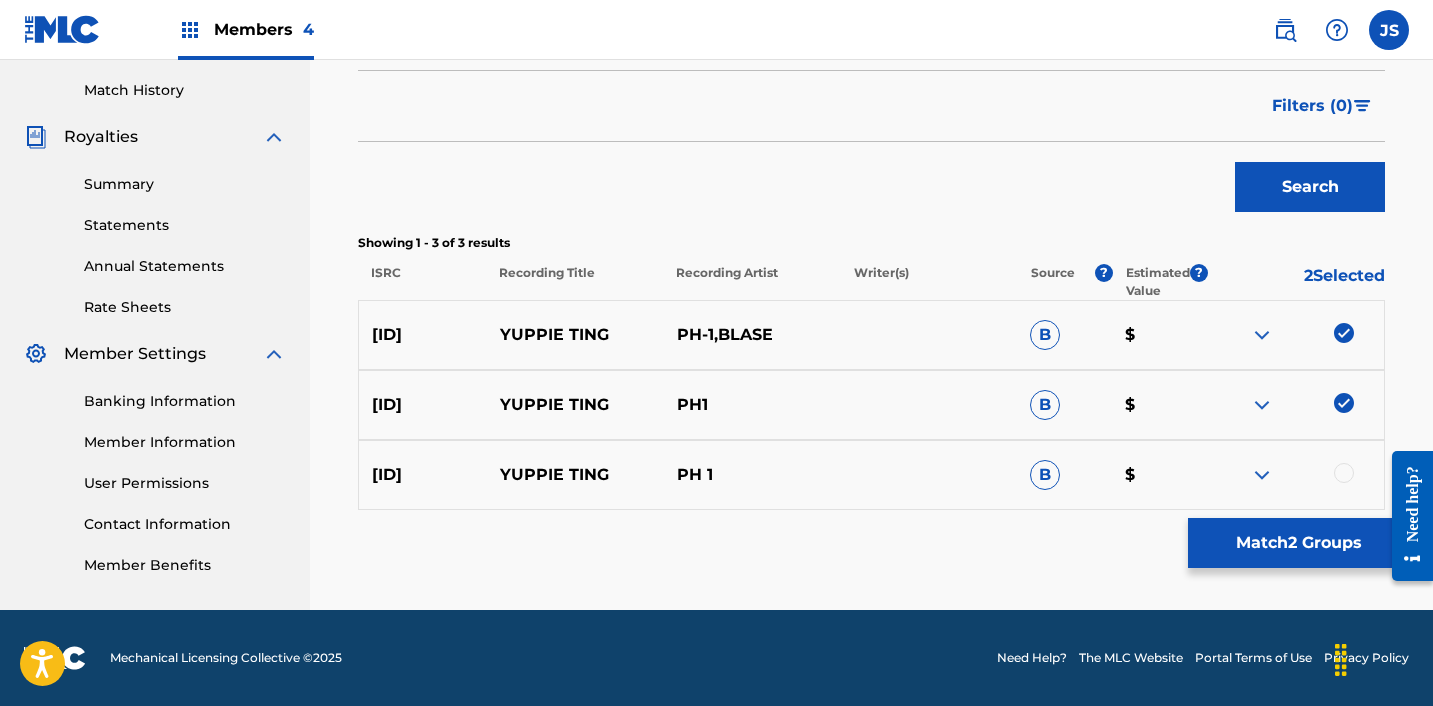 click at bounding box center [1344, 473] 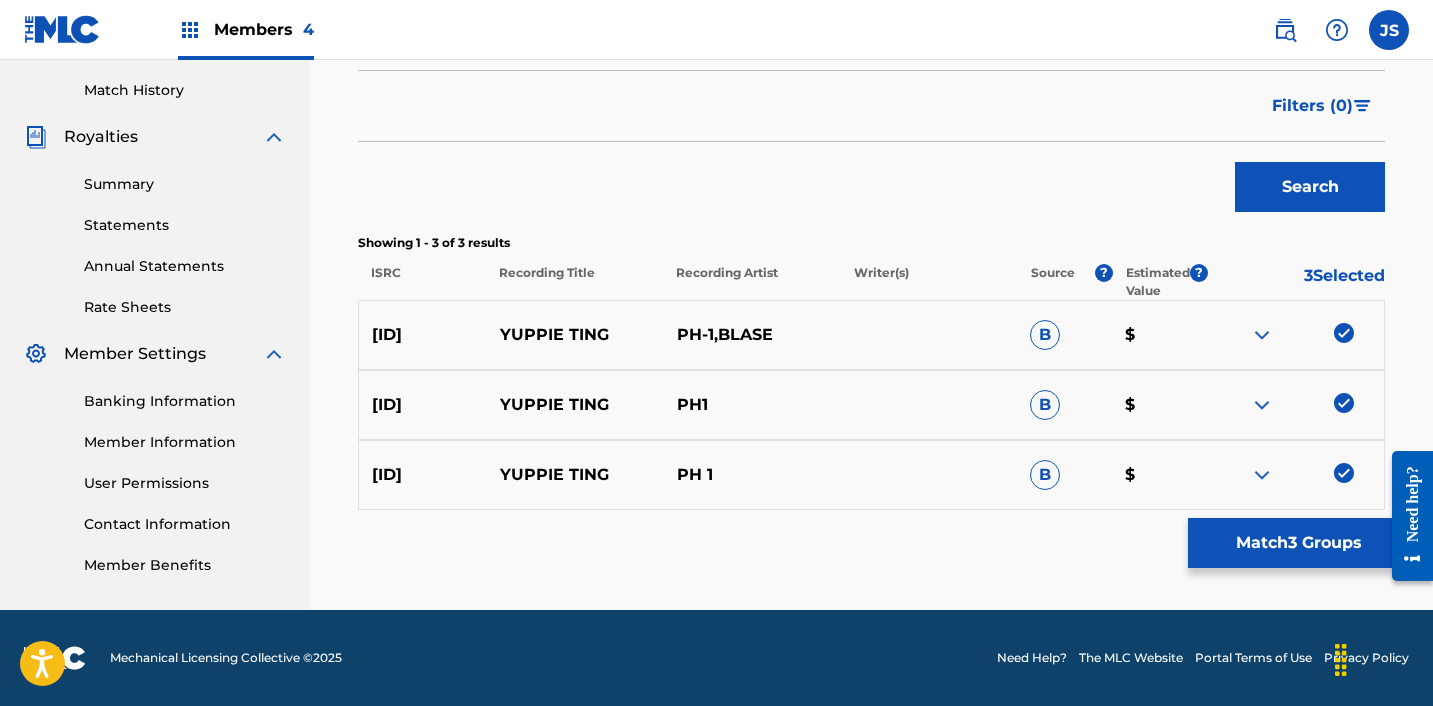 click on "Match  3 Groups" at bounding box center [1298, 543] 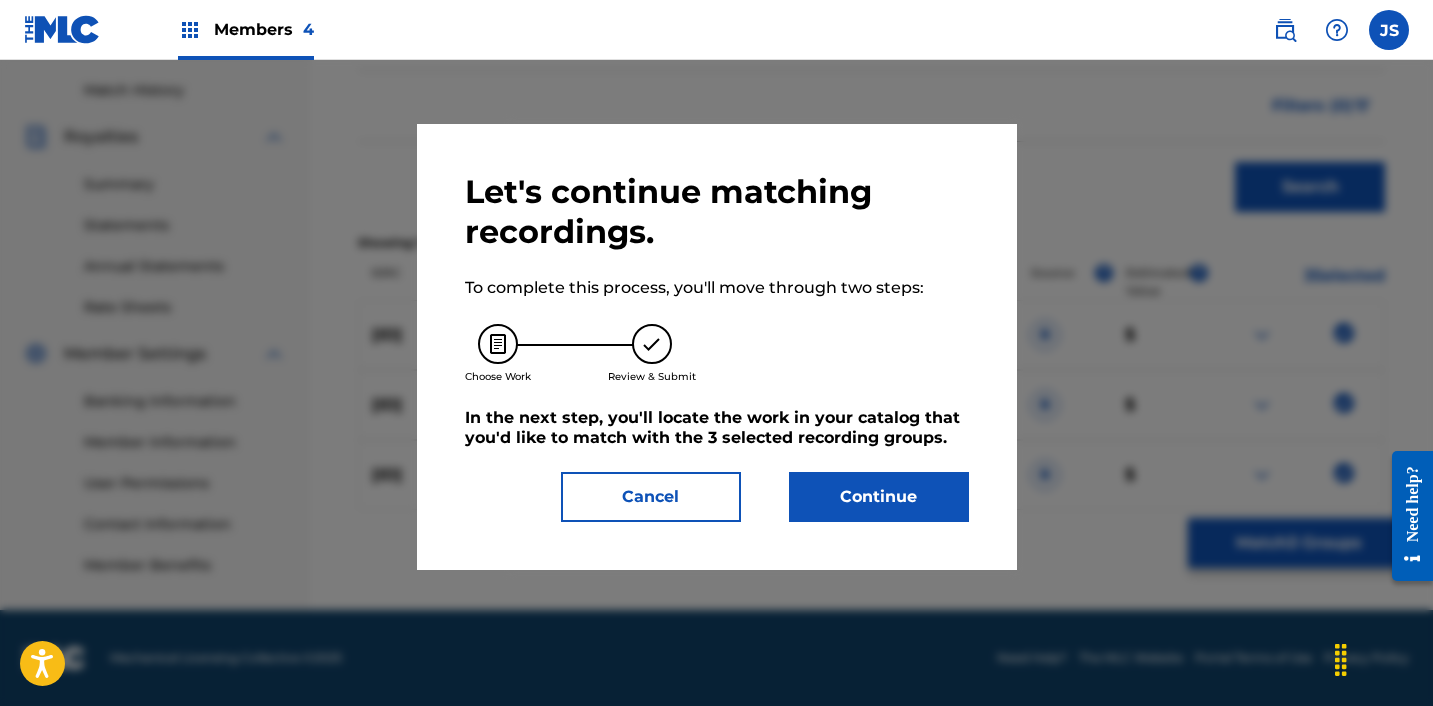 click on "Continue" at bounding box center [879, 497] 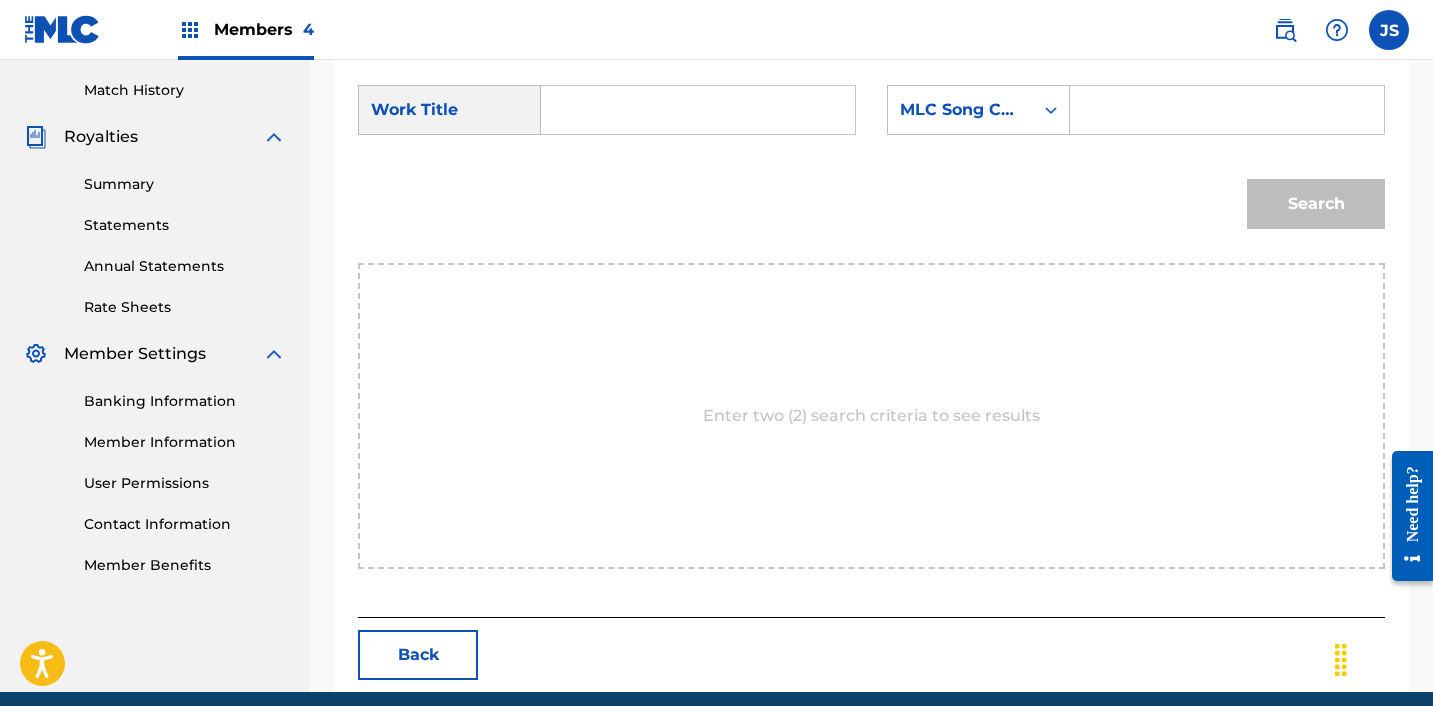 click at bounding box center (698, 110) 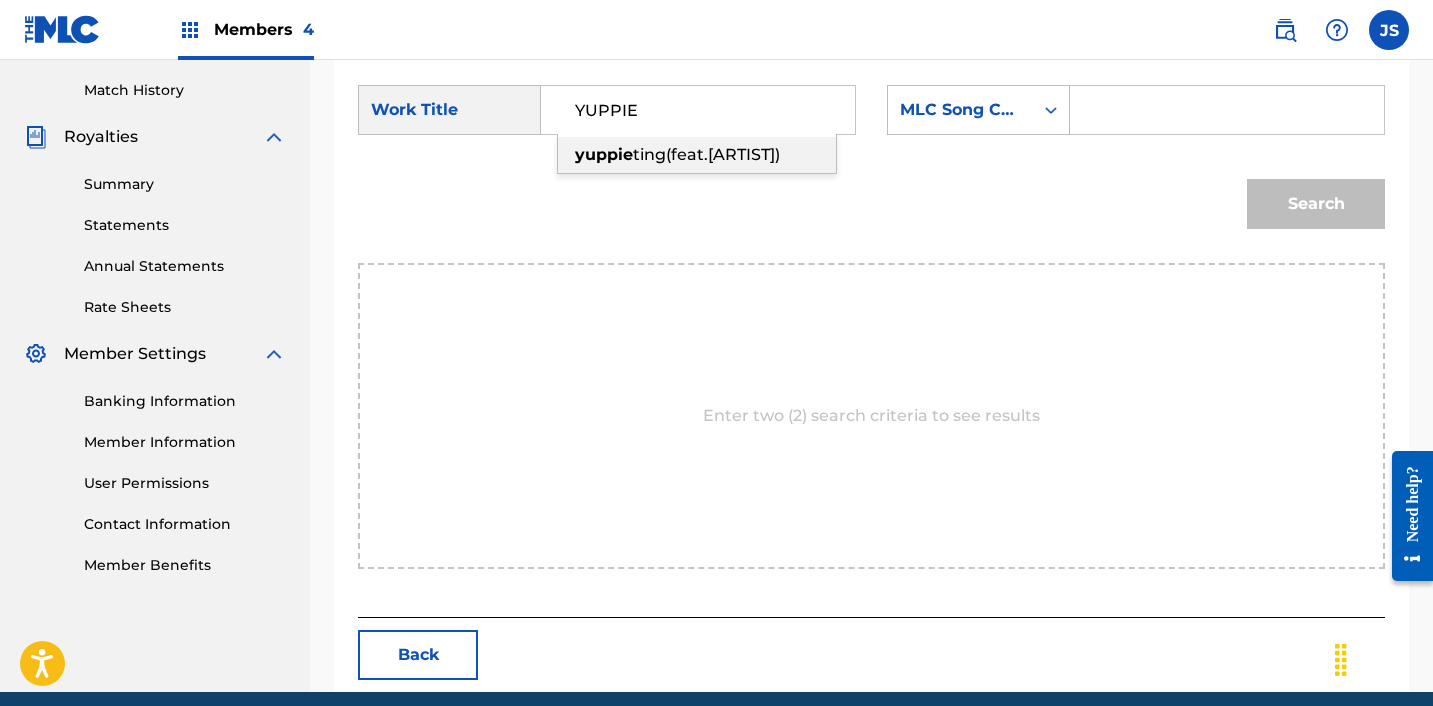 click on "ting(feat.[ARTIST])" at bounding box center [706, 154] 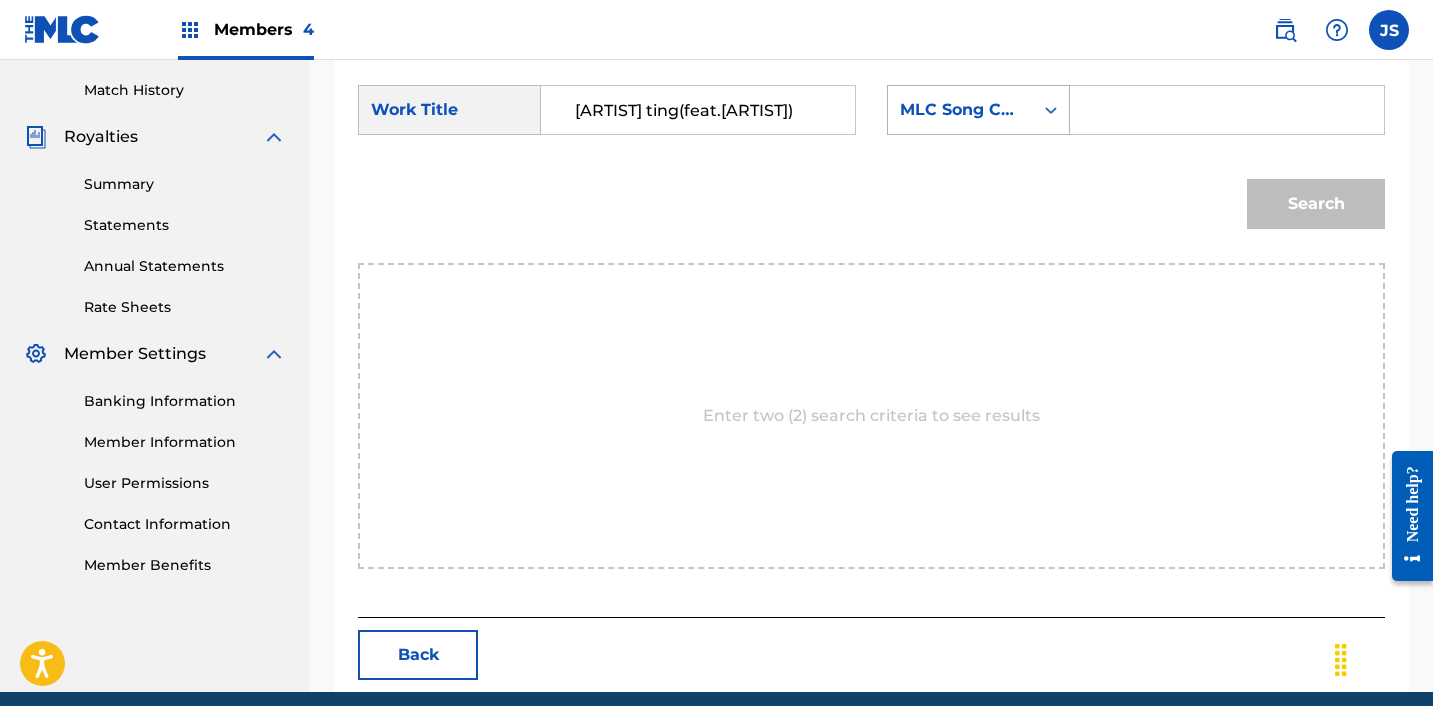 click on "MLC Song Code" at bounding box center (960, 110) 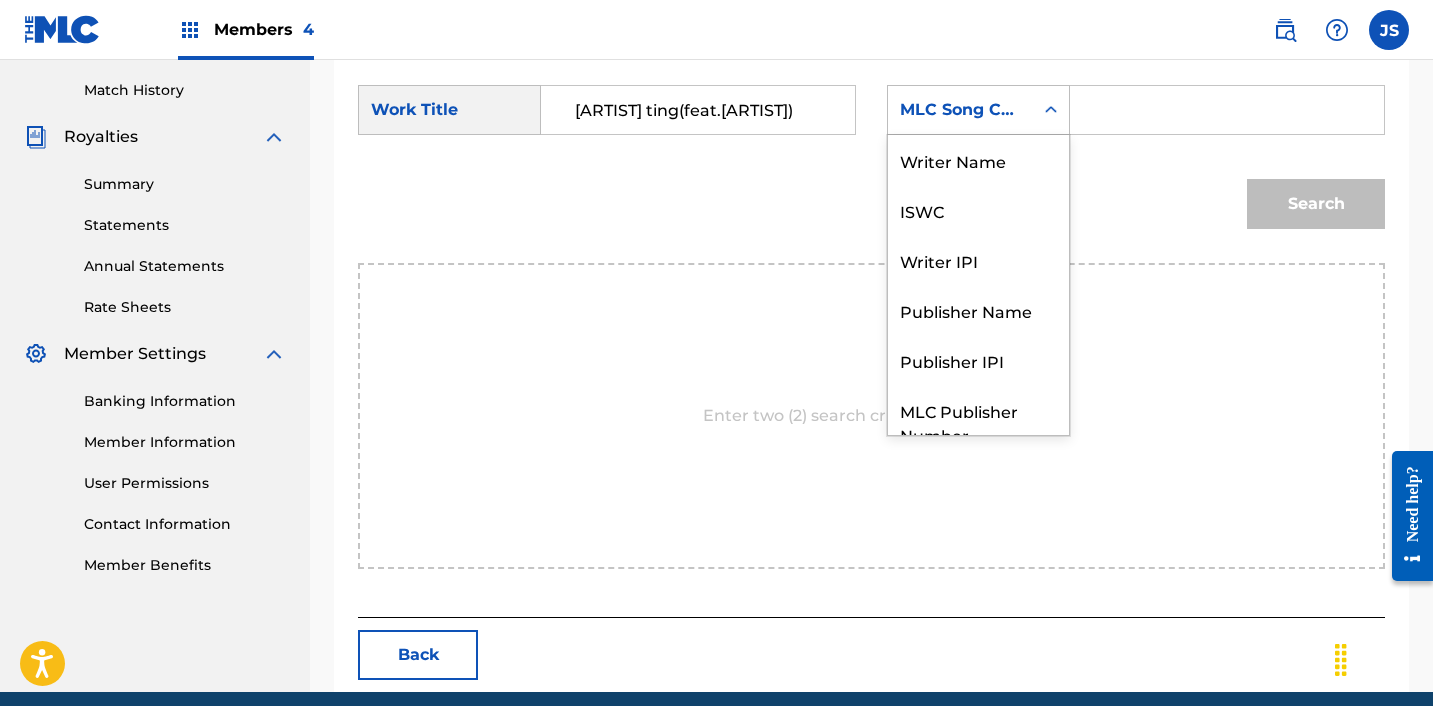 scroll, scrollTop: 74, scrollLeft: 0, axis: vertical 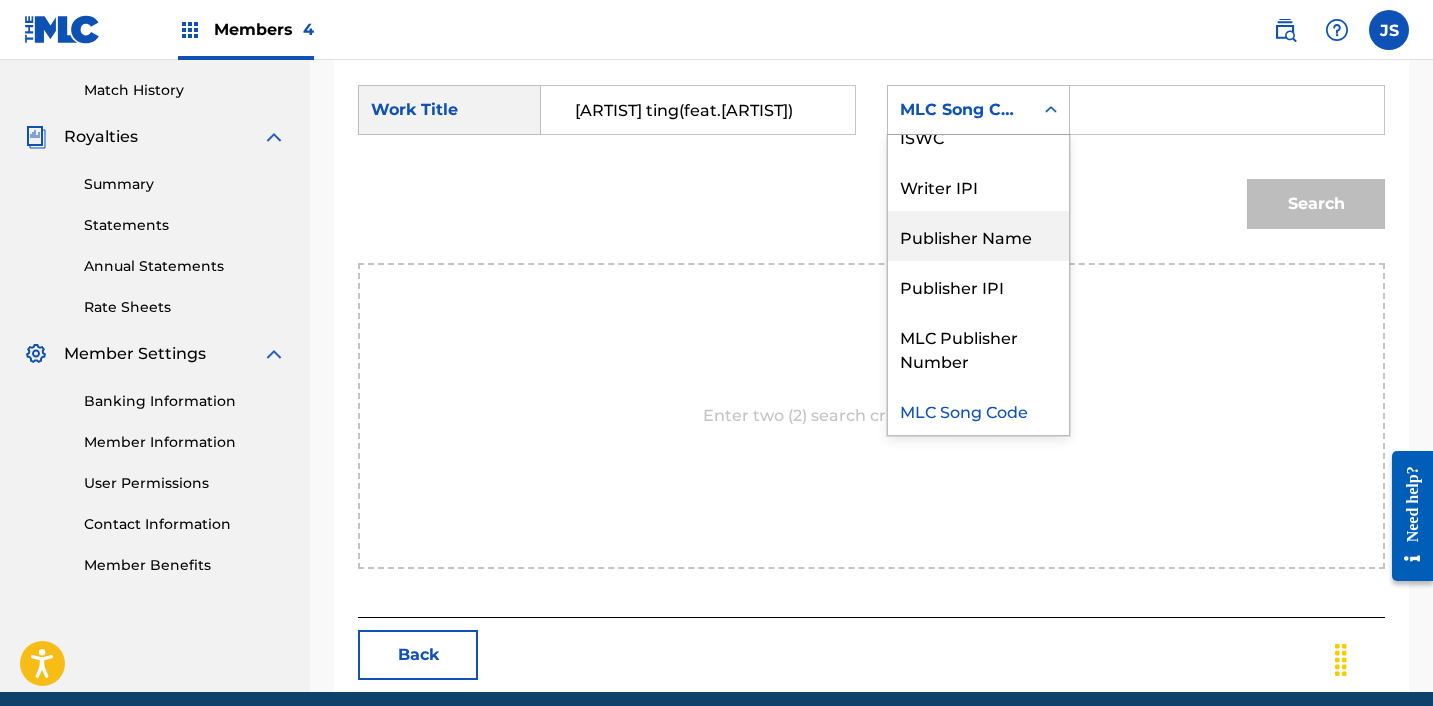 click on "Publisher Name" at bounding box center (978, 236) 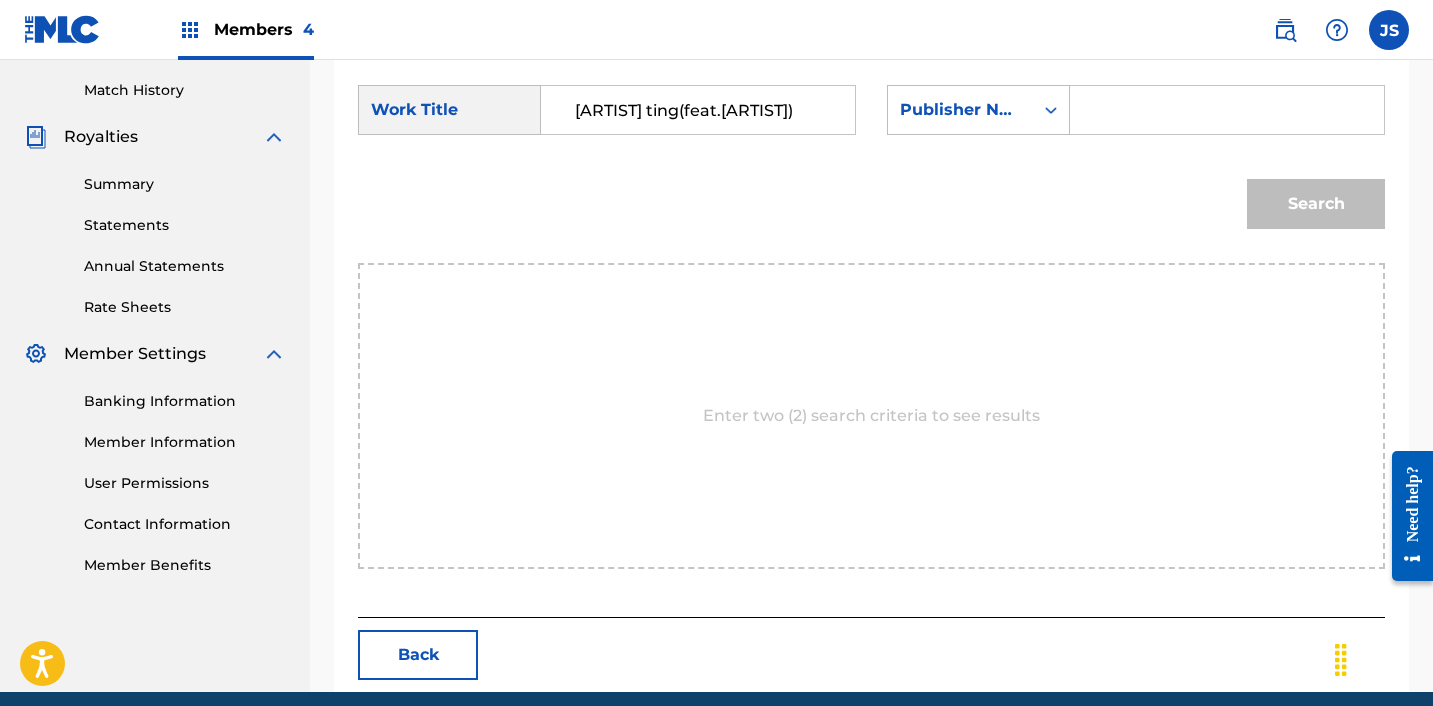 click at bounding box center (1227, 110) 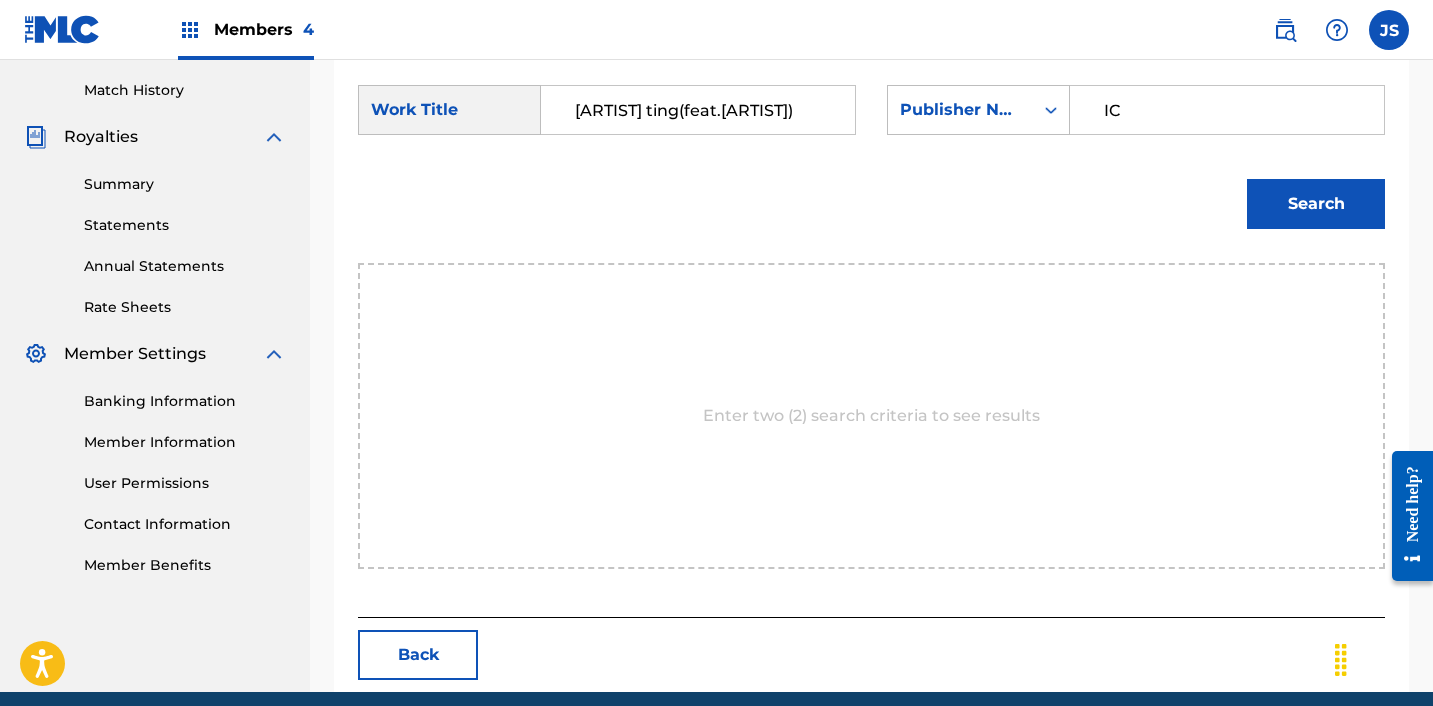 type on "ICHUTUS" 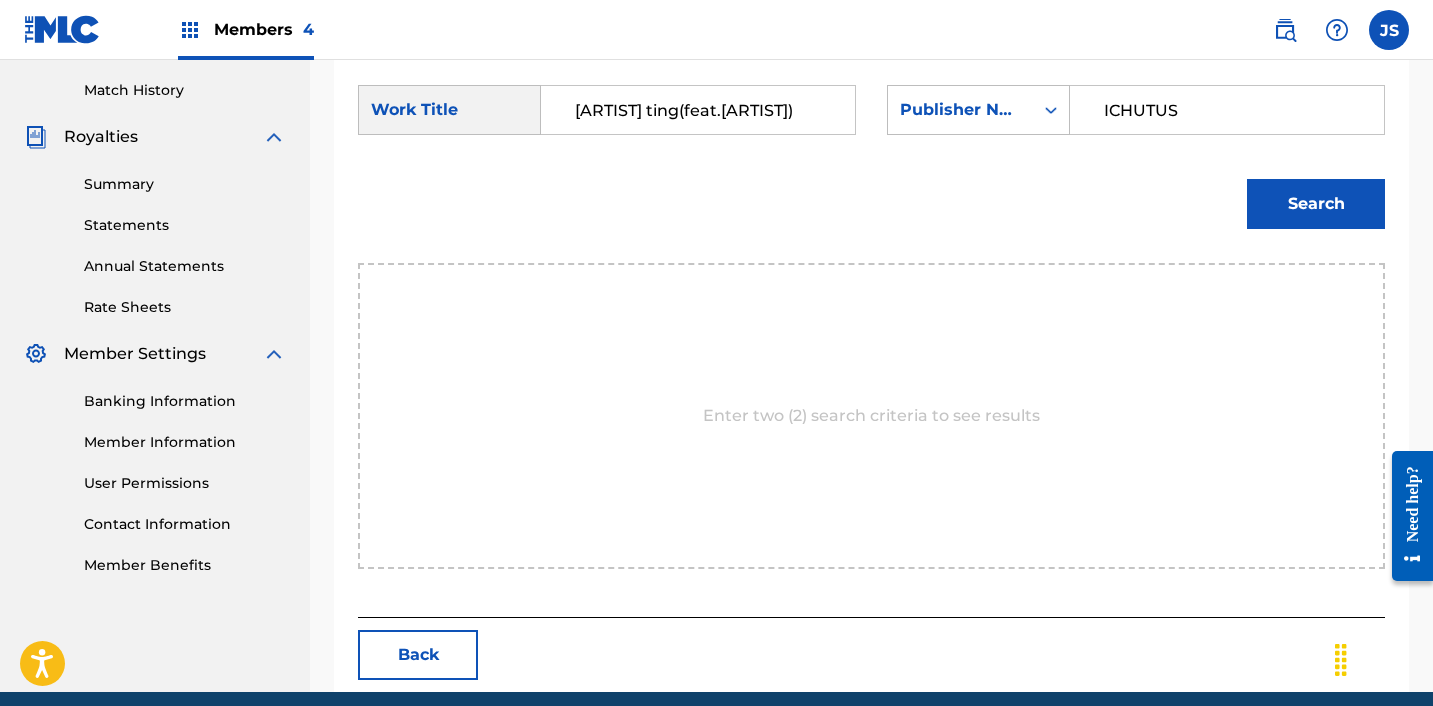 click on "Search" at bounding box center (1316, 204) 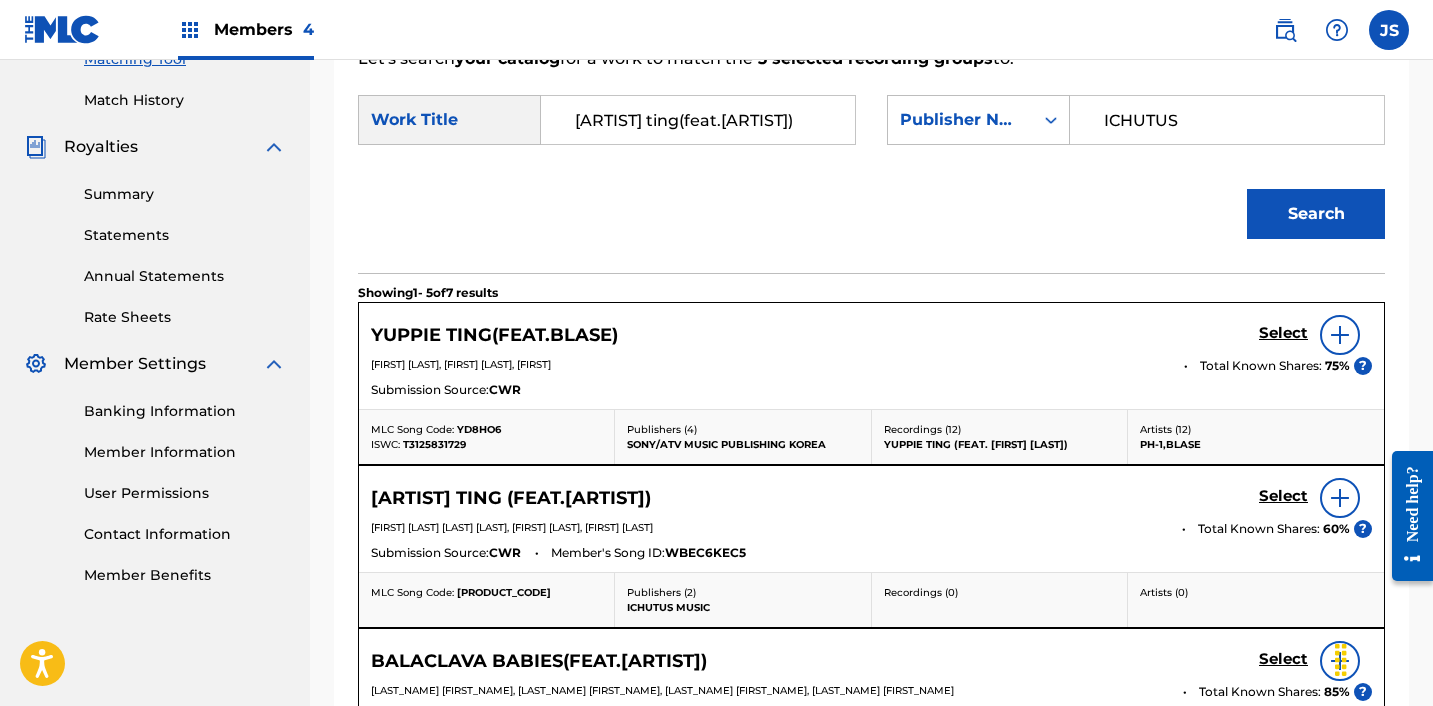 scroll, scrollTop: 544, scrollLeft: 0, axis: vertical 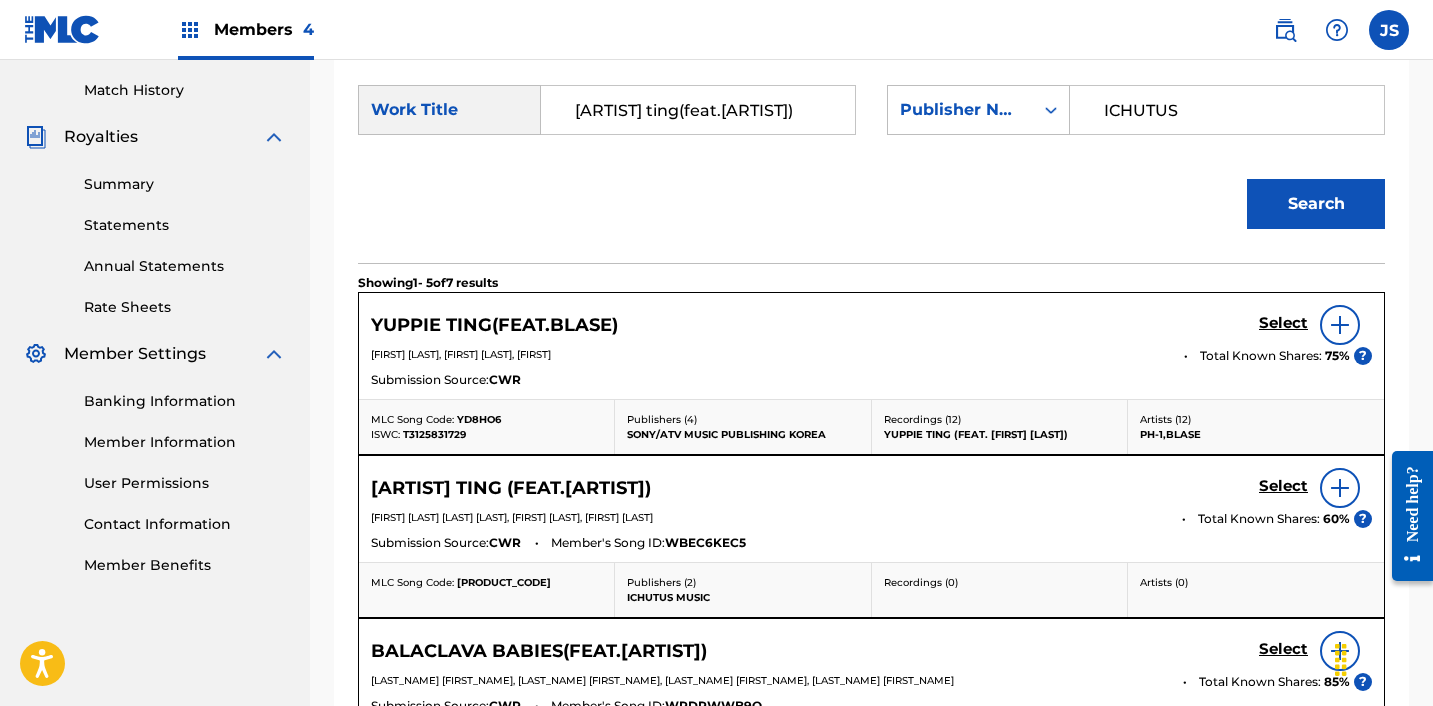 click on "Select" at bounding box center (1283, 323) 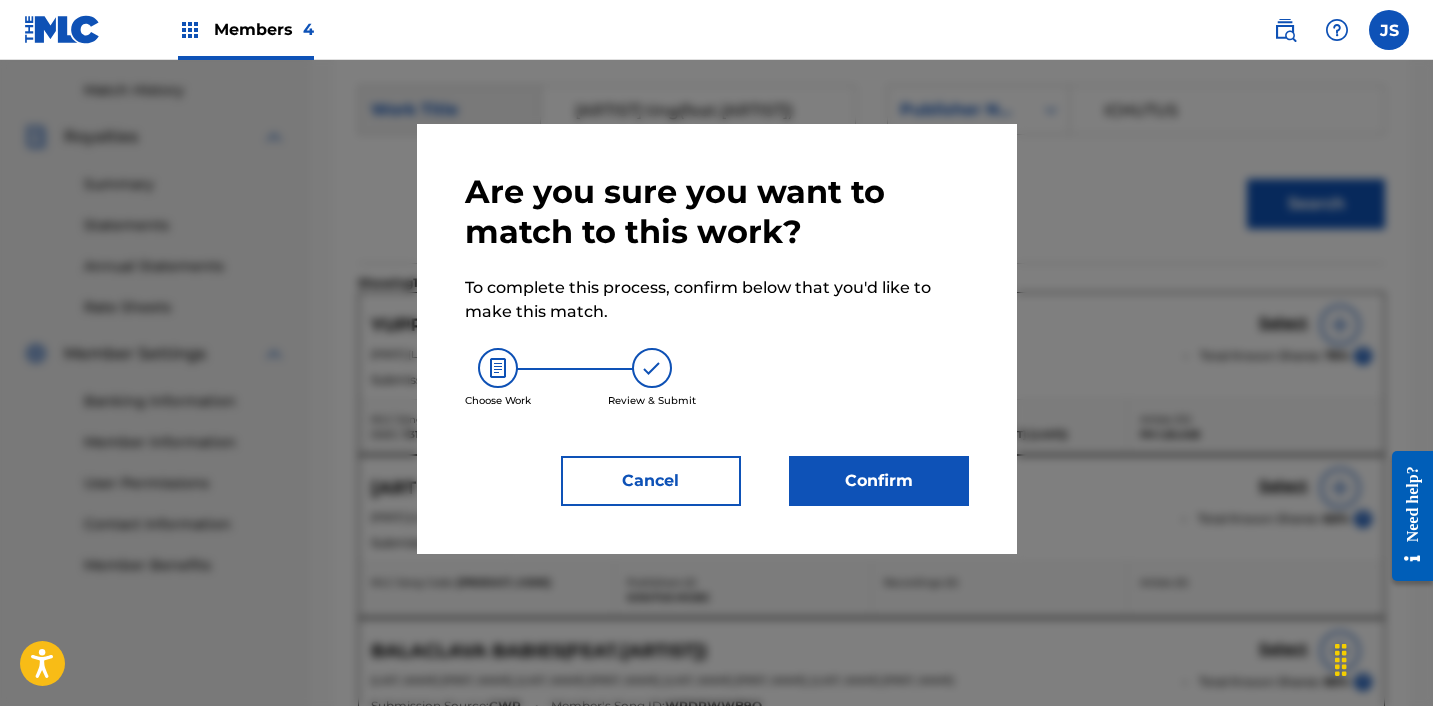 click on "Confirm" at bounding box center (879, 481) 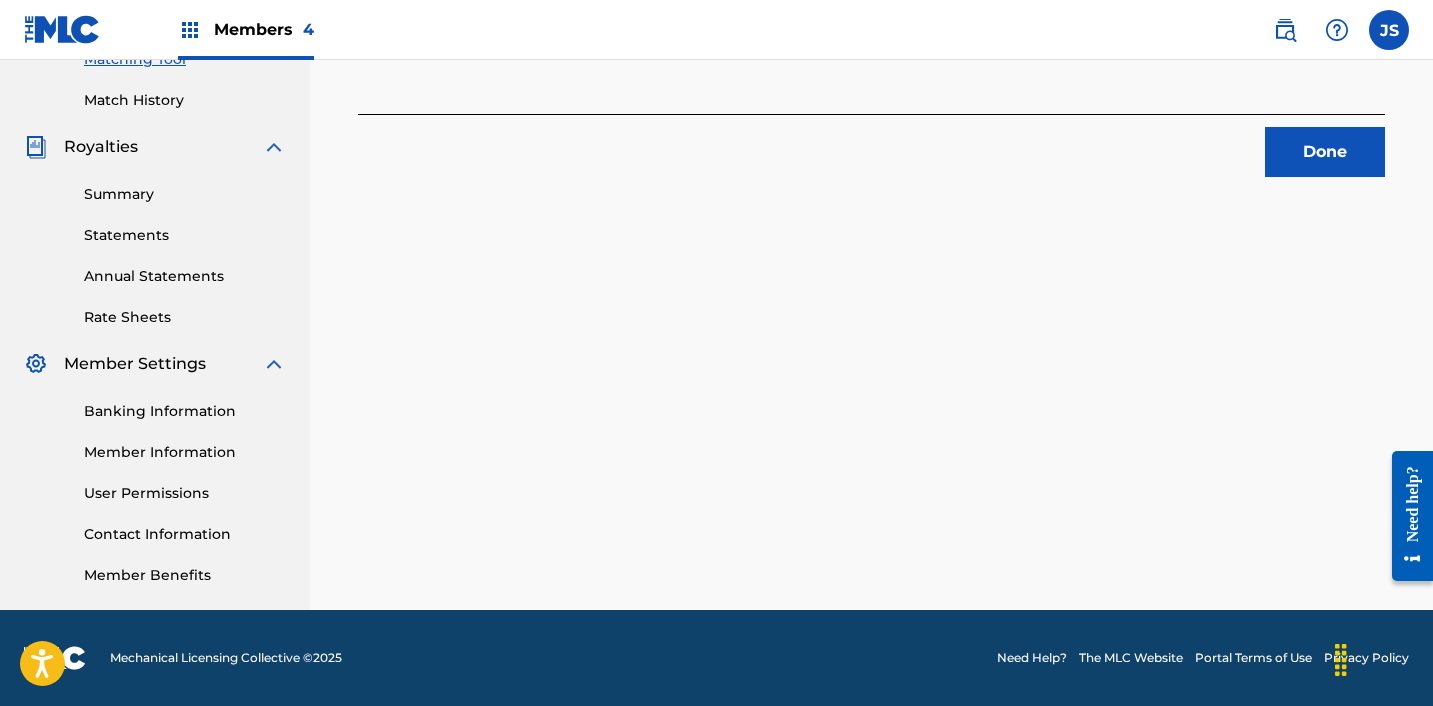 click on "Done" at bounding box center (1325, 152) 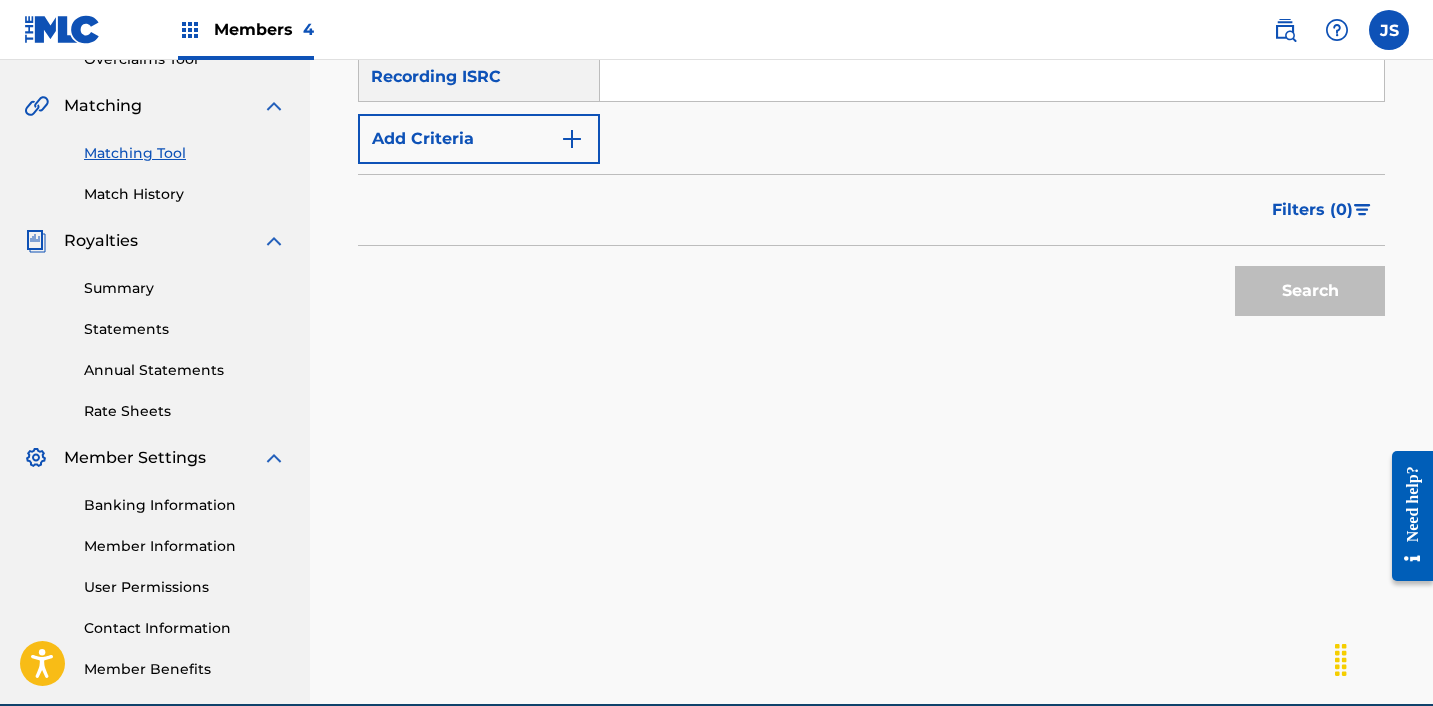 scroll, scrollTop: 426, scrollLeft: 0, axis: vertical 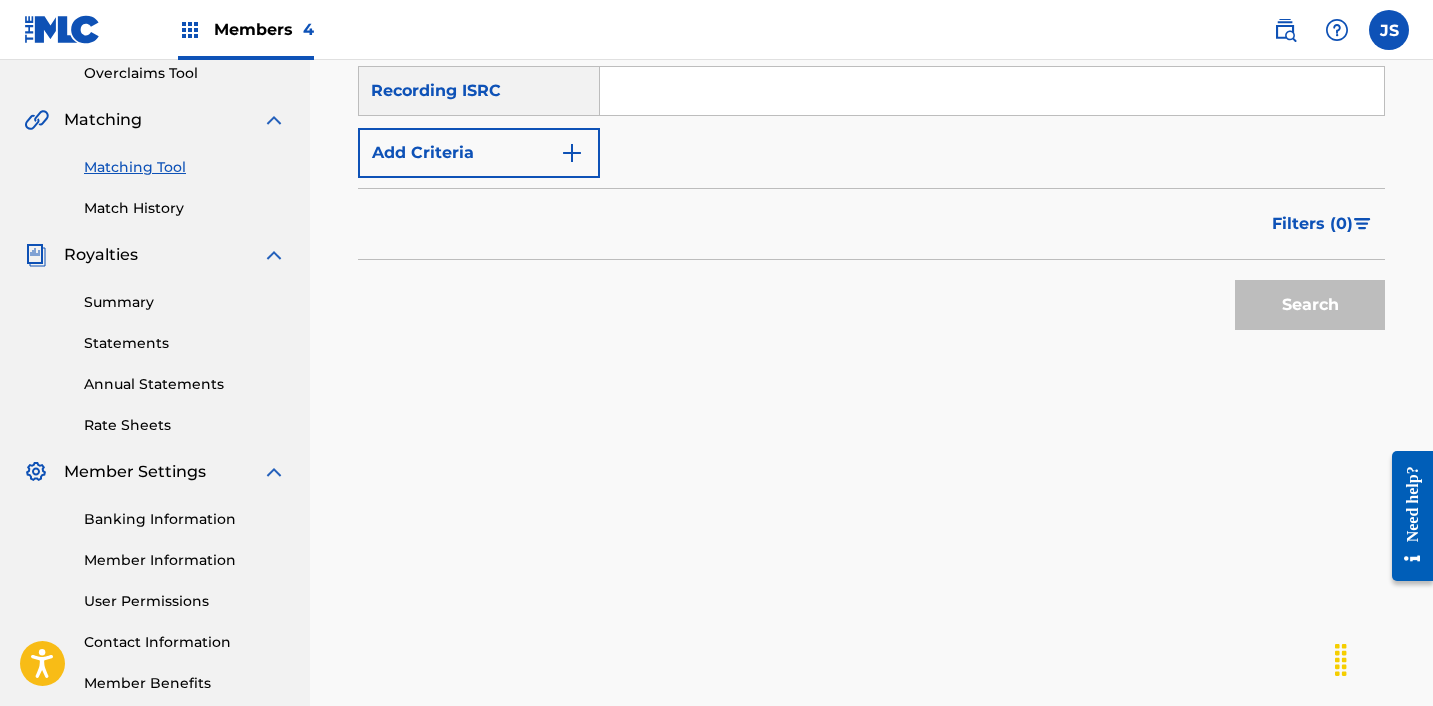 click at bounding box center (992, 91) 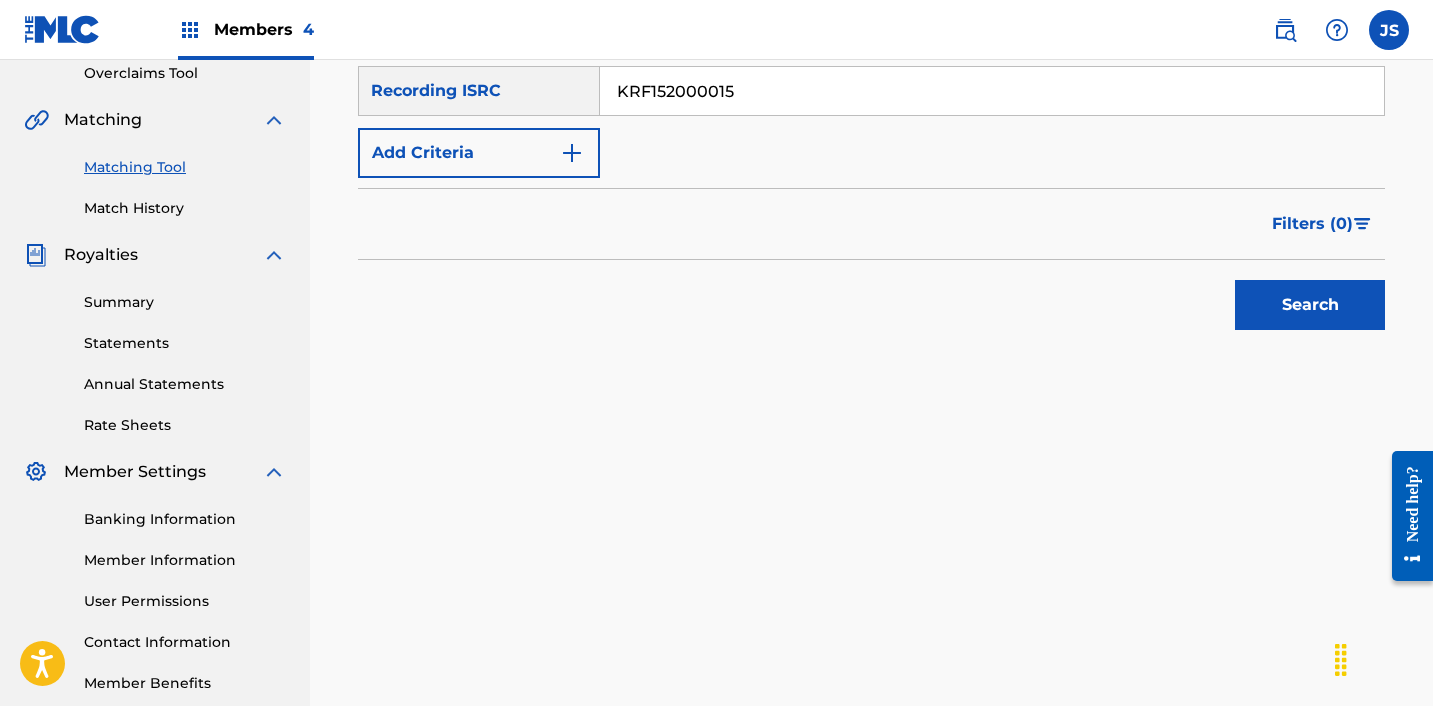 type on "KRF152000015" 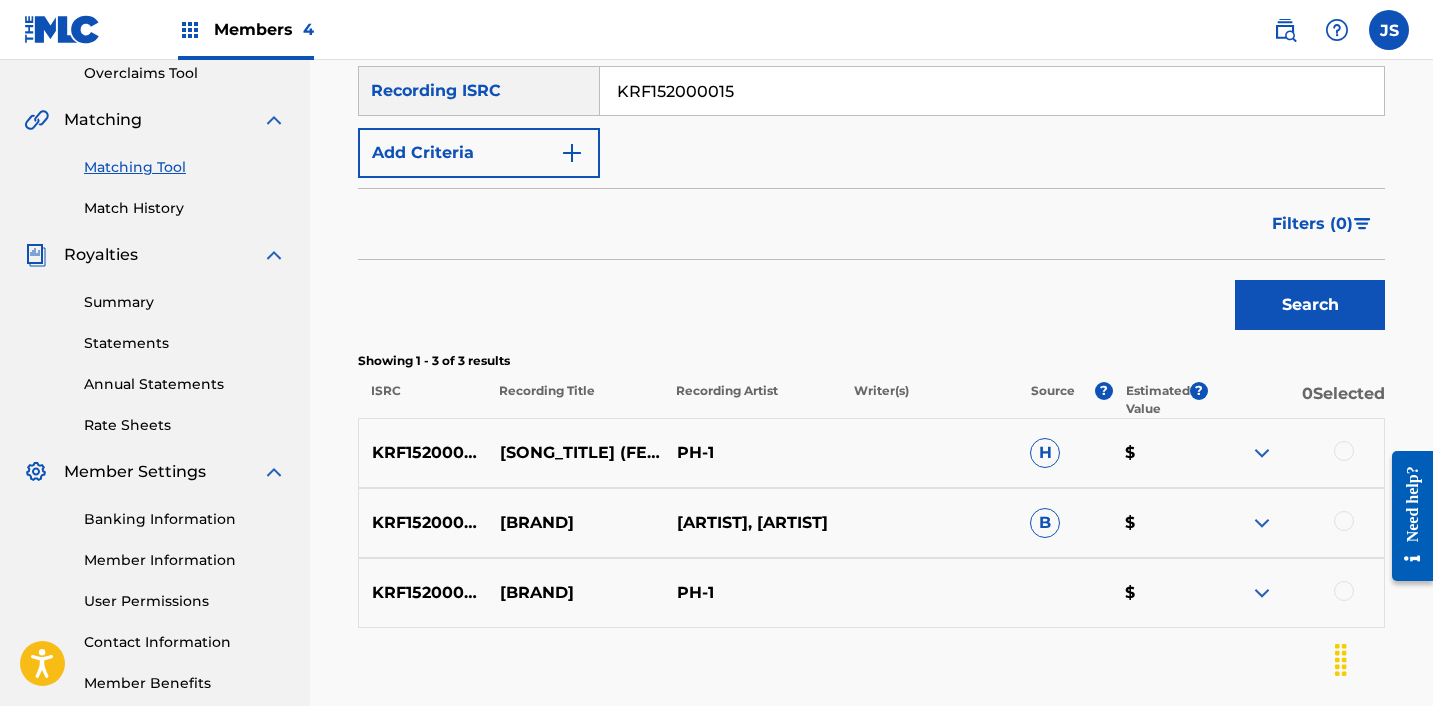 click at bounding box center [1344, 451] 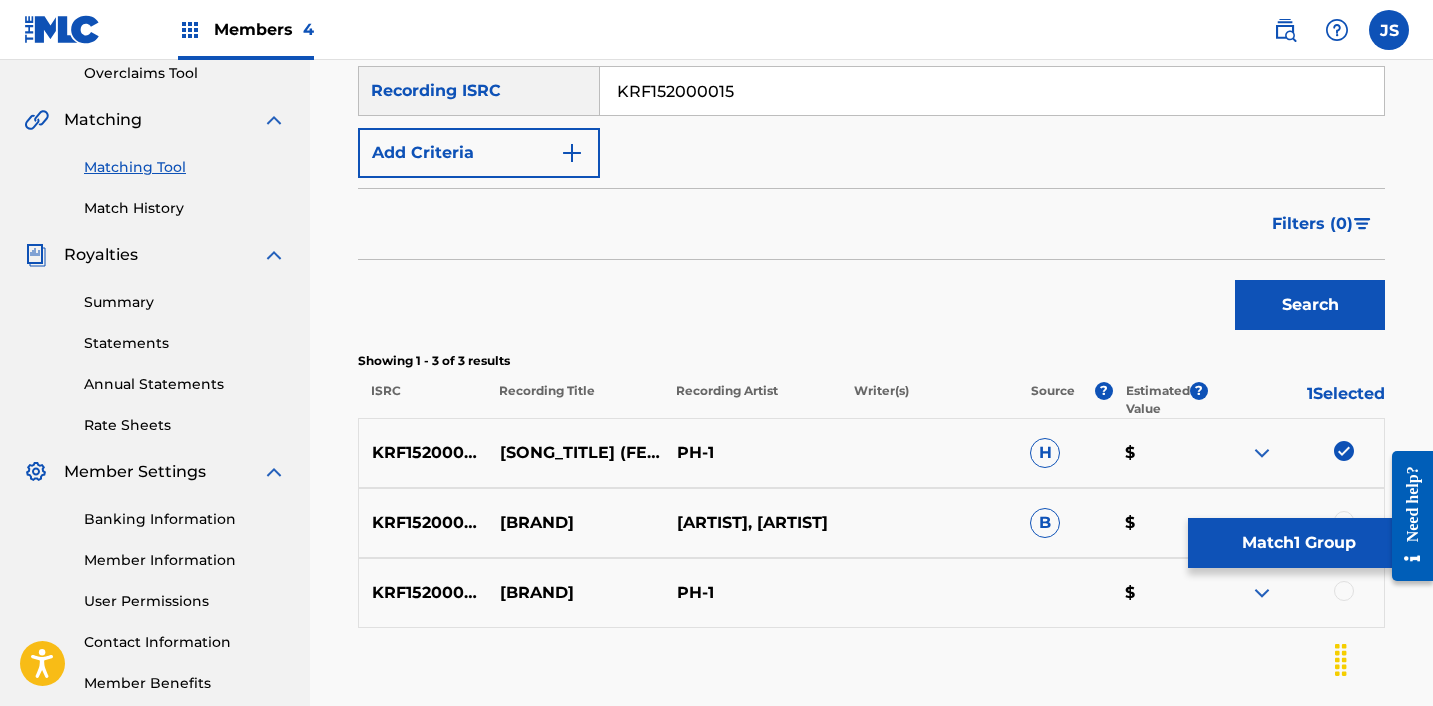 click at bounding box center [1344, 521] 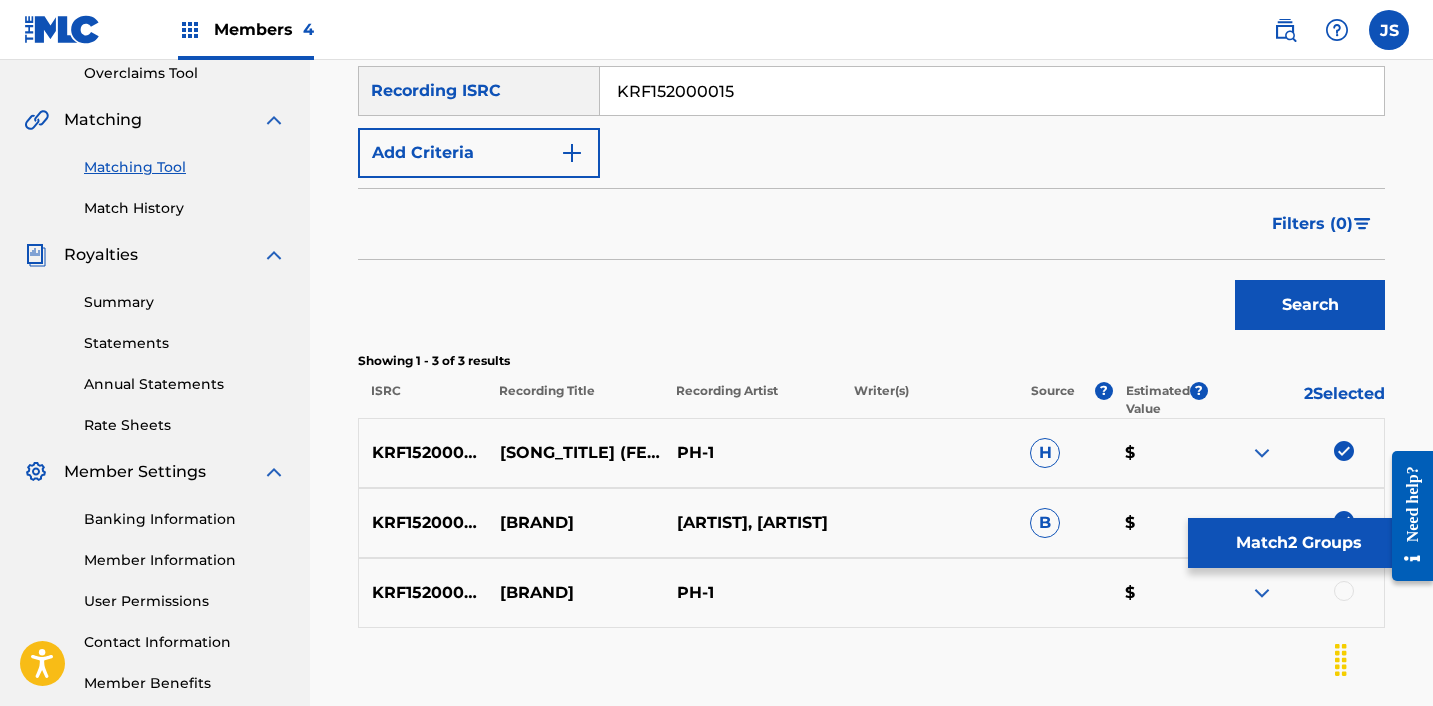click at bounding box center [1295, 593] 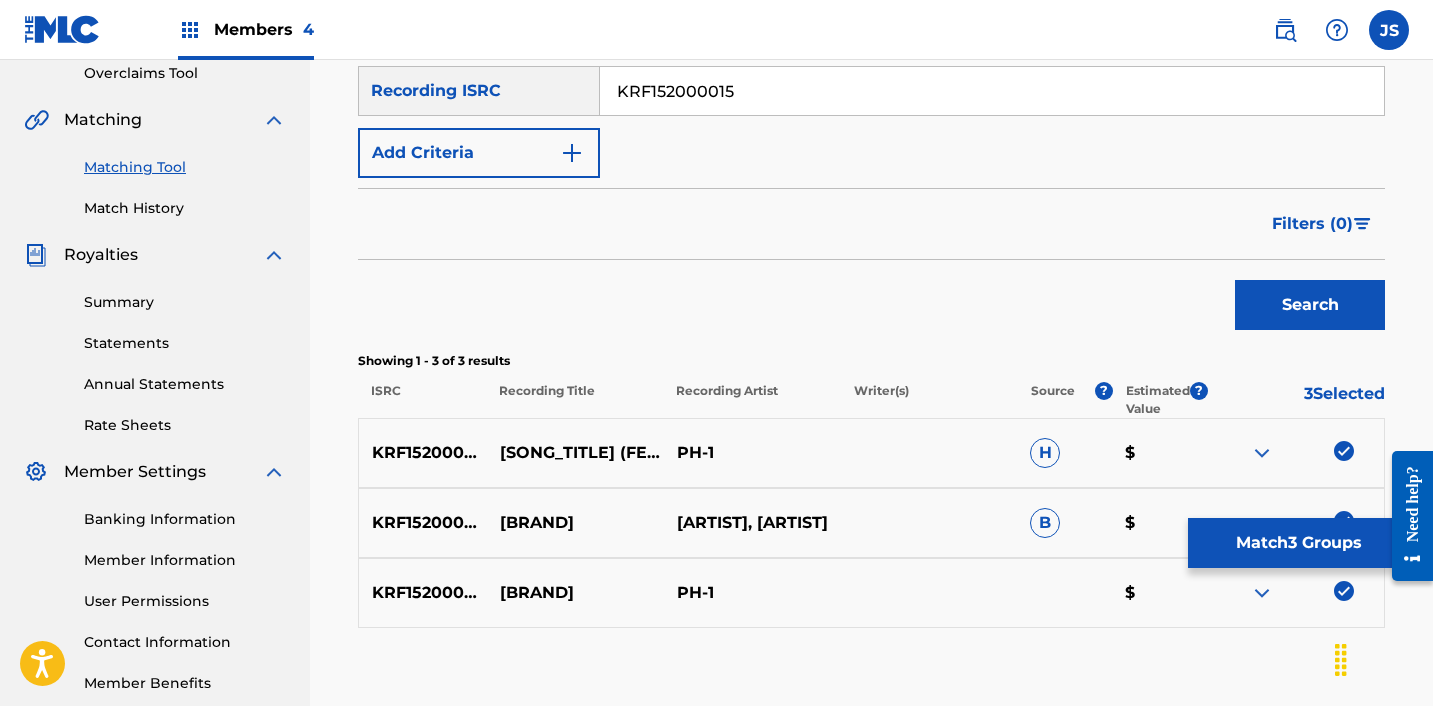 click on "Match  3 Groups" at bounding box center (1298, 543) 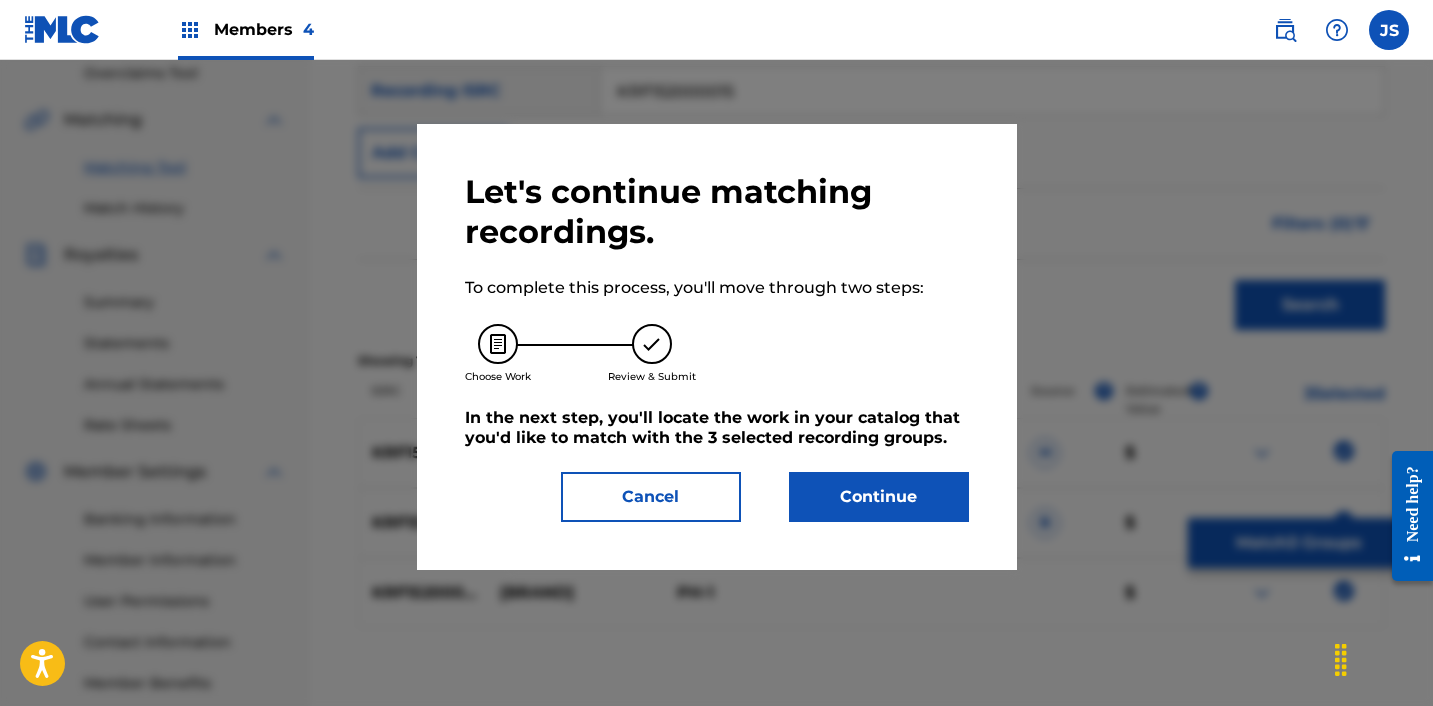 click on "Continue" at bounding box center (879, 497) 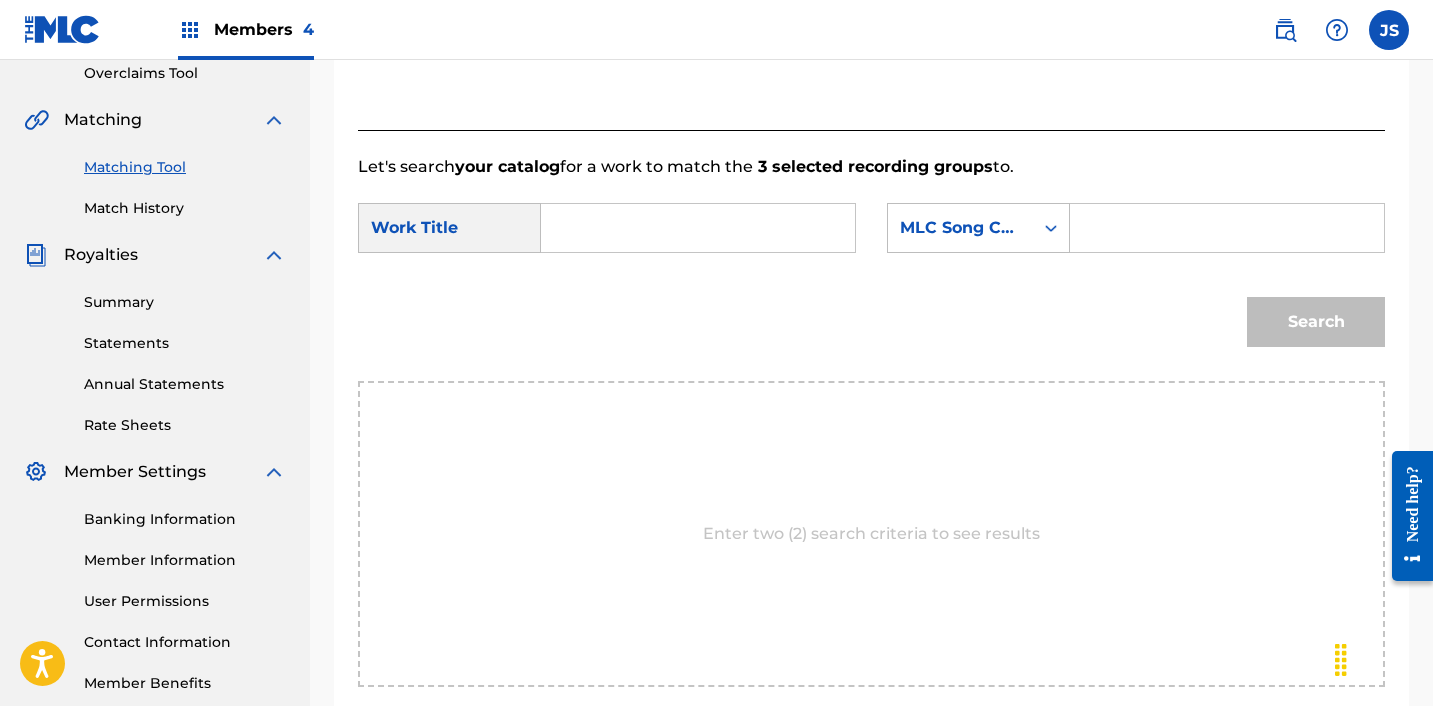 click at bounding box center (698, 228) 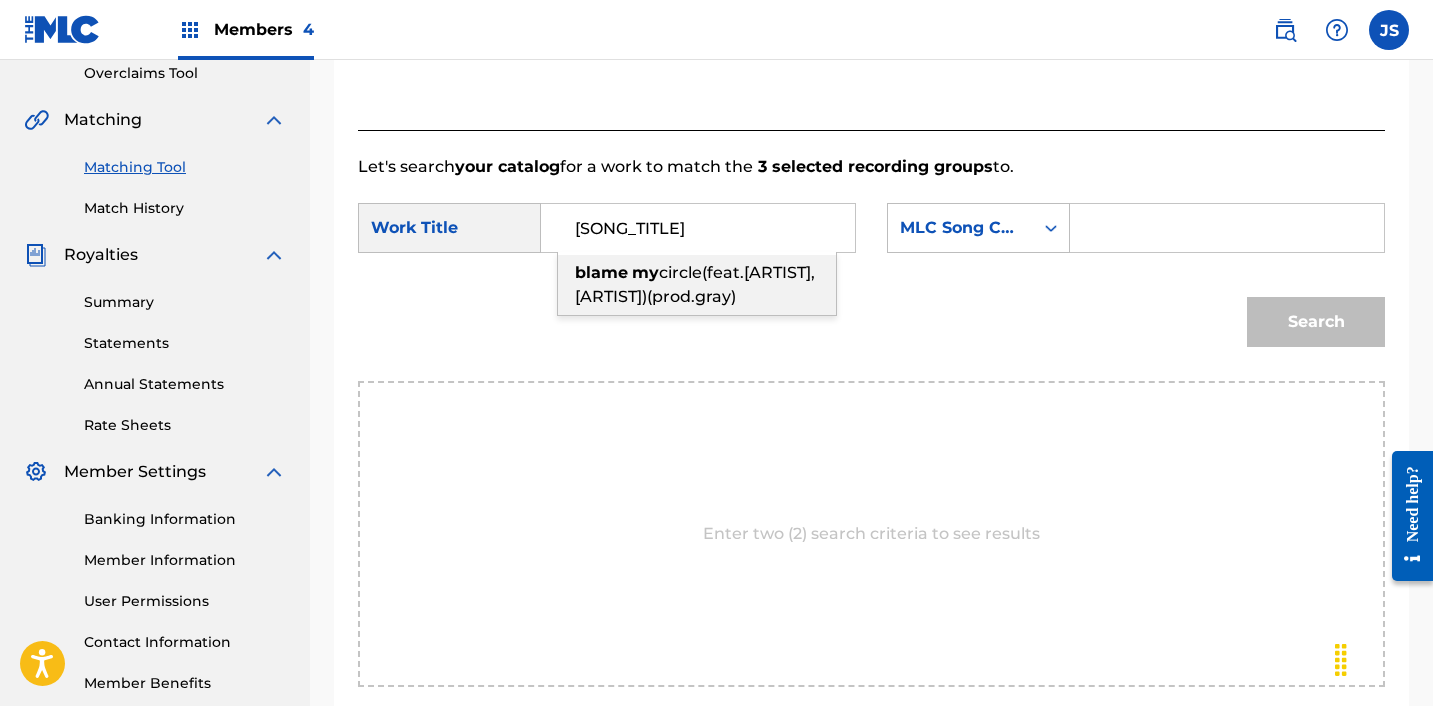click on "blame my circle(feat.[ARTIST],[ARTIST])(prod.gray)" at bounding box center (697, 285) 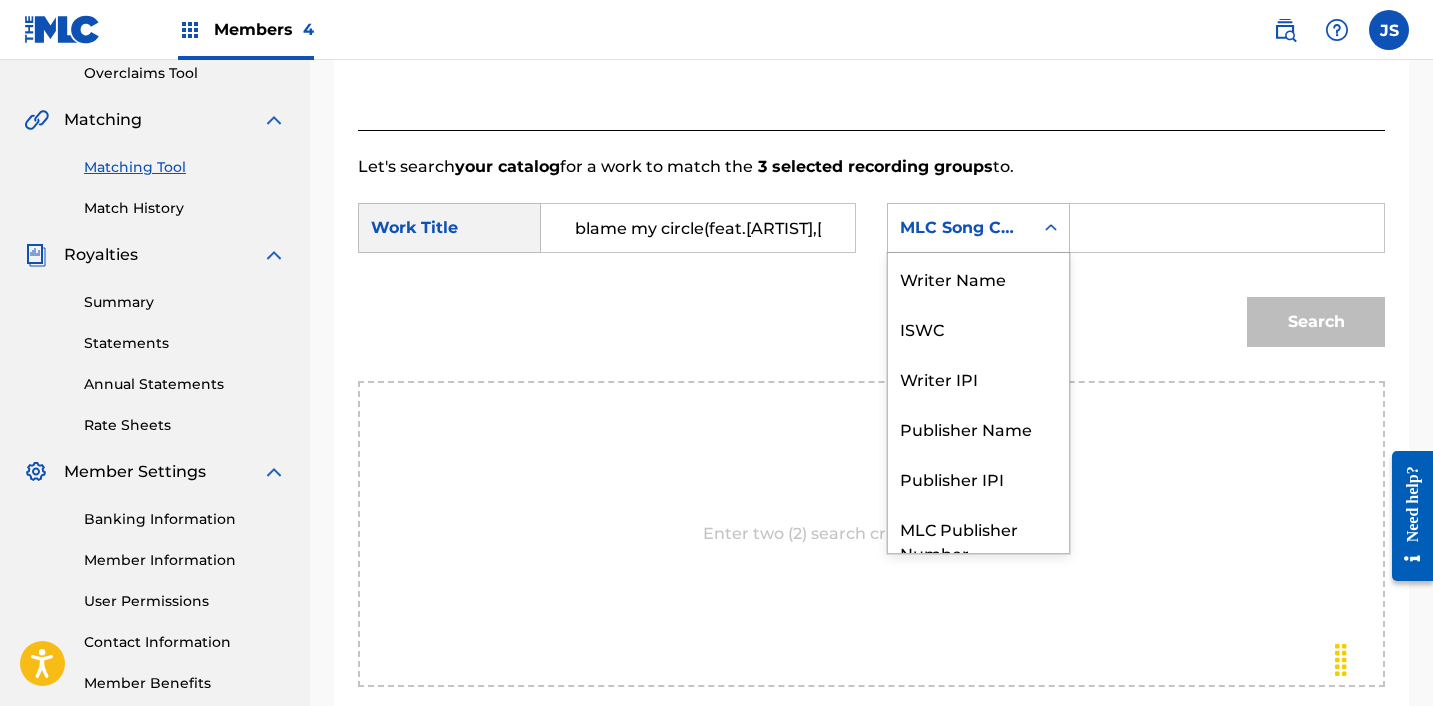 click on "MLC Song Code" at bounding box center [960, 228] 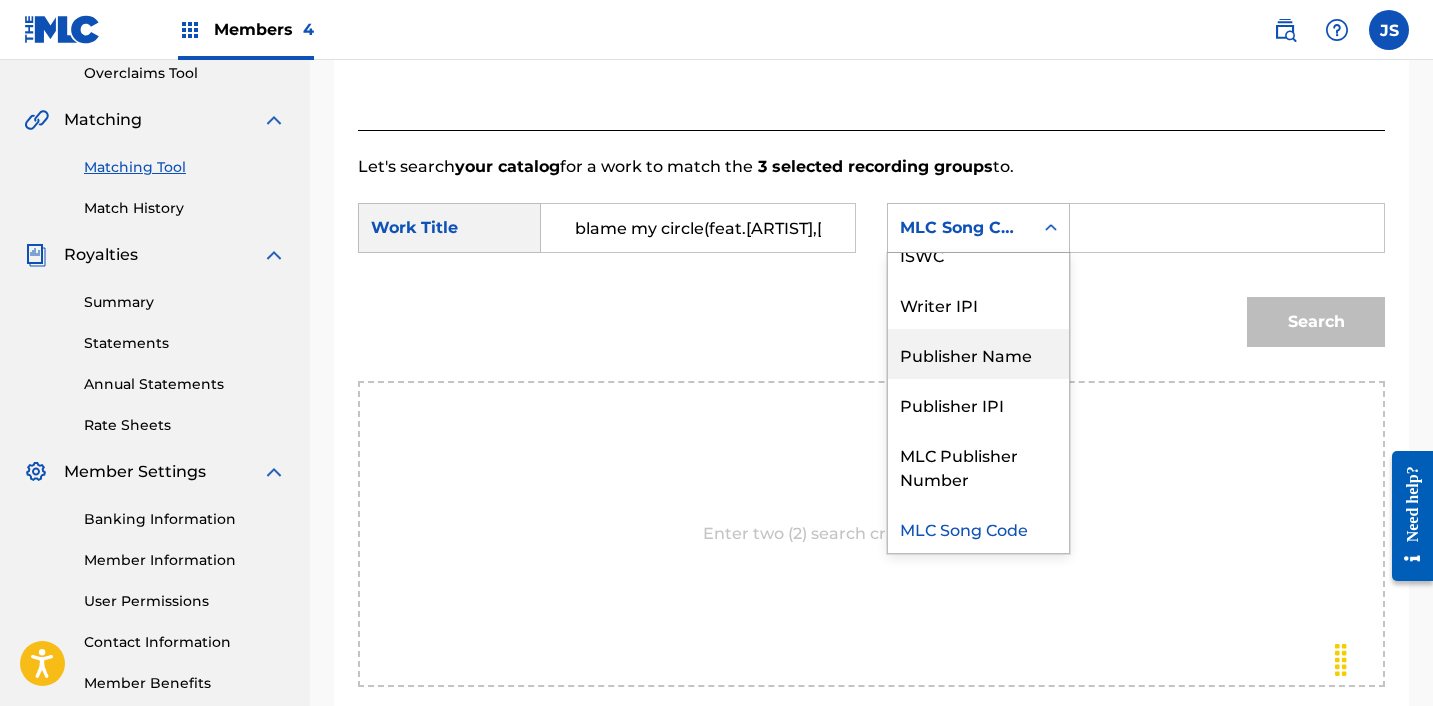 click on "Publisher Name" at bounding box center [978, 354] 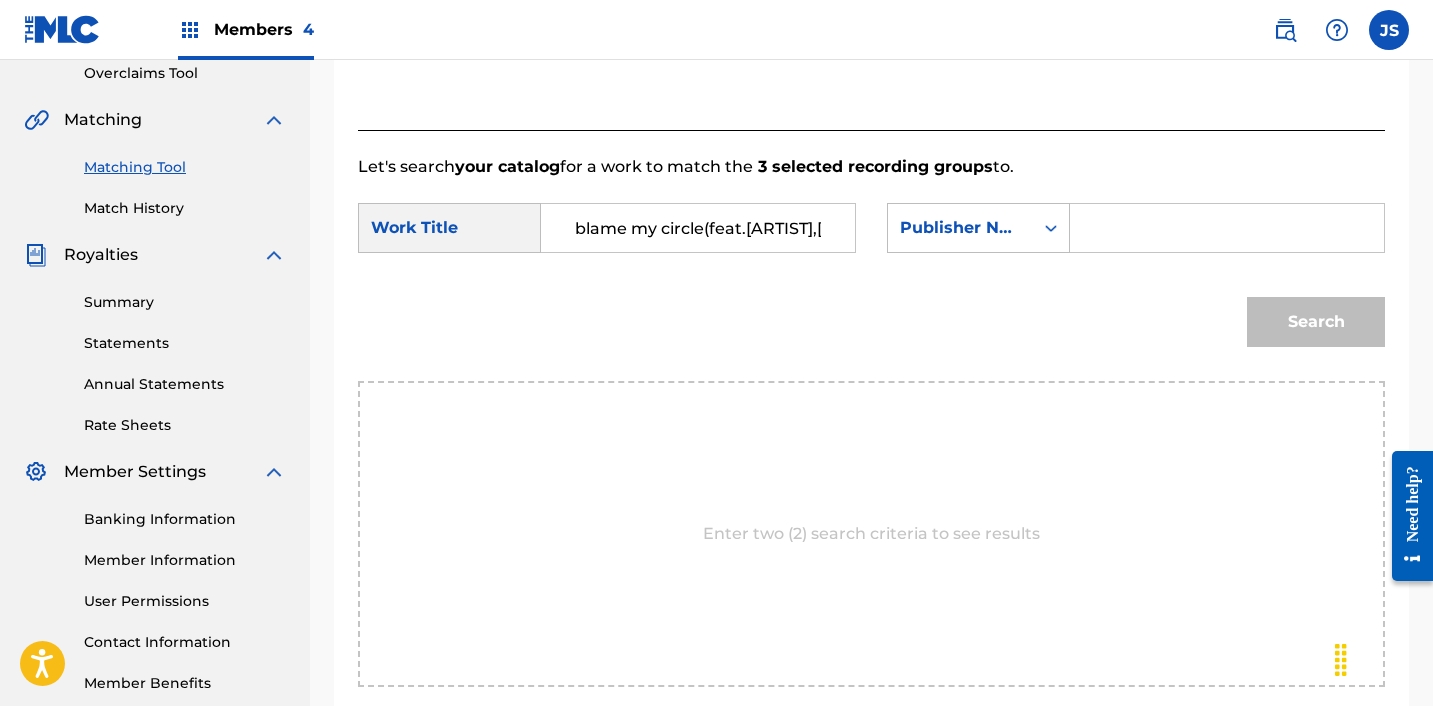 click at bounding box center (1227, 228) 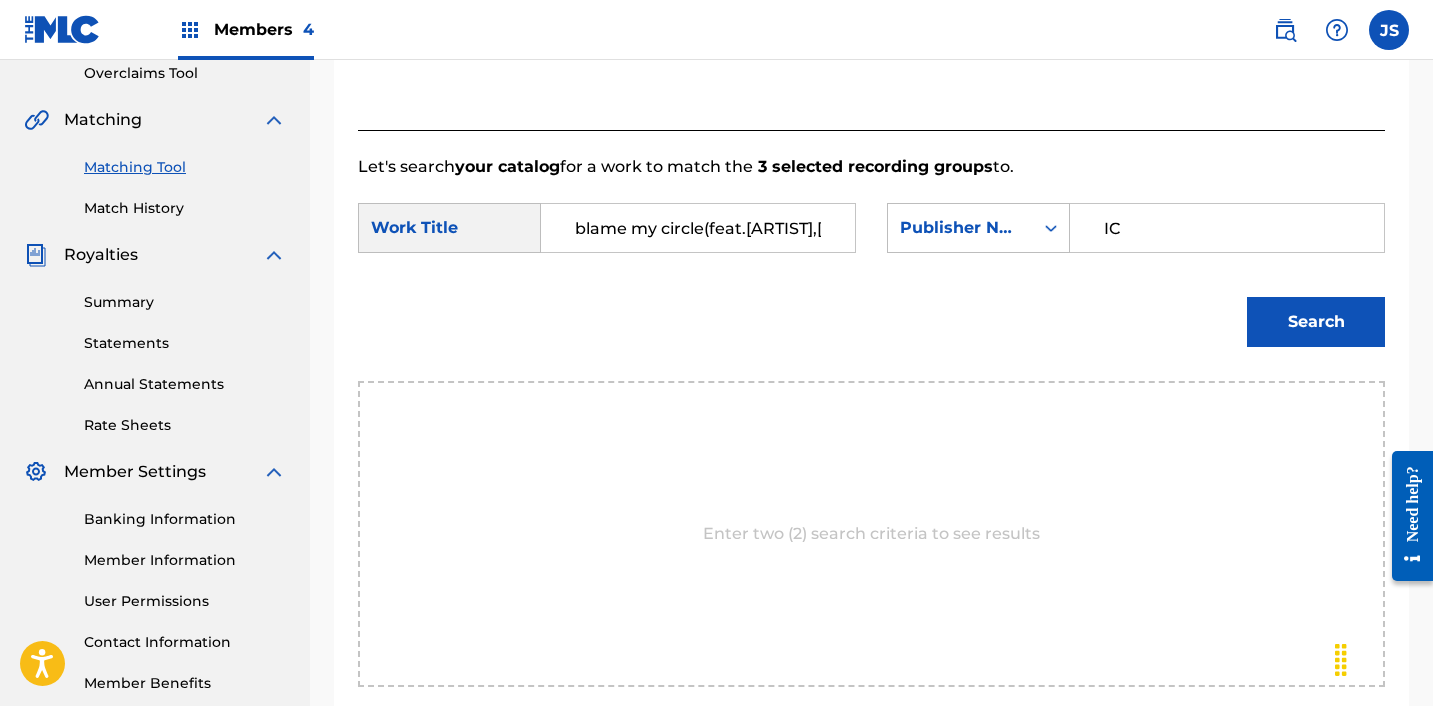type on "ICHUTUS" 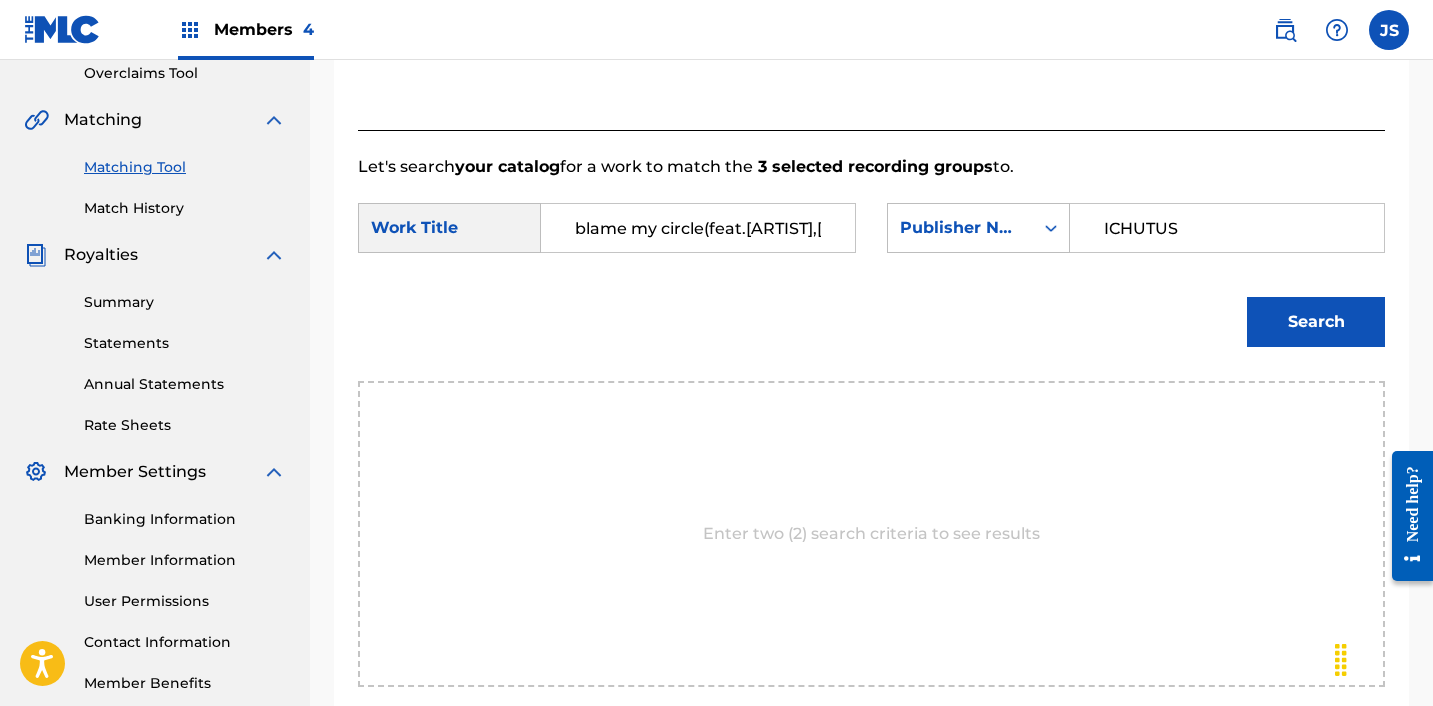 click on "Search" at bounding box center [1316, 322] 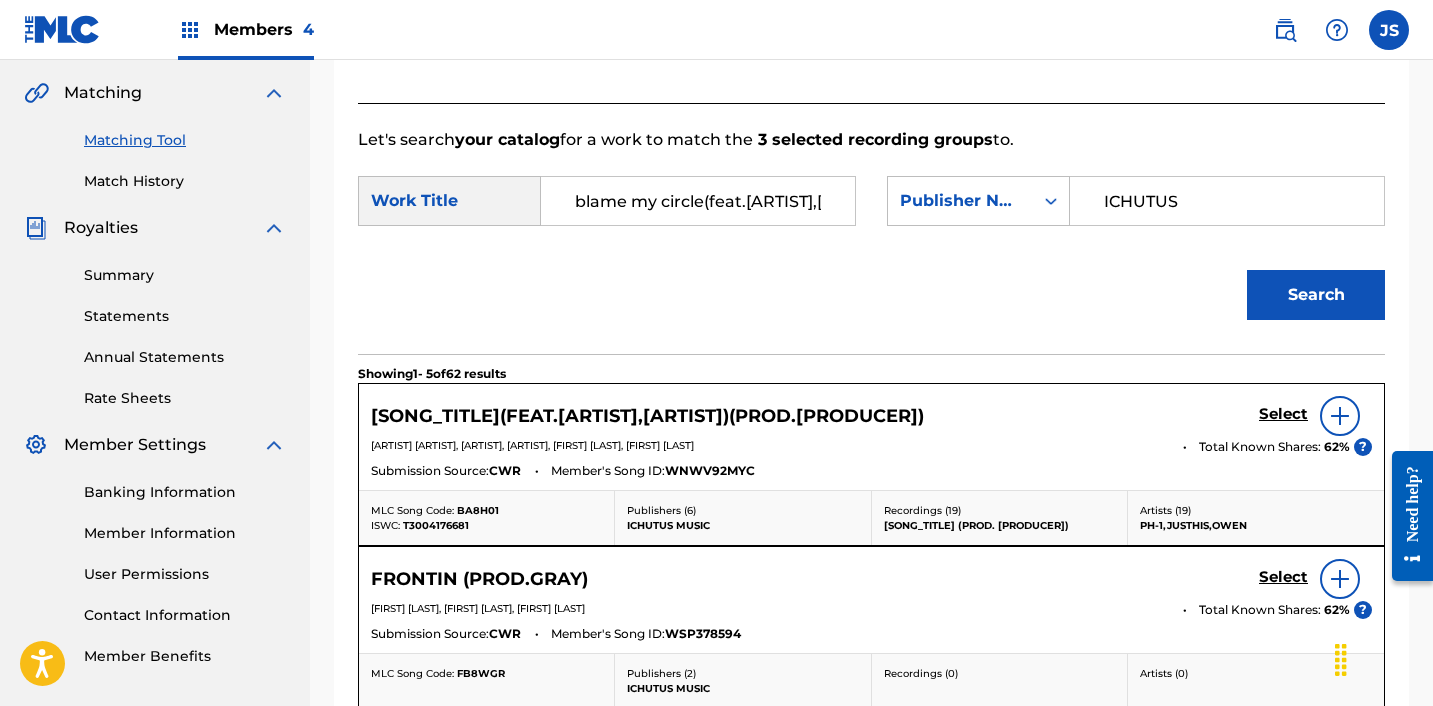 scroll, scrollTop: 478, scrollLeft: 0, axis: vertical 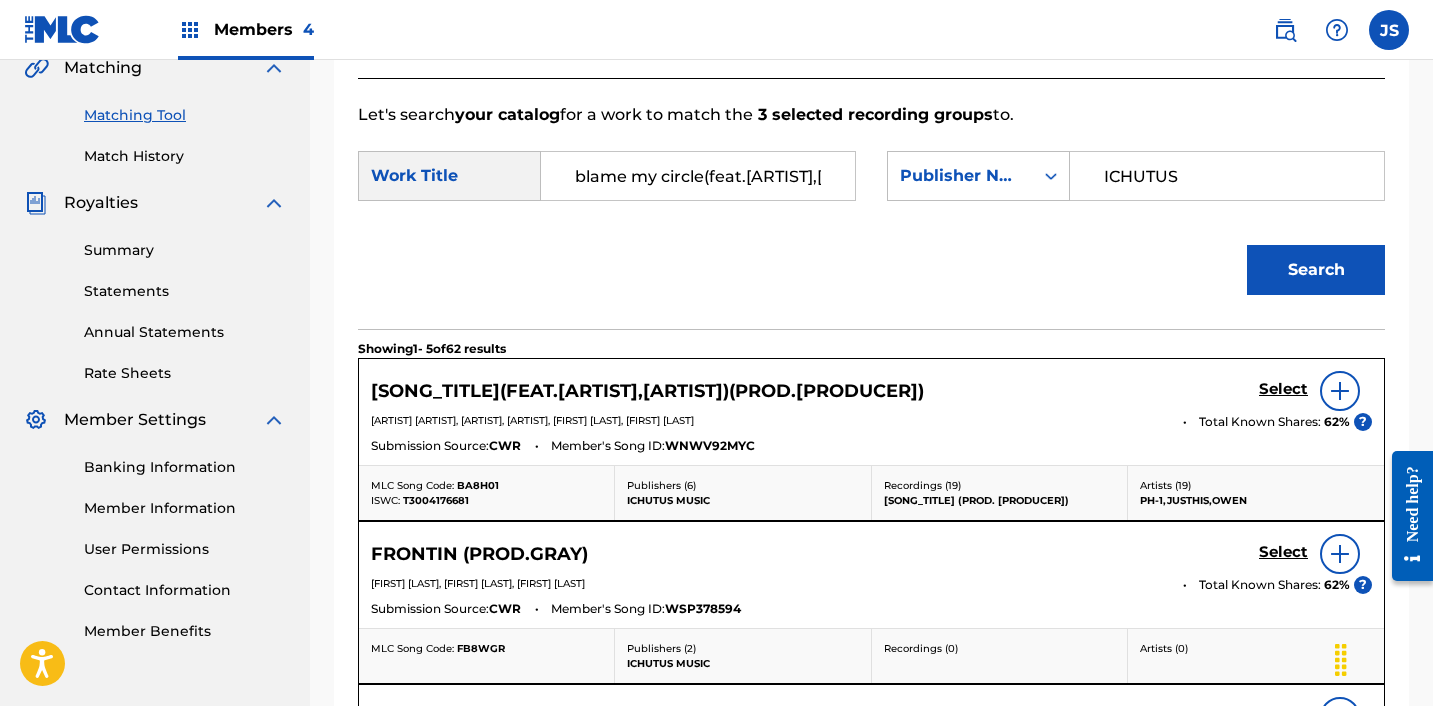 click on "Select" at bounding box center [1283, 389] 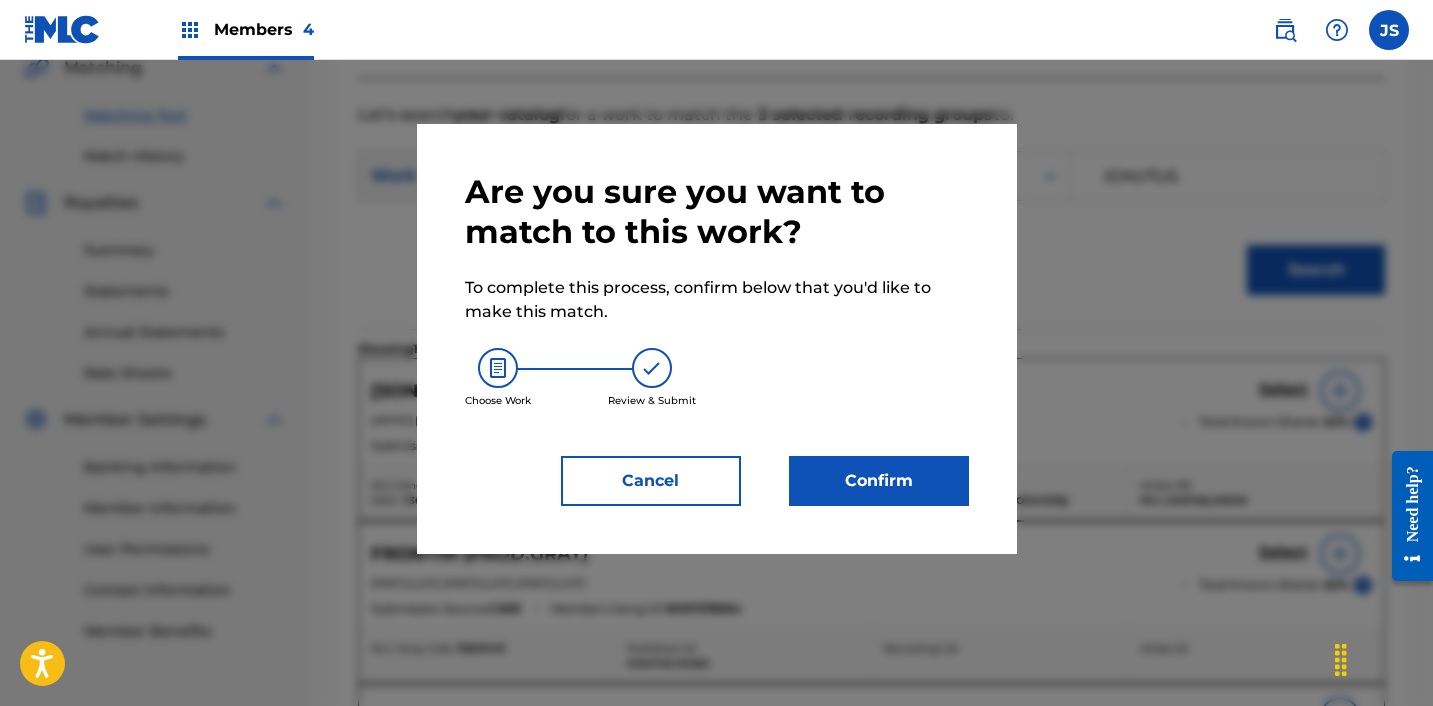 click on "Confirm" at bounding box center (879, 481) 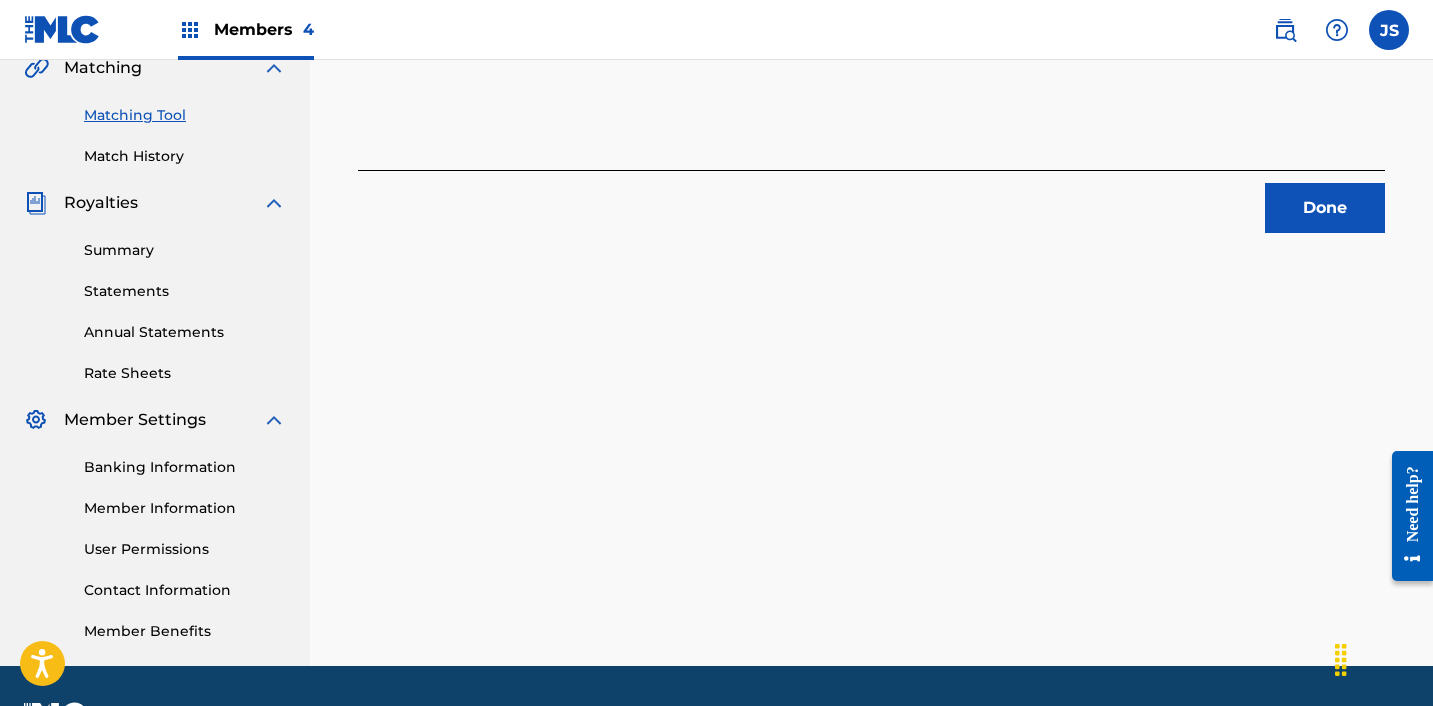 click on "Done" at bounding box center (1325, 208) 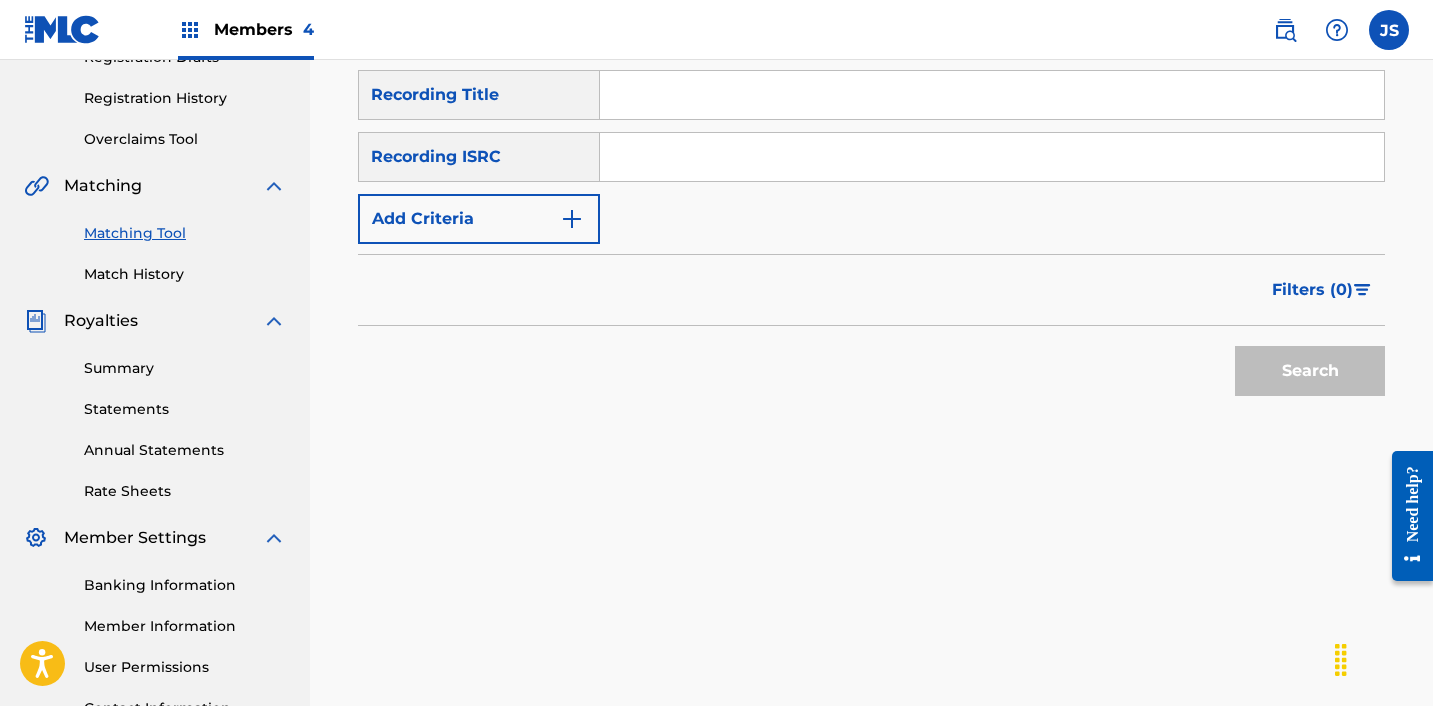 scroll, scrollTop: 332, scrollLeft: 0, axis: vertical 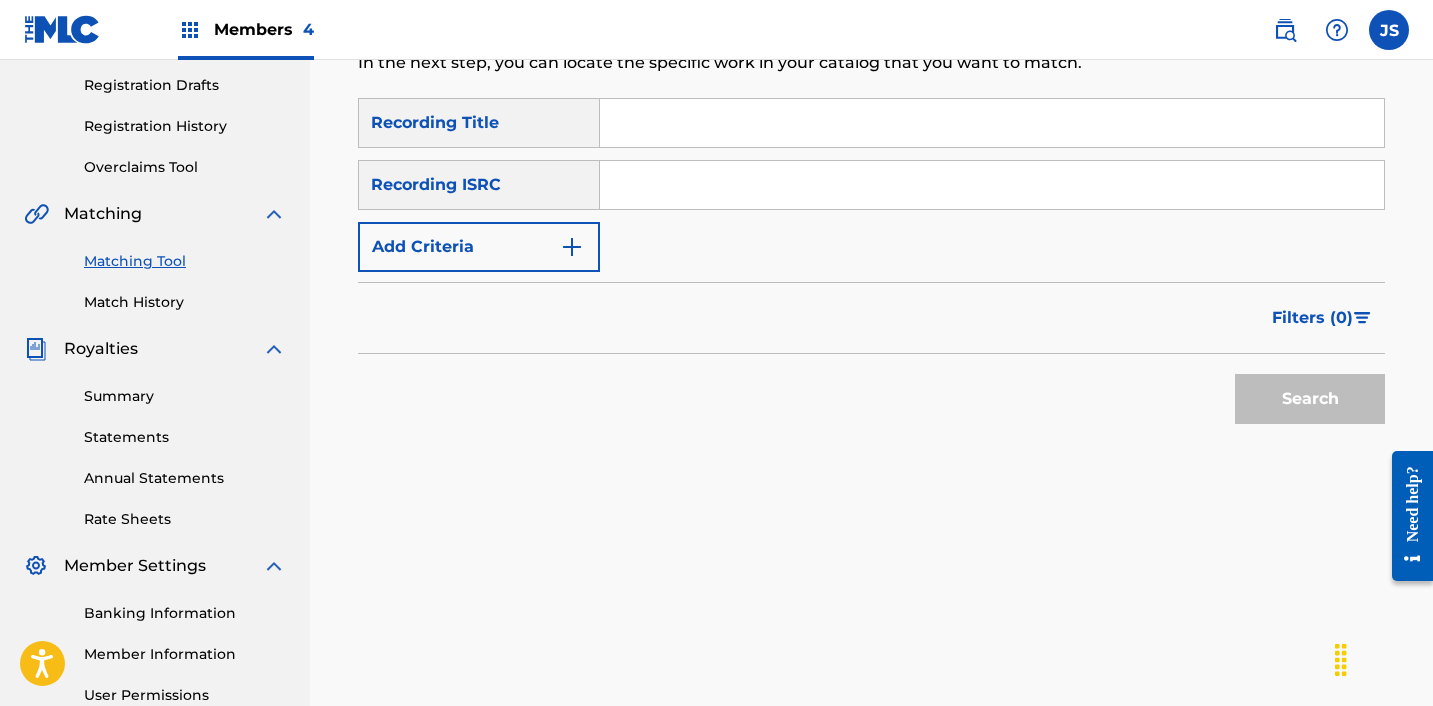 click at bounding box center (992, 185) 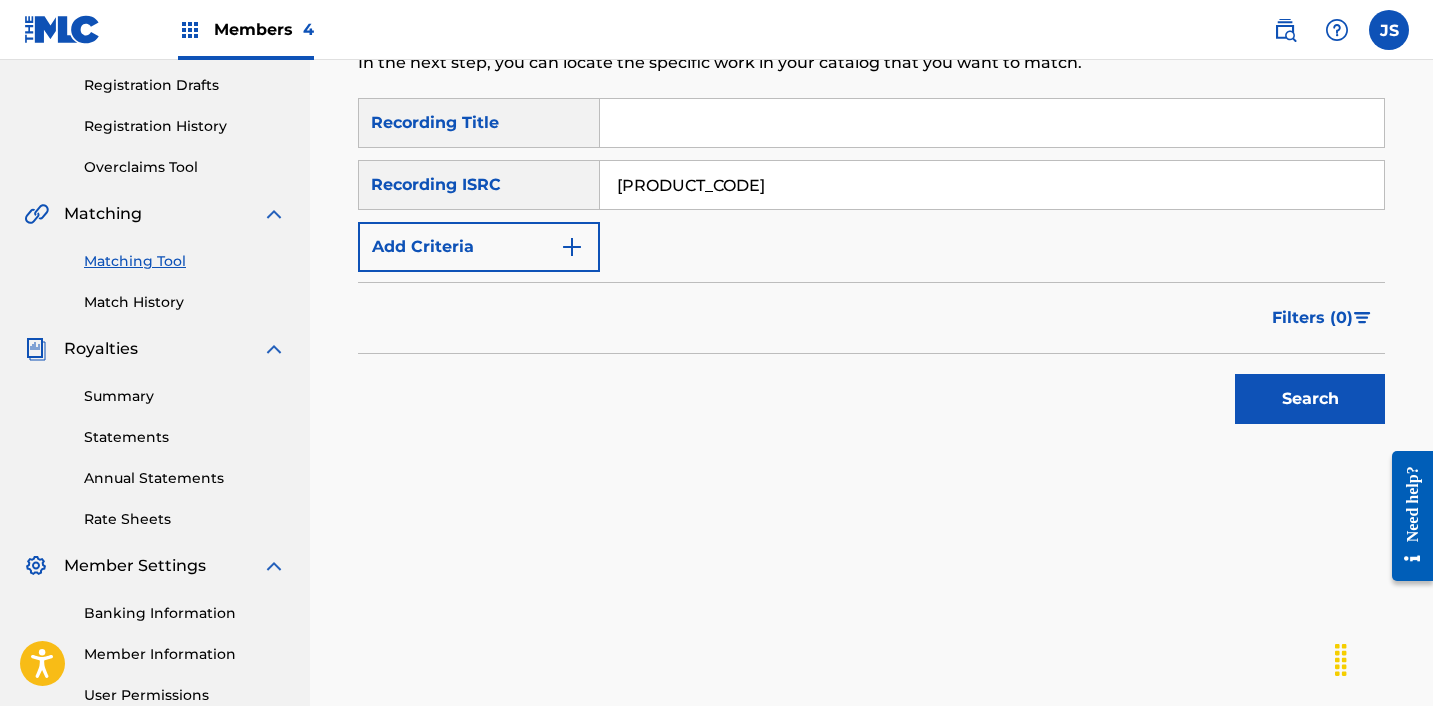 type on "[PRODUCT_CODE]" 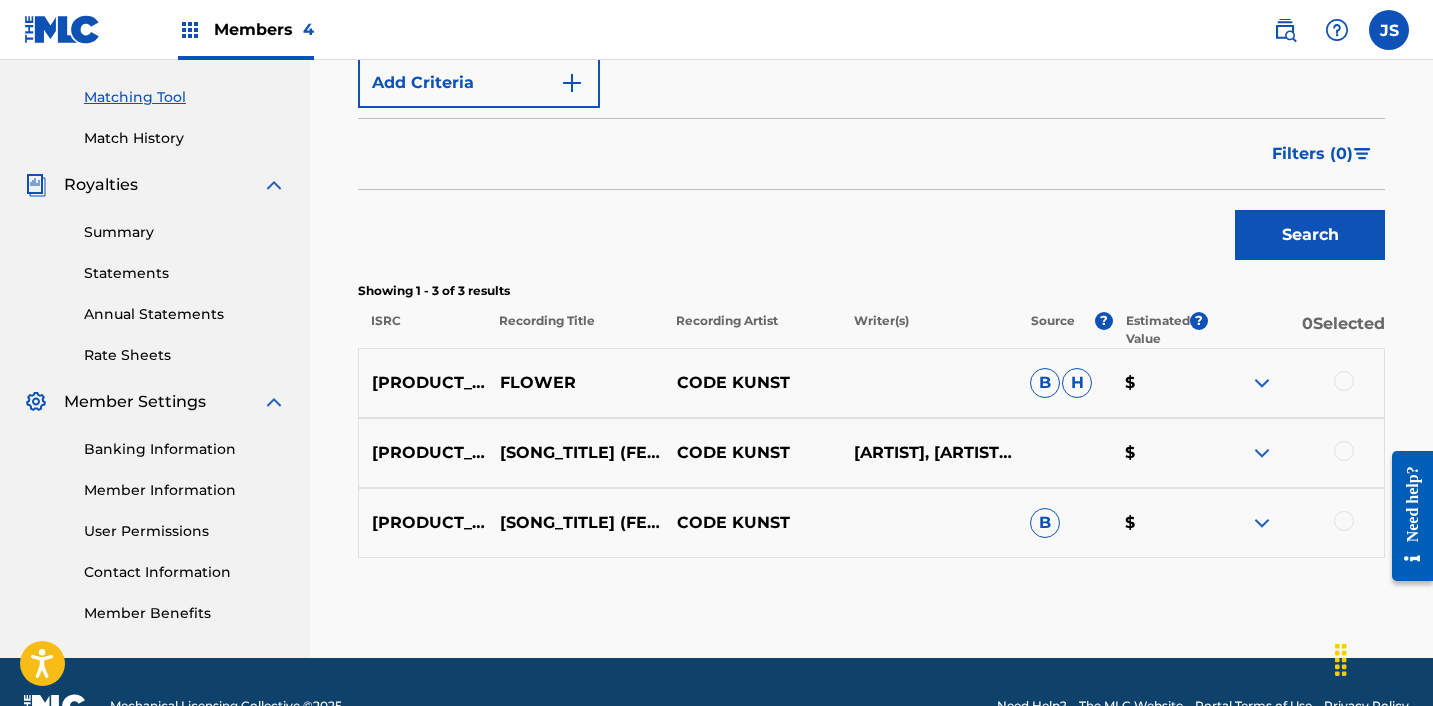 scroll, scrollTop: 544, scrollLeft: 0, axis: vertical 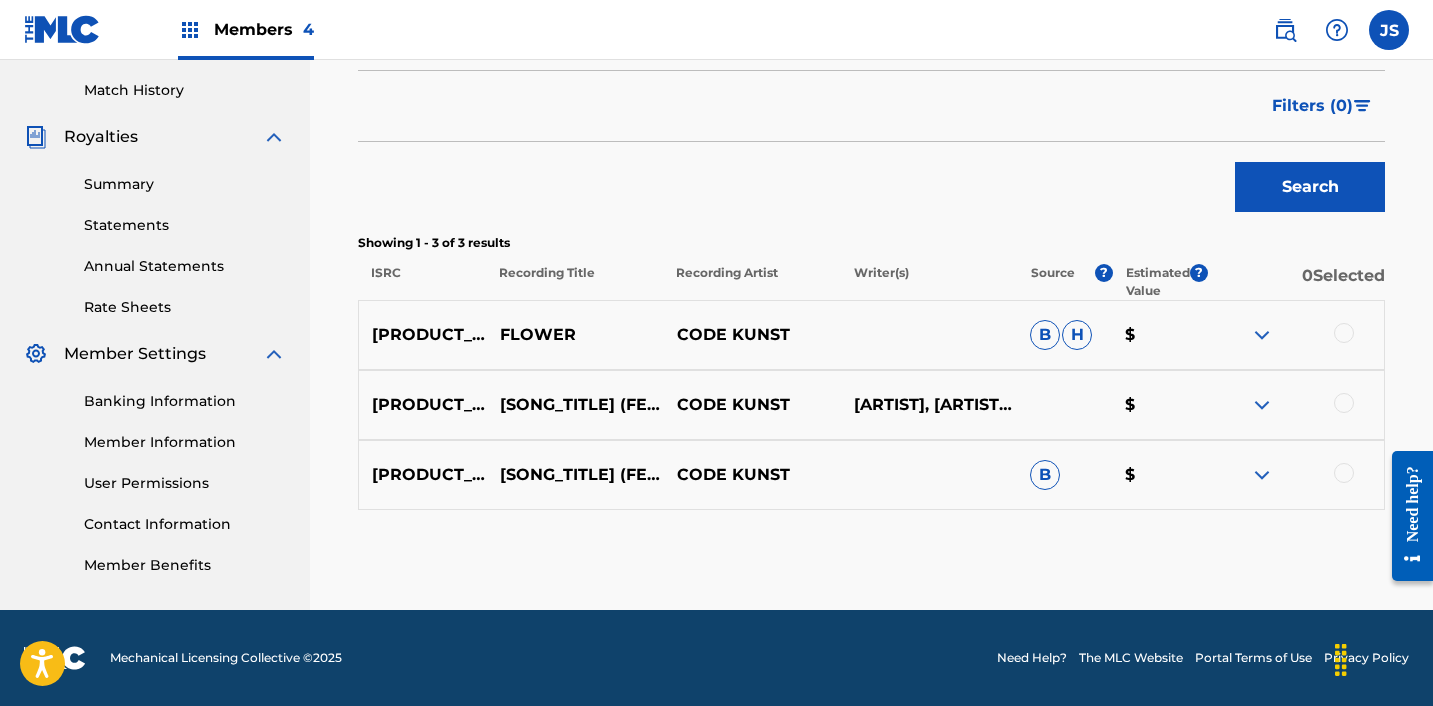 click at bounding box center [1344, 333] 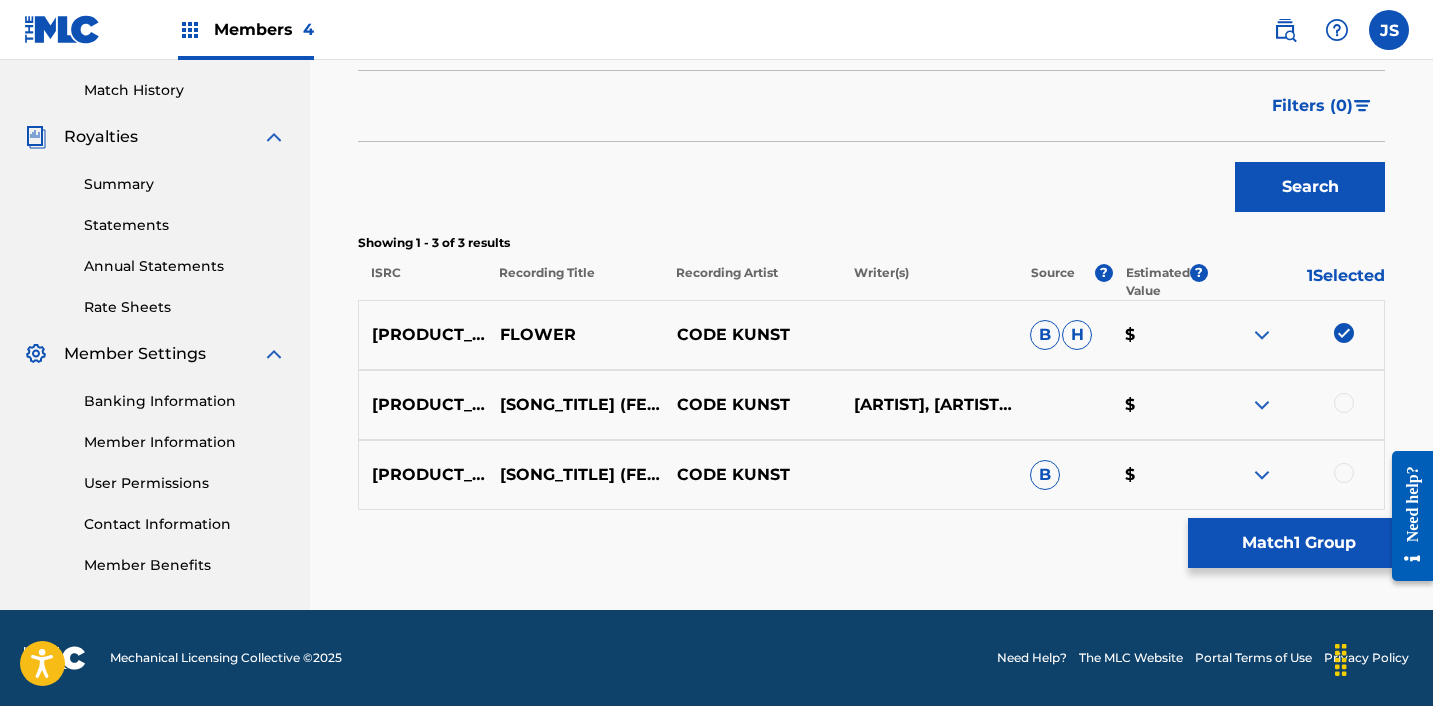 click at bounding box center [1344, 403] 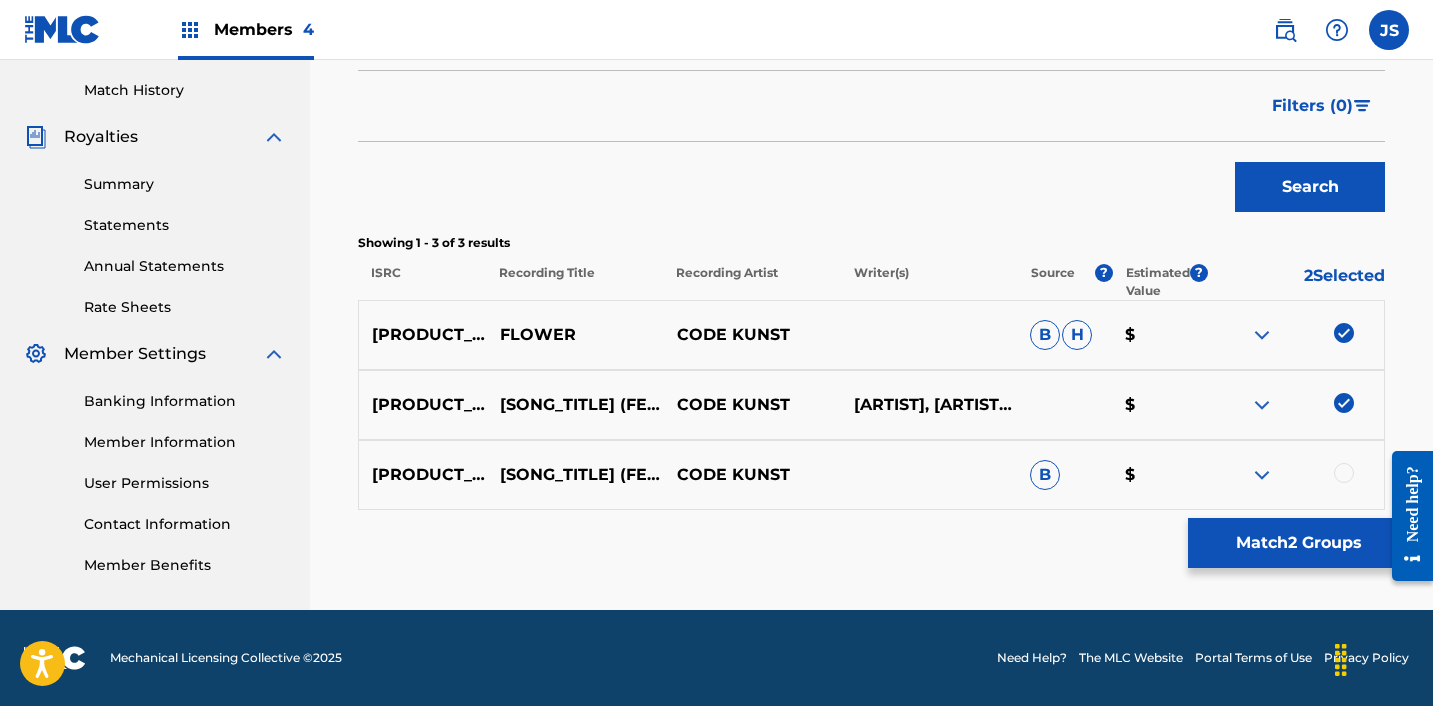 click at bounding box center [1344, 473] 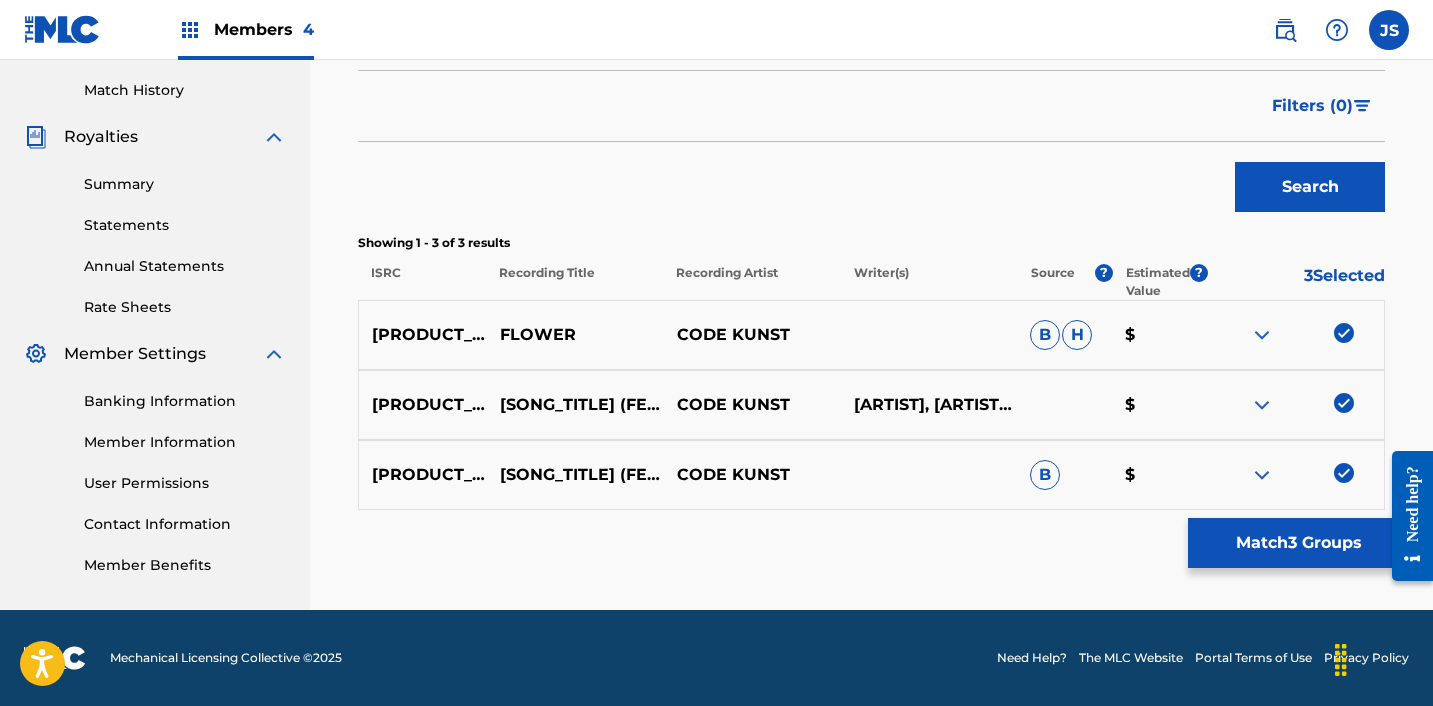 click on "Match  3 Groups" at bounding box center [1298, 543] 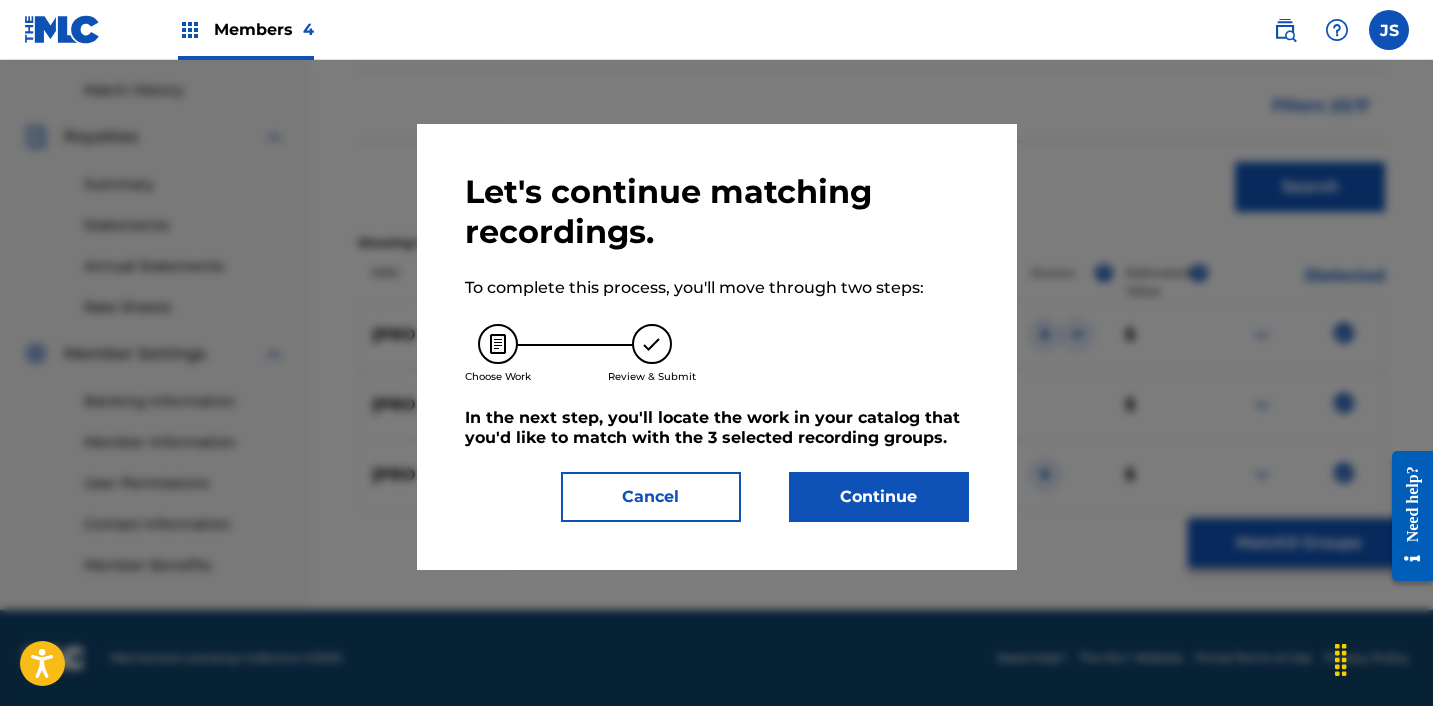 click on "Continue" at bounding box center [879, 497] 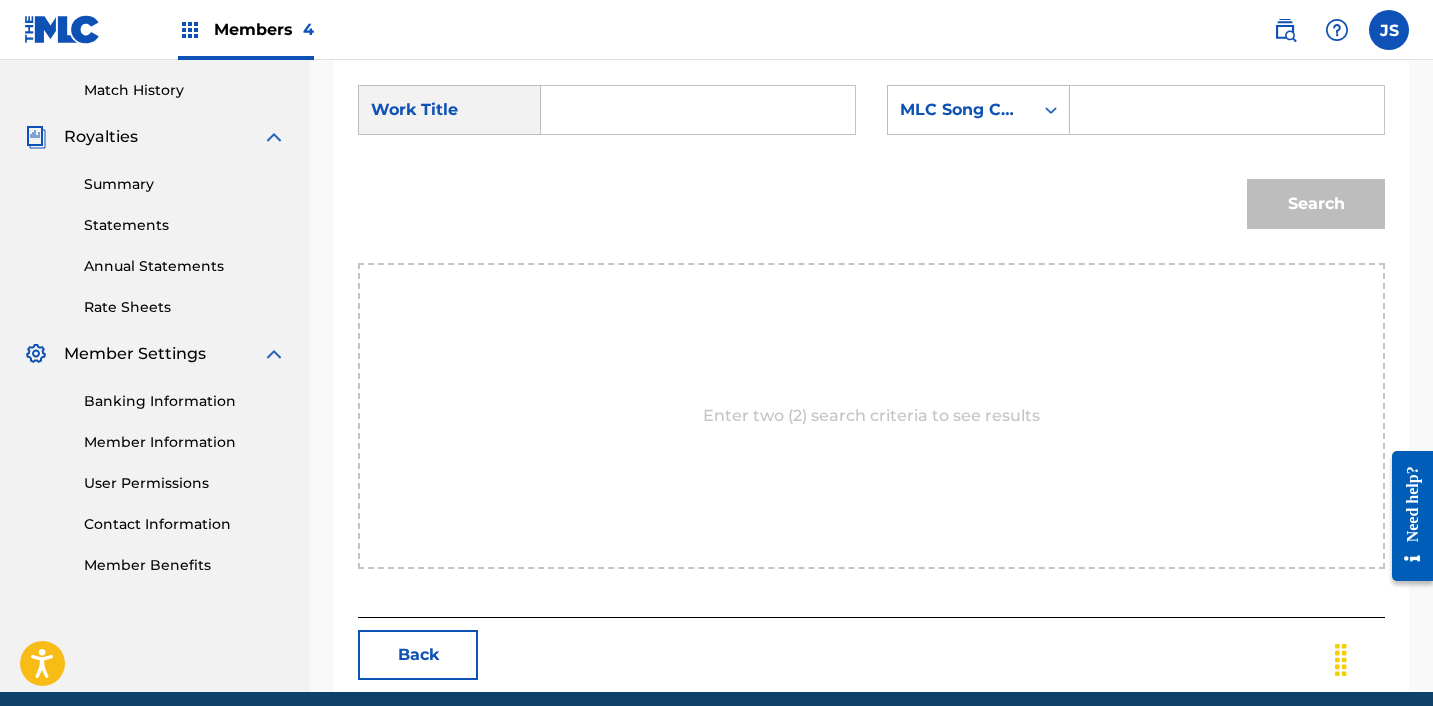 click at bounding box center [698, 110] 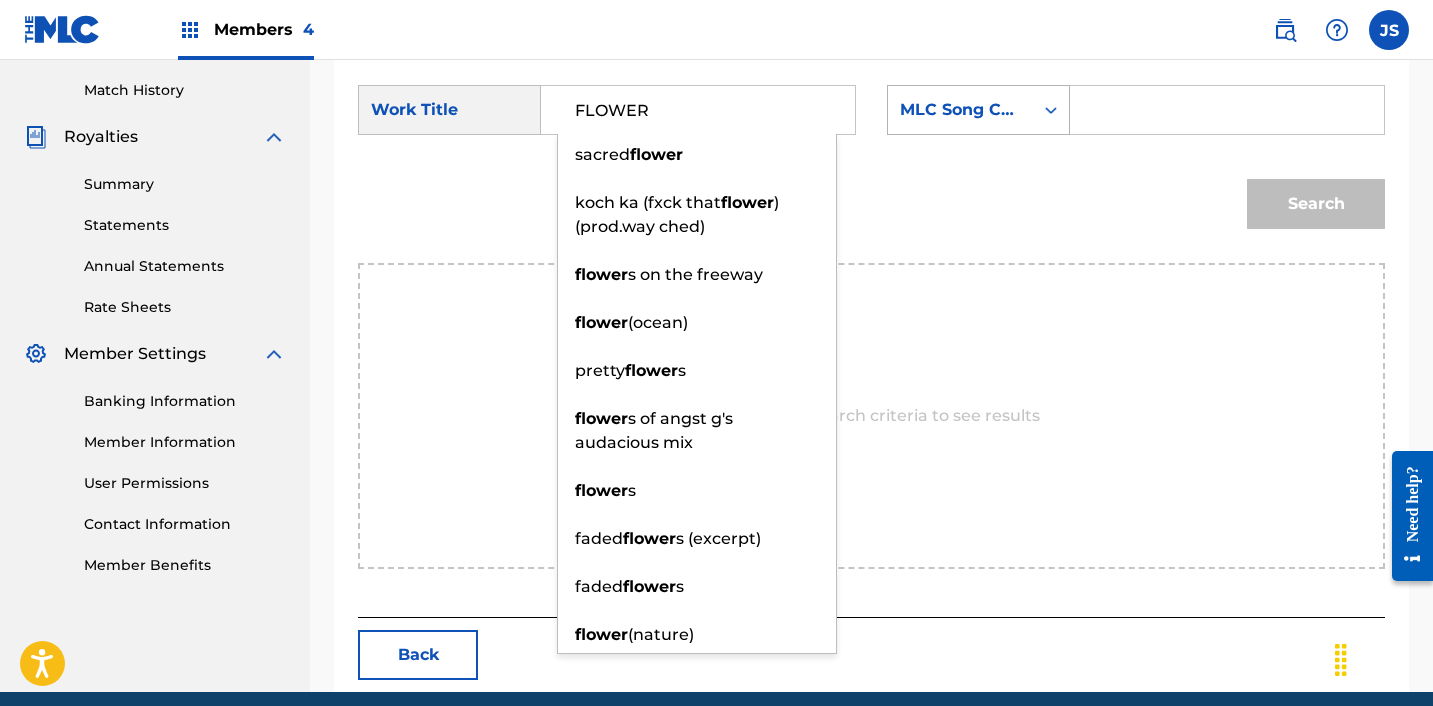 type on "FLOWER" 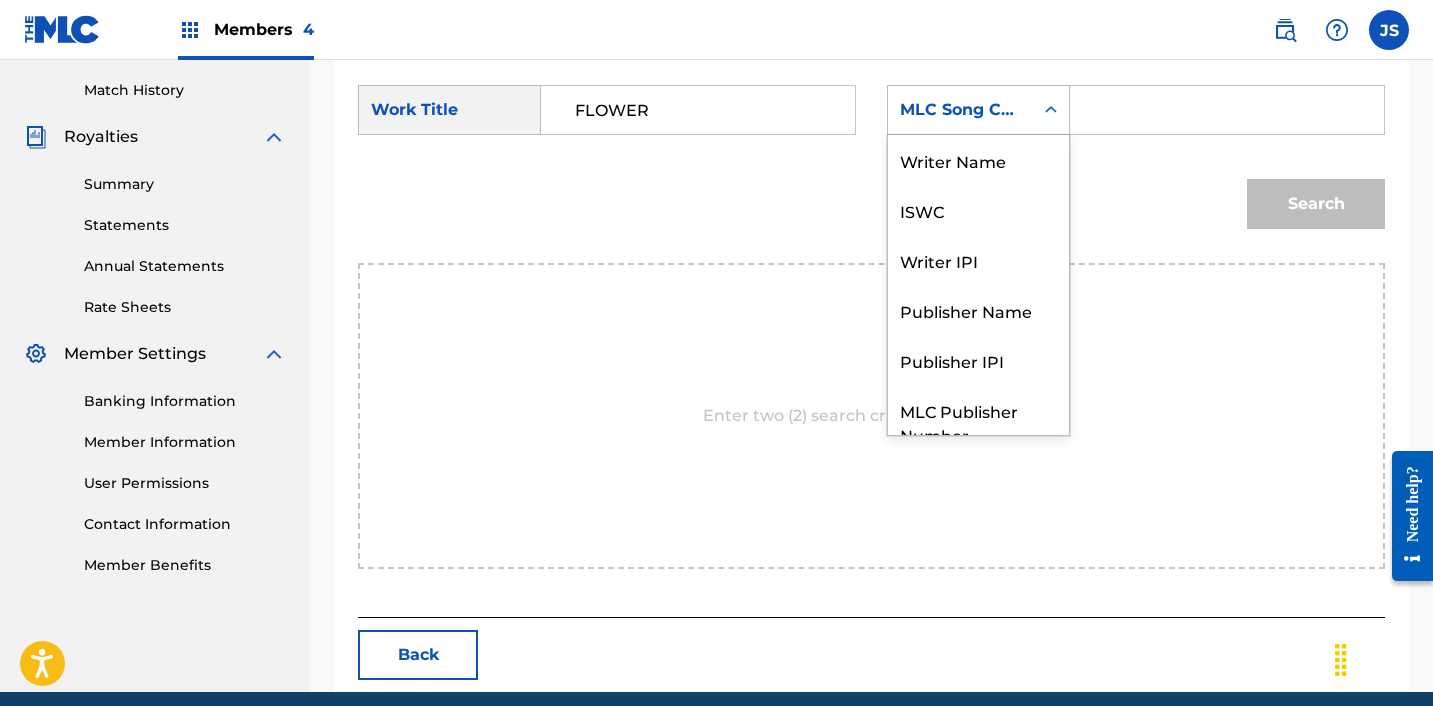 scroll, scrollTop: 74, scrollLeft: 0, axis: vertical 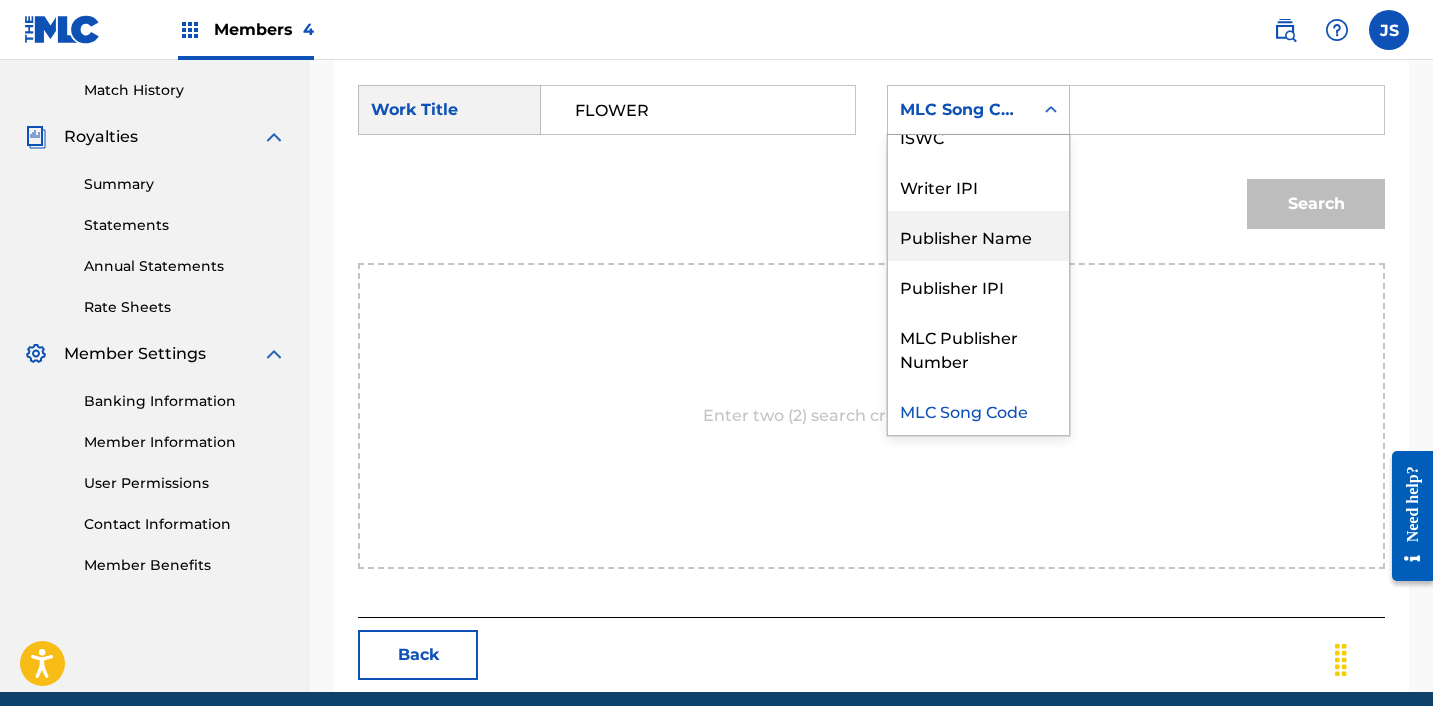 click on "Publisher Name" at bounding box center [978, 236] 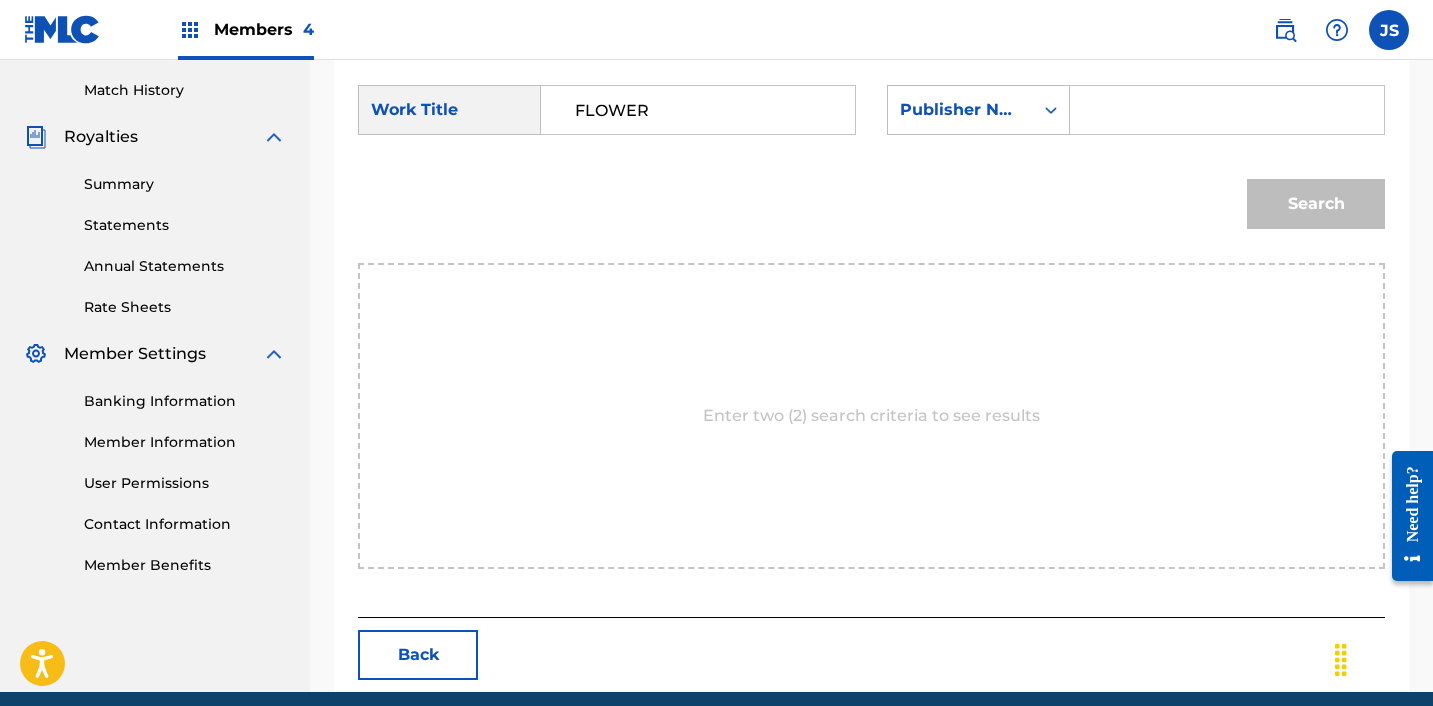click at bounding box center (1227, 110) 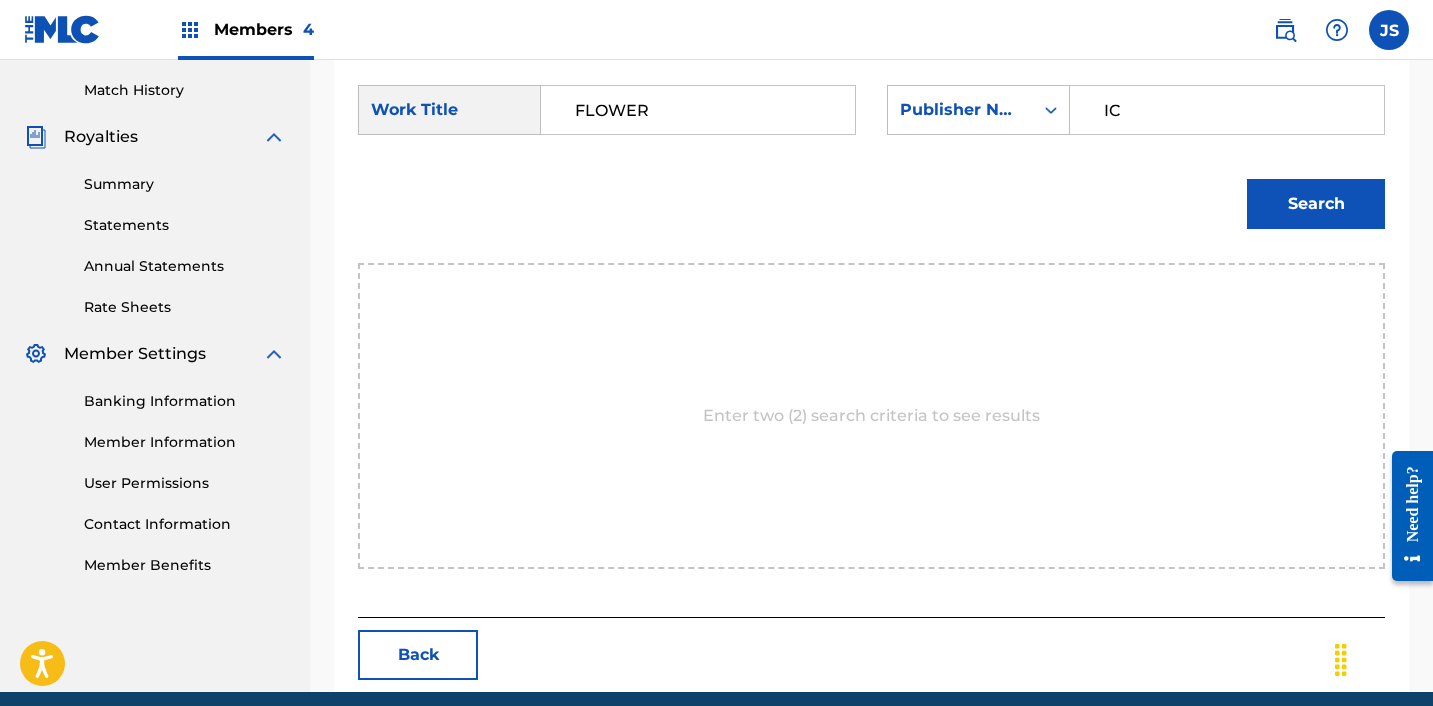 type on "ICHUTUS" 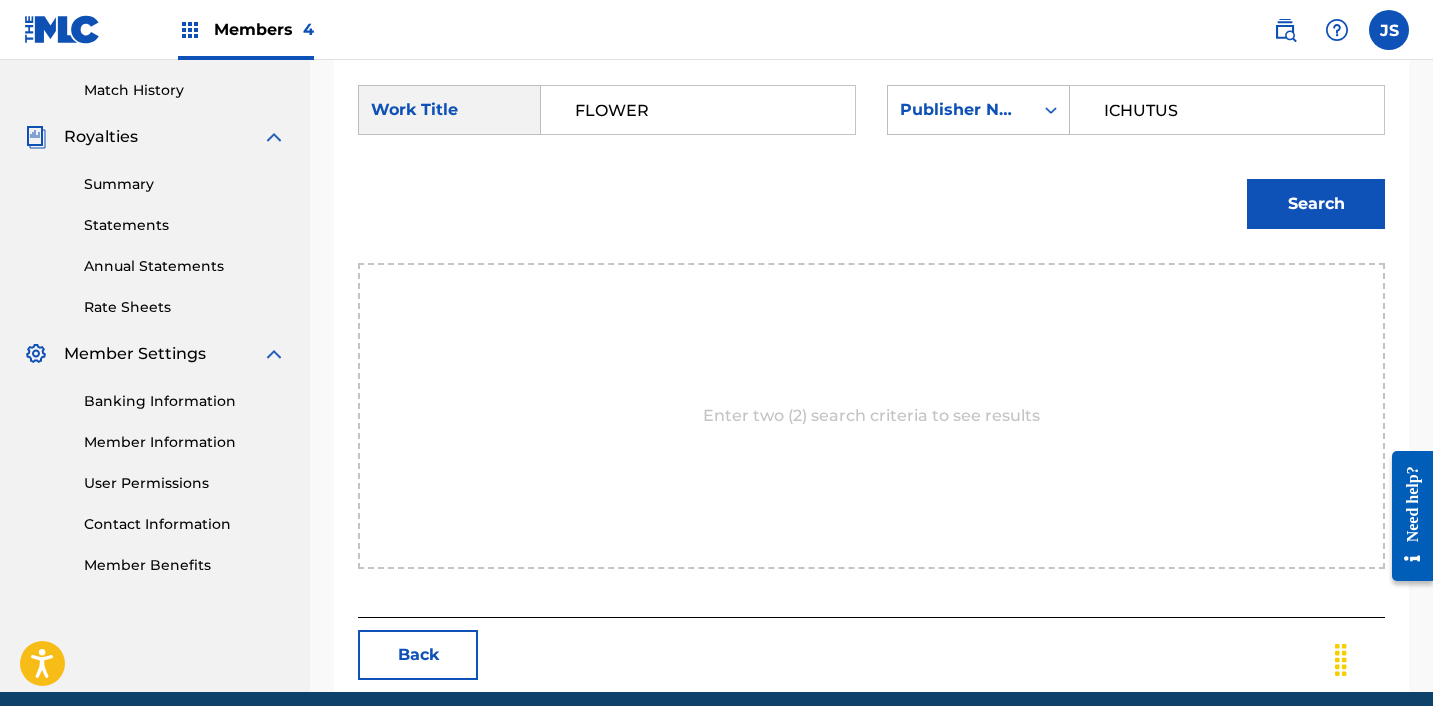 click on "Search" at bounding box center [1316, 204] 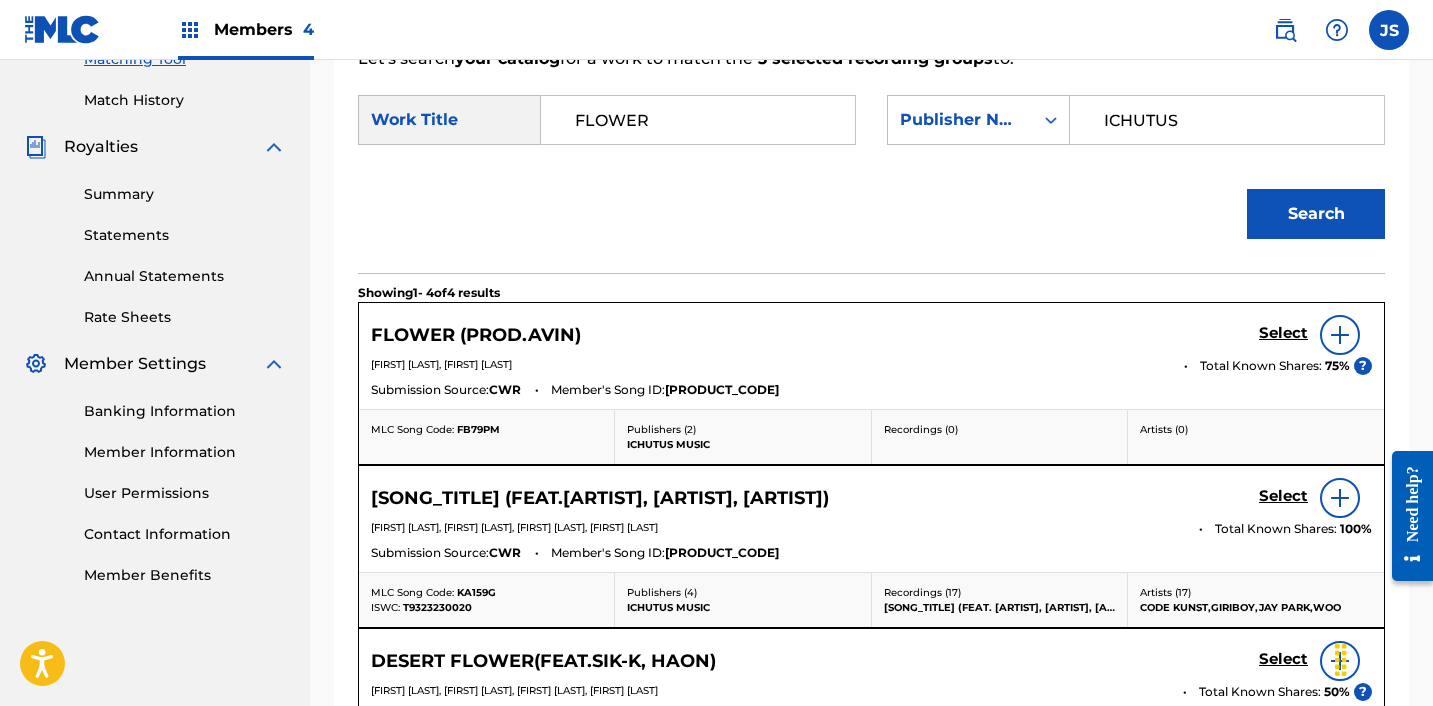 scroll, scrollTop: 544, scrollLeft: 0, axis: vertical 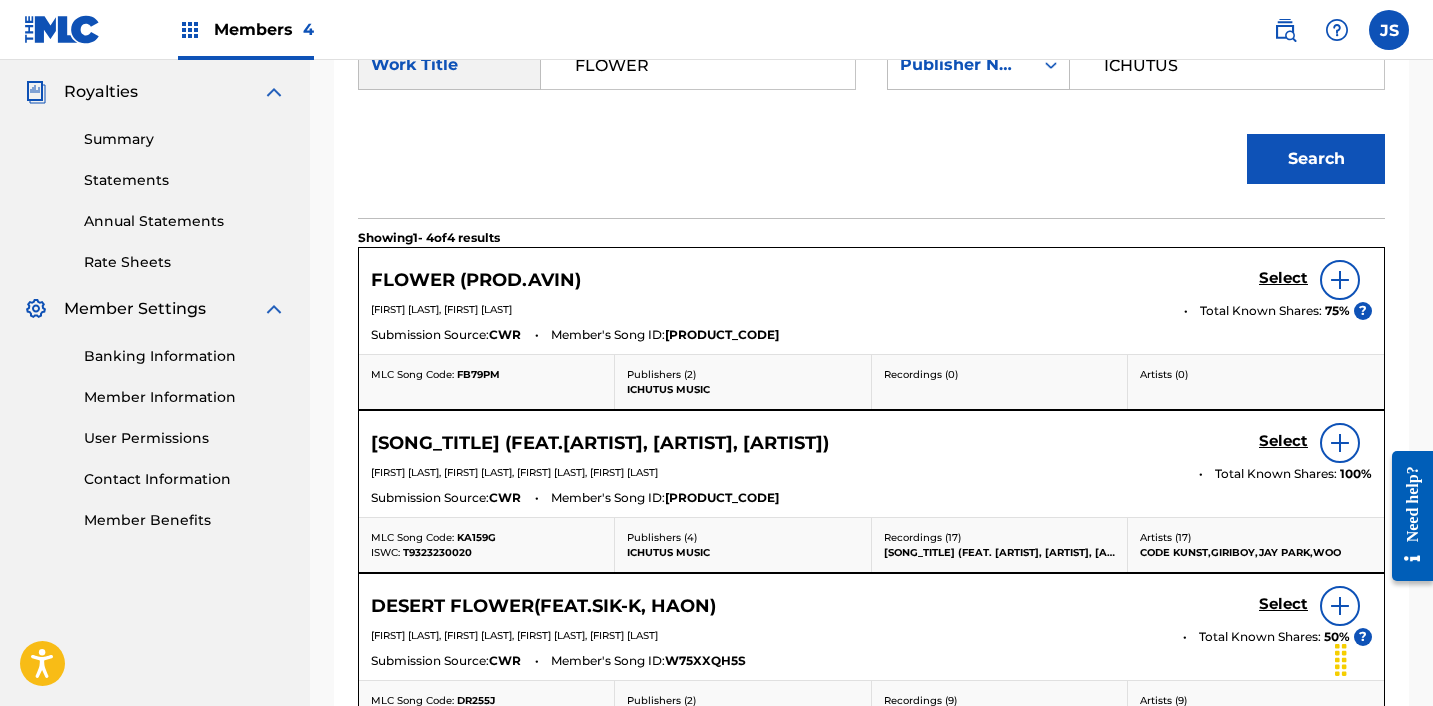 click on "Select" at bounding box center (1283, 278) 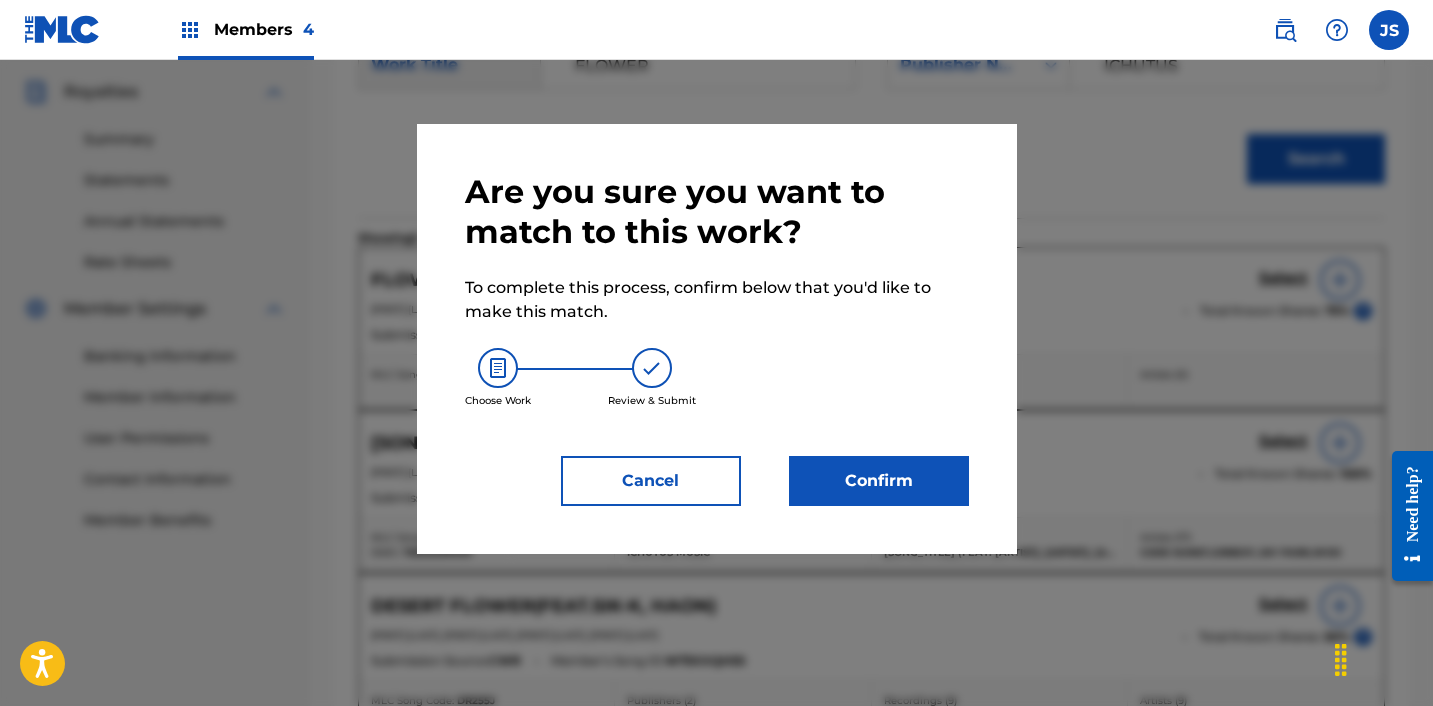 click on "Confirm" at bounding box center [879, 481] 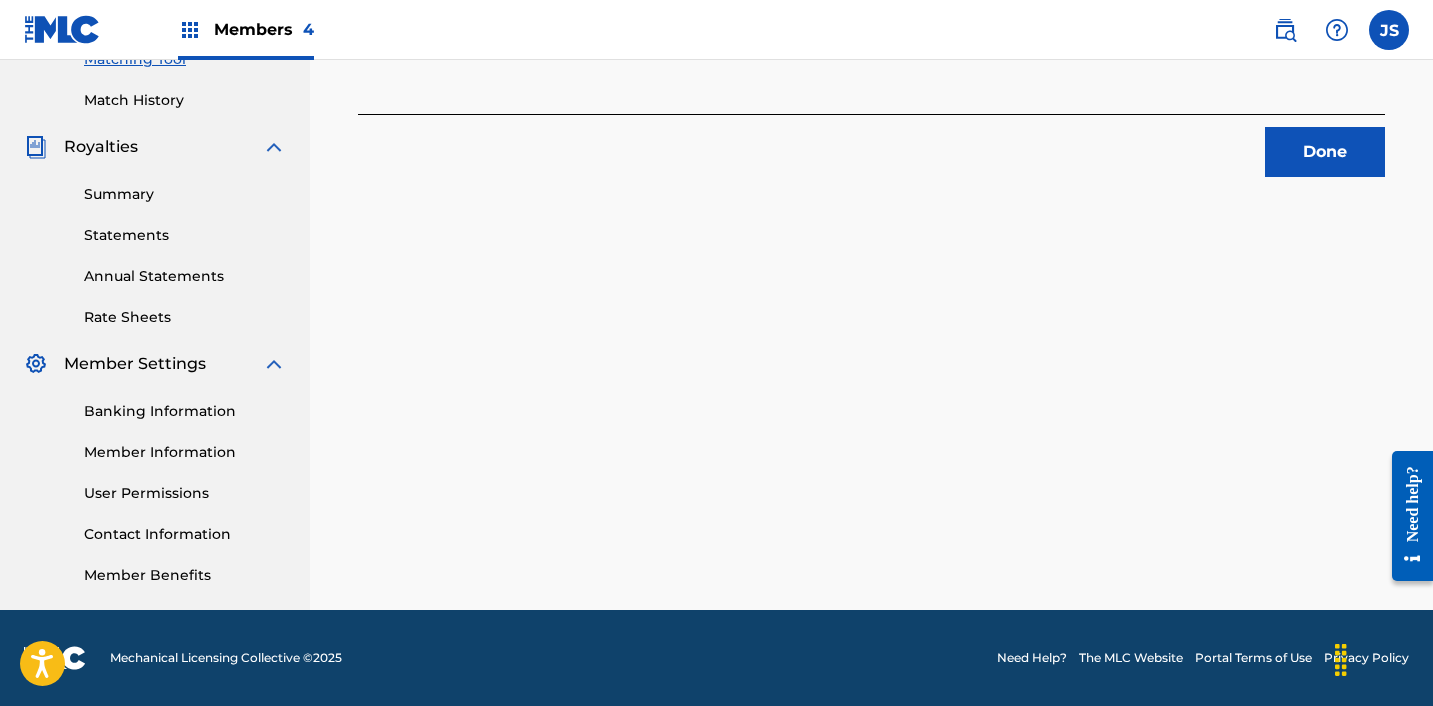 click on "Done" at bounding box center (1325, 152) 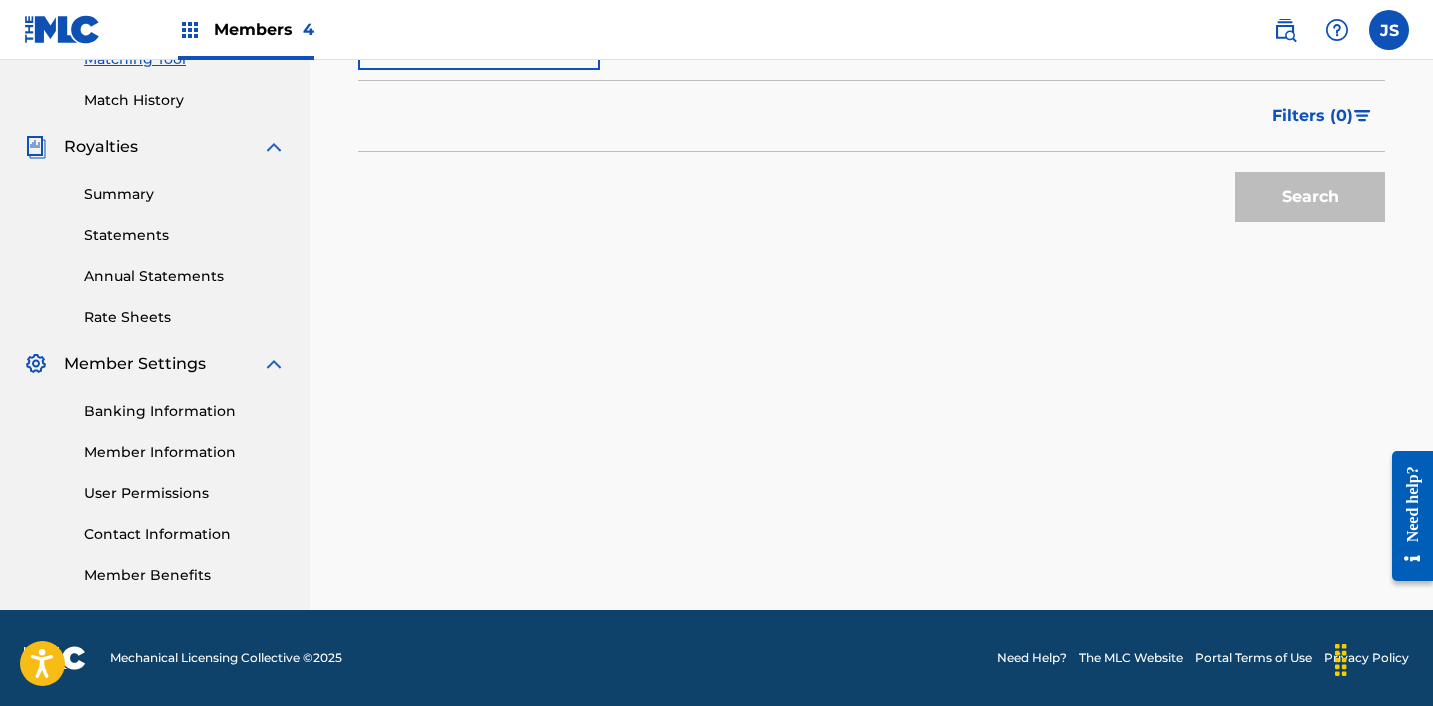 scroll, scrollTop: 462, scrollLeft: 0, axis: vertical 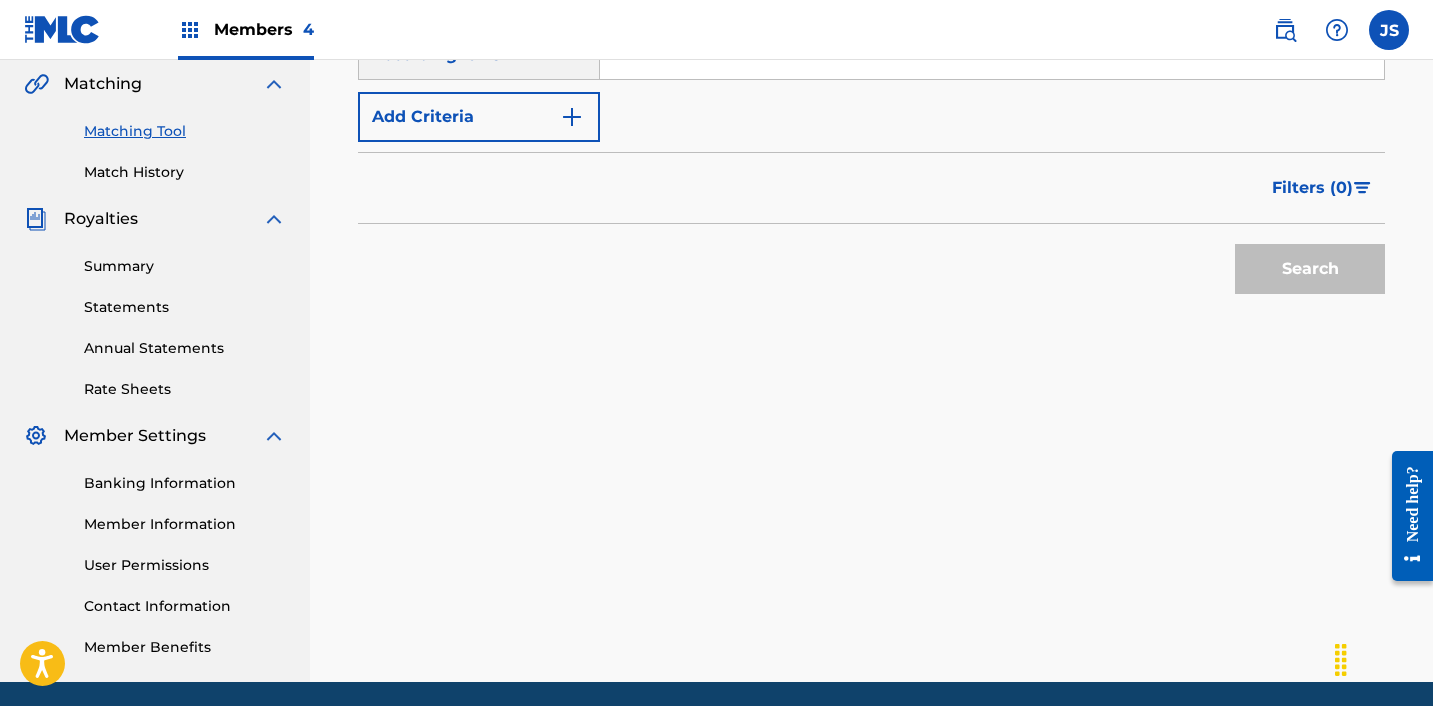 click at bounding box center [992, 55] 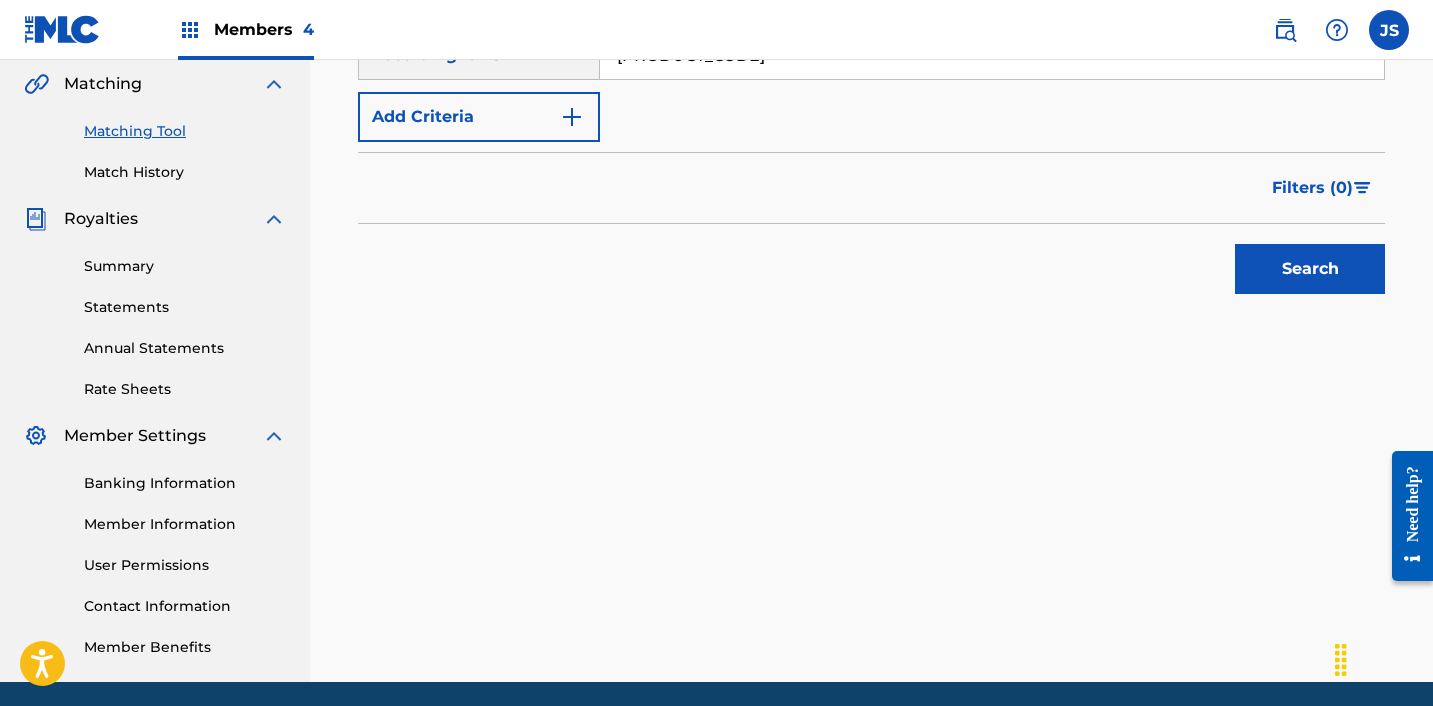 type on "[PRODUCT_CODE]" 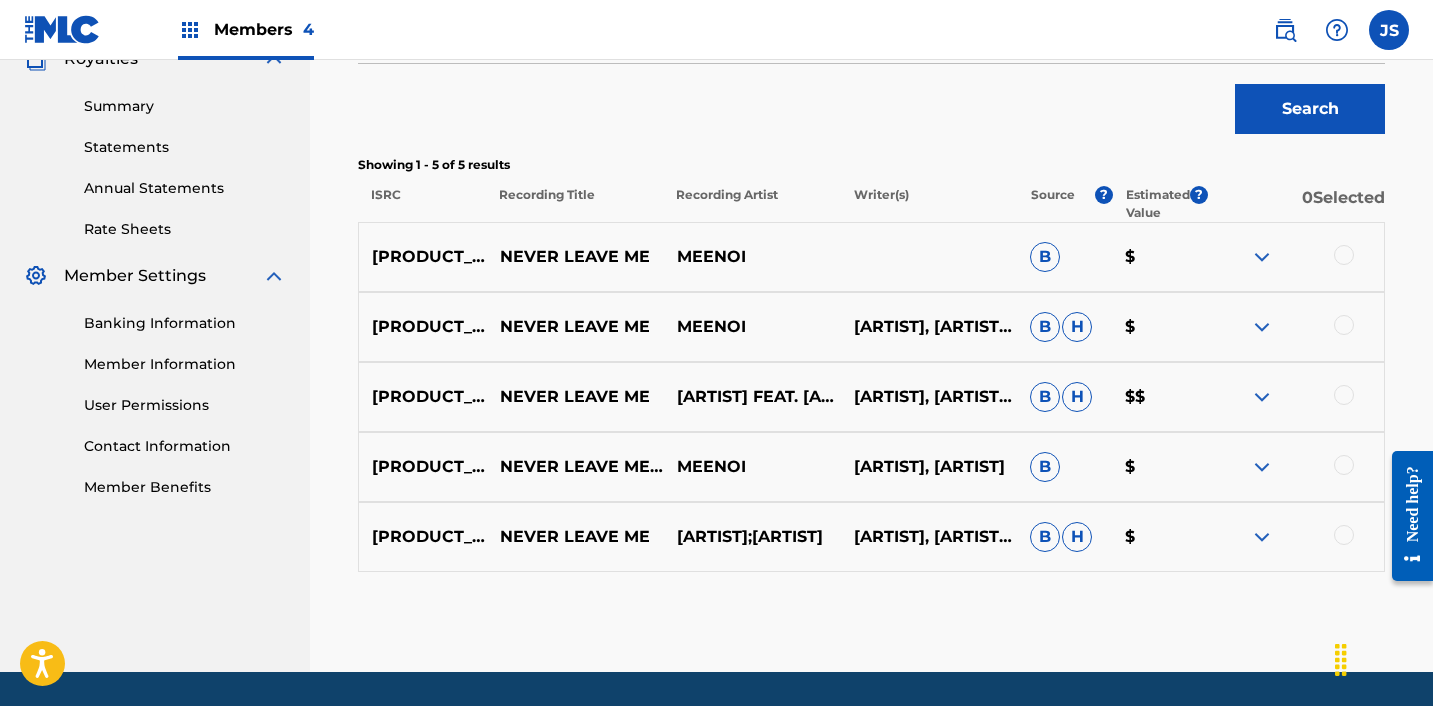 scroll, scrollTop: 659, scrollLeft: 0, axis: vertical 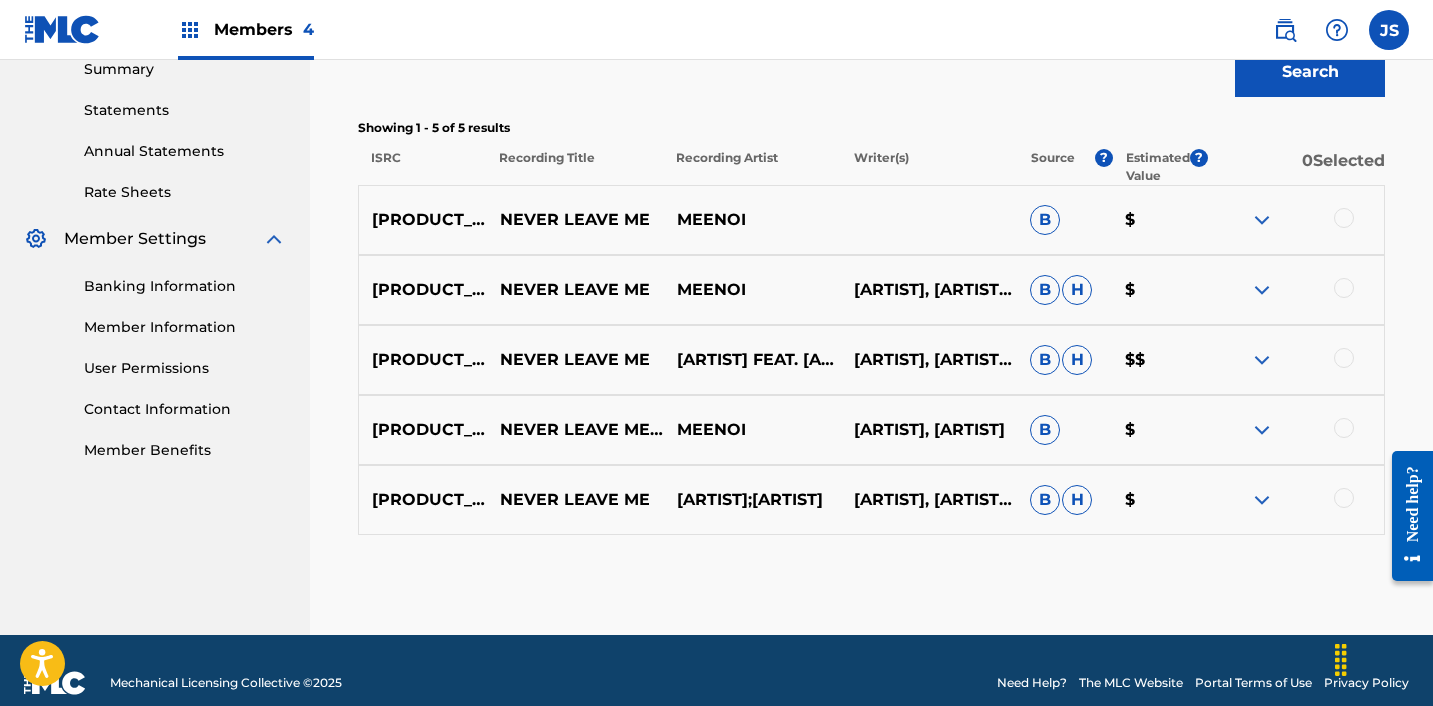 click at bounding box center [1344, 218] 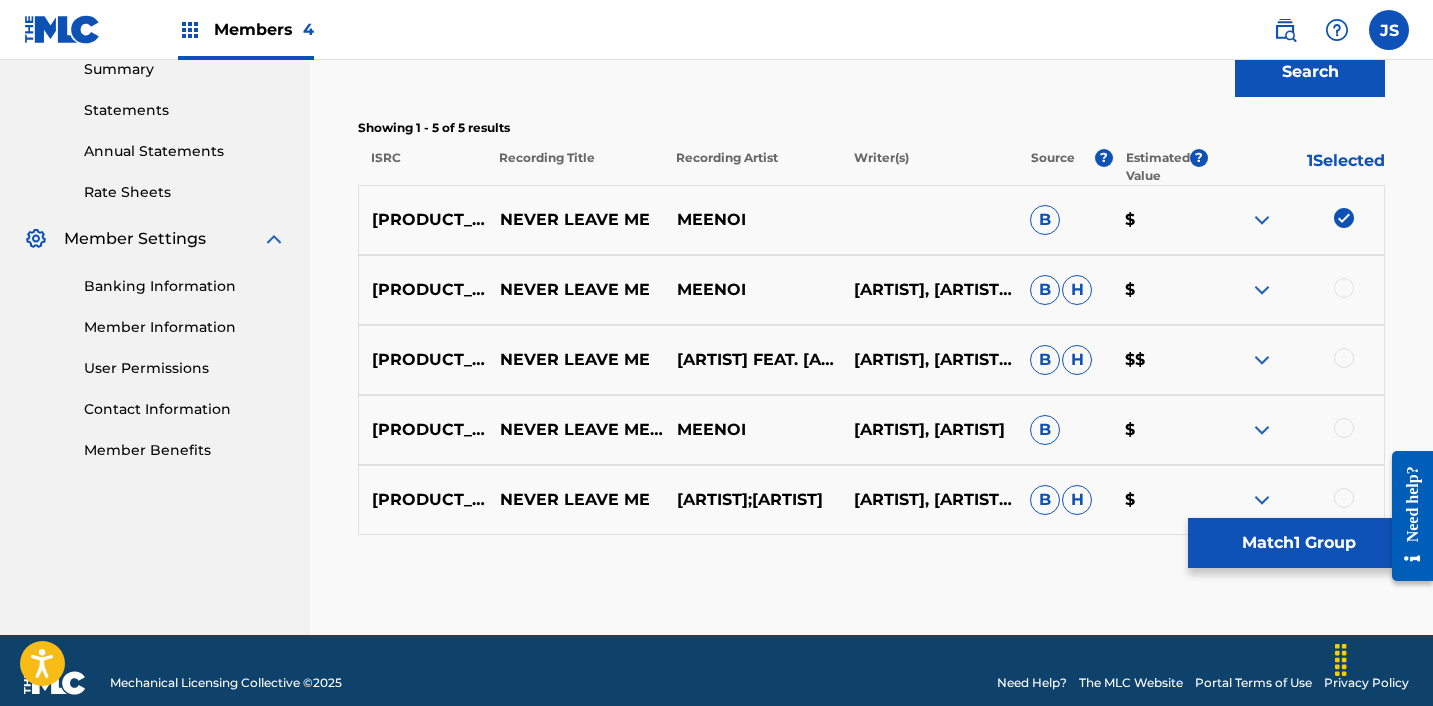 click at bounding box center (1344, 288) 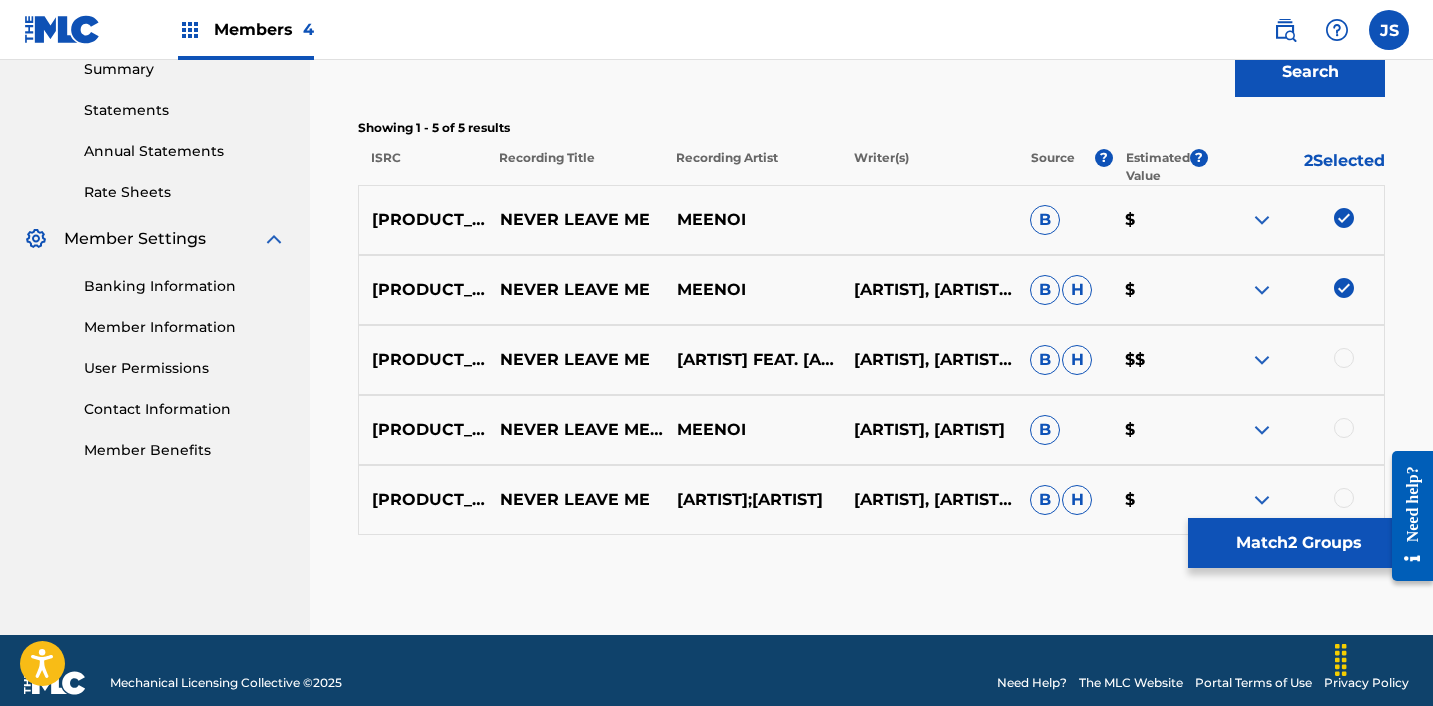 click at bounding box center (1344, 358) 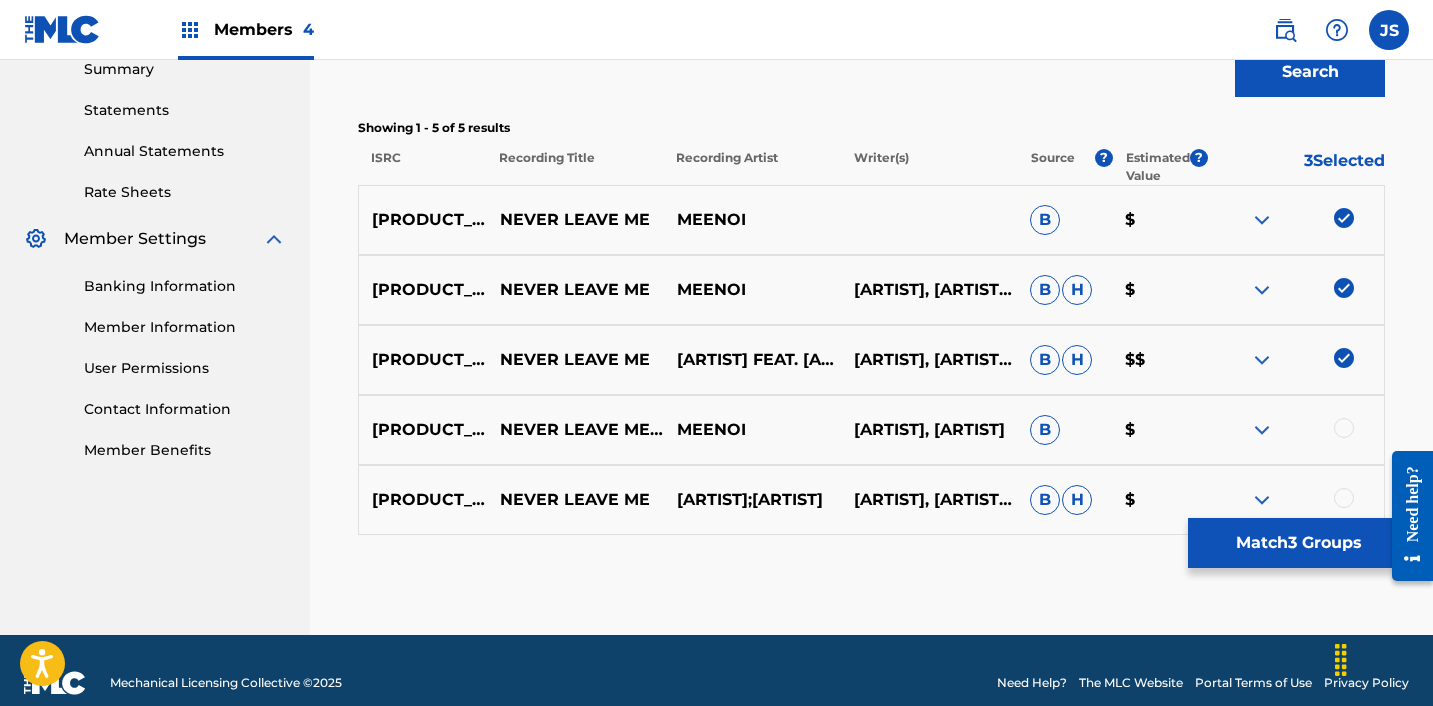 click at bounding box center (1344, 428) 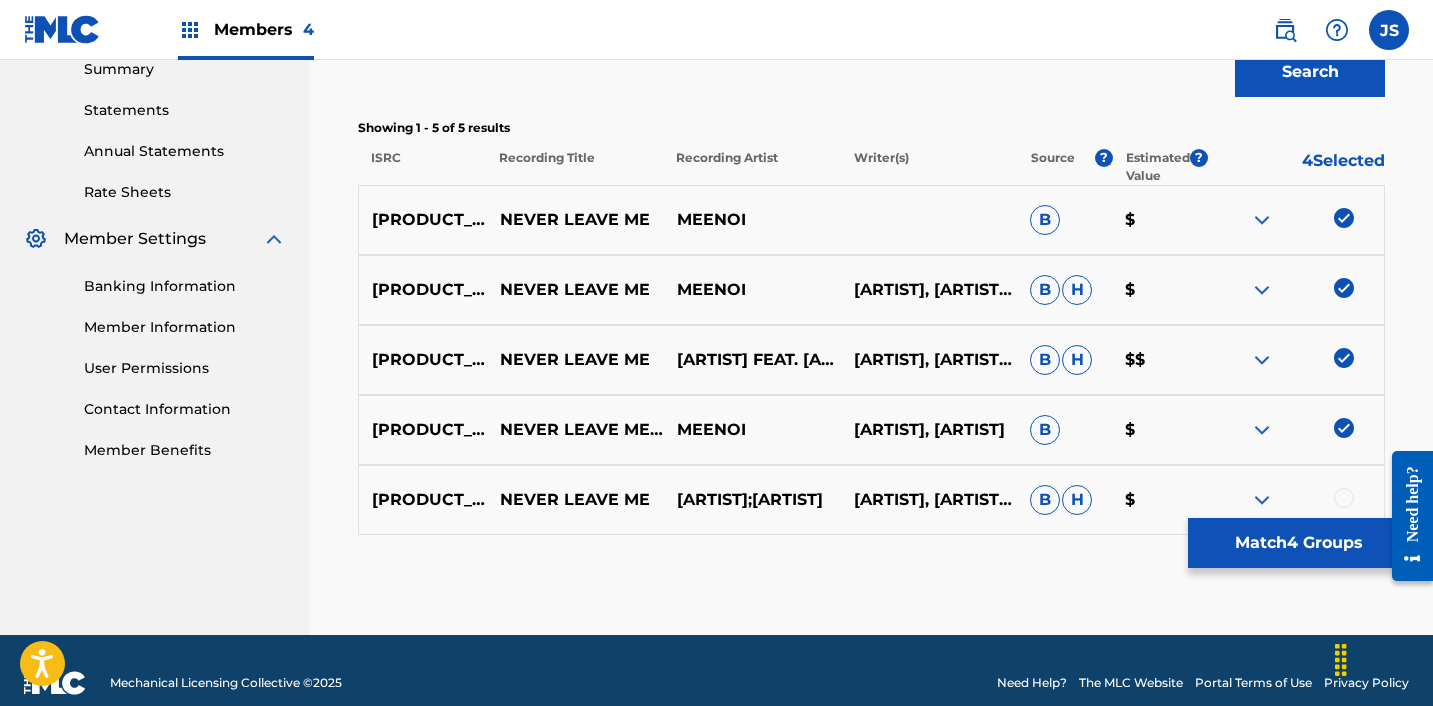 click at bounding box center [1344, 498] 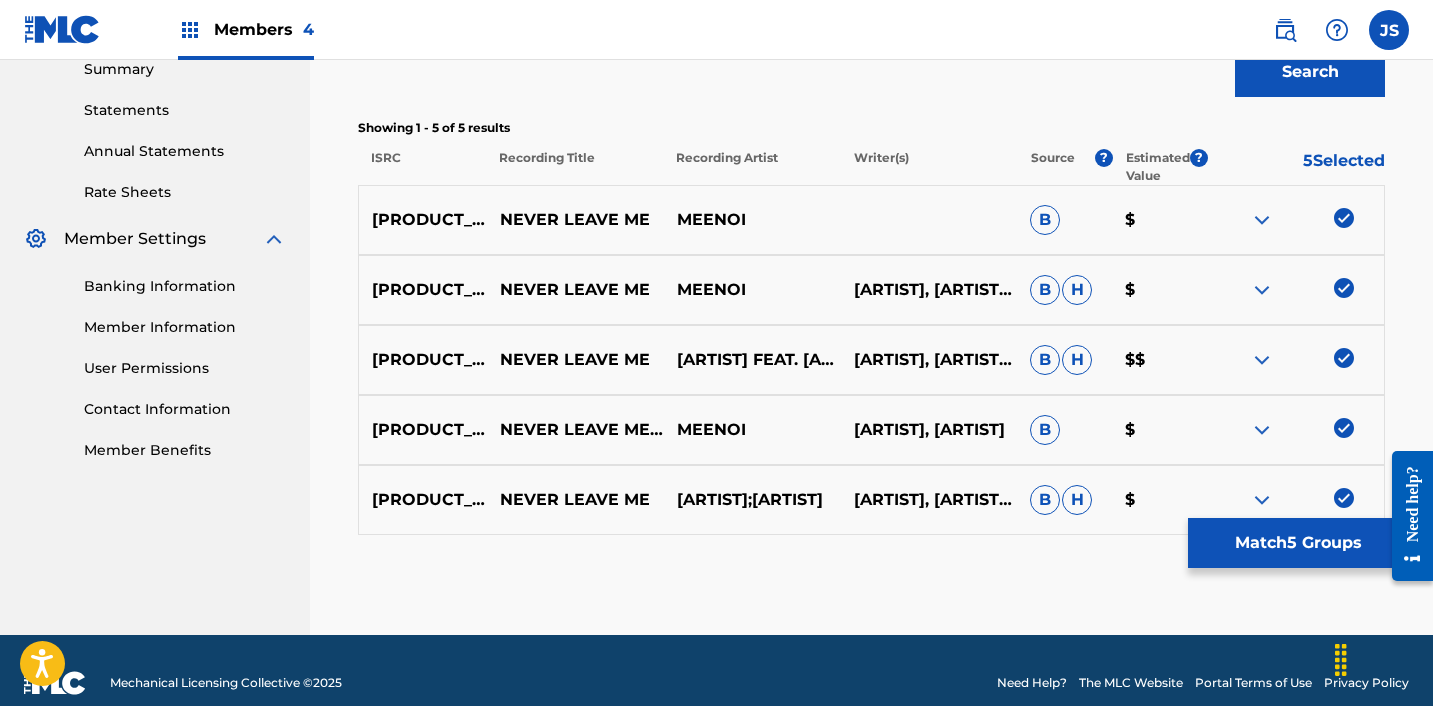 click on "Match  5 Groups" at bounding box center (1298, 543) 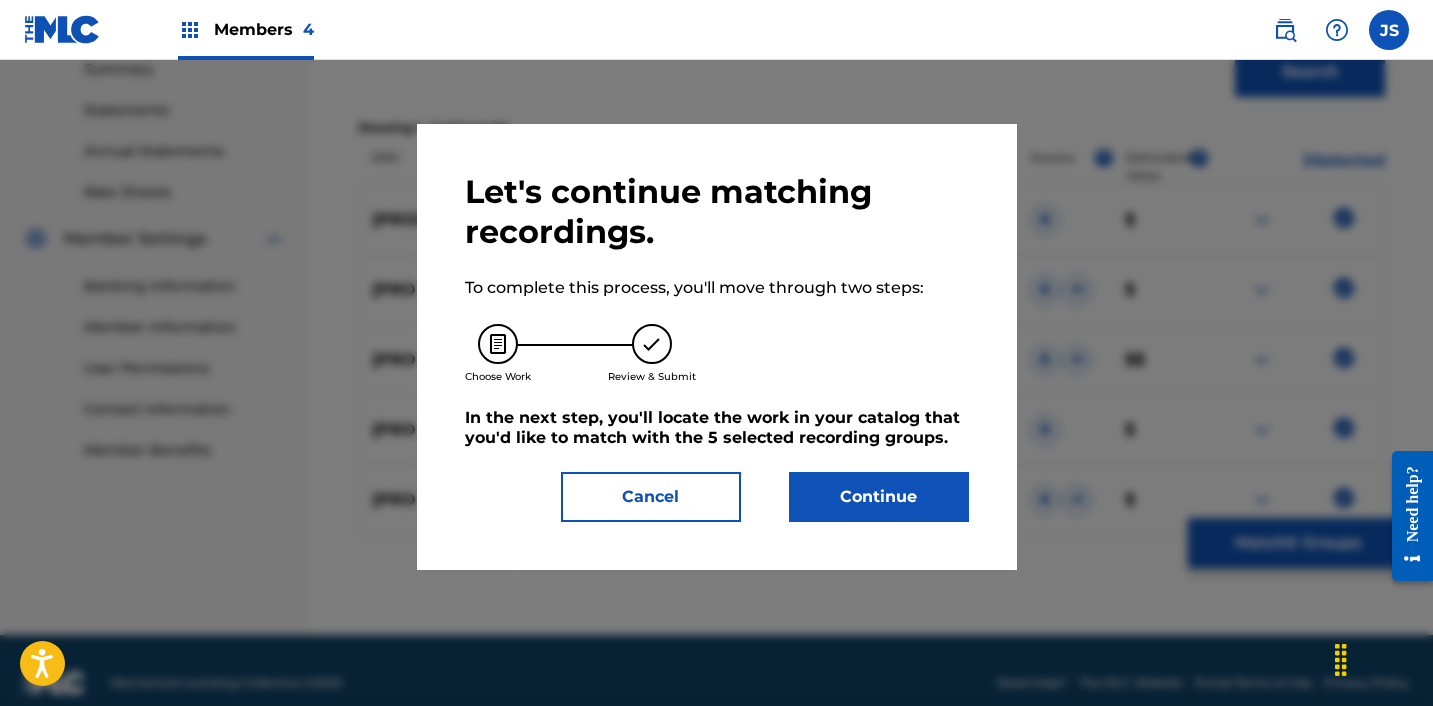click on "Continue" at bounding box center (879, 497) 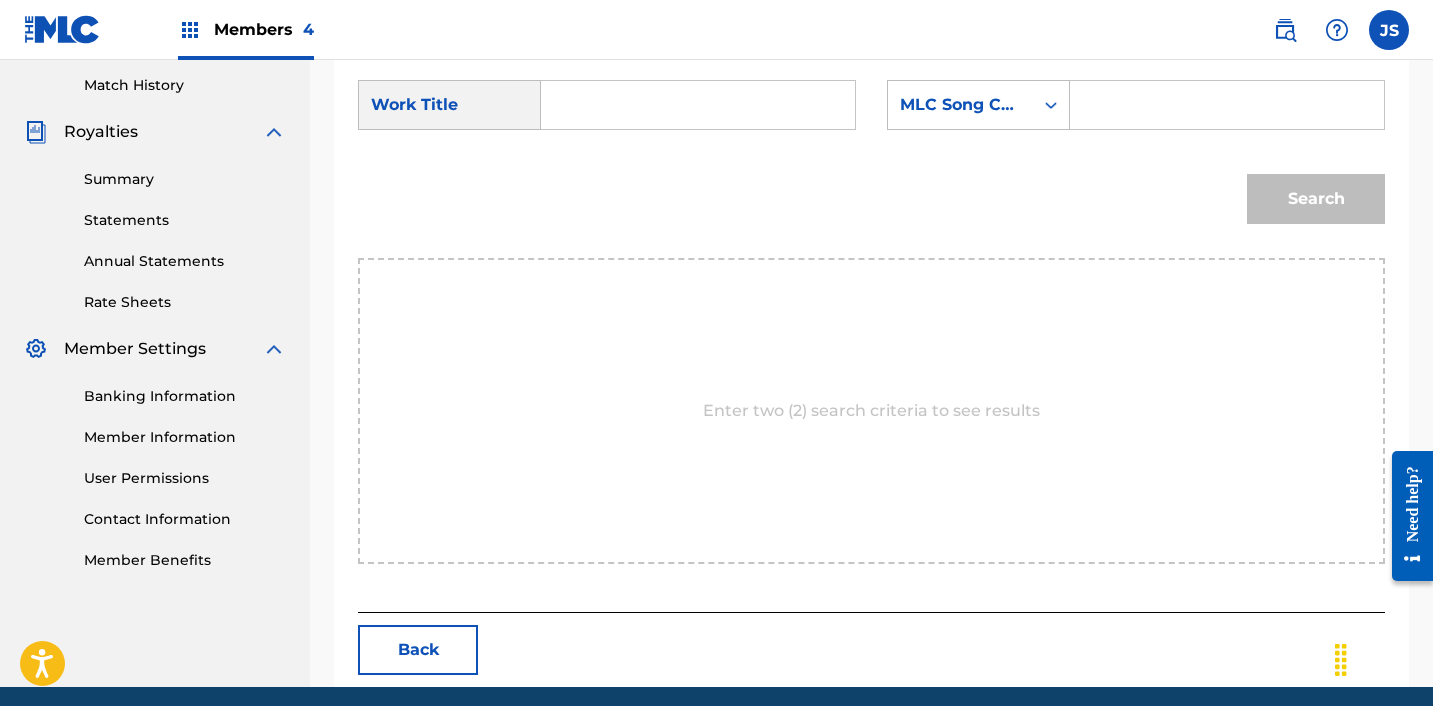 scroll, scrollTop: 548, scrollLeft: 0, axis: vertical 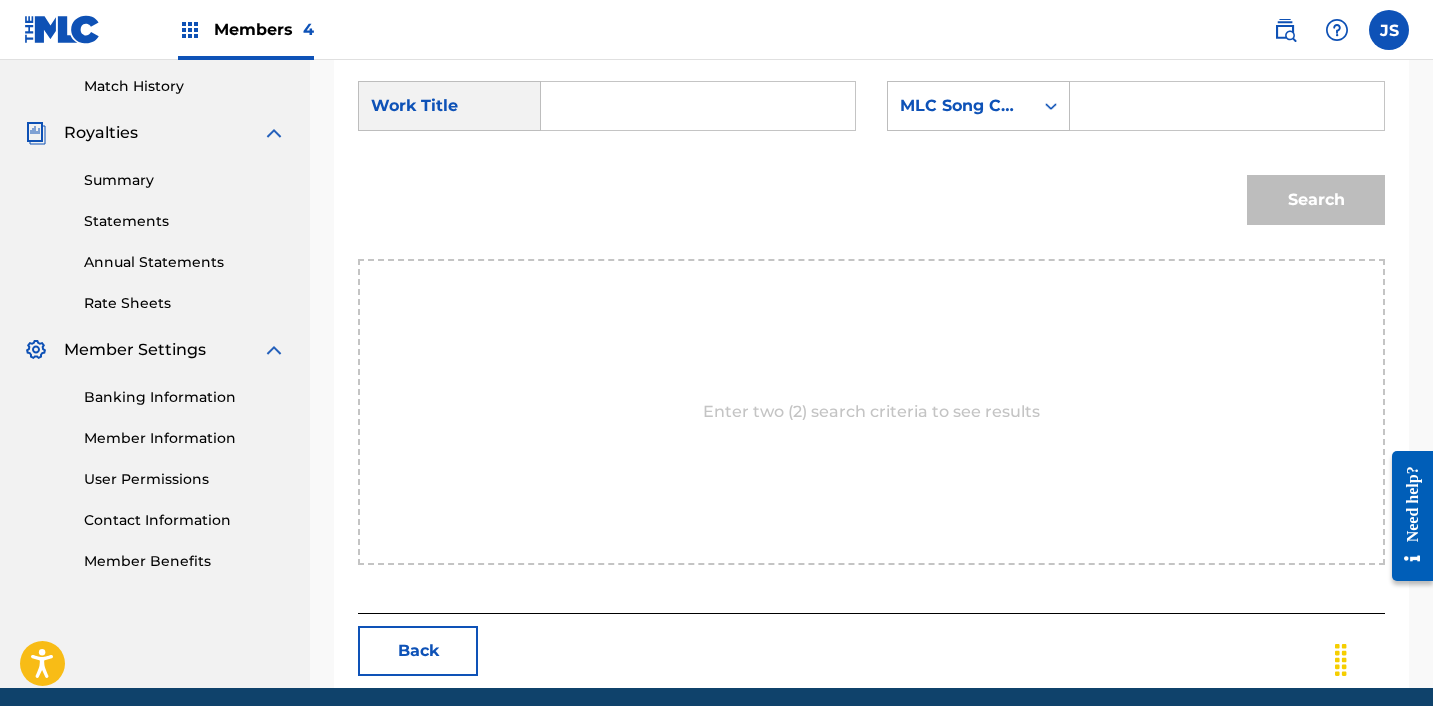 click at bounding box center (698, 106) 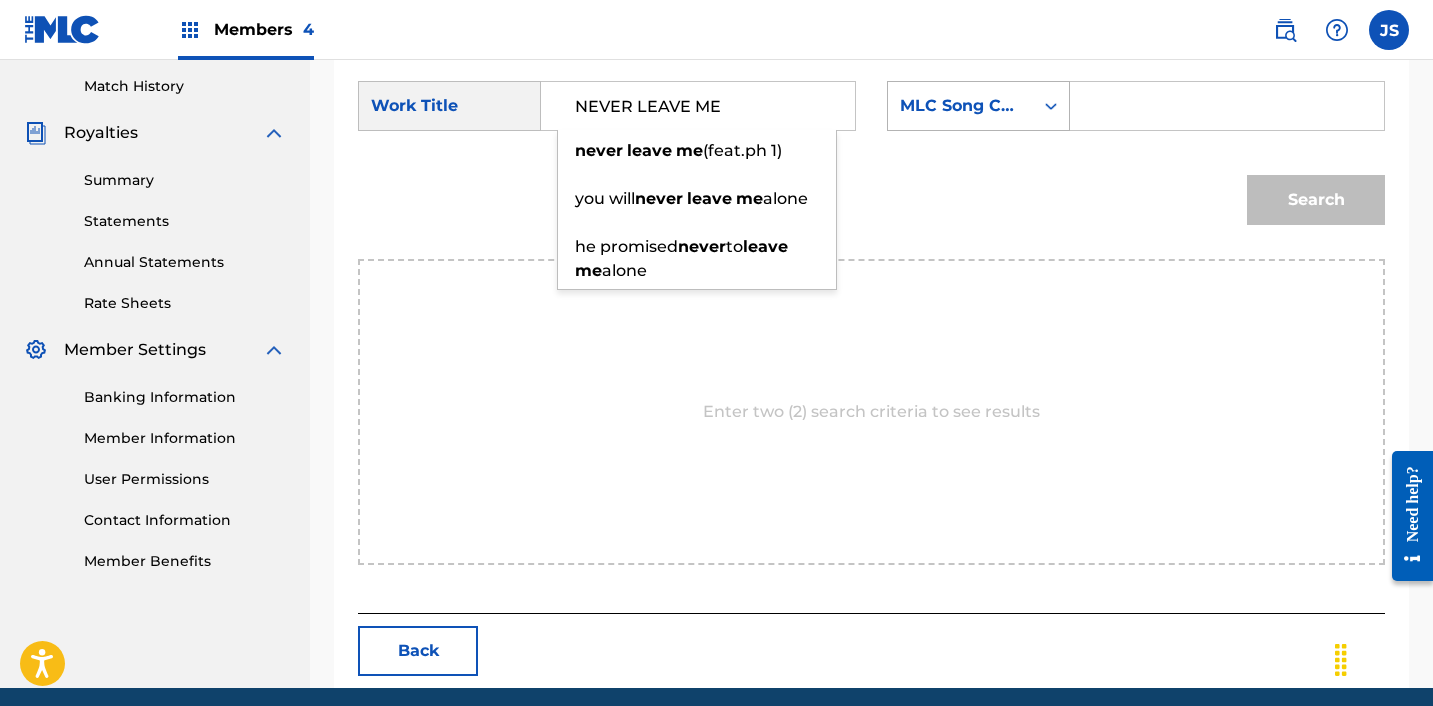type on "NEVER LEAVE ME" 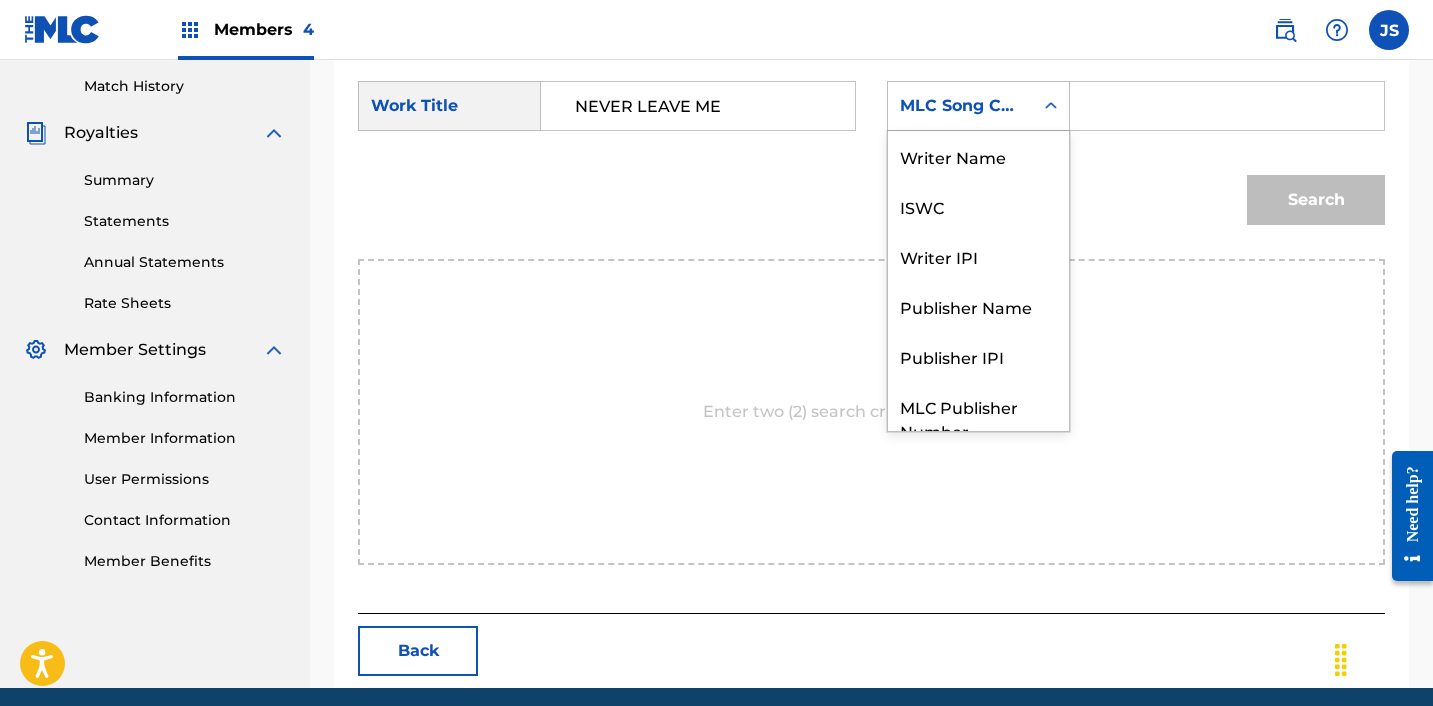 scroll, scrollTop: 74, scrollLeft: 0, axis: vertical 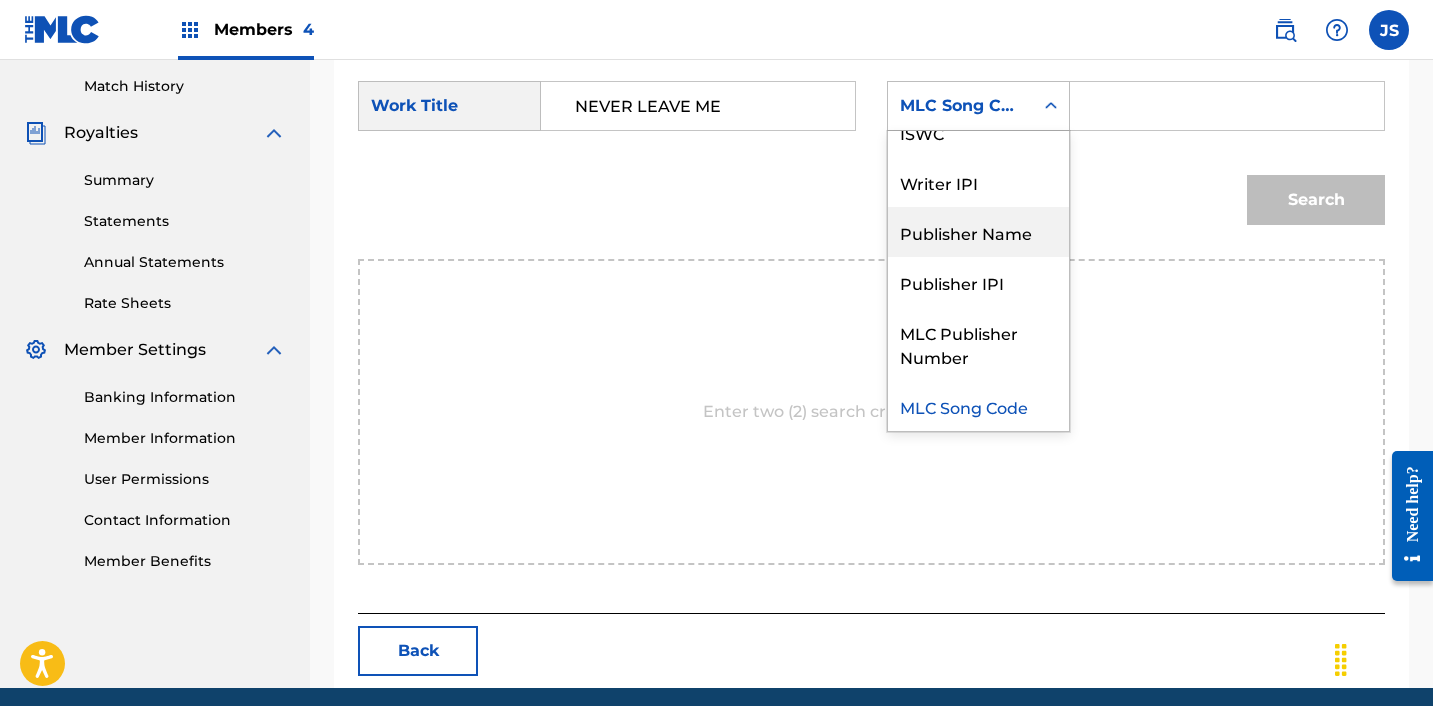 click on "Publisher Name" at bounding box center [978, 232] 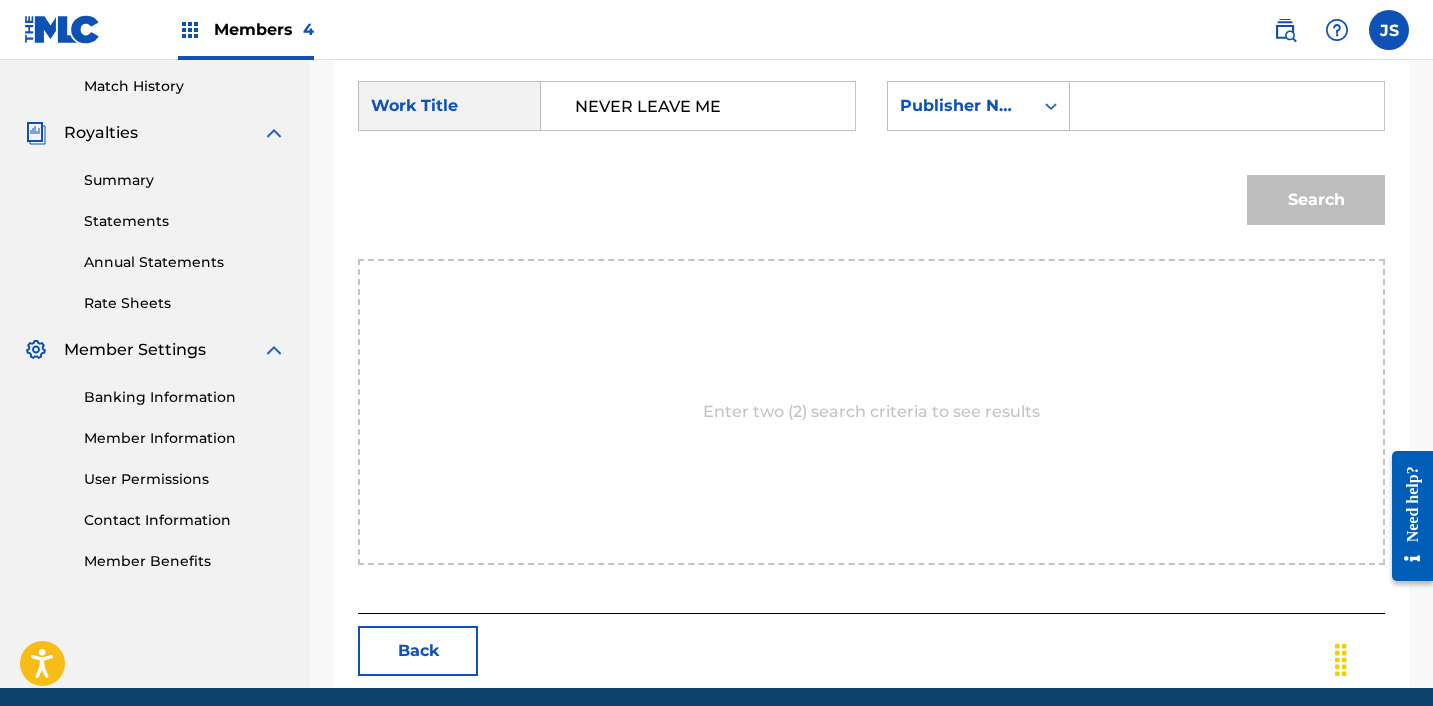 click at bounding box center (1227, 106) 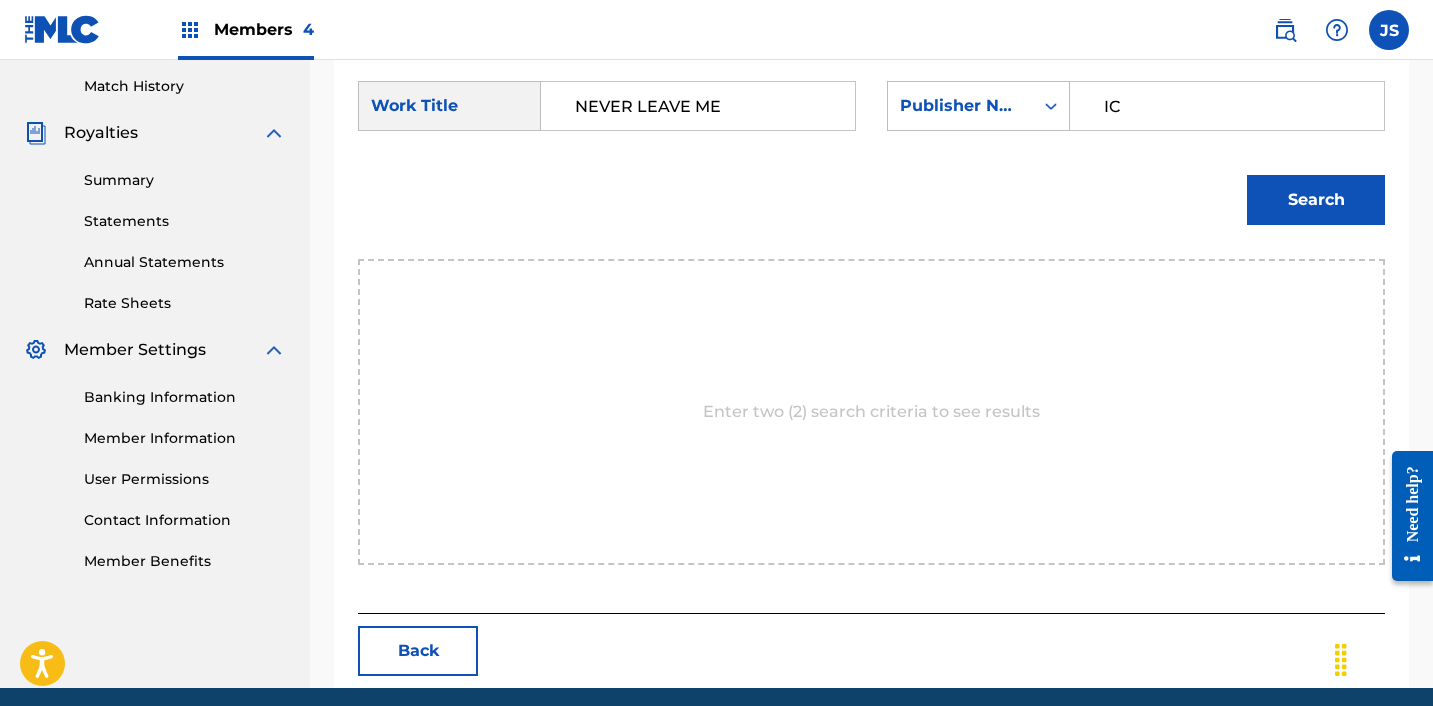 type on "ICHUTUS" 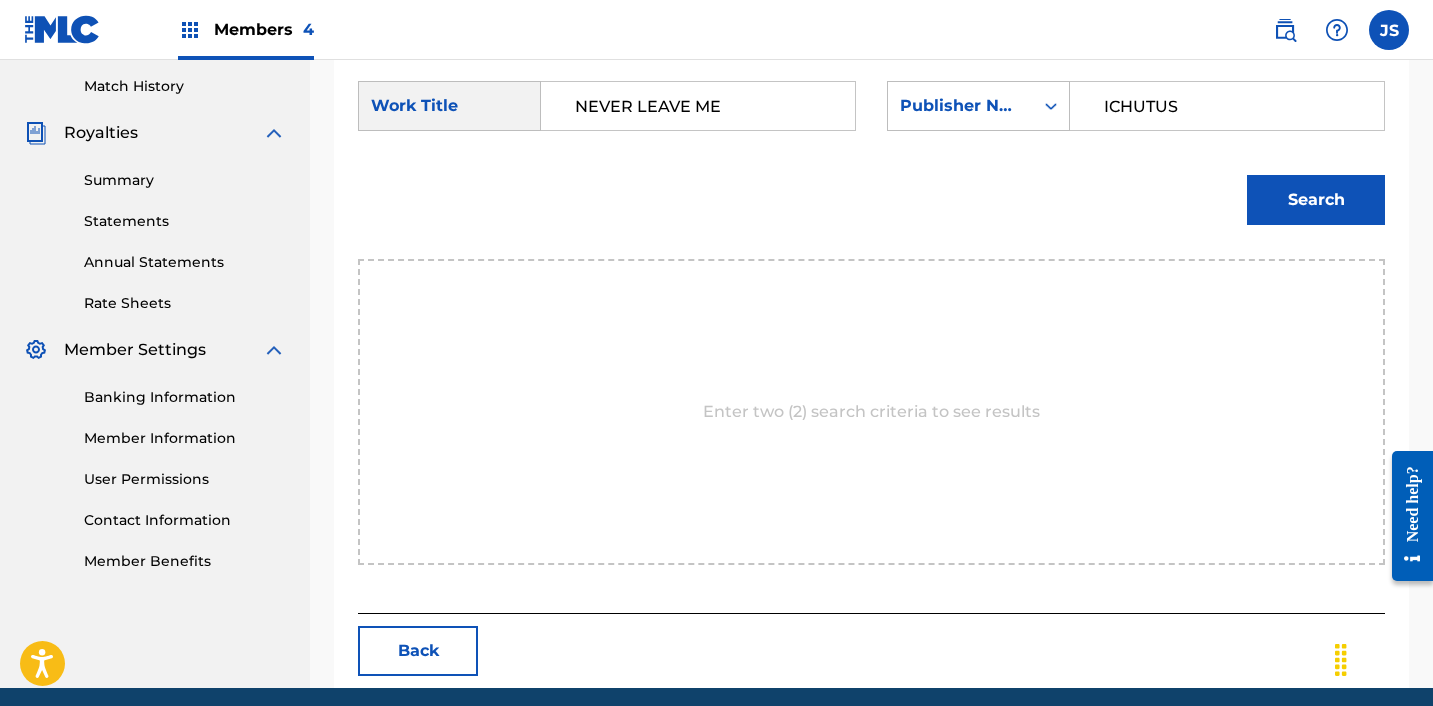 click on "Search" at bounding box center (1311, 195) 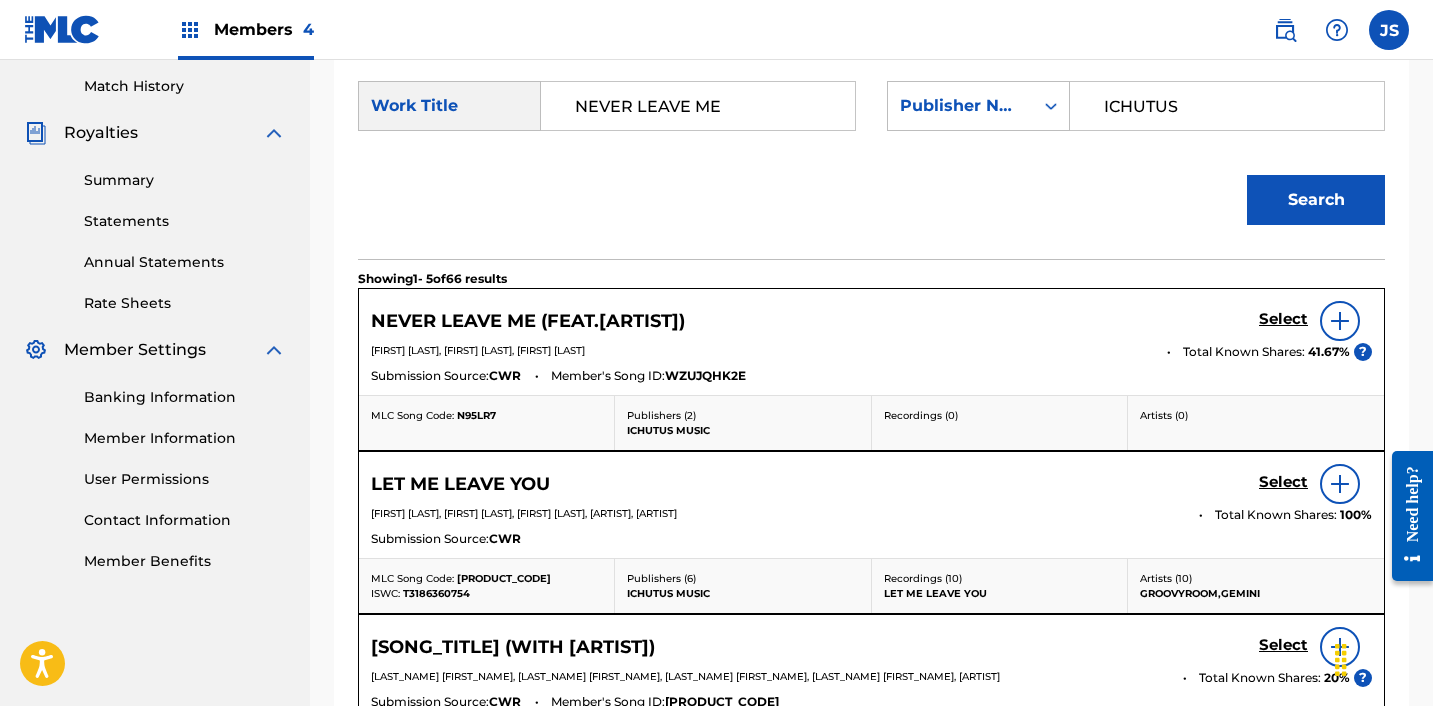 scroll, scrollTop: 574, scrollLeft: 0, axis: vertical 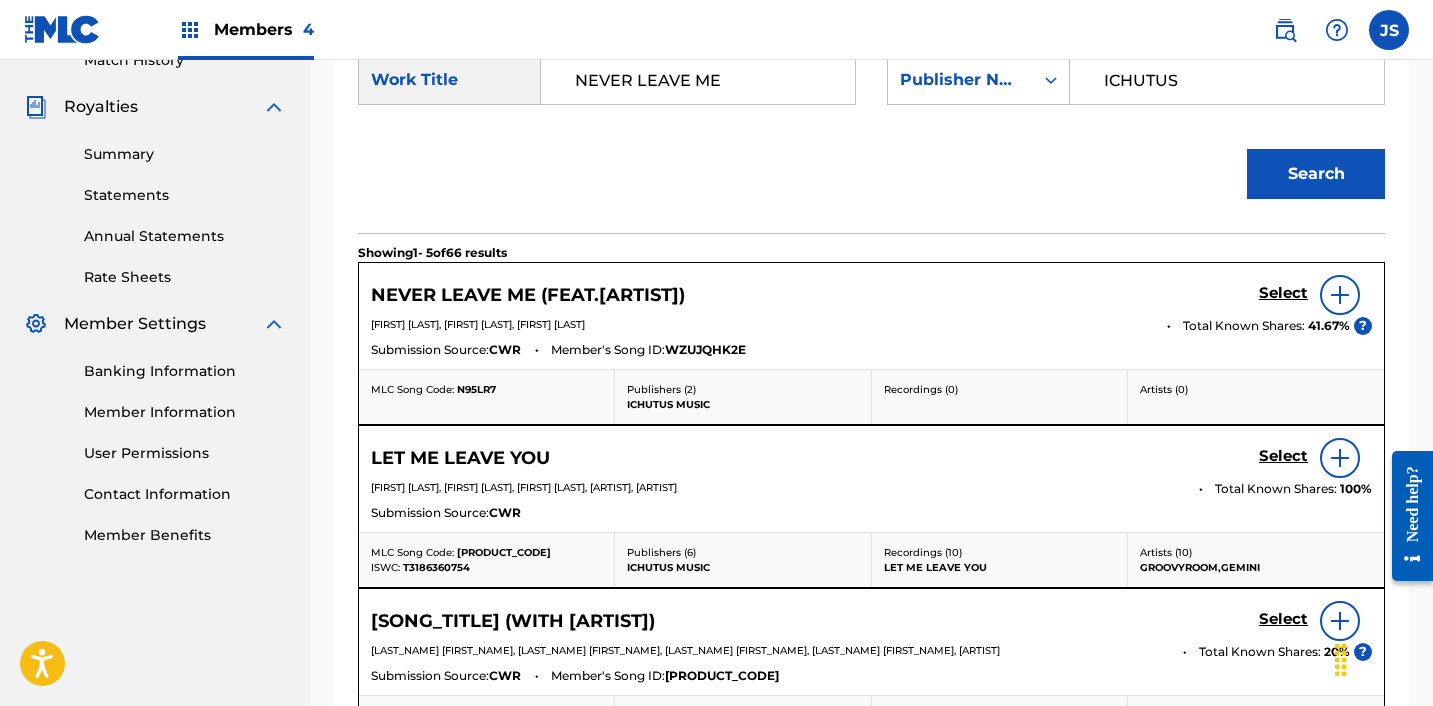 click on "Select" at bounding box center [1283, 293] 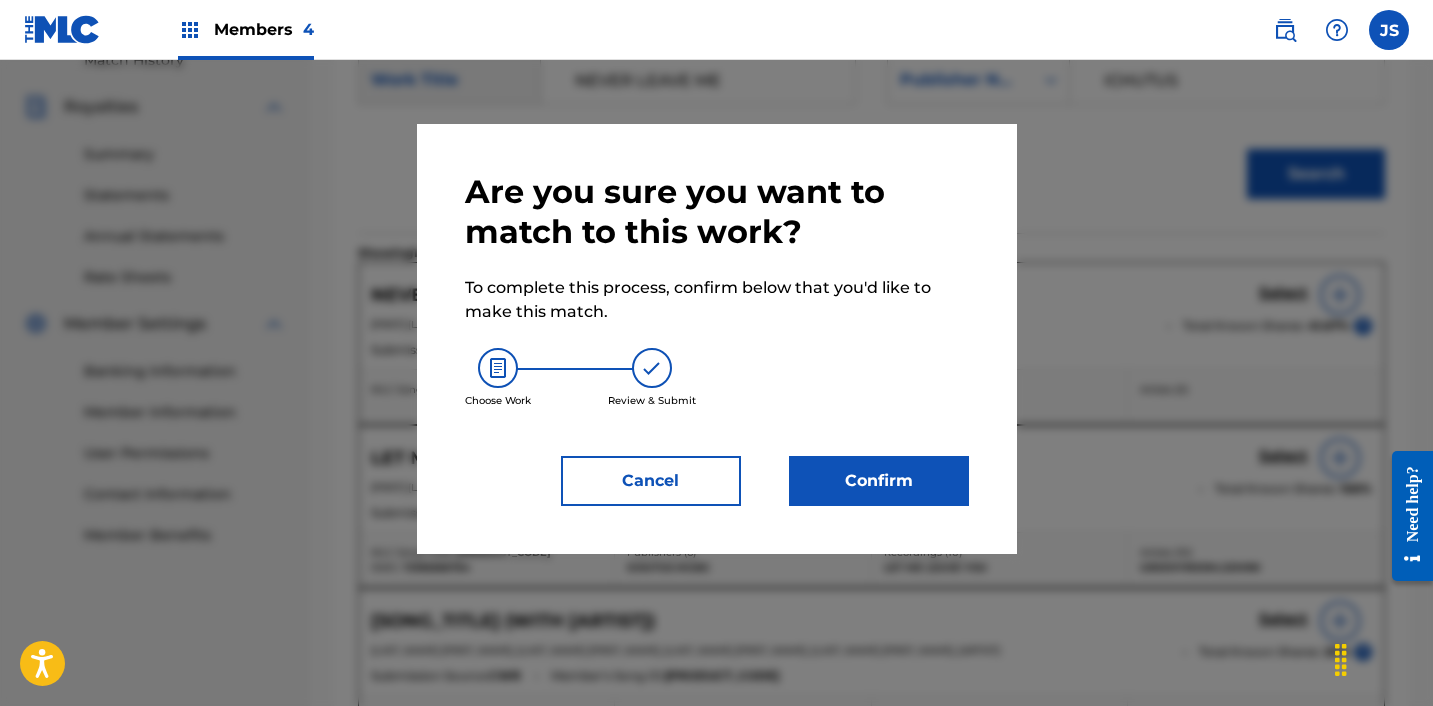 click on "Confirm" at bounding box center [879, 481] 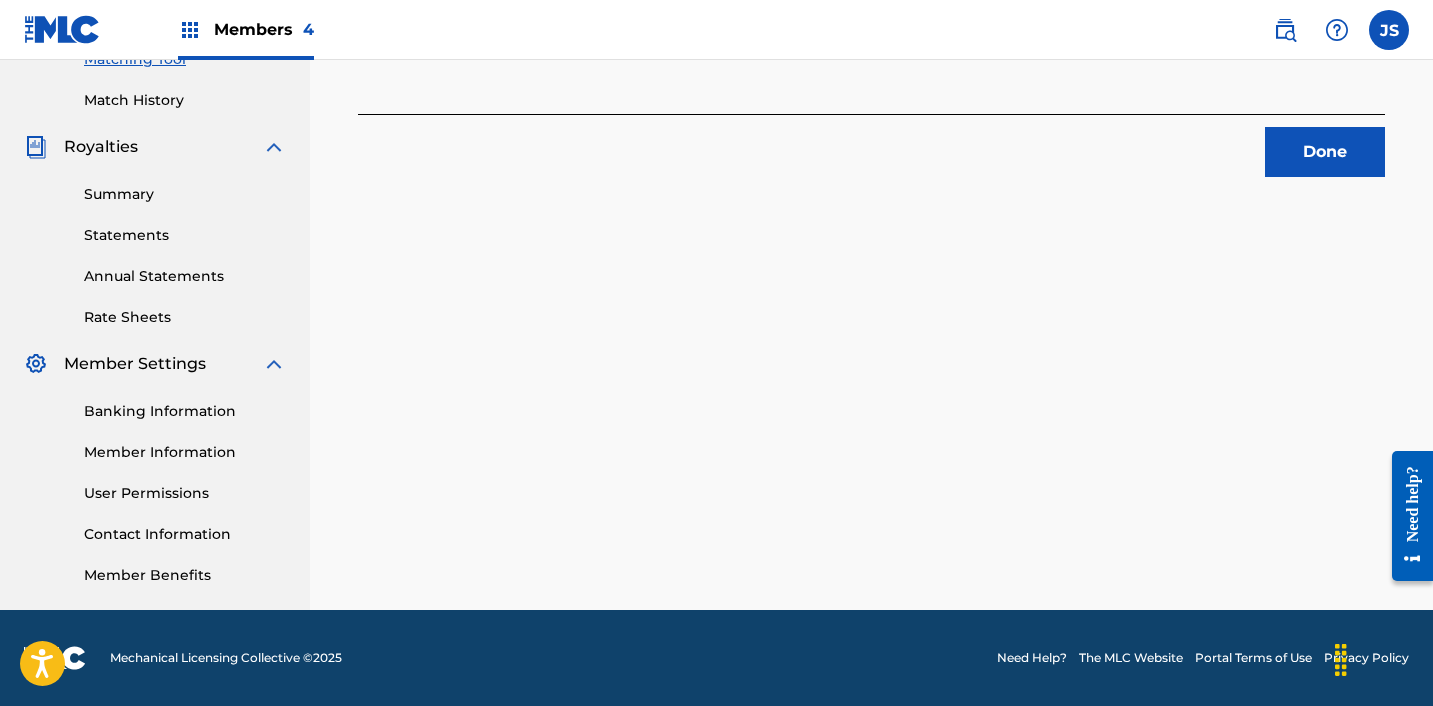 click on "Done" at bounding box center (1325, 152) 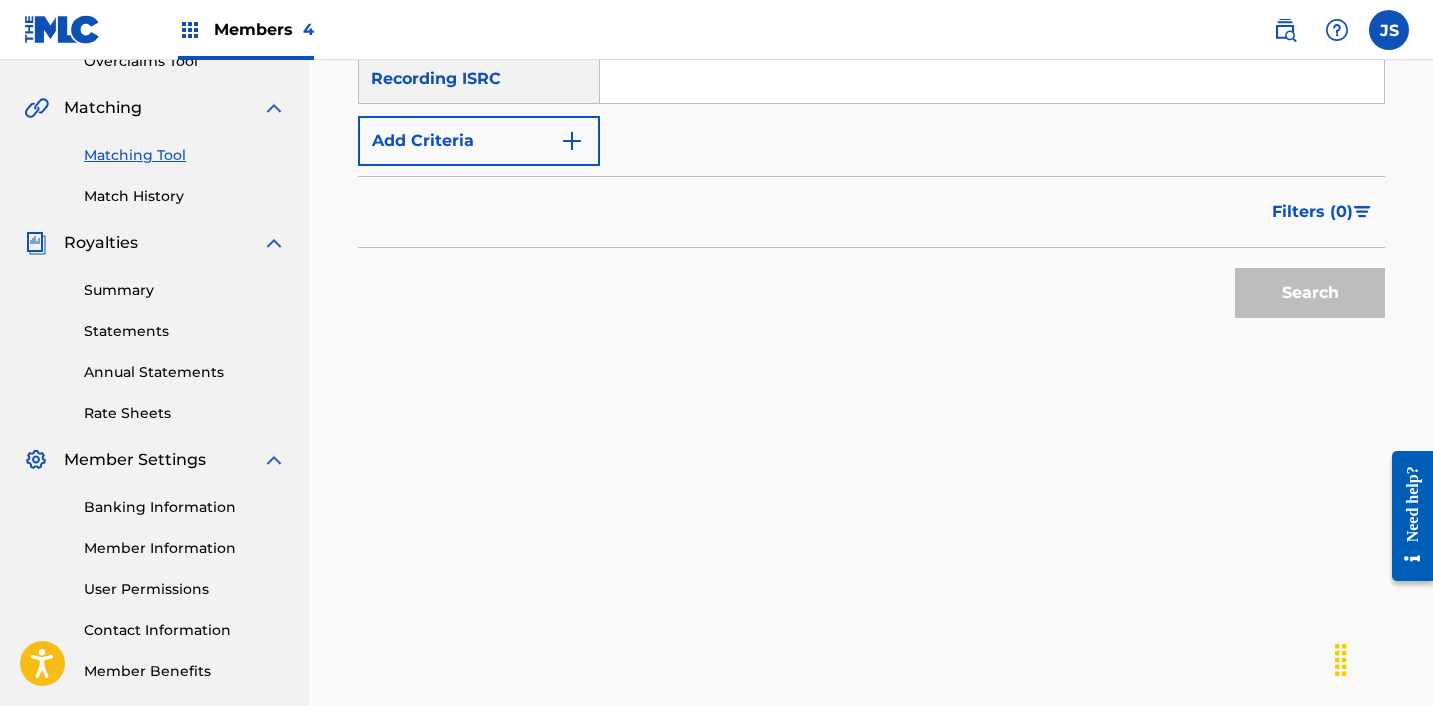 scroll, scrollTop: 398, scrollLeft: 0, axis: vertical 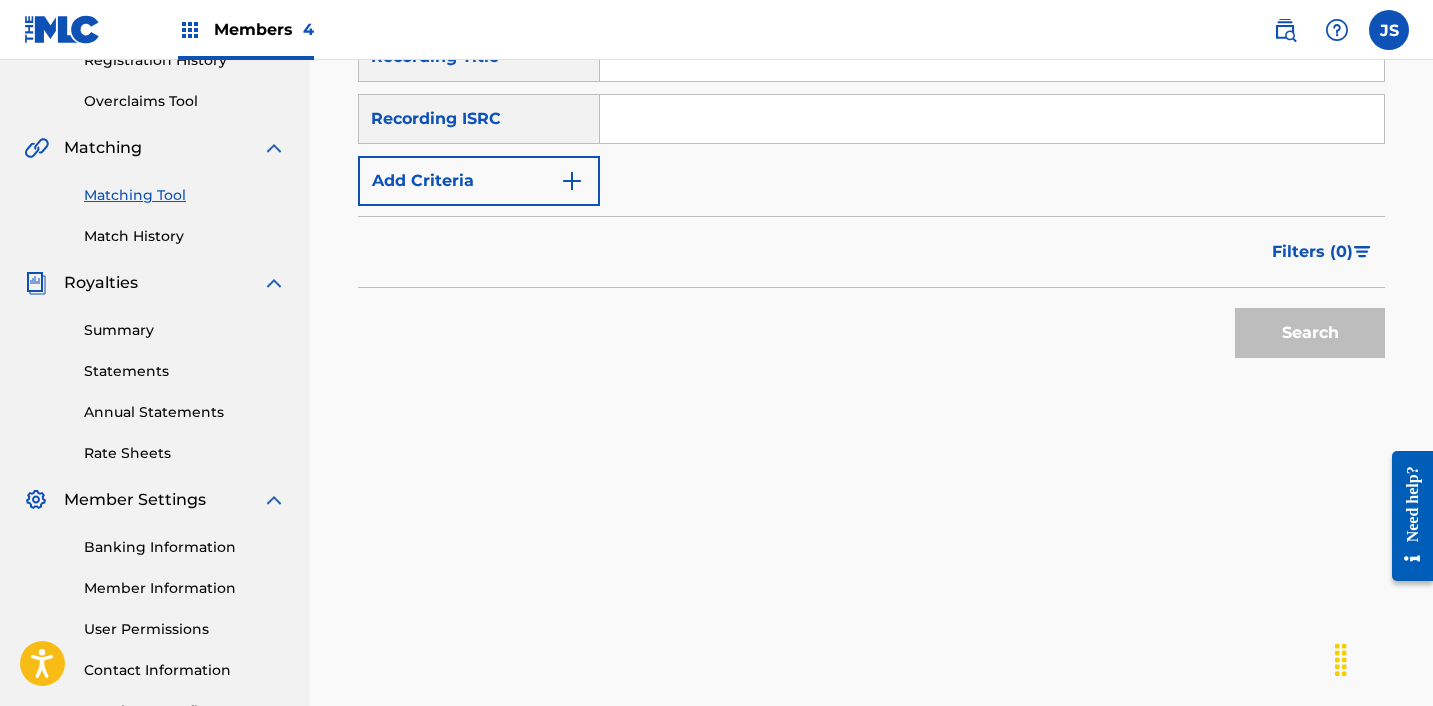 click at bounding box center [992, 119] 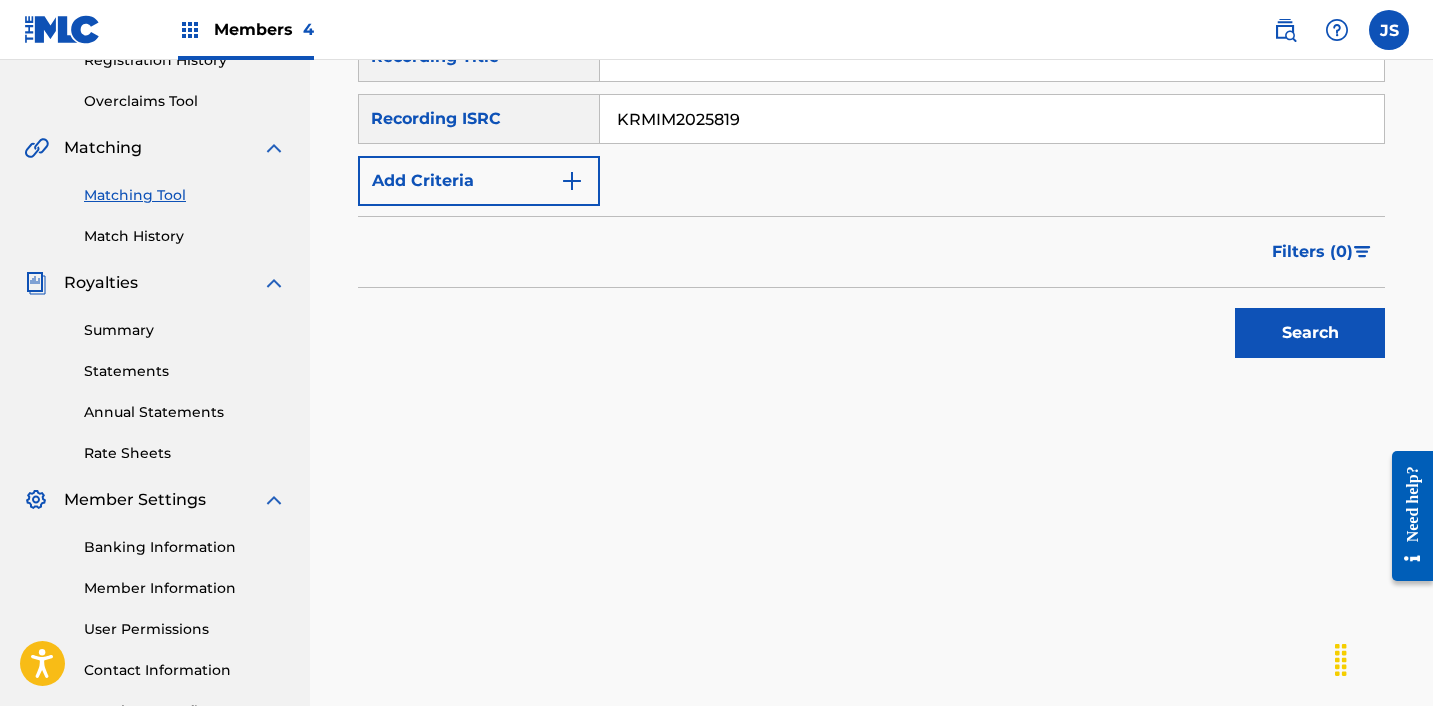 type on "KRMIM2025819" 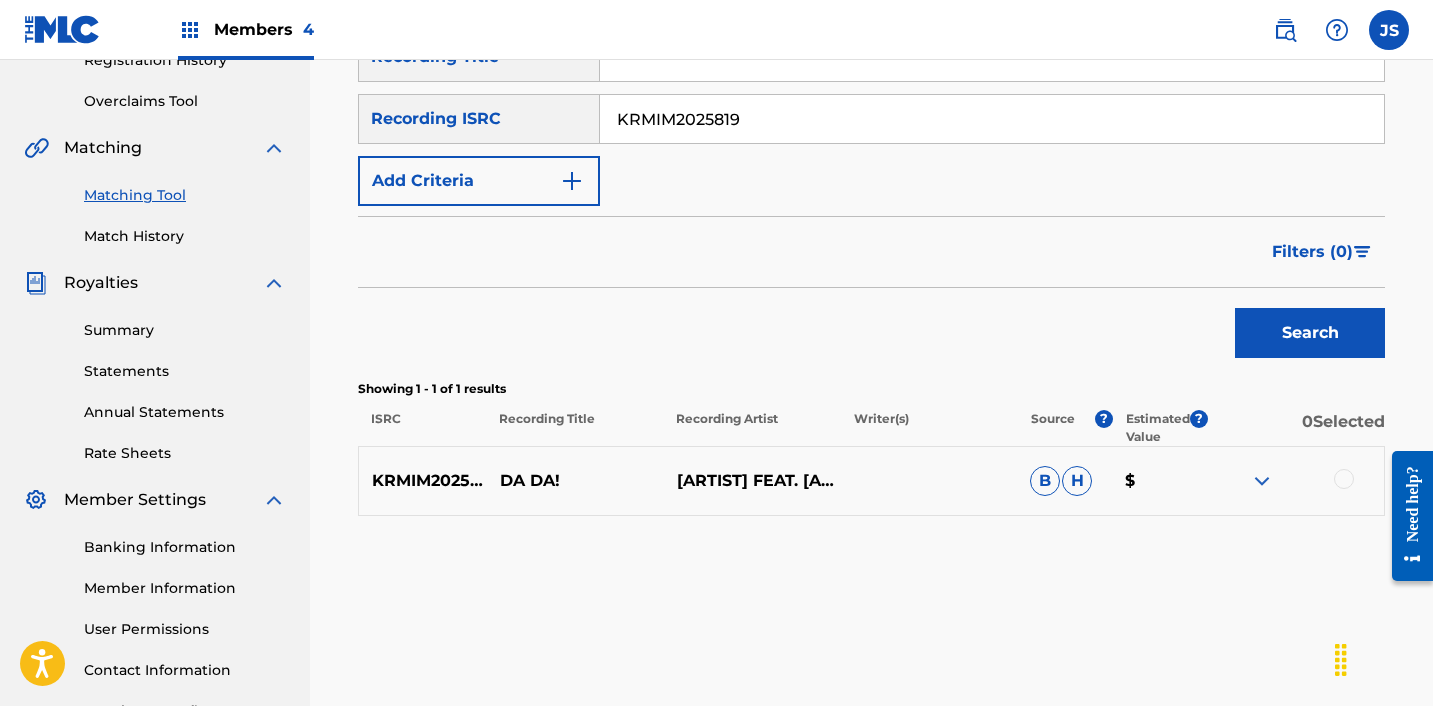 click at bounding box center (1295, 481) 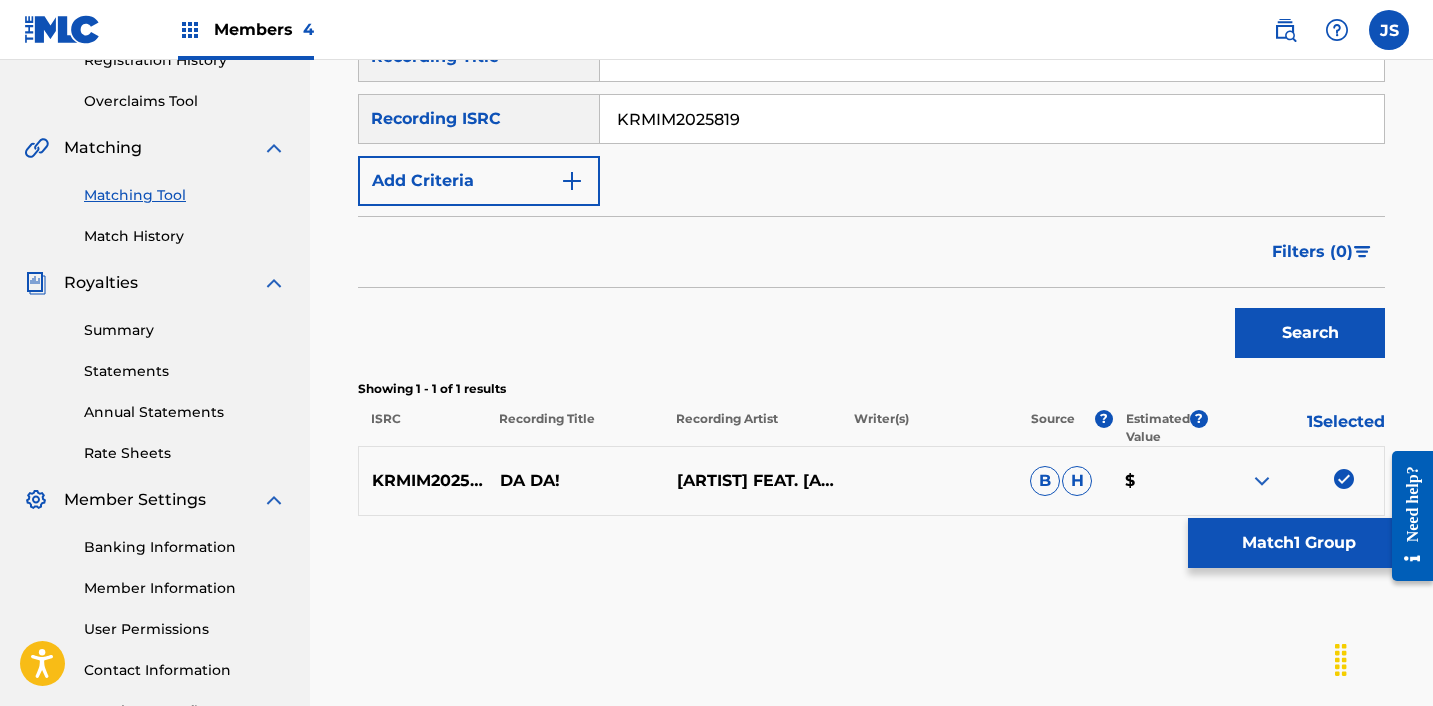 click on "Match  1 Group" at bounding box center (1298, 543) 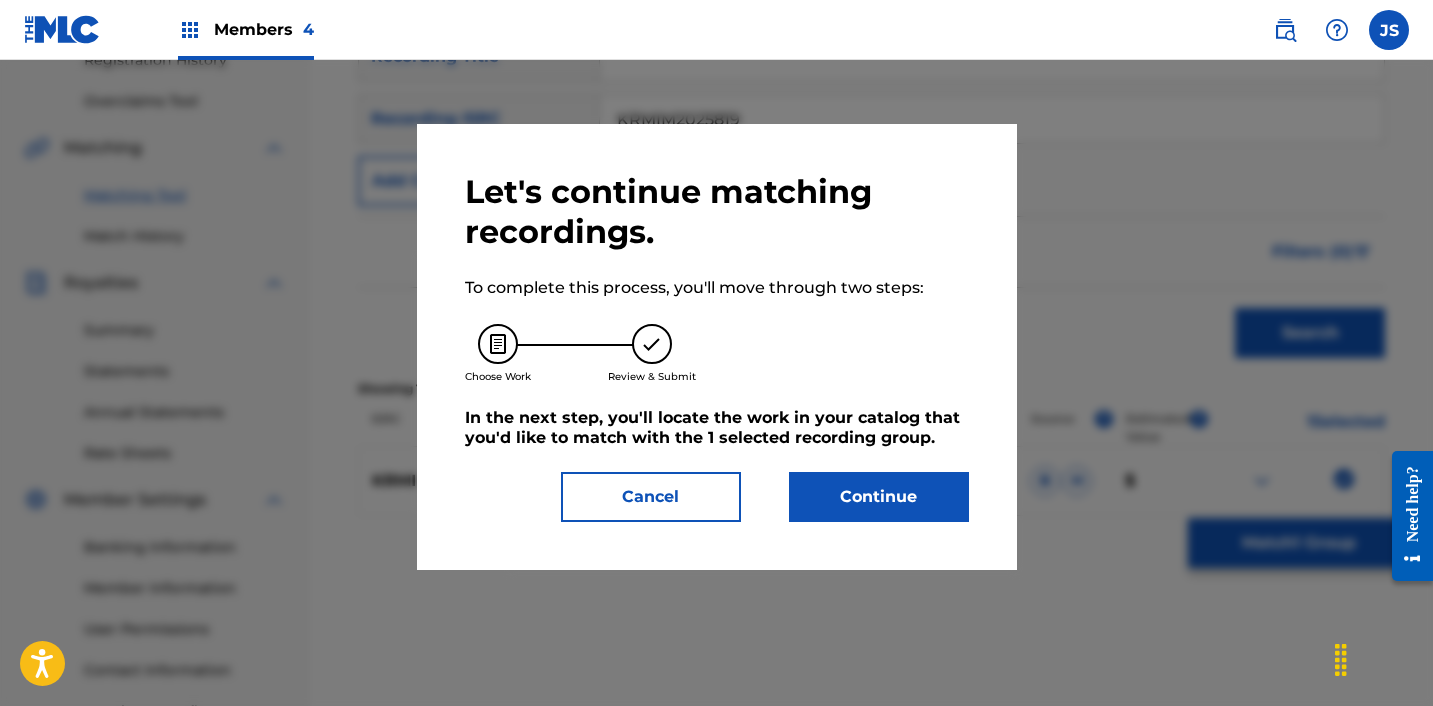 click on "Continue" at bounding box center [879, 497] 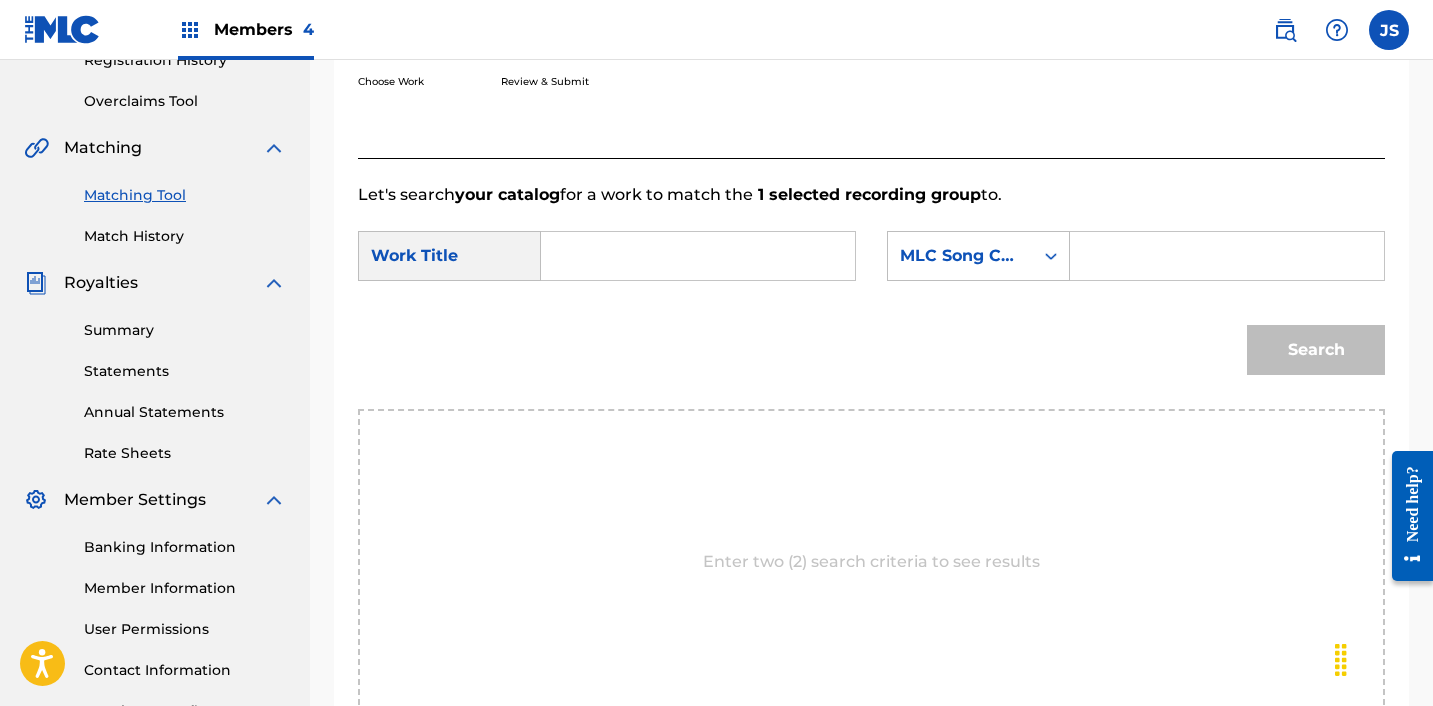 click at bounding box center [698, 256] 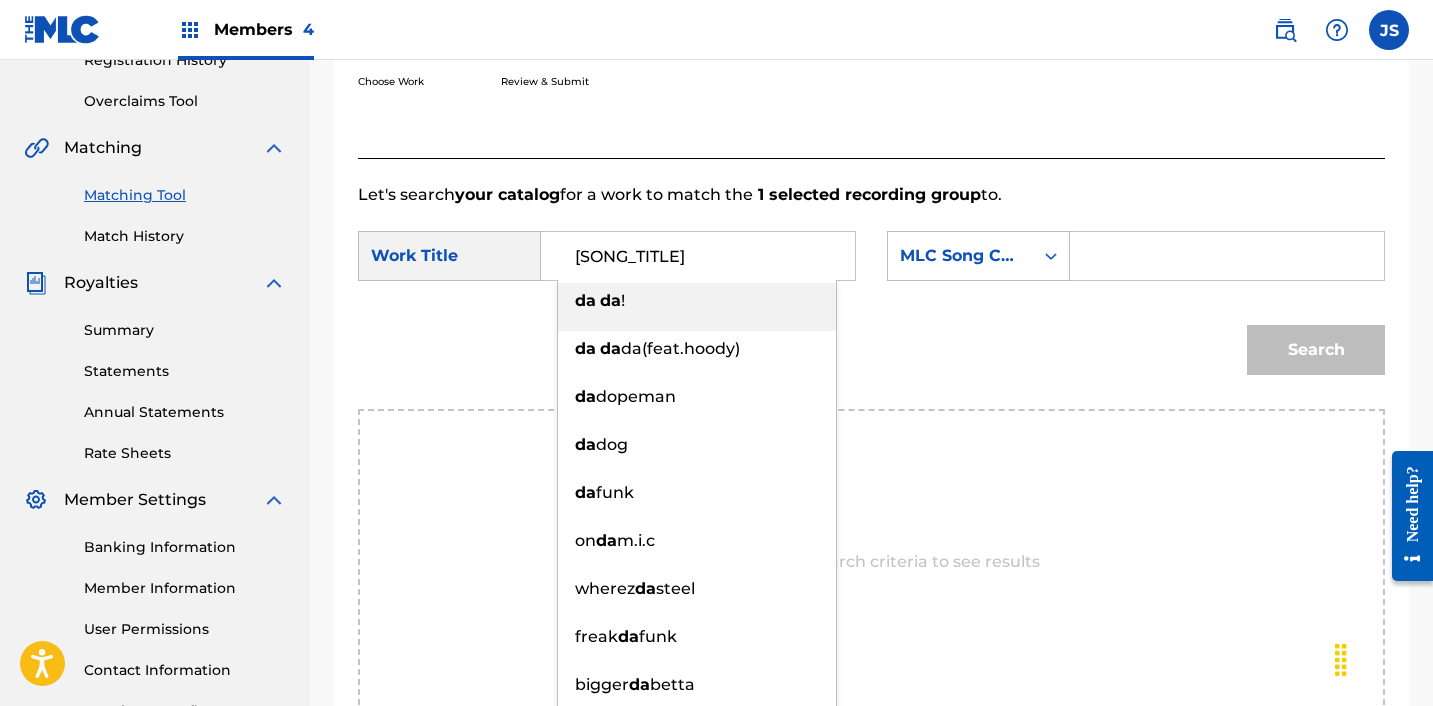 click on "da   da !" at bounding box center [697, 301] 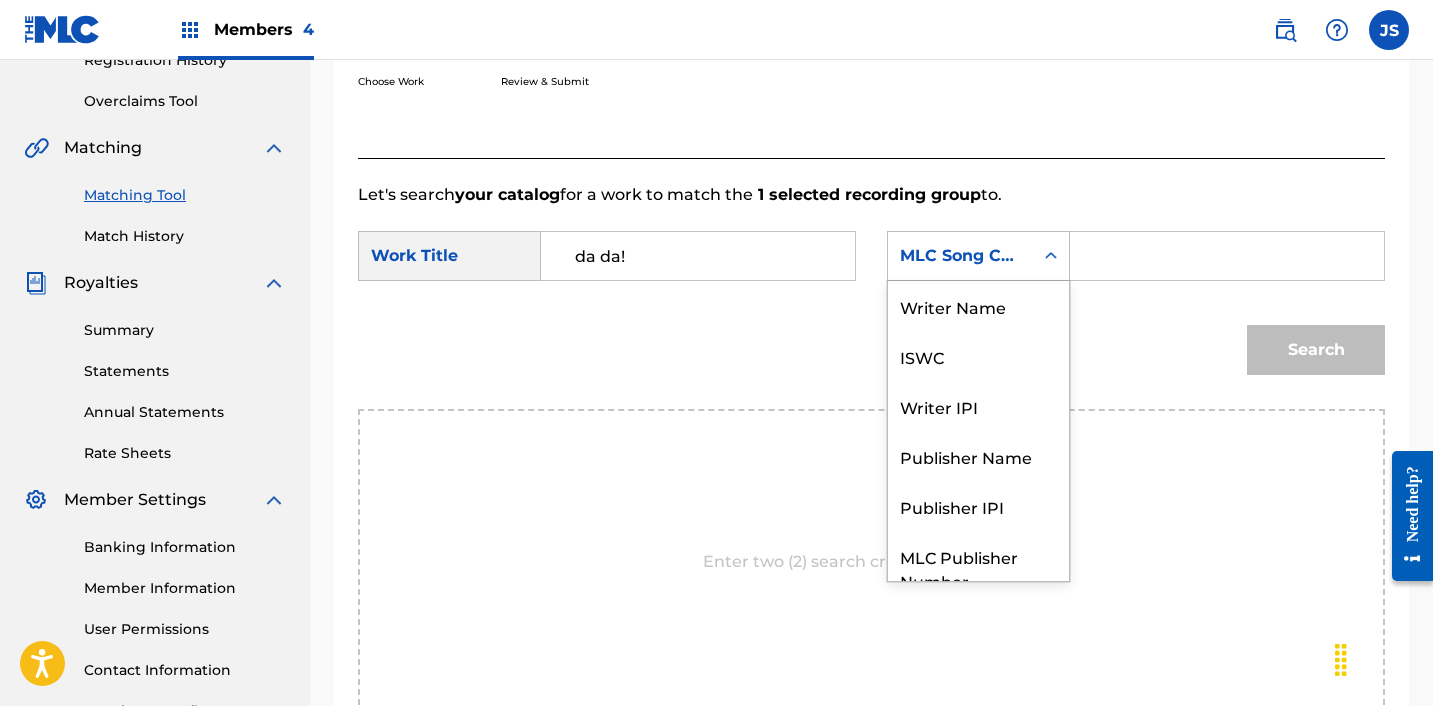 click on "MLC Song Code" at bounding box center [960, 256] 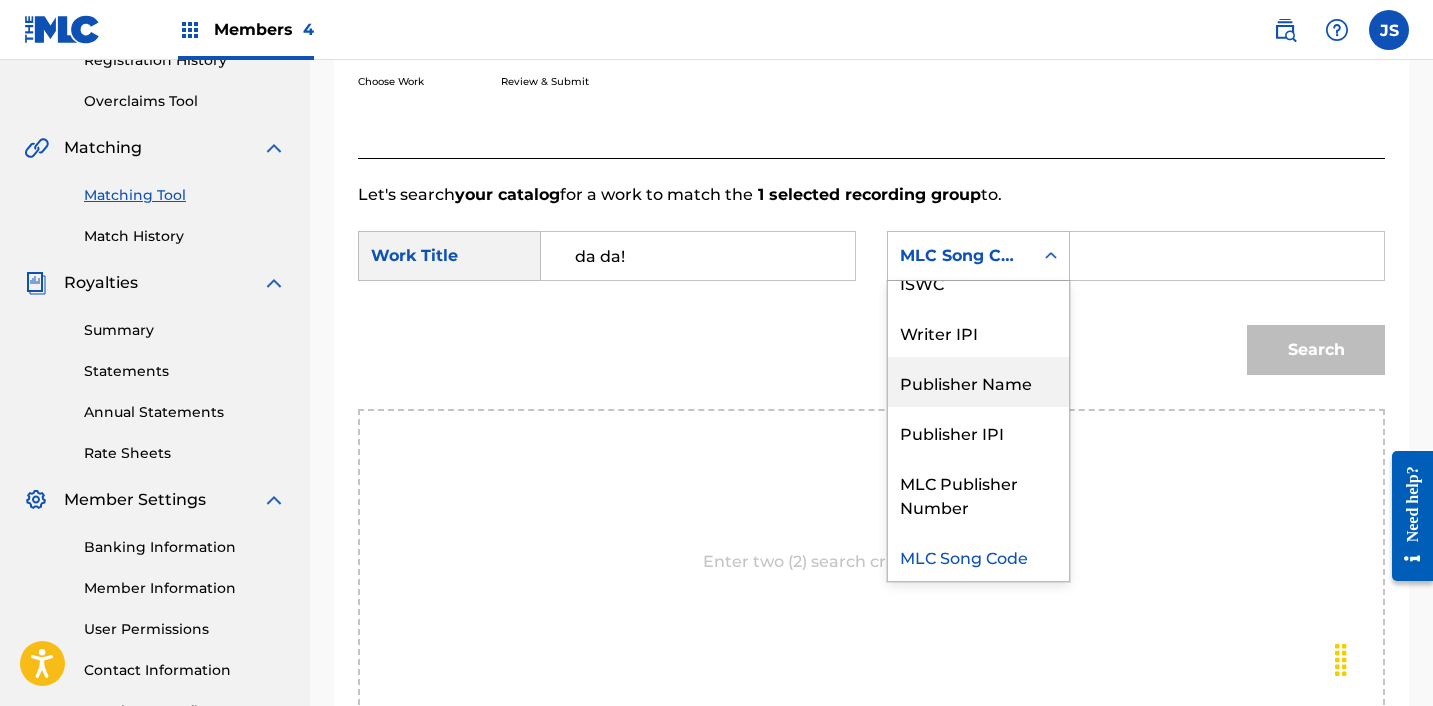 click on "Publisher Name" at bounding box center (978, 382) 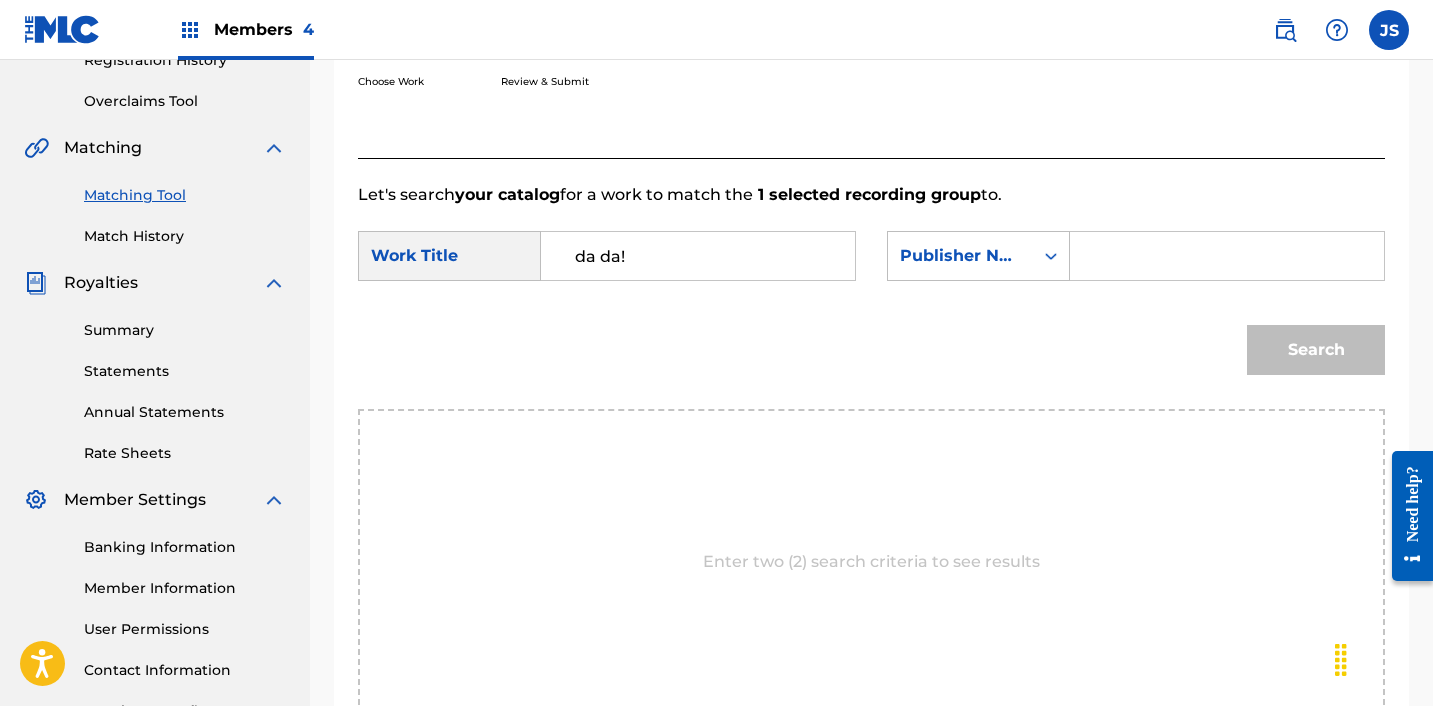 click at bounding box center (1227, 256) 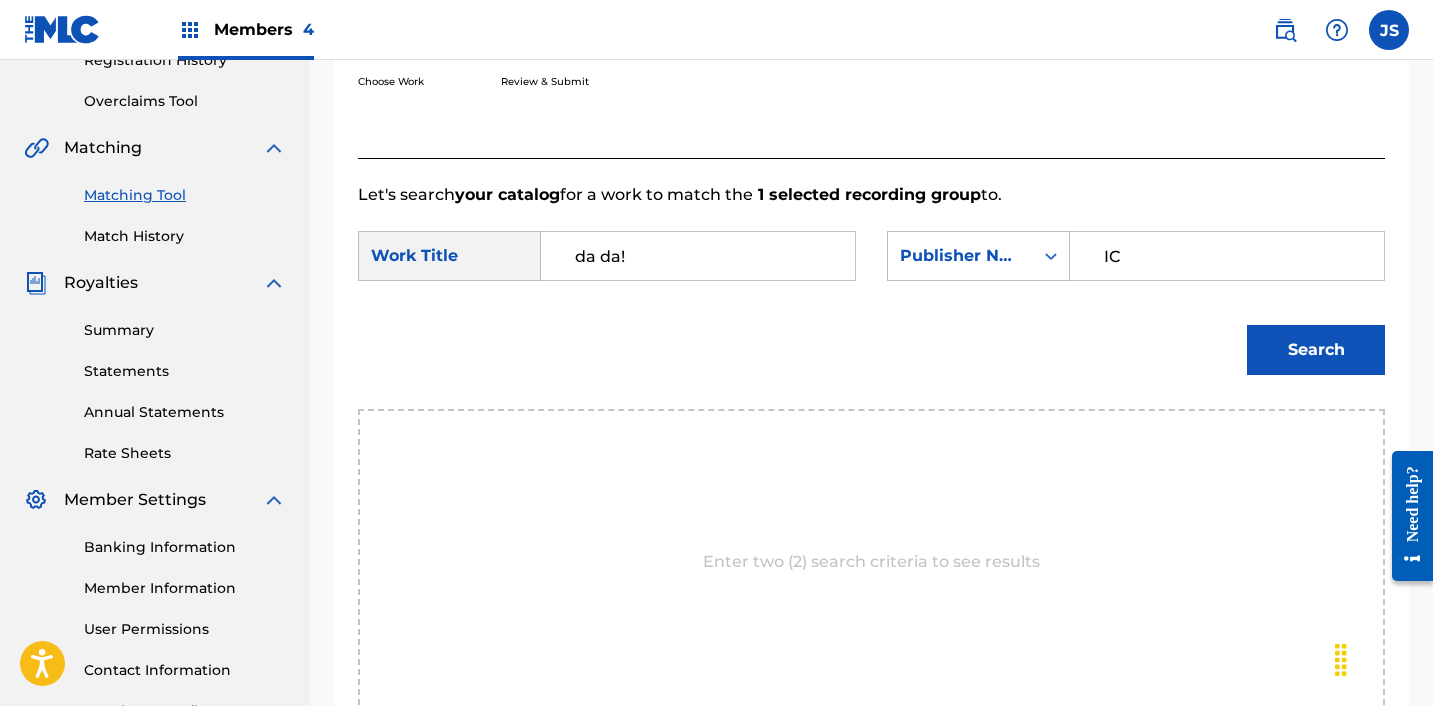 type on "ICHUTUS" 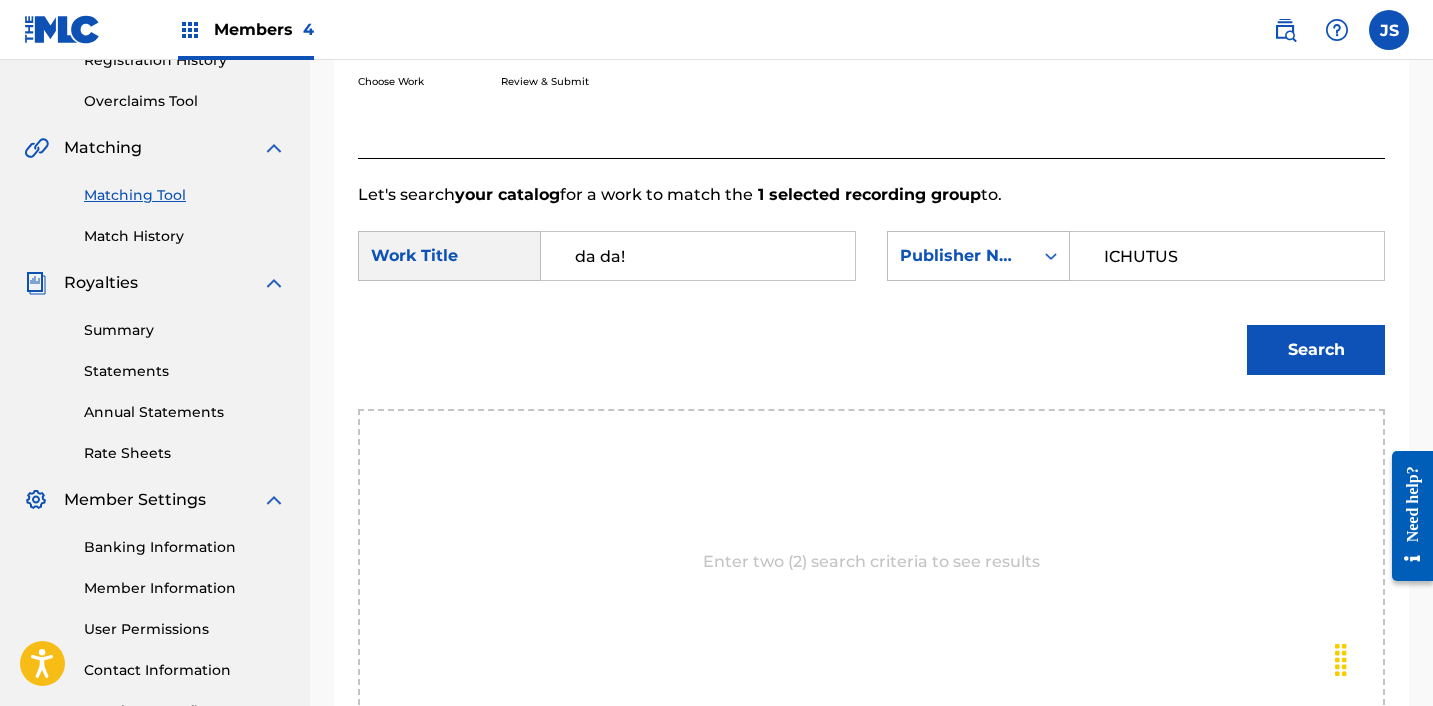 click on "Search" at bounding box center [1316, 350] 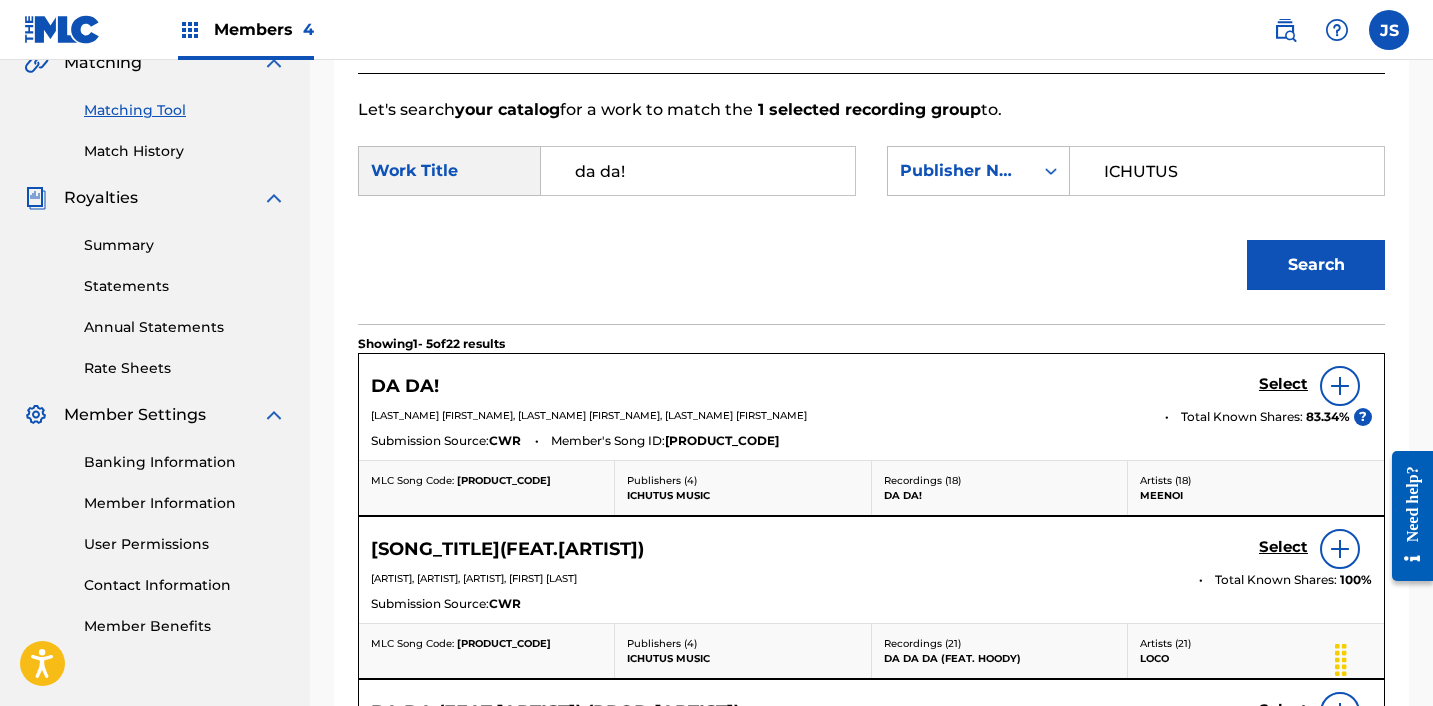 scroll, scrollTop: 485, scrollLeft: 0, axis: vertical 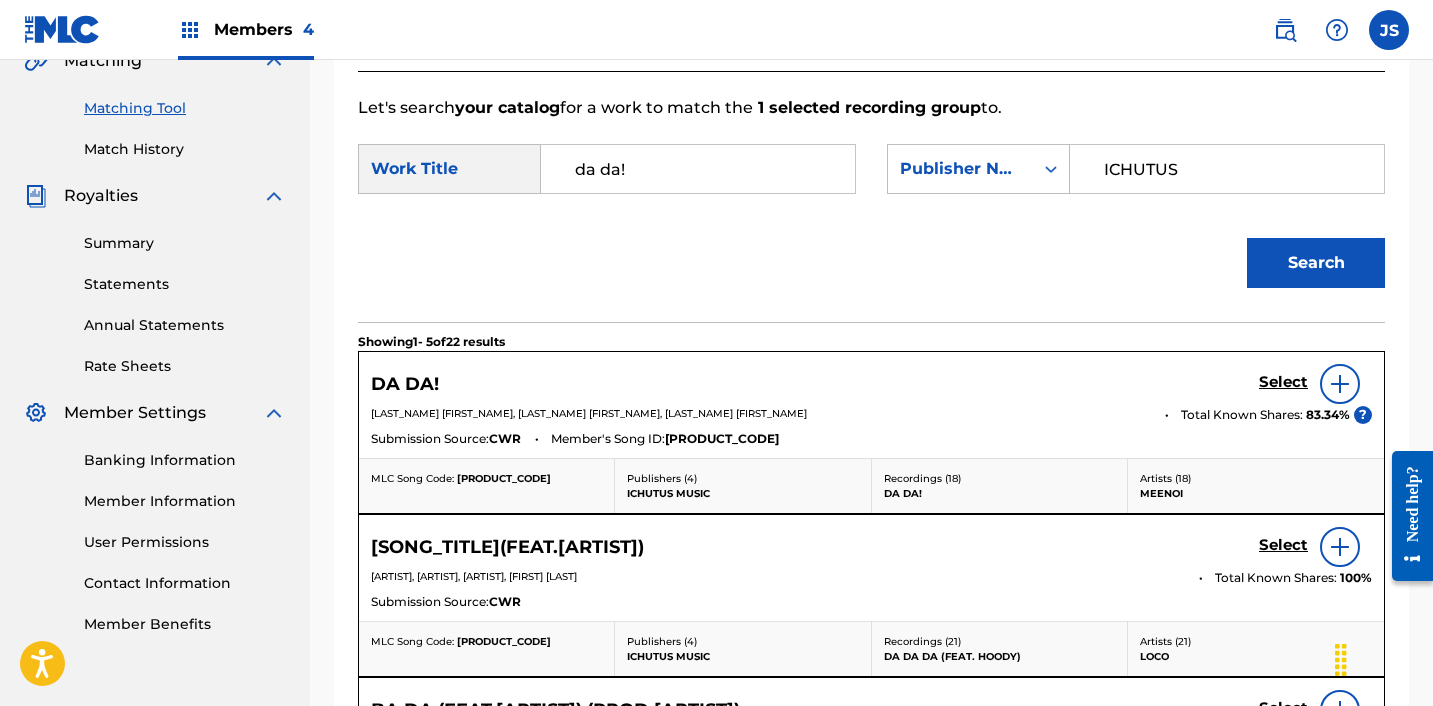 click on "Select" at bounding box center (1283, 382) 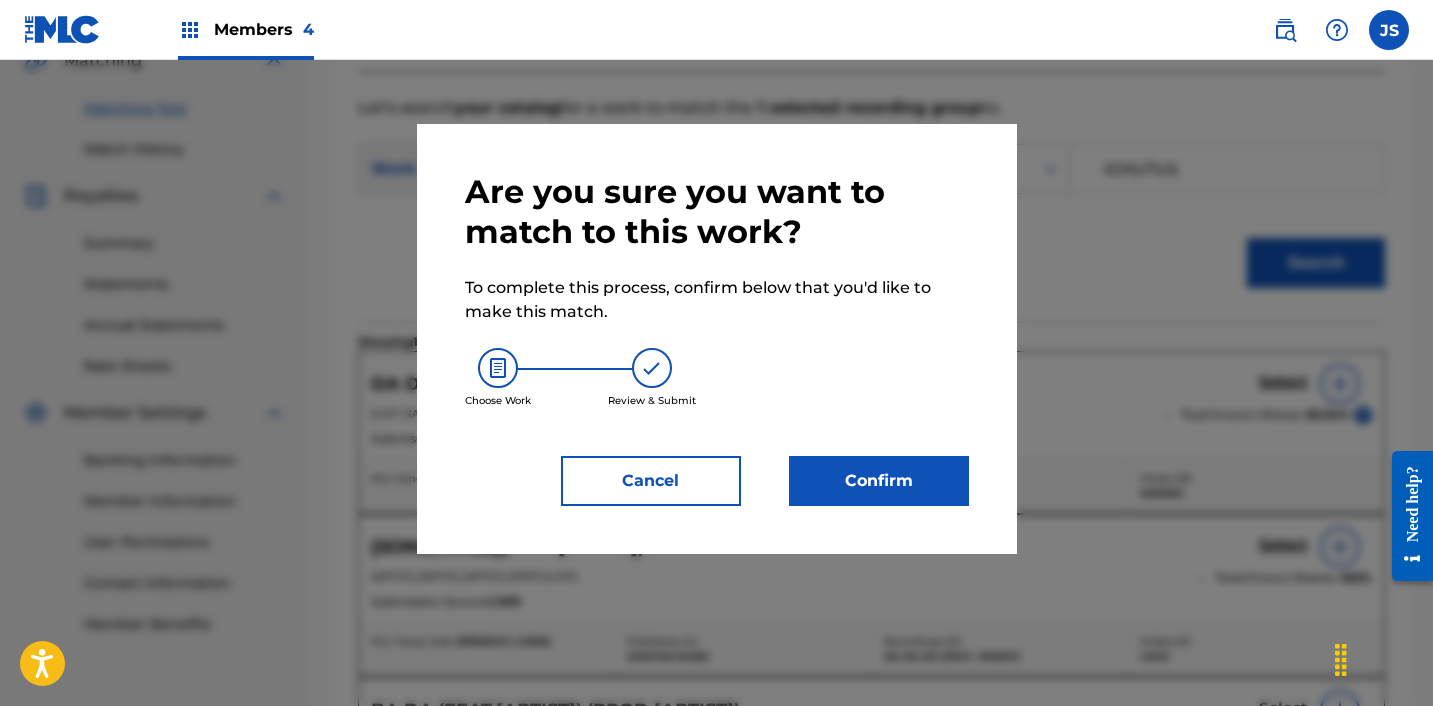 click on "Confirm" at bounding box center (879, 481) 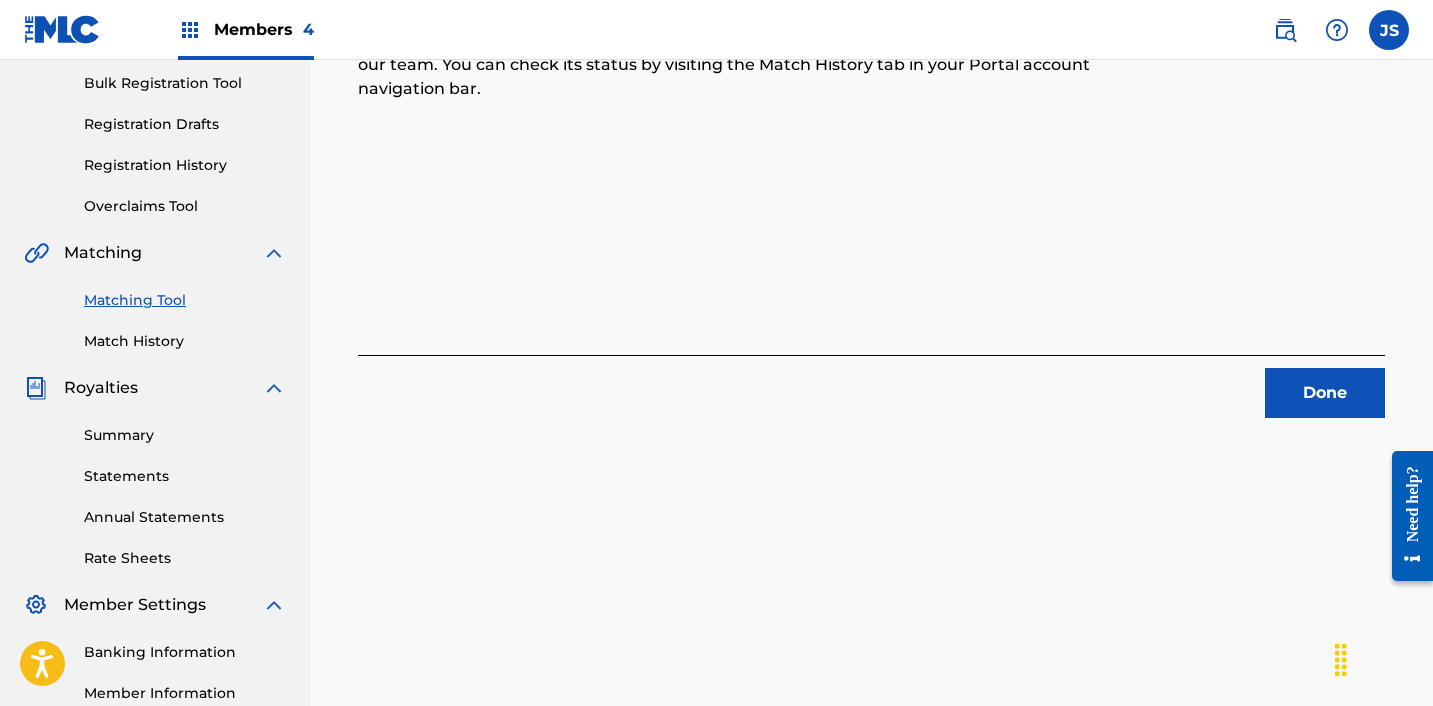 scroll, scrollTop: 295, scrollLeft: 0, axis: vertical 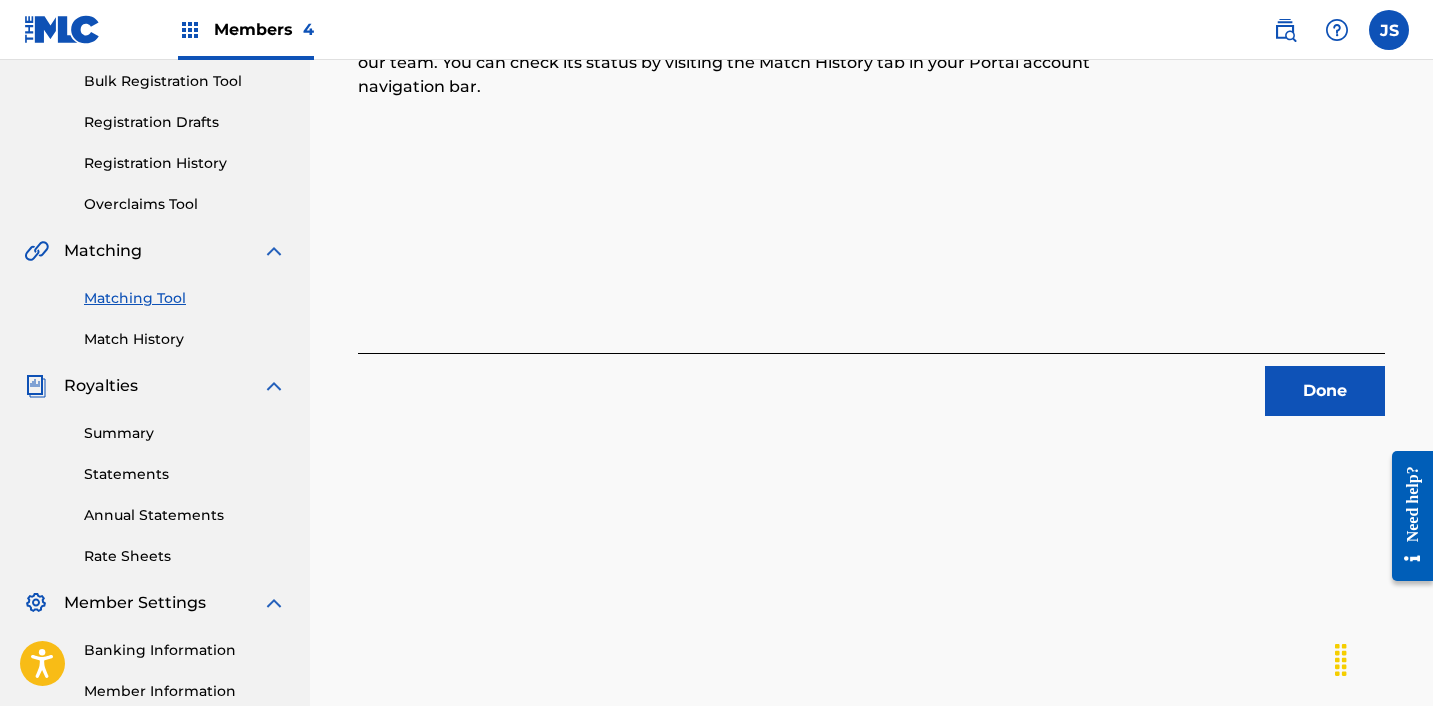 click on "Done" at bounding box center [1325, 391] 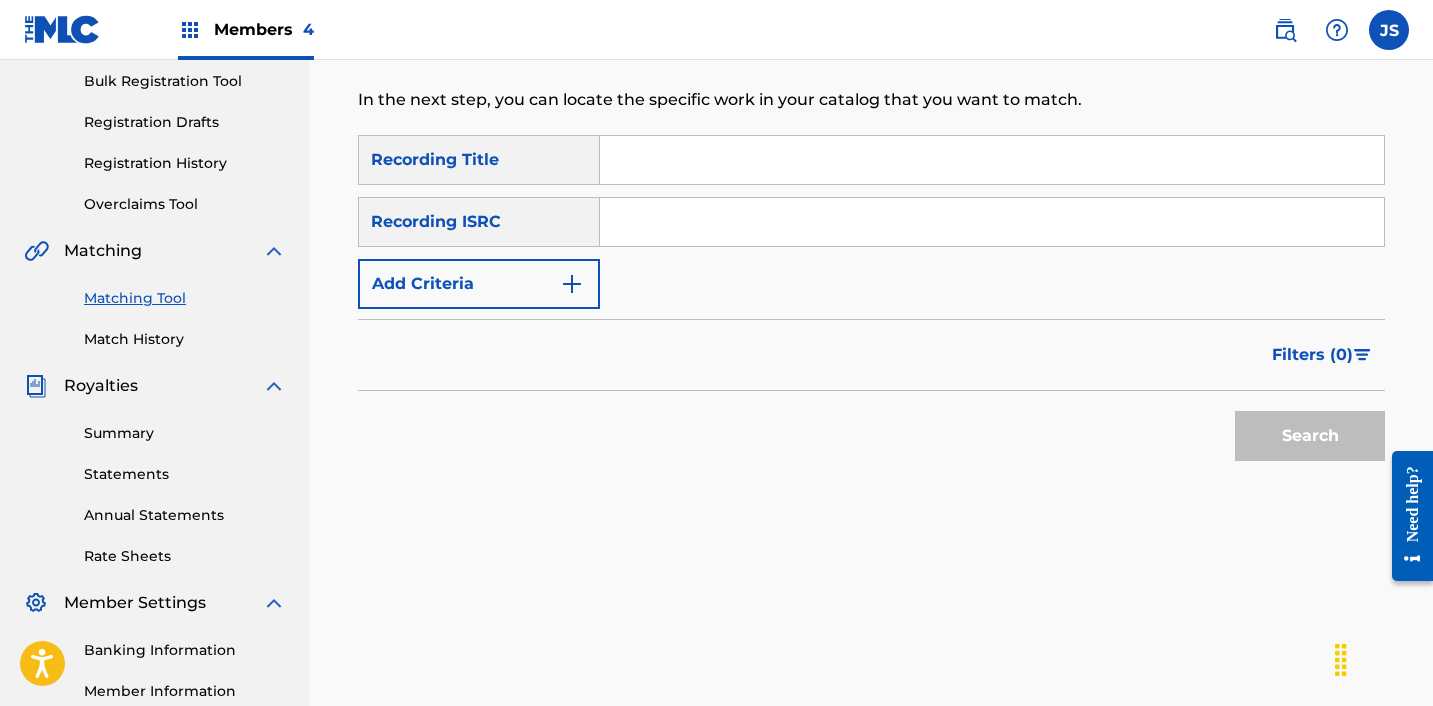 click at bounding box center (992, 222) 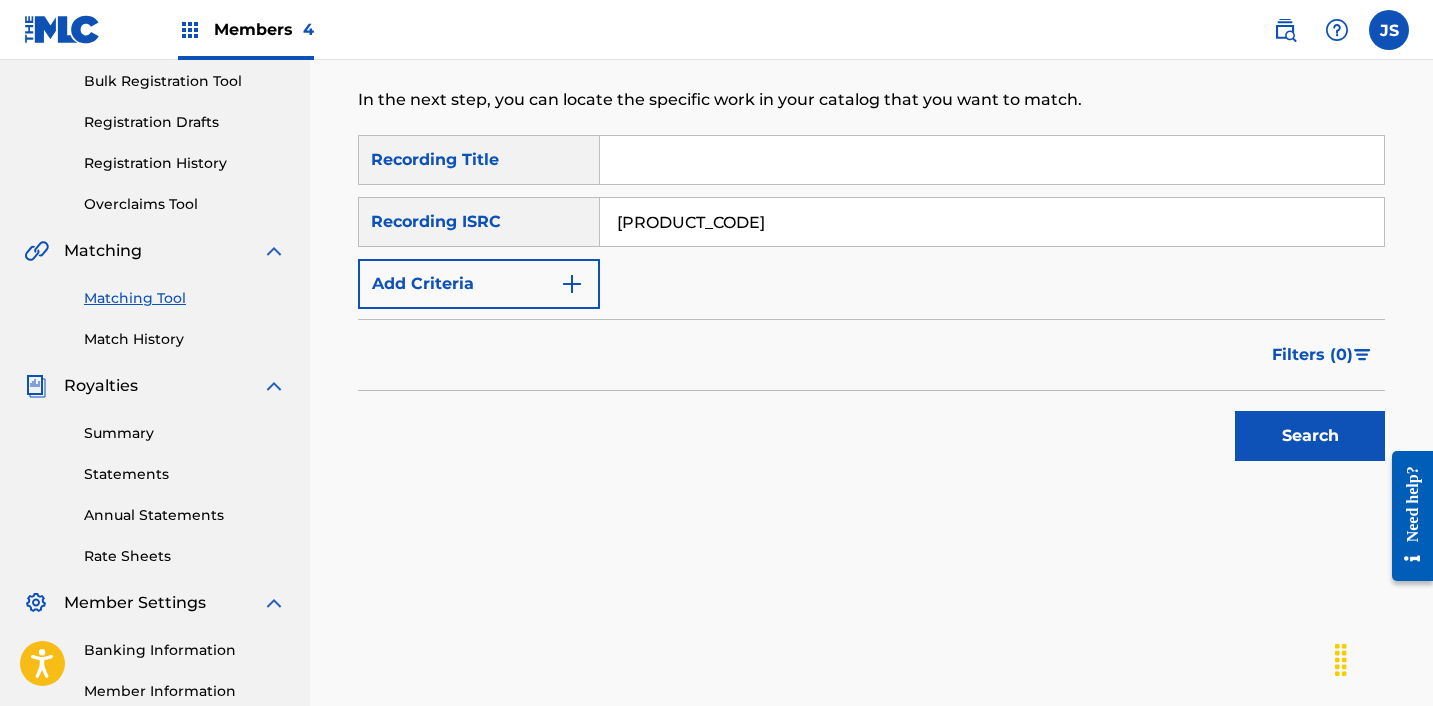 type on "[PRODUCT_CODE]" 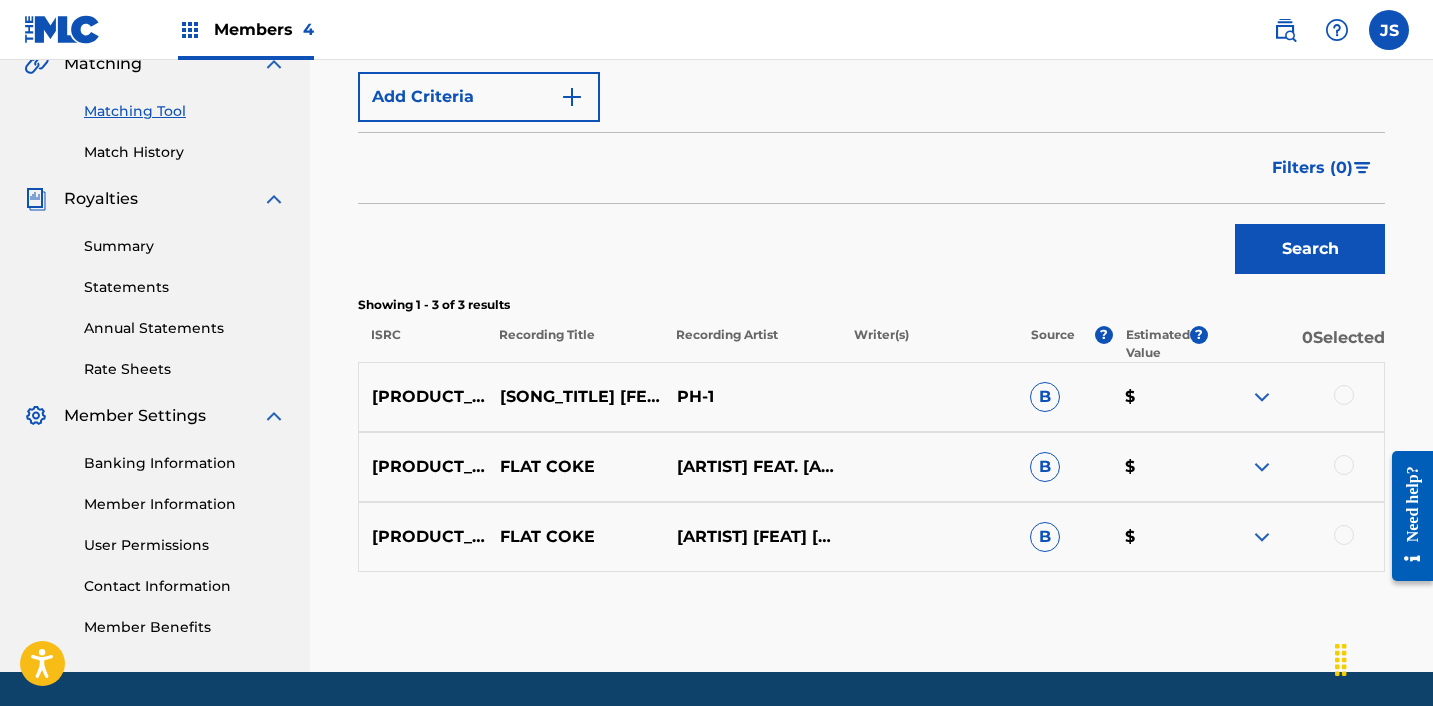 scroll, scrollTop: 484, scrollLeft: 0, axis: vertical 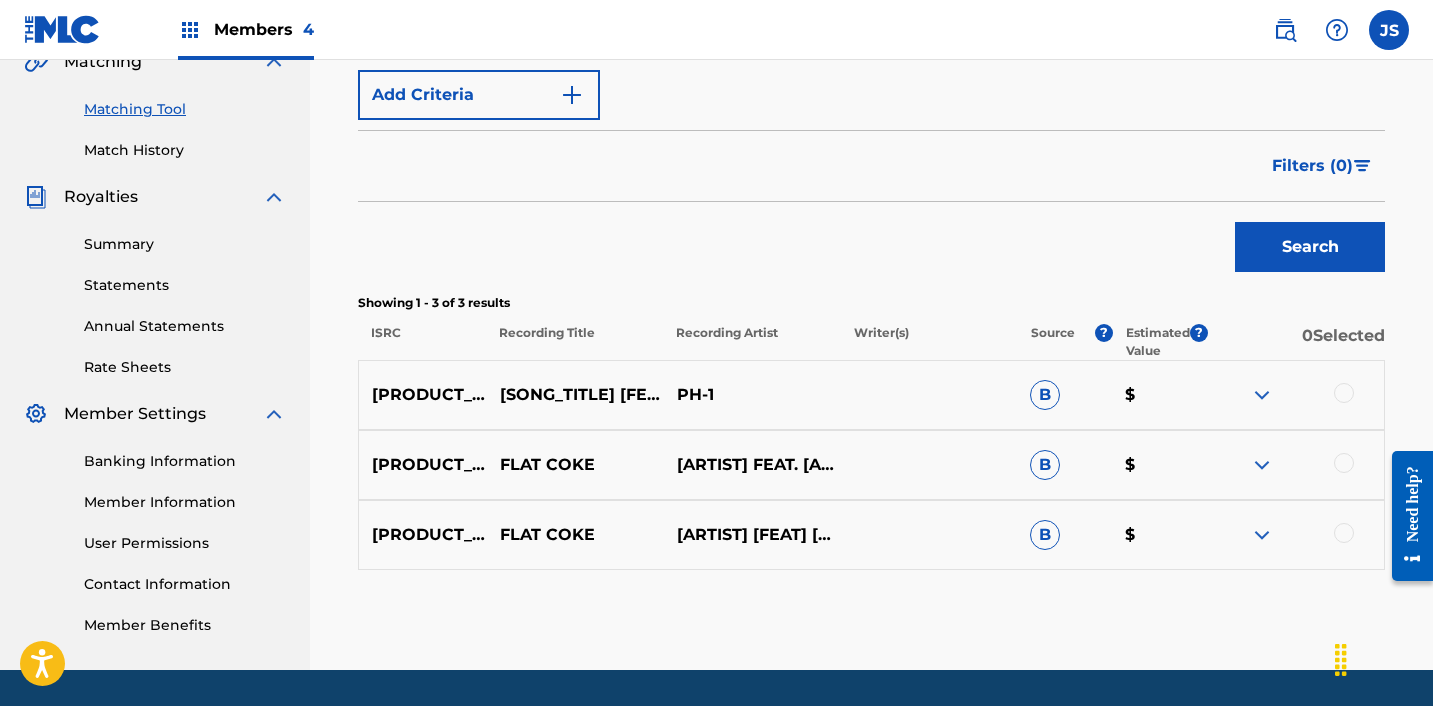 click on "[PRODUCT_CODE] [SONG_TITLE] [FEAT. [ARTIST]] [ARTIST] $" at bounding box center [871, 395] 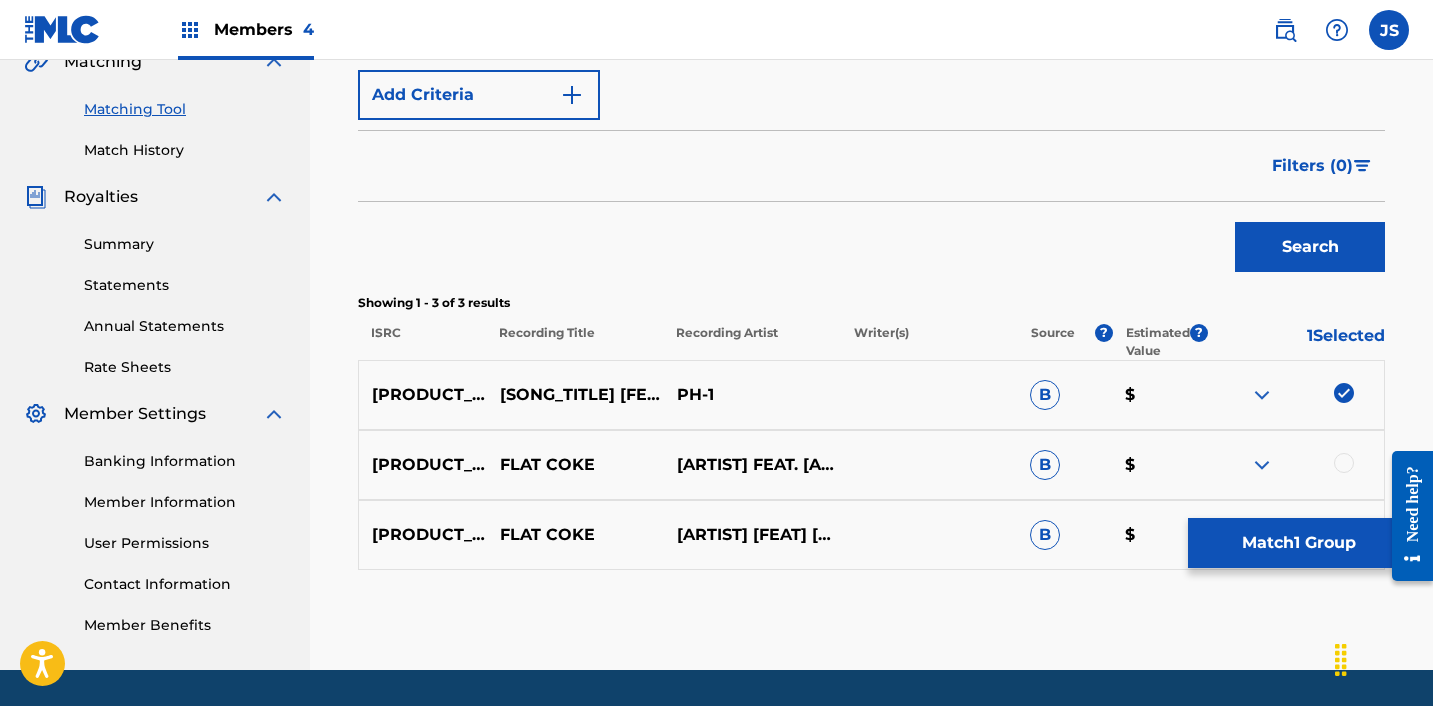 click at bounding box center [1344, 463] 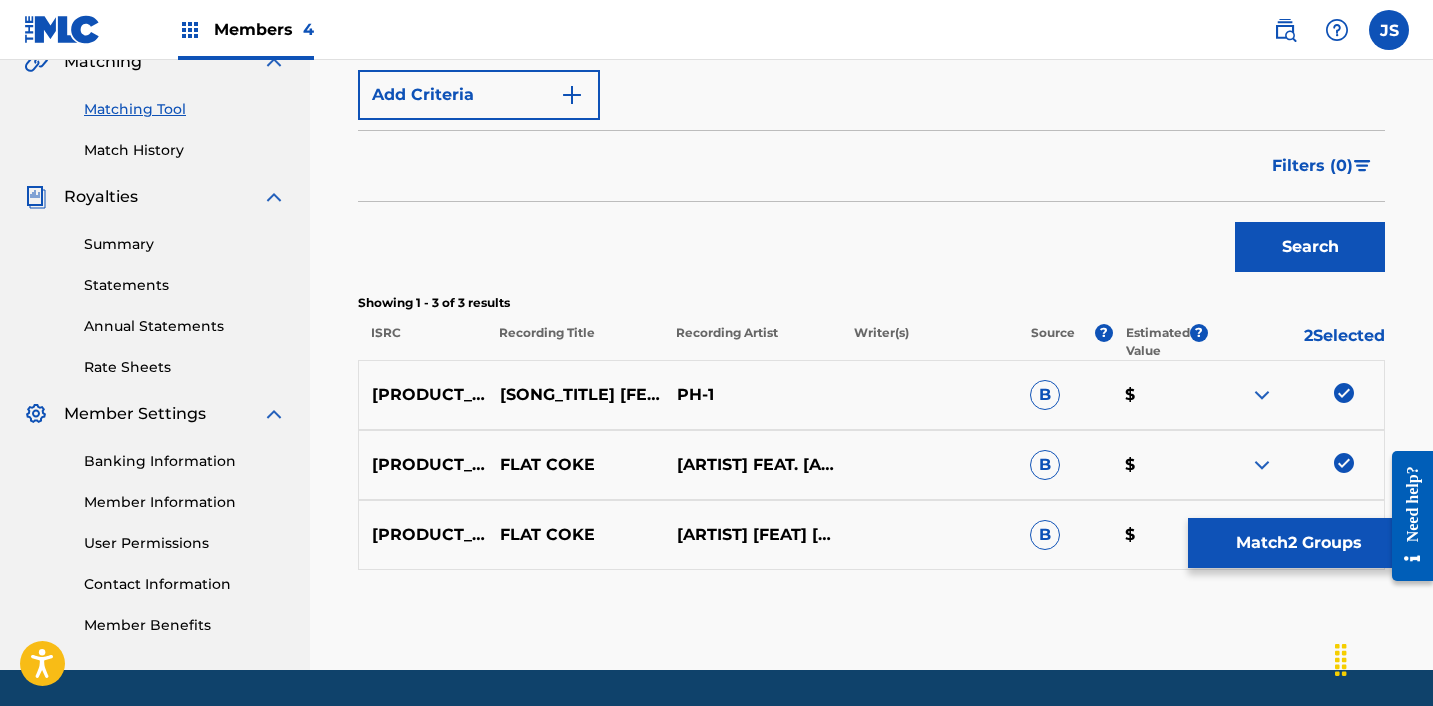 scroll, scrollTop: 521, scrollLeft: 0, axis: vertical 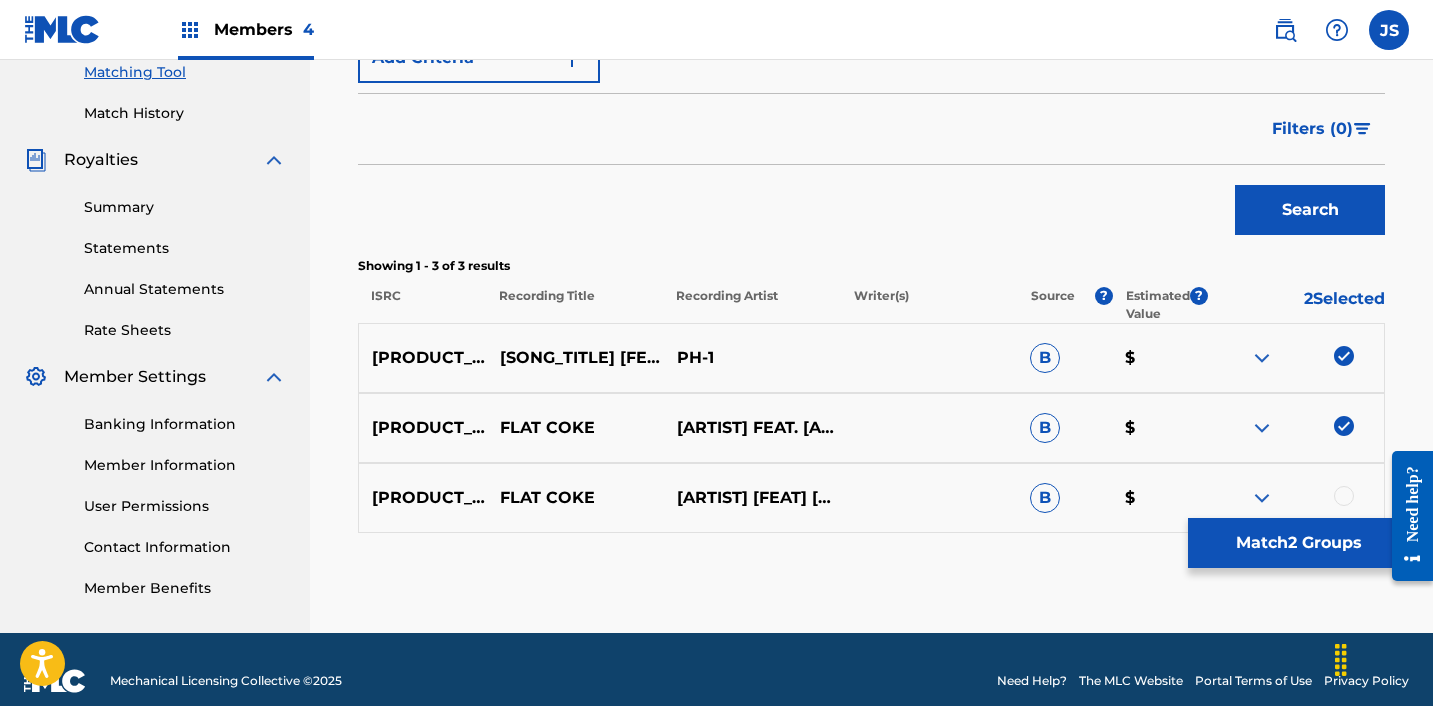click at bounding box center [1344, 496] 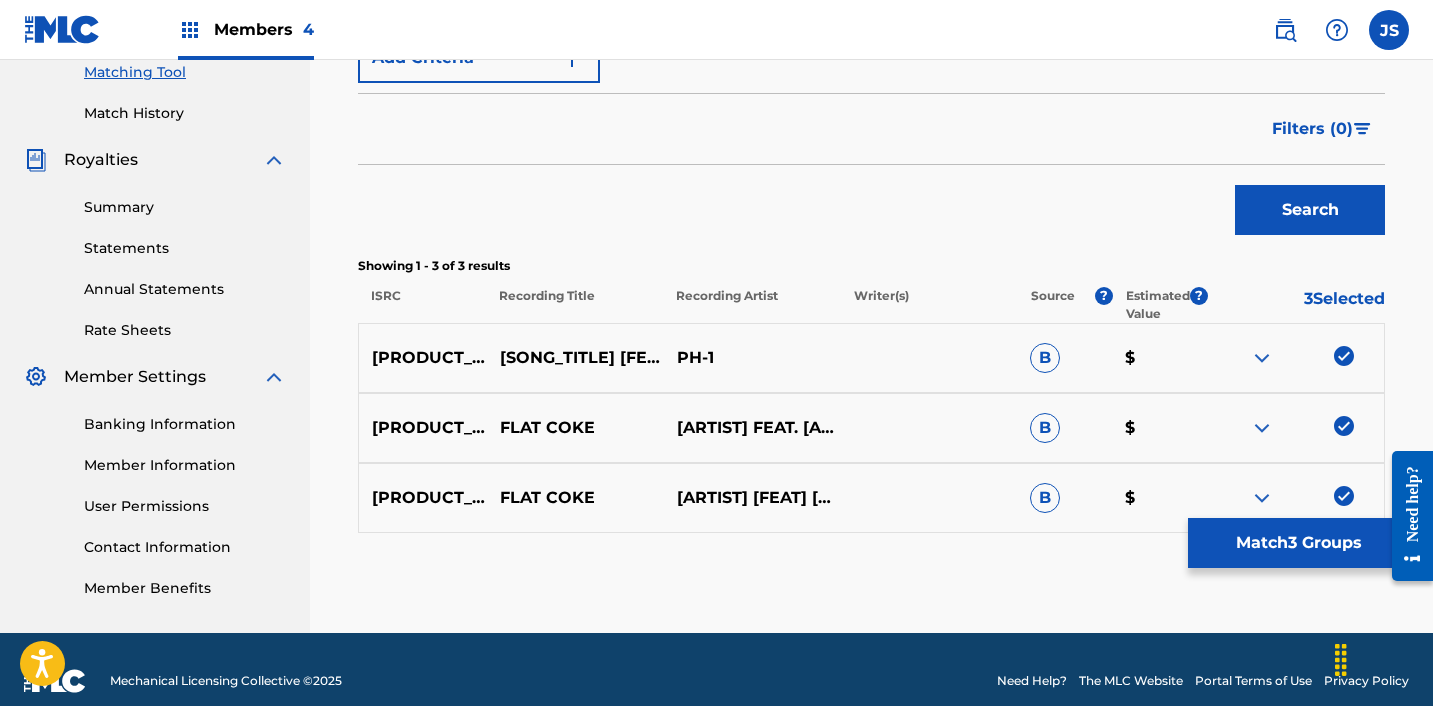 click on "Match  3 Groups" at bounding box center [1298, 543] 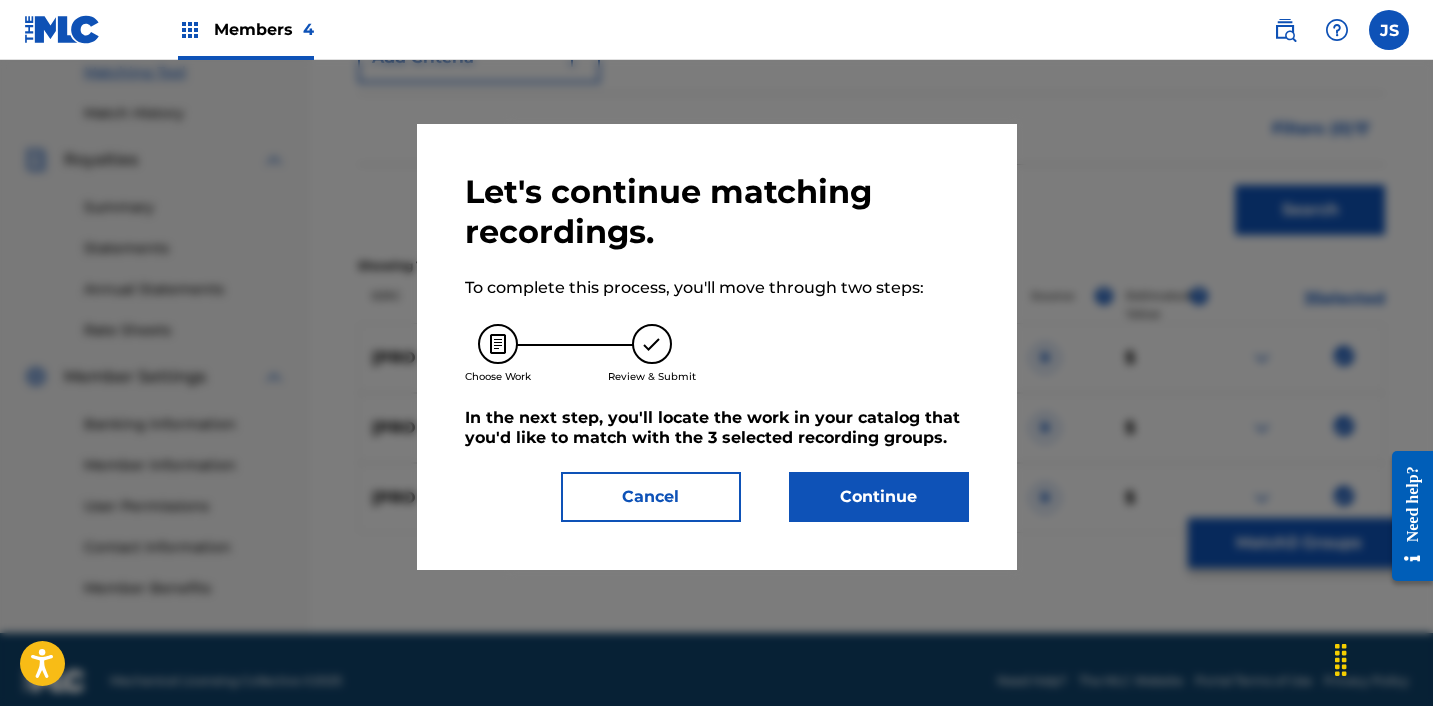 click on "Continue" at bounding box center [879, 497] 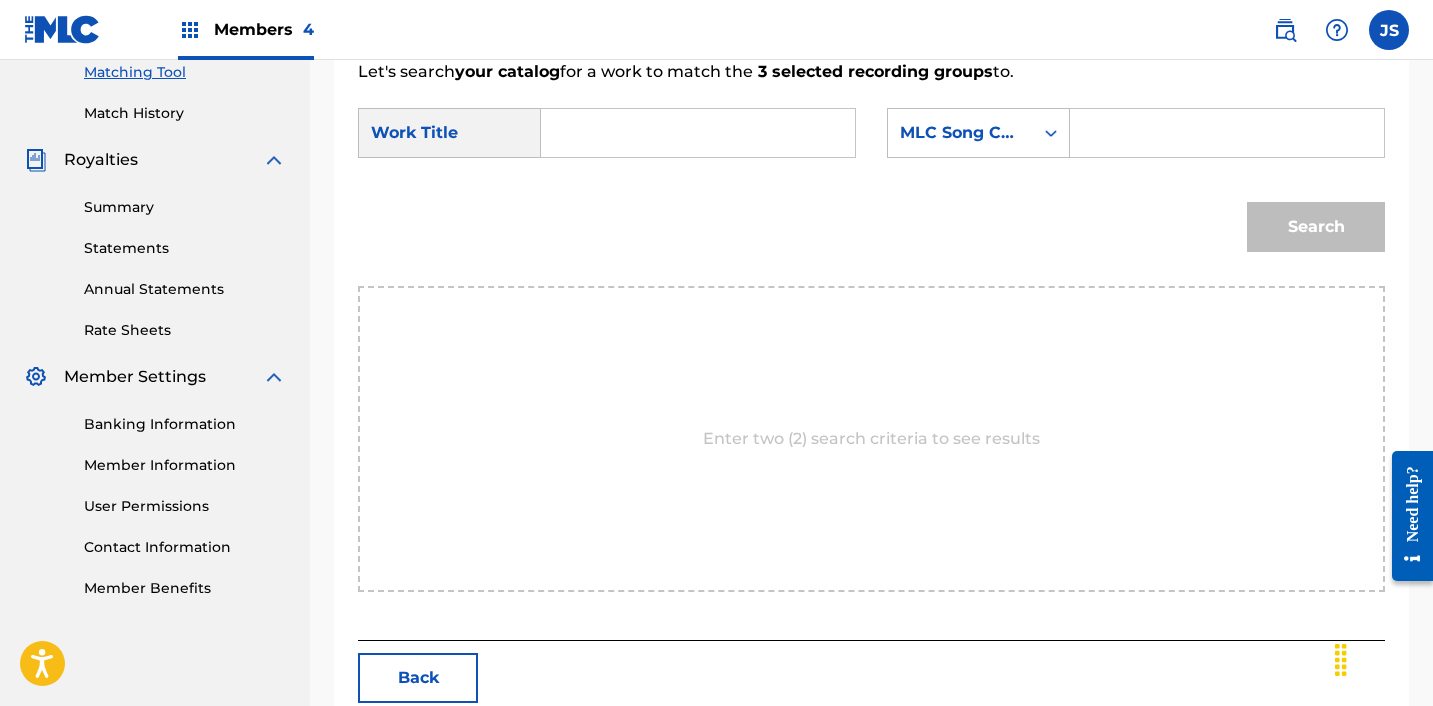 click at bounding box center [698, 133] 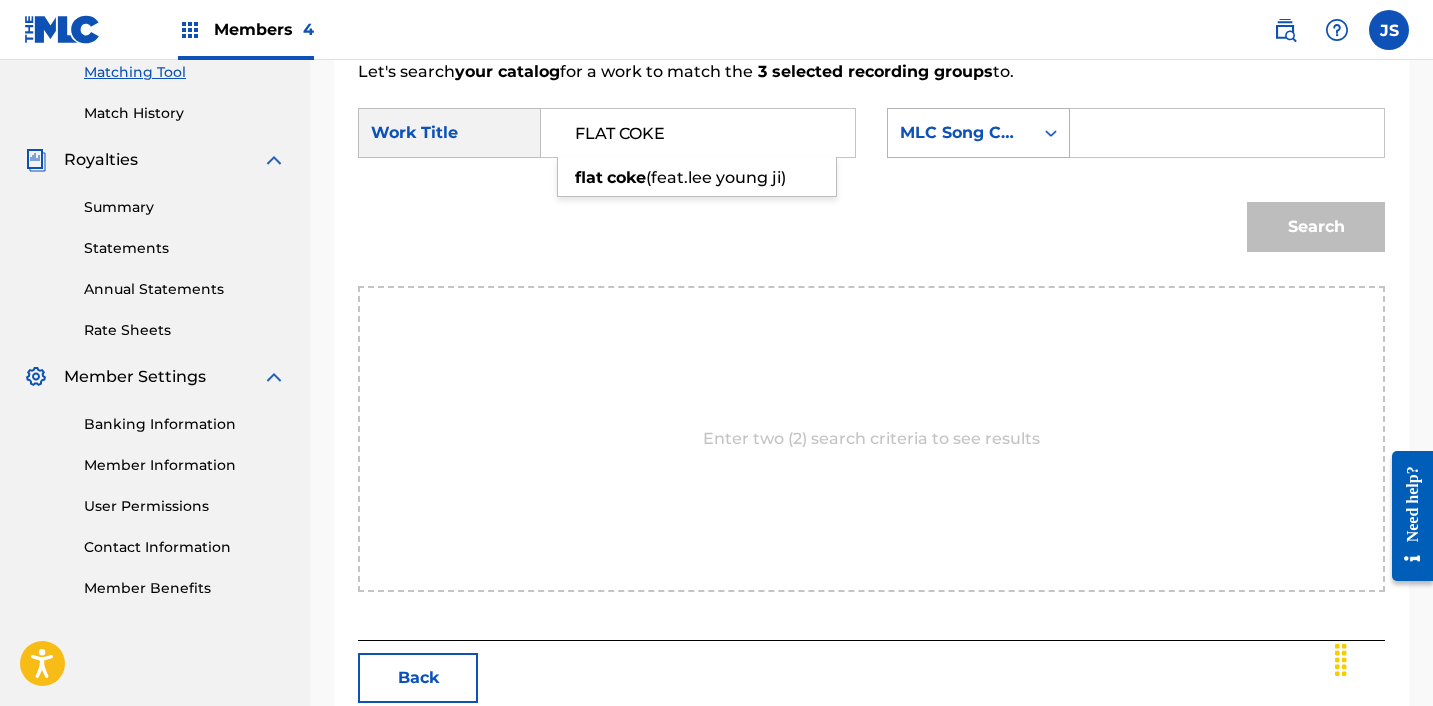 type on "FLAT COKE" 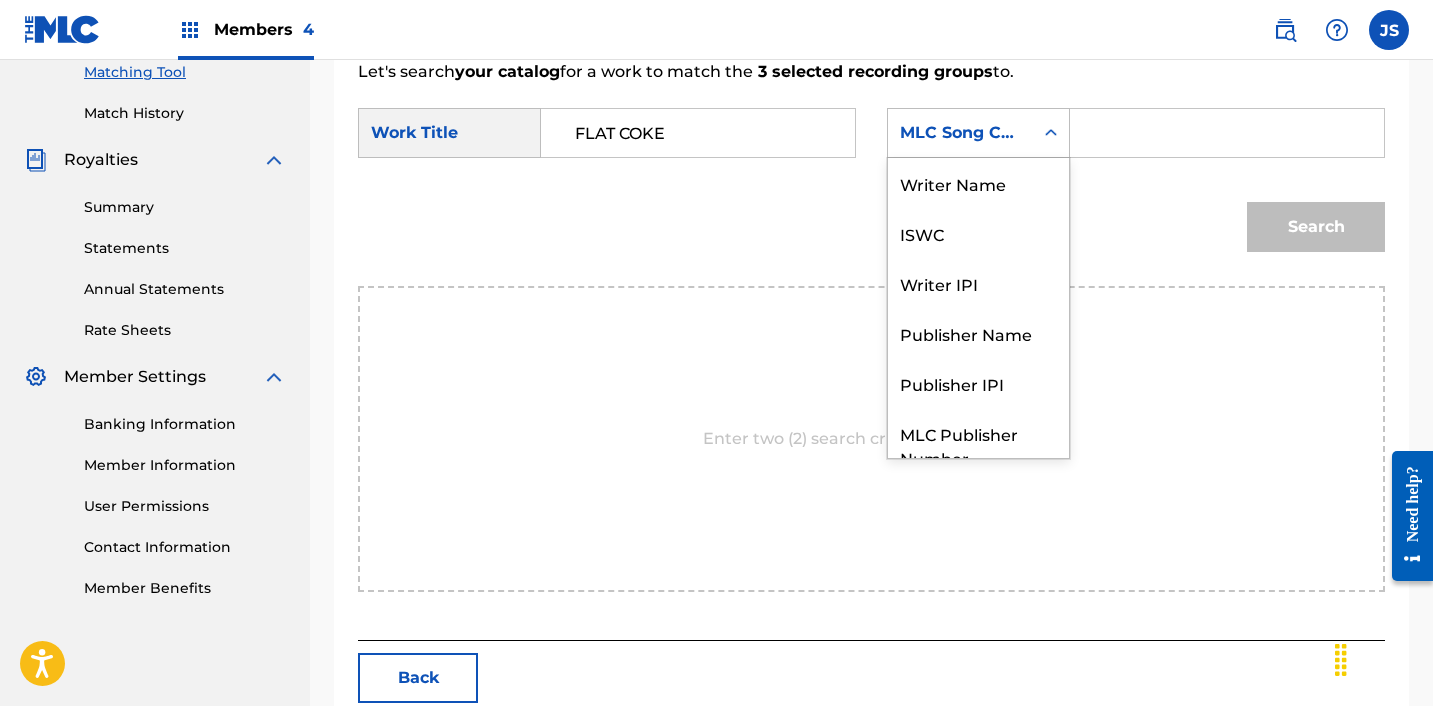 scroll, scrollTop: 74, scrollLeft: 0, axis: vertical 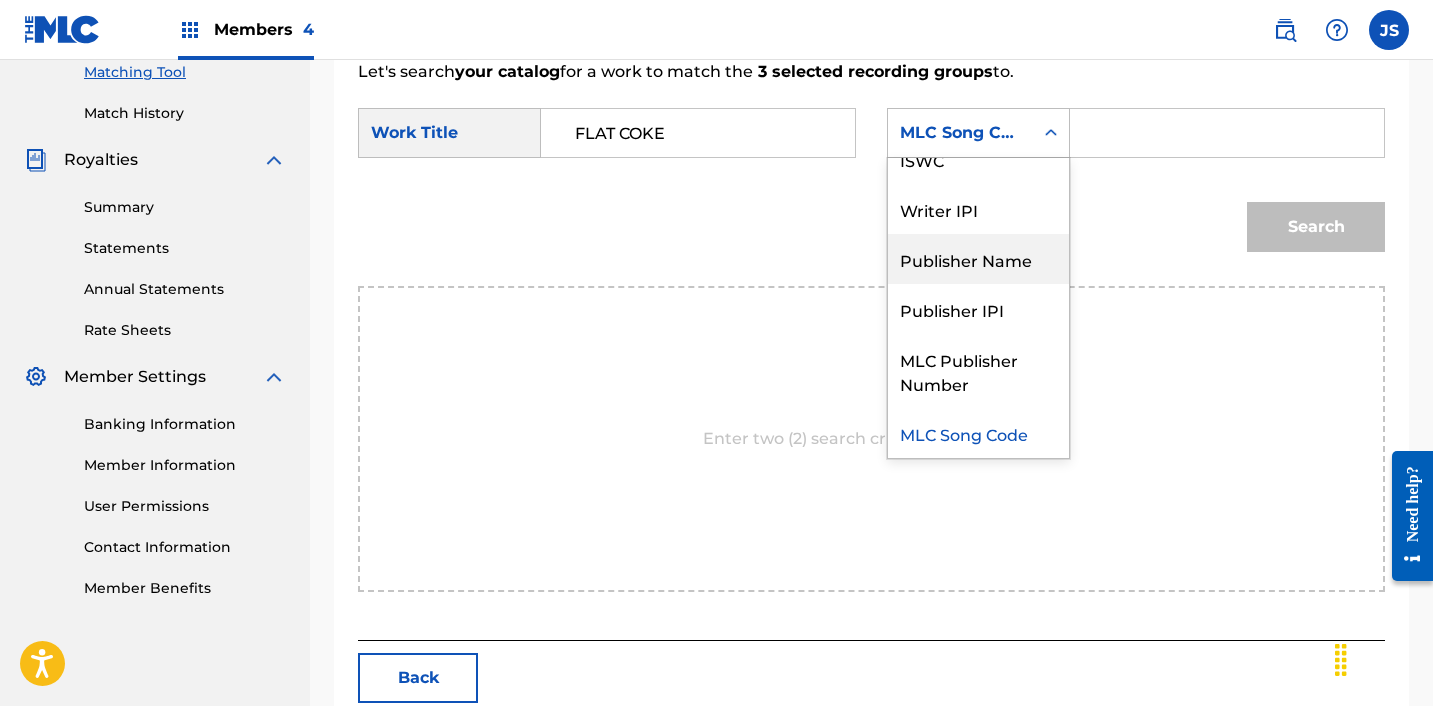 click on "Publisher Name" at bounding box center (978, 259) 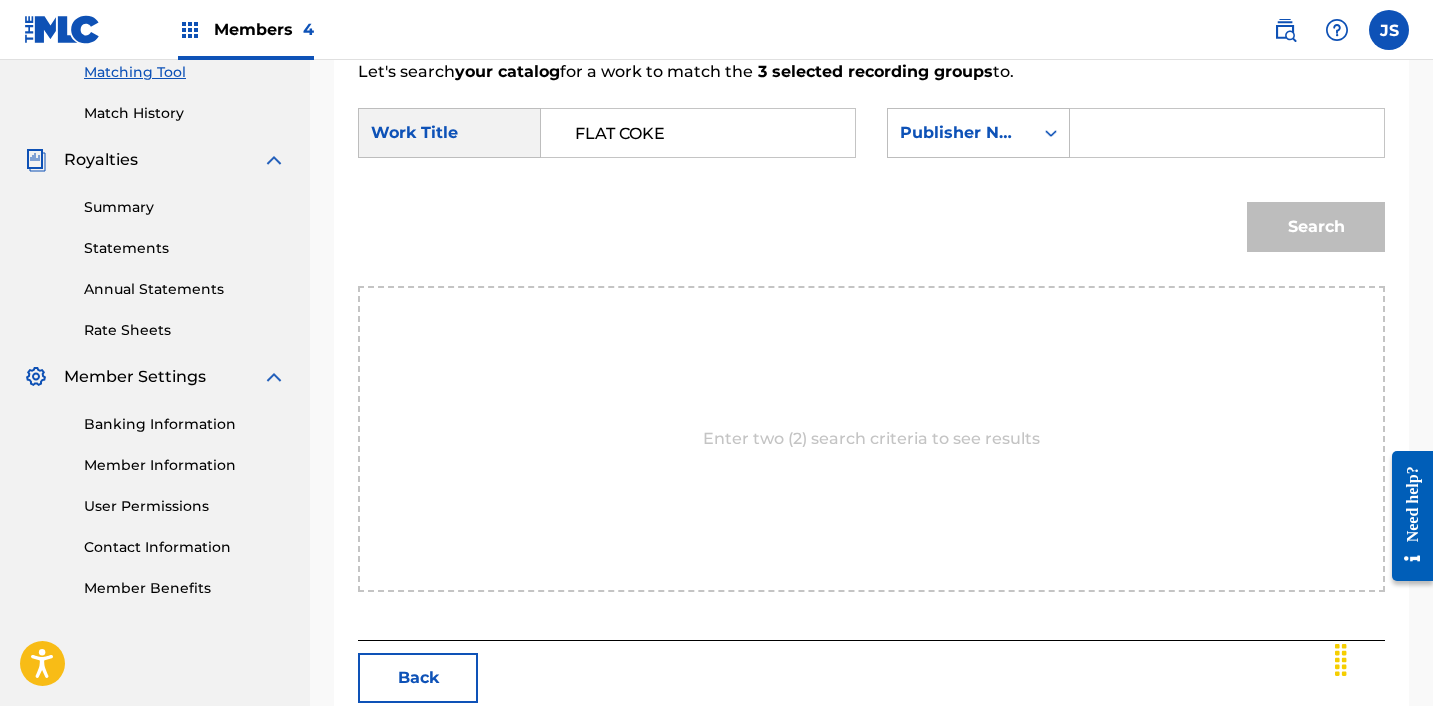 click on "SearchWithCriteria7d5055bc-e75f-4a60-ada8-3fefc3dc7861 Work Title FLAT COKE SearchWithCriteria3e53cca6-71f3-4284-8d68-3e66bc0aee7c Publisher Name" at bounding box center (871, 139) 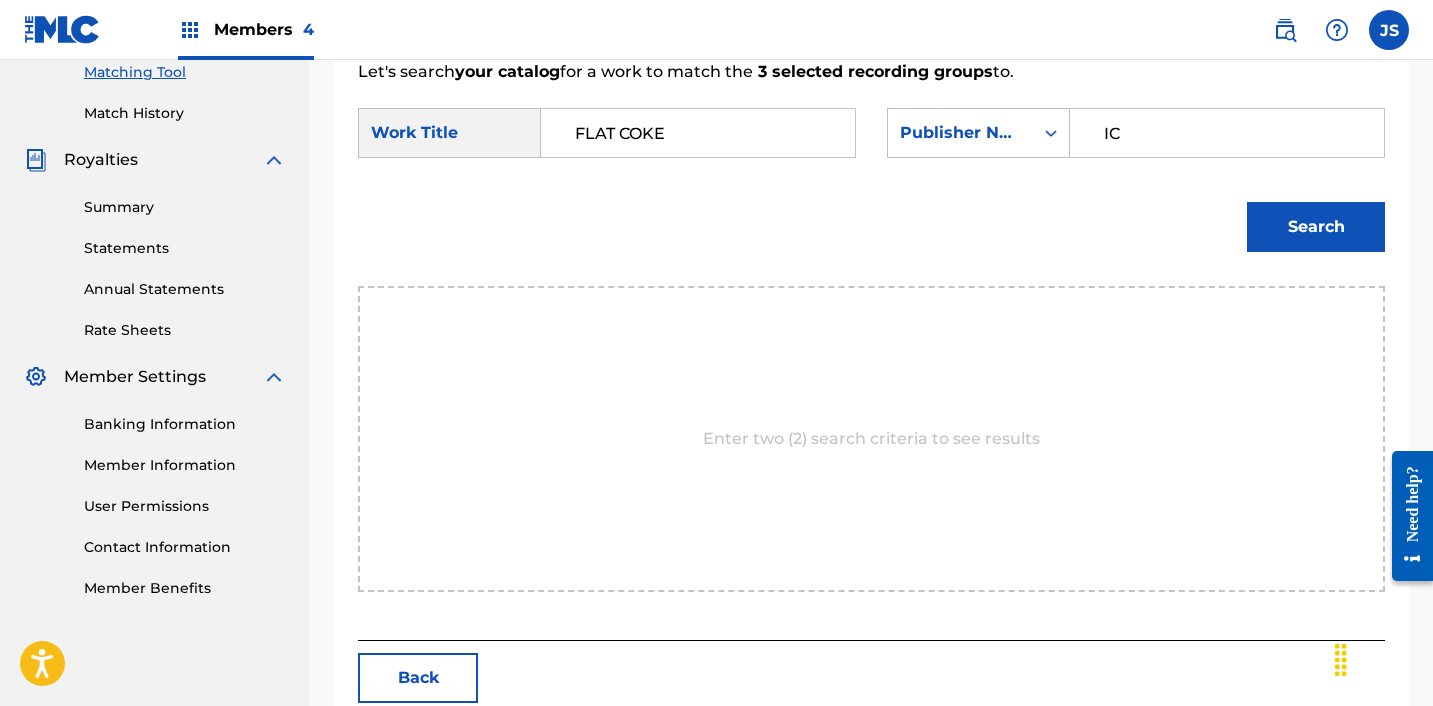 type on "ICHUTUS" 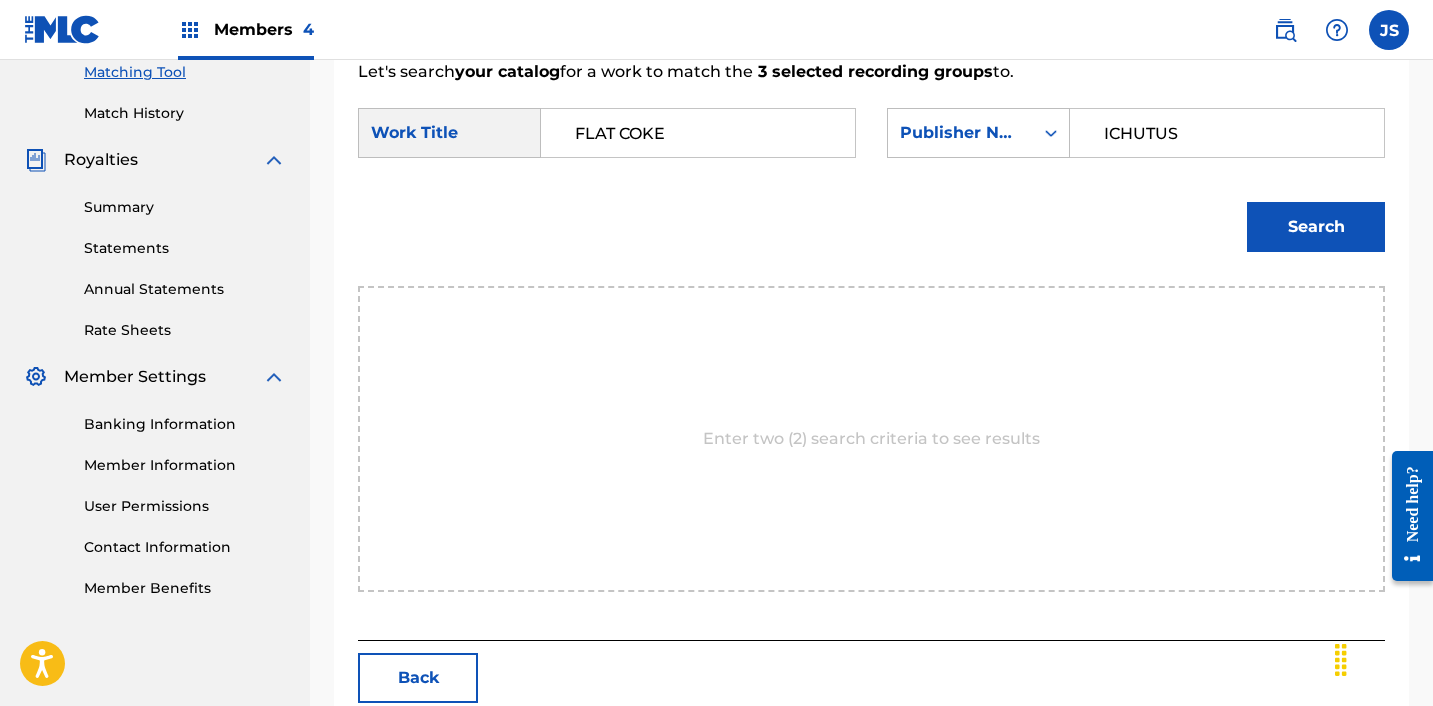 click on "Search" at bounding box center [1316, 227] 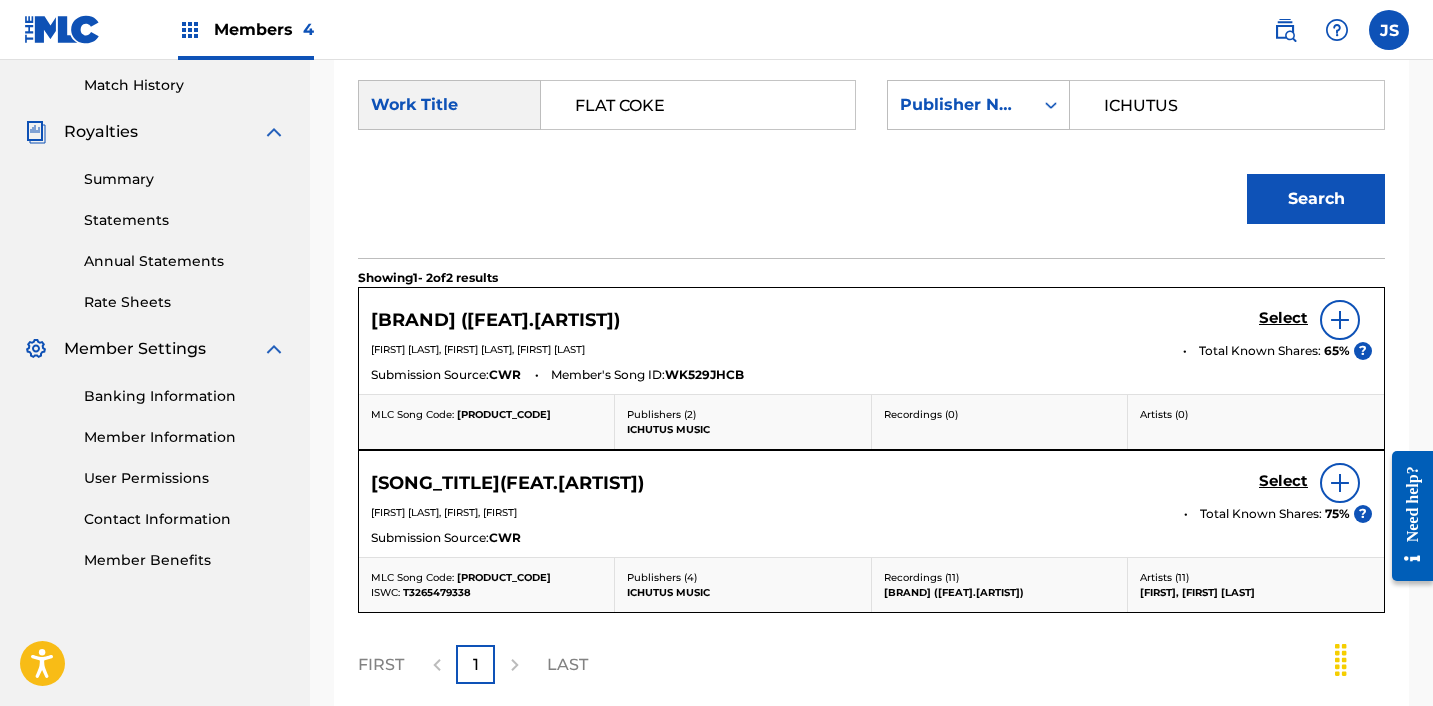 scroll, scrollTop: 554, scrollLeft: 0, axis: vertical 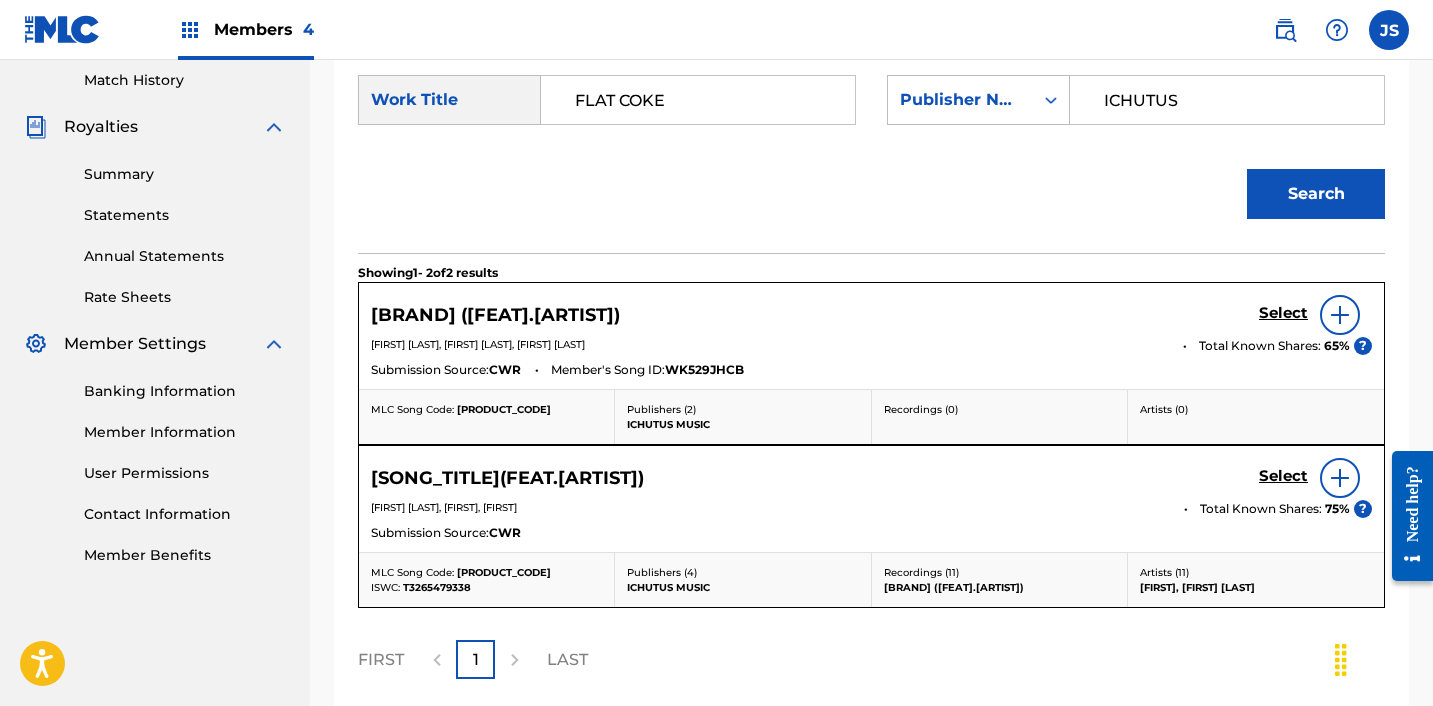 click on "Select" at bounding box center [1283, 313] 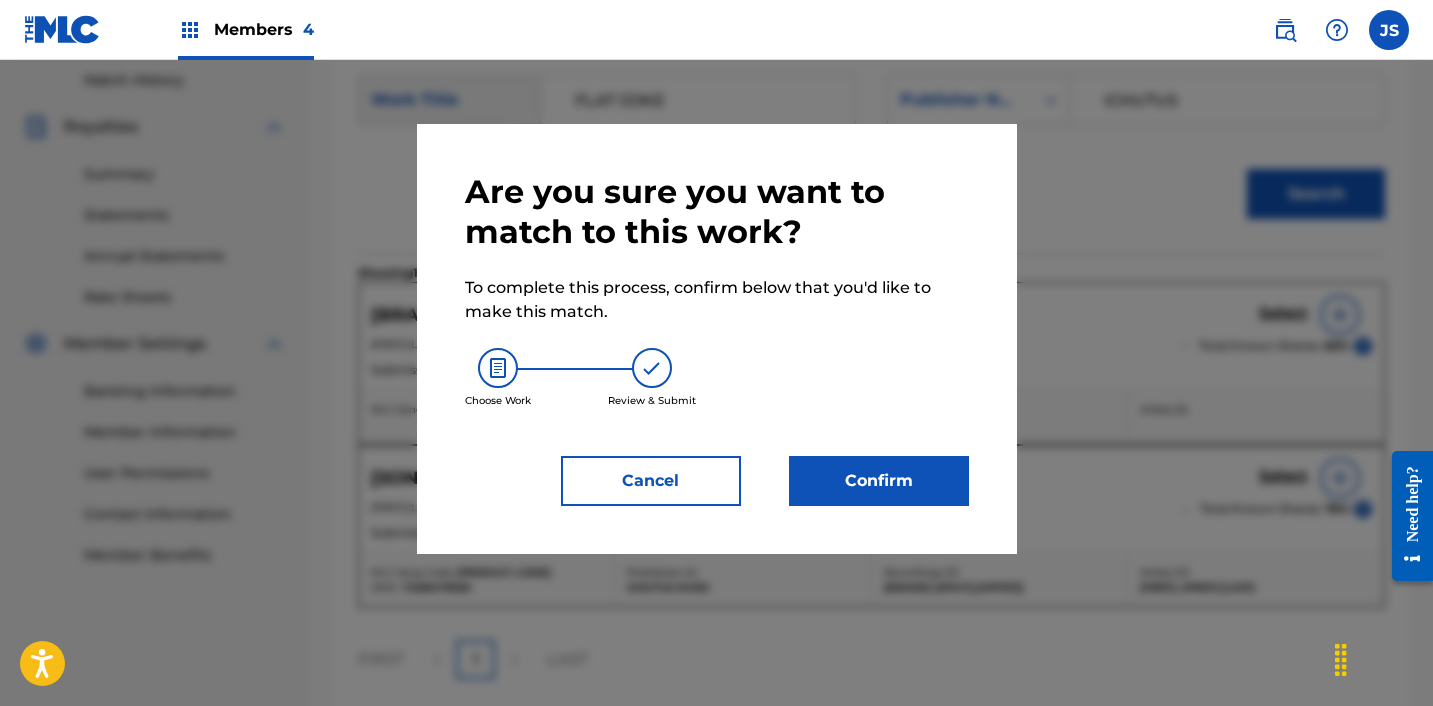 click on "Confirm" at bounding box center (879, 481) 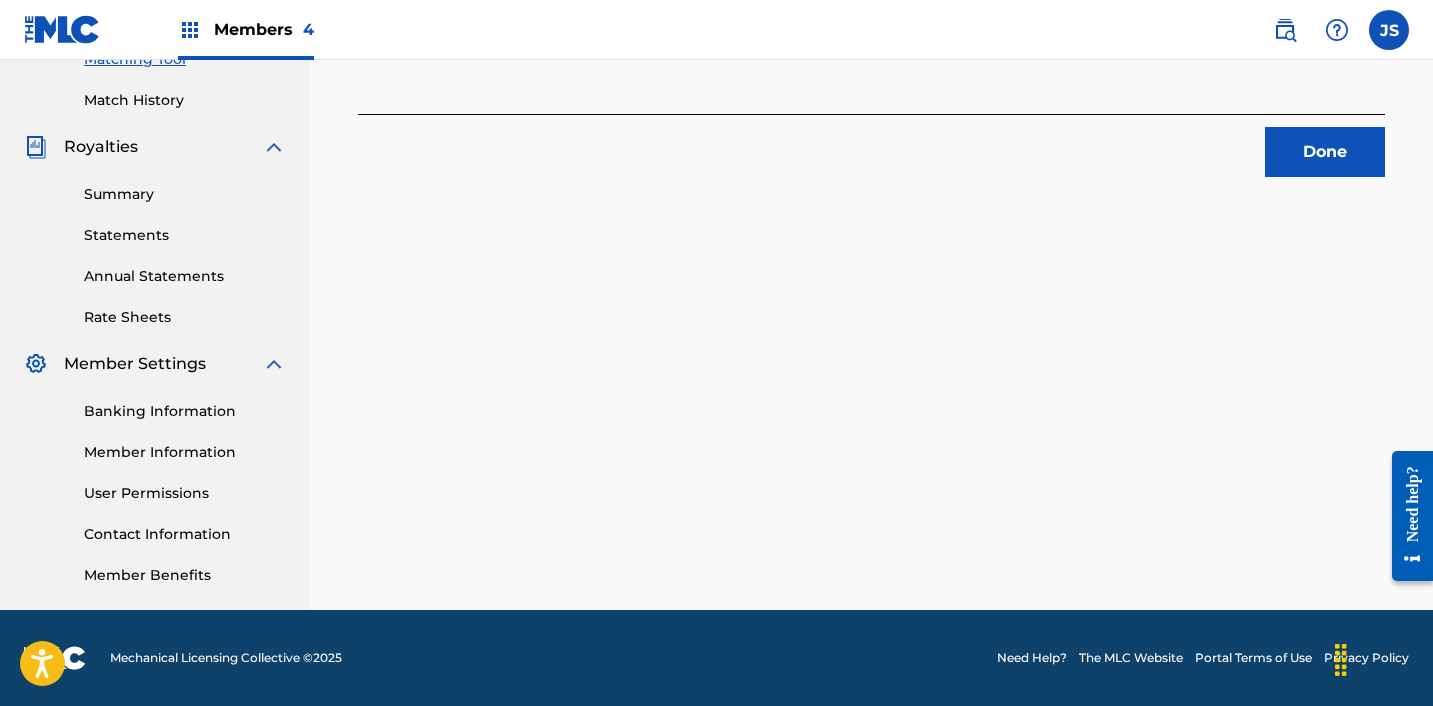 click on "Done" at bounding box center [1325, 152] 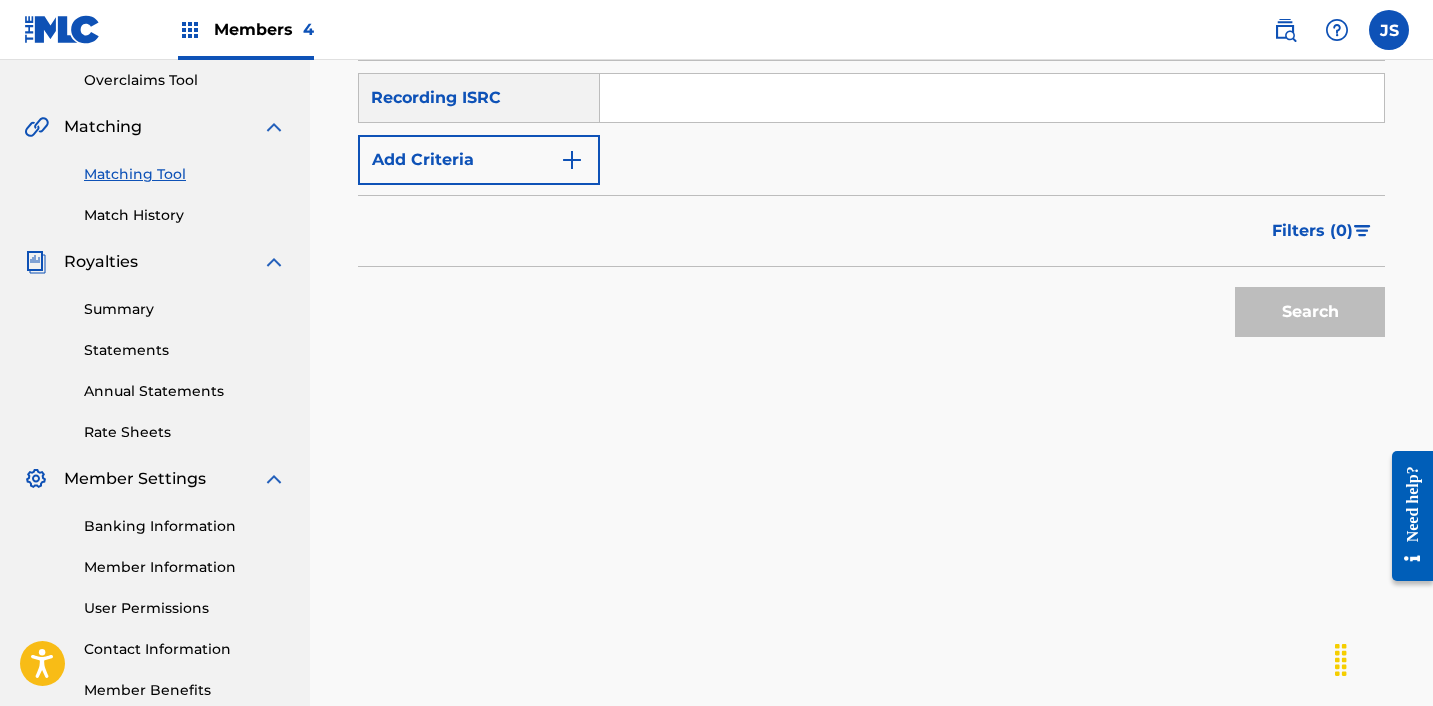 scroll, scrollTop: 398, scrollLeft: 0, axis: vertical 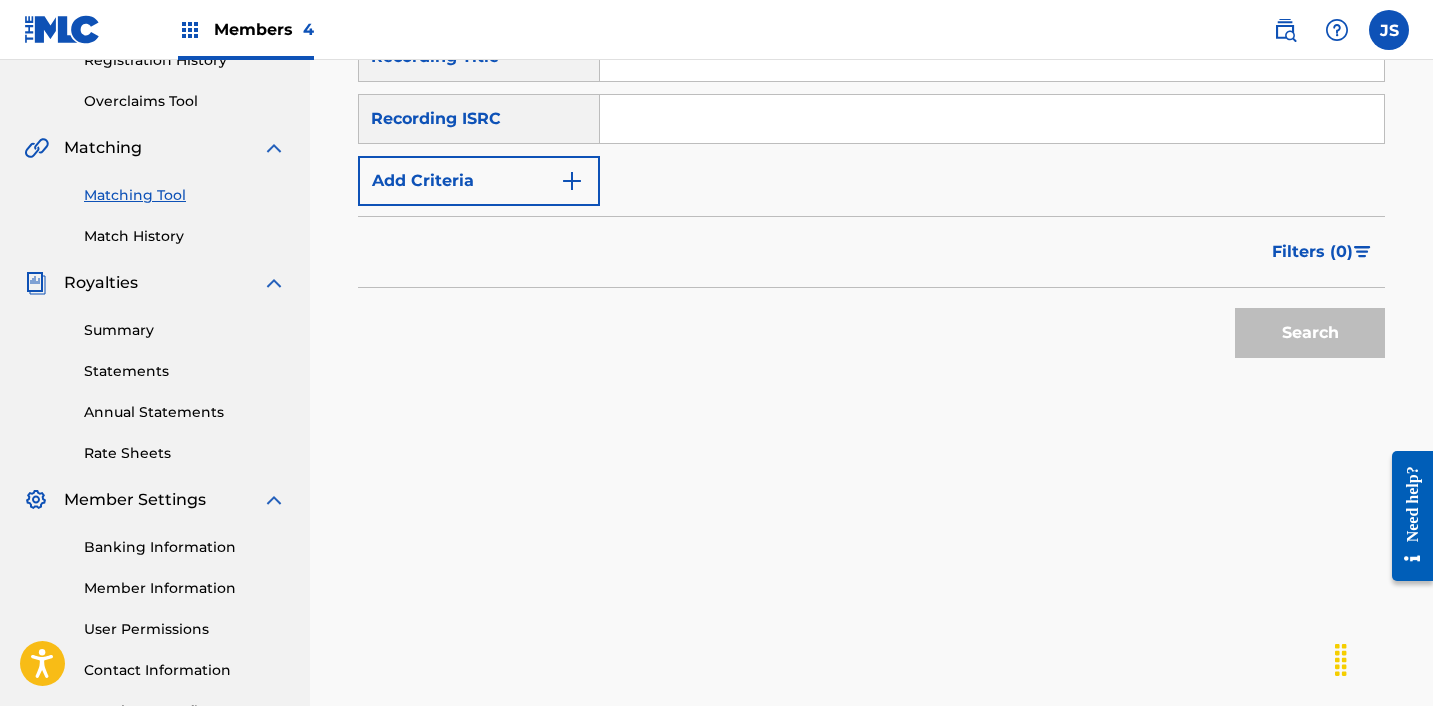 click at bounding box center (992, 119) 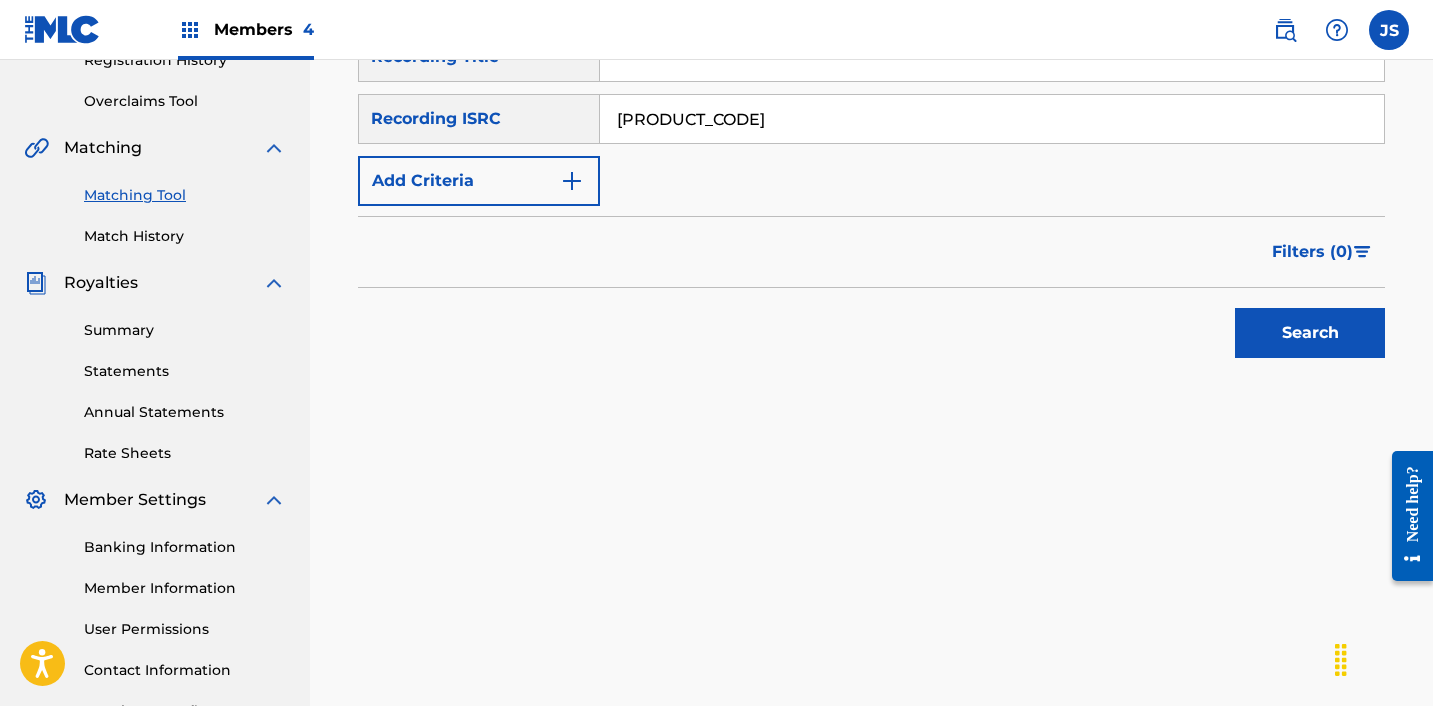 click on "Search" at bounding box center [1310, 333] 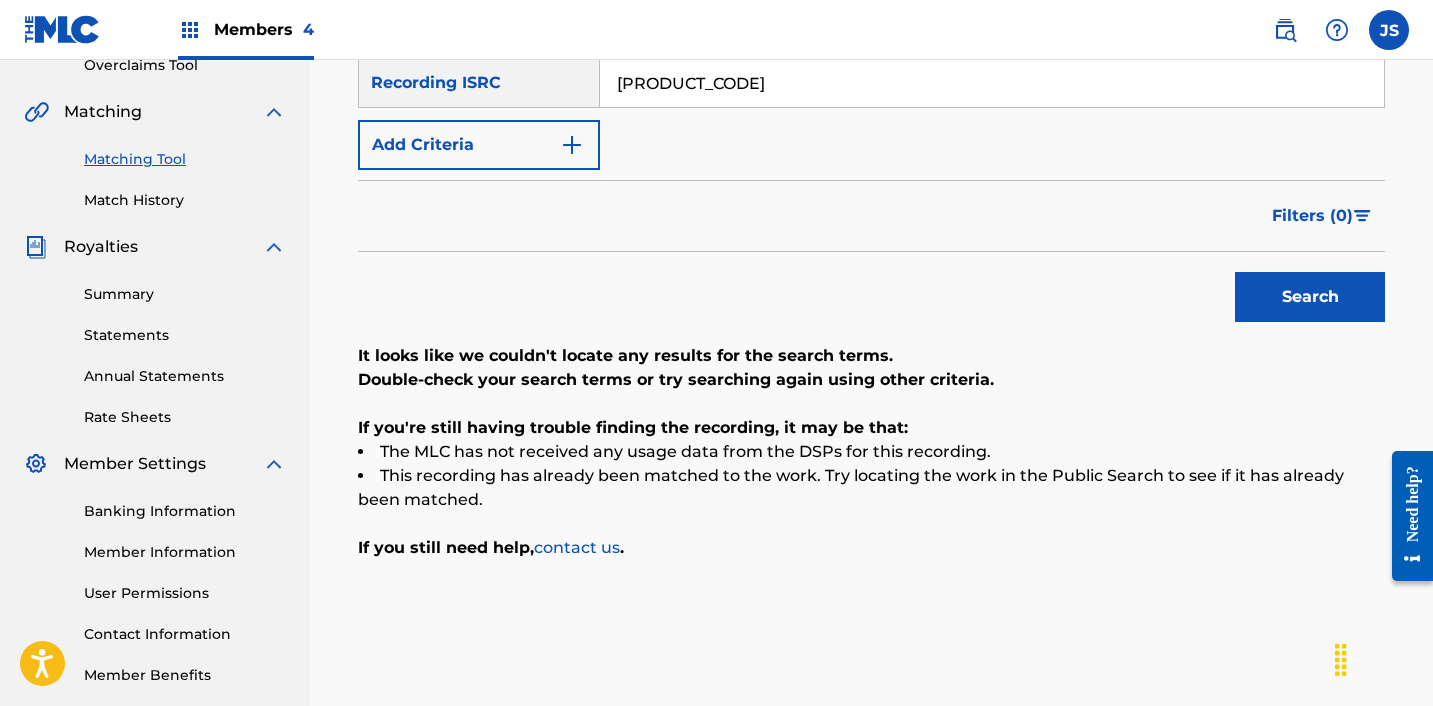 scroll, scrollTop: 431, scrollLeft: 0, axis: vertical 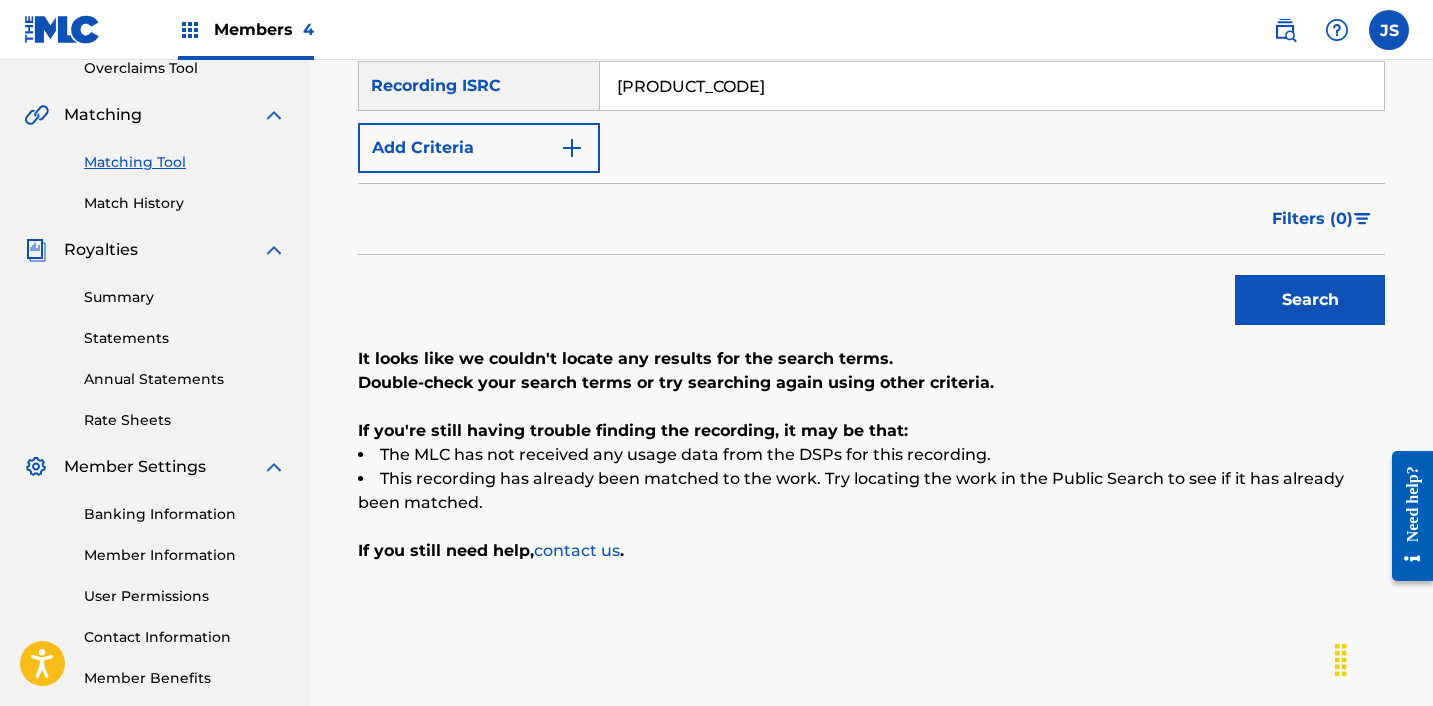 click on "[PRODUCT_CODE]" at bounding box center (992, 86) 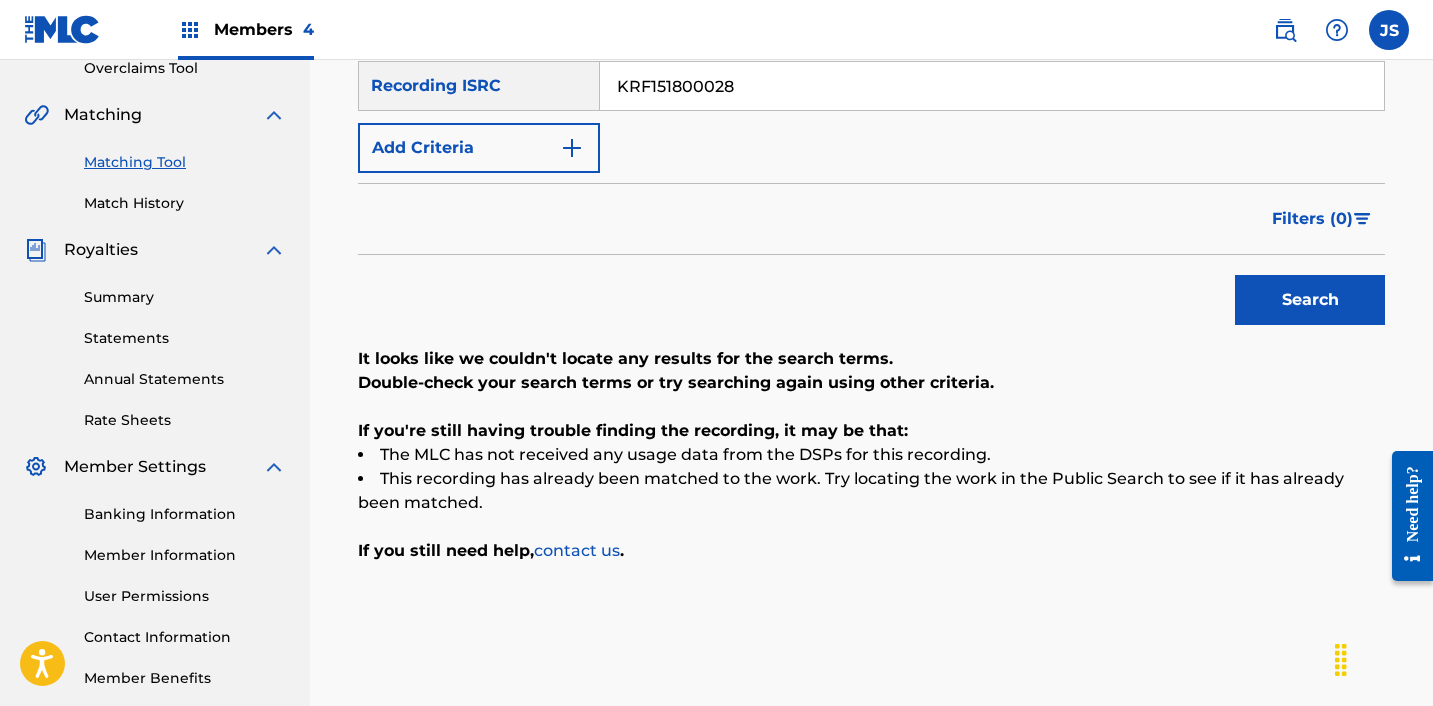 type on "KRF151800028" 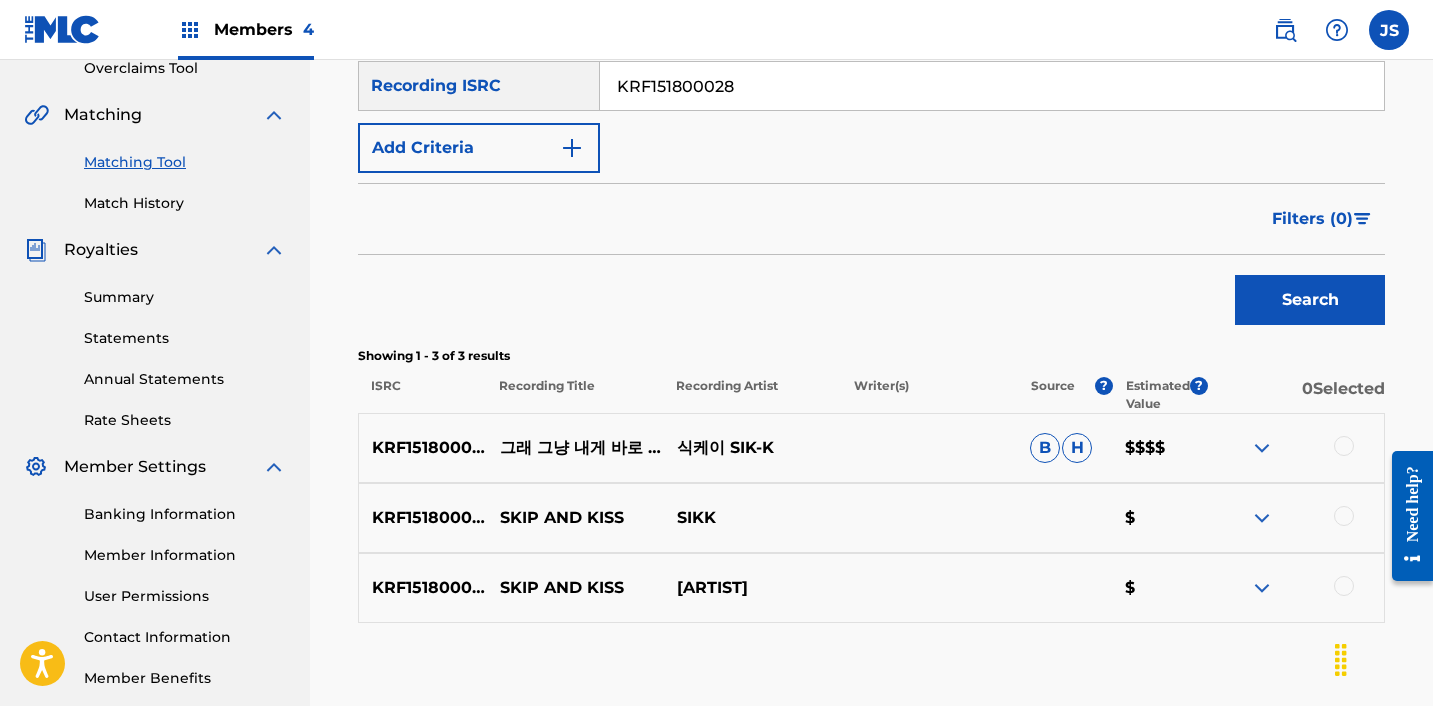 scroll, scrollTop: 490, scrollLeft: 0, axis: vertical 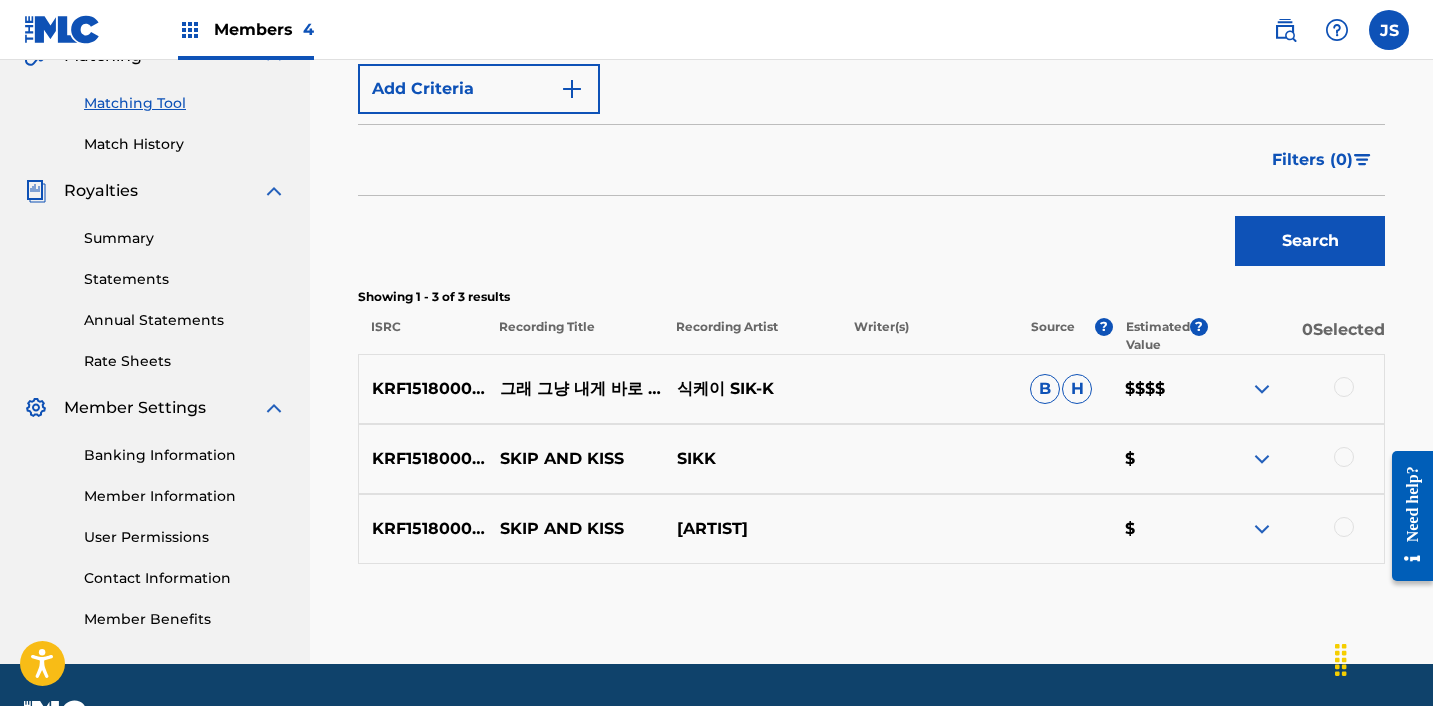 click at bounding box center [1344, 387] 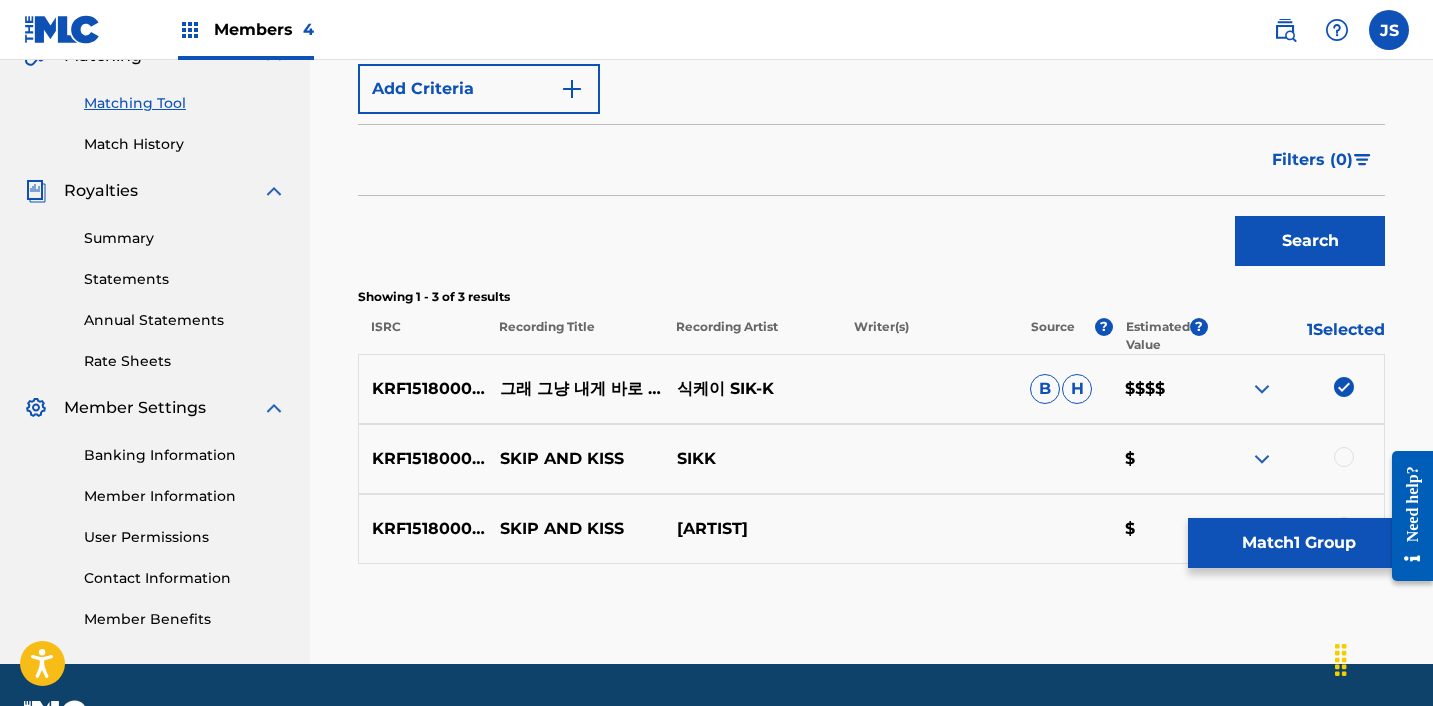click at bounding box center [1344, 457] 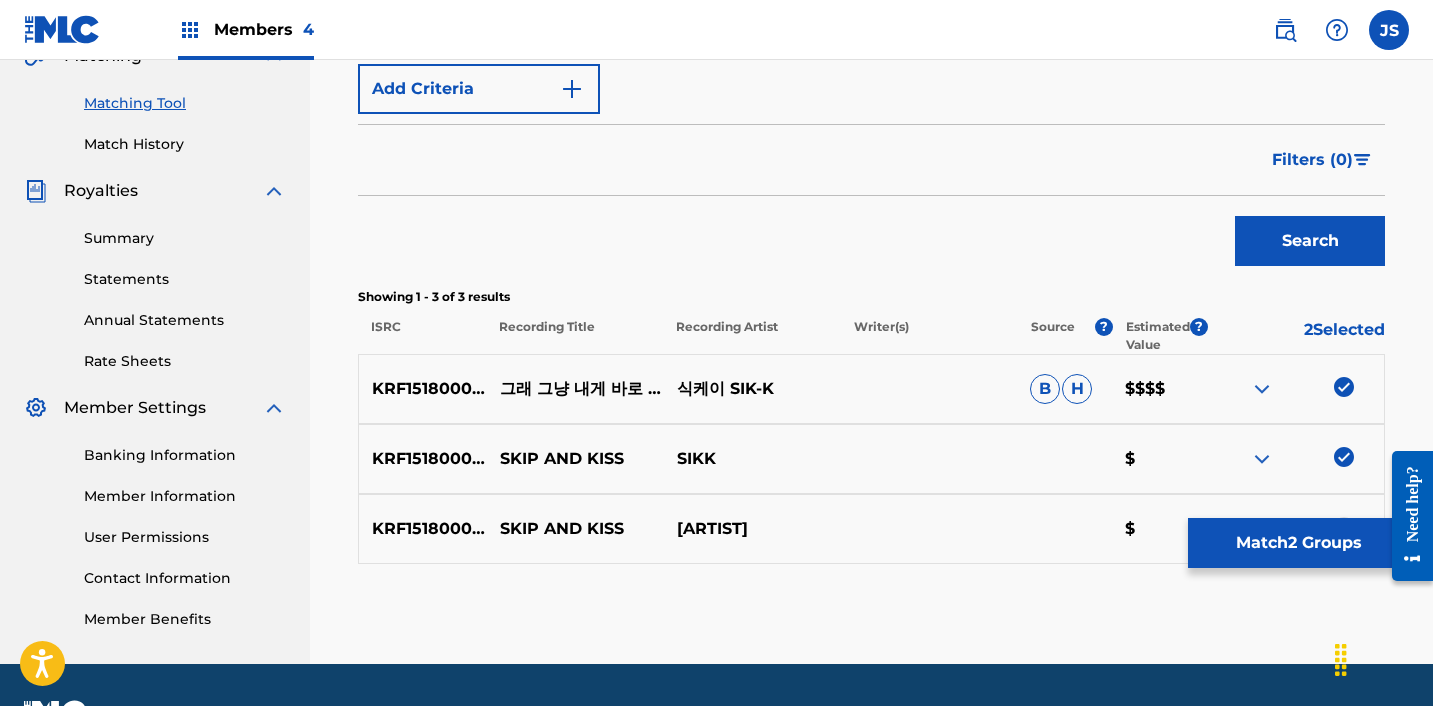 scroll, scrollTop: 535, scrollLeft: 0, axis: vertical 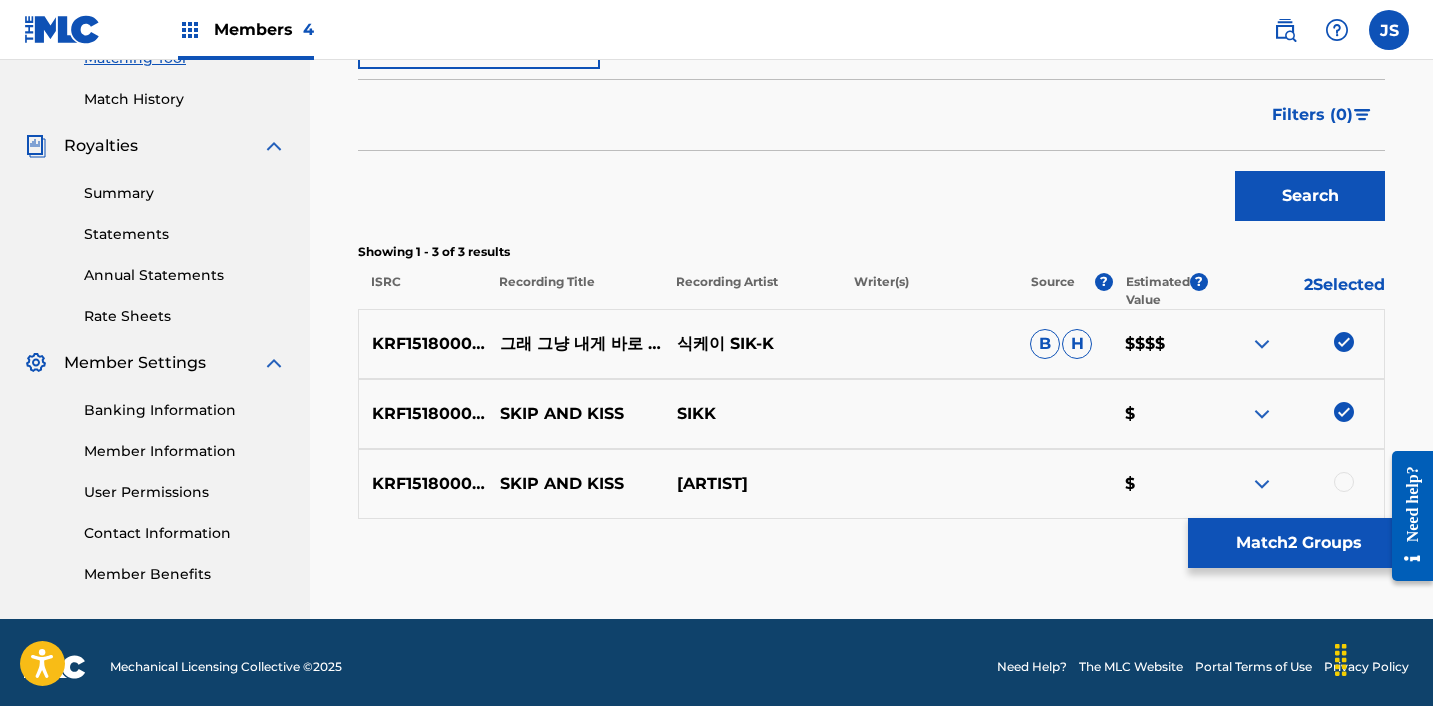 click at bounding box center (1344, 482) 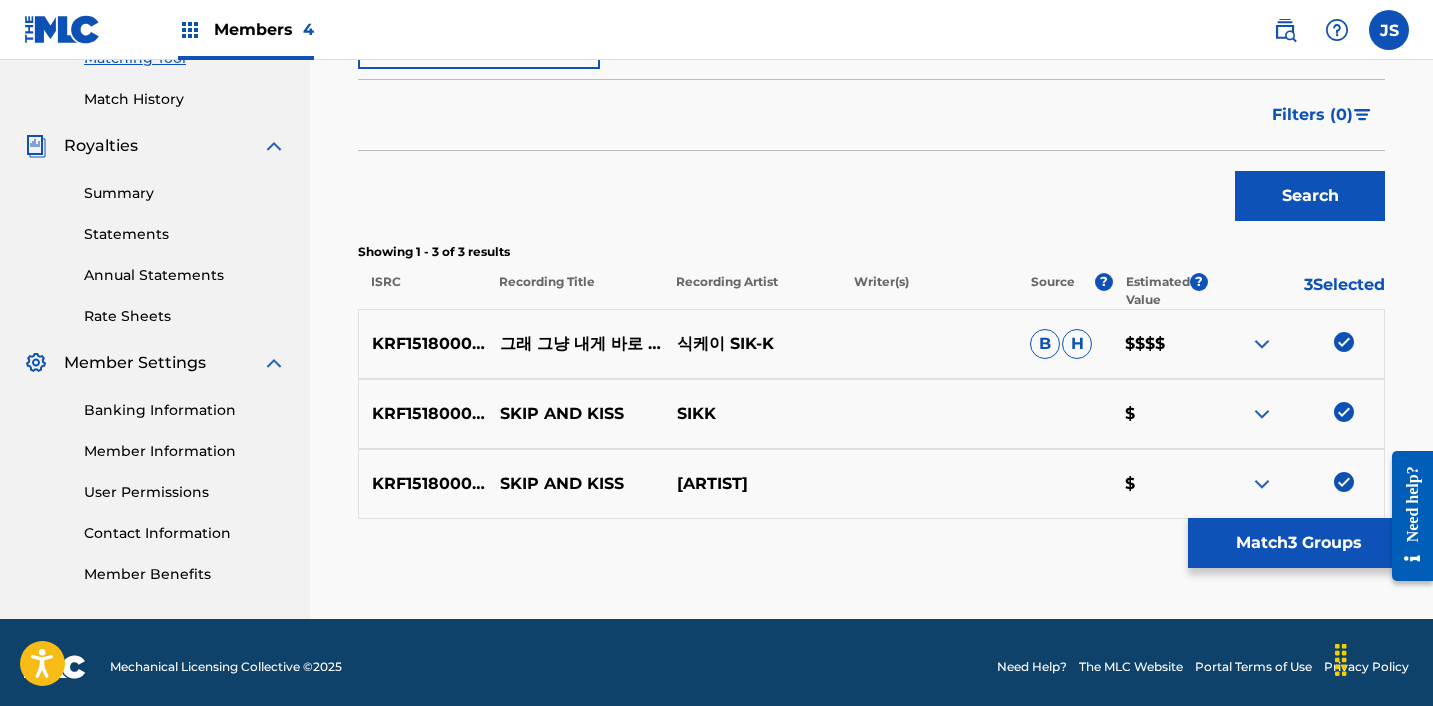 click on "Match  3 Groups" at bounding box center (1298, 543) 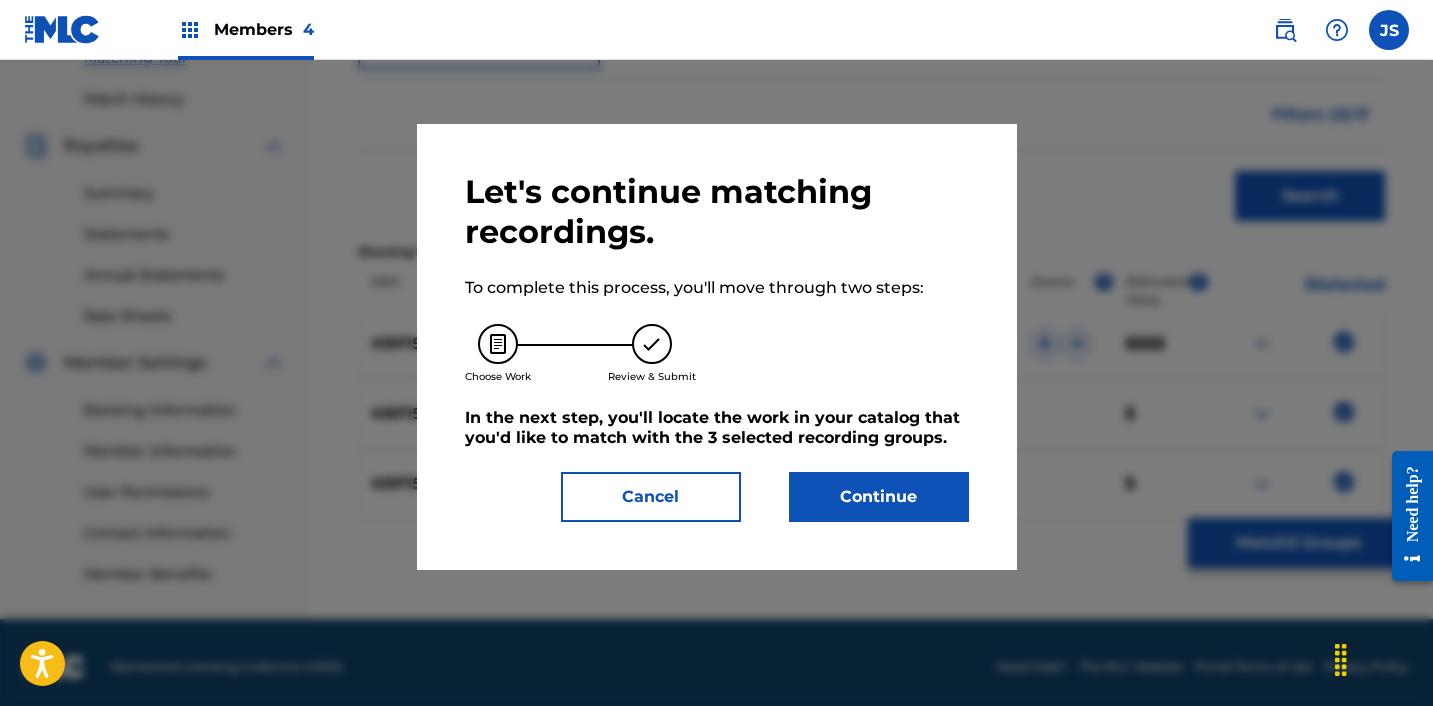 click on "Cancel" at bounding box center [651, 497] 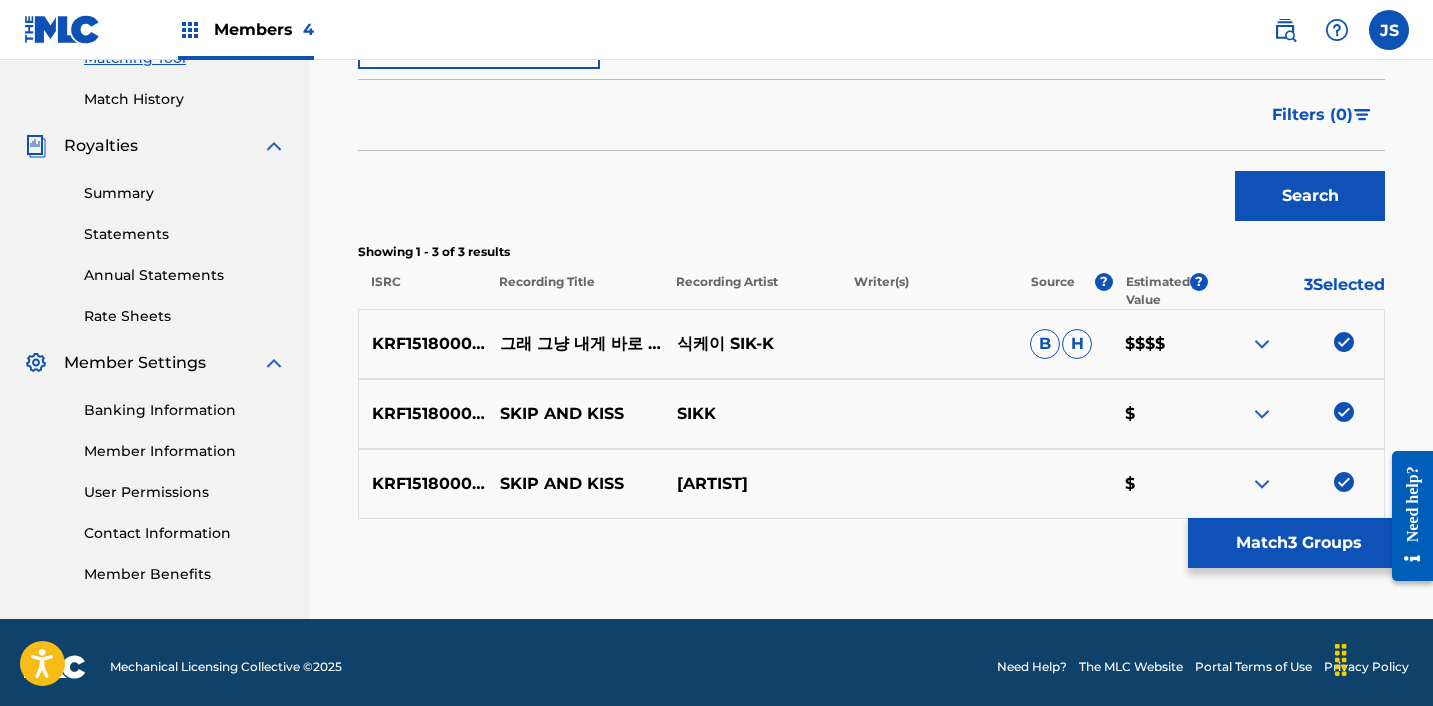 click on "Match  3 Groups" at bounding box center (1298, 543) 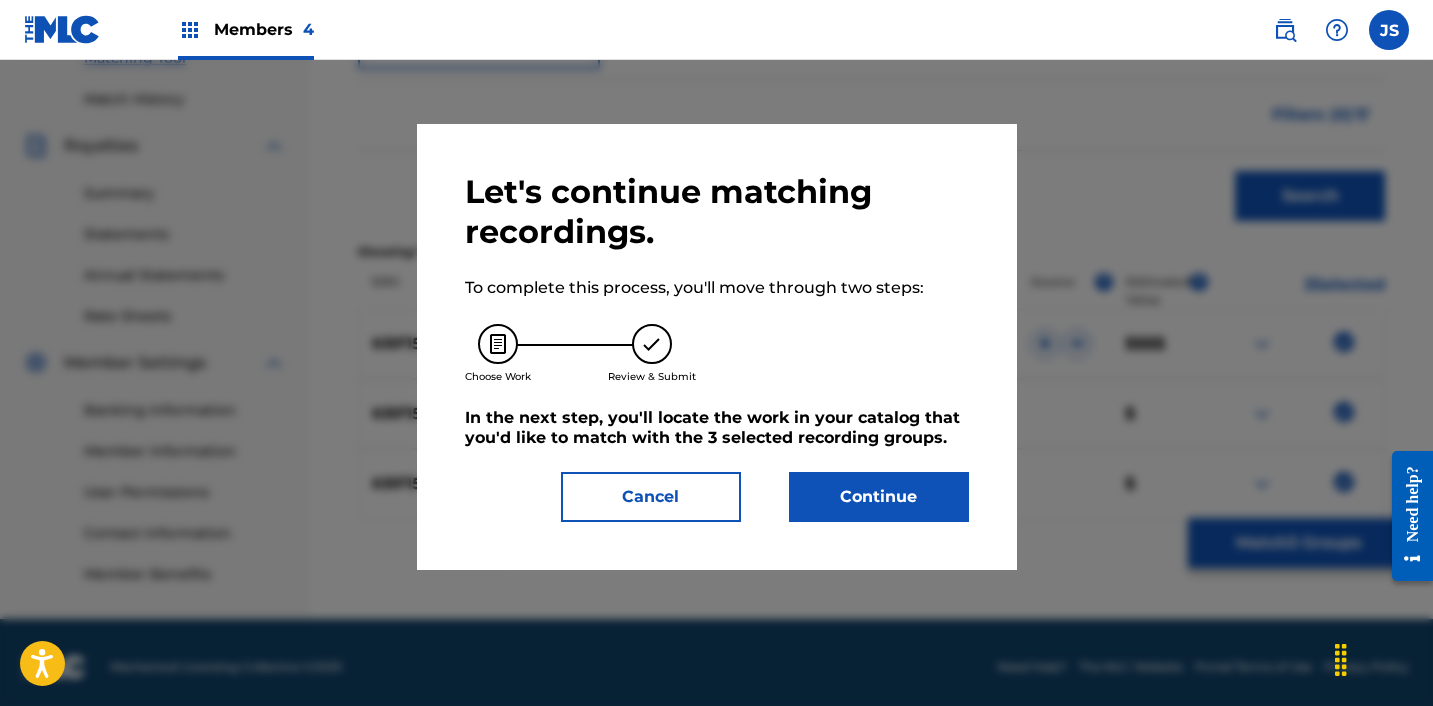 click on "Continue" at bounding box center [879, 497] 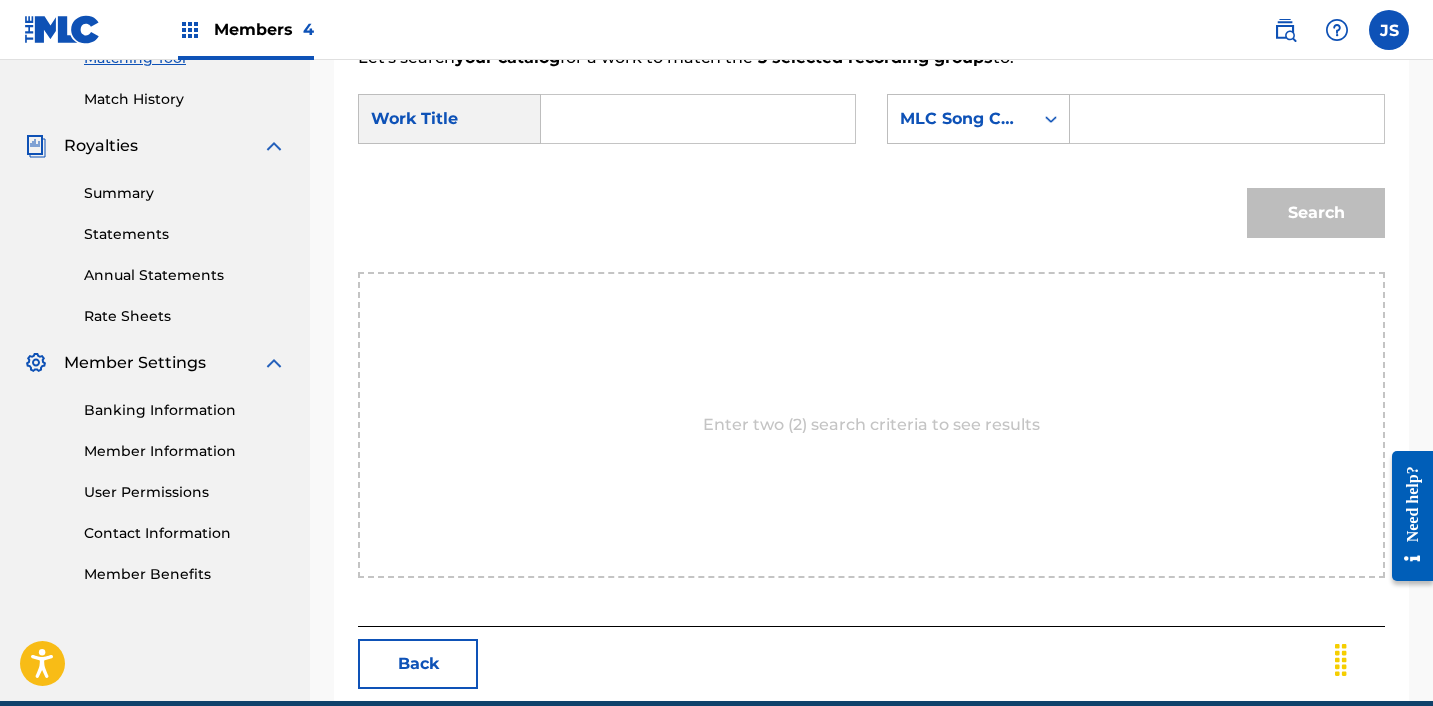 click at bounding box center (698, 119) 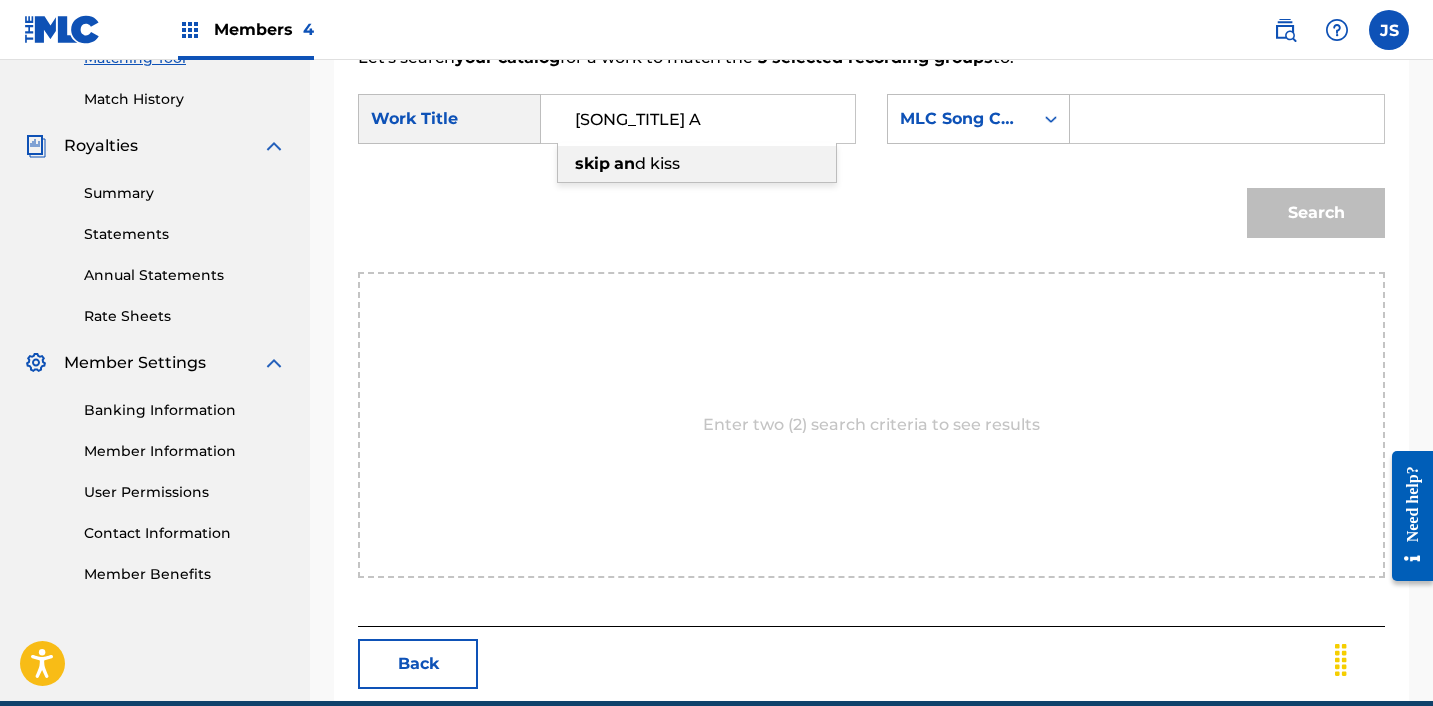 click on "skip   an d kiss" at bounding box center [697, 164] 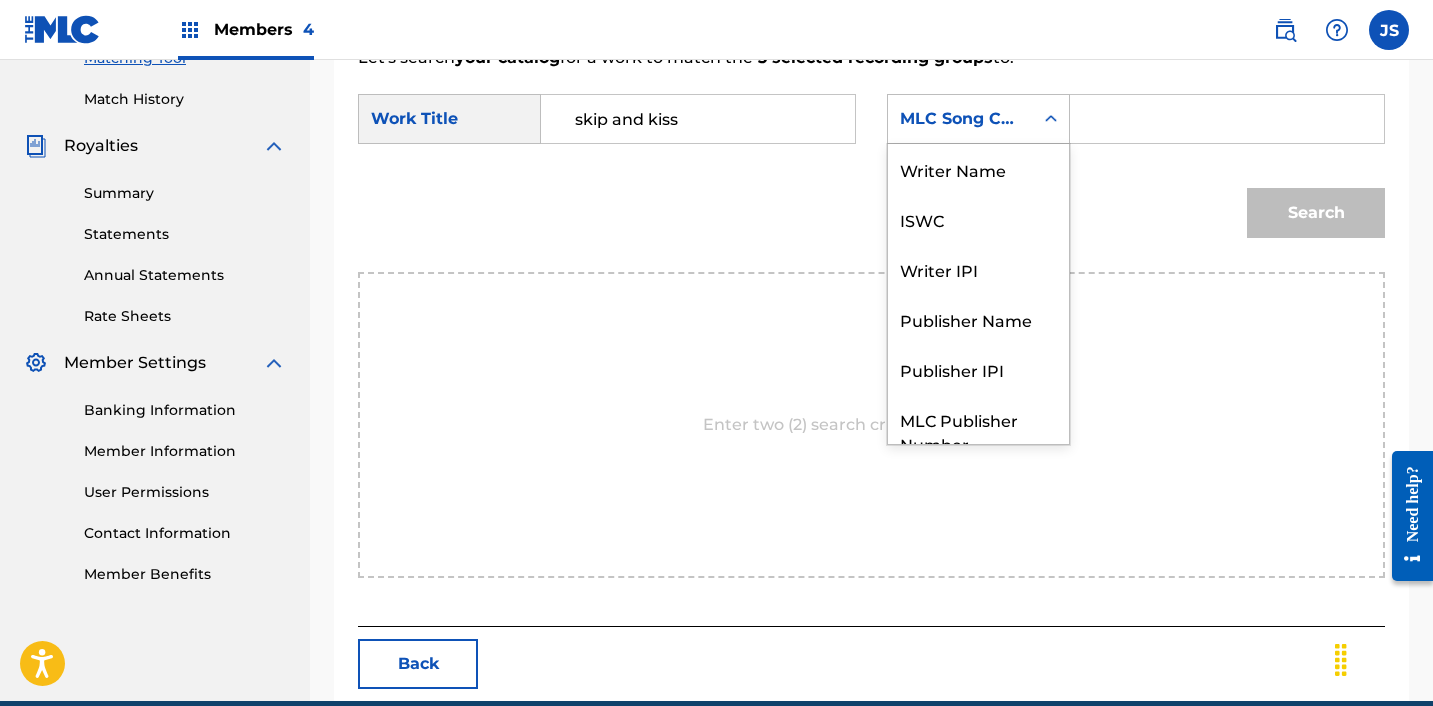 click on "MLC Song Code" at bounding box center (960, 119) 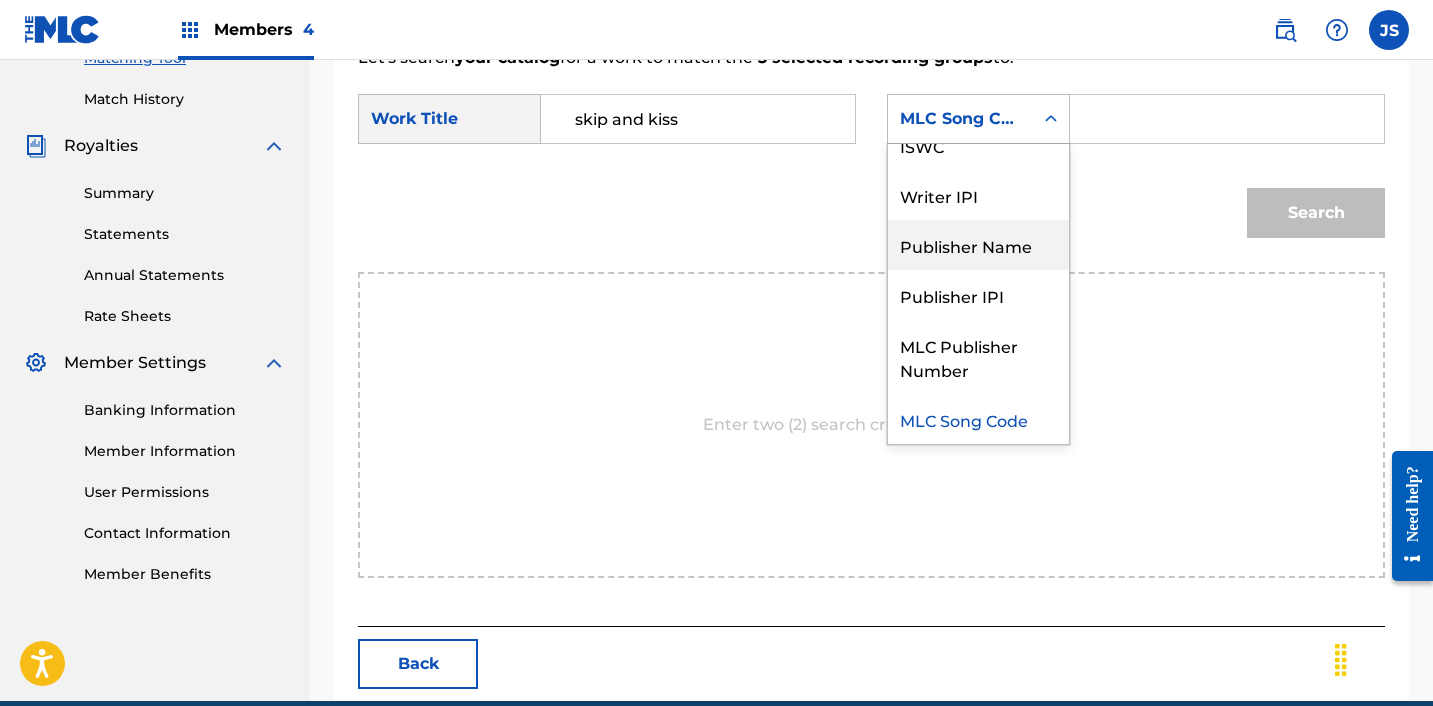 click on "Publisher Name" at bounding box center [978, 245] 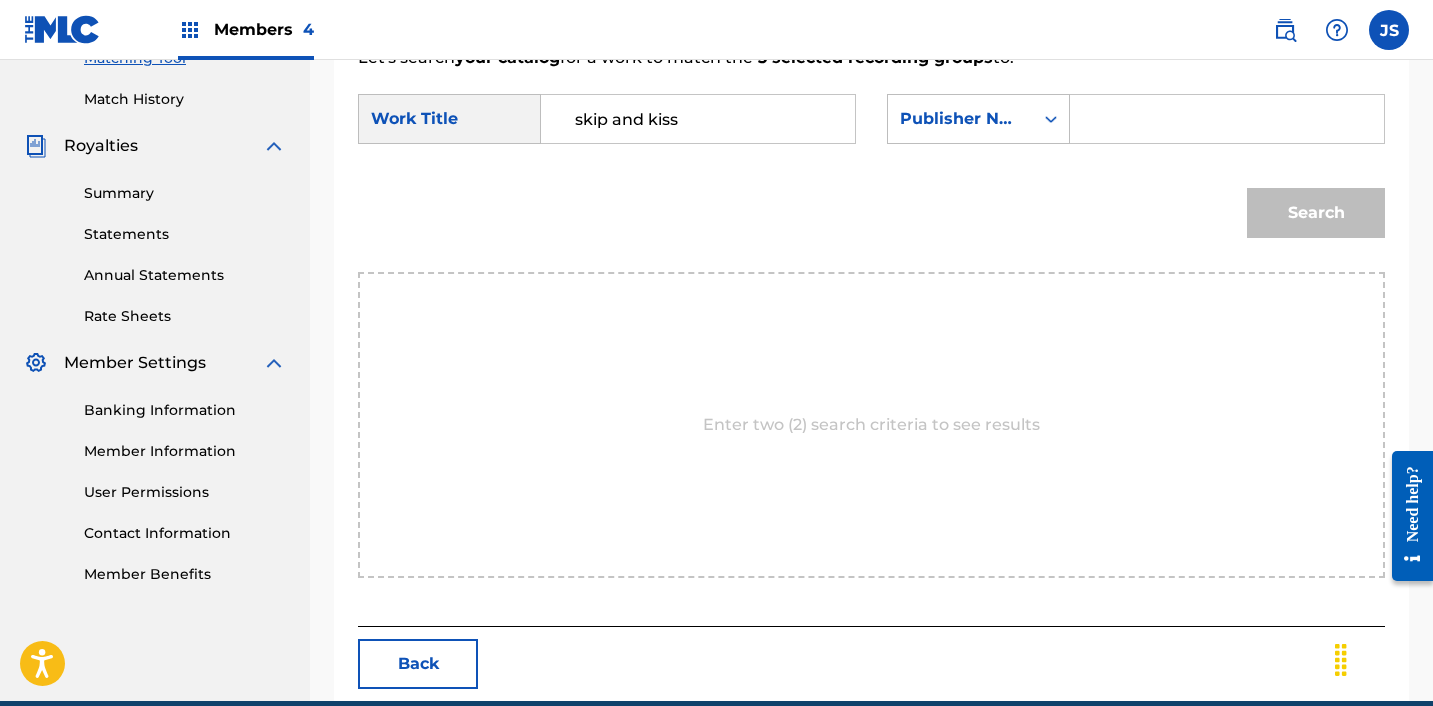 click at bounding box center (1227, 119) 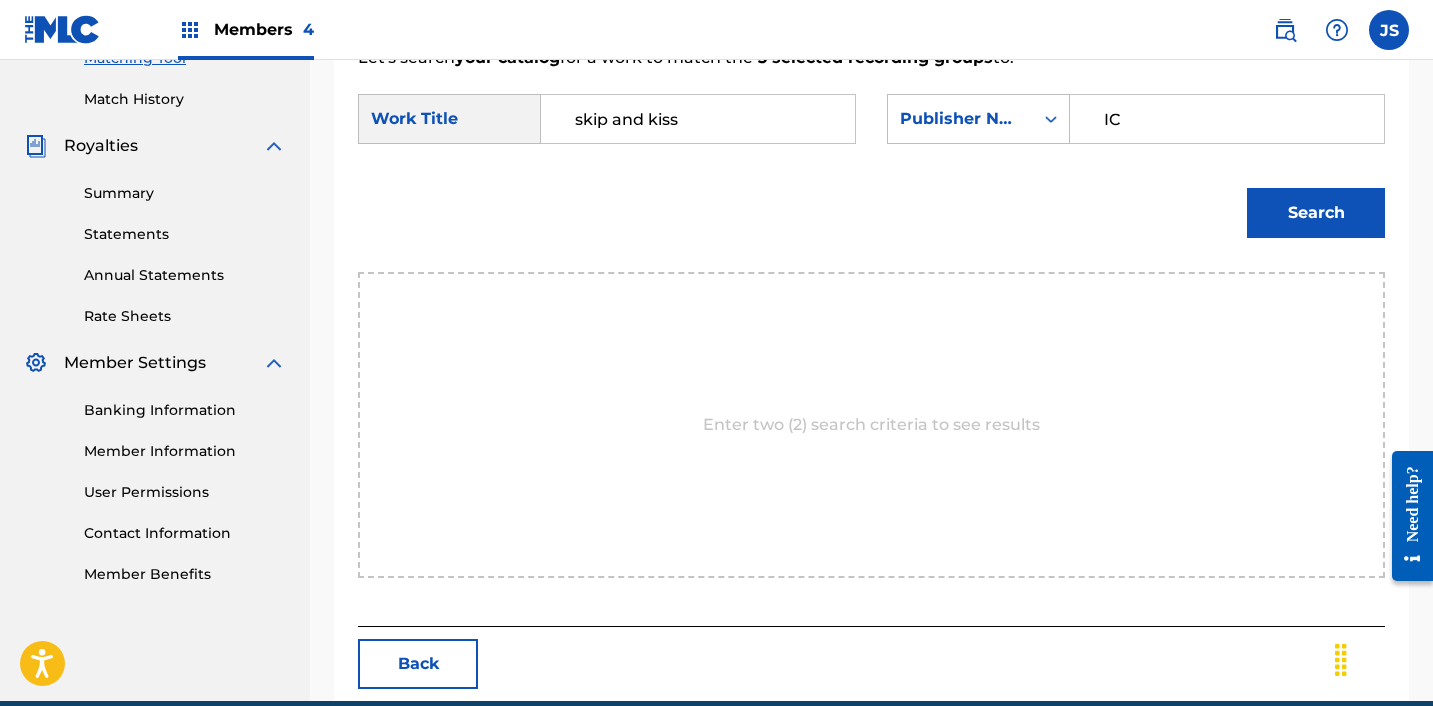 type on "ICHUTUS" 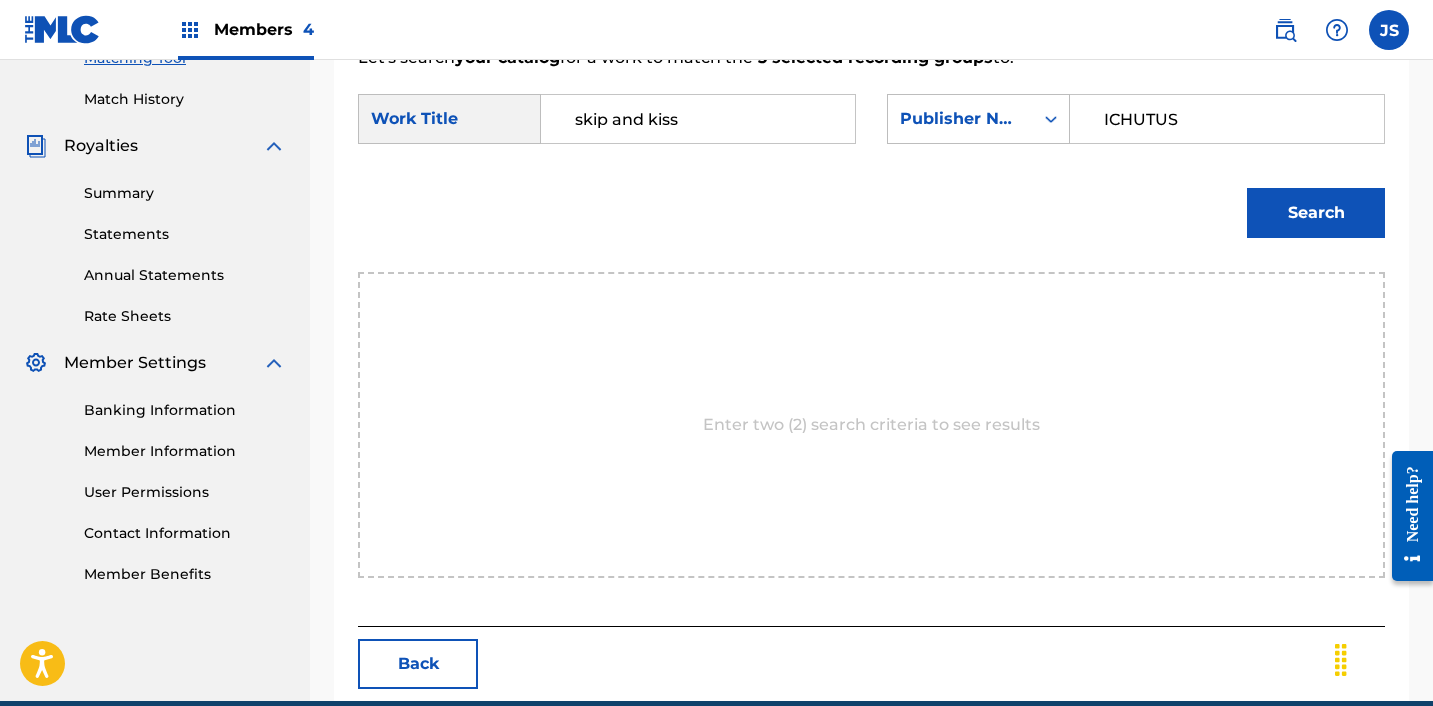 click on "SearchWithCriteria[UUID] Work Title [SONG_TITLE] SearchWithCriteriad[UUID] Publisher Name [PUBLISHER] Search" at bounding box center (871, 171) 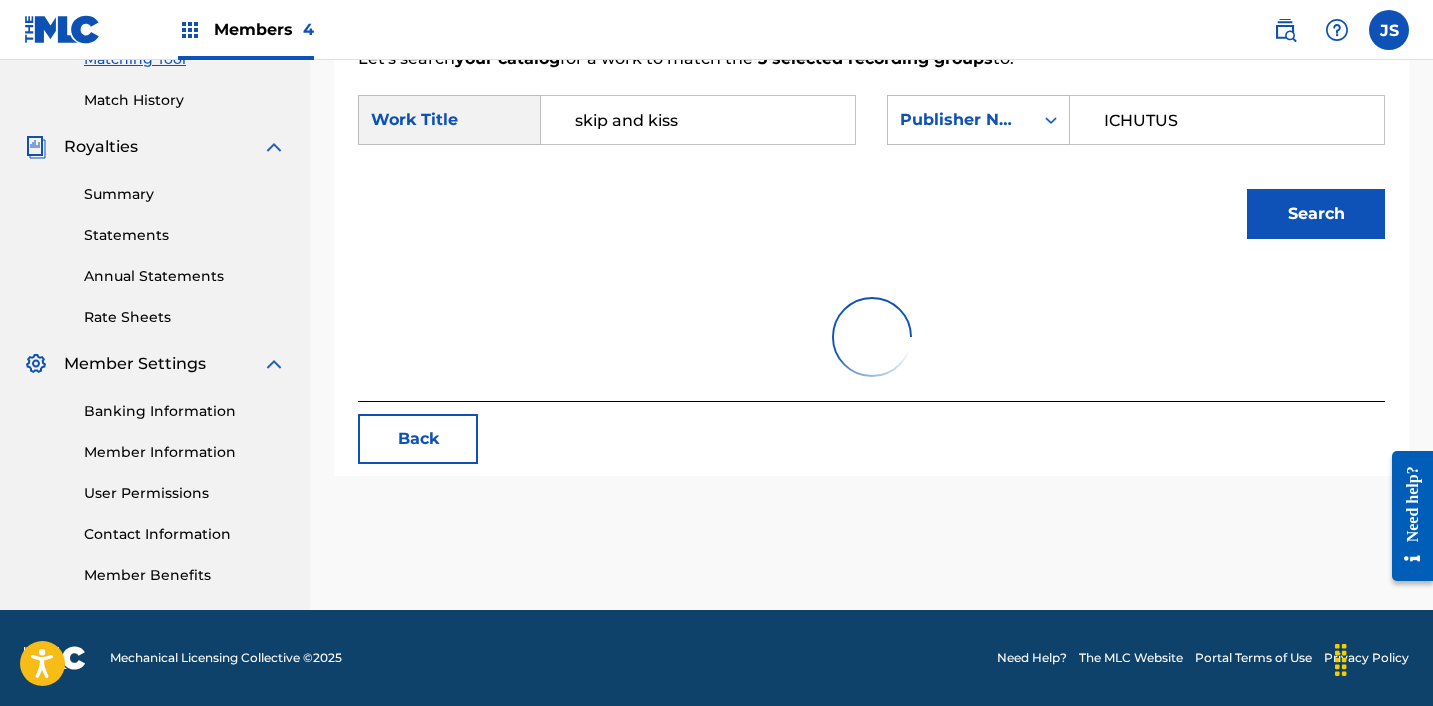 scroll, scrollTop: 535, scrollLeft: 0, axis: vertical 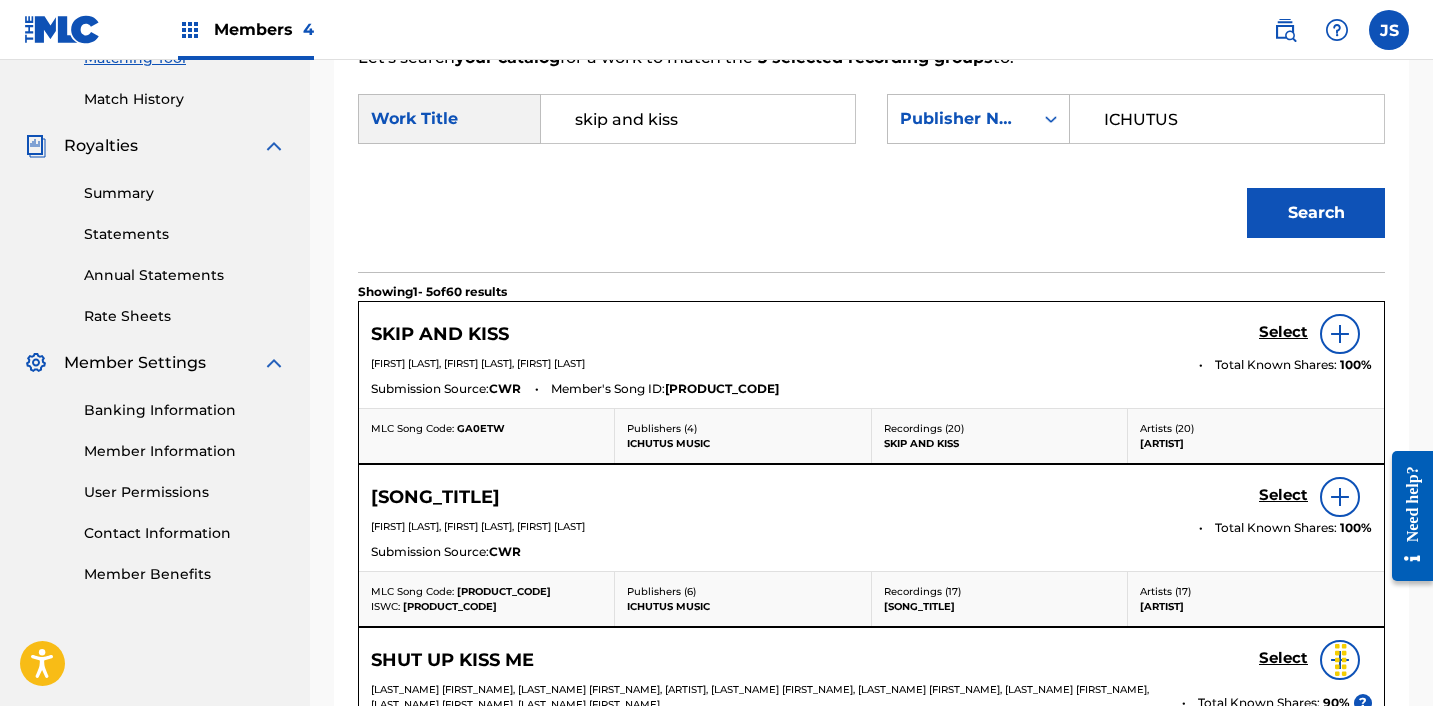 click on "Select" at bounding box center [1283, 332] 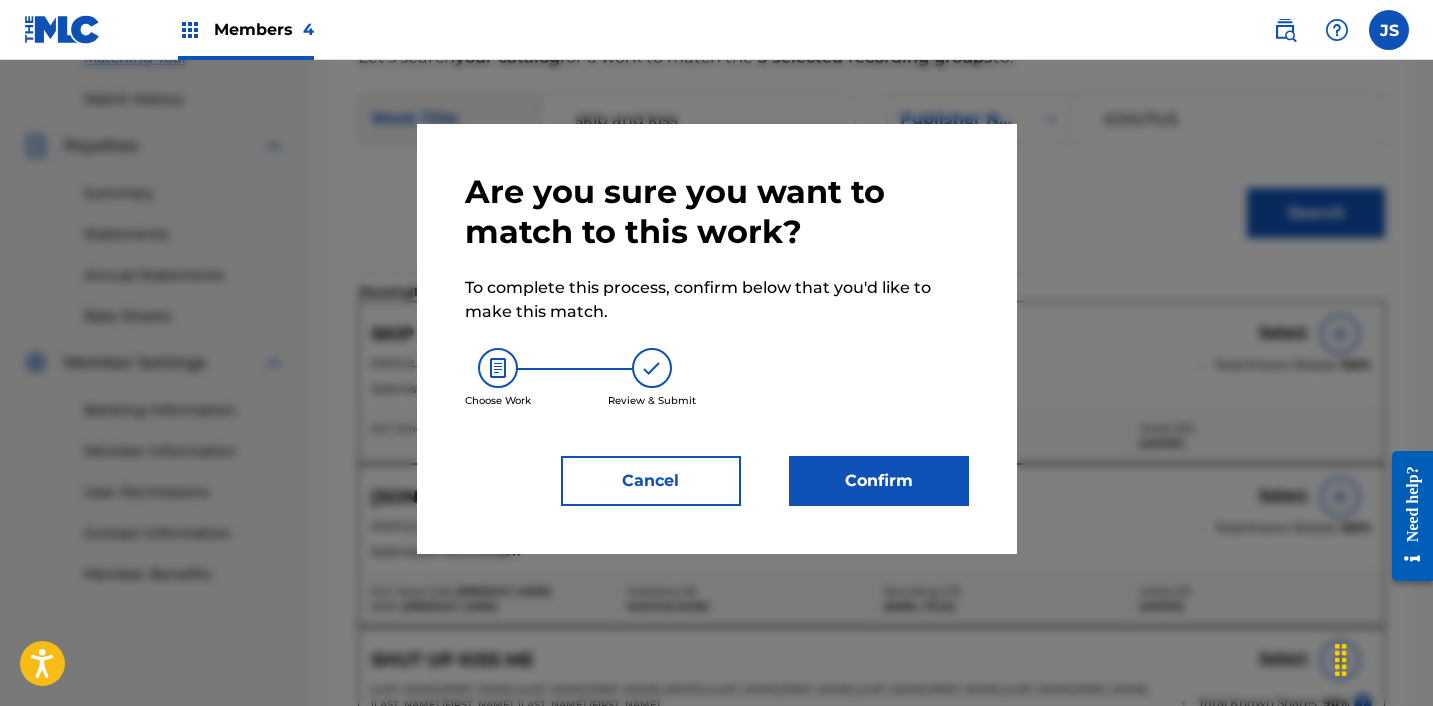 click on "Confirm" at bounding box center [879, 481] 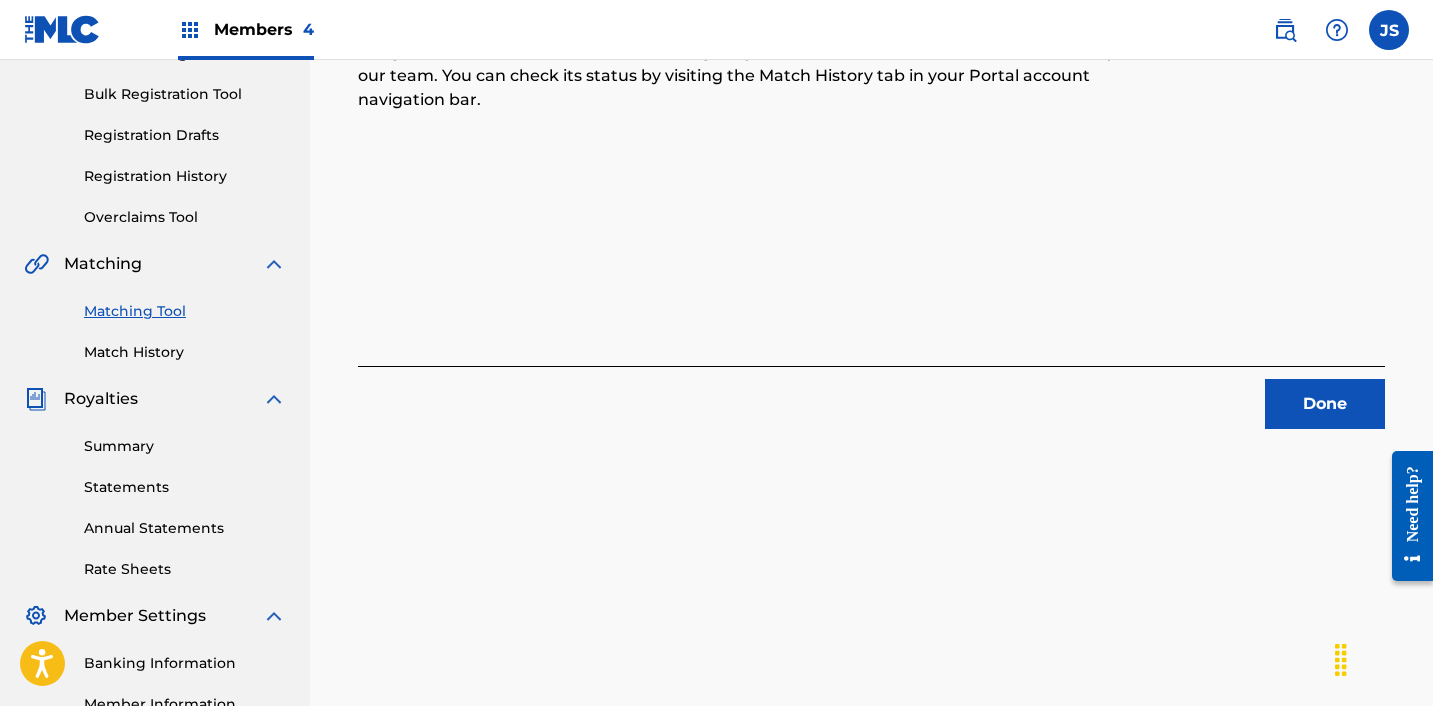 scroll, scrollTop: 351, scrollLeft: 0, axis: vertical 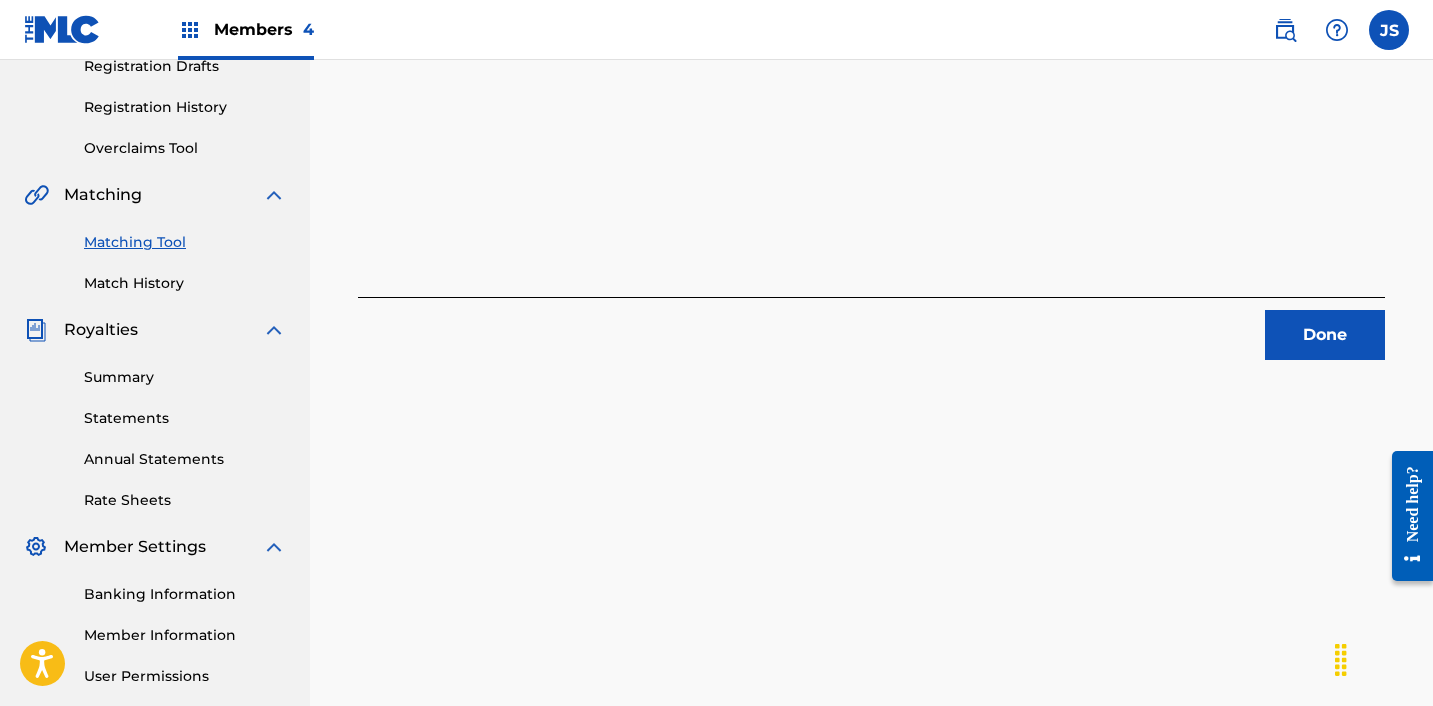 click on "Done" at bounding box center (1325, 335) 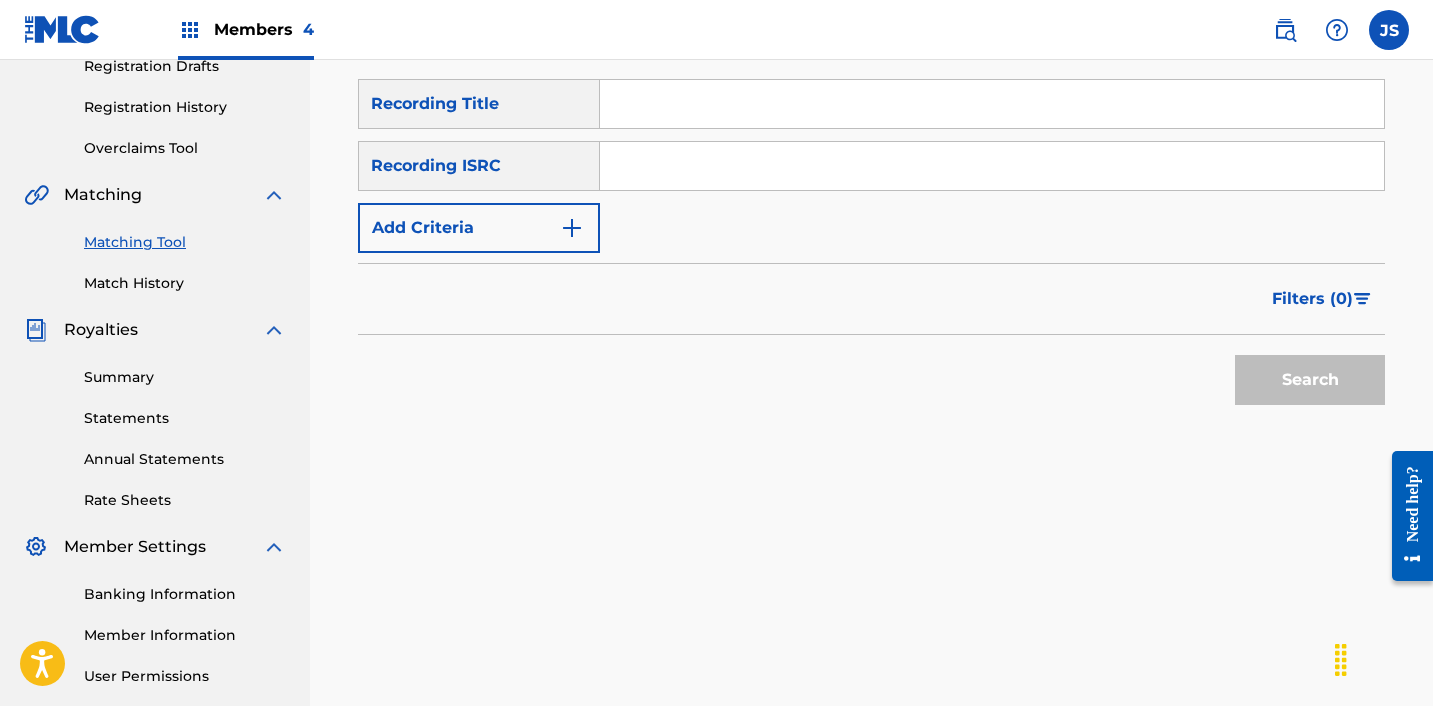 click at bounding box center (992, 166) 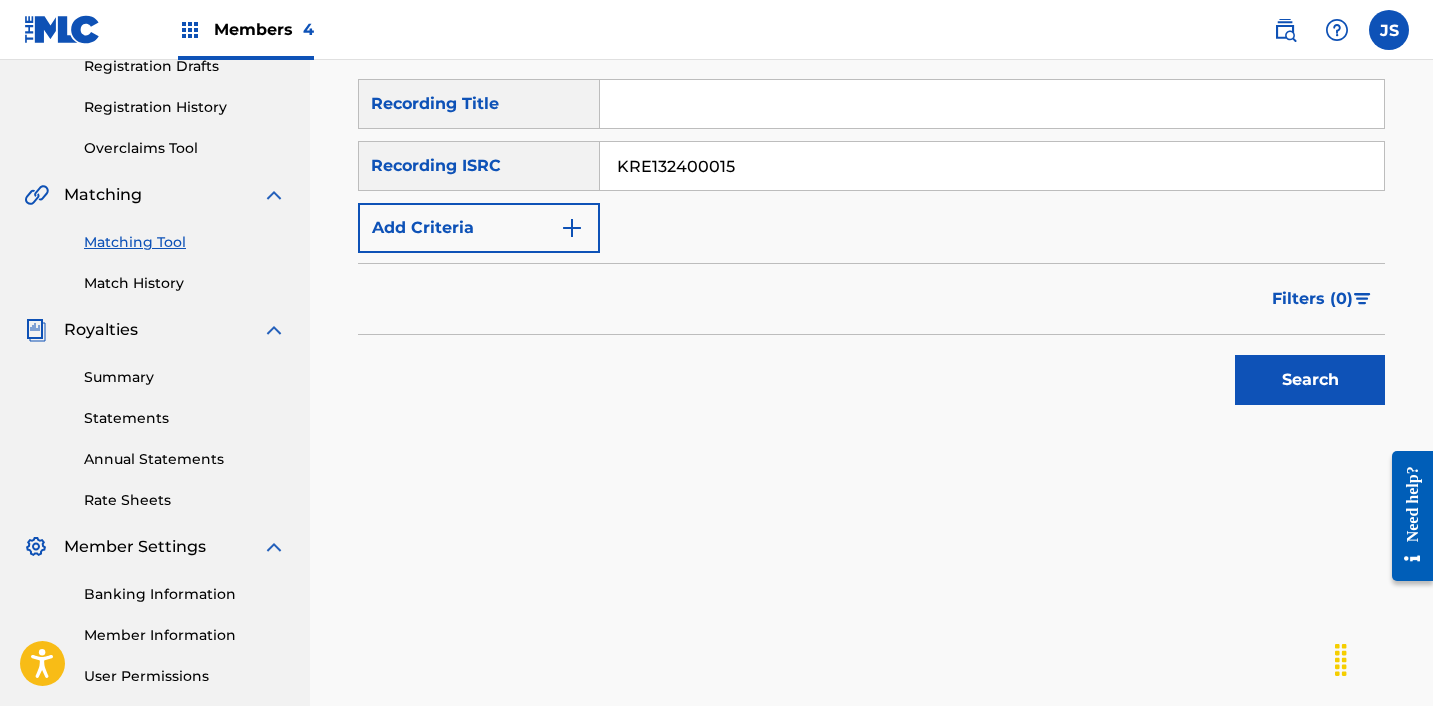 click on "Search" at bounding box center [1310, 380] 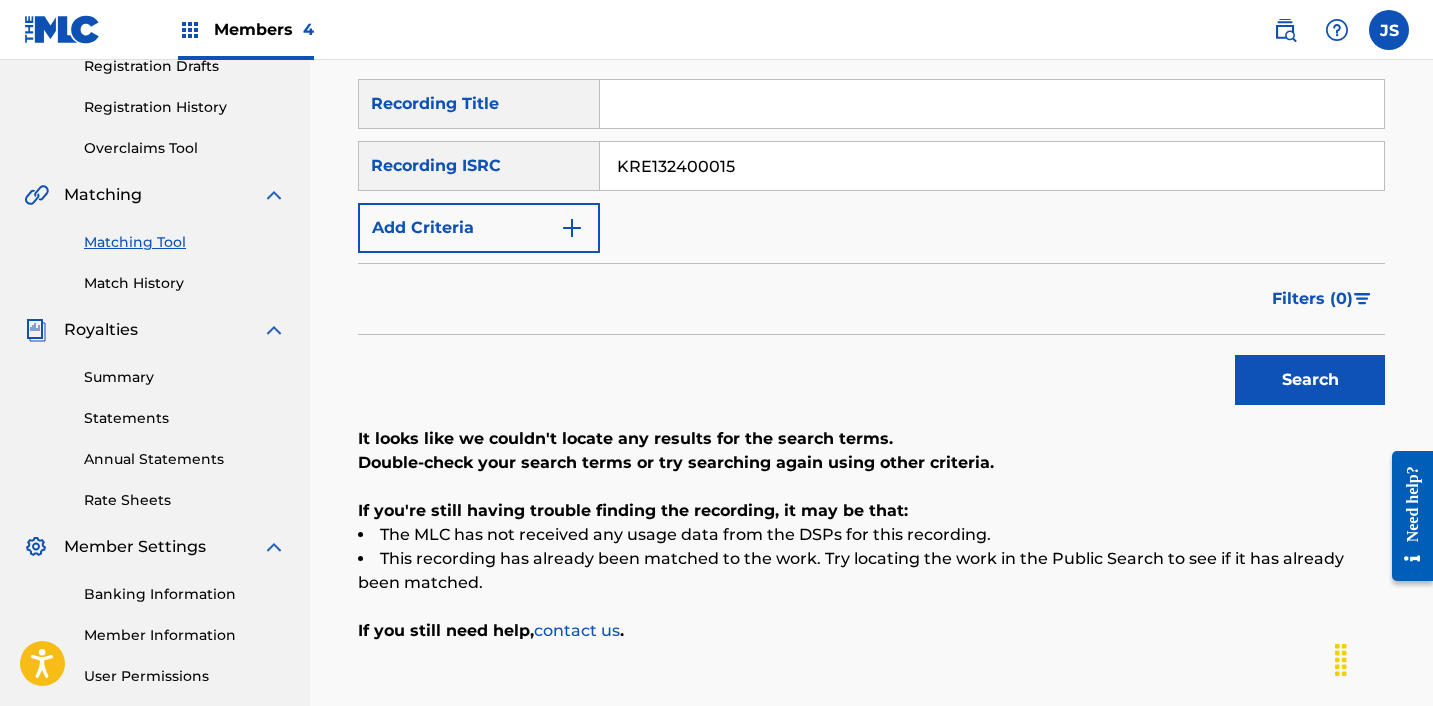 click on "KRE132400015" at bounding box center (992, 166) 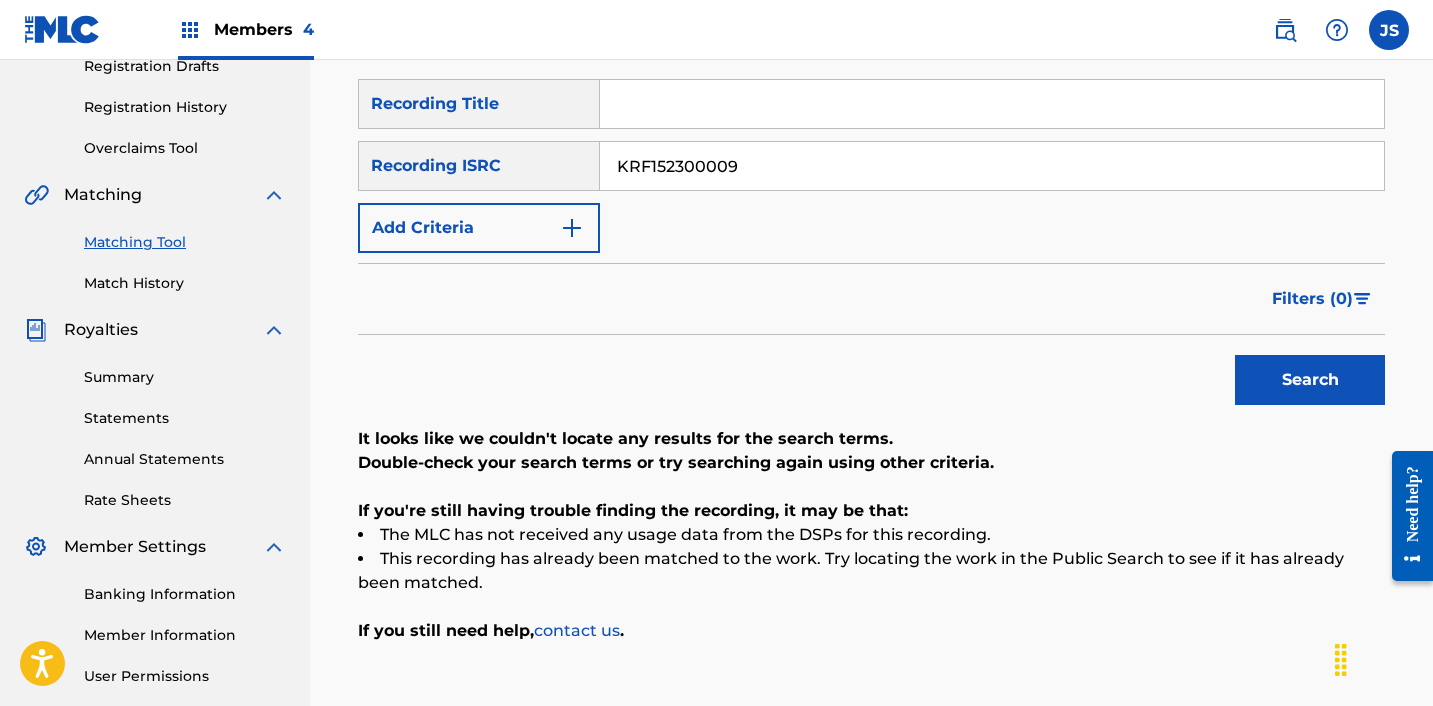 click on "Search" at bounding box center [1310, 380] 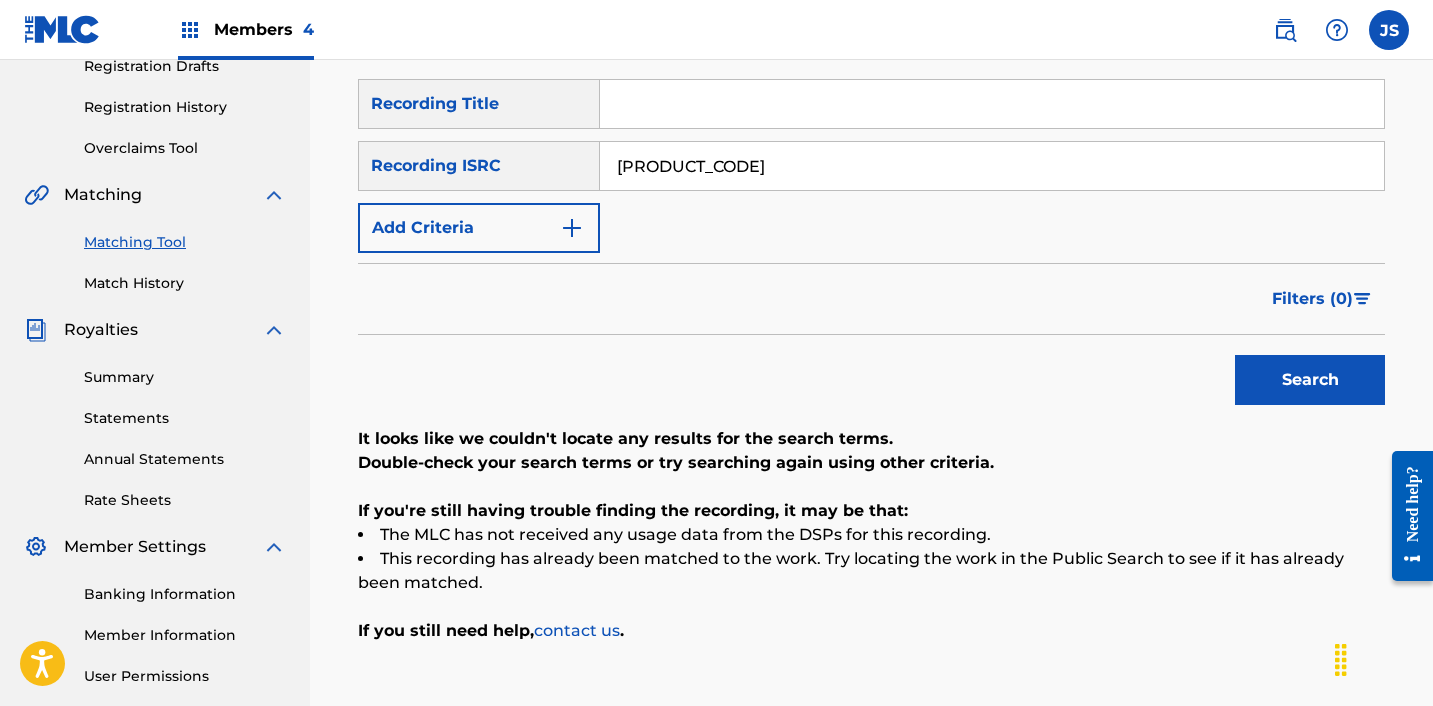 click on "Search" at bounding box center (1310, 380) 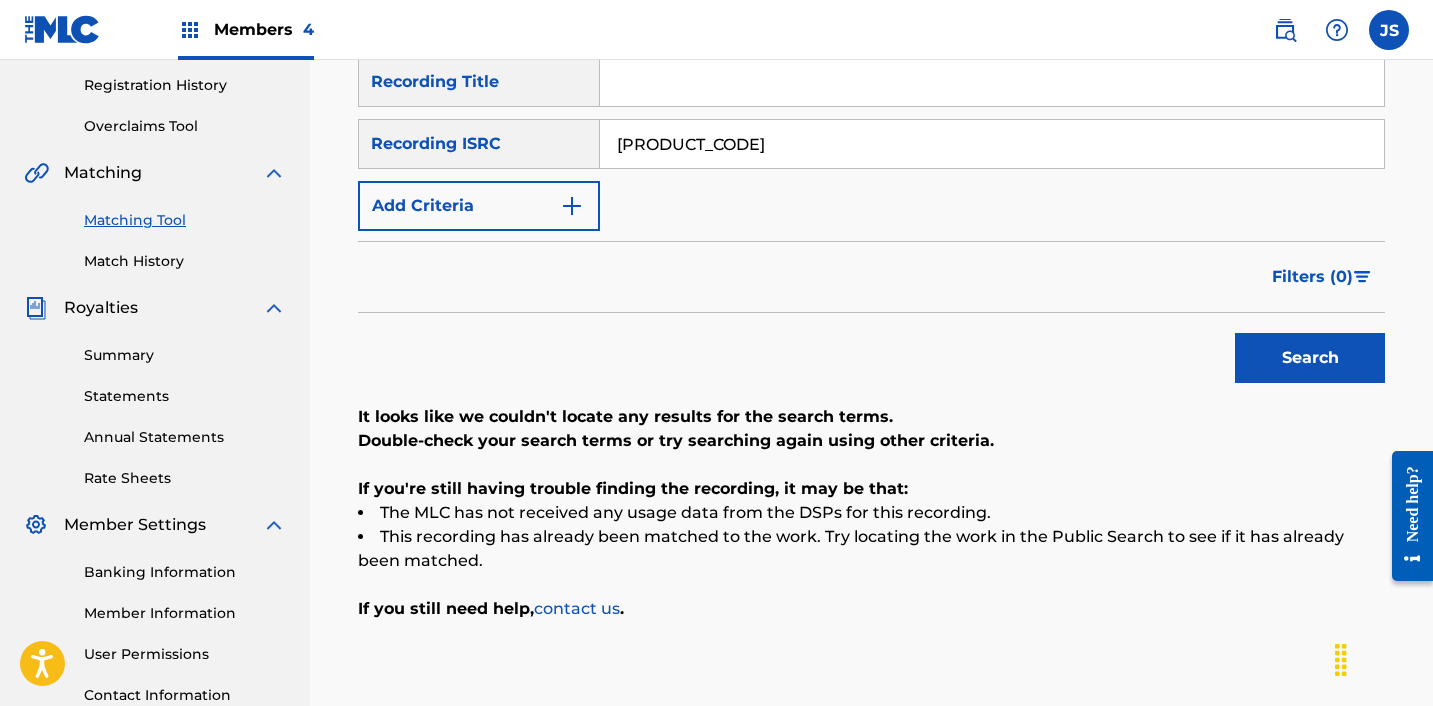 scroll, scrollTop: 370, scrollLeft: 0, axis: vertical 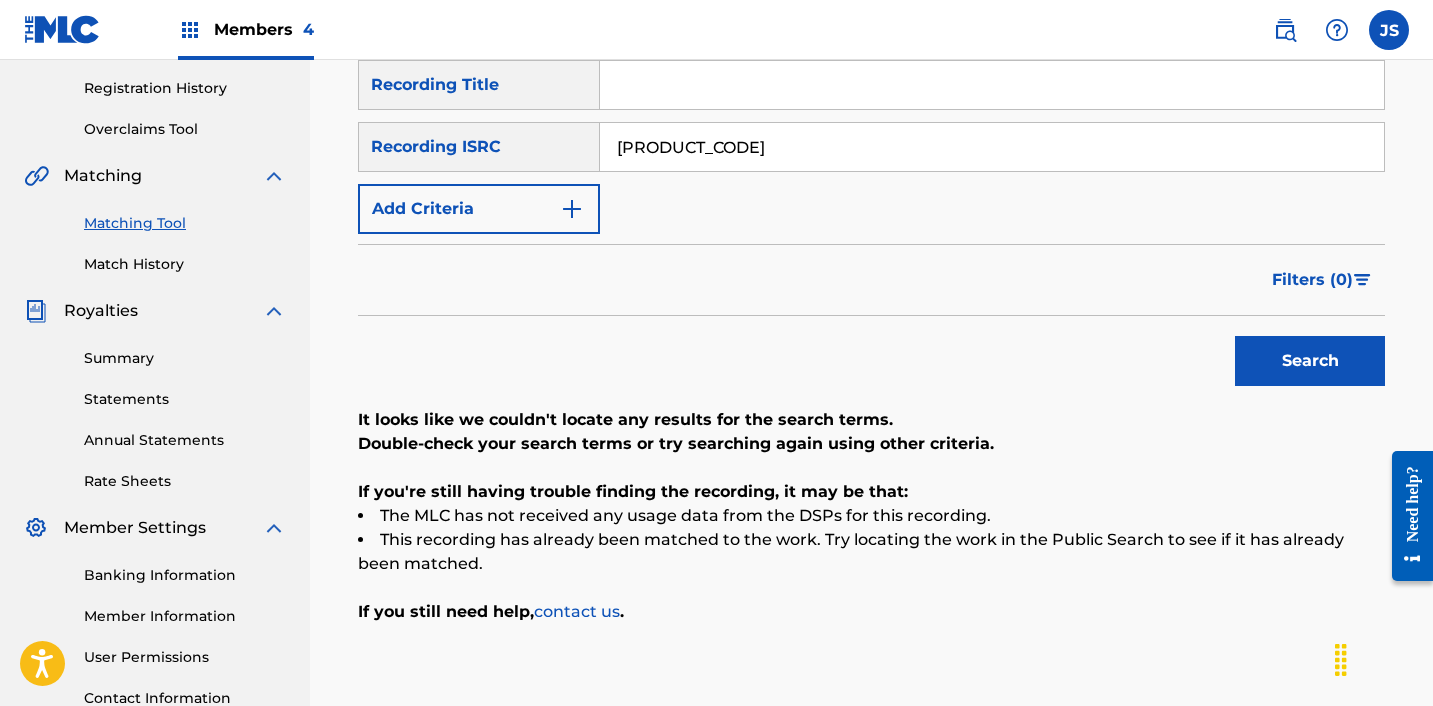click on "Search" at bounding box center (1310, 361) 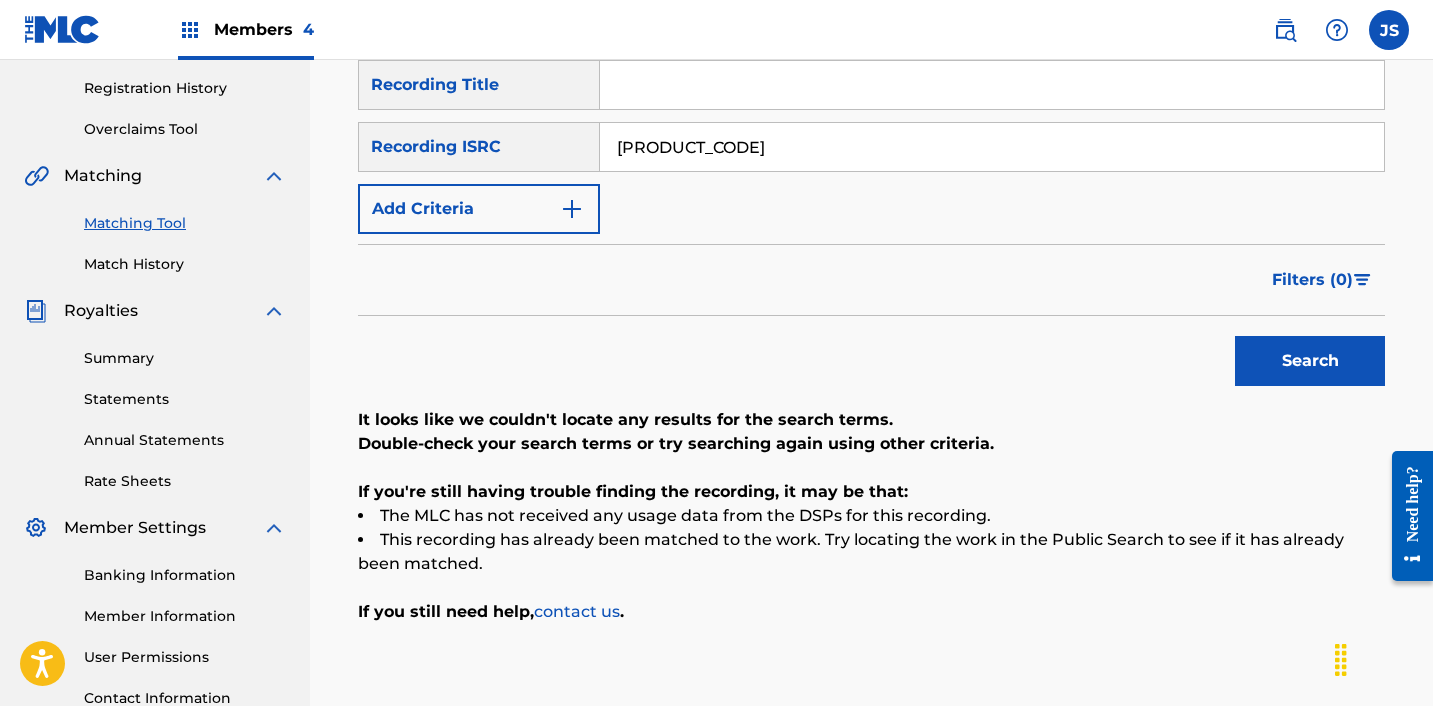 click on "[PRODUCT_CODE]" at bounding box center [992, 147] 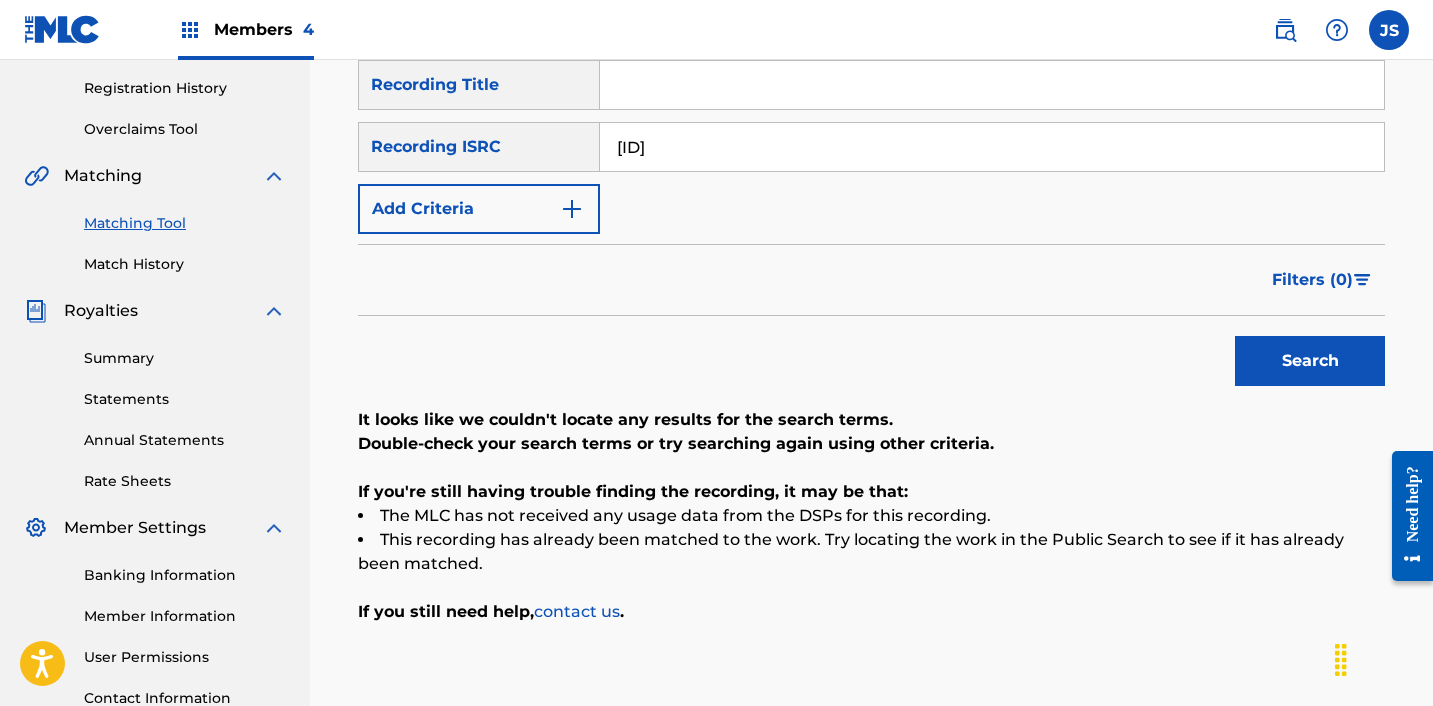 type on "[ID]" 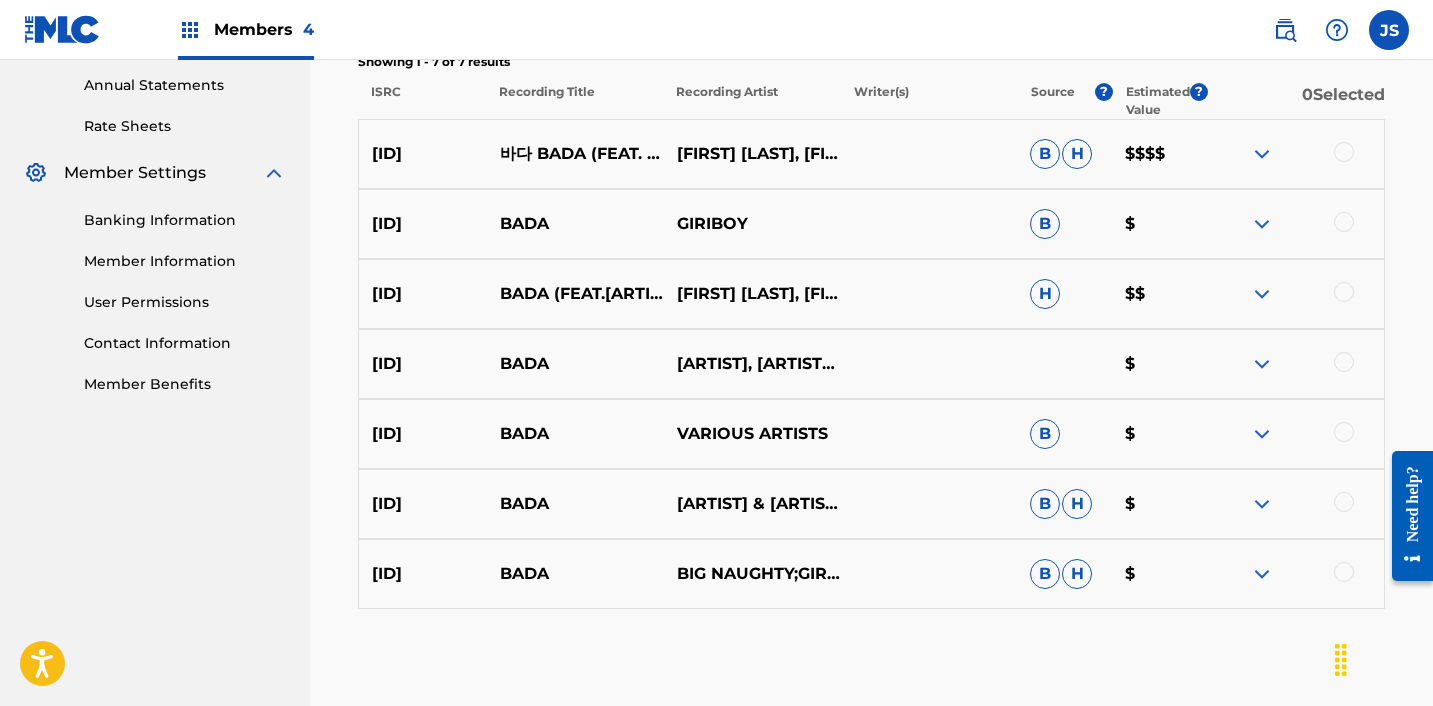 scroll, scrollTop: 793, scrollLeft: 0, axis: vertical 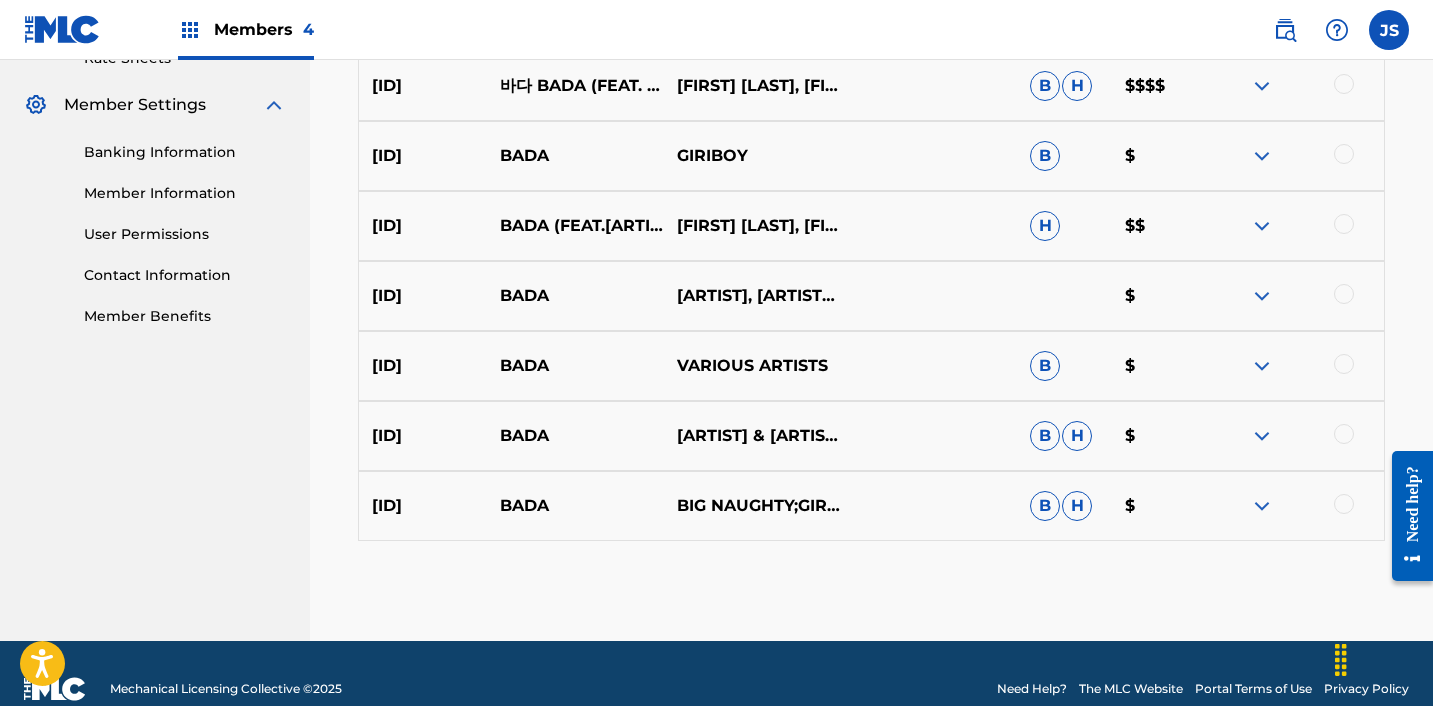 click at bounding box center (1344, 84) 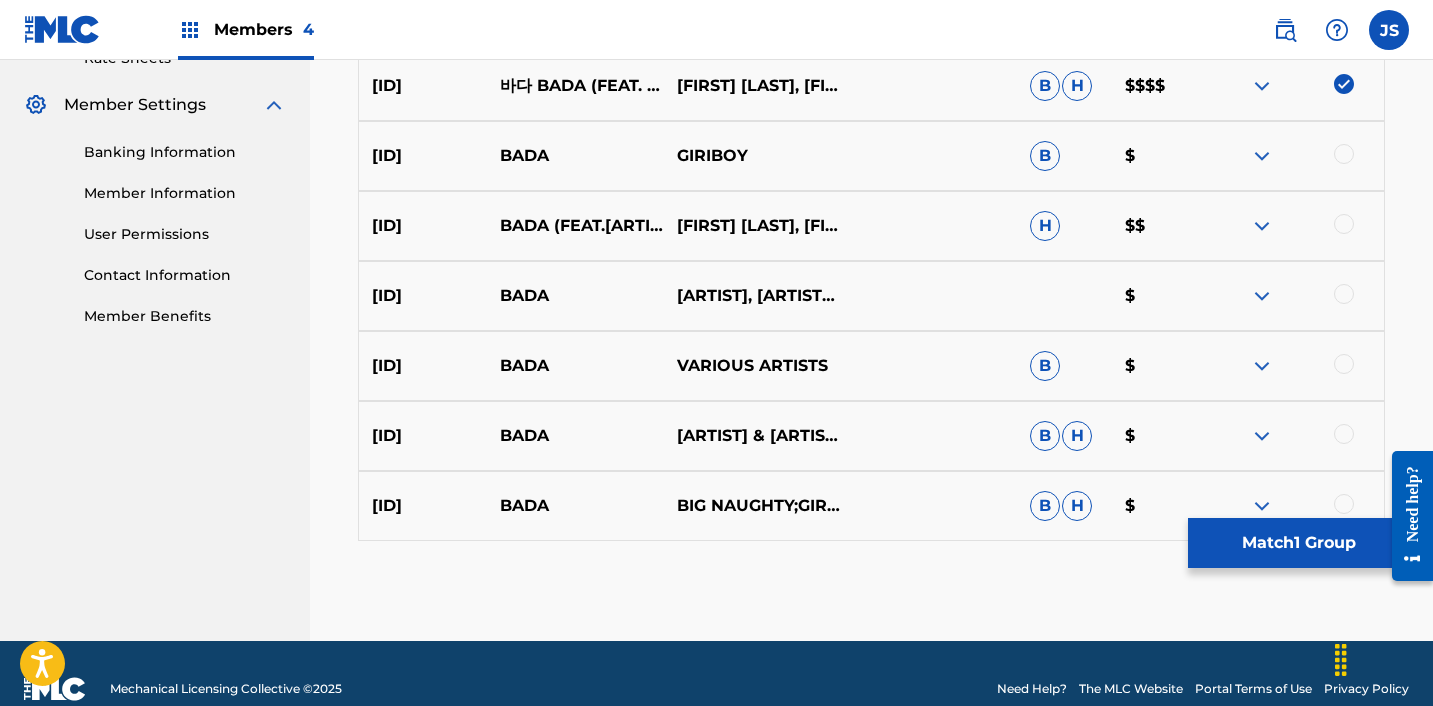 click on "KRA491900660 BADA [ARTIST] B $" at bounding box center [871, 156] 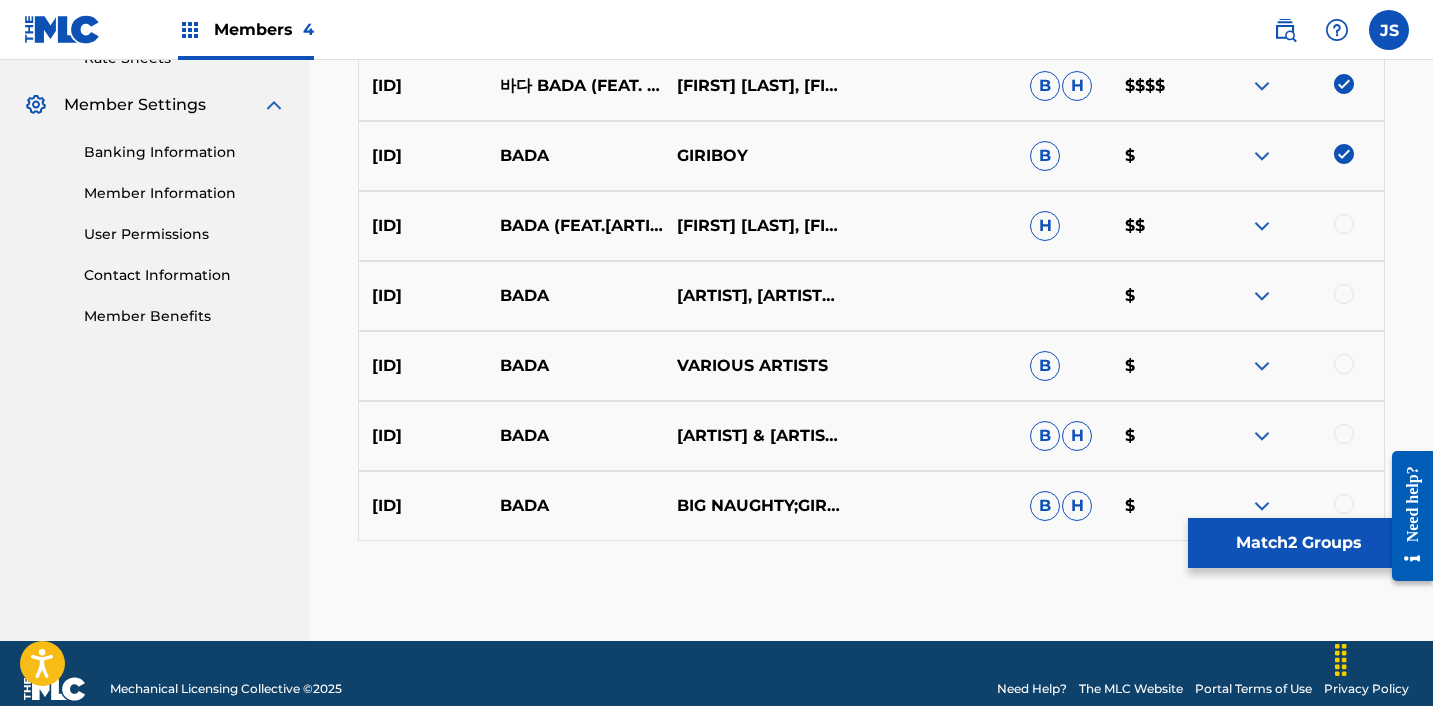 click at bounding box center (1344, 224) 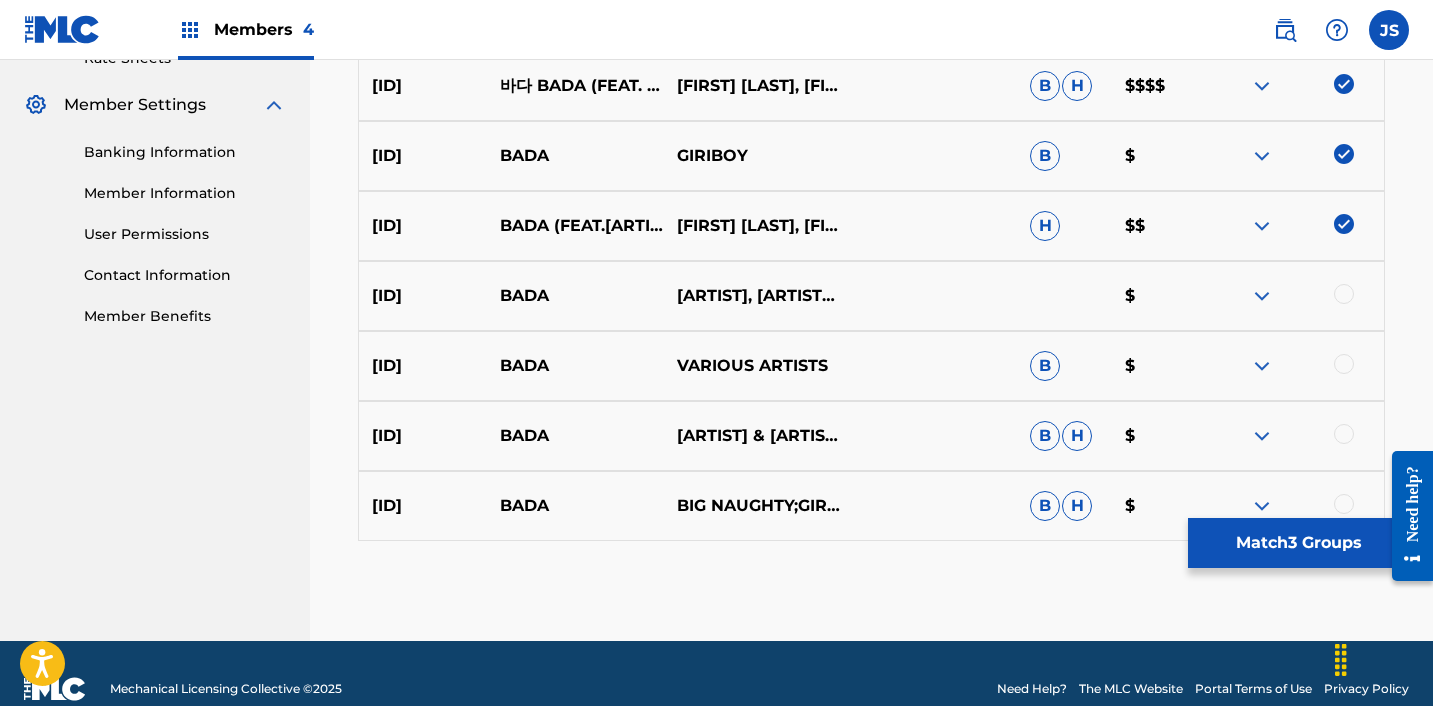 click at bounding box center [1344, 294] 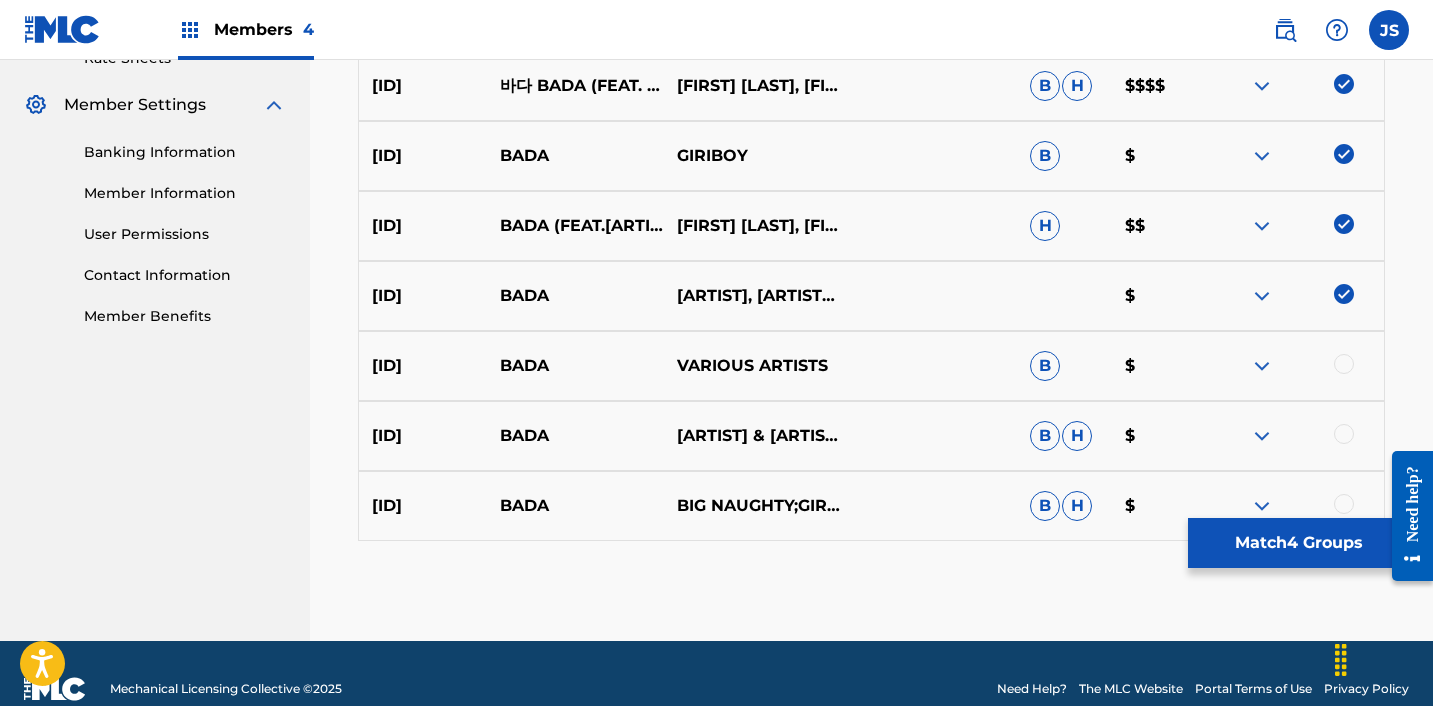 click at bounding box center [1344, 364] 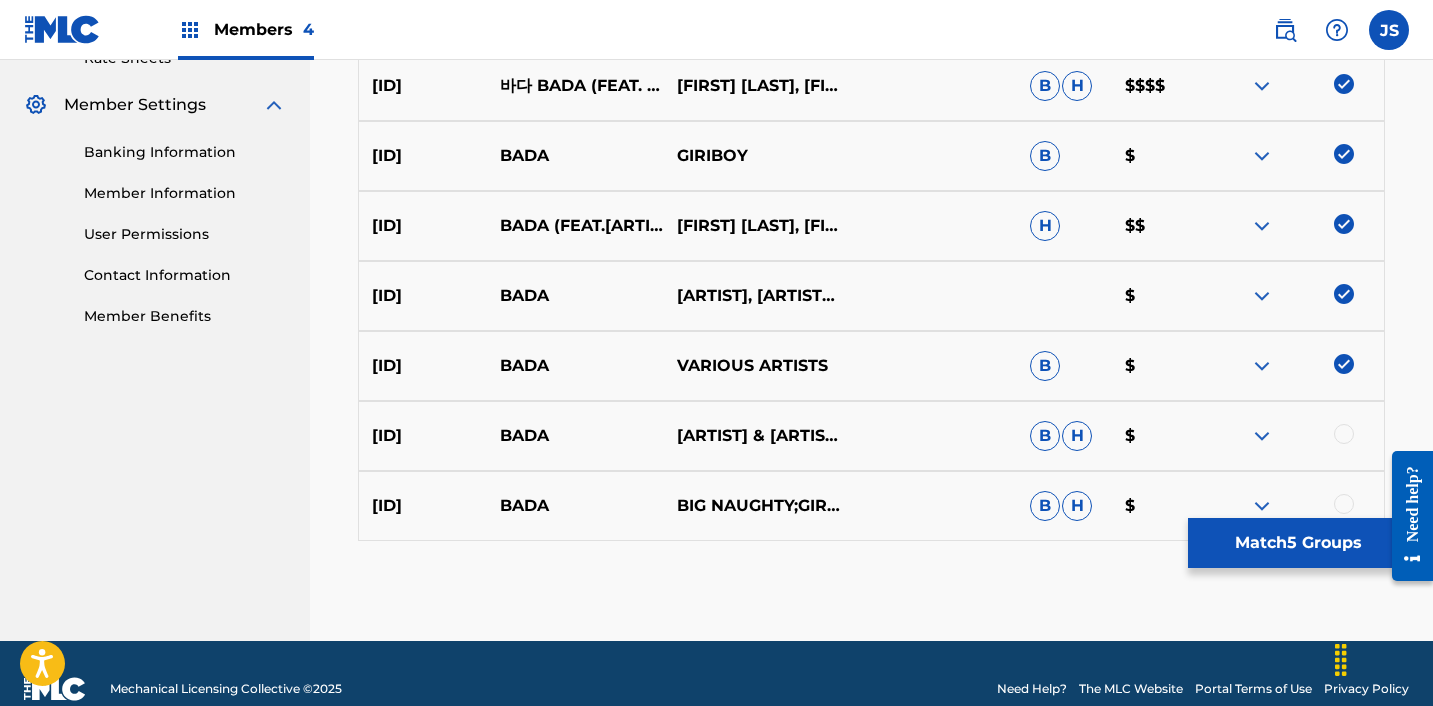 click at bounding box center (1344, 434) 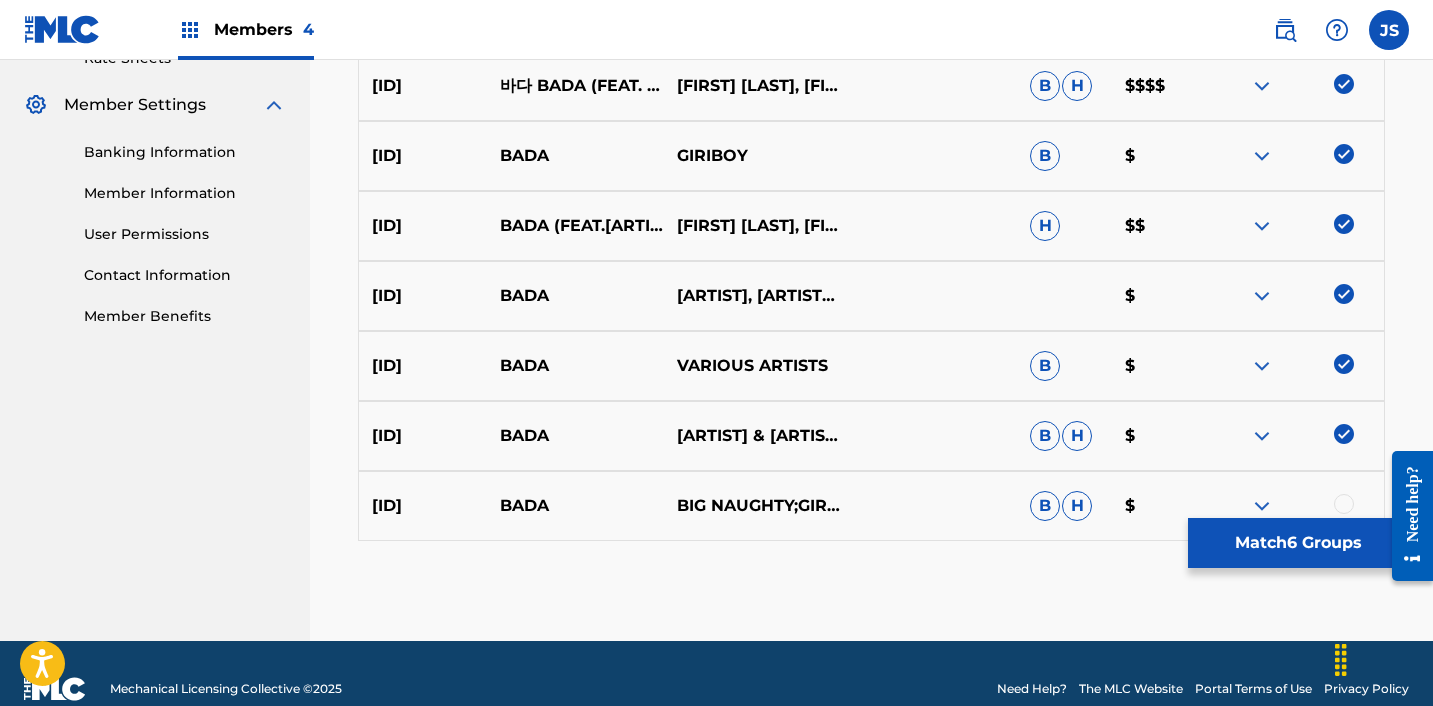 click at bounding box center (1344, 504) 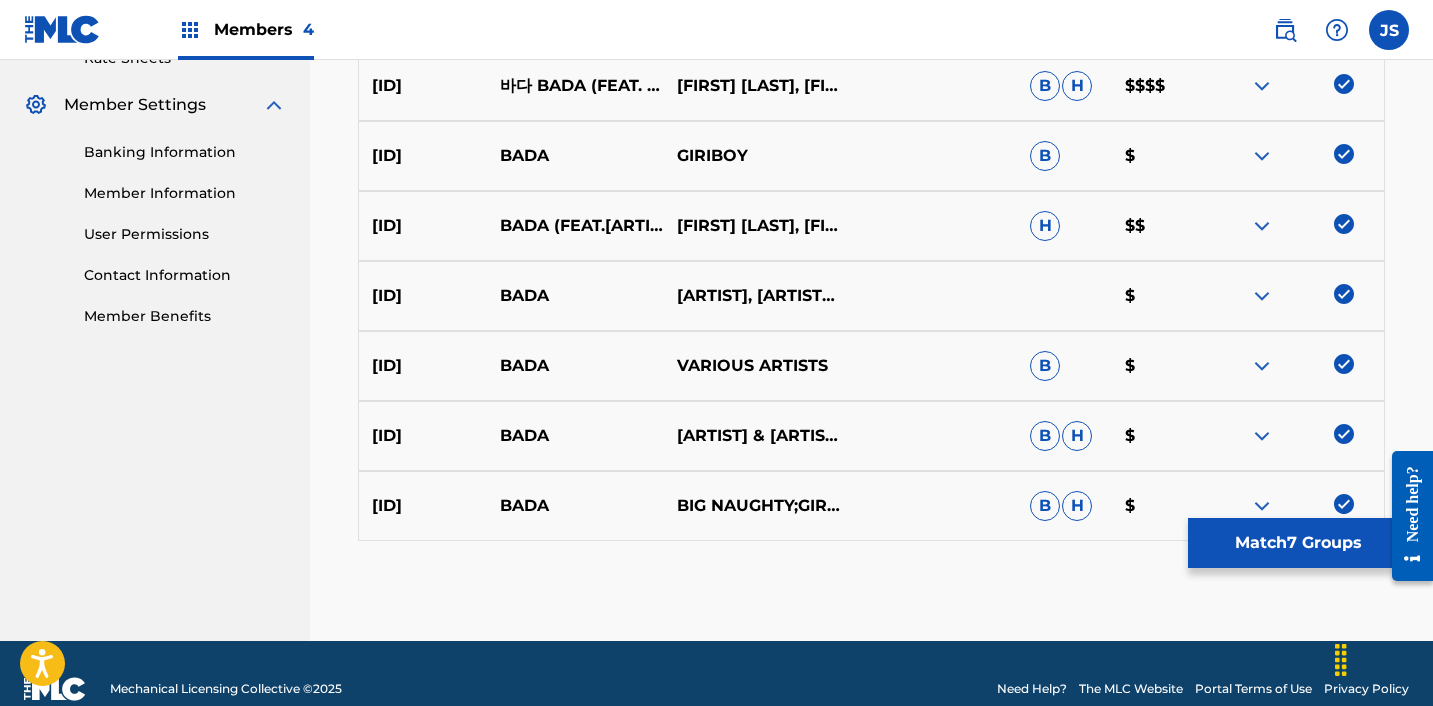 click on "Match  7 Groups" at bounding box center (1298, 543) 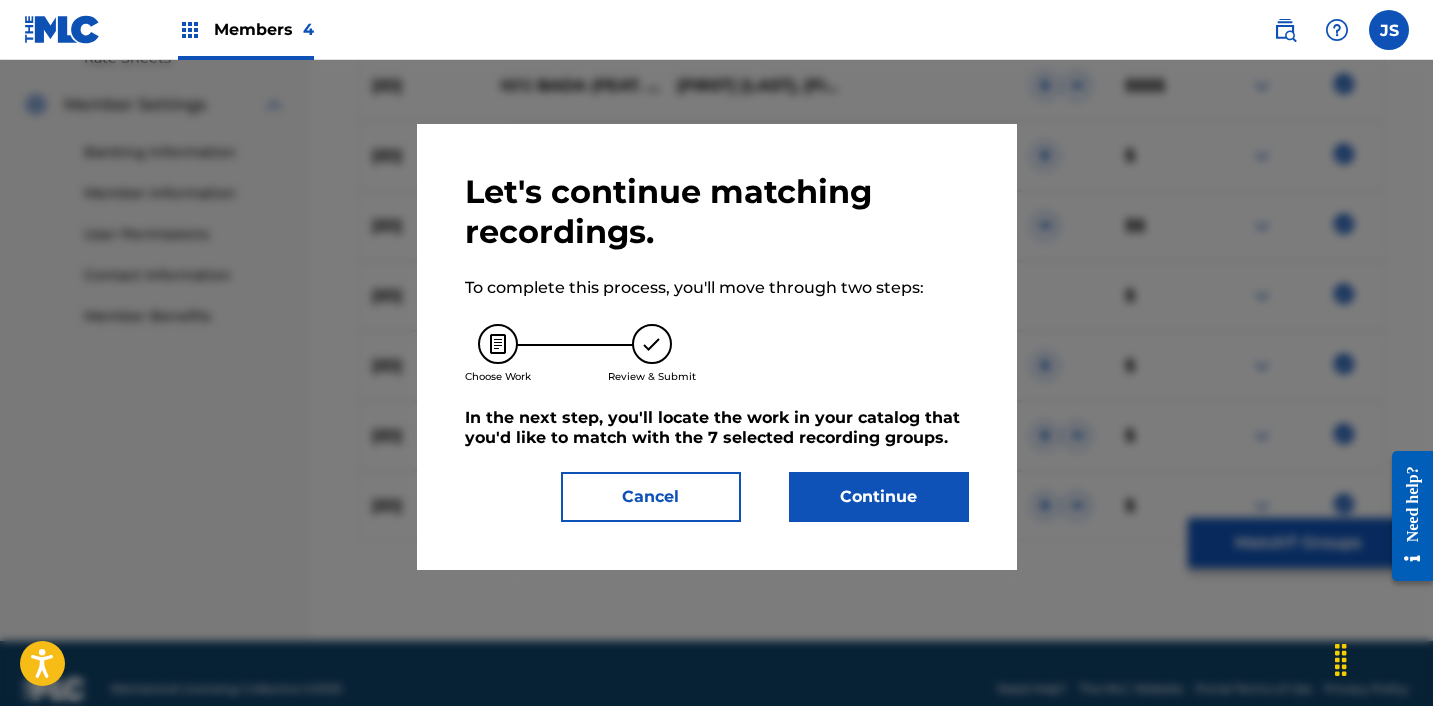click on "Continue" at bounding box center [879, 497] 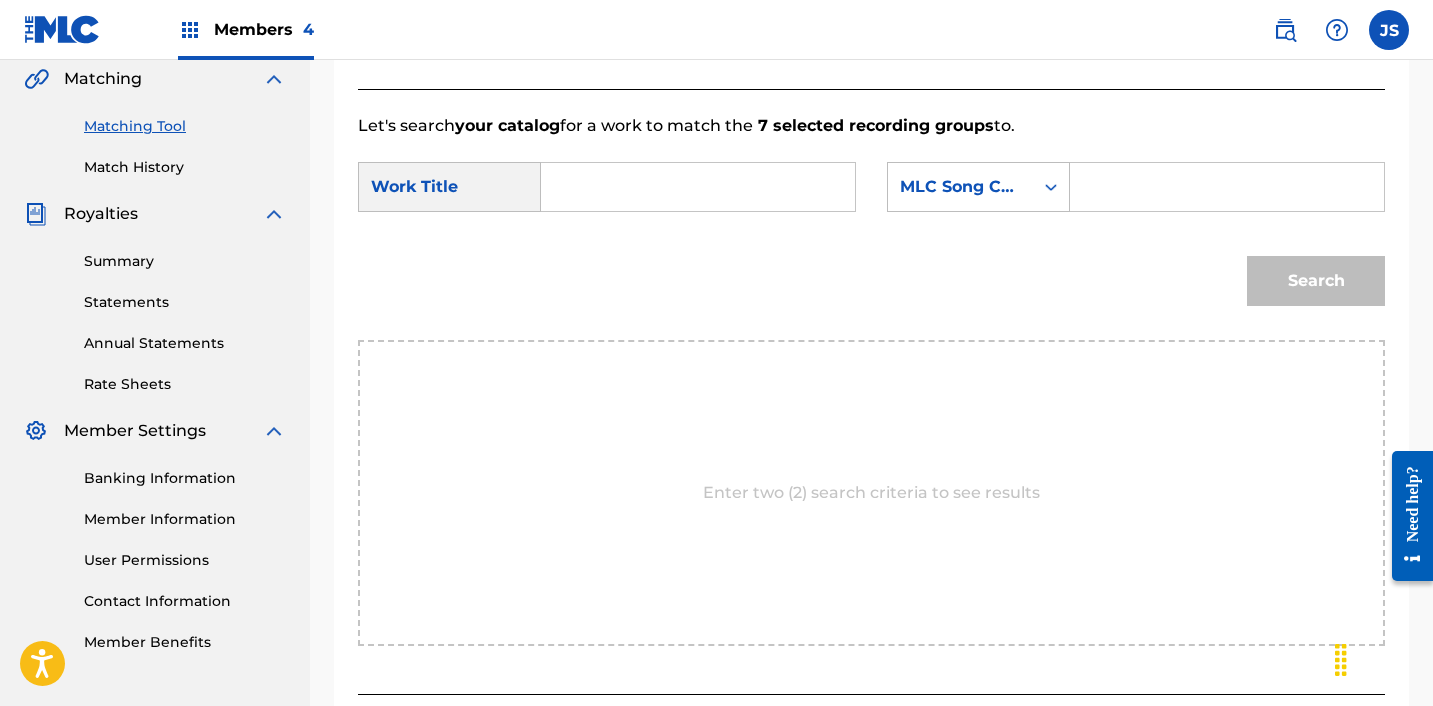 scroll, scrollTop: 465, scrollLeft: 0, axis: vertical 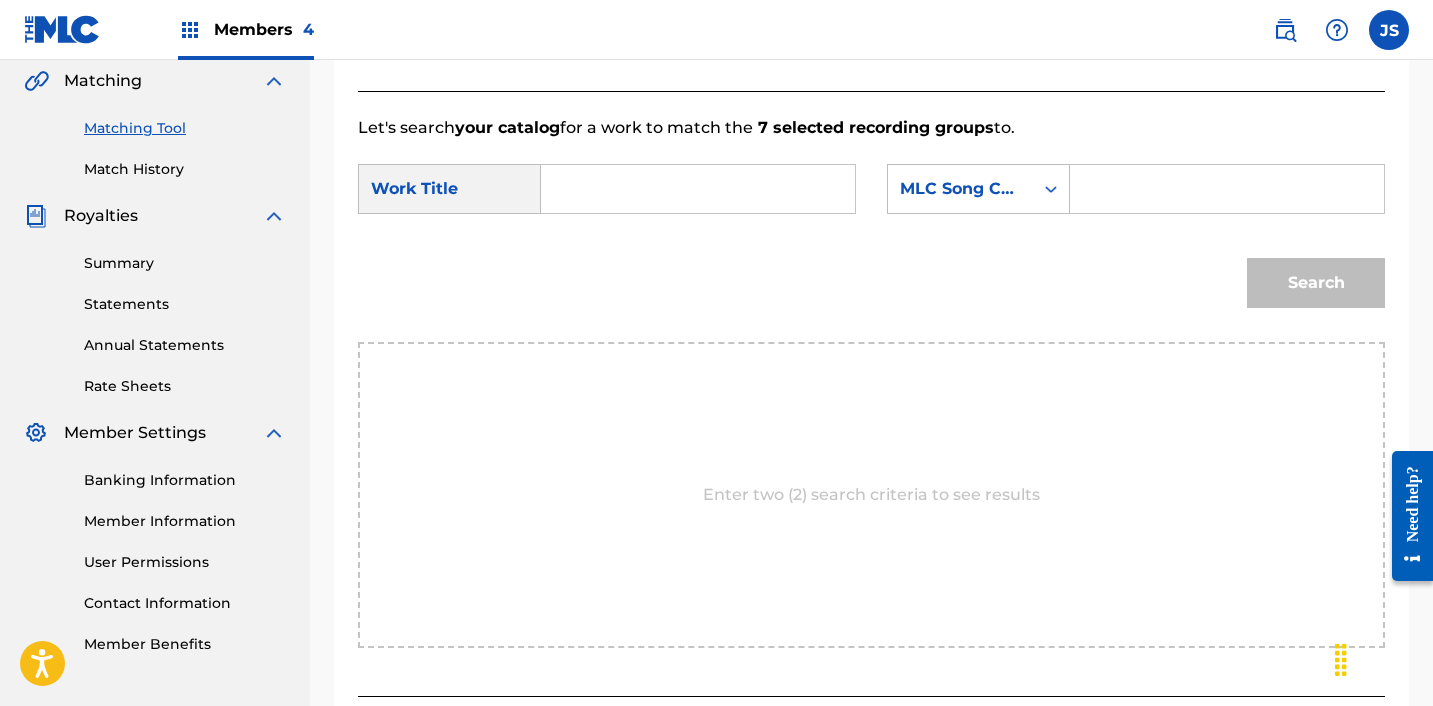 click at bounding box center (698, 189) 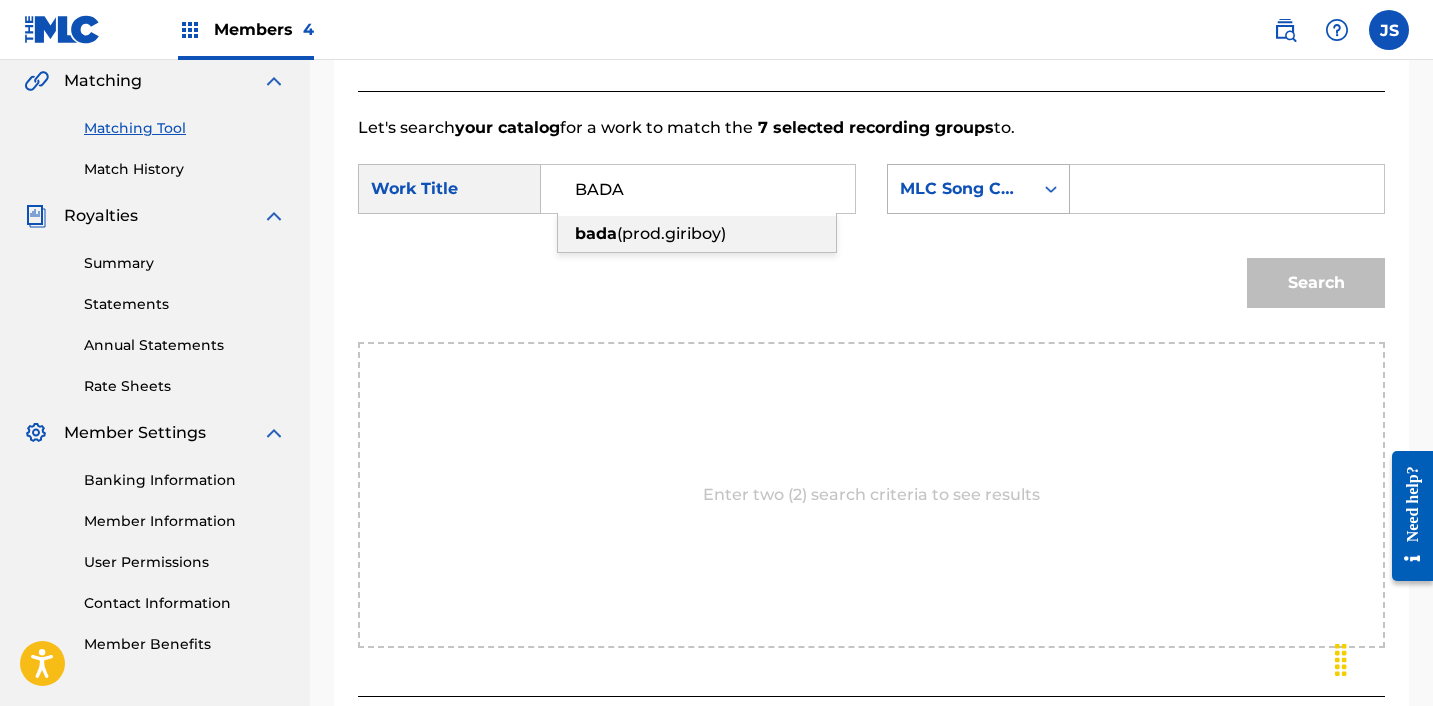type on "BADA" 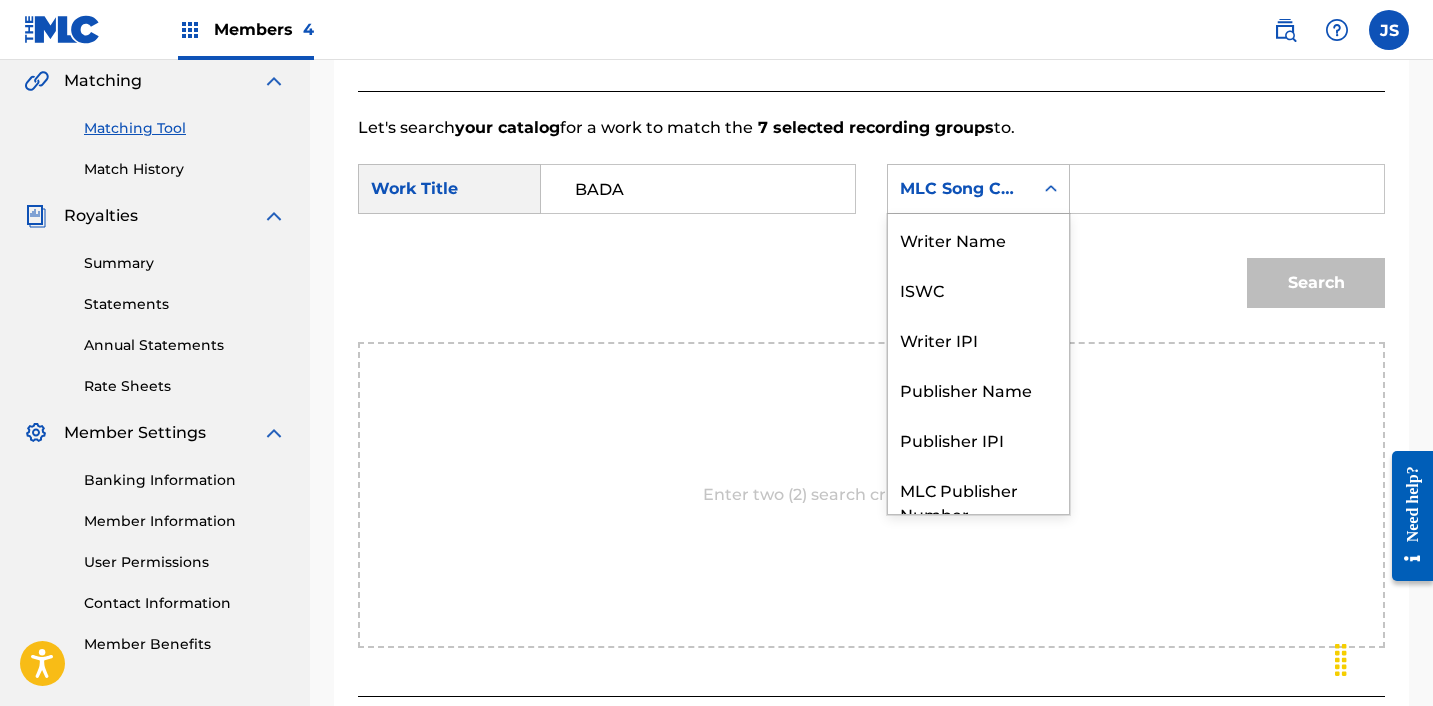 scroll, scrollTop: 74, scrollLeft: 0, axis: vertical 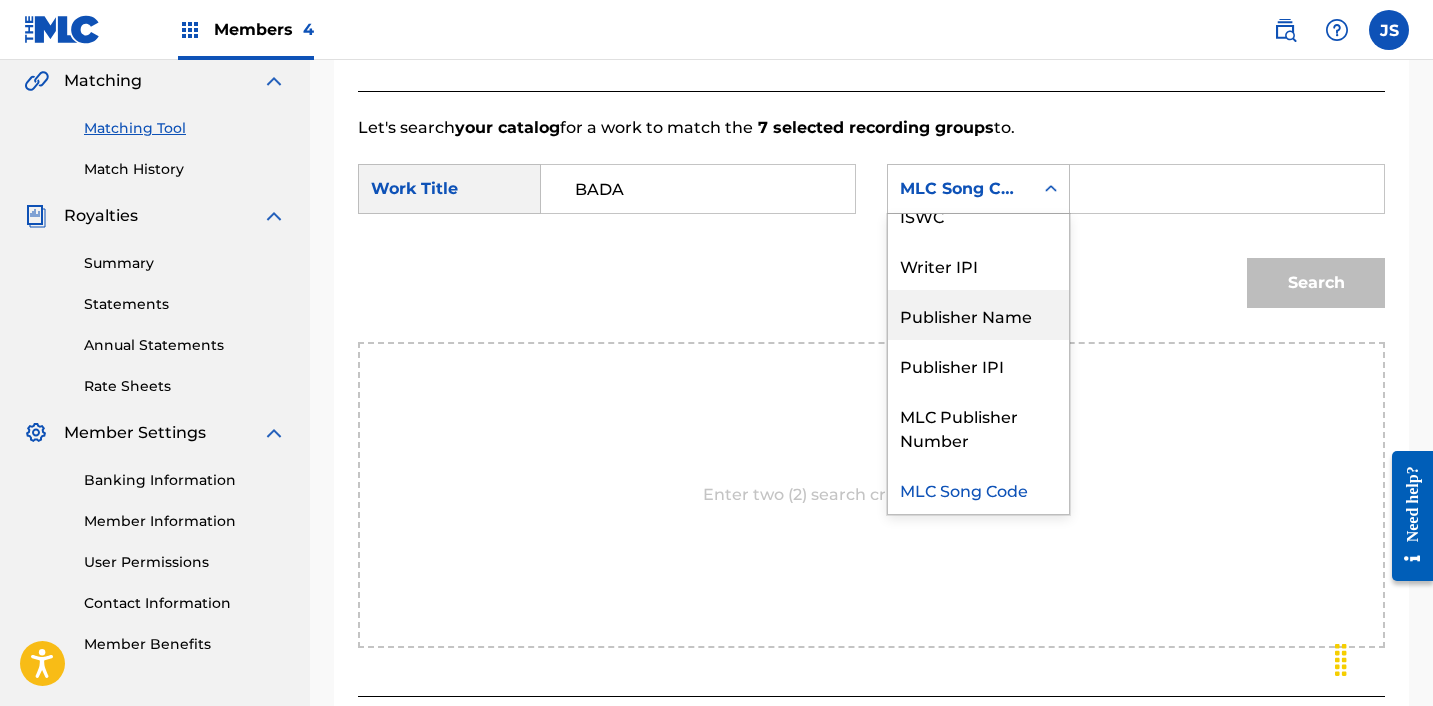click on "Publisher Name" at bounding box center [978, 315] 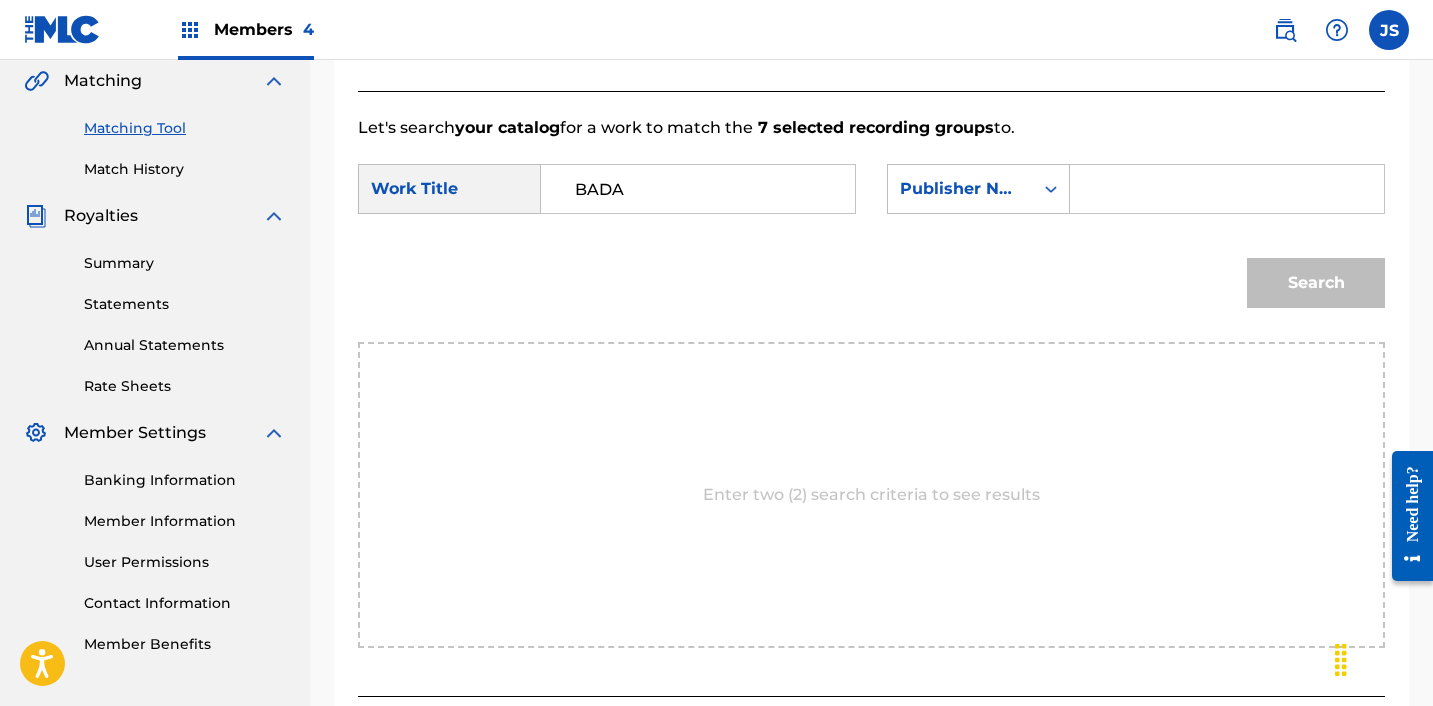 click at bounding box center [1227, 189] 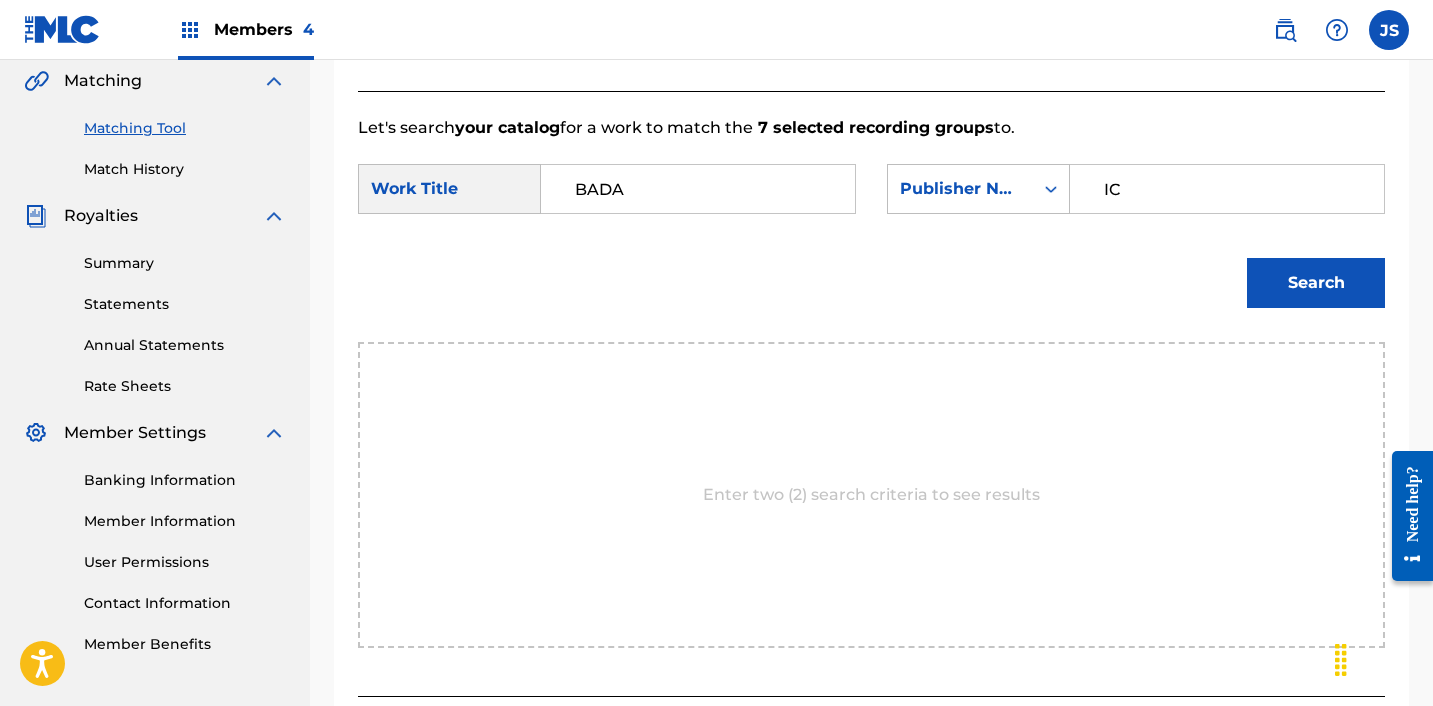 type on "ICHUTUS" 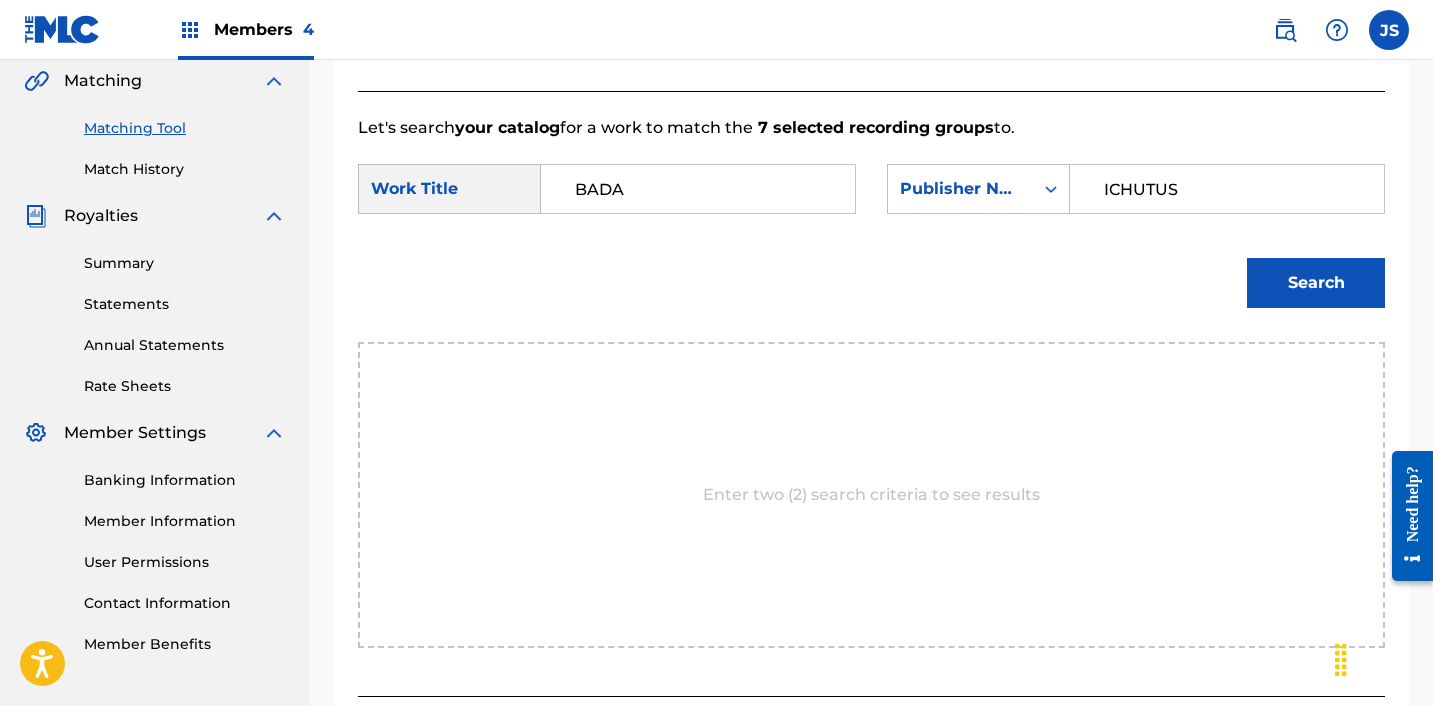 click on "Search" at bounding box center [1316, 283] 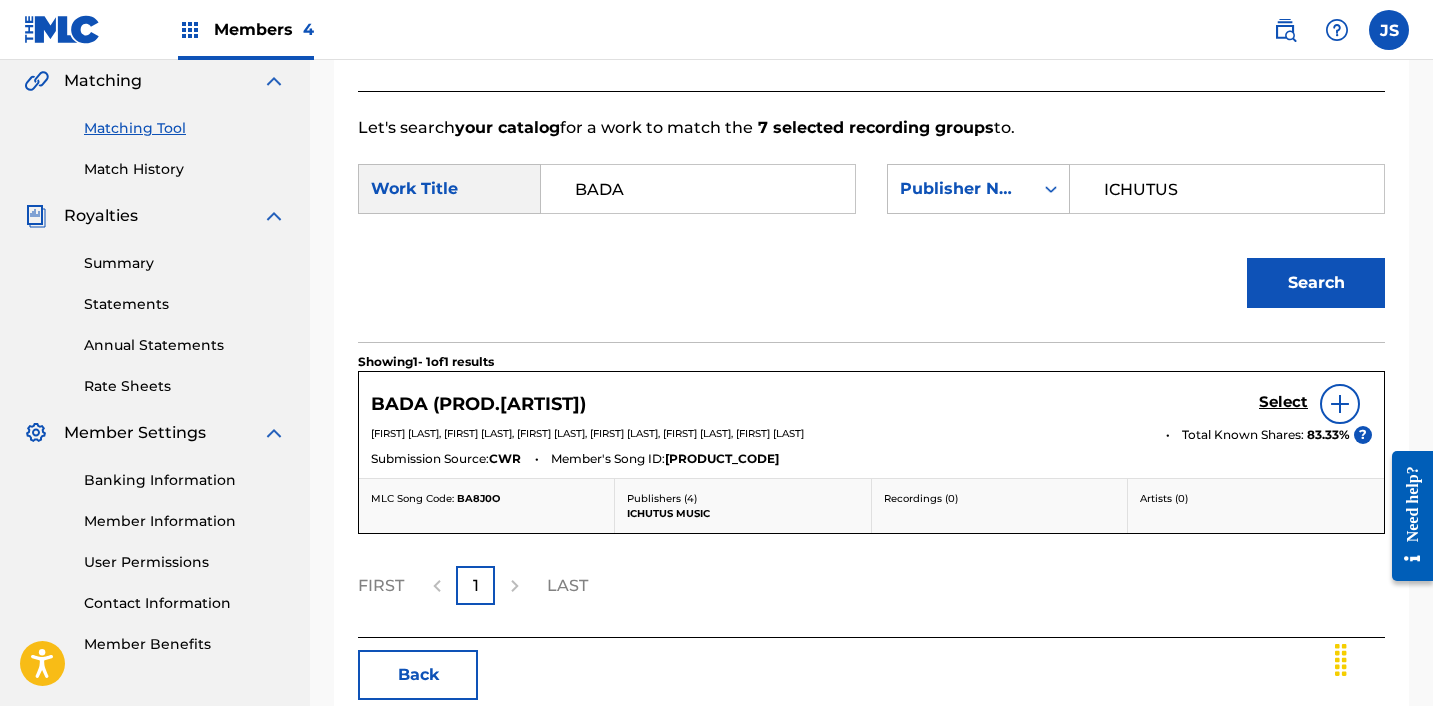 click on "BADA (PROD.GIRIBOY) Select" at bounding box center (871, 404) 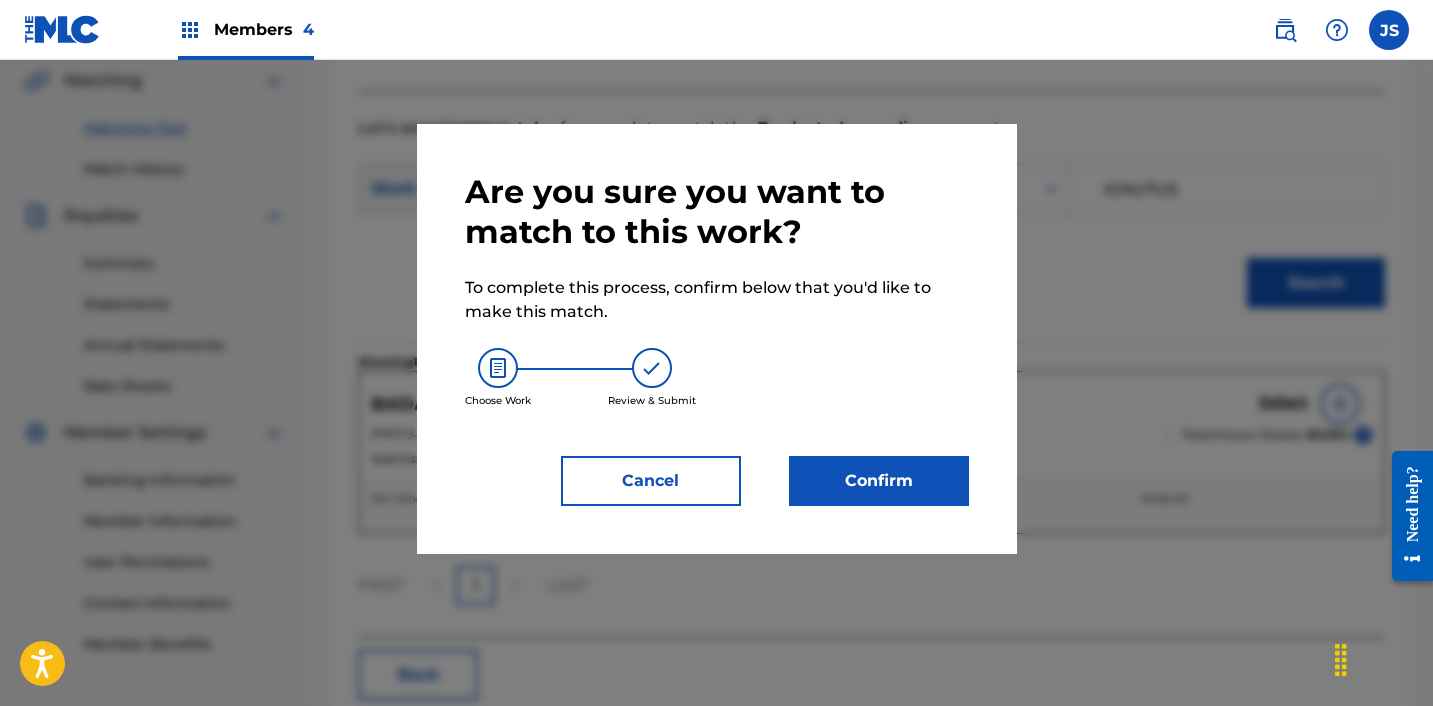 click on "Confirm" at bounding box center (879, 481) 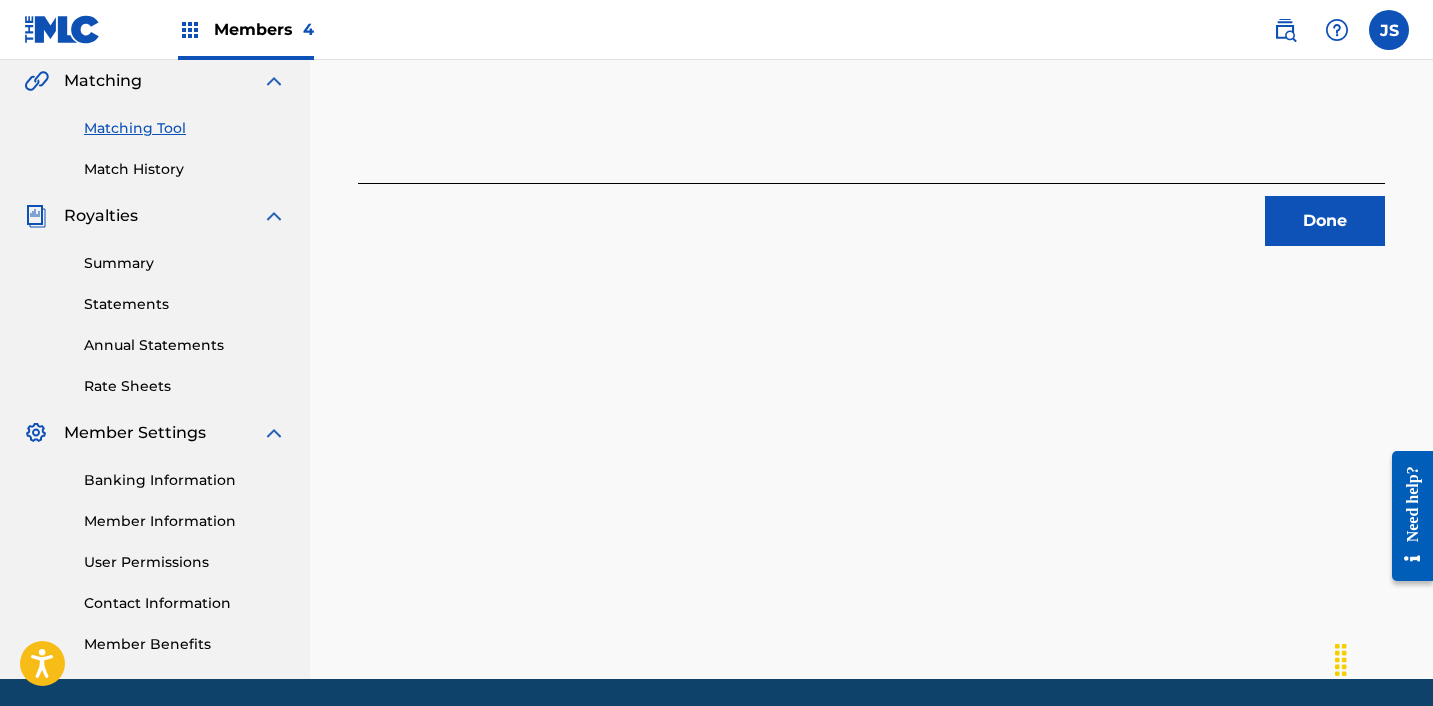 click on "Done" at bounding box center (1325, 221) 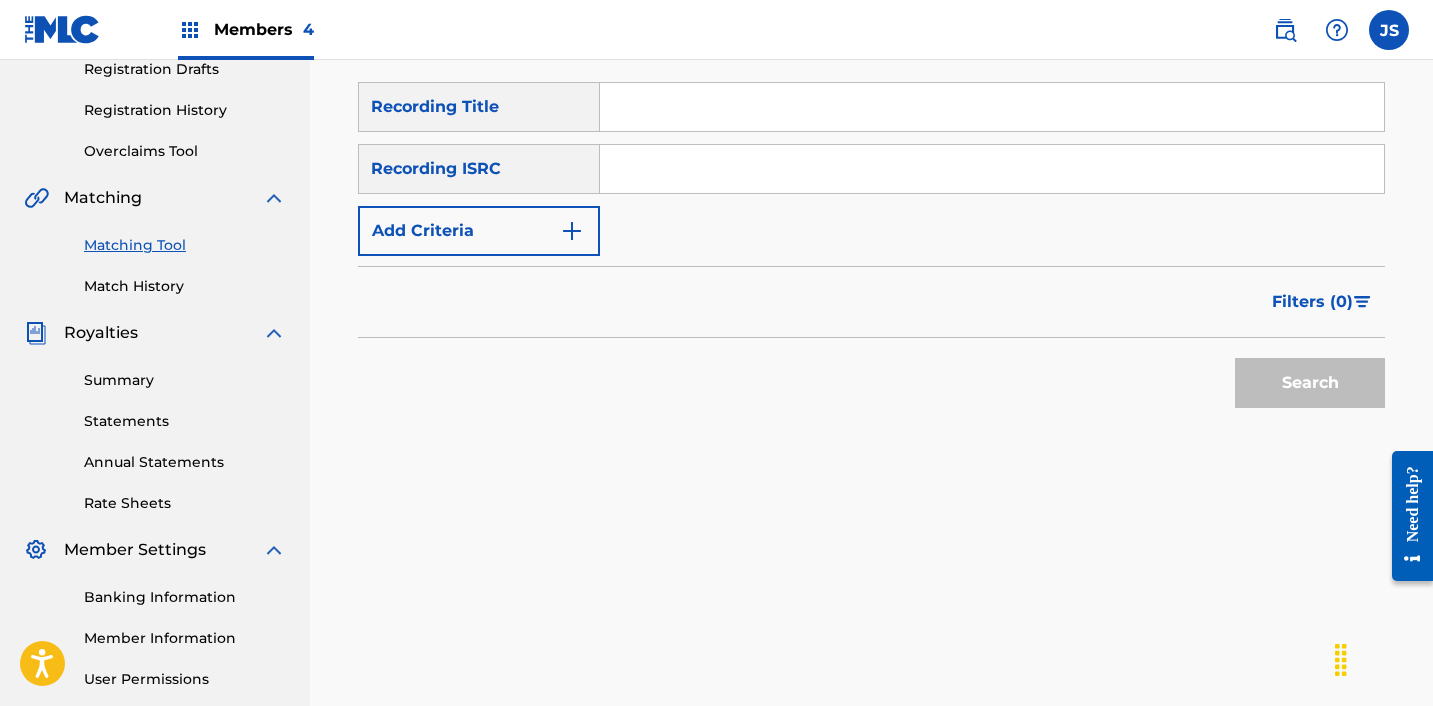 scroll, scrollTop: 347, scrollLeft: 0, axis: vertical 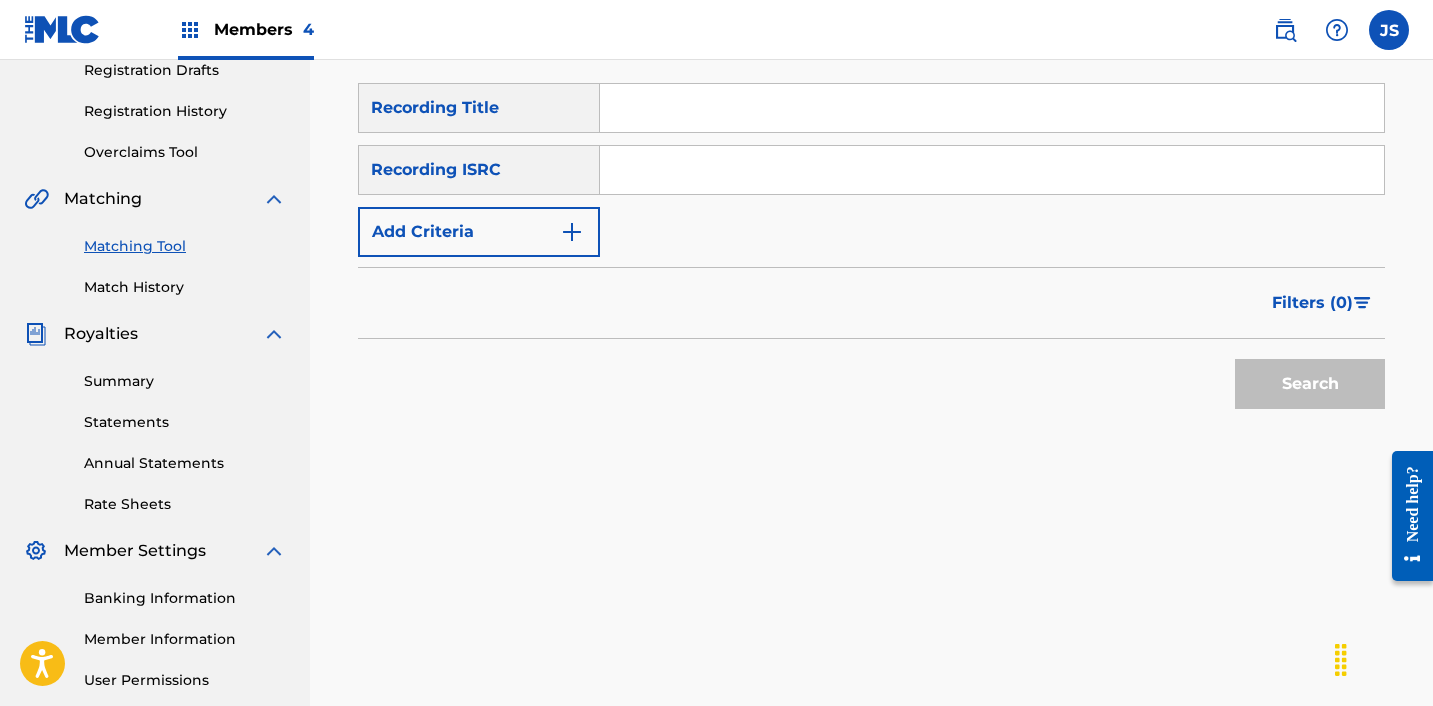 click at bounding box center [992, 170] 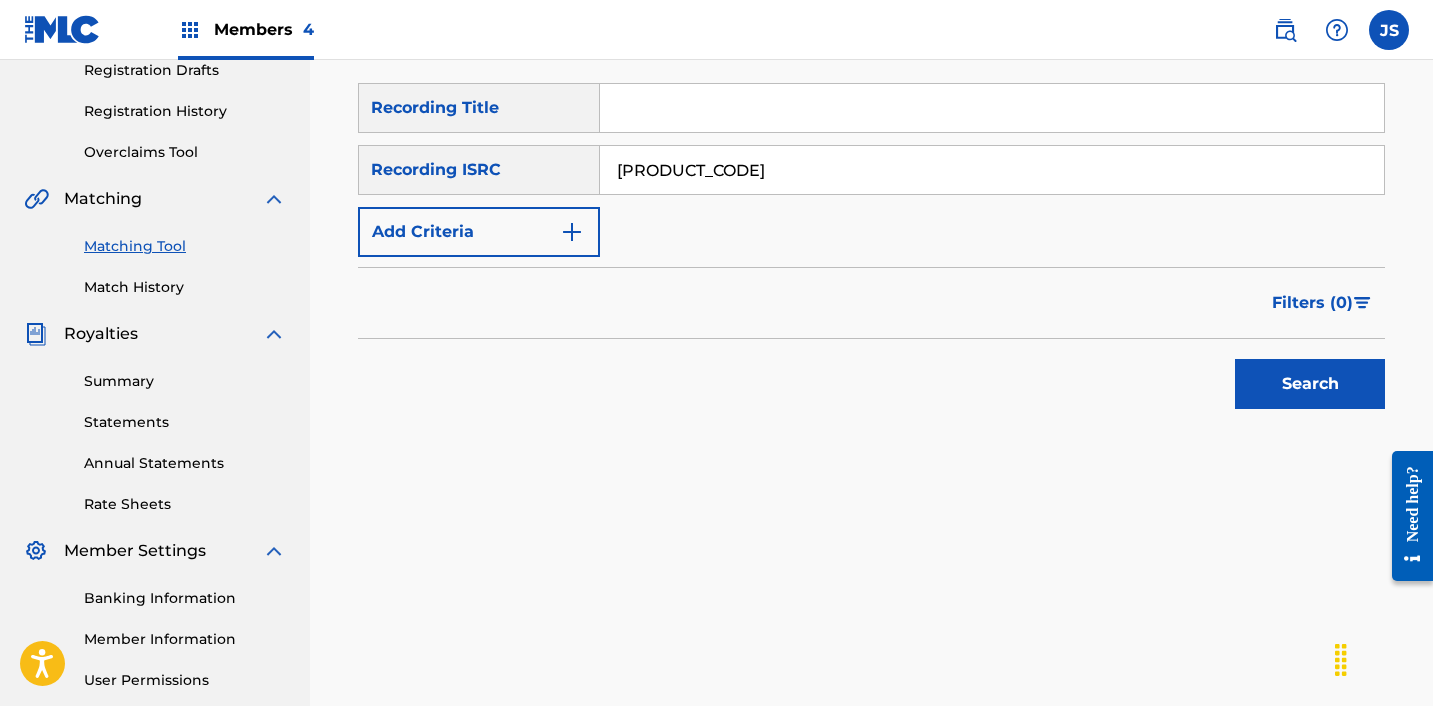 type on "[PRODUCT_CODE]" 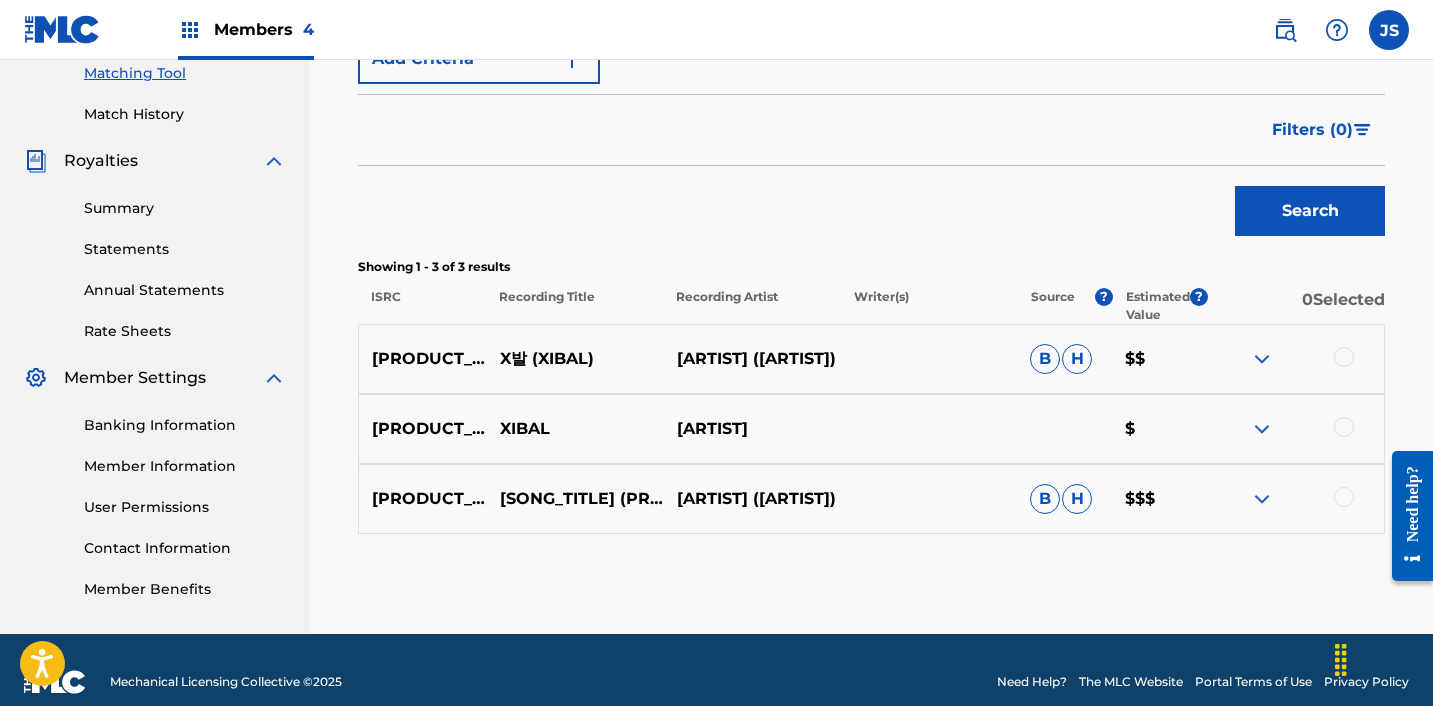 scroll, scrollTop: 544, scrollLeft: 0, axis: vertical 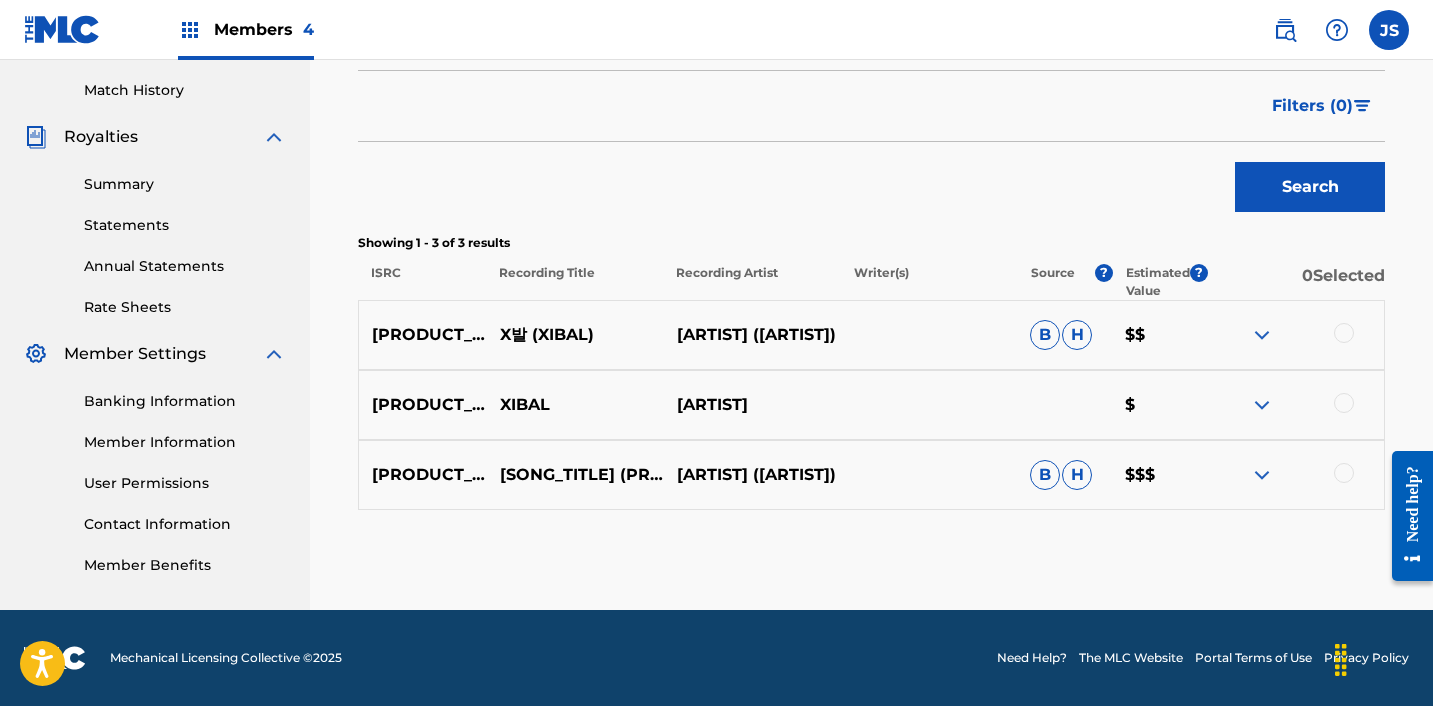 click at bounding box center (1344, 333) 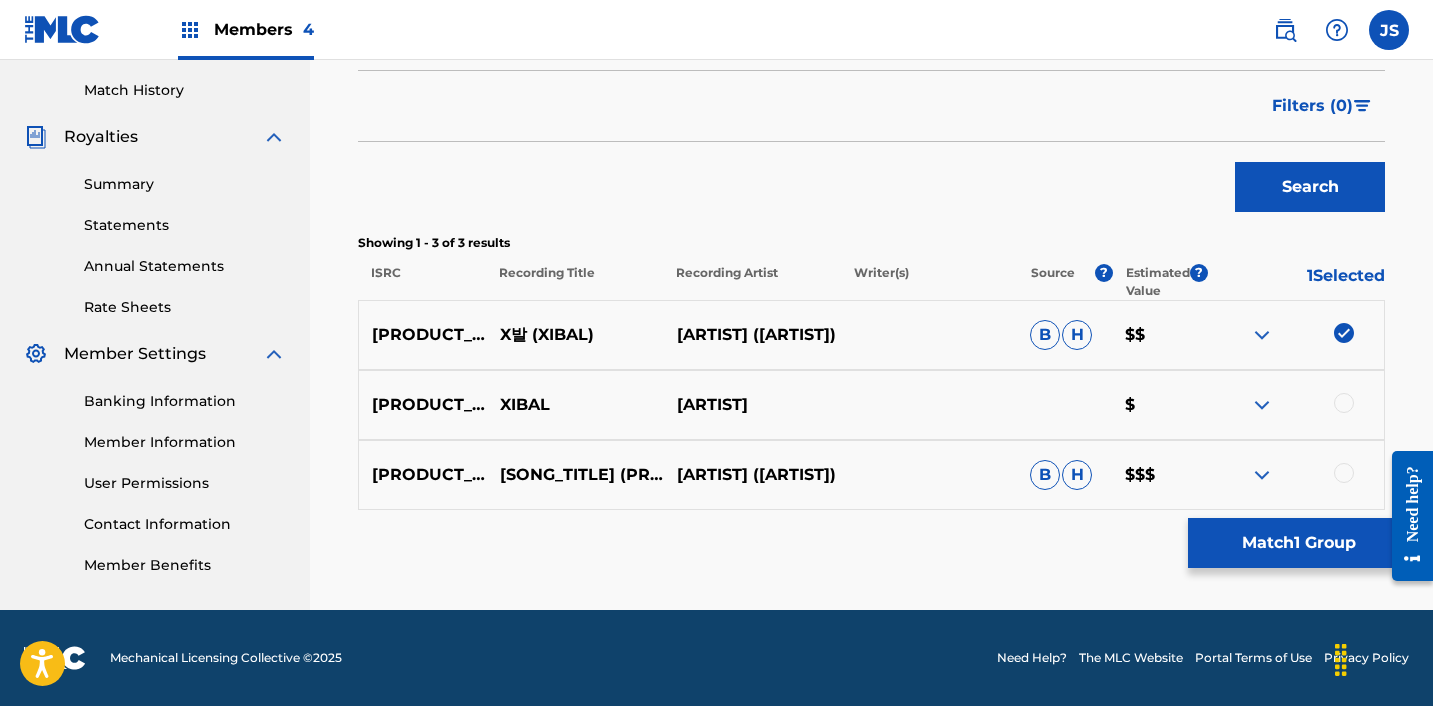 click at bounding box center (1344, 473) 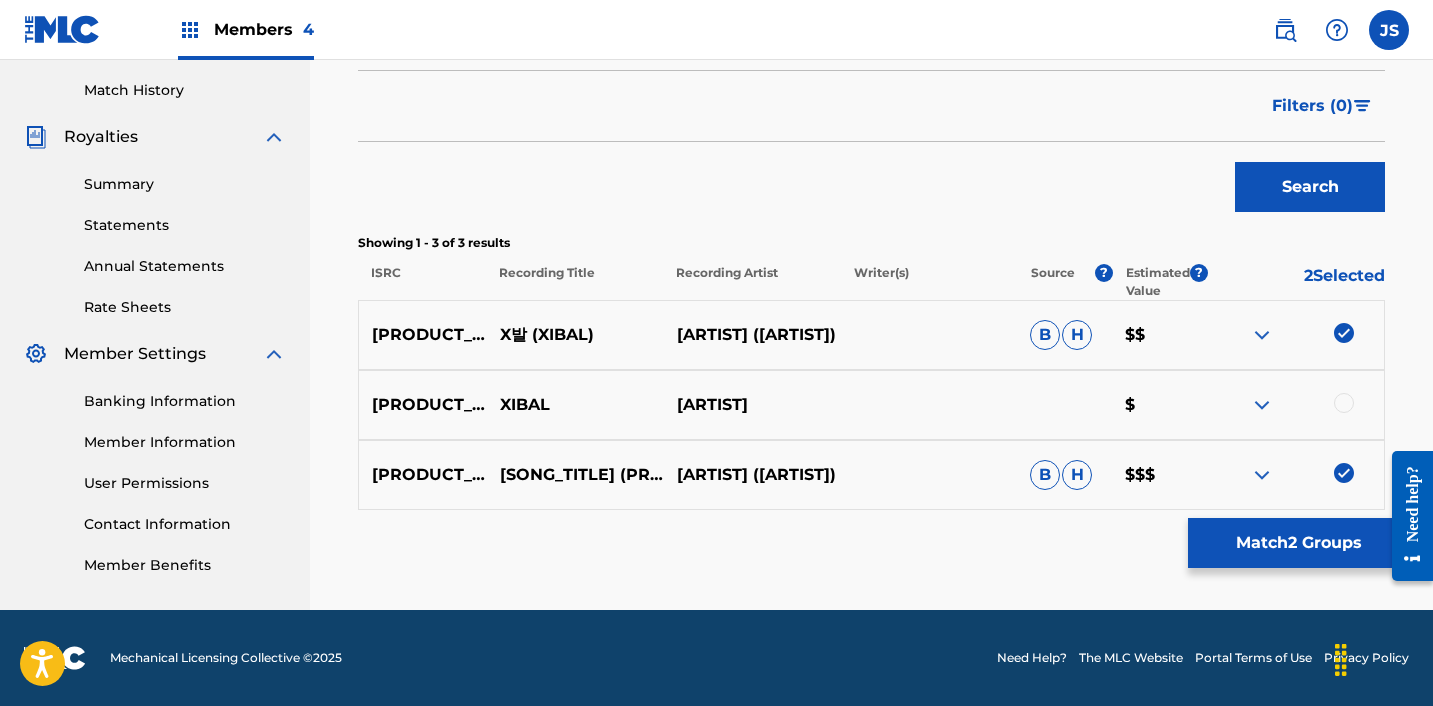 click at bounding box center (1344, 403) 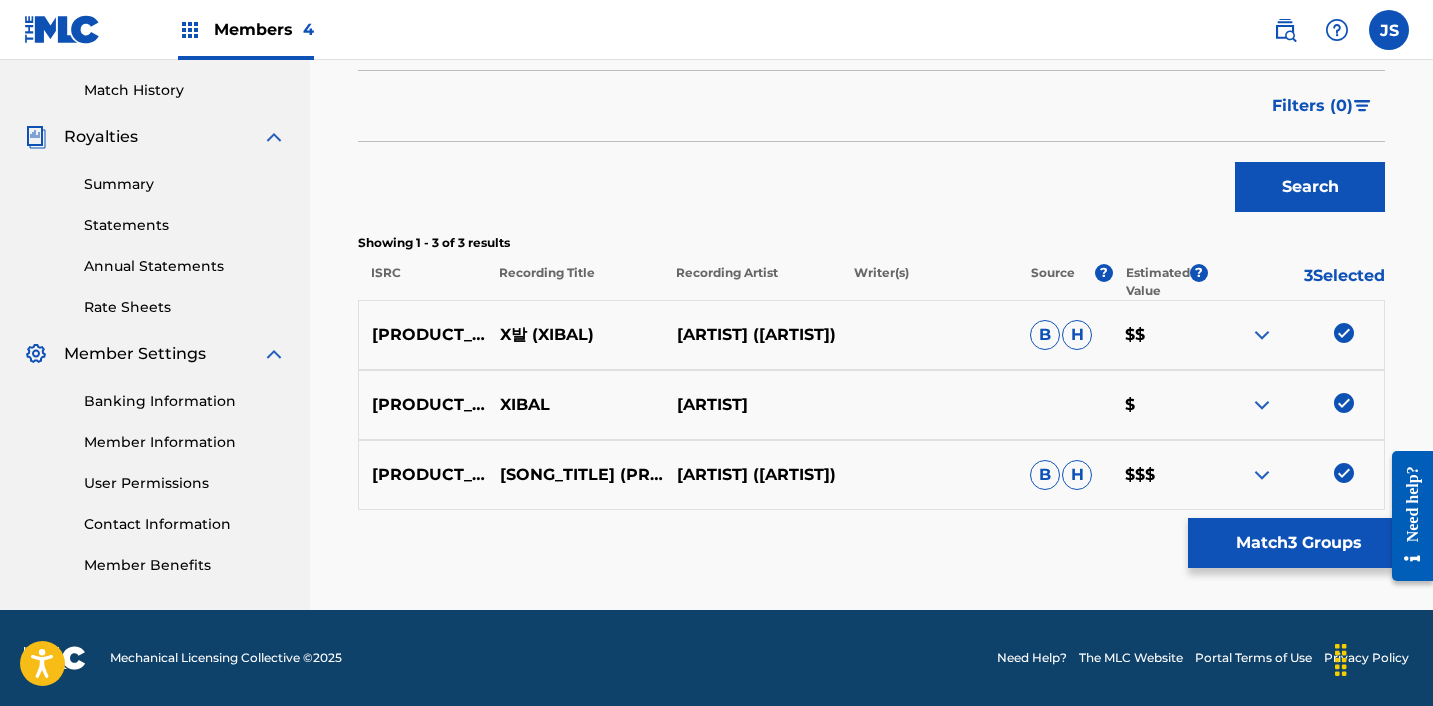 click on "Match  3 Groups" at bounding box center (1298, 543) 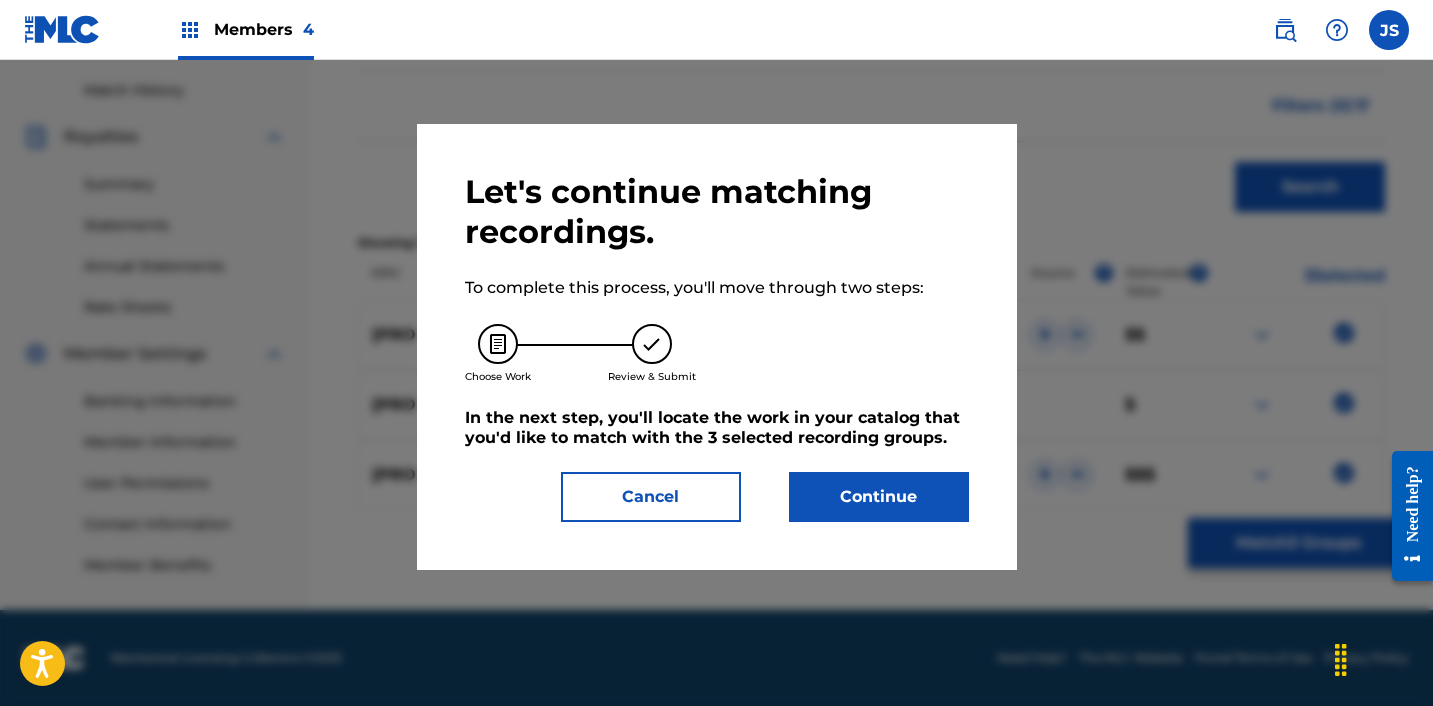 click on "Continue" at bounding box center [879, 497] 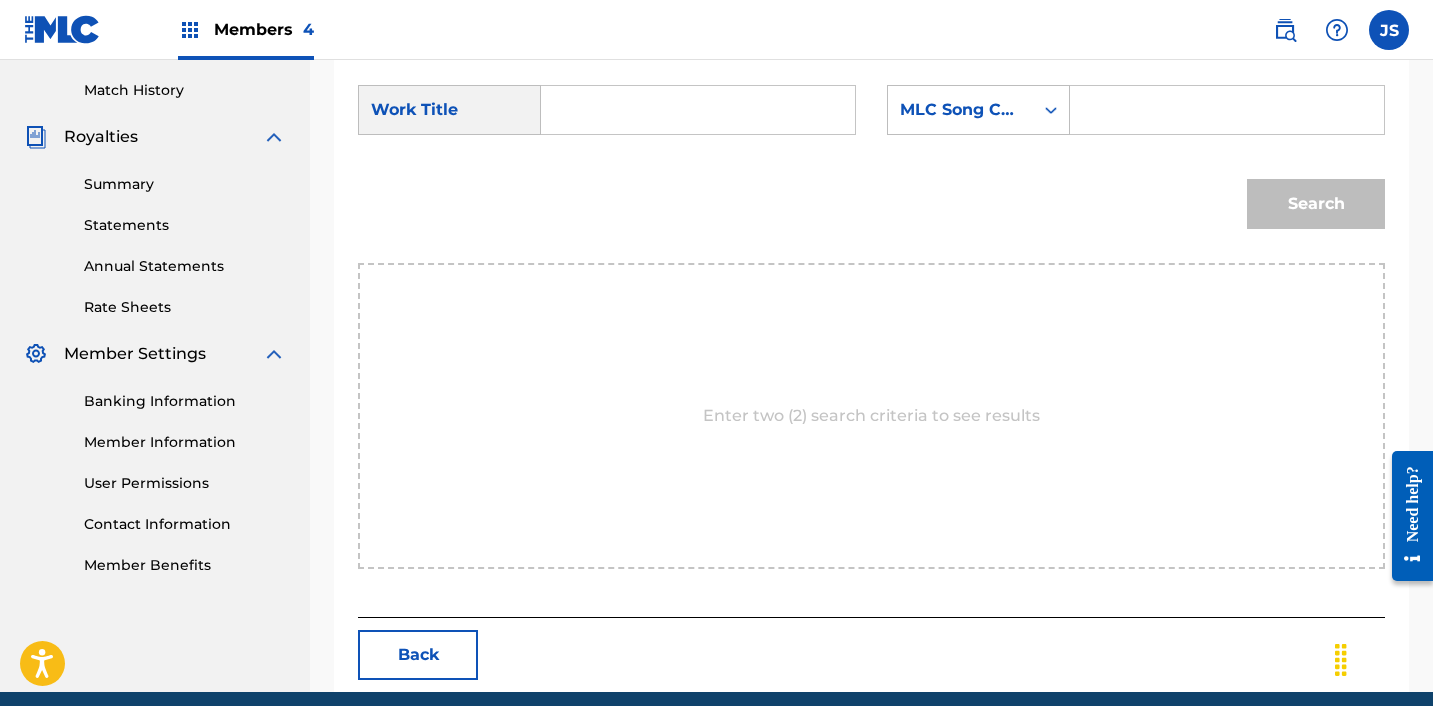 click at bounding box center (698, 110) 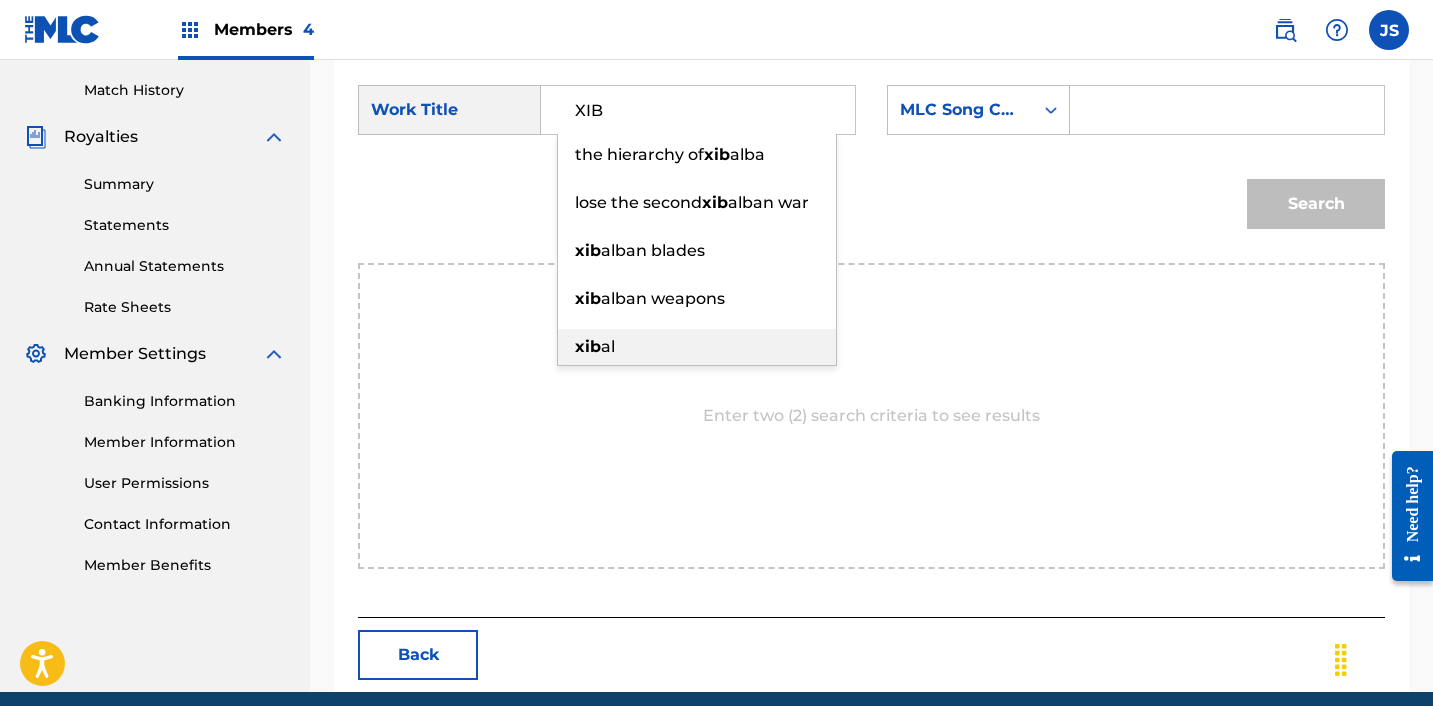 click on "xib al" at bounding box center (697, 347) 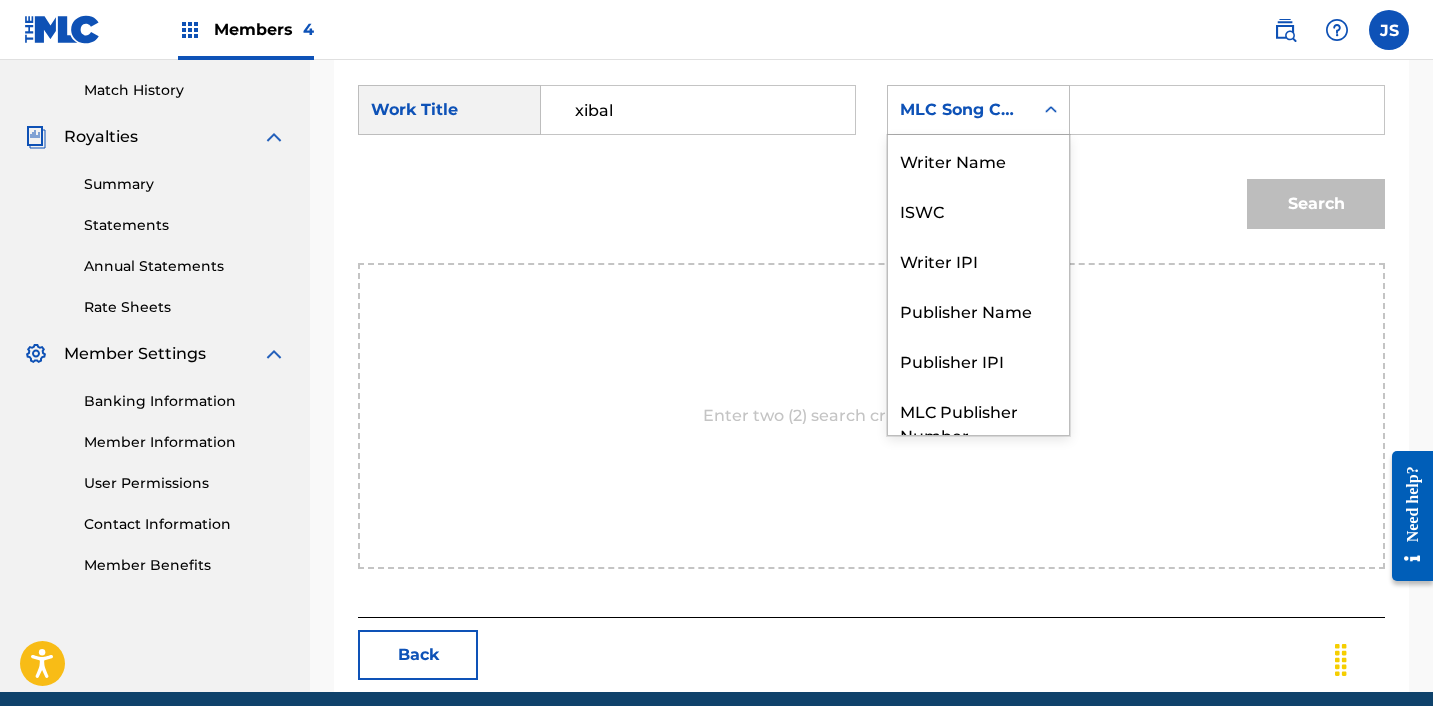 click on "MLC Song Code" at bounding box center (960, 110) 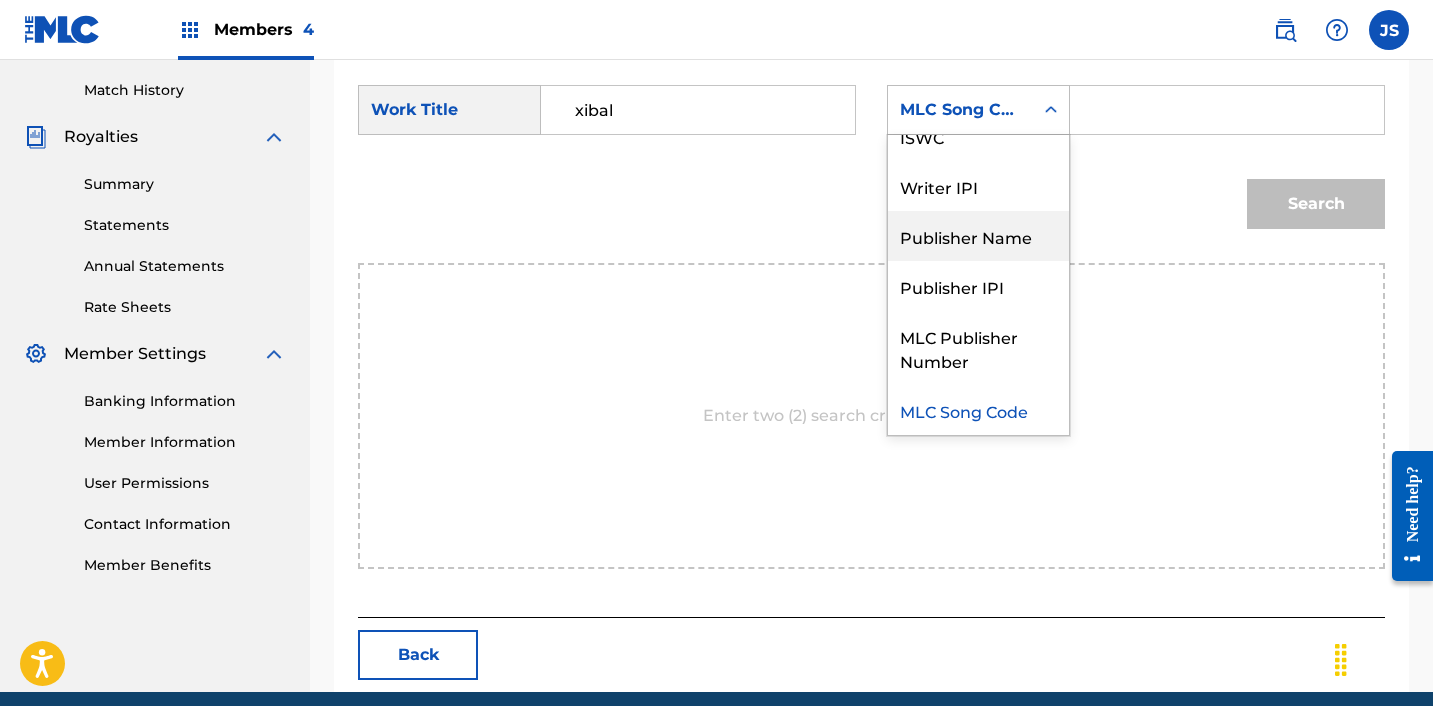 click on "Publisher Name" at bounding box center (978, 236) 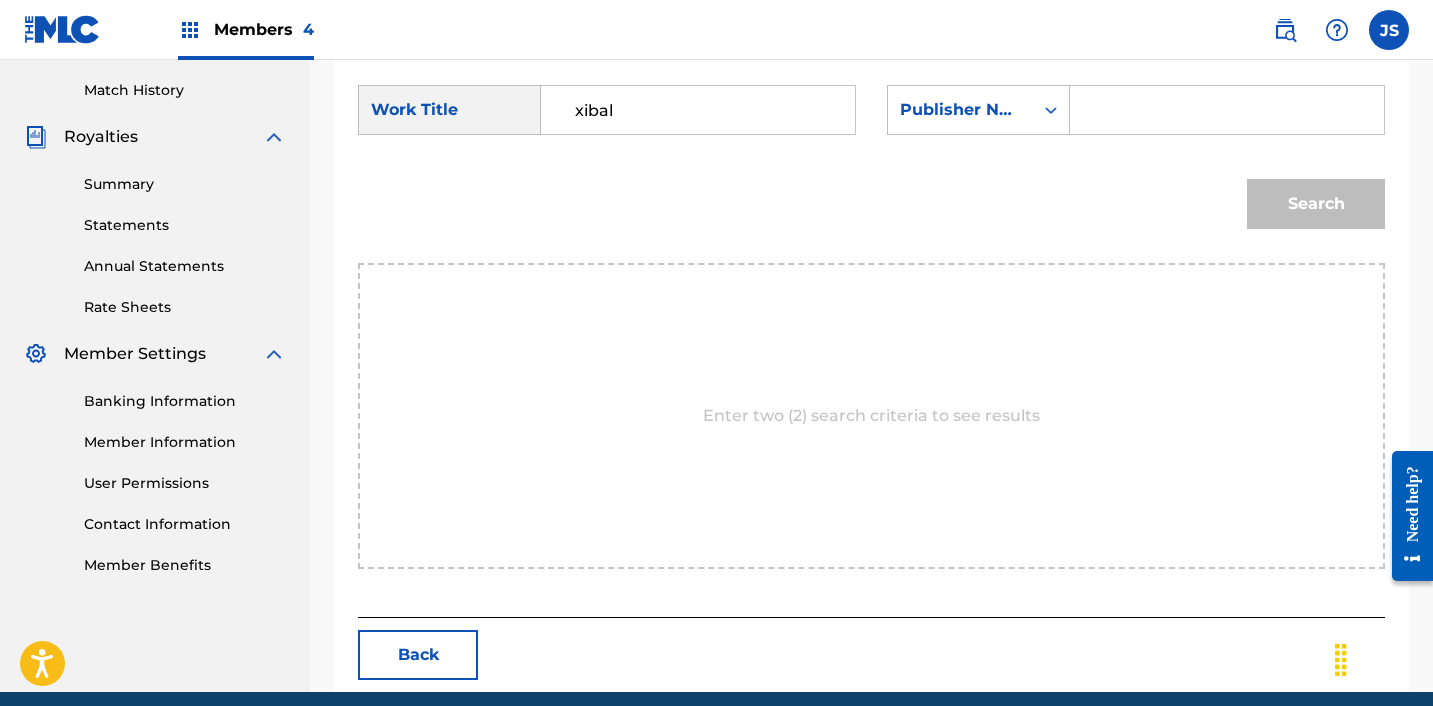 click at bounding box center [1227, 110] 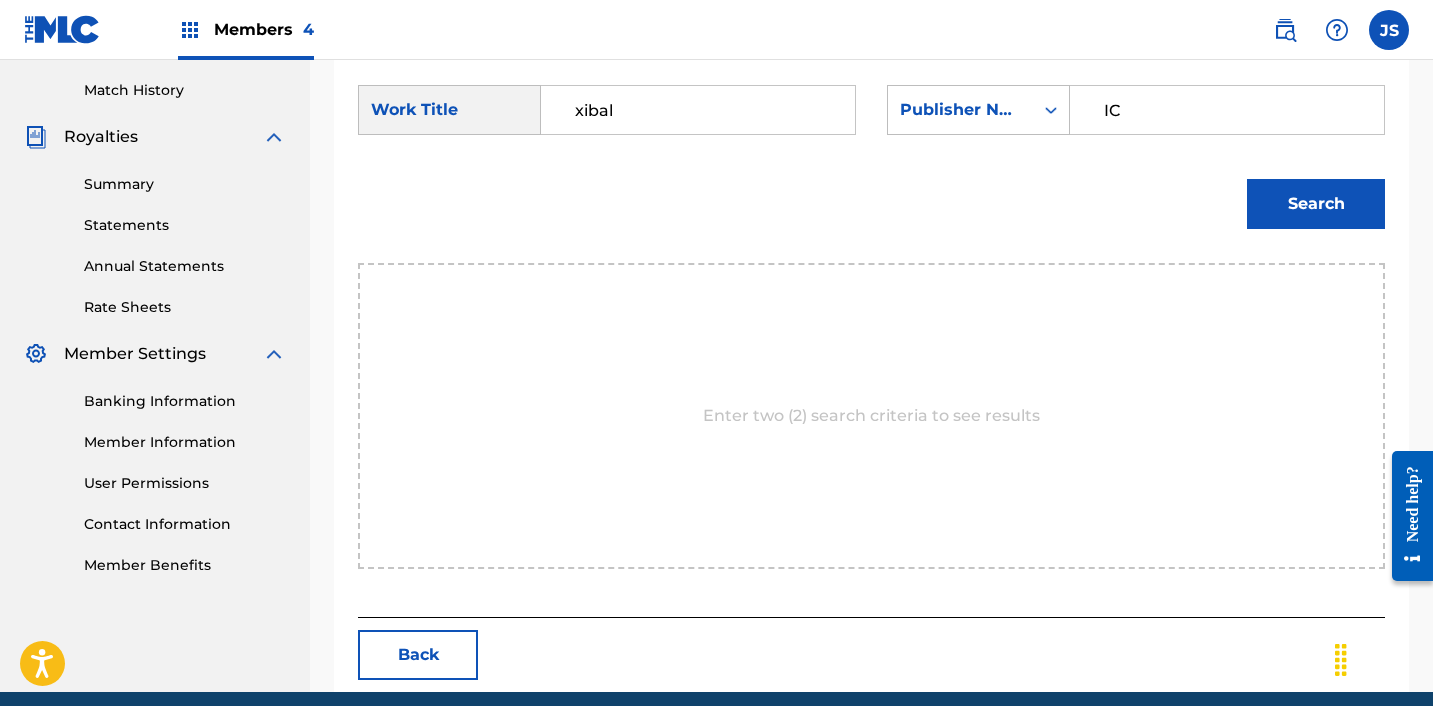 type on "ICHUTUS" 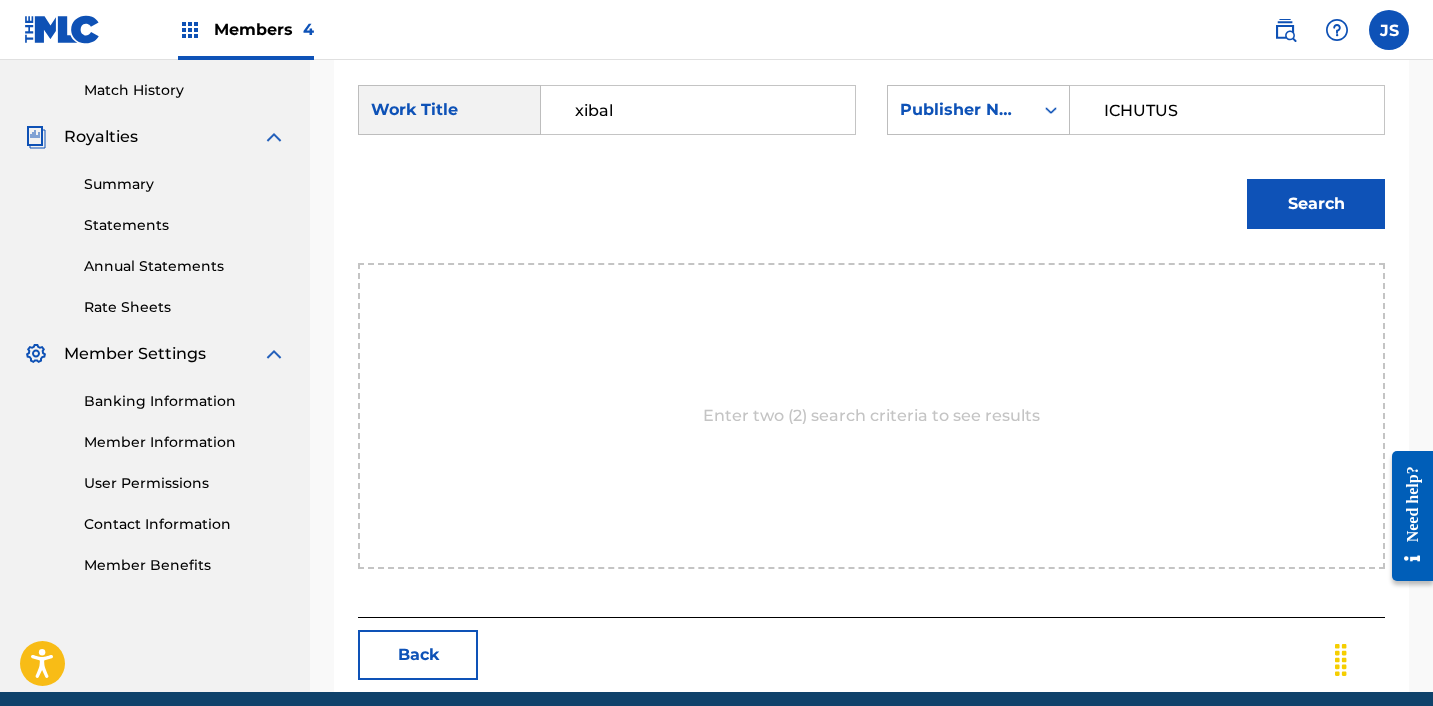 click on "Search" at bounding box center (1316, 204) 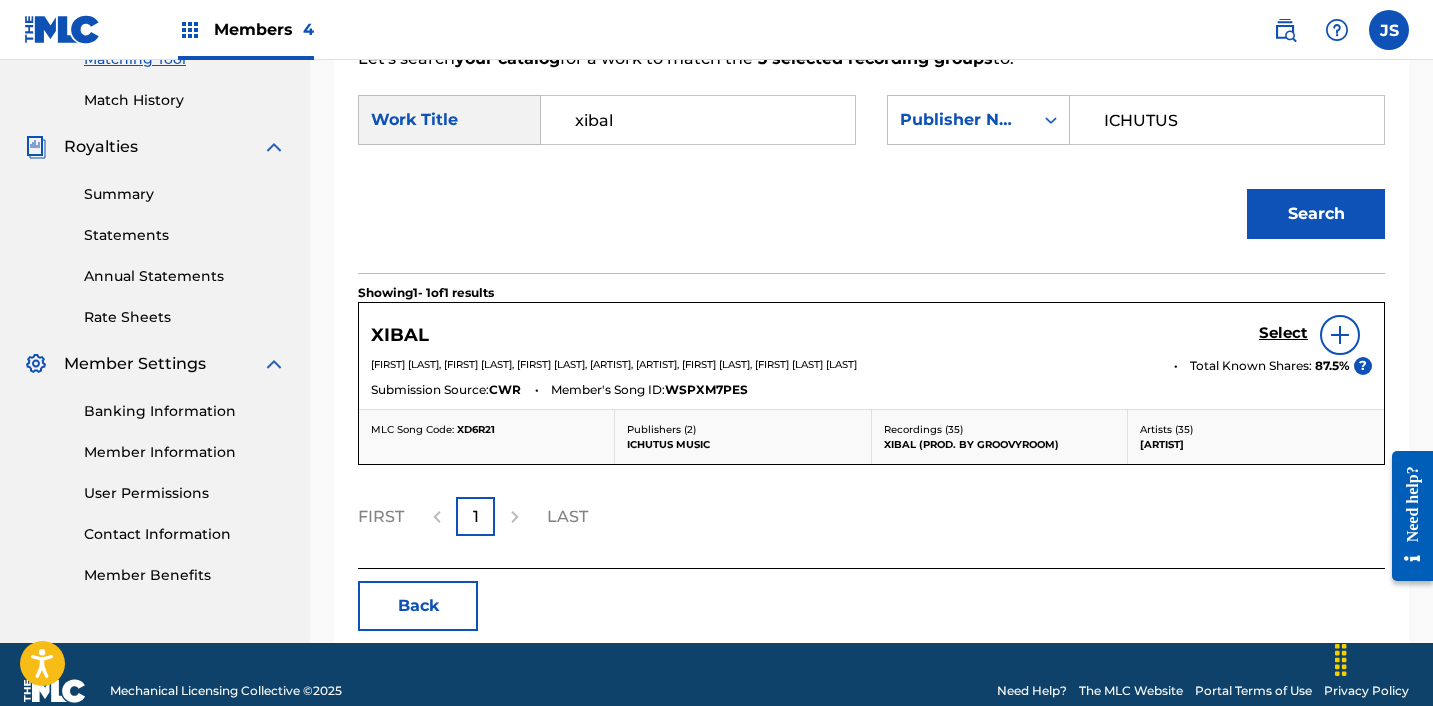scroll, scrollTop: 544, scrollLeft: 0, axis: vertical 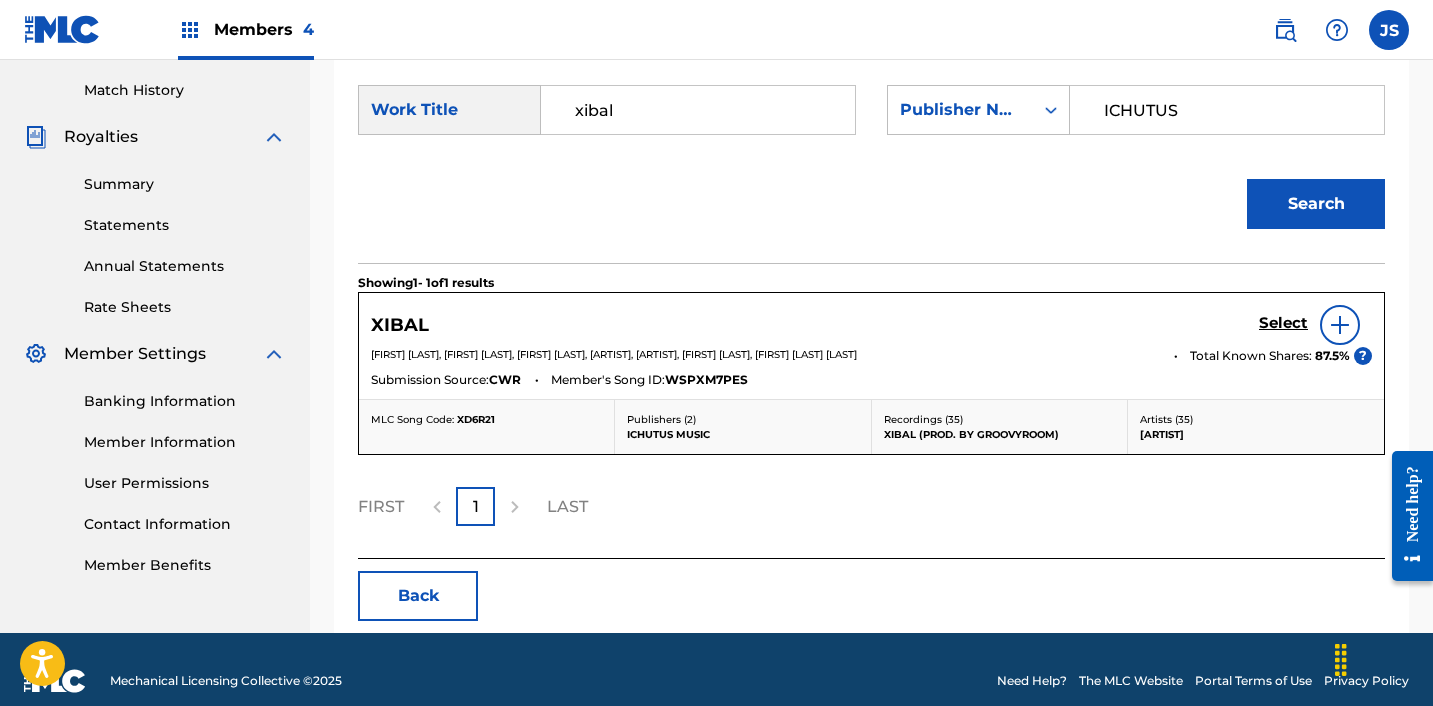 click on "Select" at bounding box center [1315, 325] 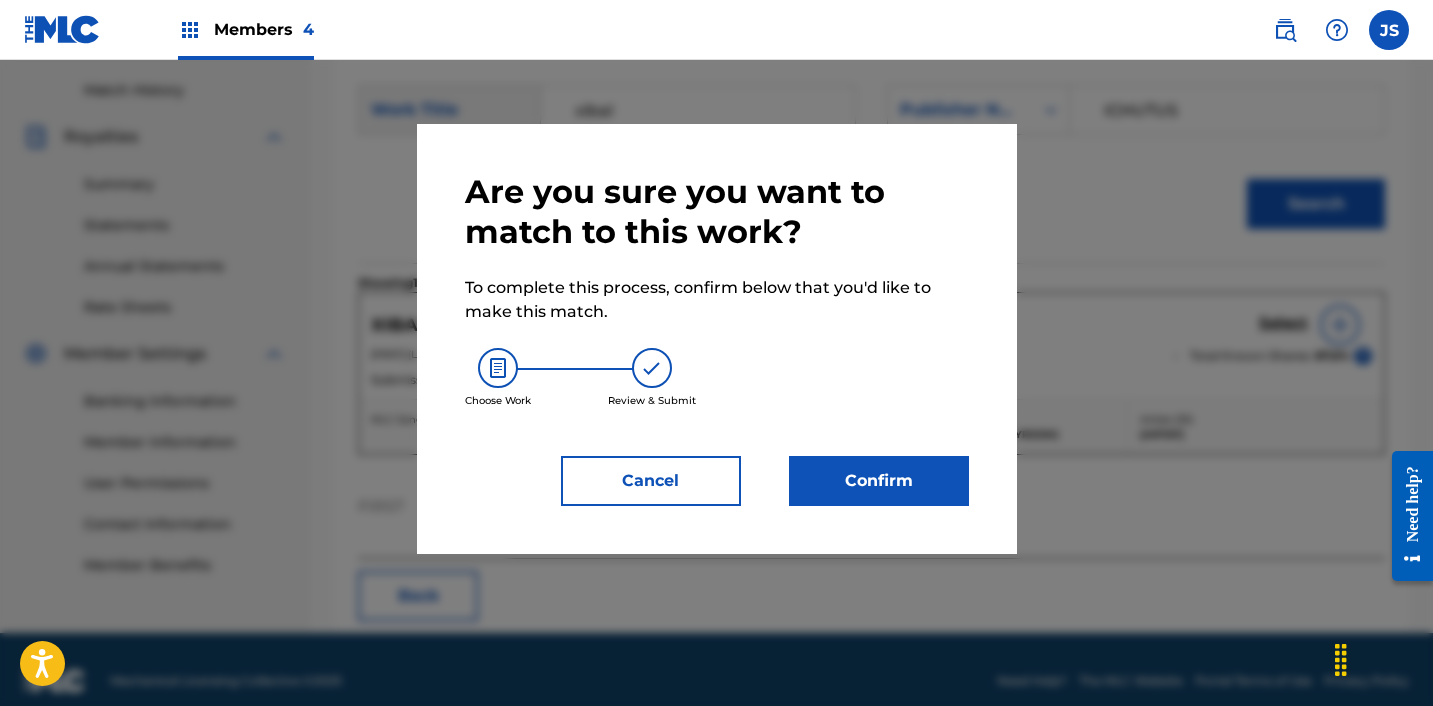 click on "Confirm" at bounding box center [879, 481] 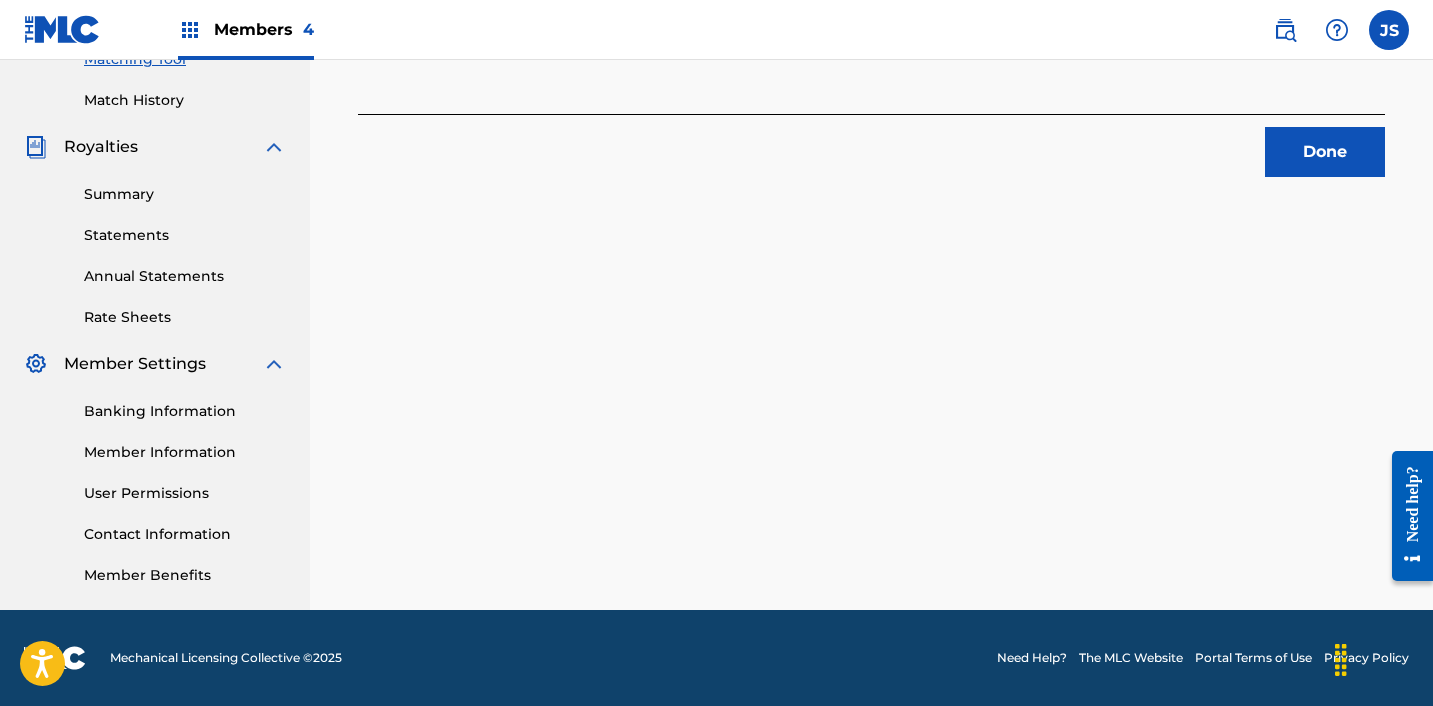 click on "Done" at bounding box center [1325, 152] 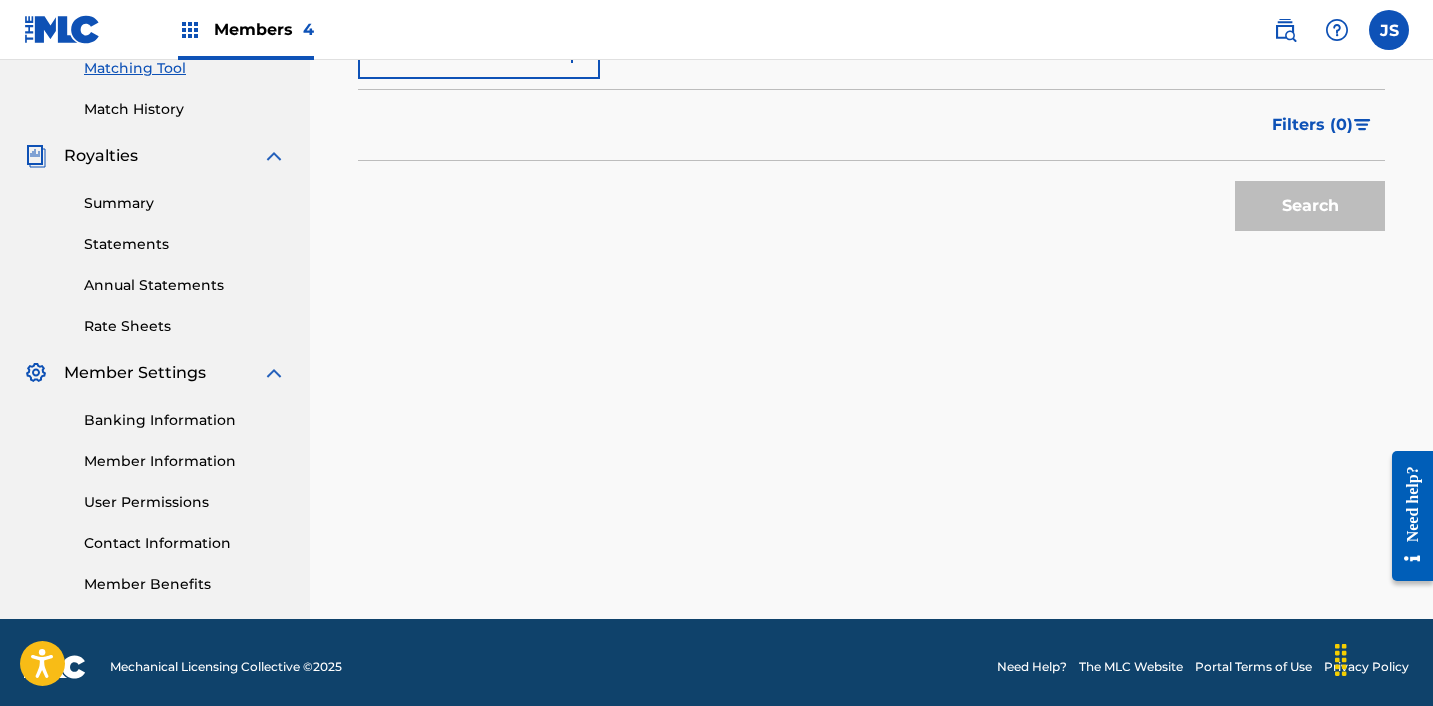 scroll, scrollTop: 429, scrollLeft: 0, axis: vertical 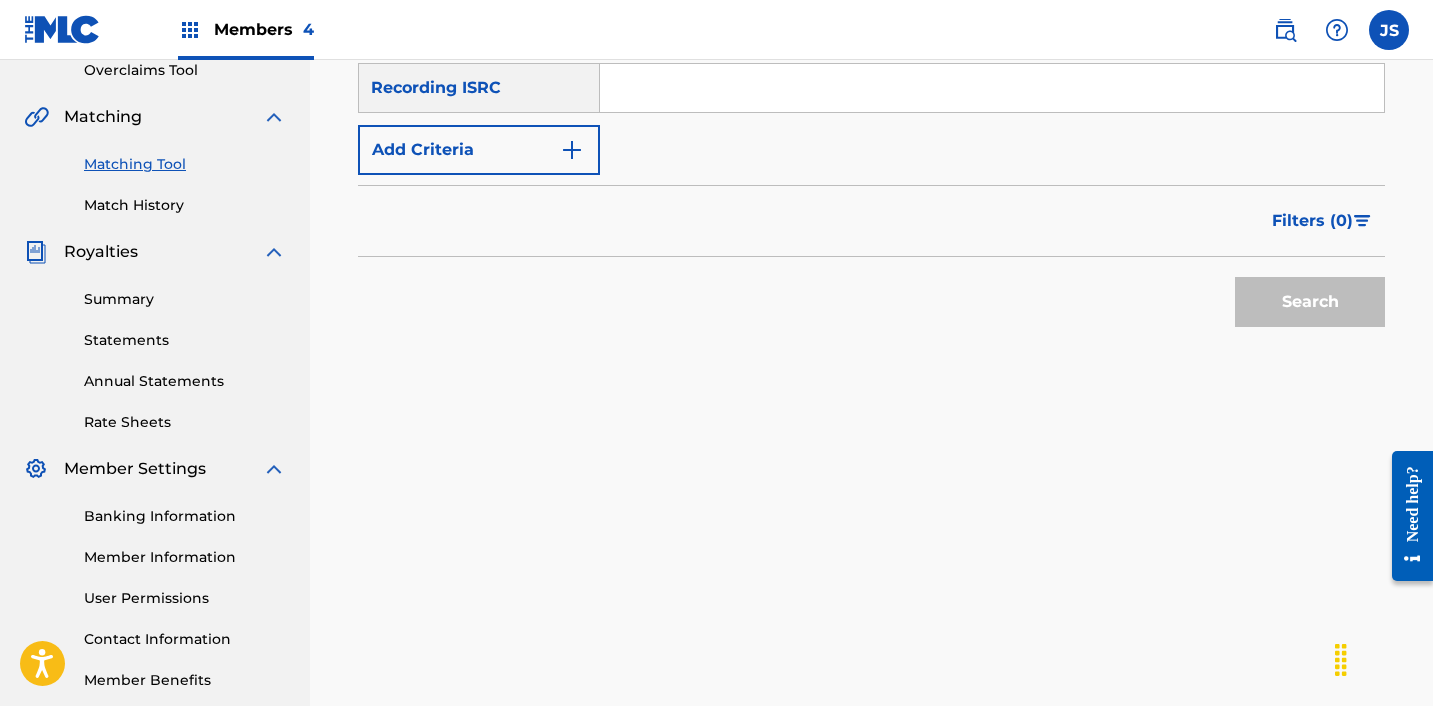 click at bounding box center (992, 88) 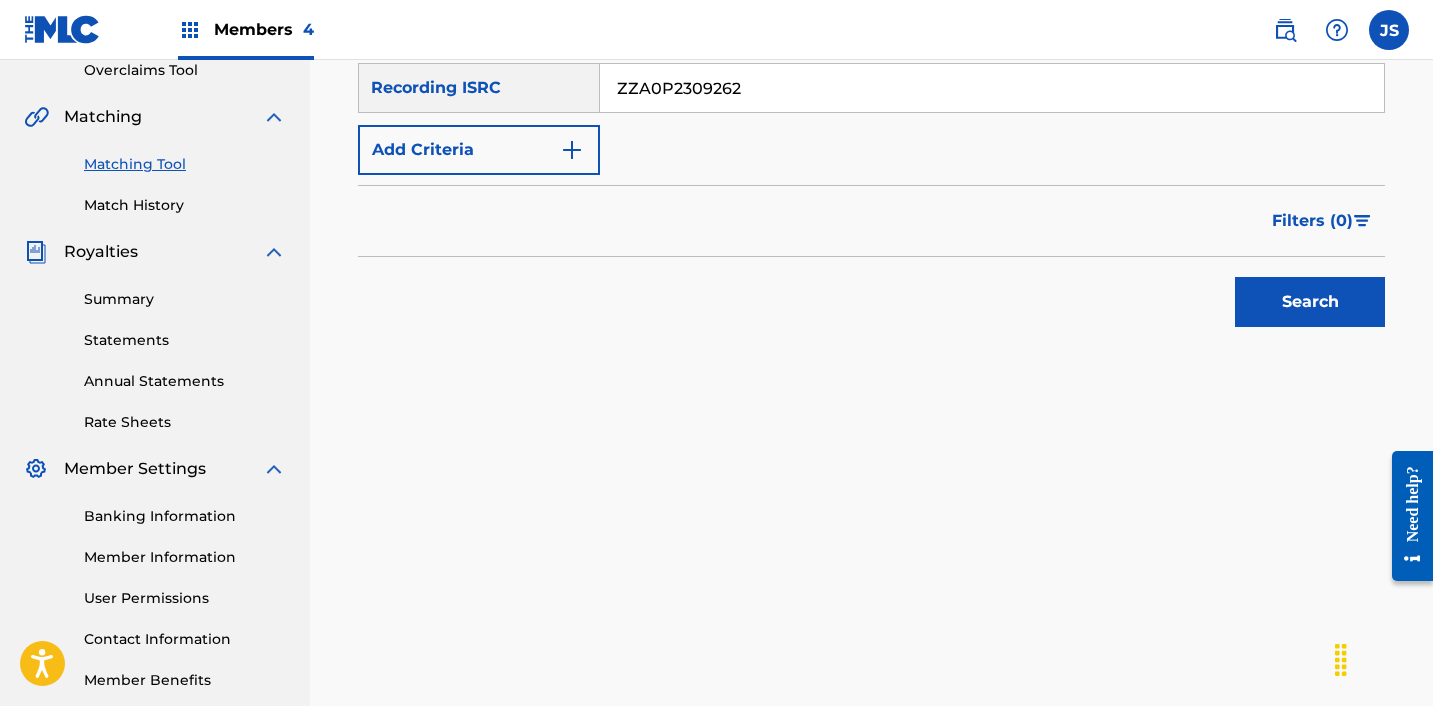 click on "Search" at bounding box center (1310, 302) 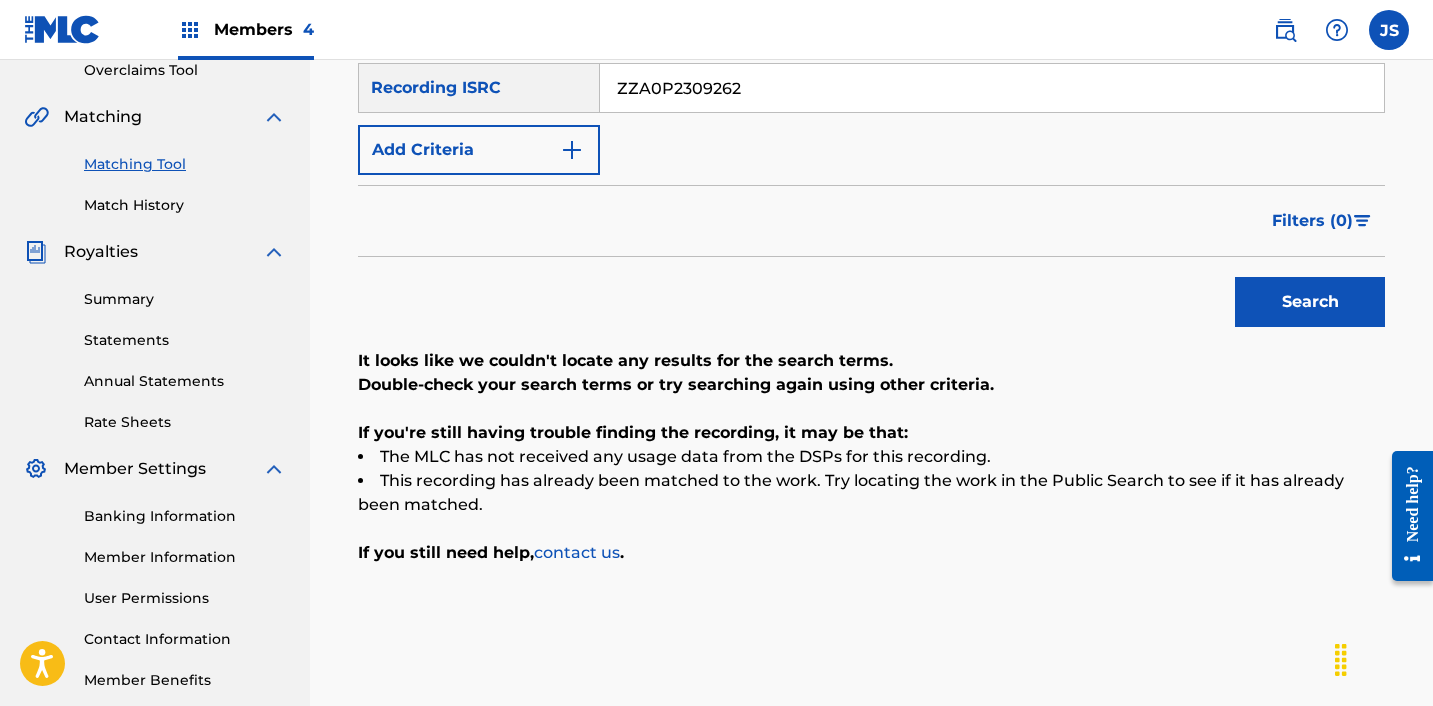 click on "ZZA0P2309262" at bounding box center (992, 88) 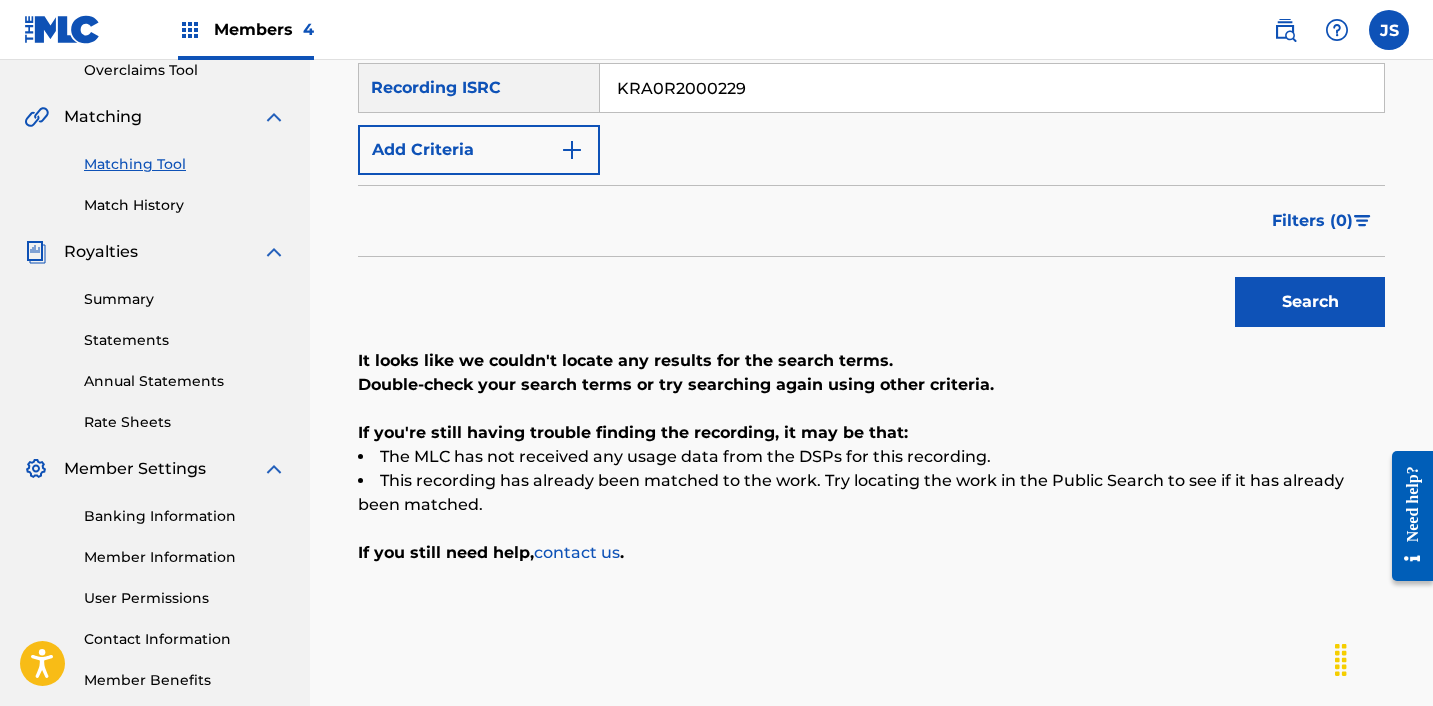 type on "KRA0R2000229" 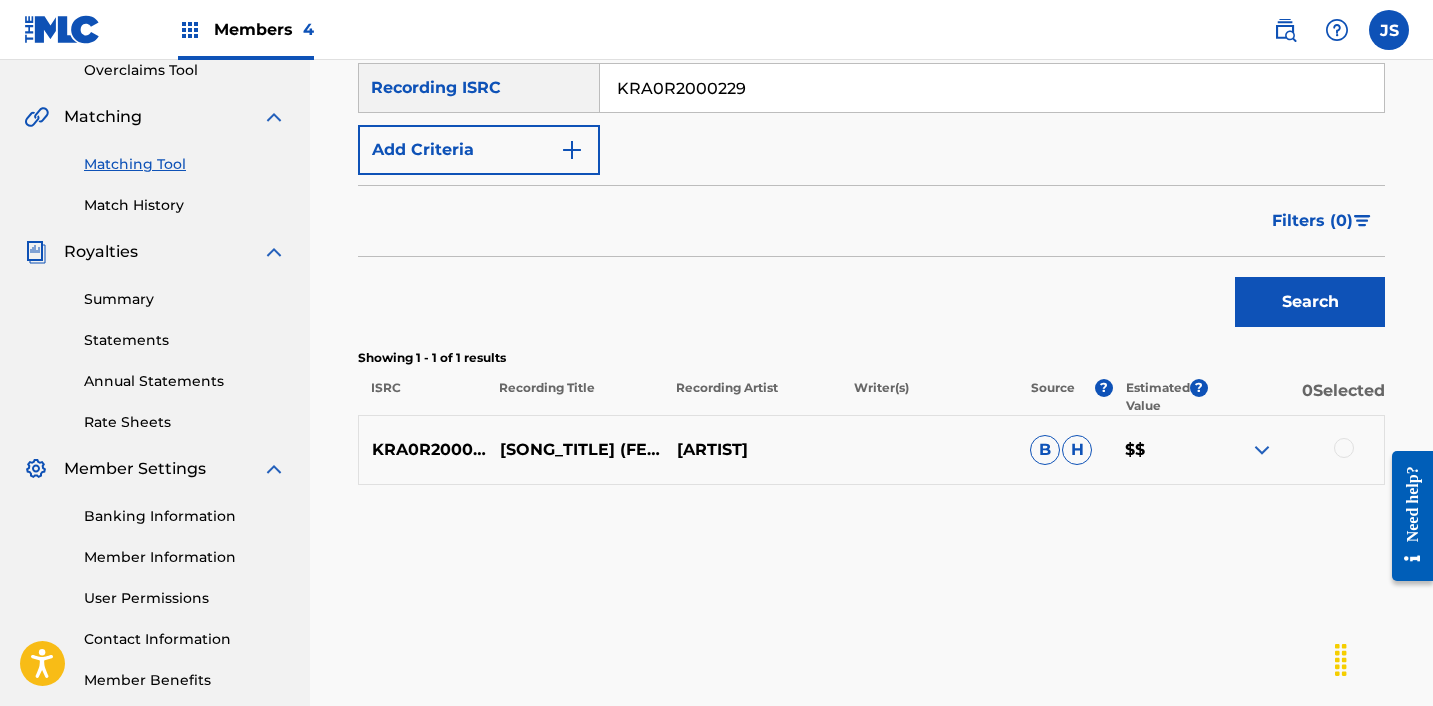 click at bounding box center [1344, 448] 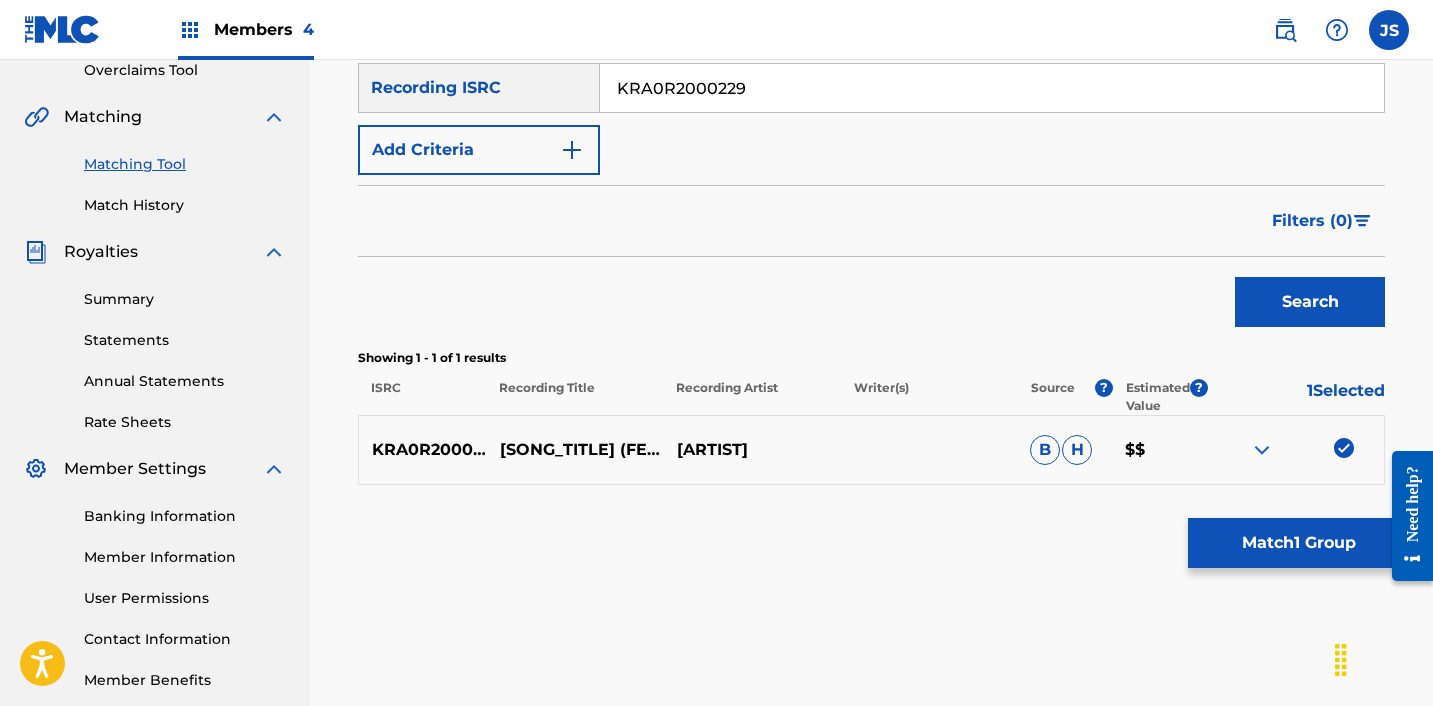 click on "Match  1 Group" at bounding box center [1298, 543] 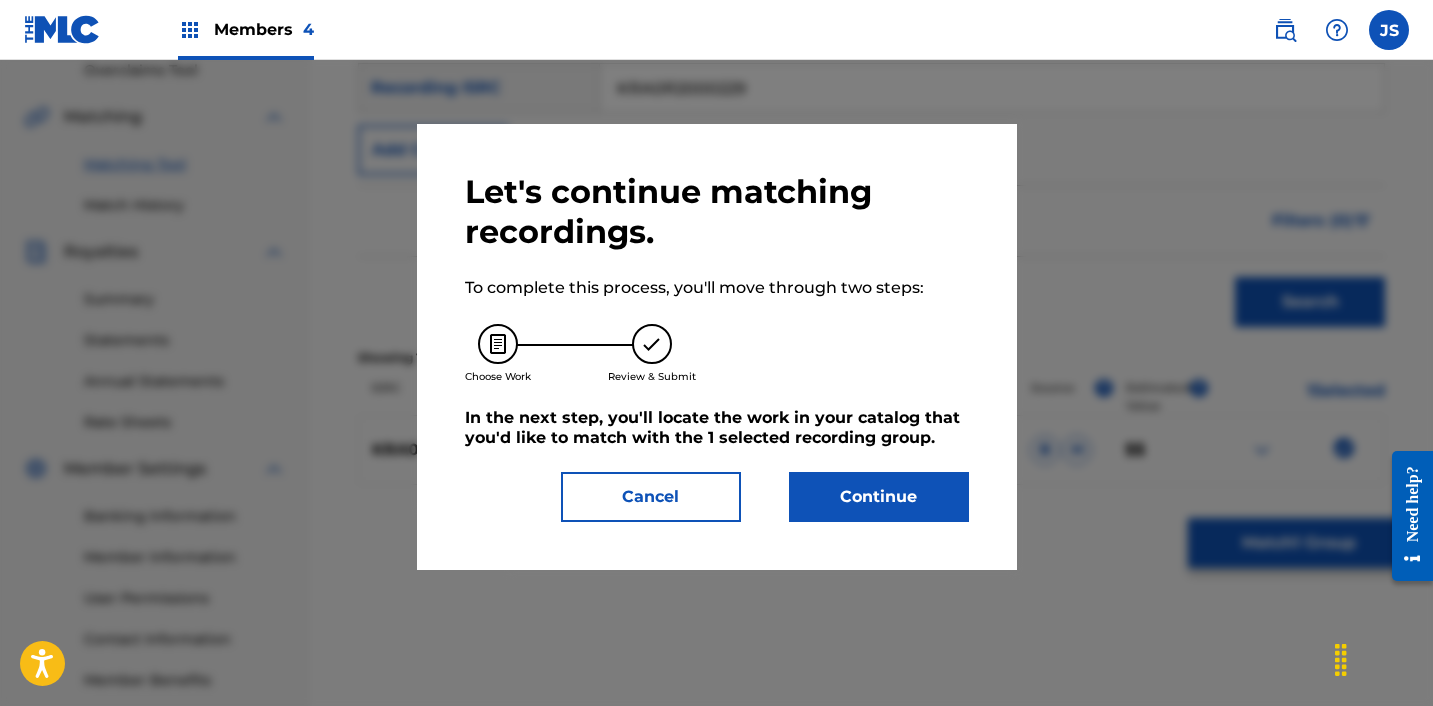 click on "Continue" at bounding box center (879, 497) 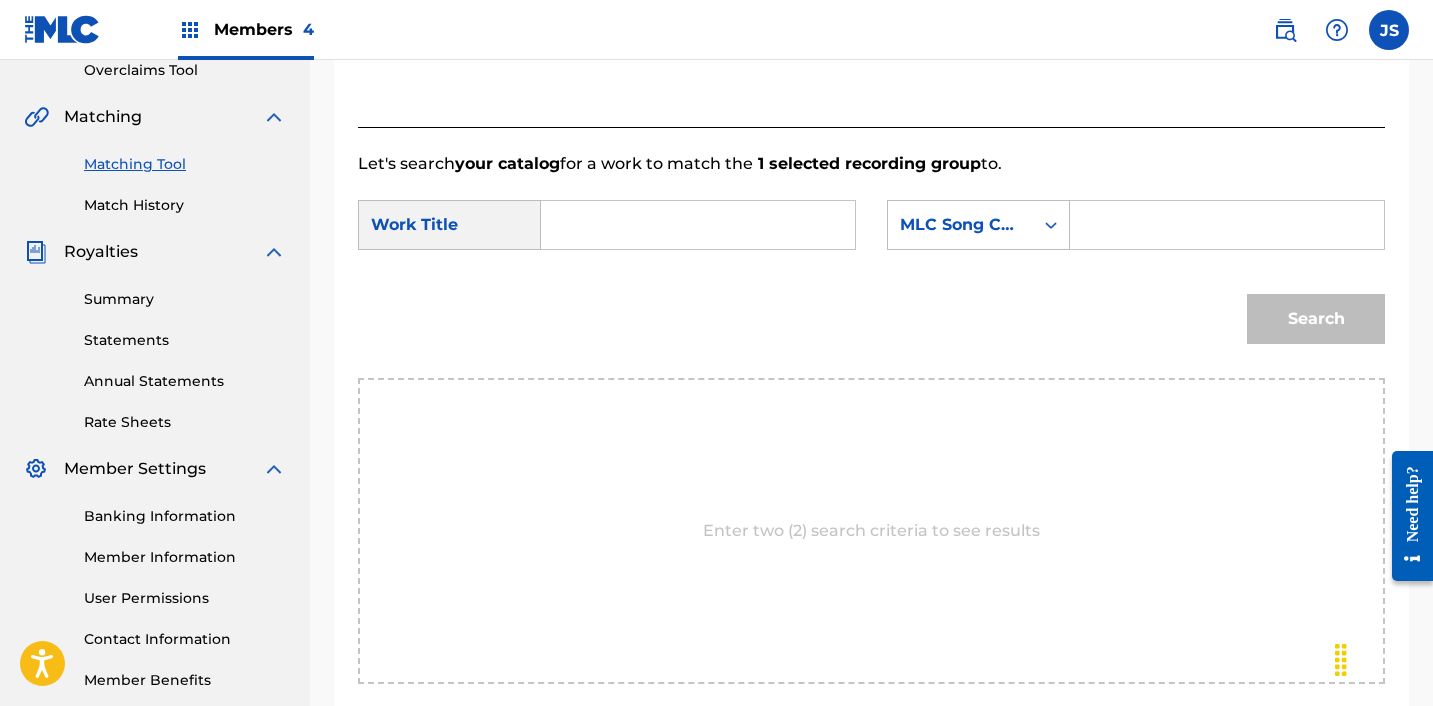 click at bounding box center (698, 225) 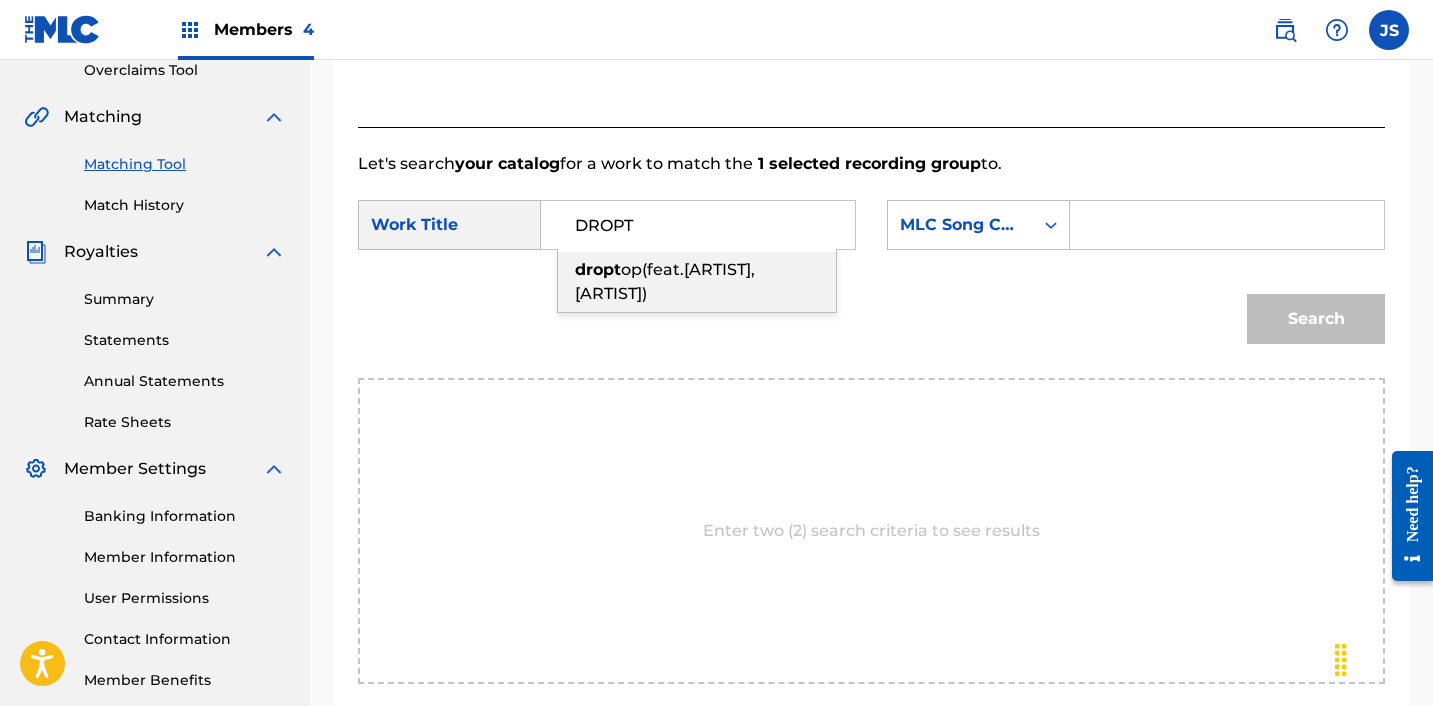 click on "[SONG_TITLE](feat.[ARTIST], [ARTIST])" at bounding box center [697, 282] 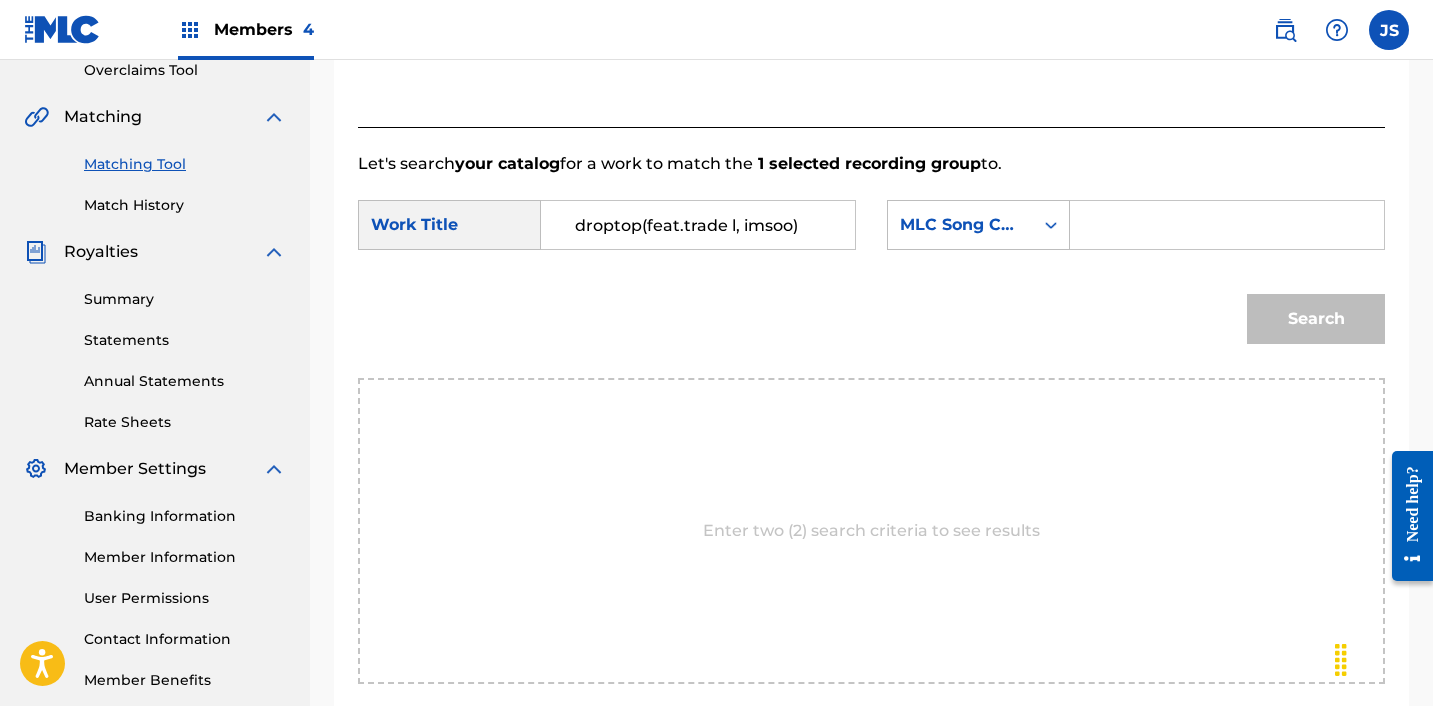click on "SearchWithCriteria[UUID] Work Title [SONG_TITLE] SearchWithCriteriad[UUID] MLC Song Code" at bounding box center [871, 231] 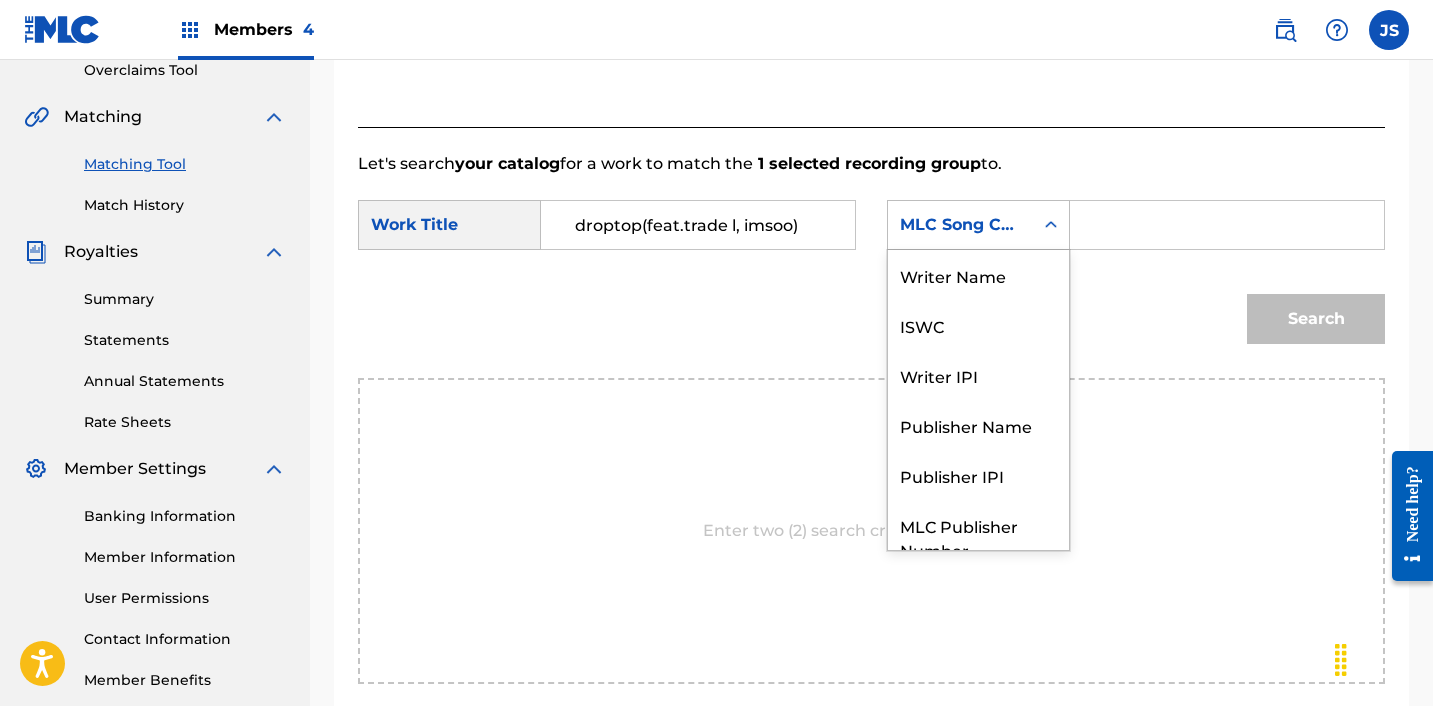 click on "MLC Song Code" at bounding box center (960, 225) 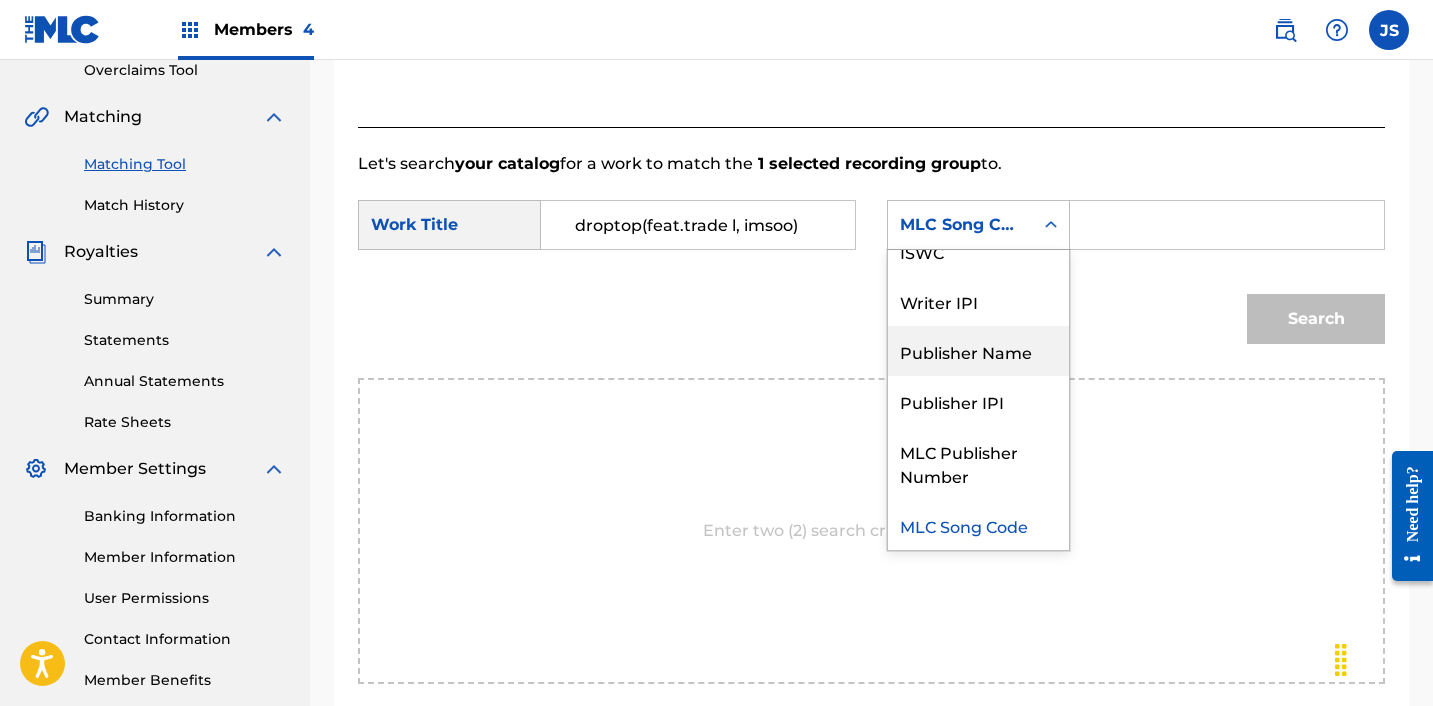 click on "Publisher Name" at bounding box center (978, 351) 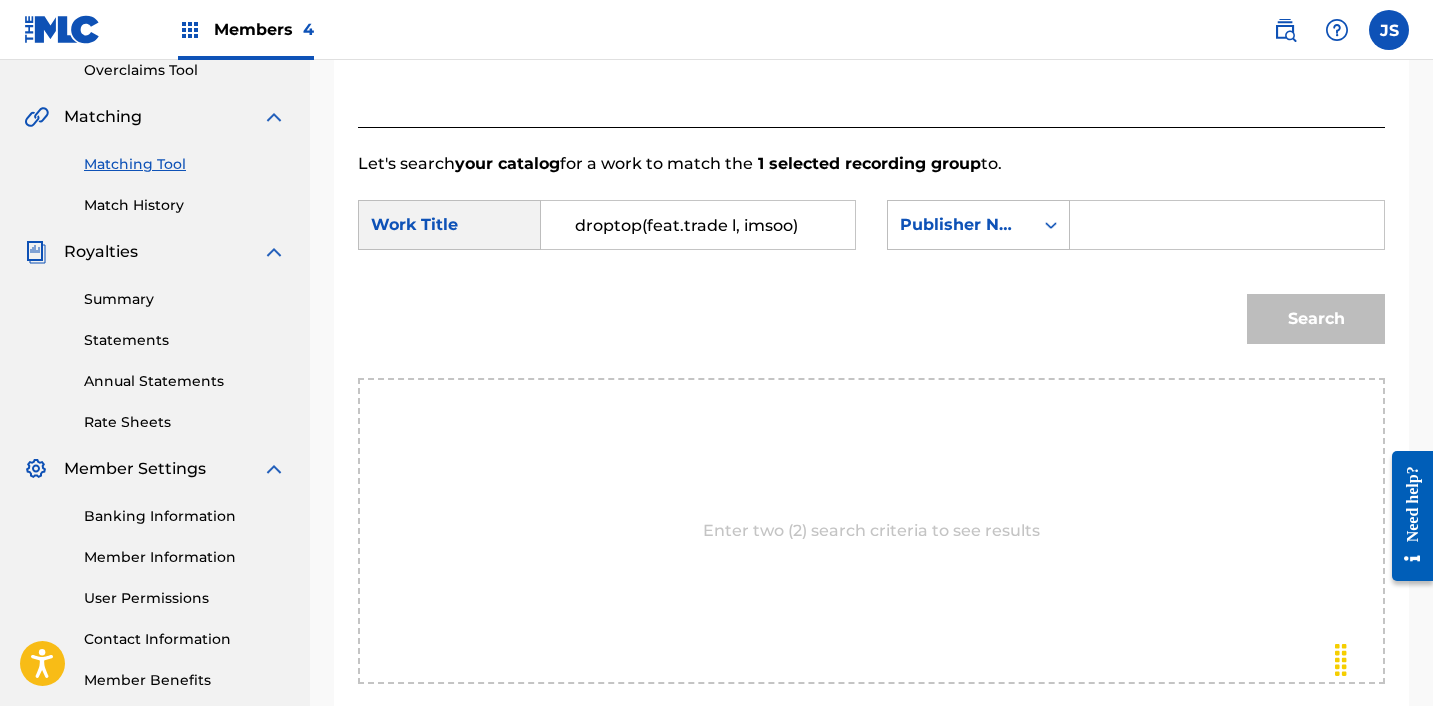 click at bounding box center [1227, 225] 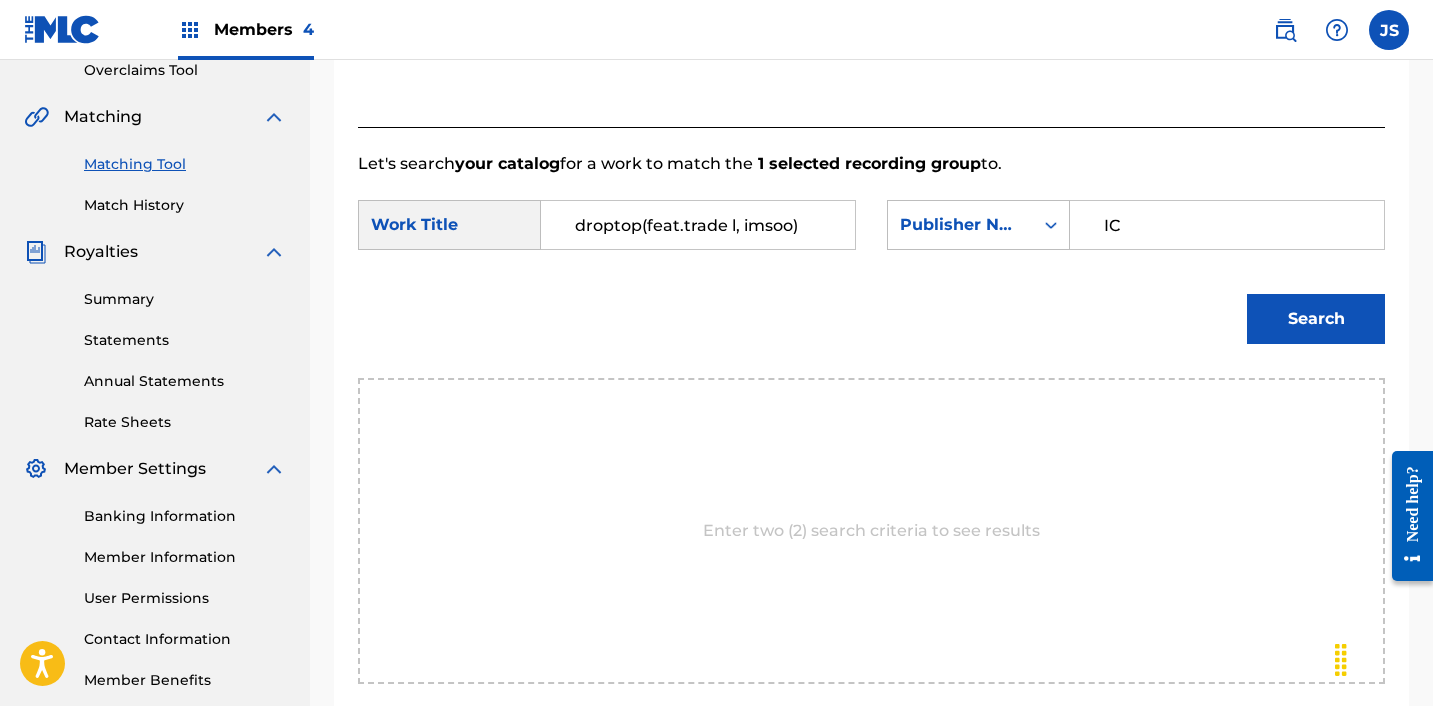 type on "ICHUTUS" 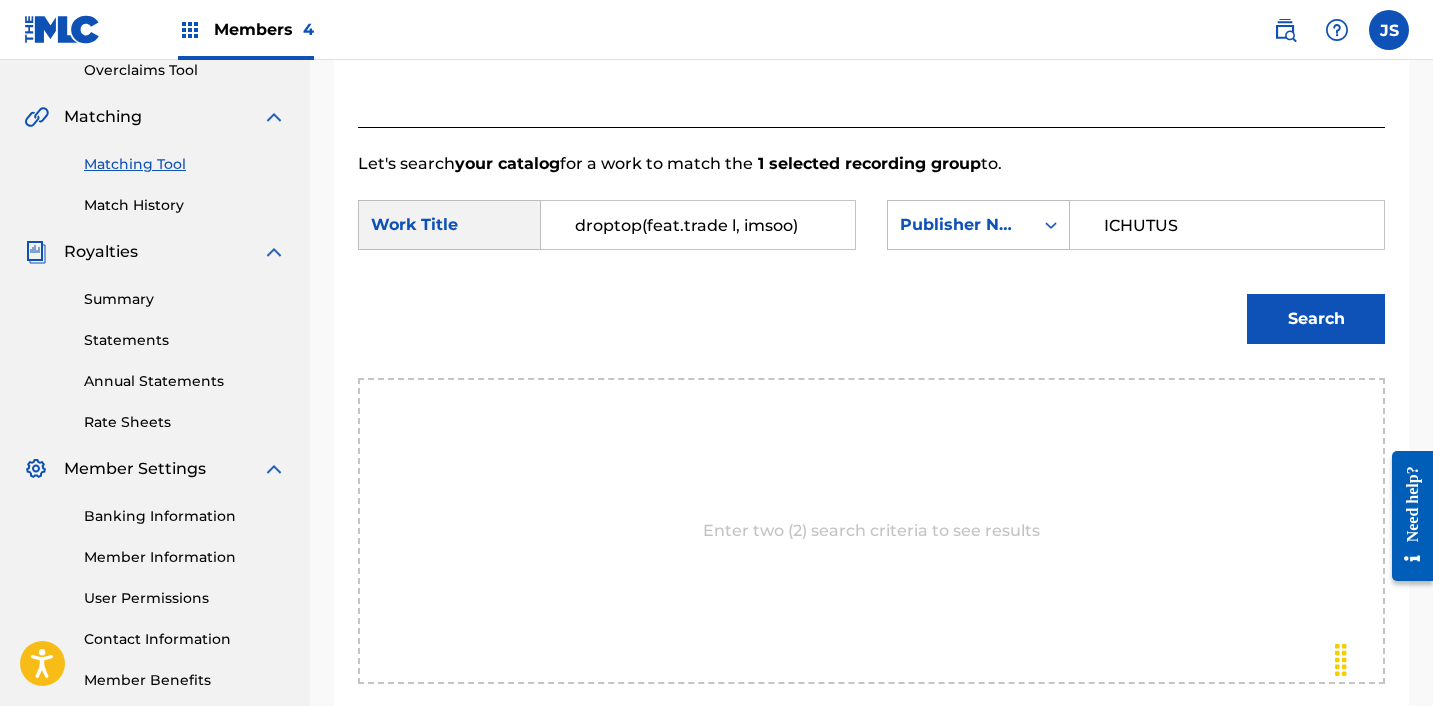 click on "Search" at bounding box center [1316, 319] 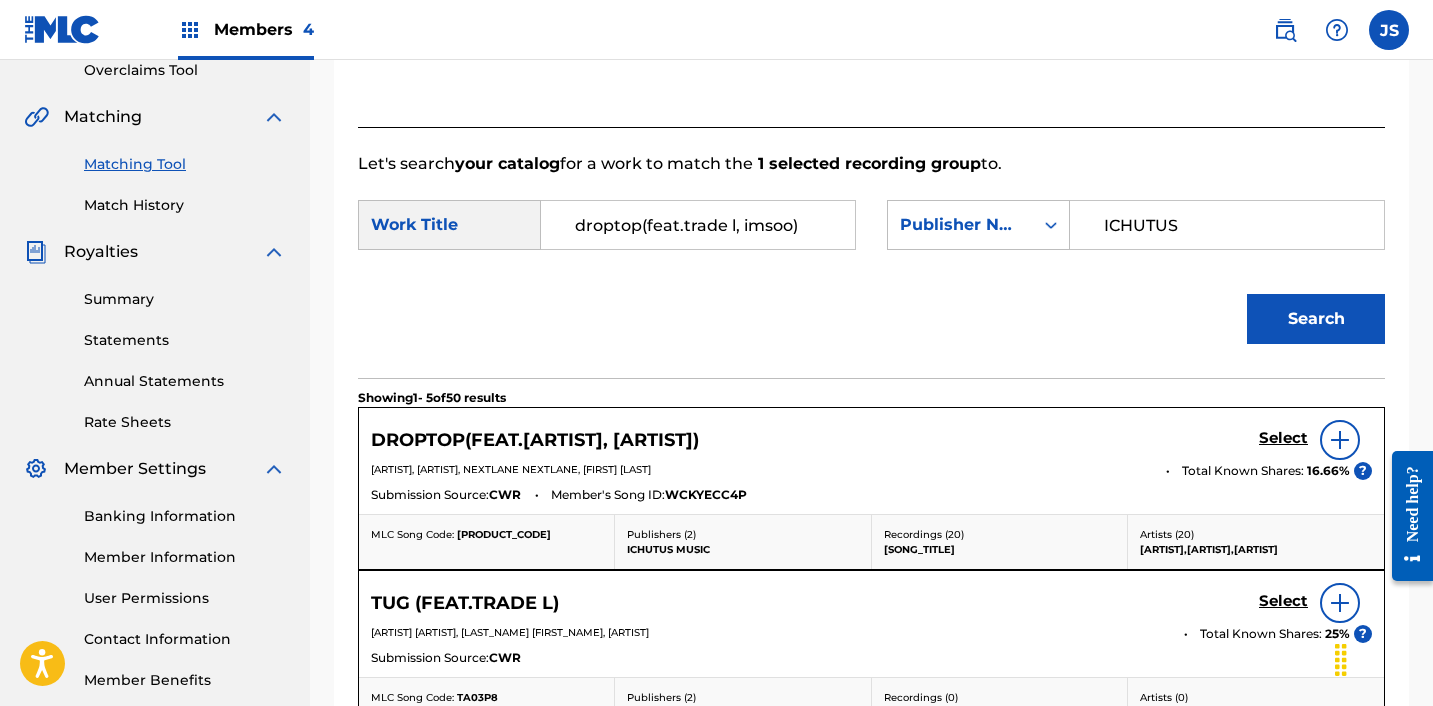 click on "[BRAND]([FEAT].[ARTIST], [ARTIST]) Select" at bounding box center [871, 440] 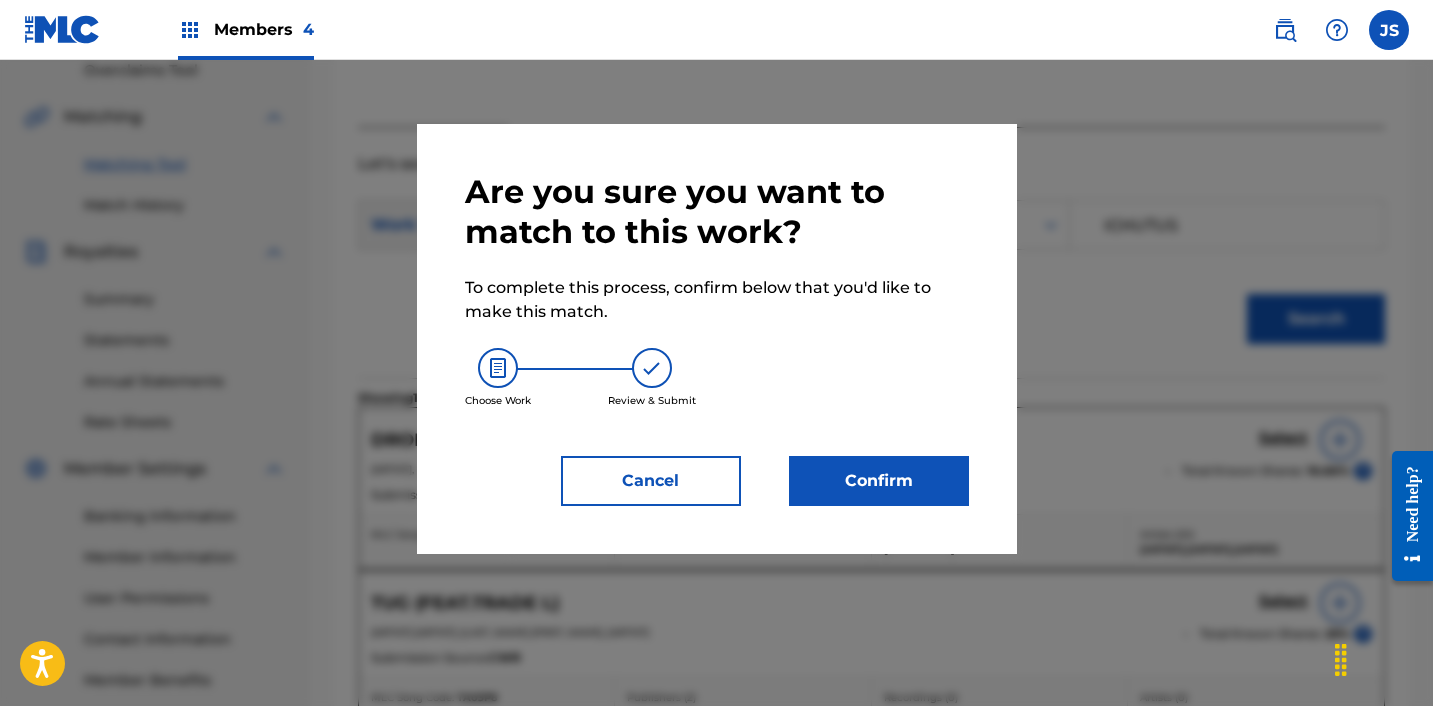 click on "Confirm" at bounding box center (879, 481) 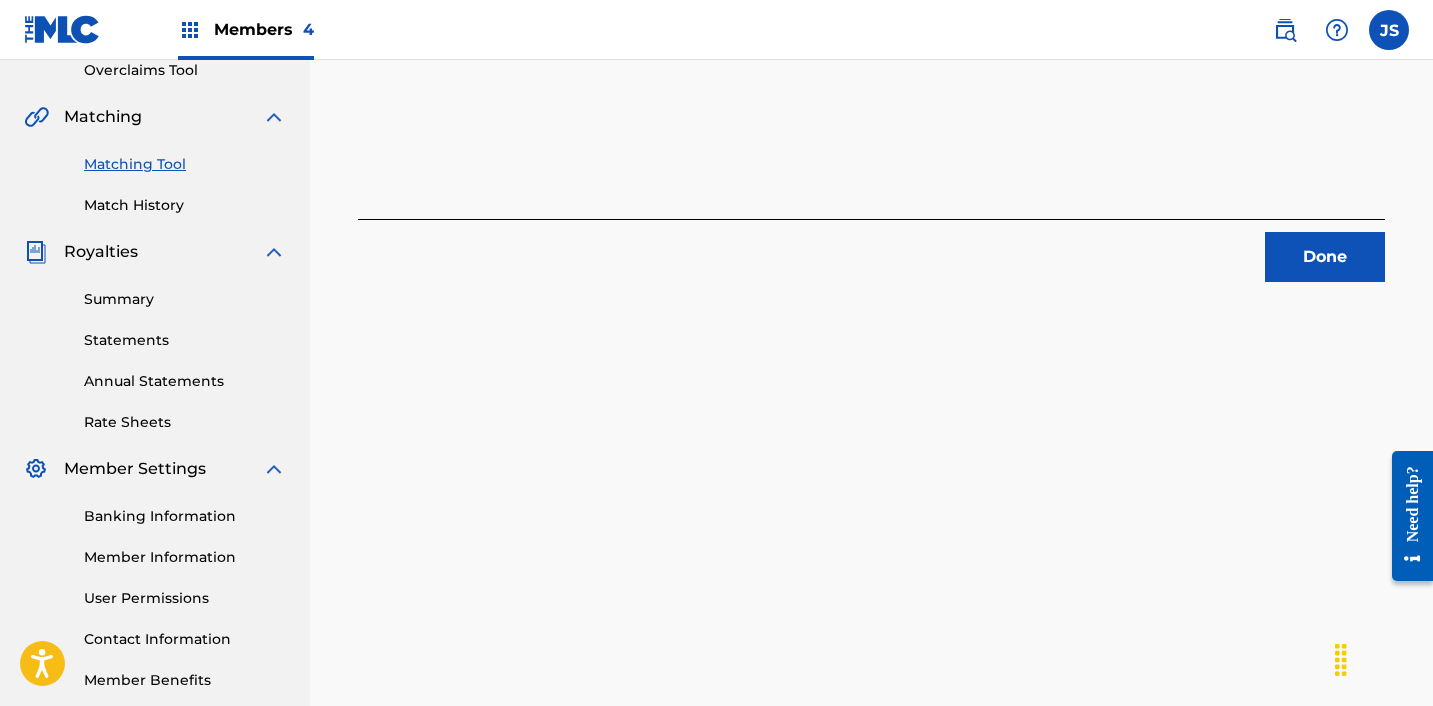 click on "1 Recording Groups are pending usage match to the work DROPTOP(FEAT.[ARTIST], [ARTIST]) . Congratulations! You've matched recordings to your work. This match is now under review by our team. You can check its status by visiting the Match History tab in your Portal account navigation bar. Done" at bounding box center [871, 198] 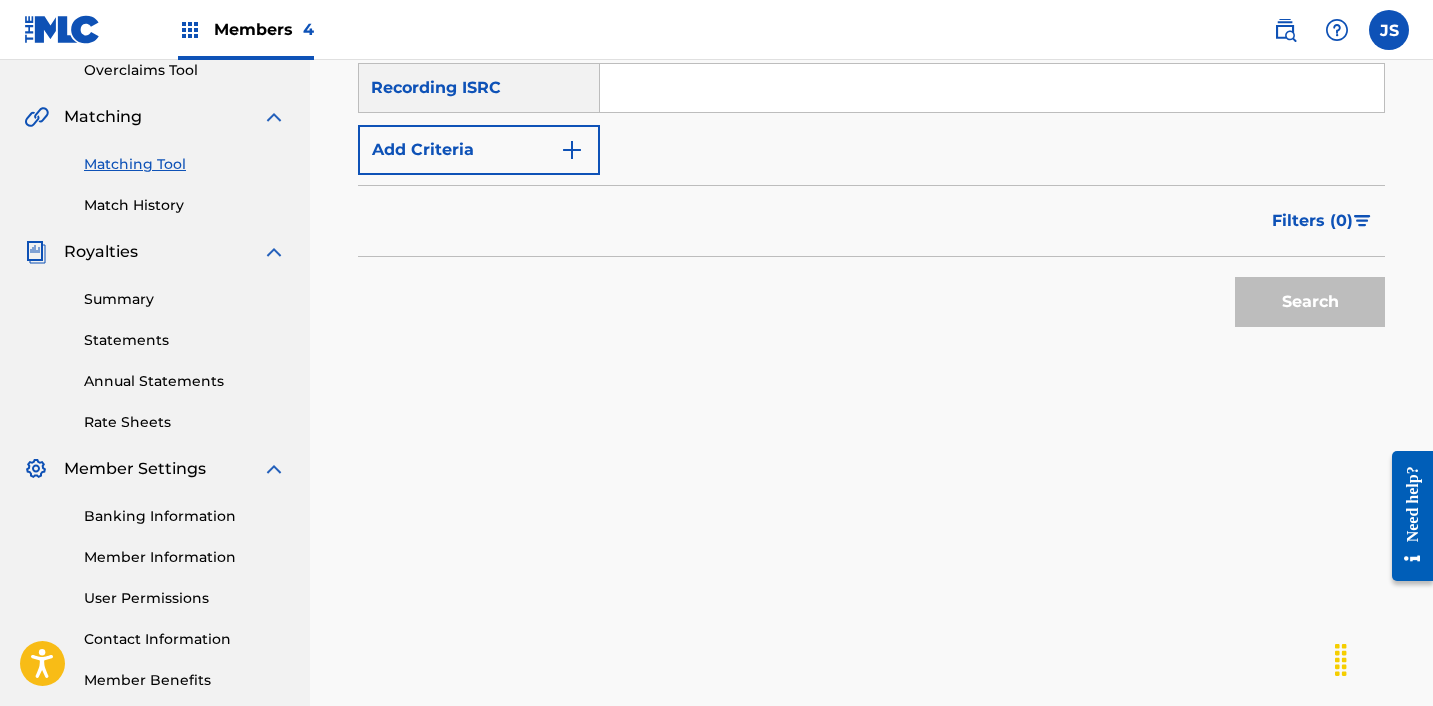click at bounding box center (992, 88) 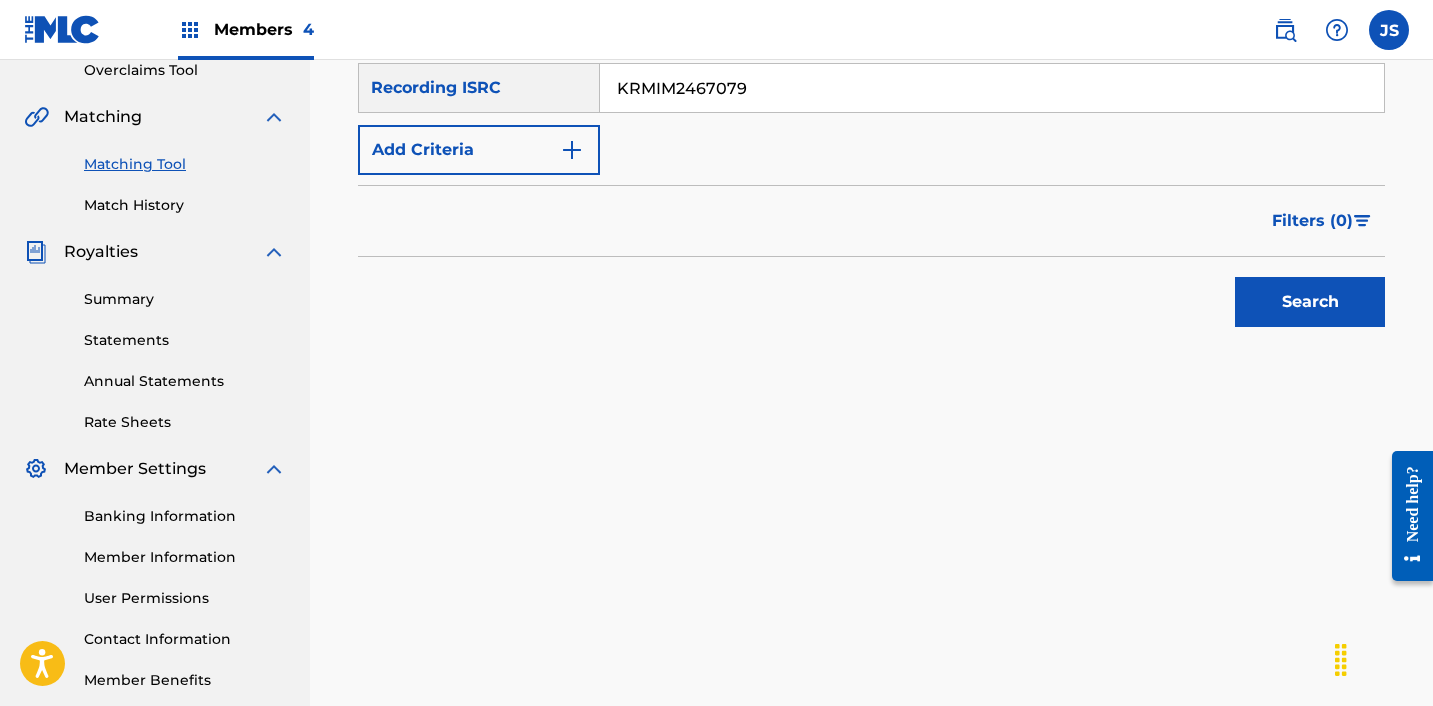 type on "KRMIM2467079" 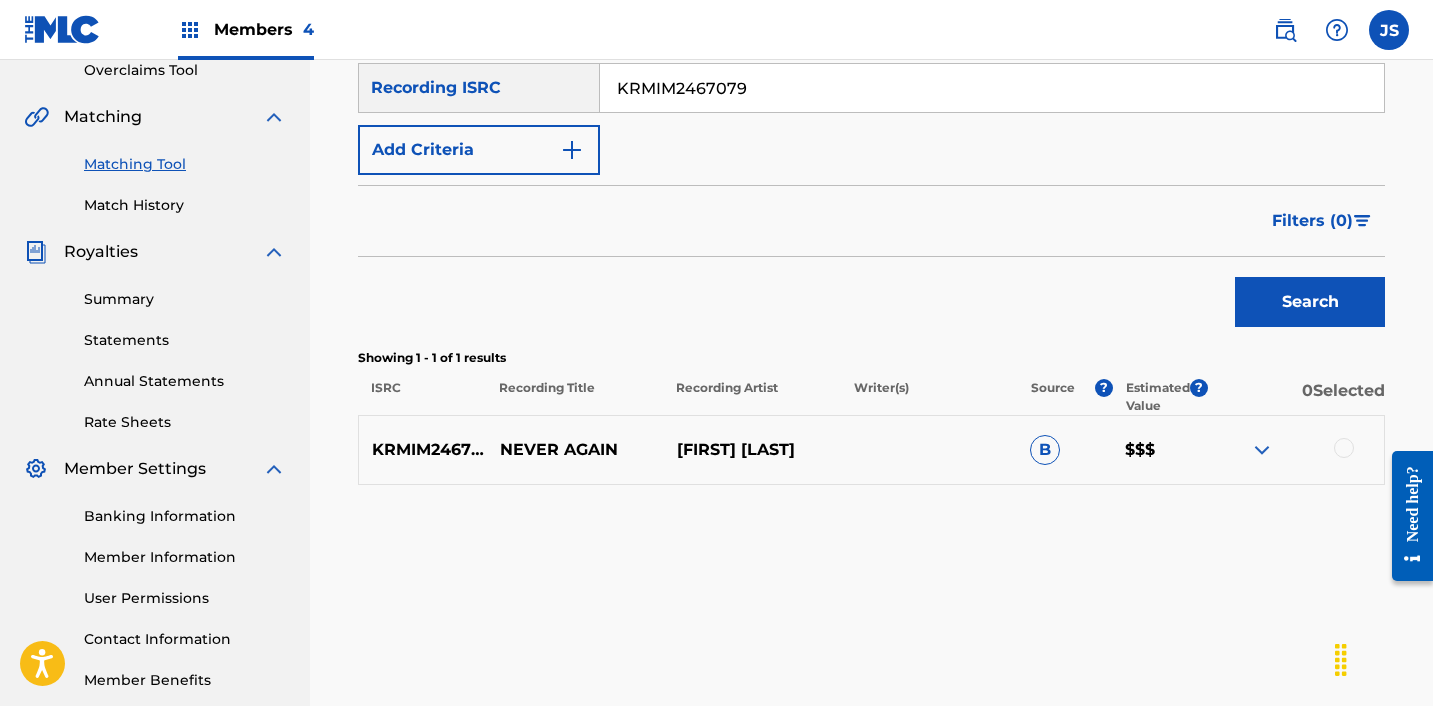 click at bounding box center [1344, 448] 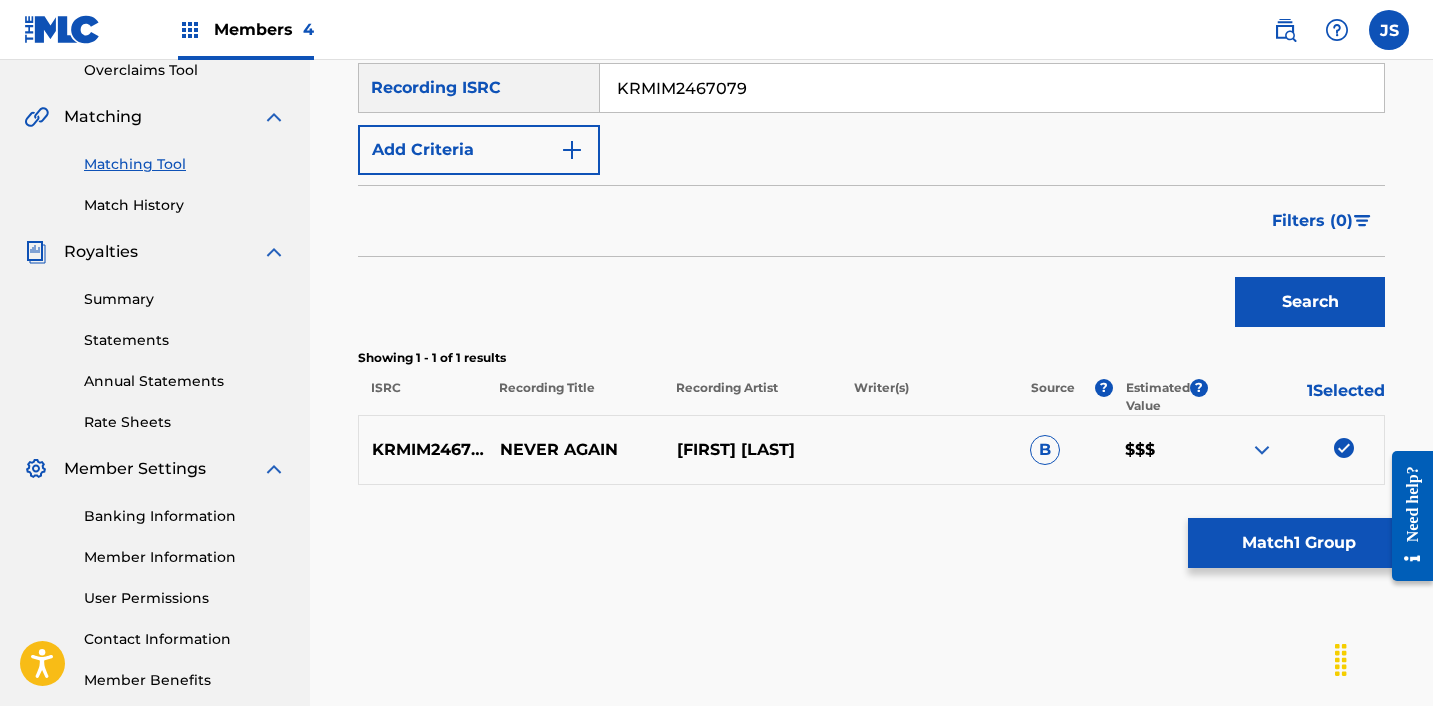 click on "Match  1 Group" at bounding box center [1298, 543] 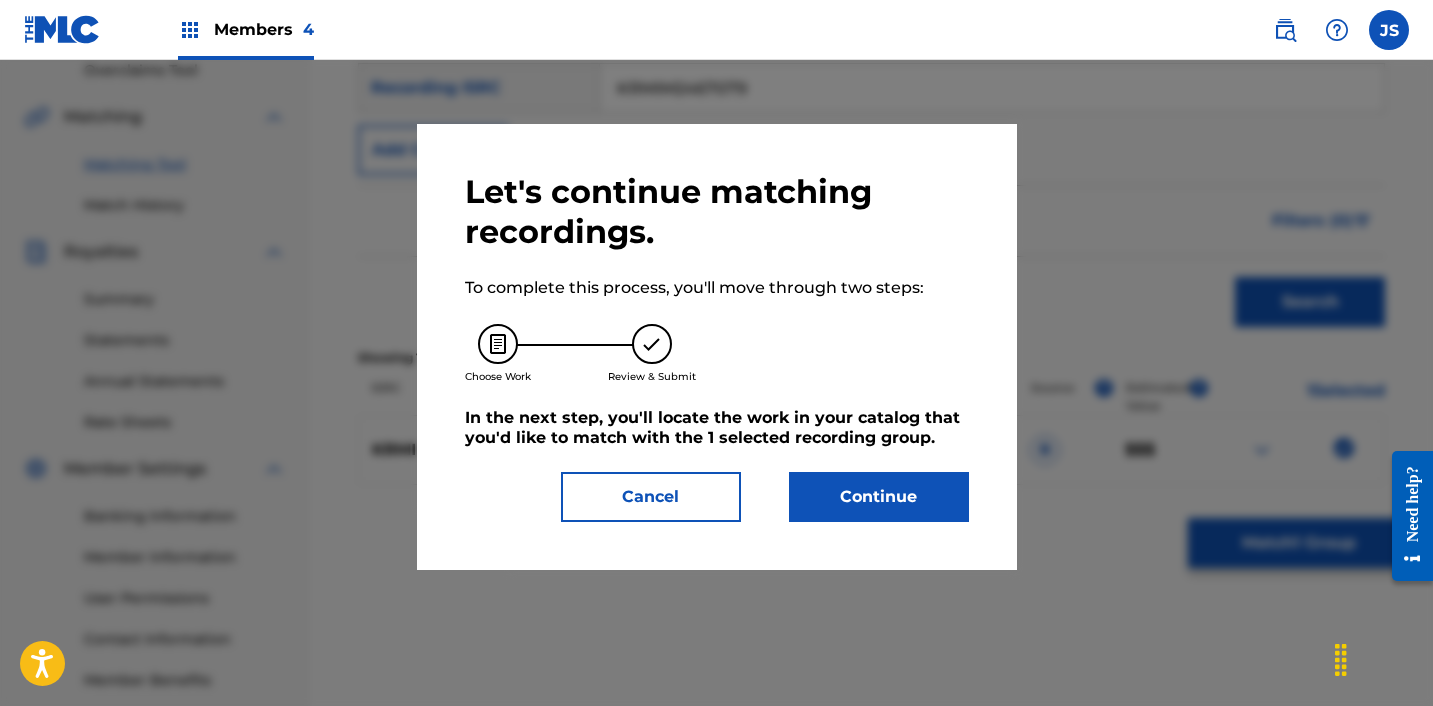 click on "Continue" at bounding box center (879, 497) 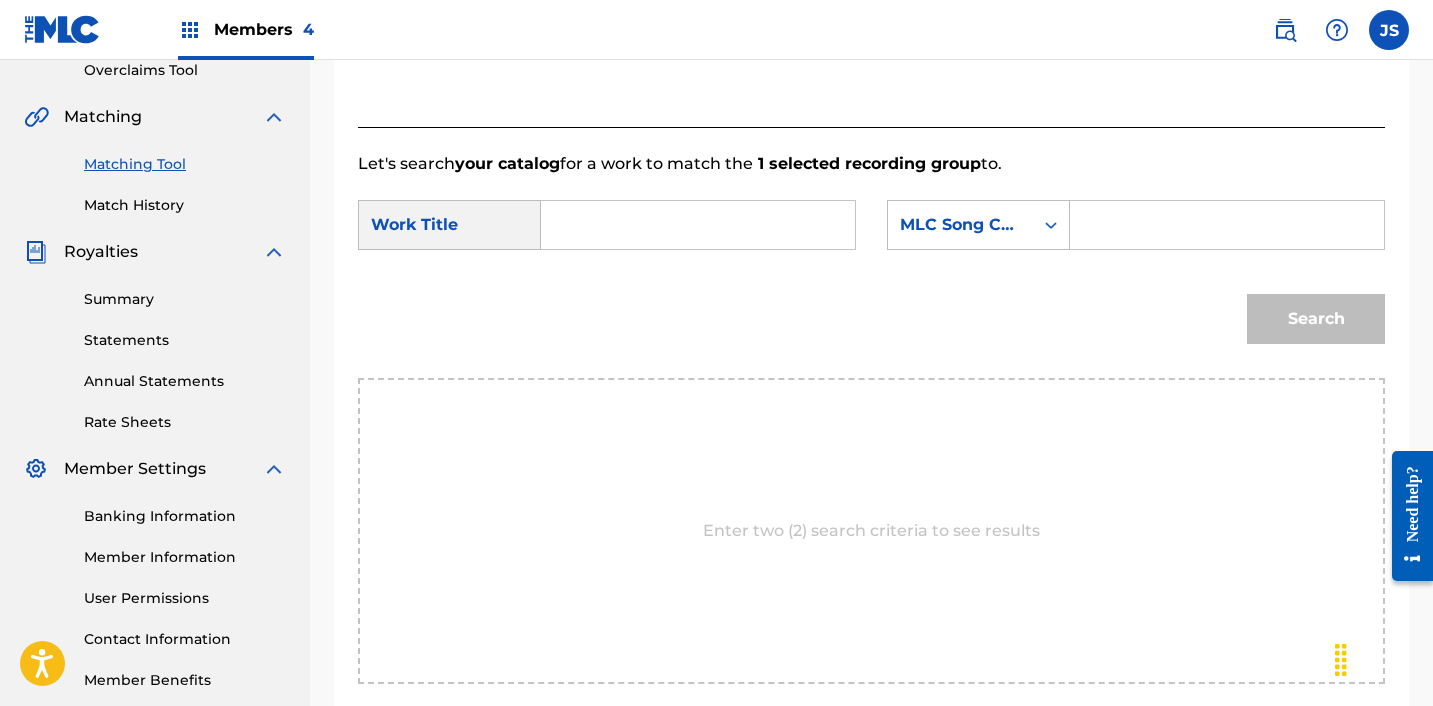 click at bounding box center (698, 225) 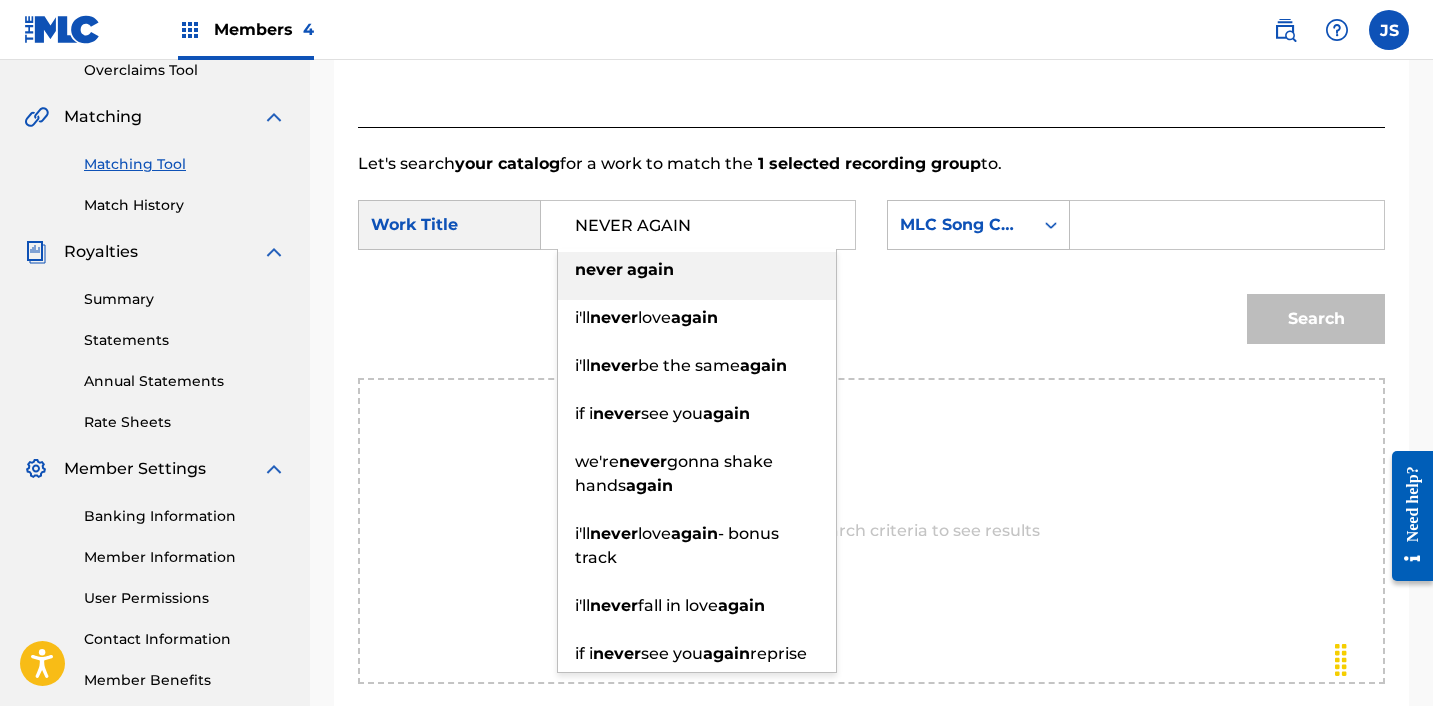 click on "never   again" at bounding box center [697, 270] 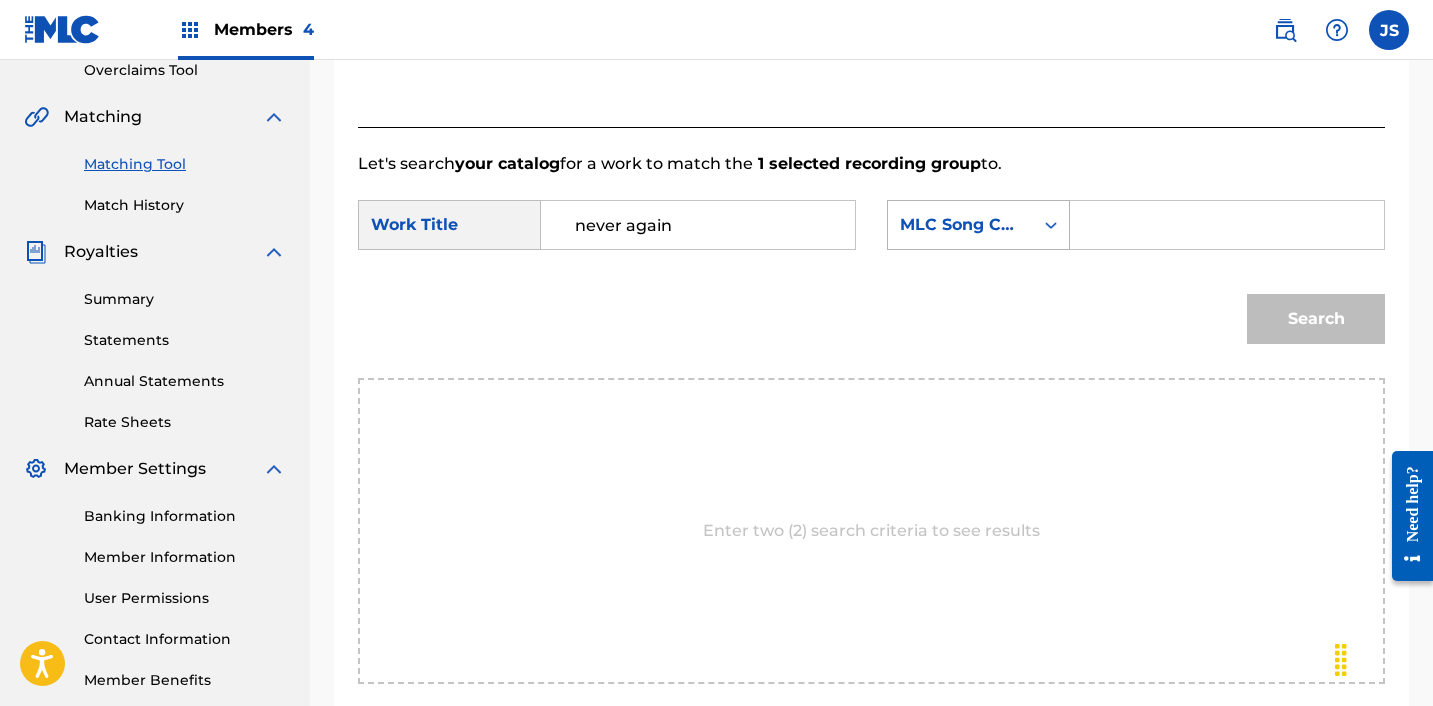 click on "MLC Song Code" at bounding box center [960, 225] 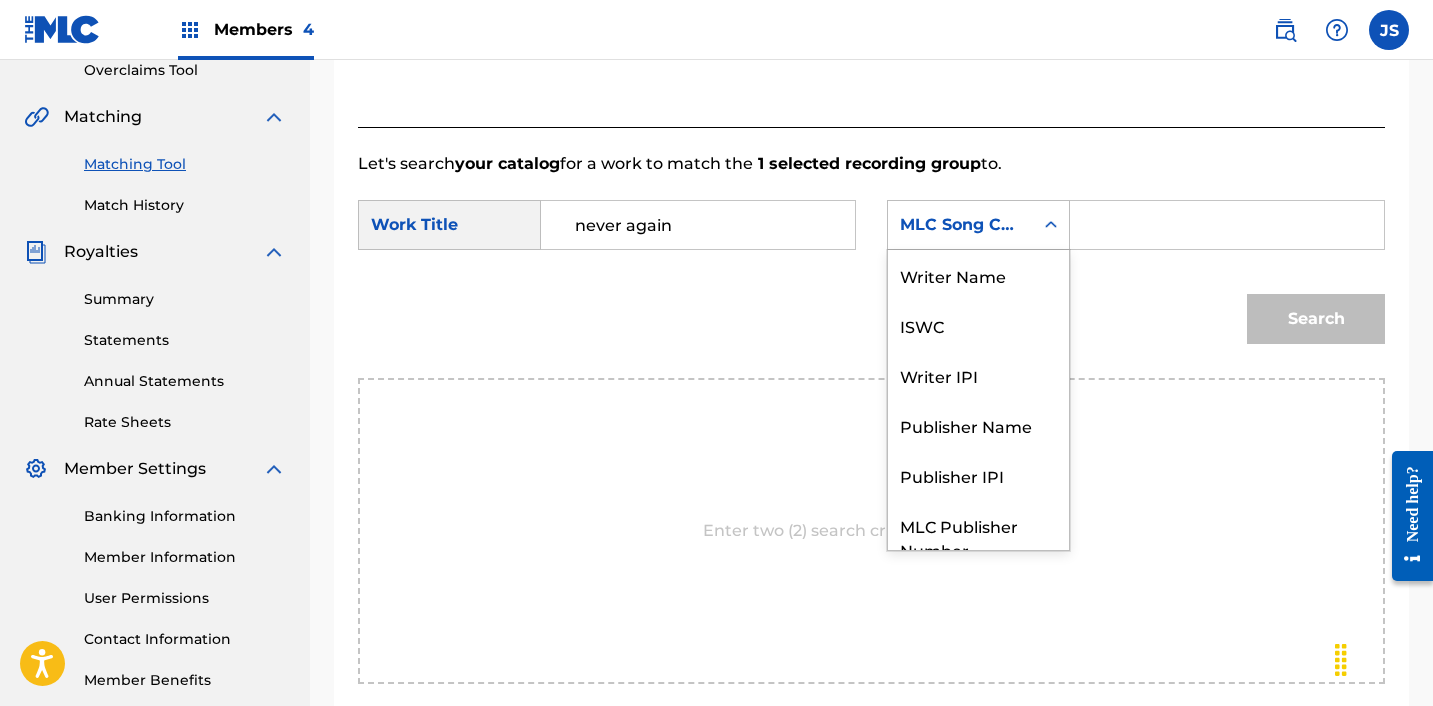 scroll, scrollTop: 74, scrollLeft: 0, axis: vertical 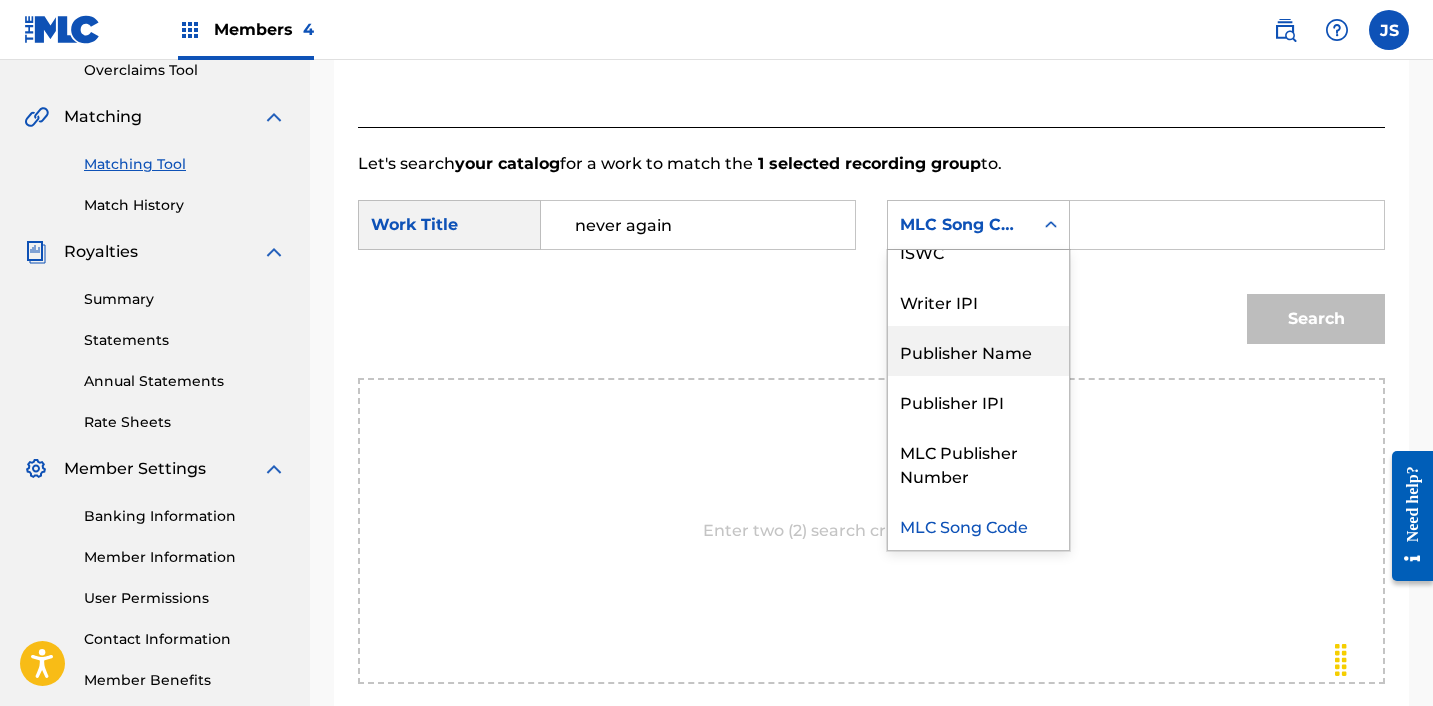 click on "Publisher Name" at bounding box center [978, 351] 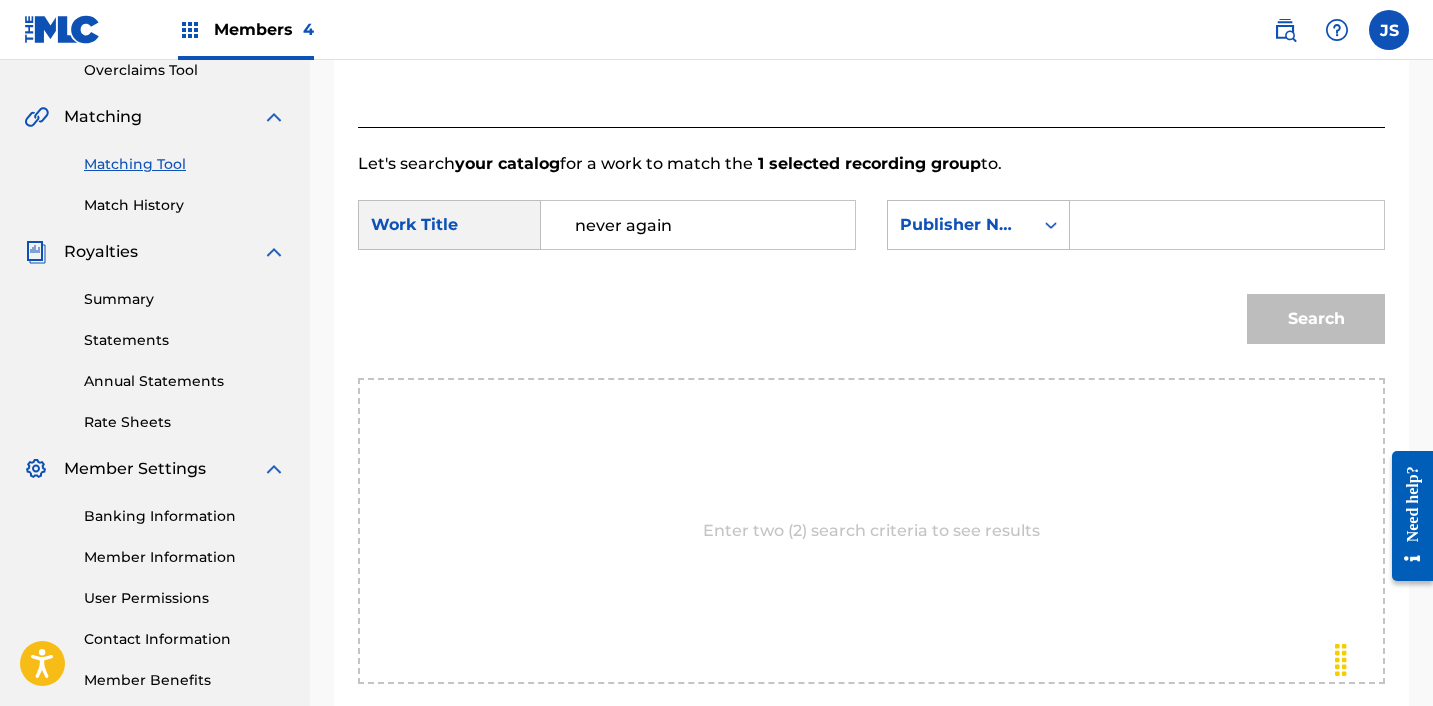click at bounding box center (1227, 225) 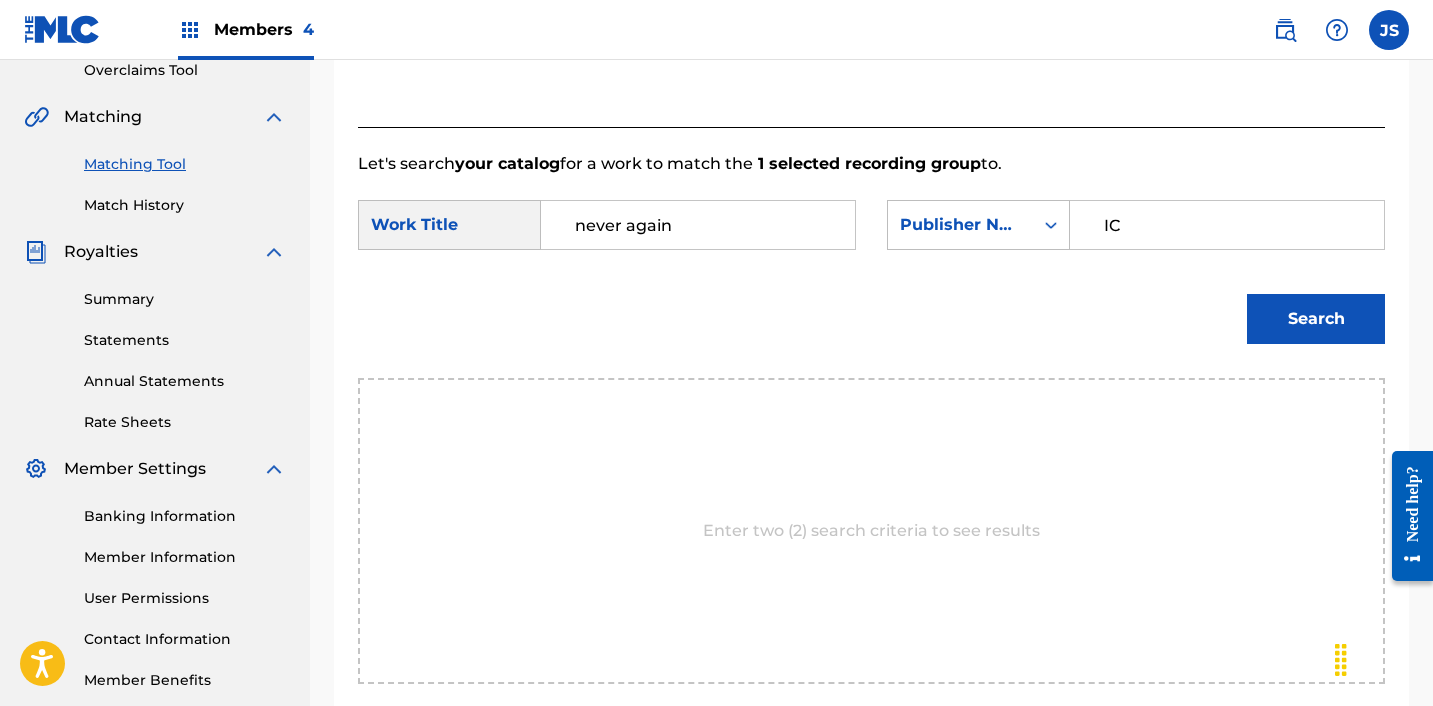 type on "ICHUTUS" 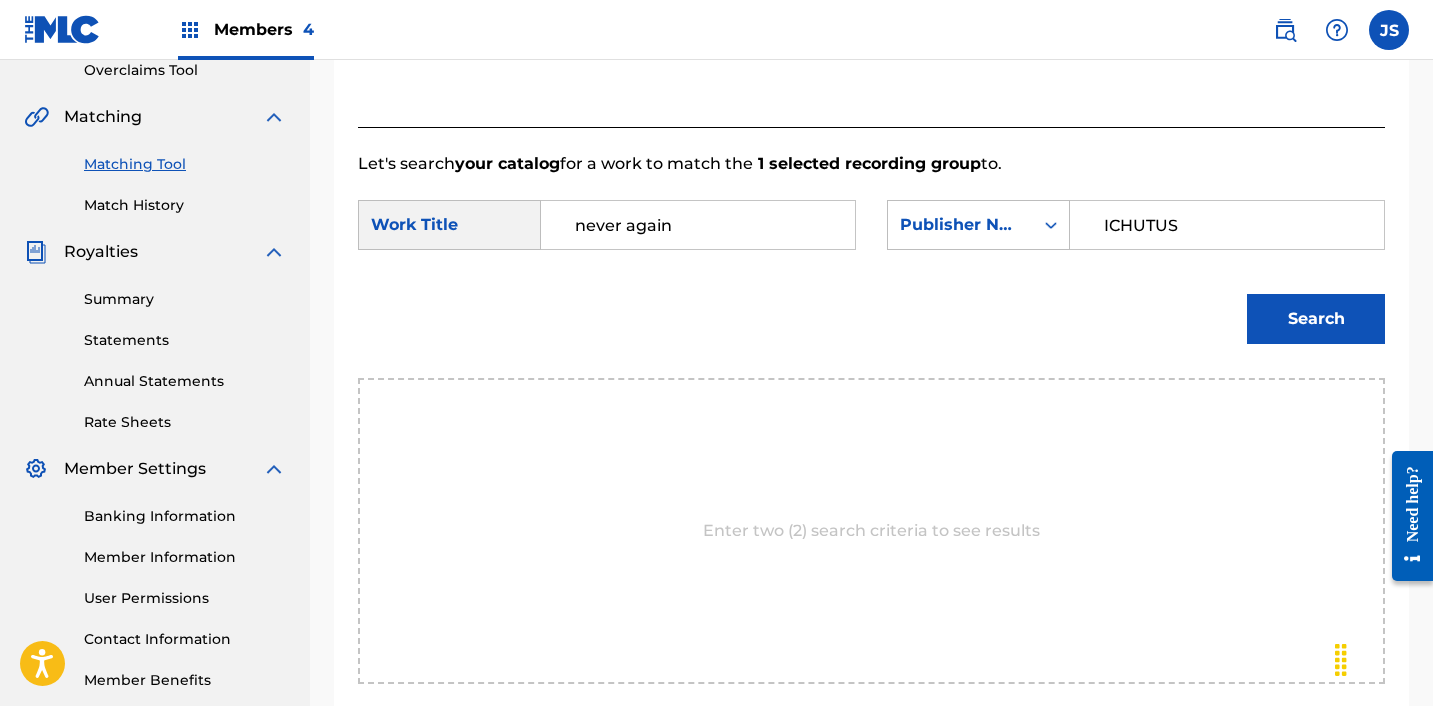 click on "Search" at bounding box center [1316, 319] 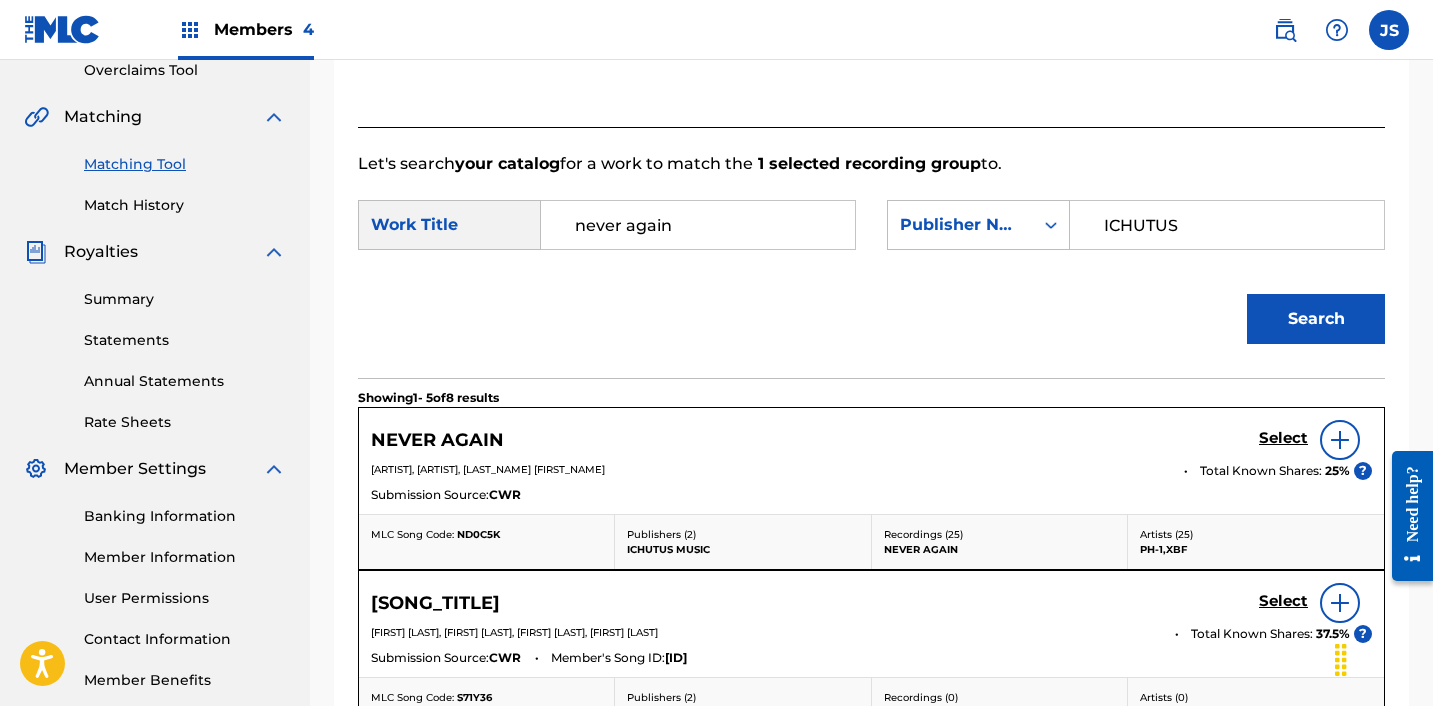 click on "Select" at bounding box center [1283, 438] 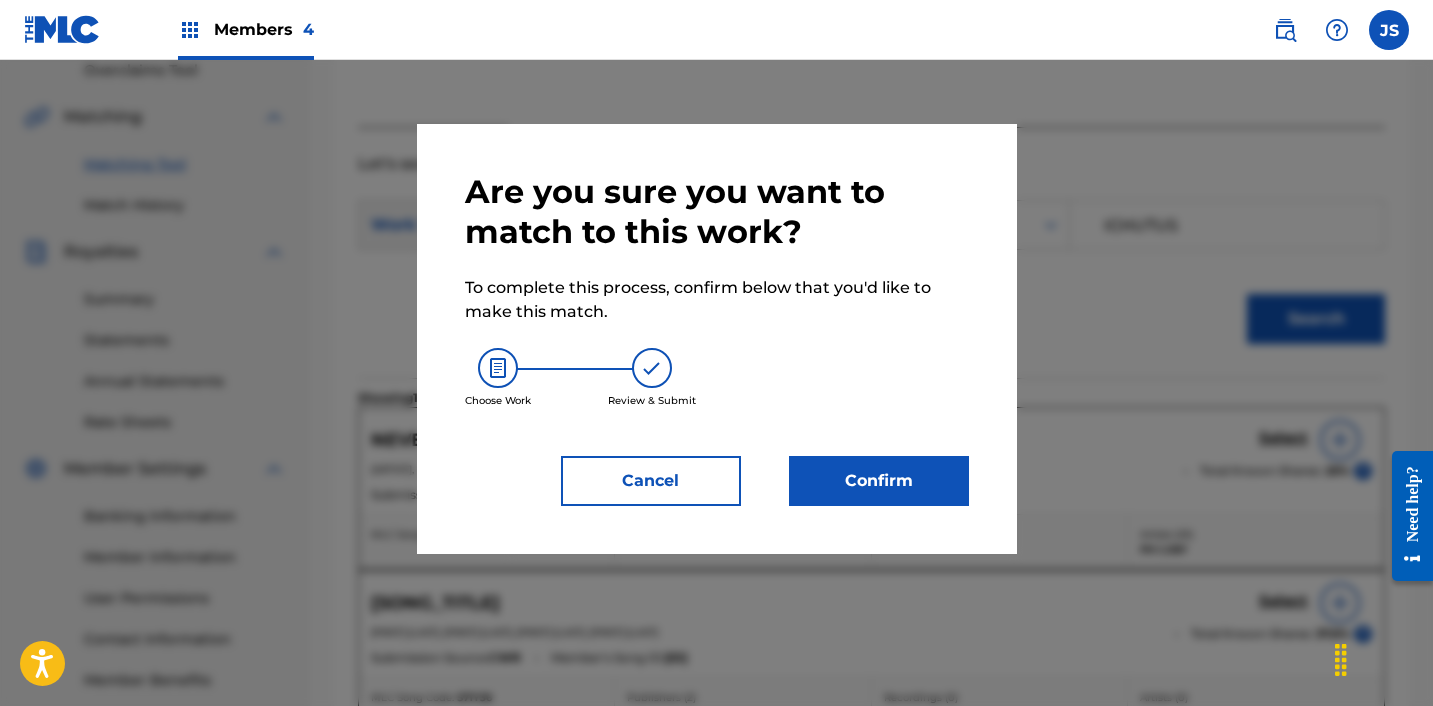 click on "Confirm" at bounding box center [879, 481] 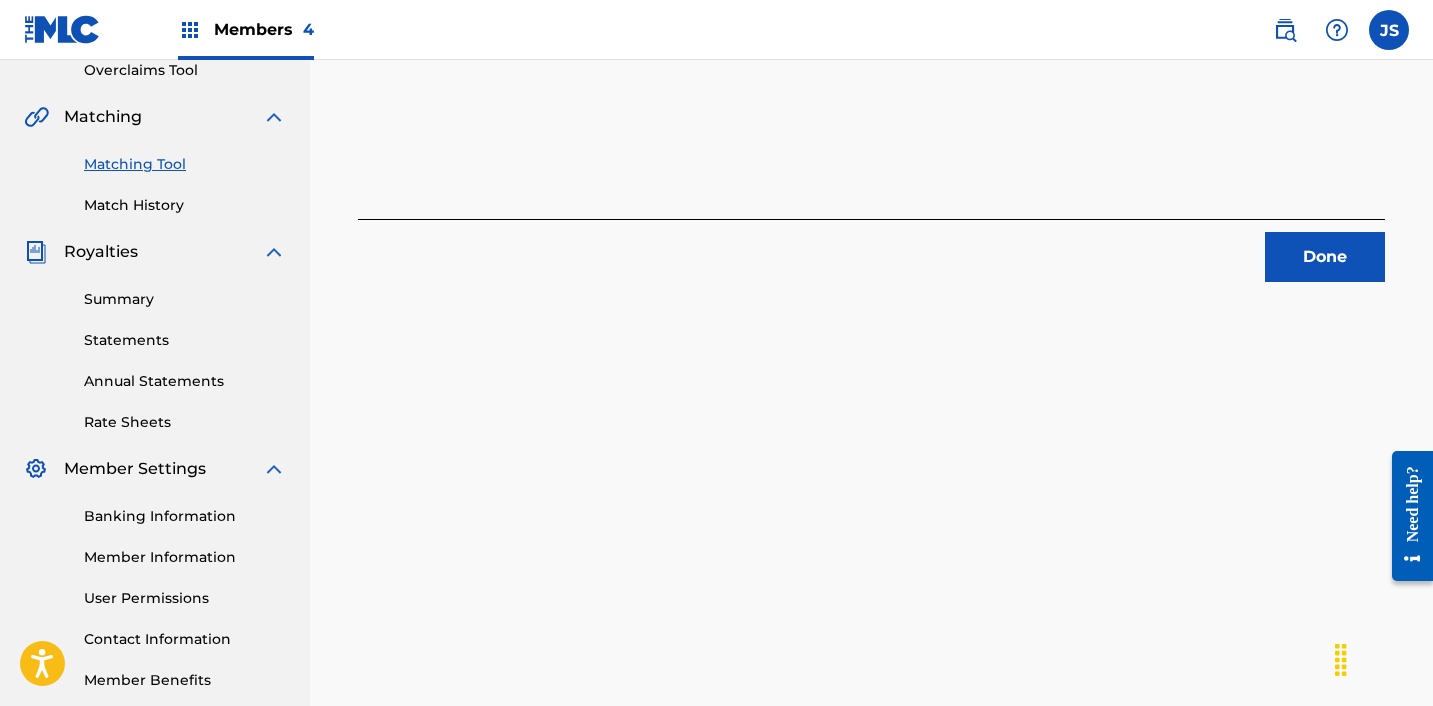 click on "Done" at bounding box center (1325, 257) 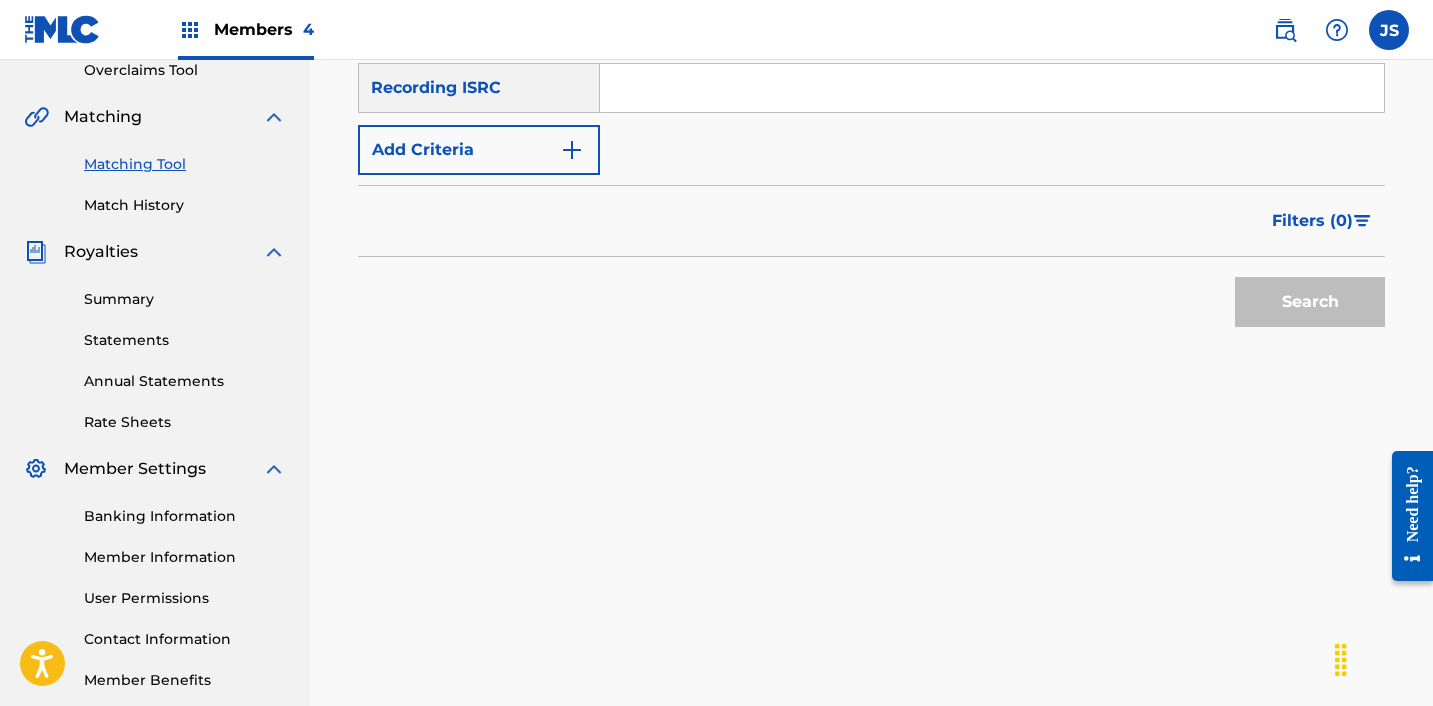 click at bounding box center [992, 88] 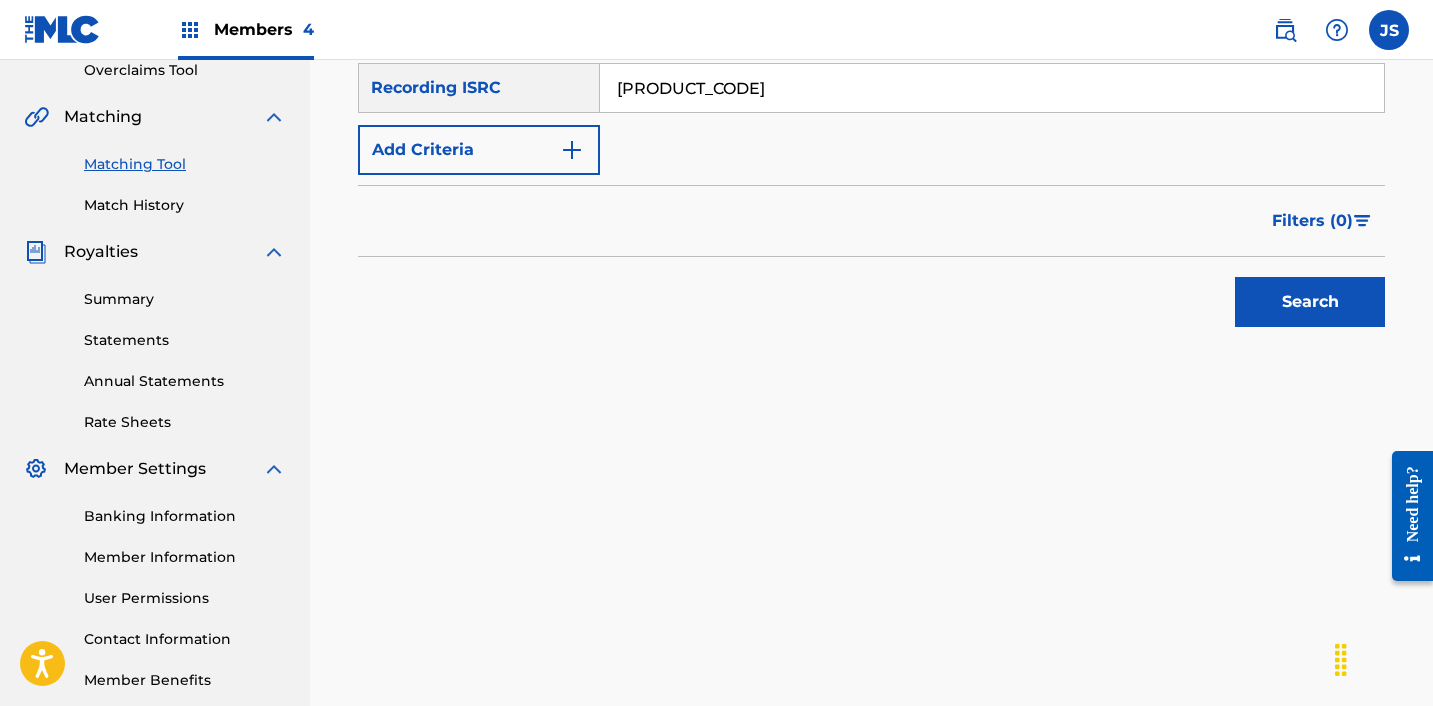 click on "Search" at bounding box center [1310, 302] 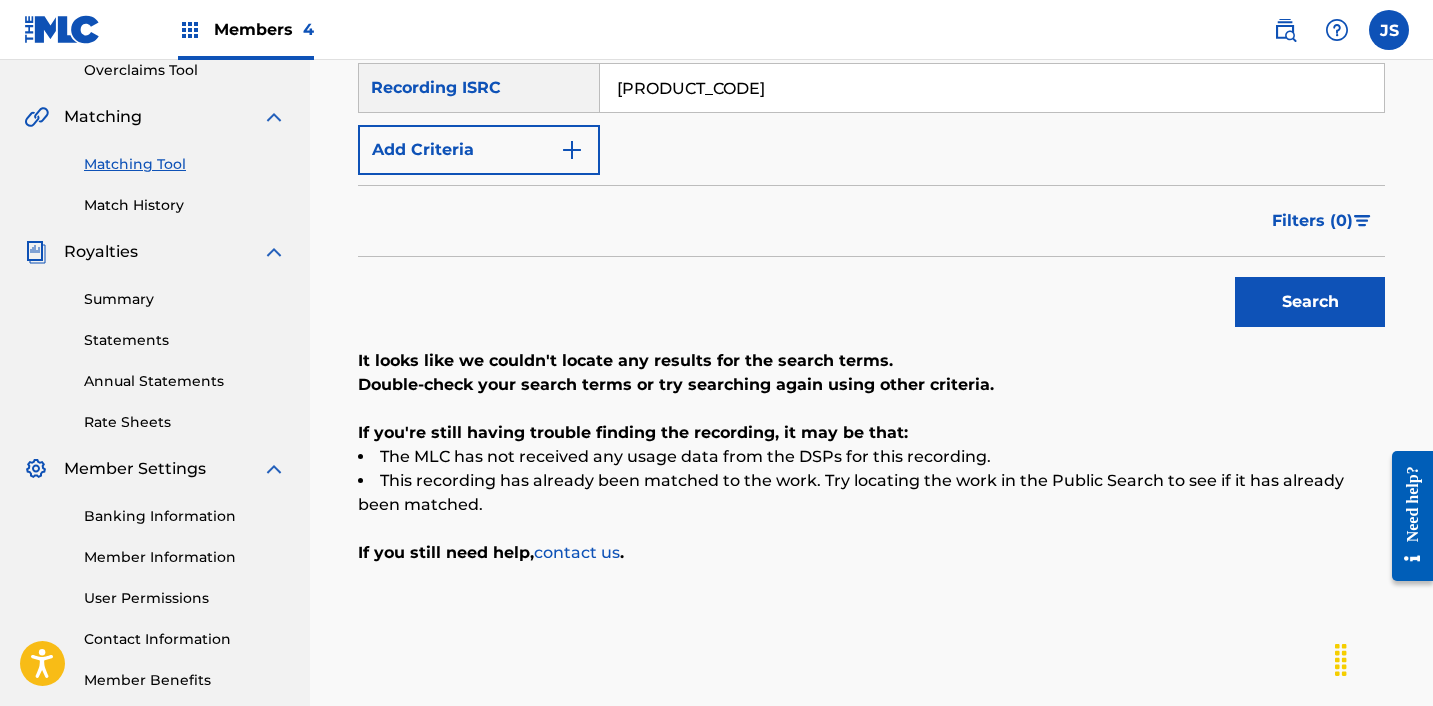click on "[PRODUCT_CODE]" at bounding box center (992, 88) 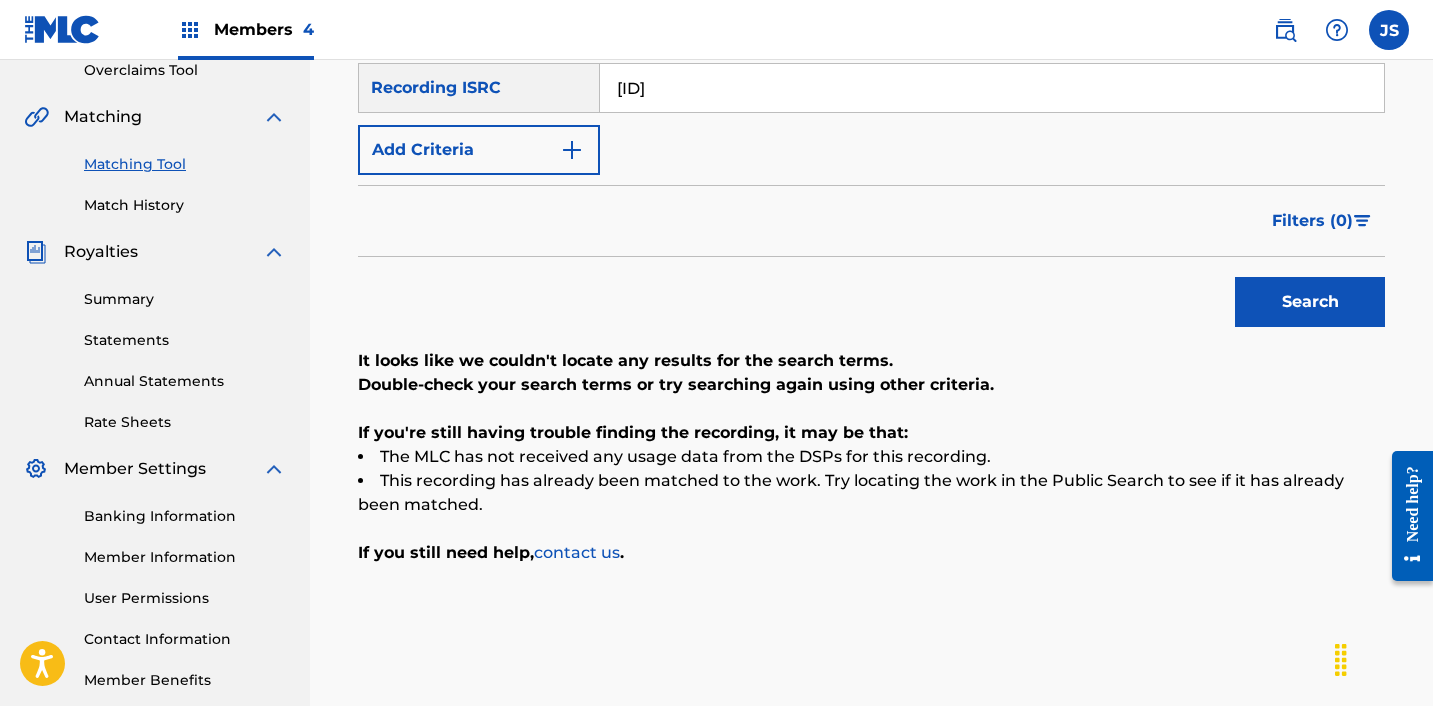 click on "Search" at bounding box center [1310, 302] 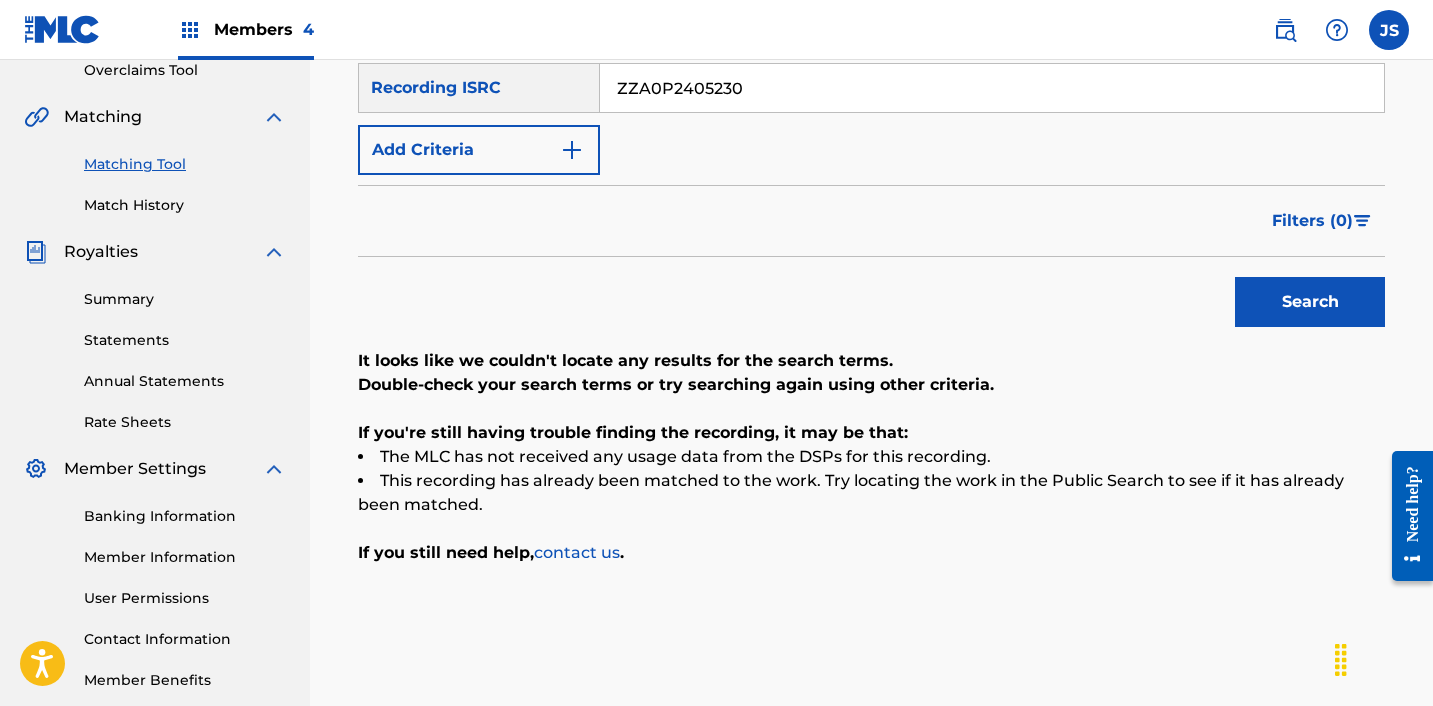 click on "Search" at bounding box center (1310, 302) 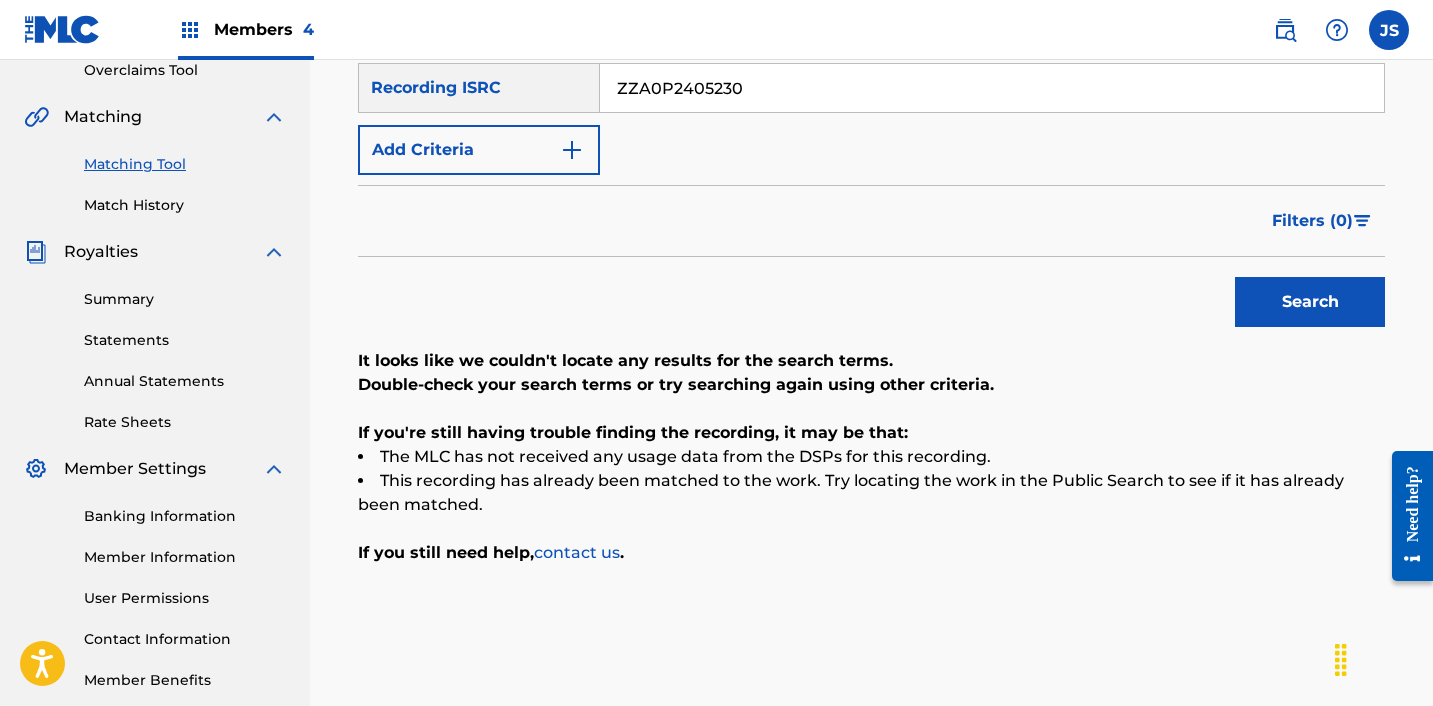 click on "ZZA0P2405230" at bounding box center [992, 88] 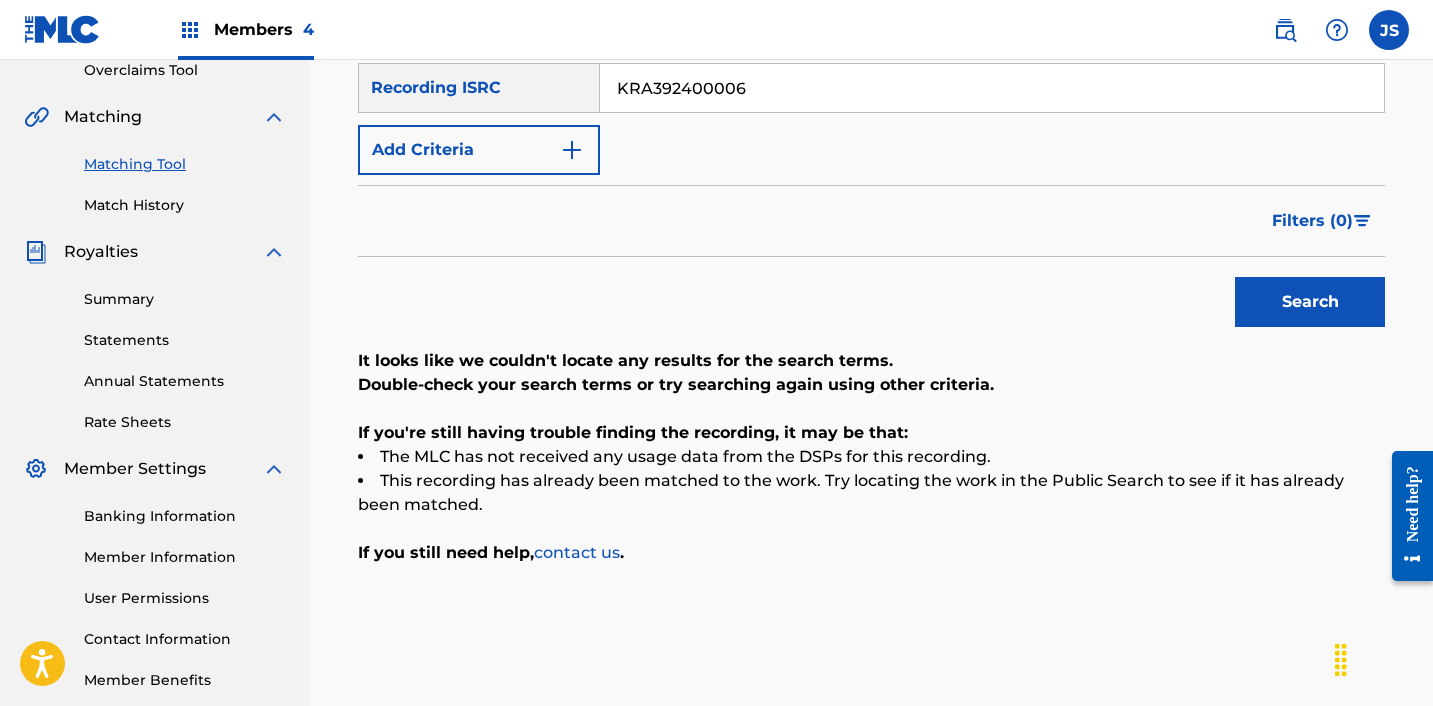 type on "KRA392400006" 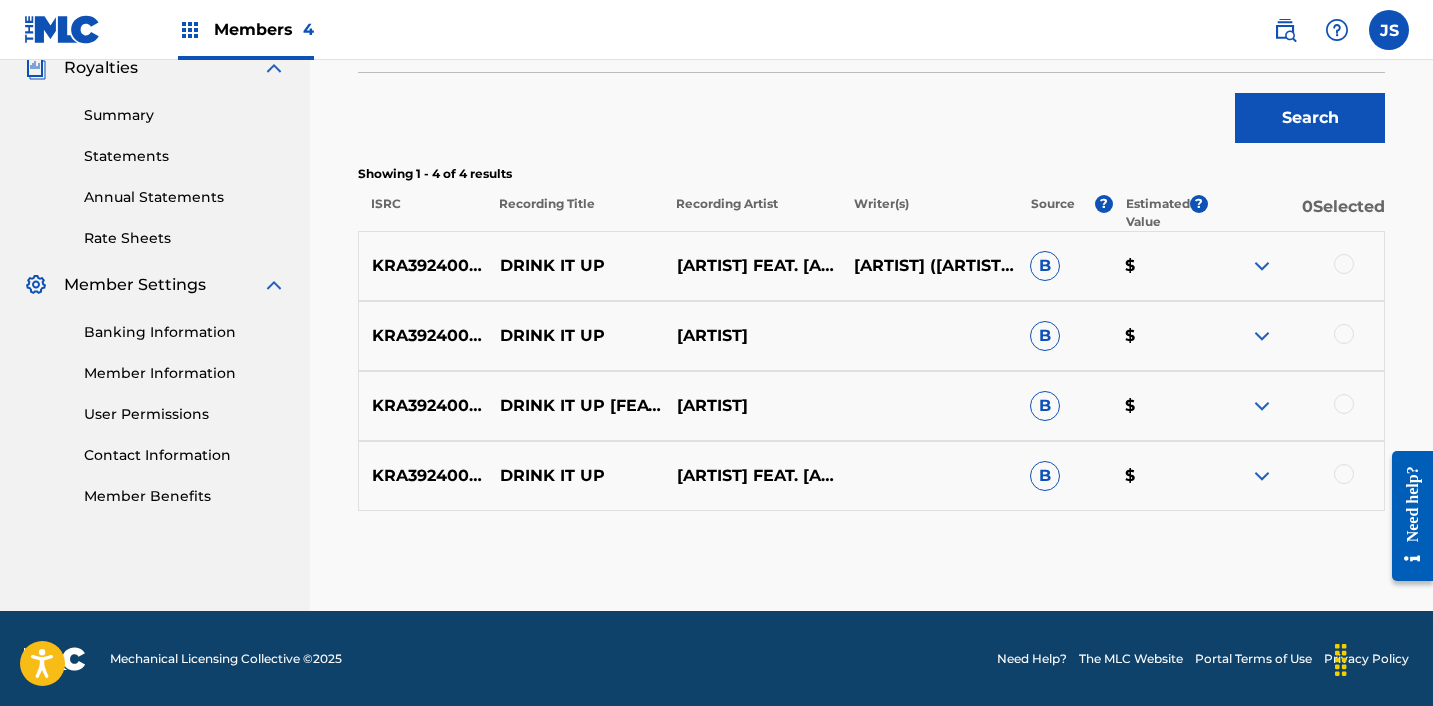 scroll, scrollTop: 606, scrollLeft: 0, axis: vertical 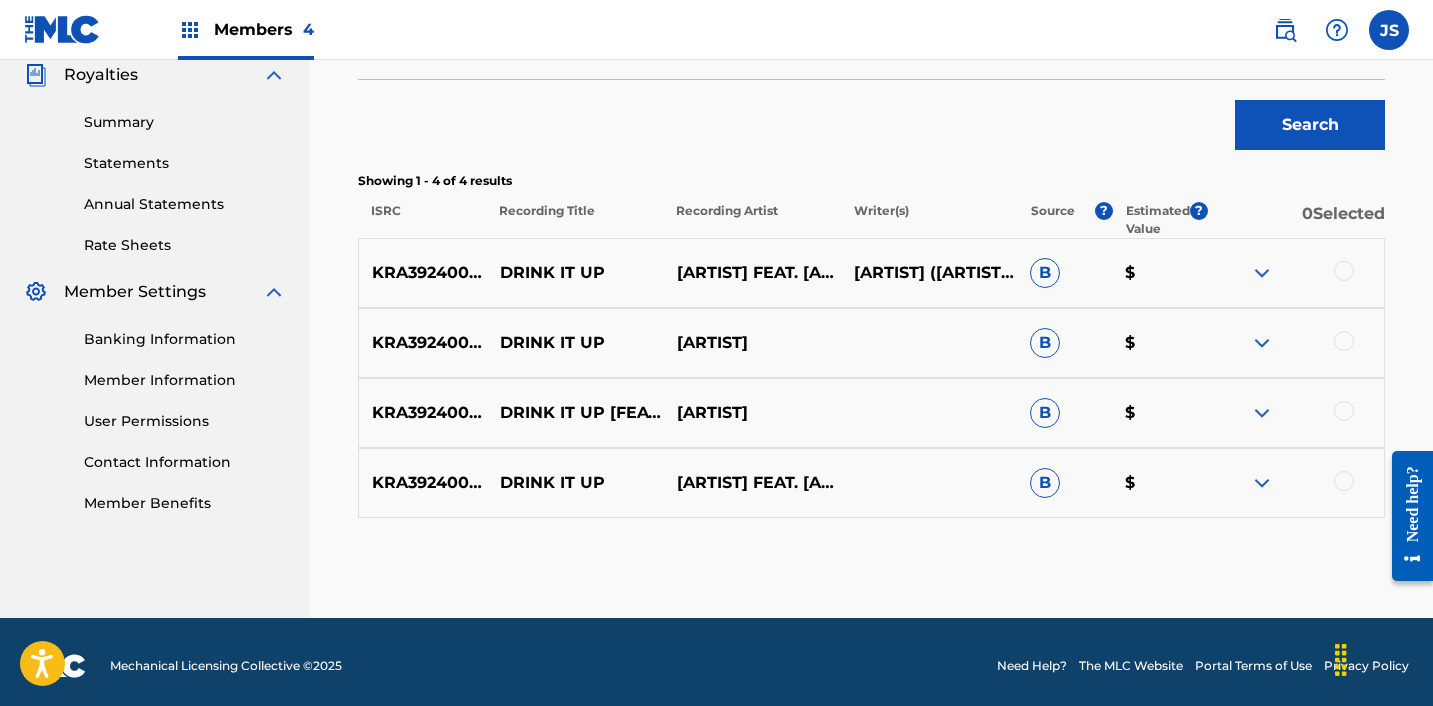 click at bounding box center (1344, 271) 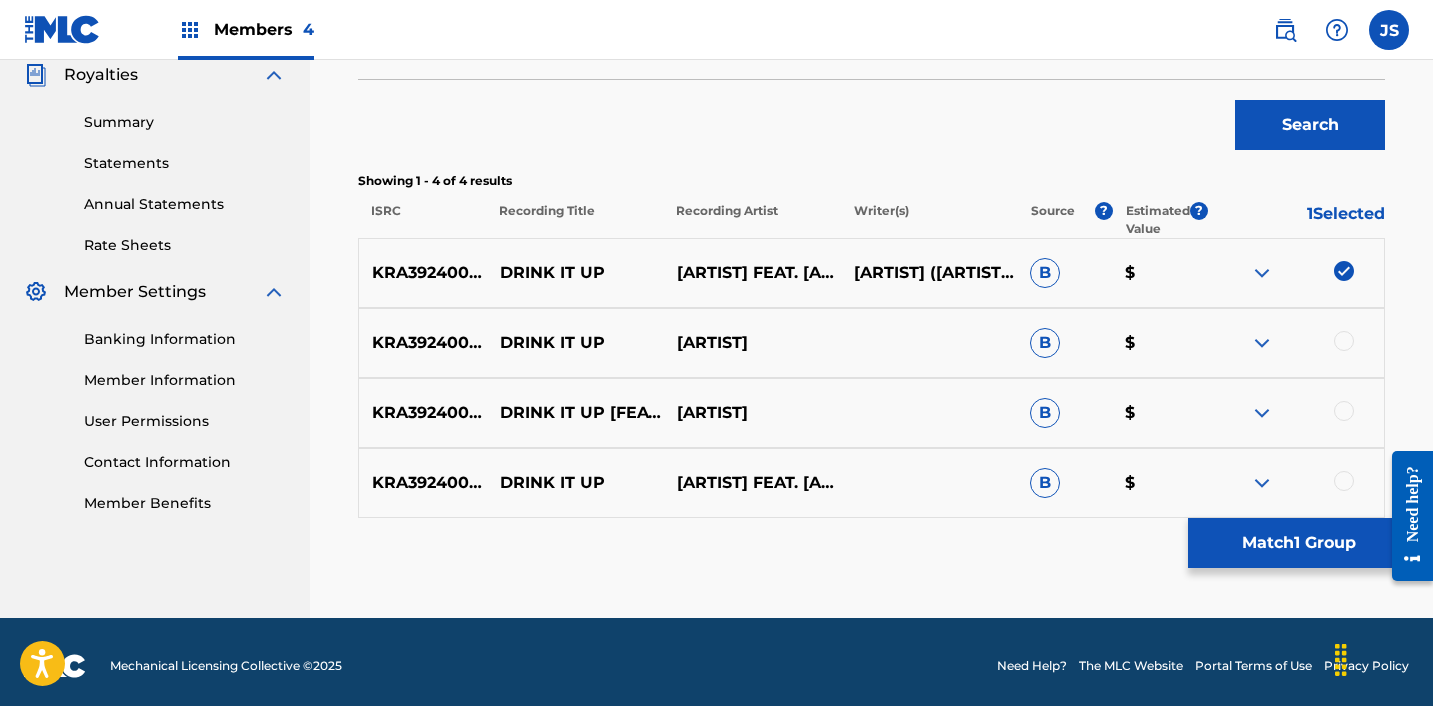 click on "KRA392400006 DRINK IT UP [ARTIST] B $" at bounding box center [871, 343] 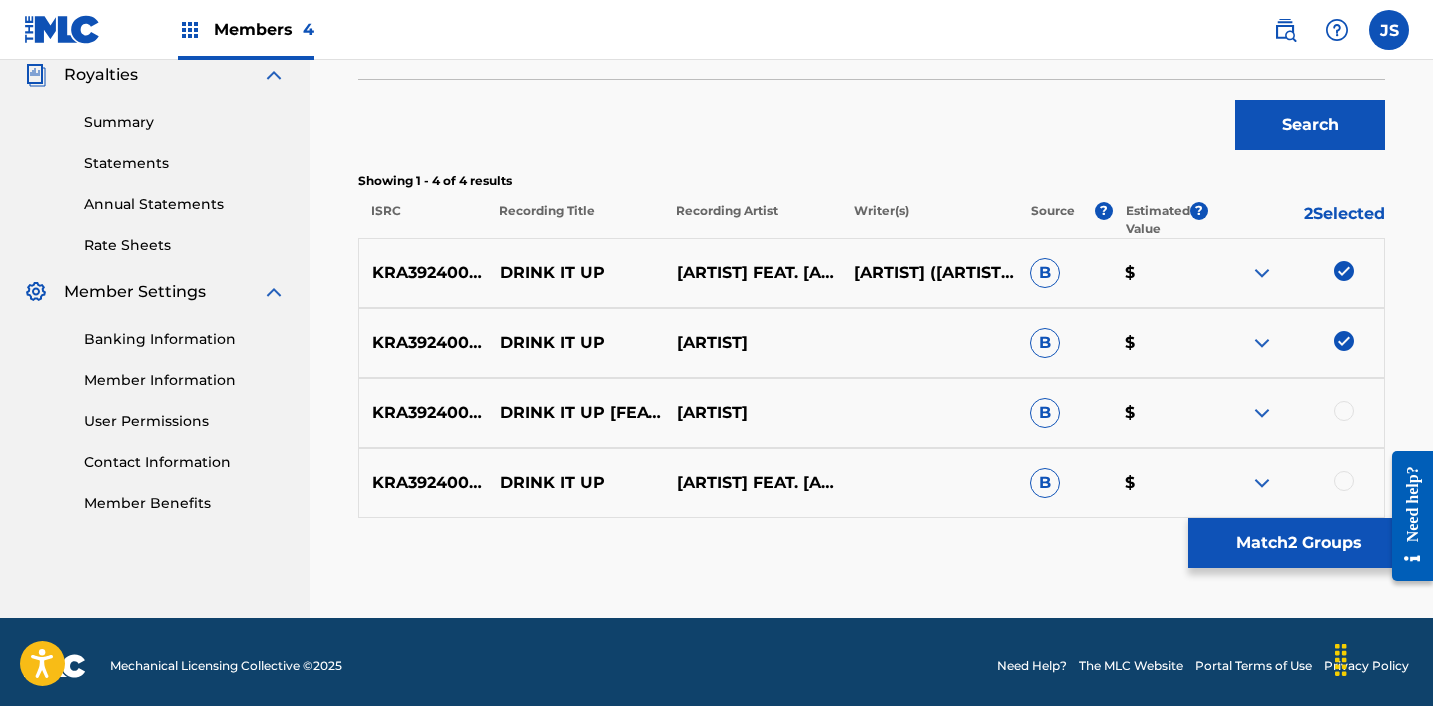 click at bounding box center [1344, 411] 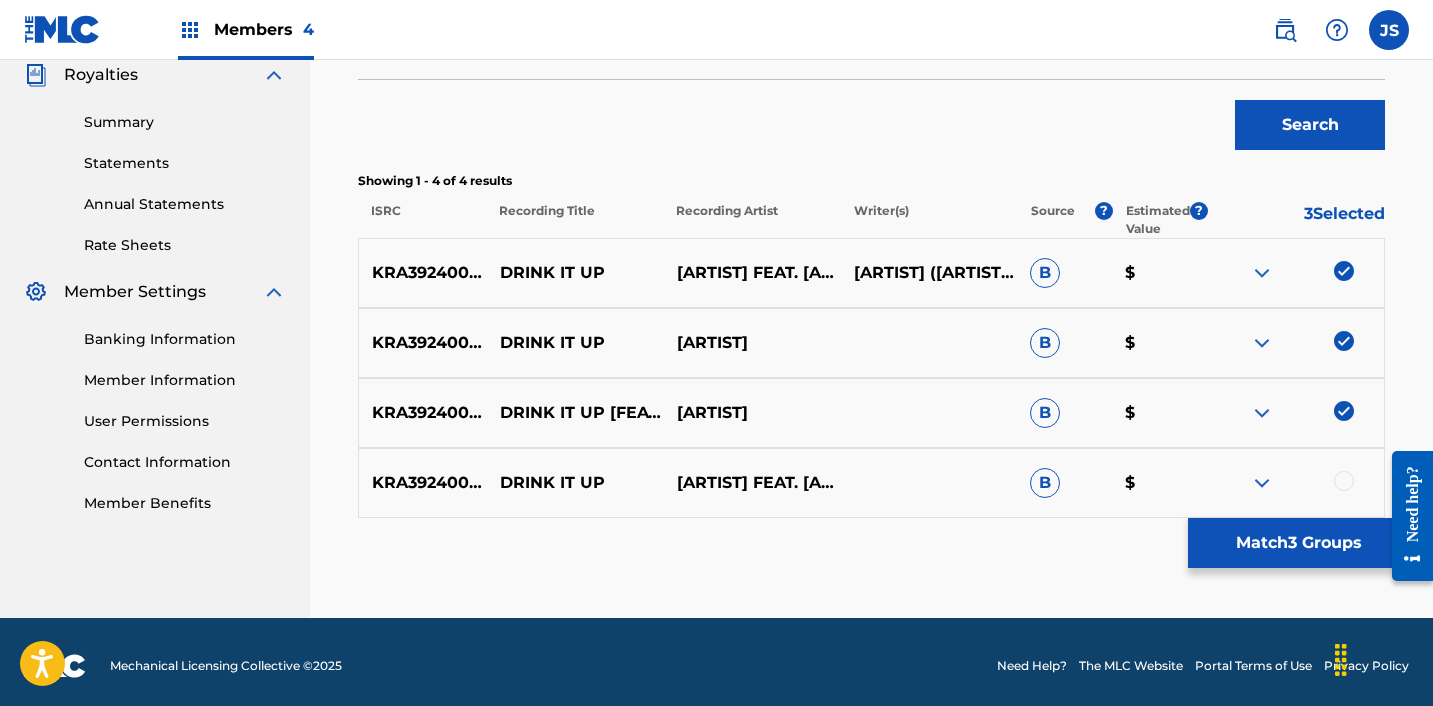 click at bounding box center (1344, 481) 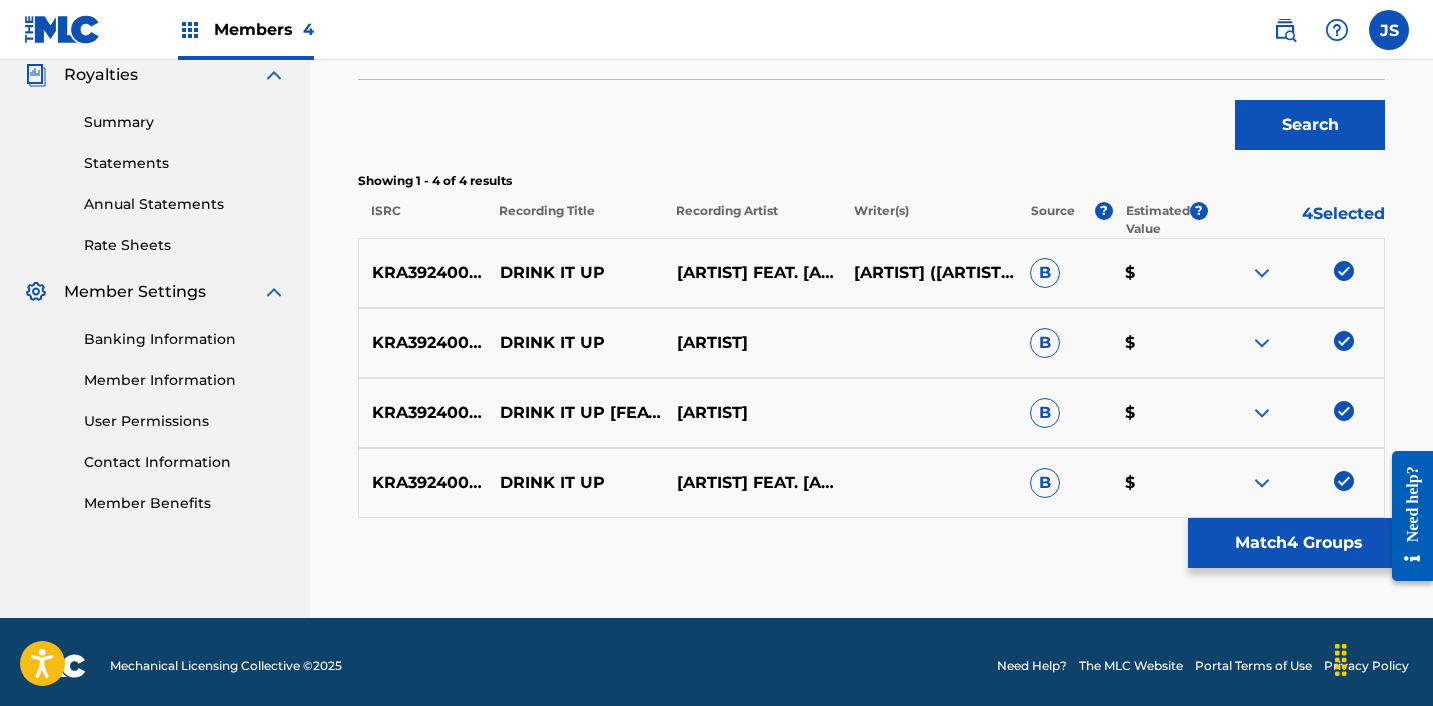 click on "Match  4 Groups" at bounding box center (1298, 543) 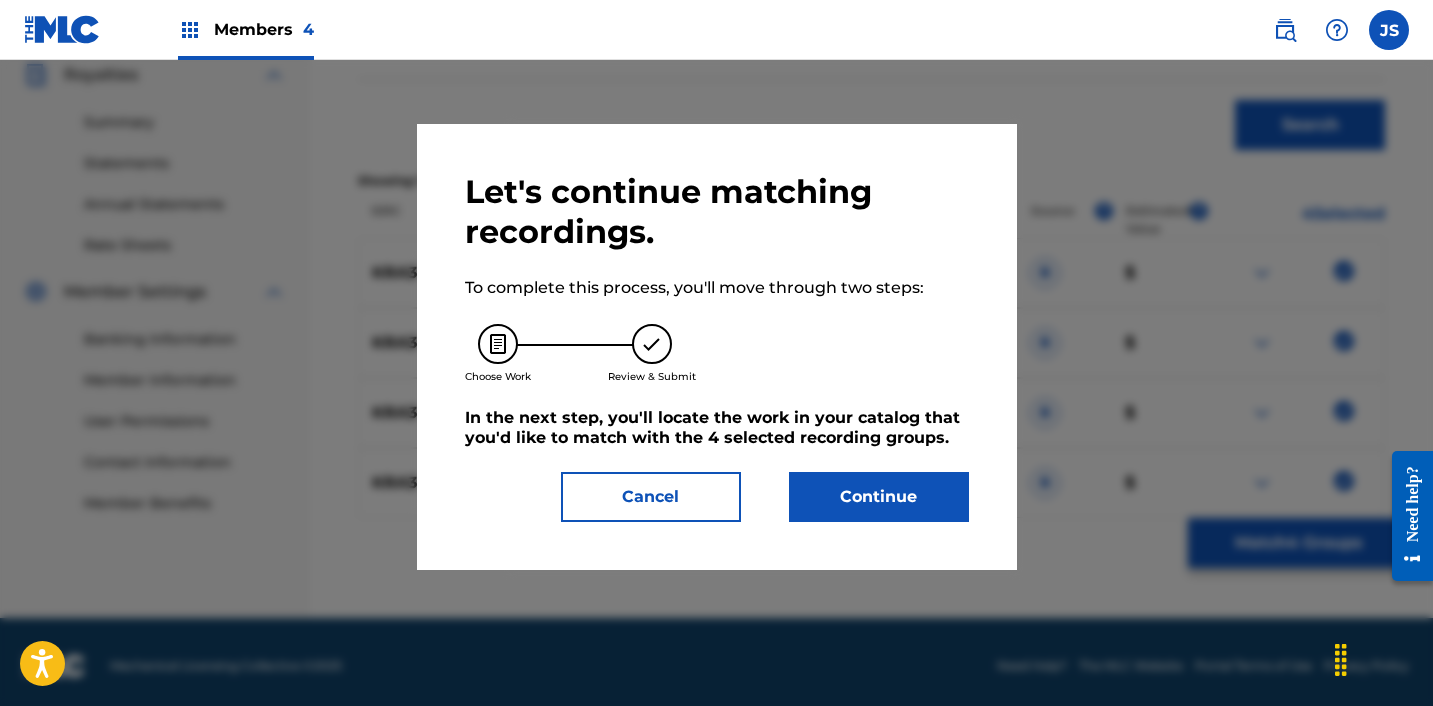 click on "In the next step, you'll locate the work in your catalog that you'd like to match with the   4 selected recording groups ." at bounding box center (717, 428) 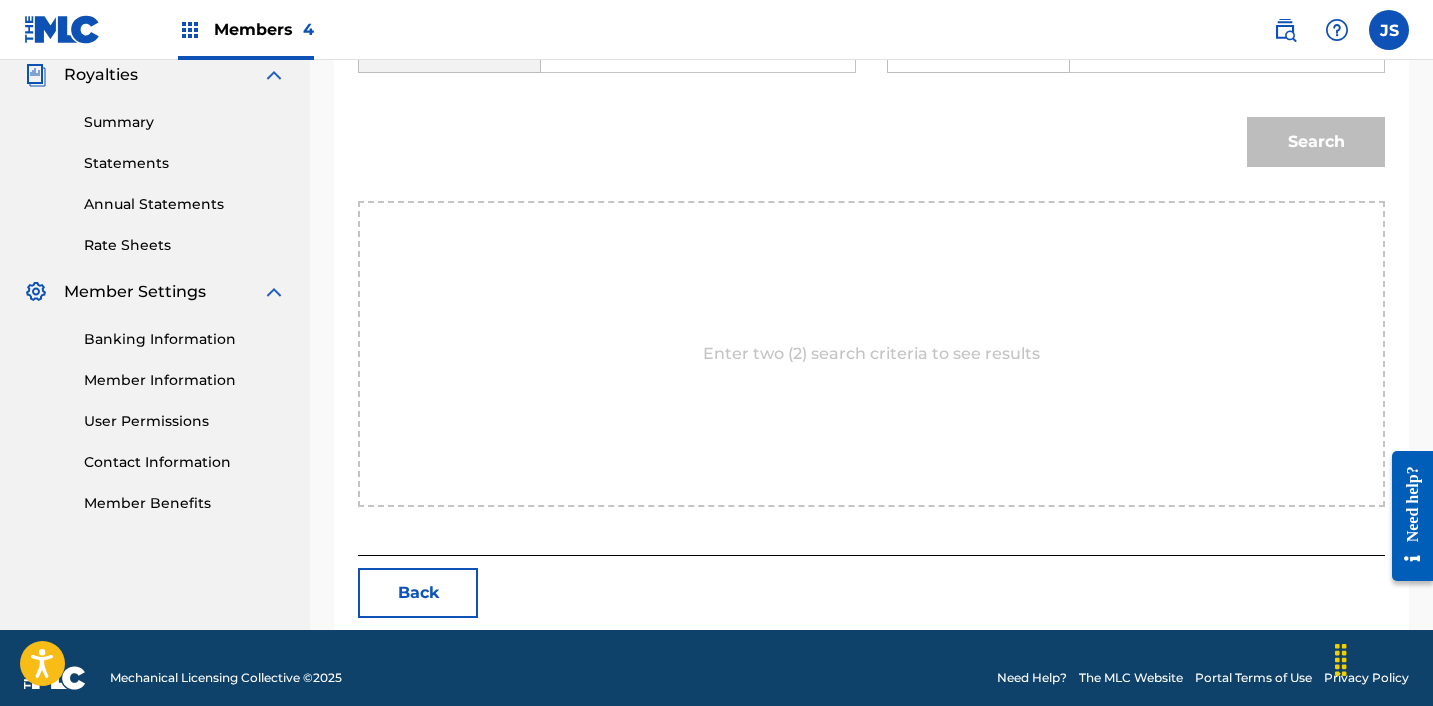 click at bounding box center [698, 48] 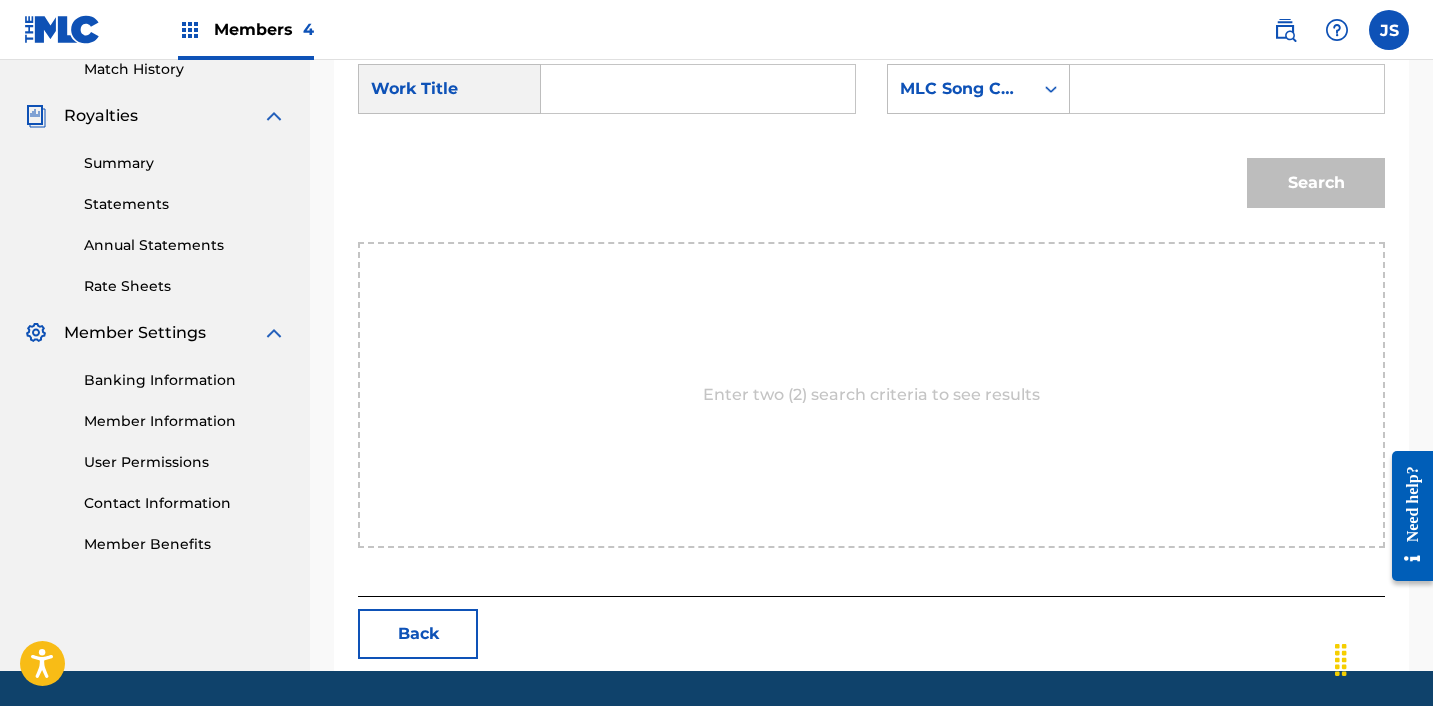 scroll, scrollTop: 567, scrollLeft: 0, axis: vertical 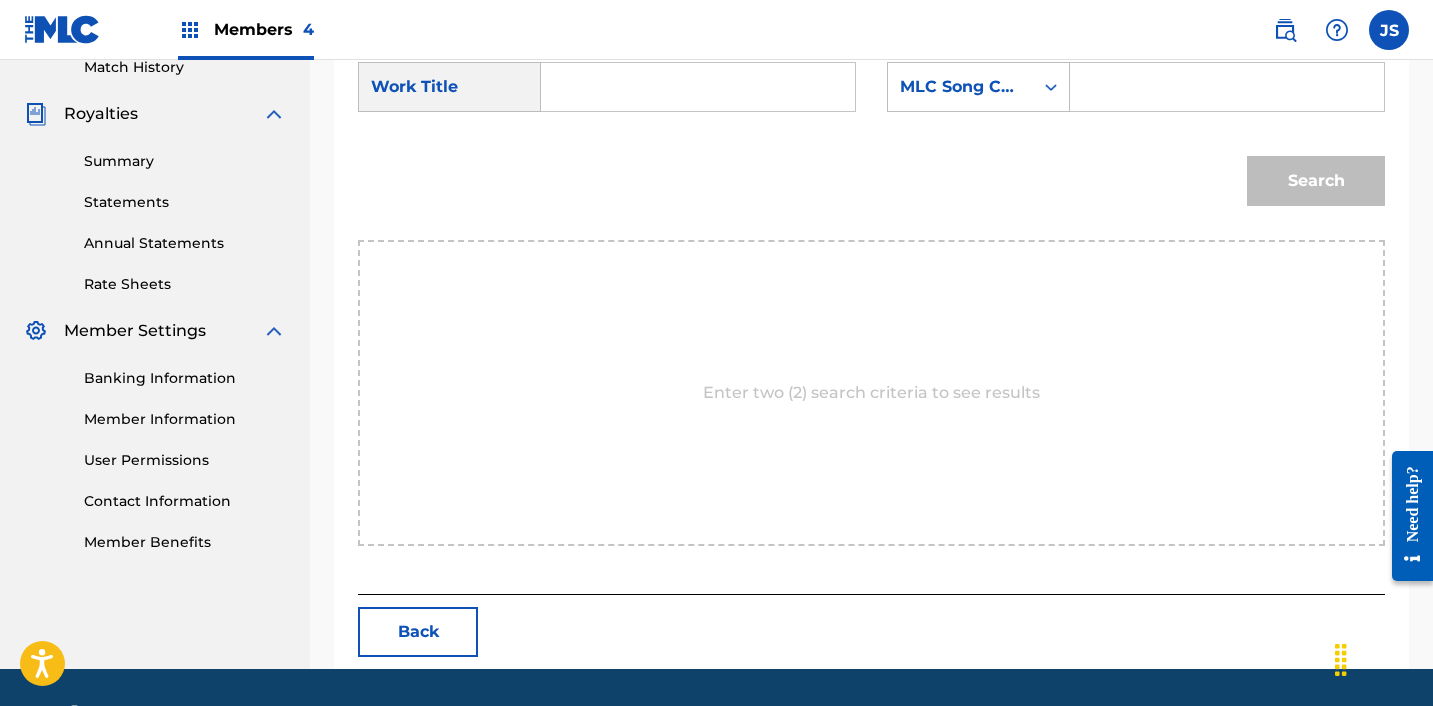 click at bounding box center (698, 87) 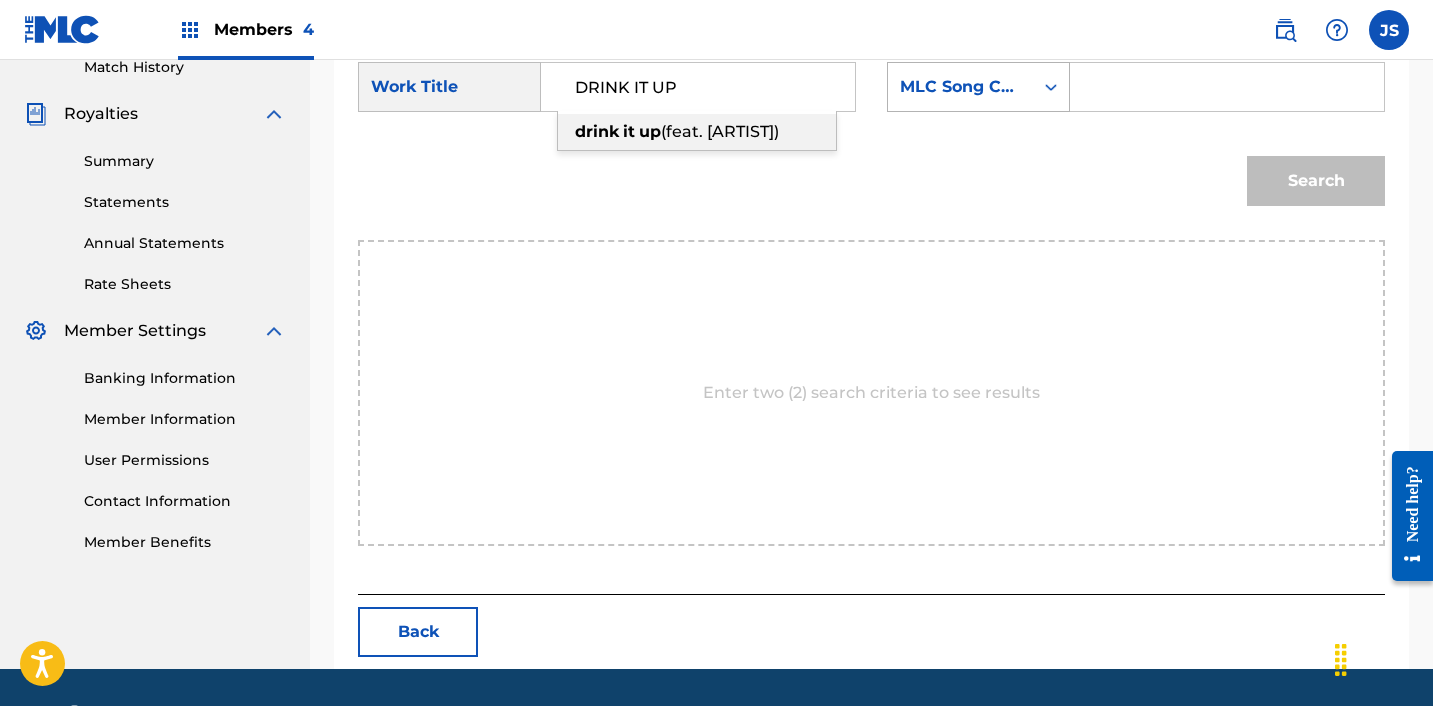 type on "DRINK IT UP" 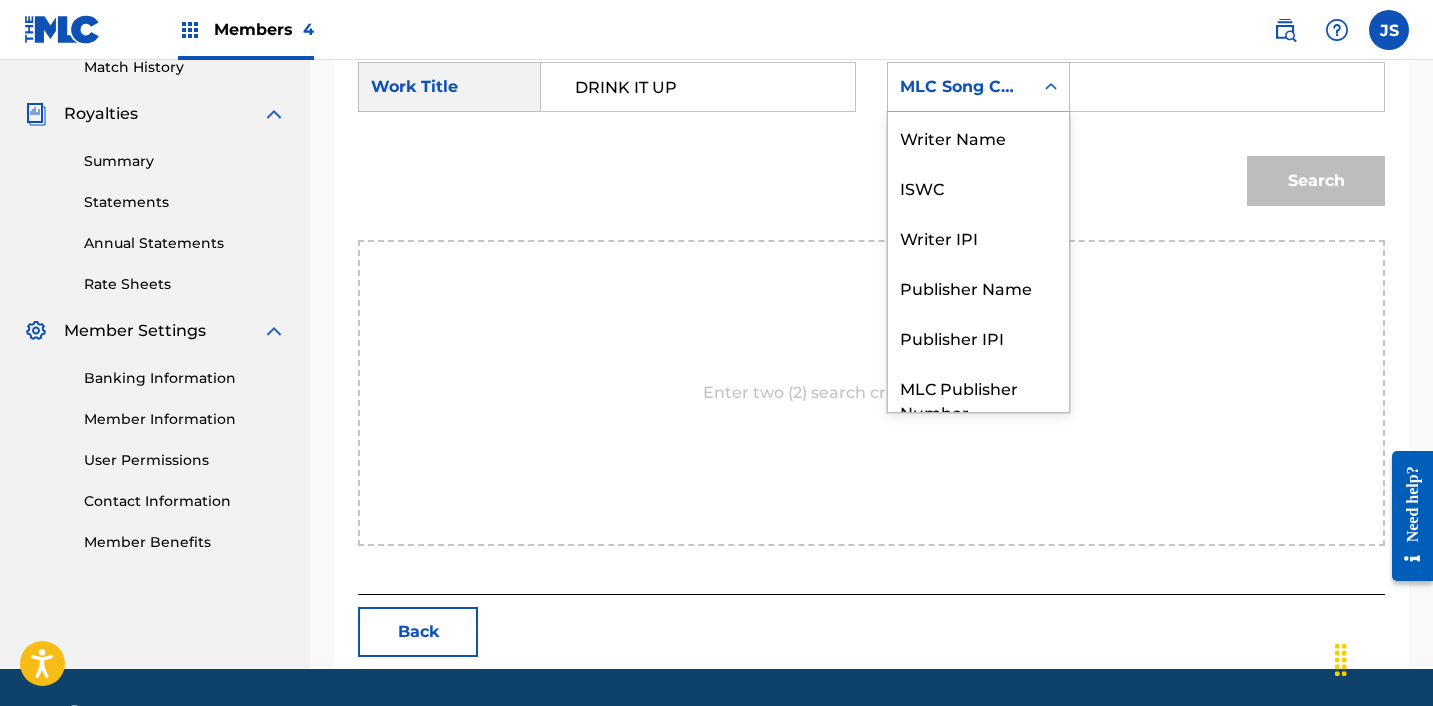 scroll, scrollTop: 74, scrollLeft: 0, axis: vertical 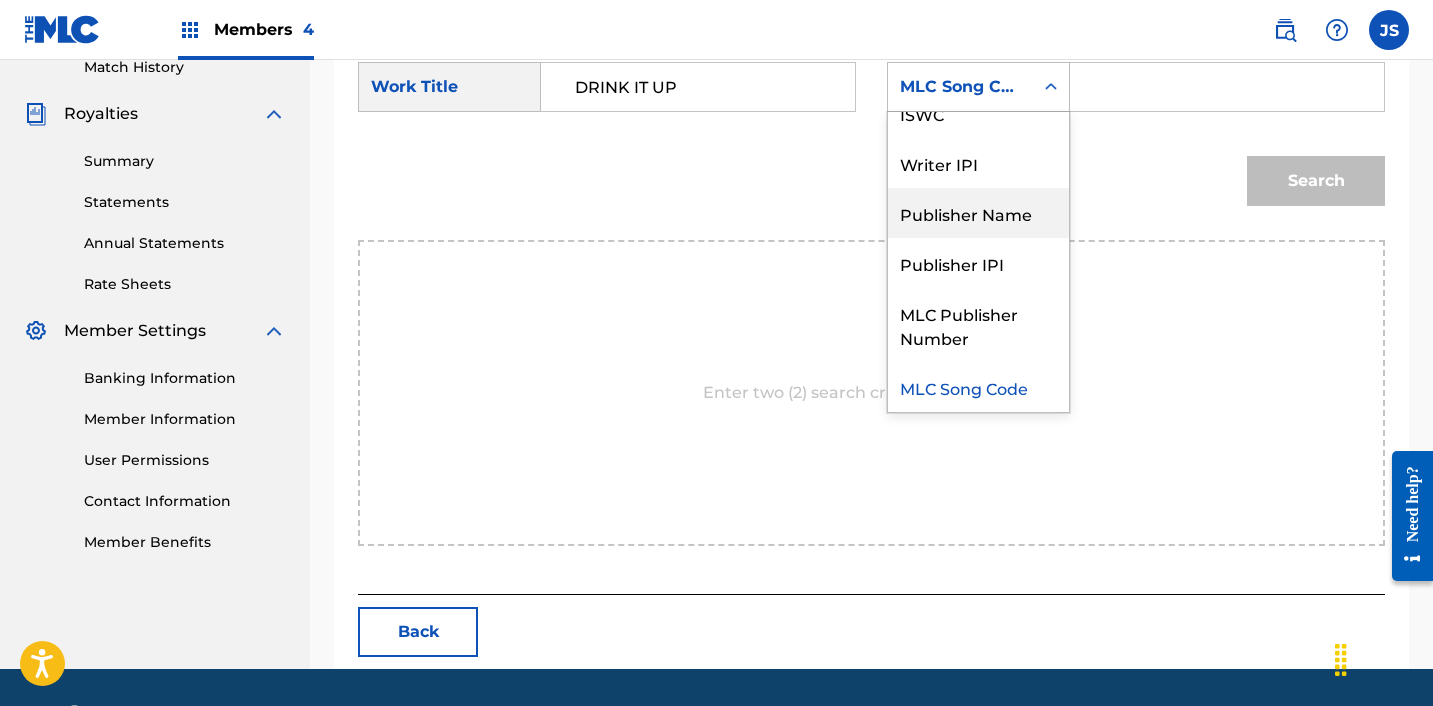 click on "Publisher Name" at bounding box center (978, 213) 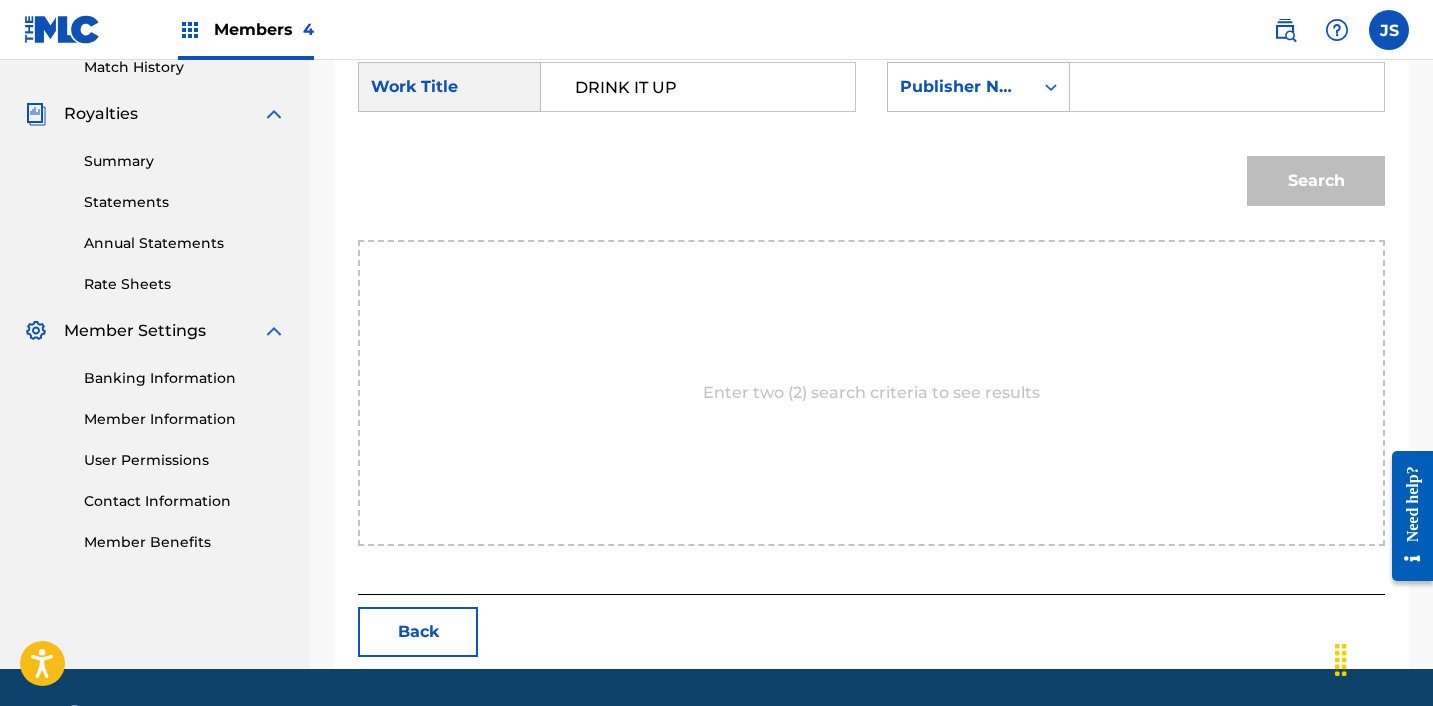click at bounding box center [1227, 87] 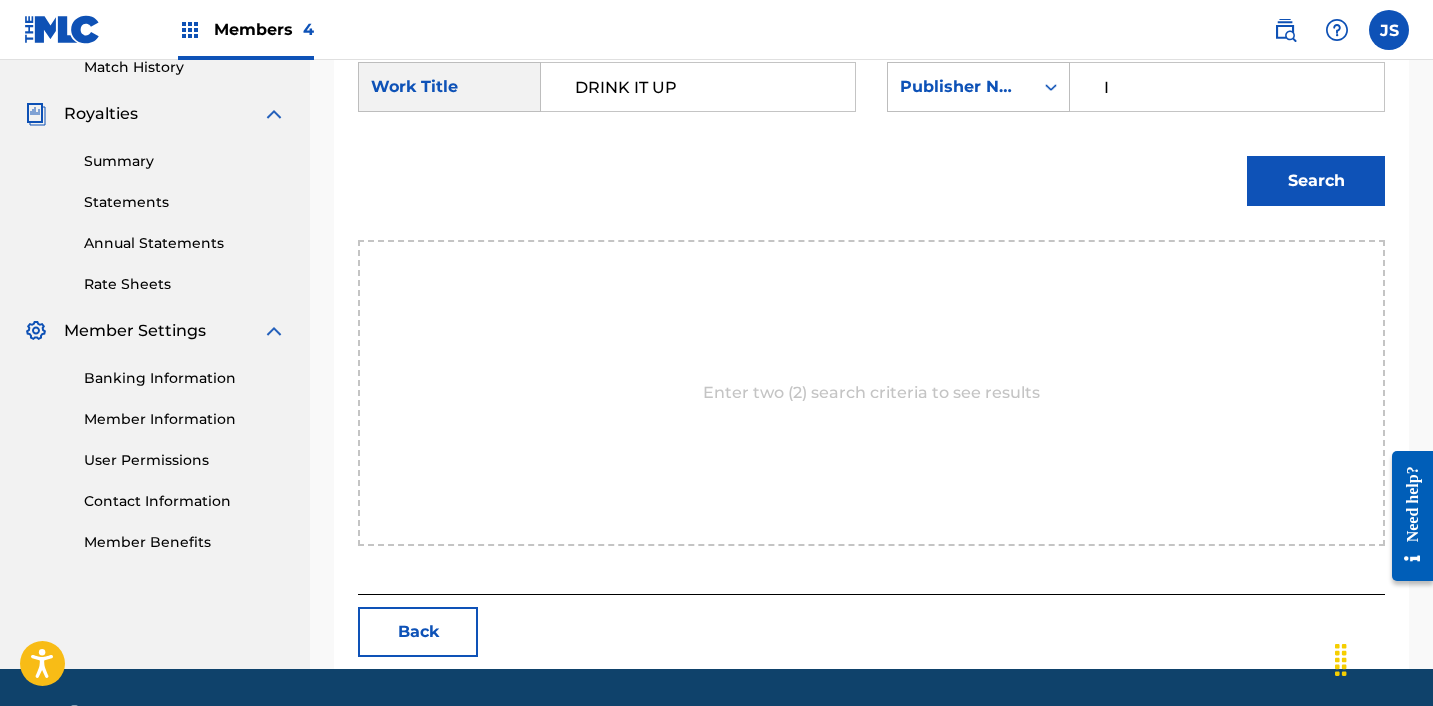 type on "ICHUTUS" 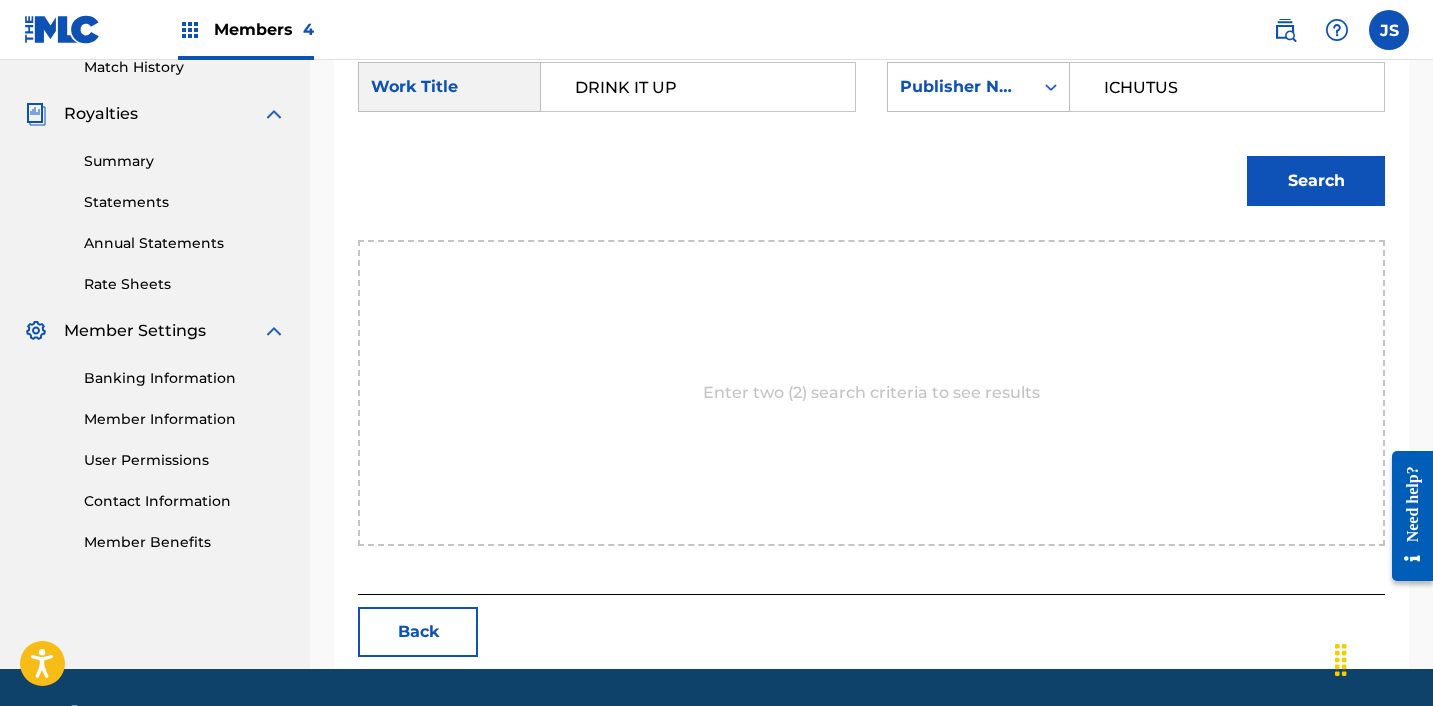 click on "Search" at bounding box center (1316, 181) 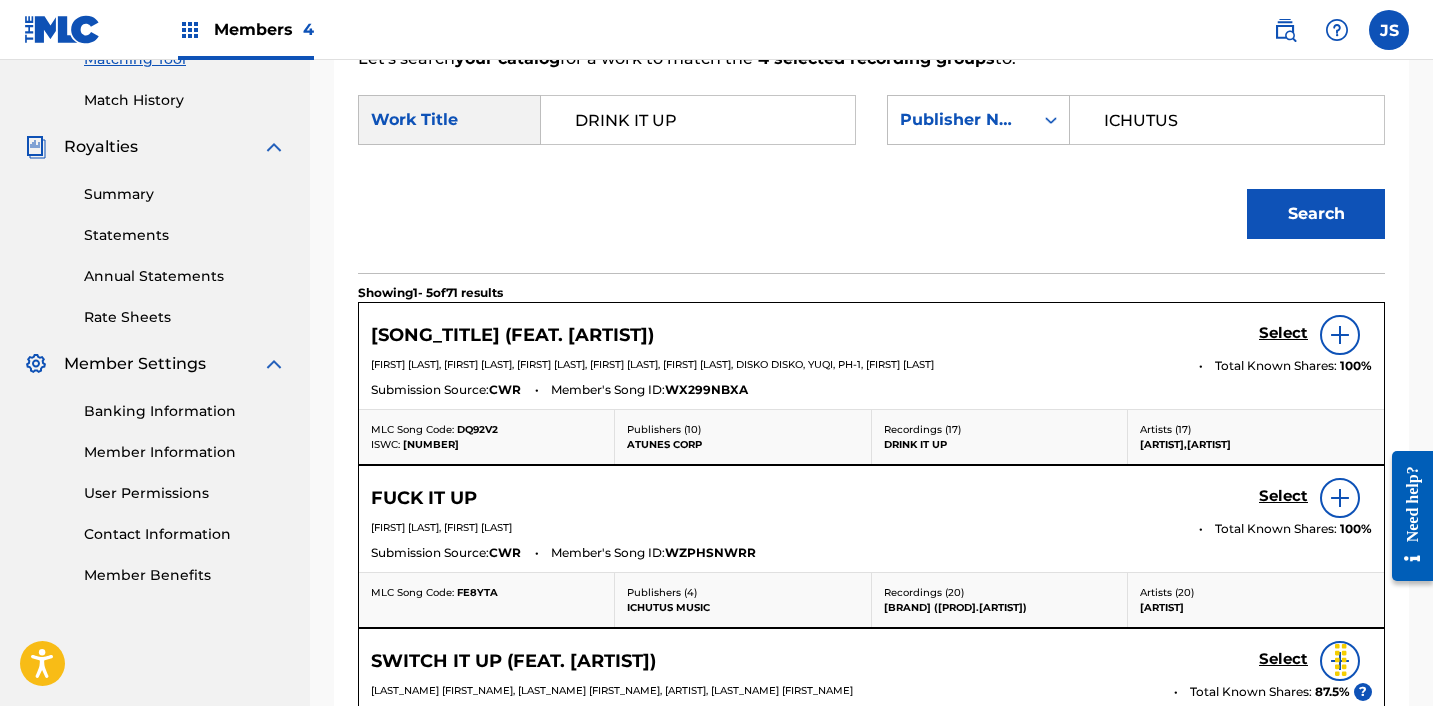scroll, scrollTop: 567, scrollLeft: 0, axis: vertical 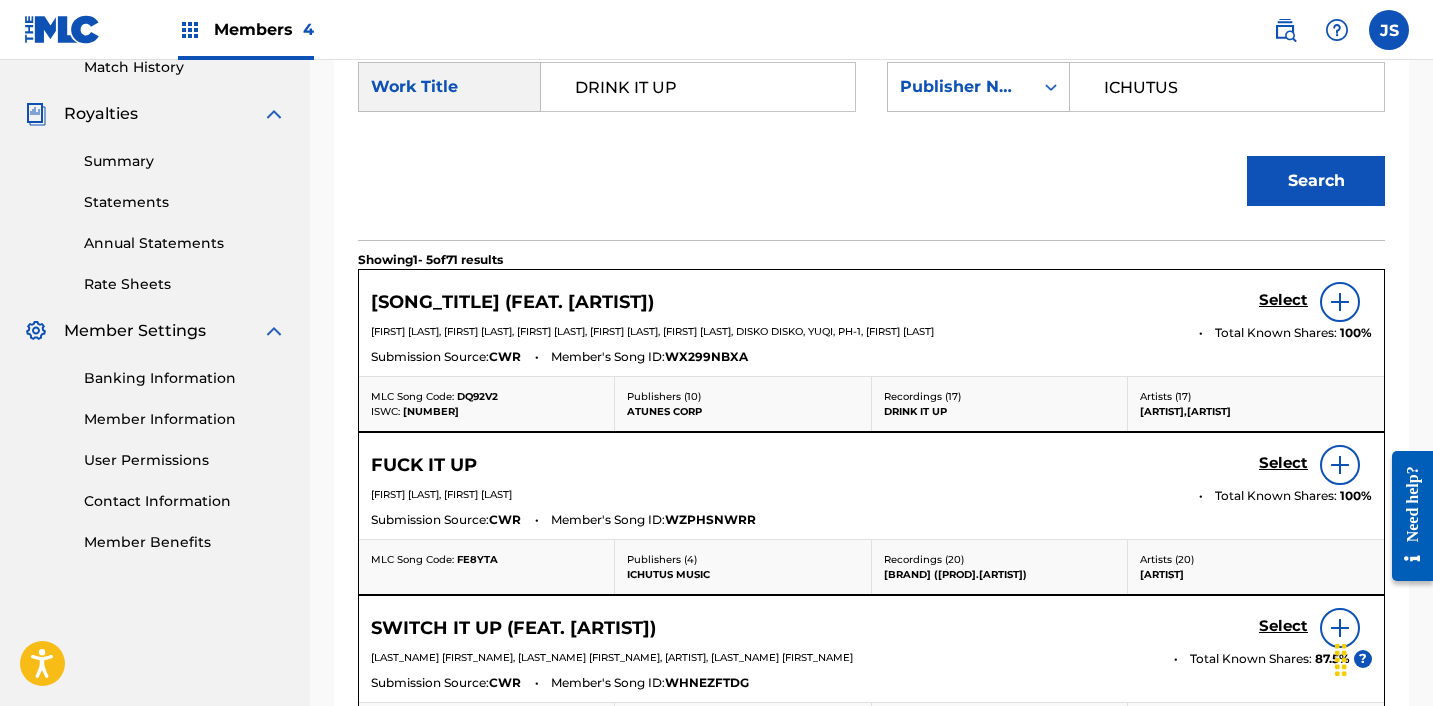 click on "Select" at bounding box center [1283, 300] 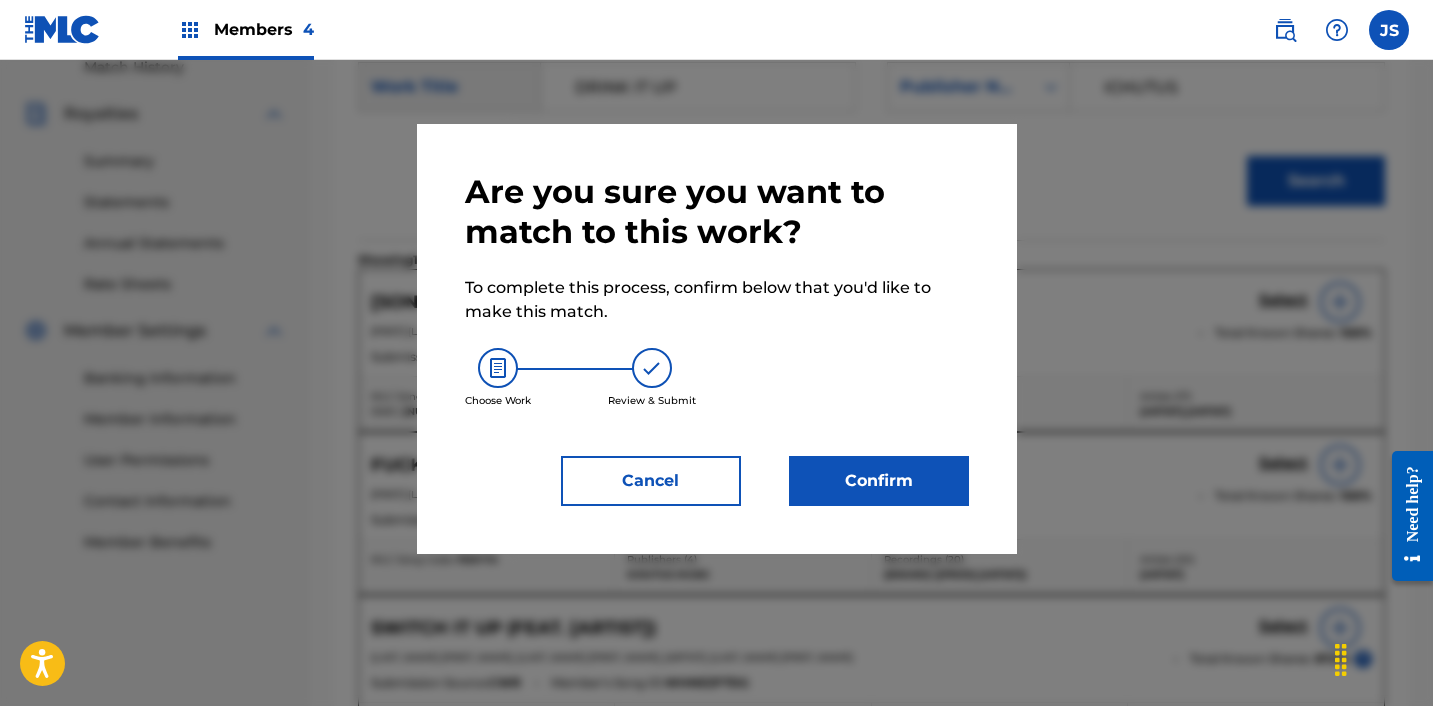 click on "Confirm" at bounding box center [879, 481] 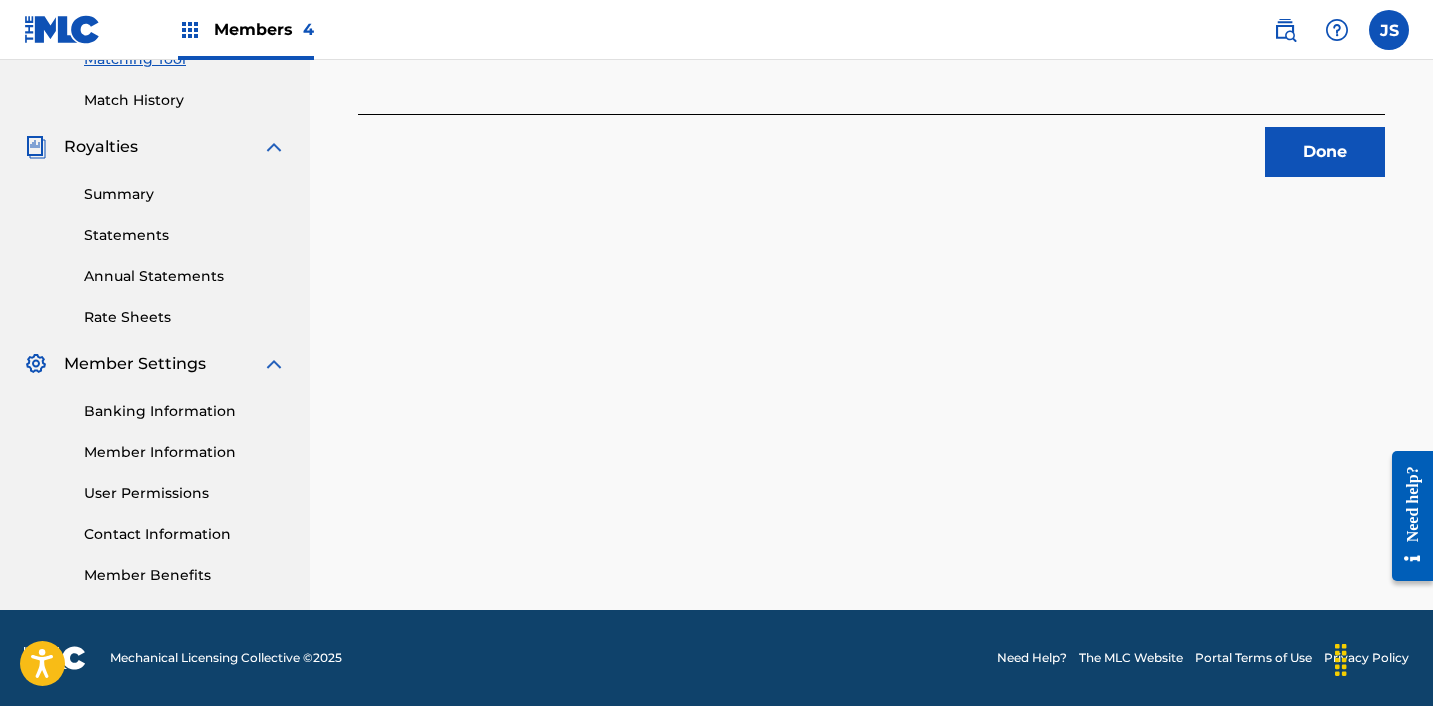 click on "Done" at bounding box center [1325, 152] 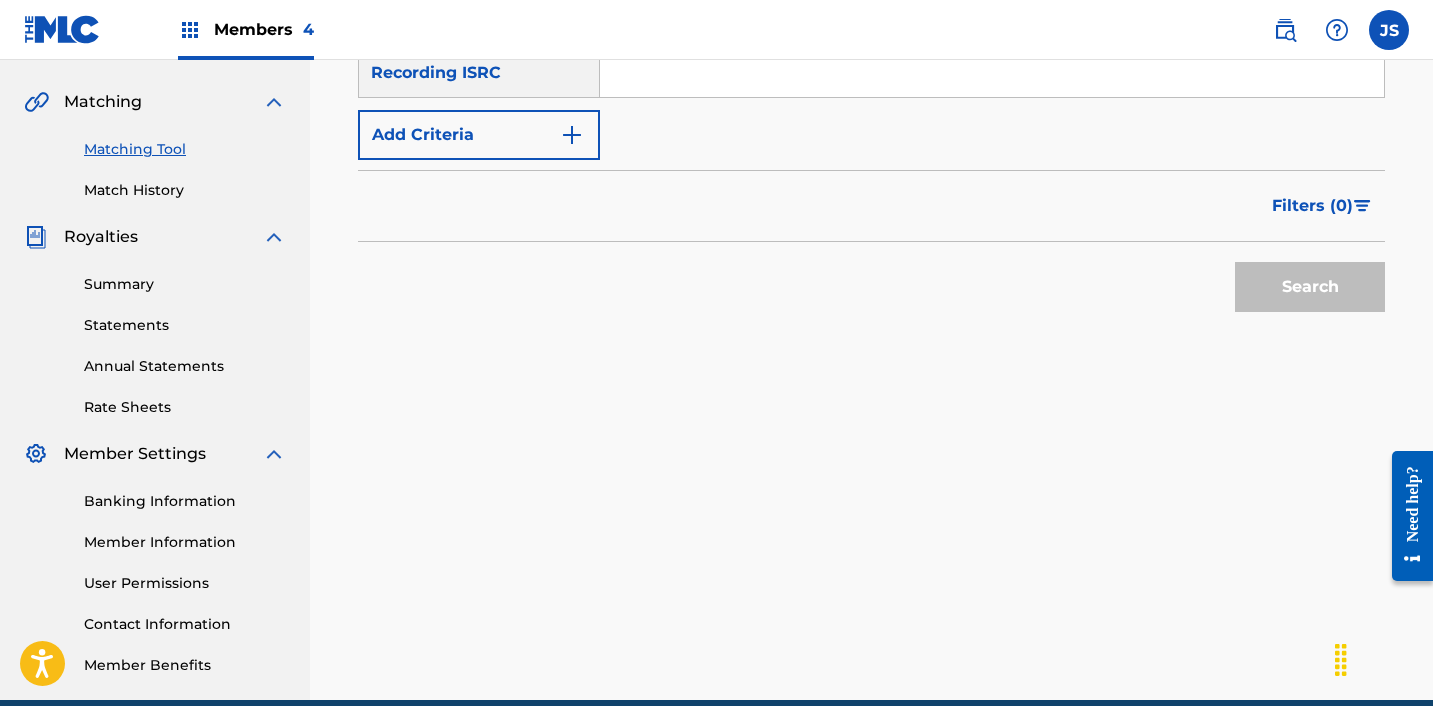 scroll, scrollTop: 442, scrollLeft: 0, axis: vertical 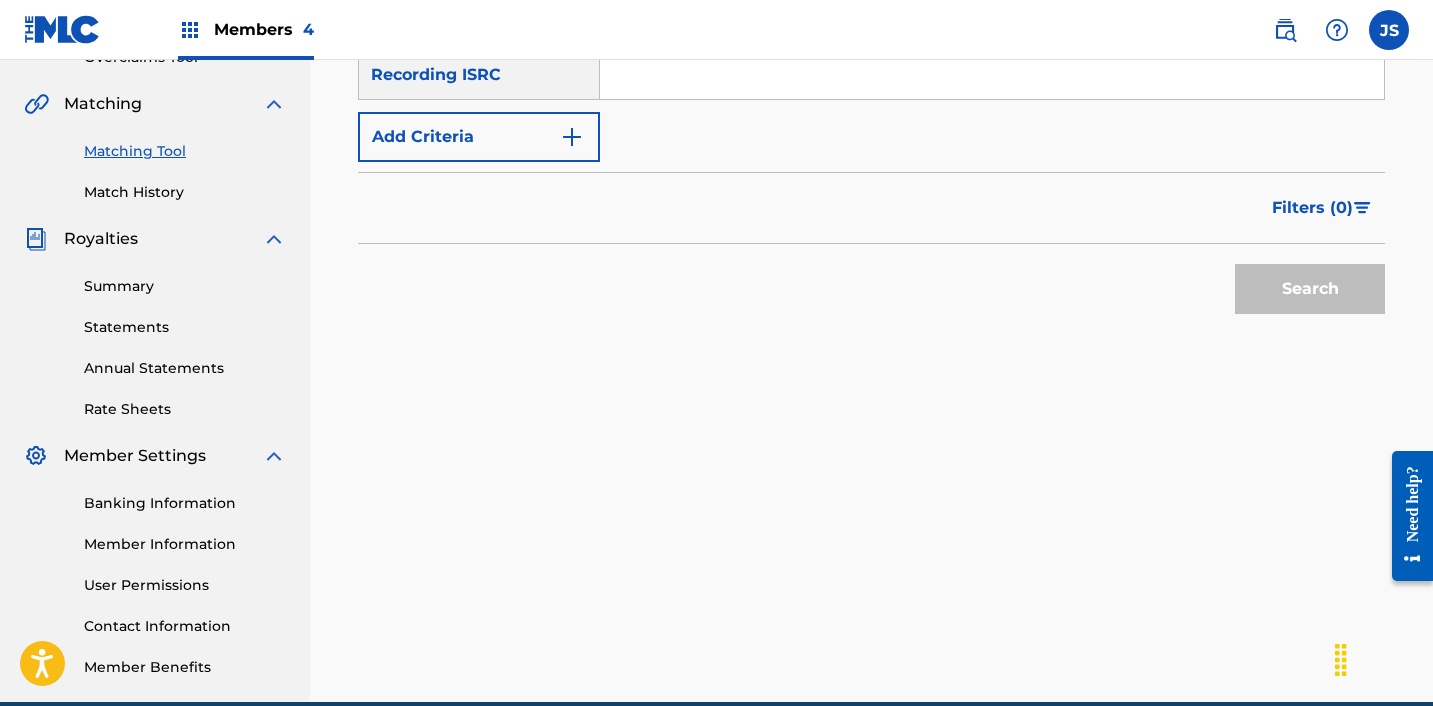 click at bounding box center (992, 75) 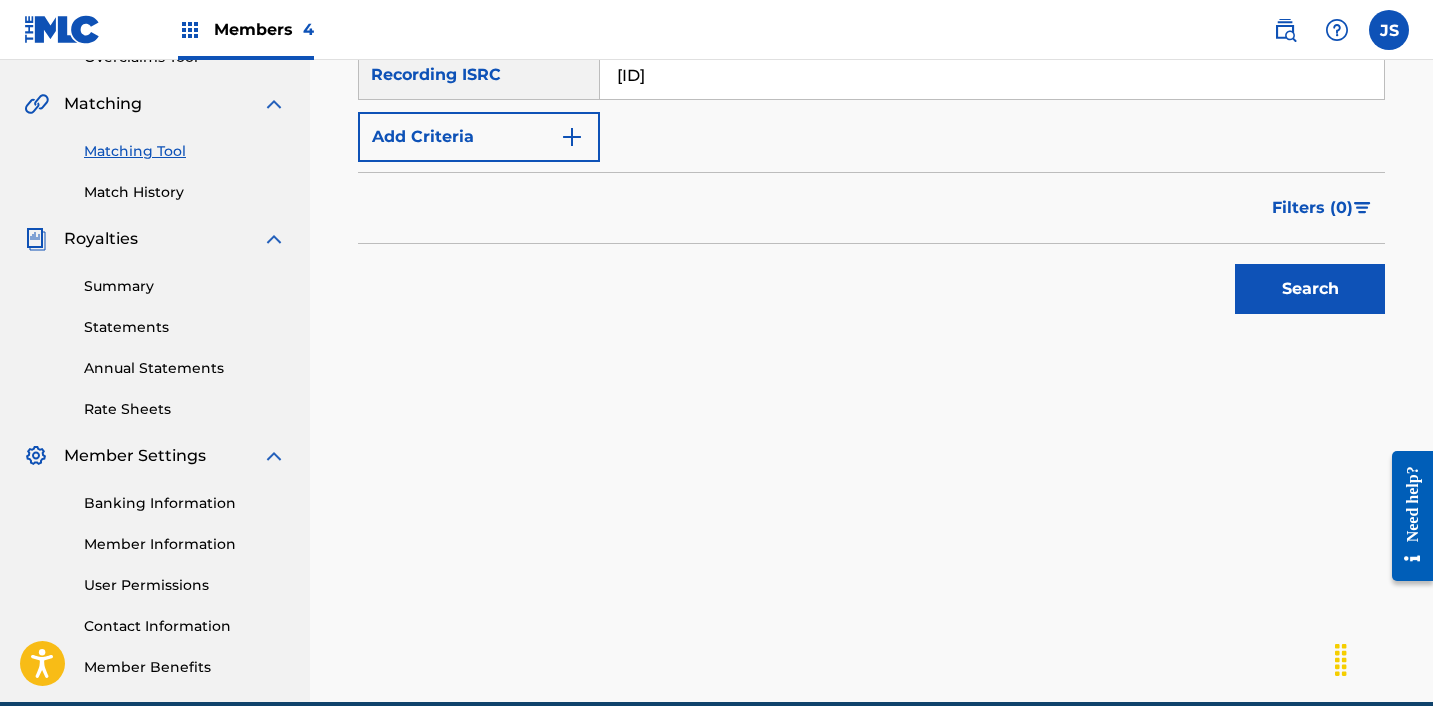 type on "[ID]" 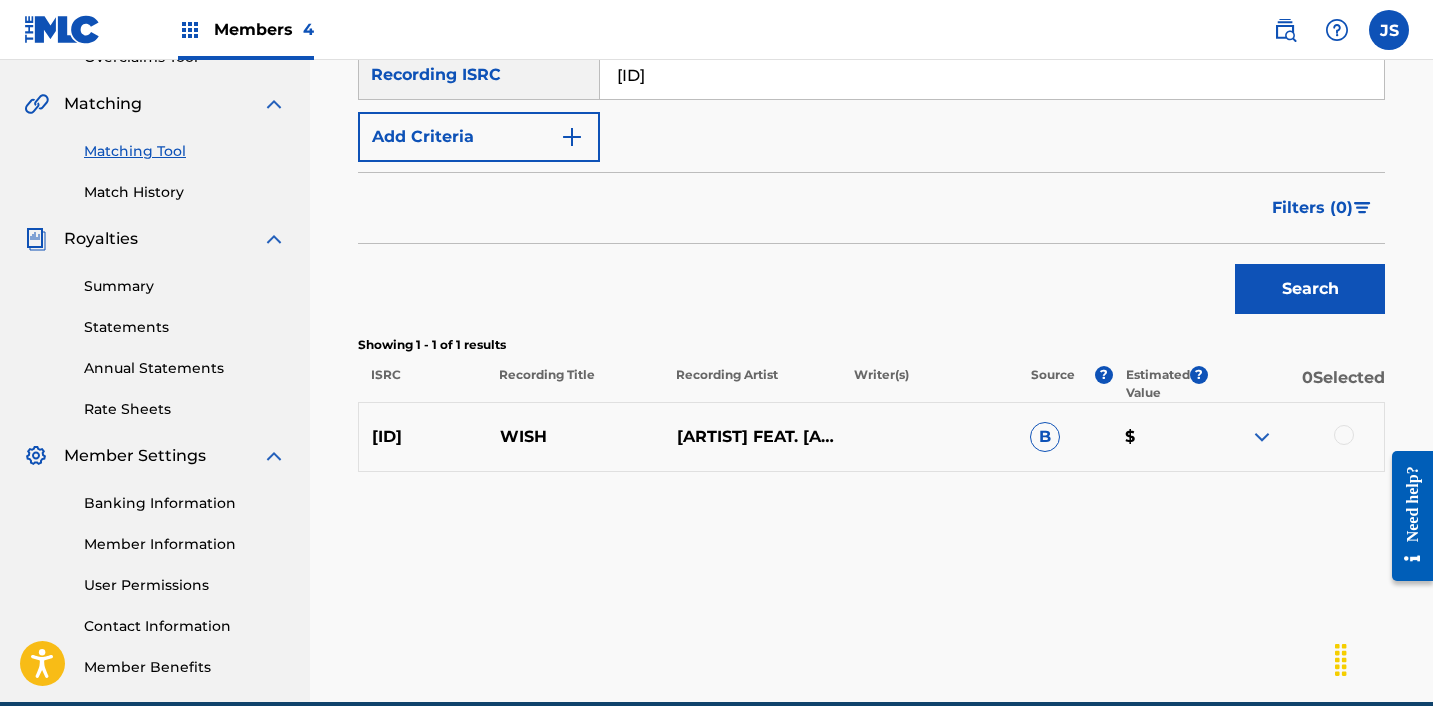 click at bounding box center [1344, 435] 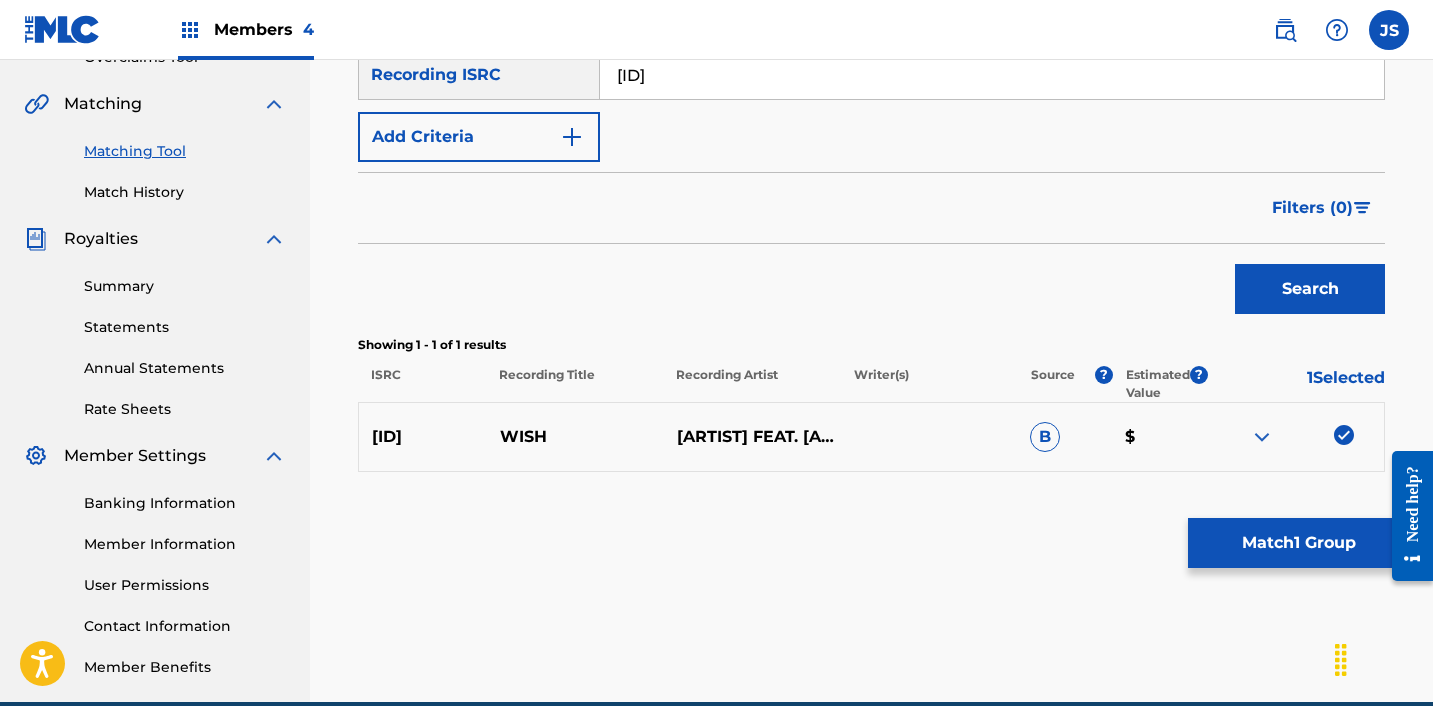 click on "Match  1 Group" at bounding box center [1298, 543] 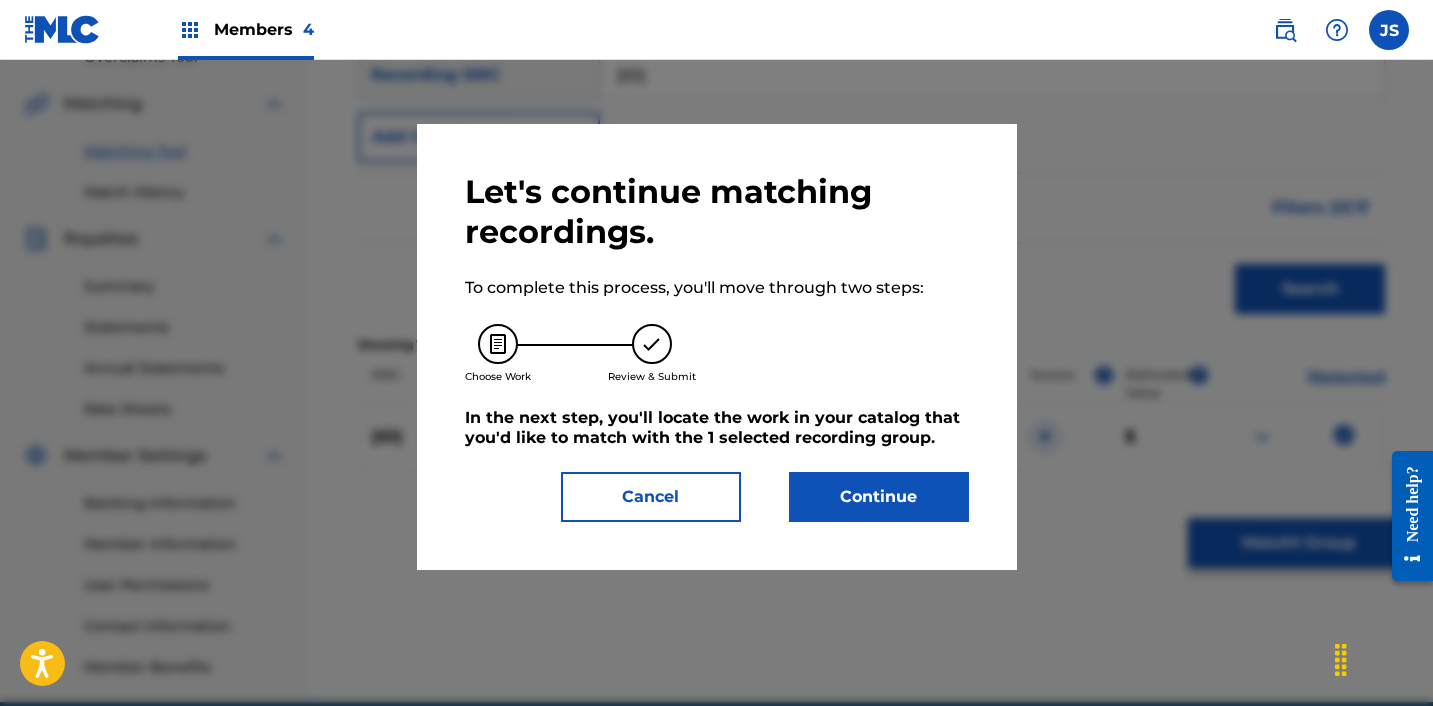 click on "Continue" at bounding box center [879, 497] 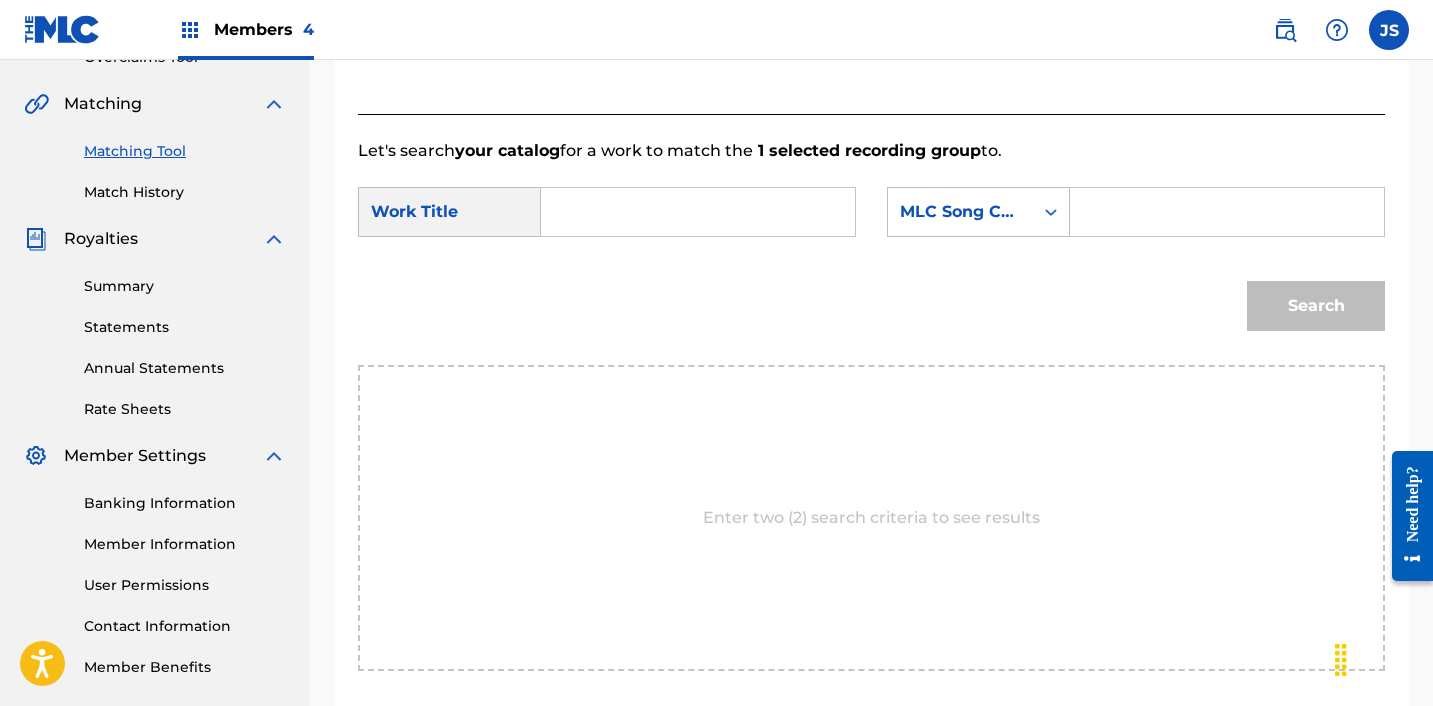 click at bounding box center [698, 212] 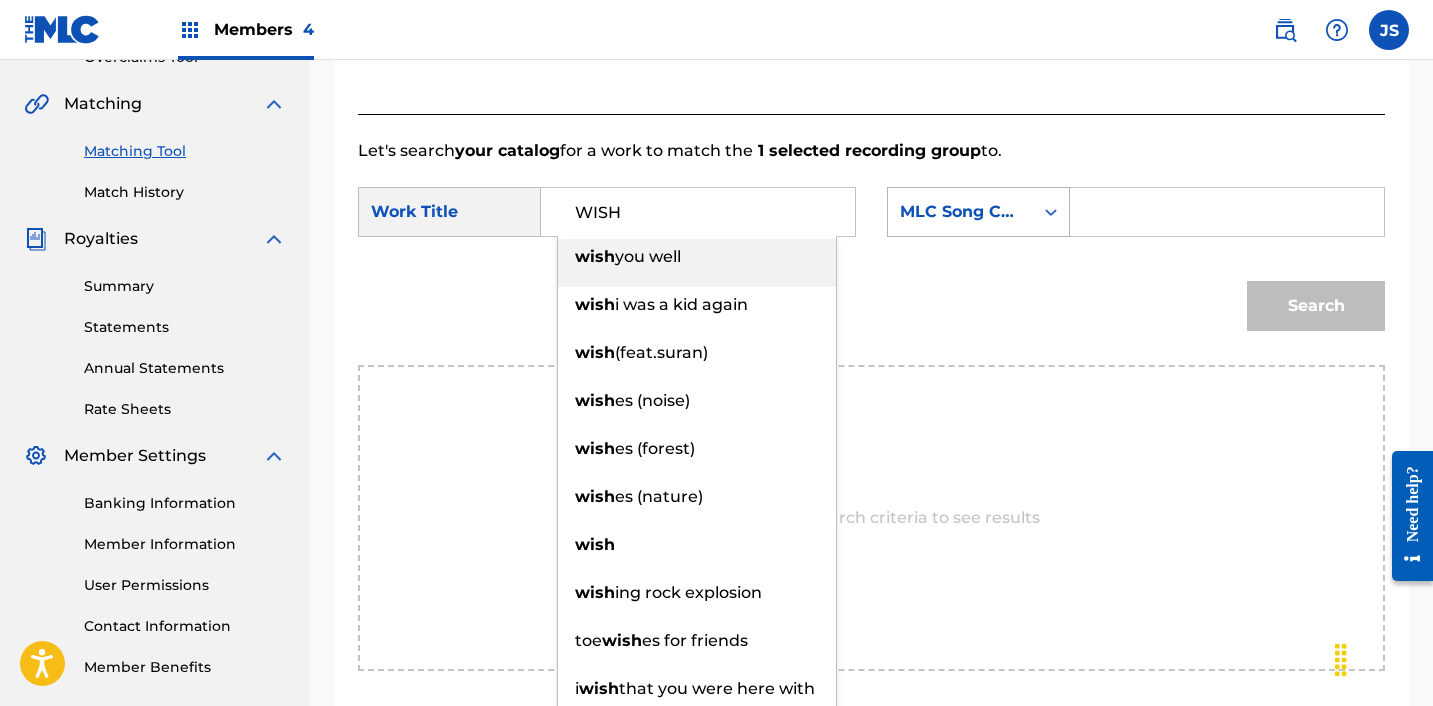 type on "WISH" 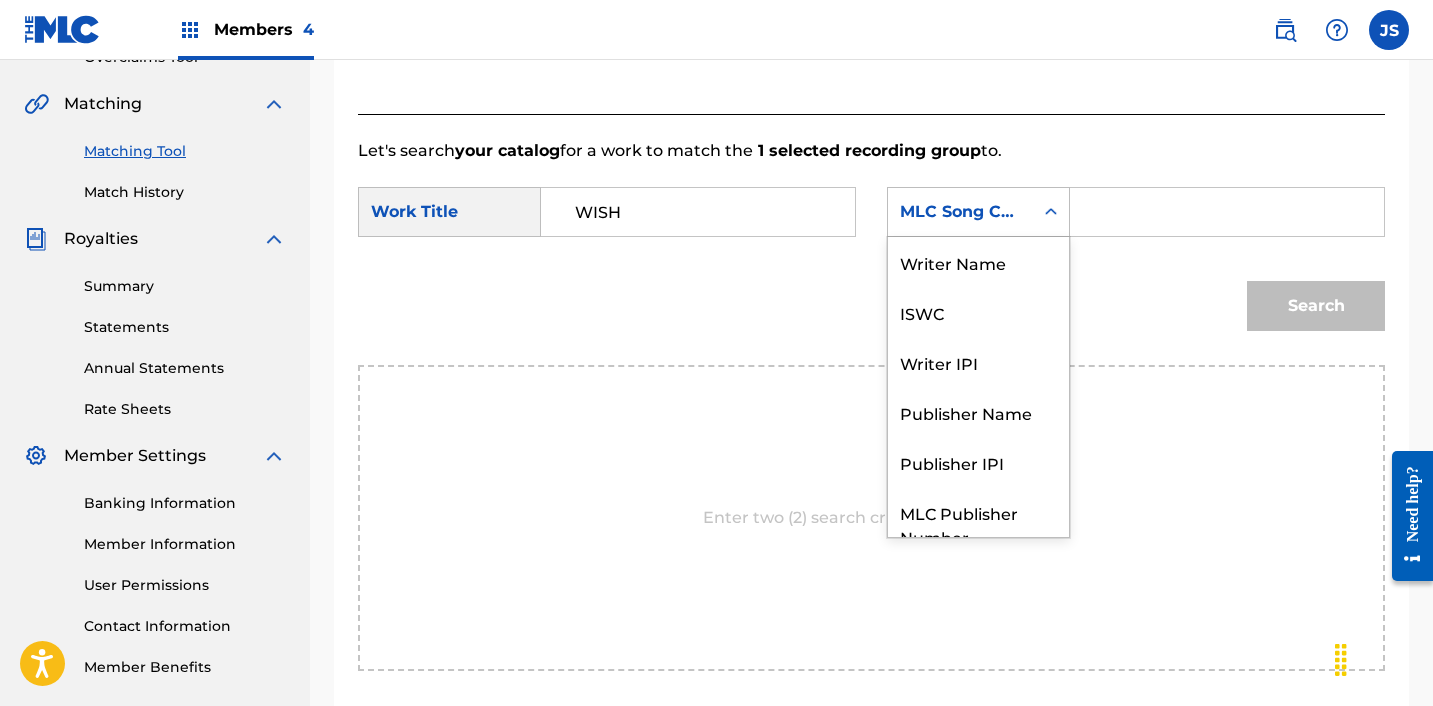 scroll, scrollTop: 74, scrollLeft: 0, axis: vertical 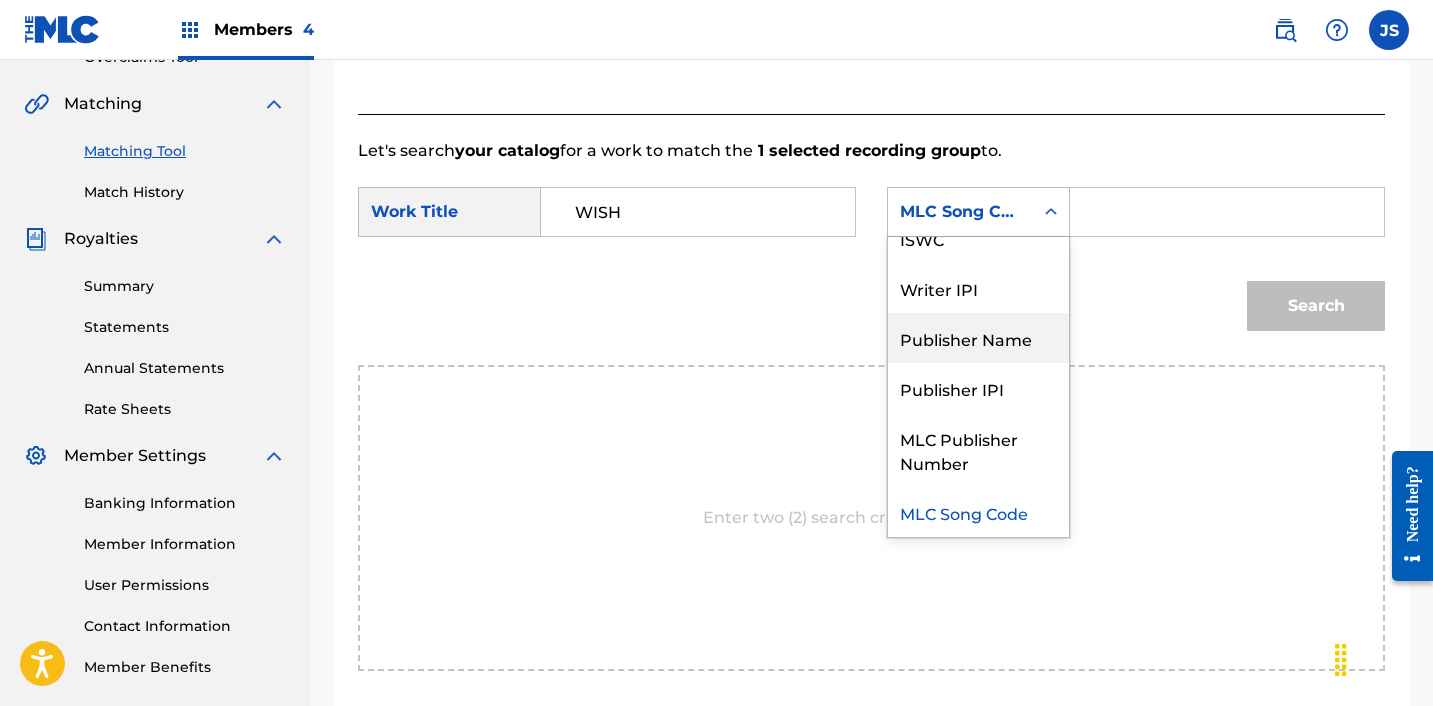 click on "Publisher Name" at bounding box center (978, 338) 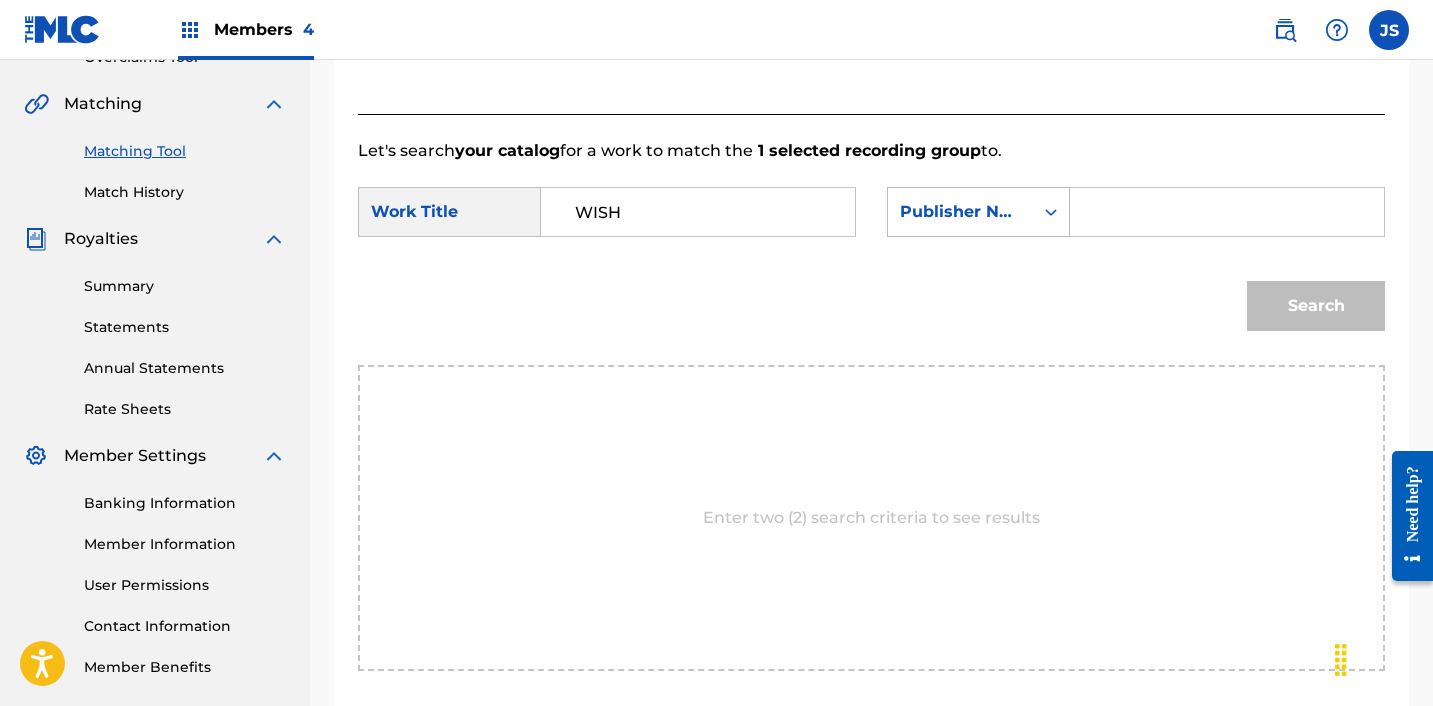 click at bounding box center (1227, 212) 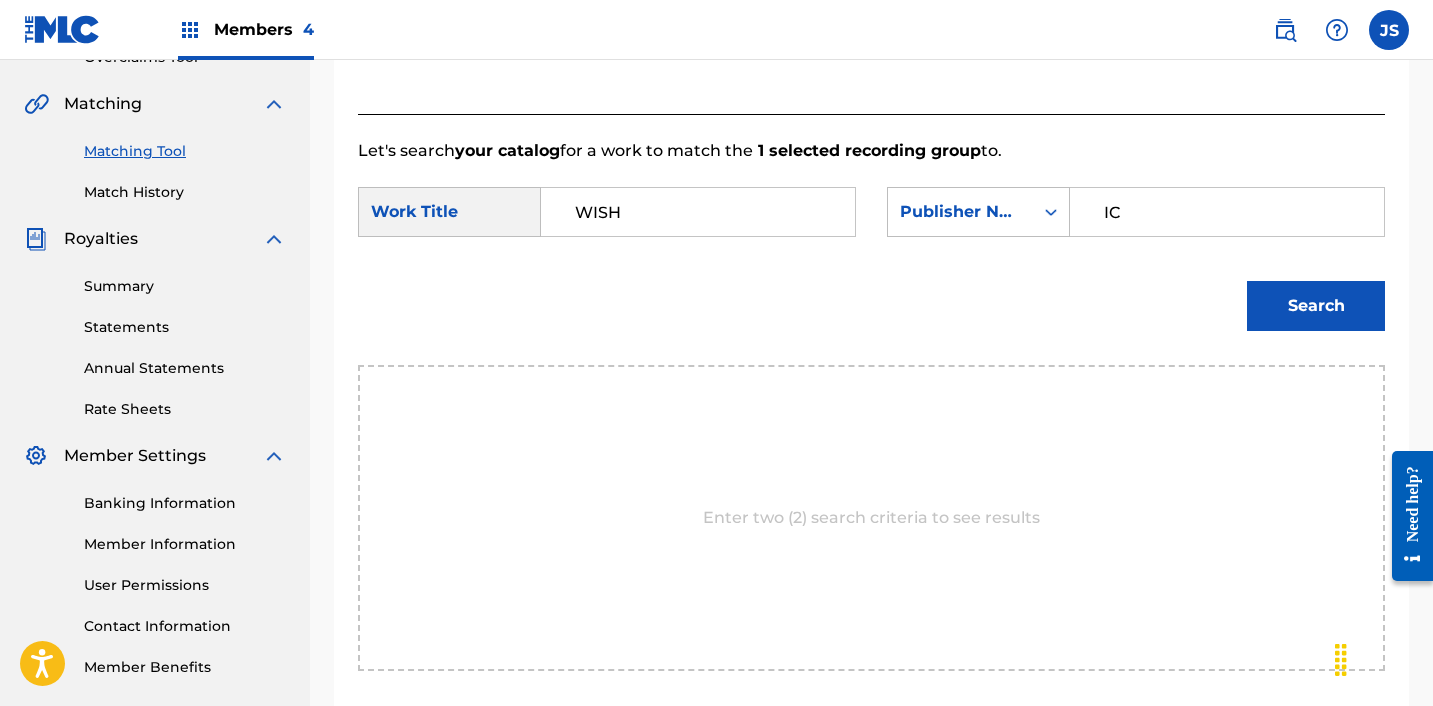 type on "ICHUTUS" 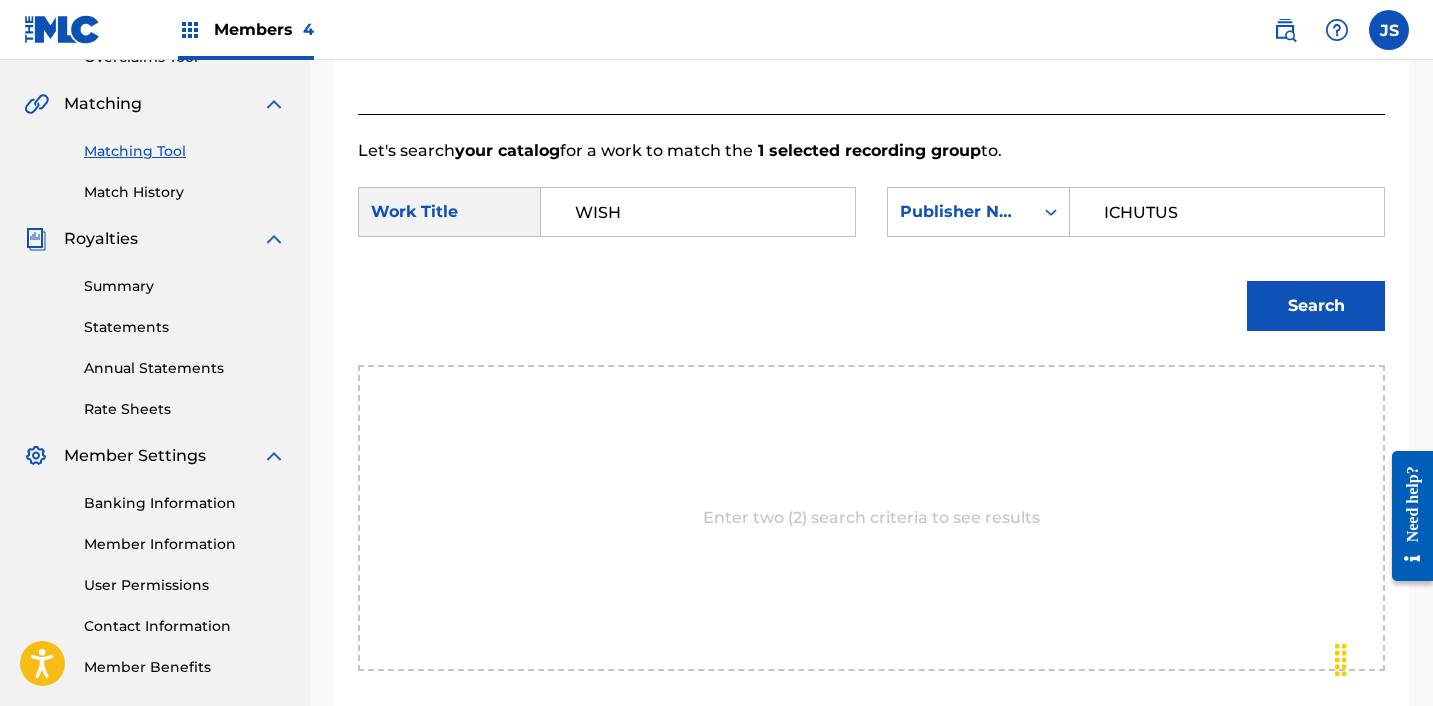 click on "Search" at bounding box center (1316, 306) 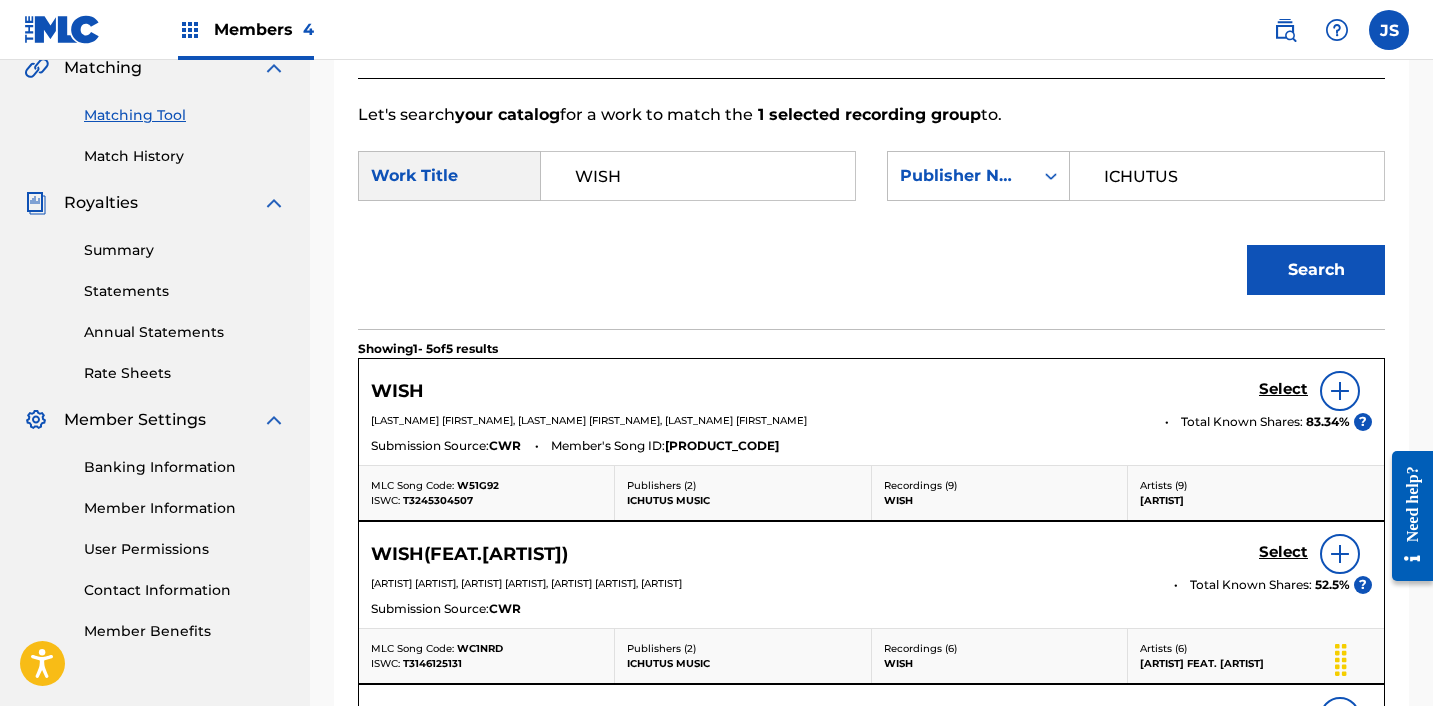 scroll, scrollTop: 479, scrollLeft: 0, axis: vertical 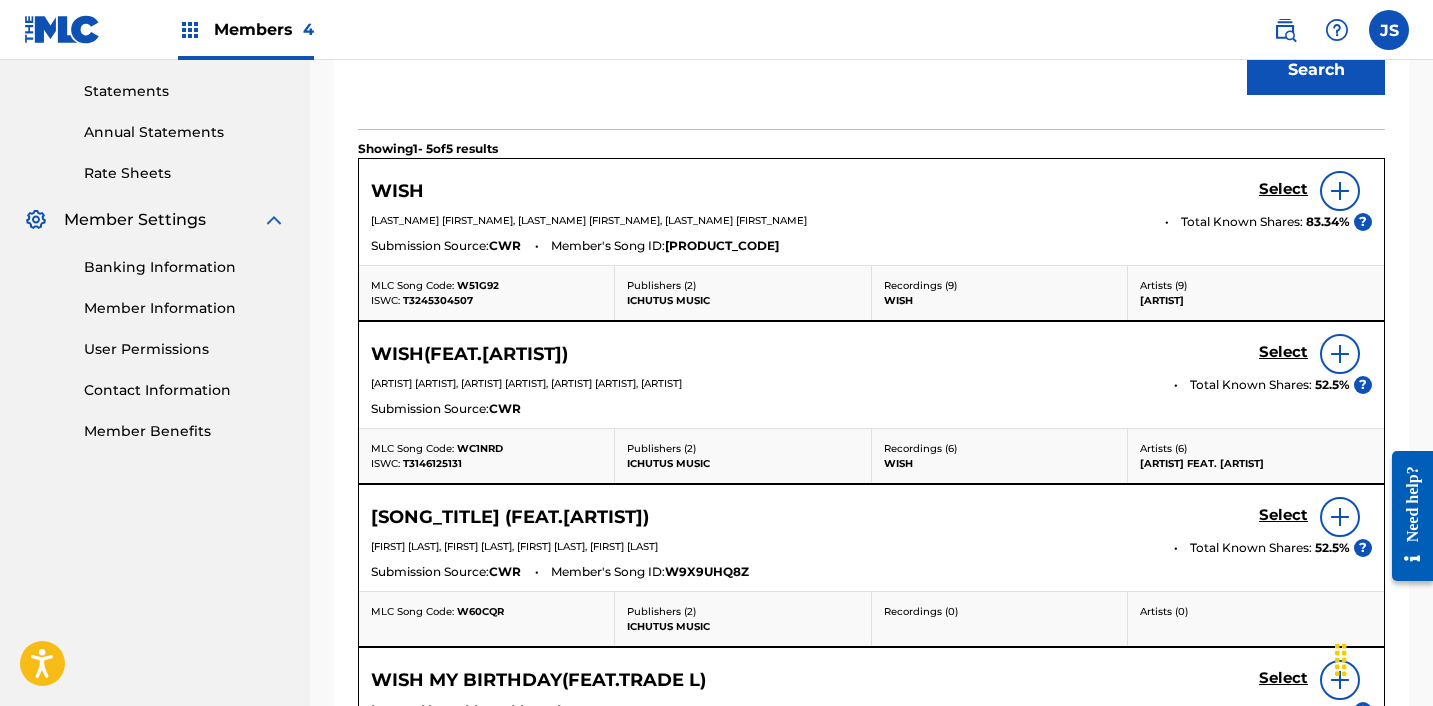 click on "Select" at bounding box center [1283, 189] 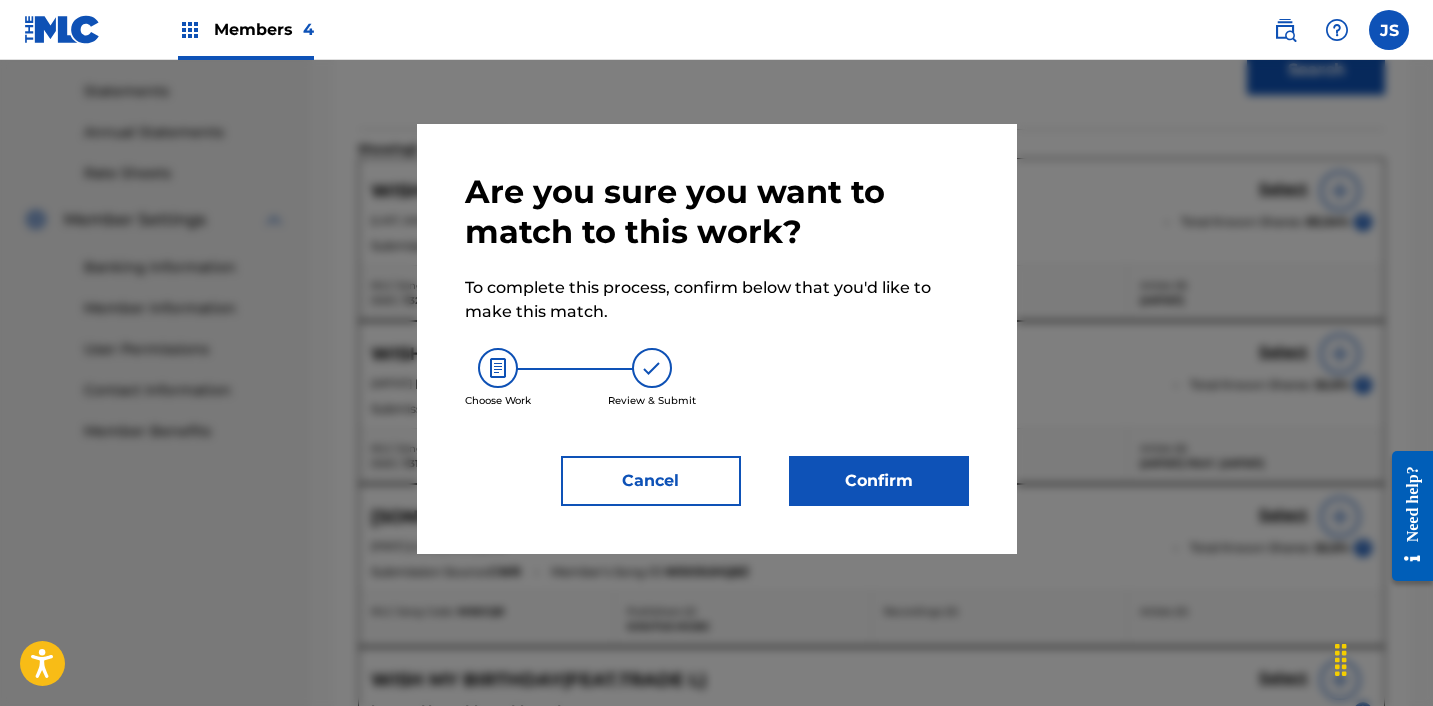 click on "Confirm" at bounding box center (879, 481) 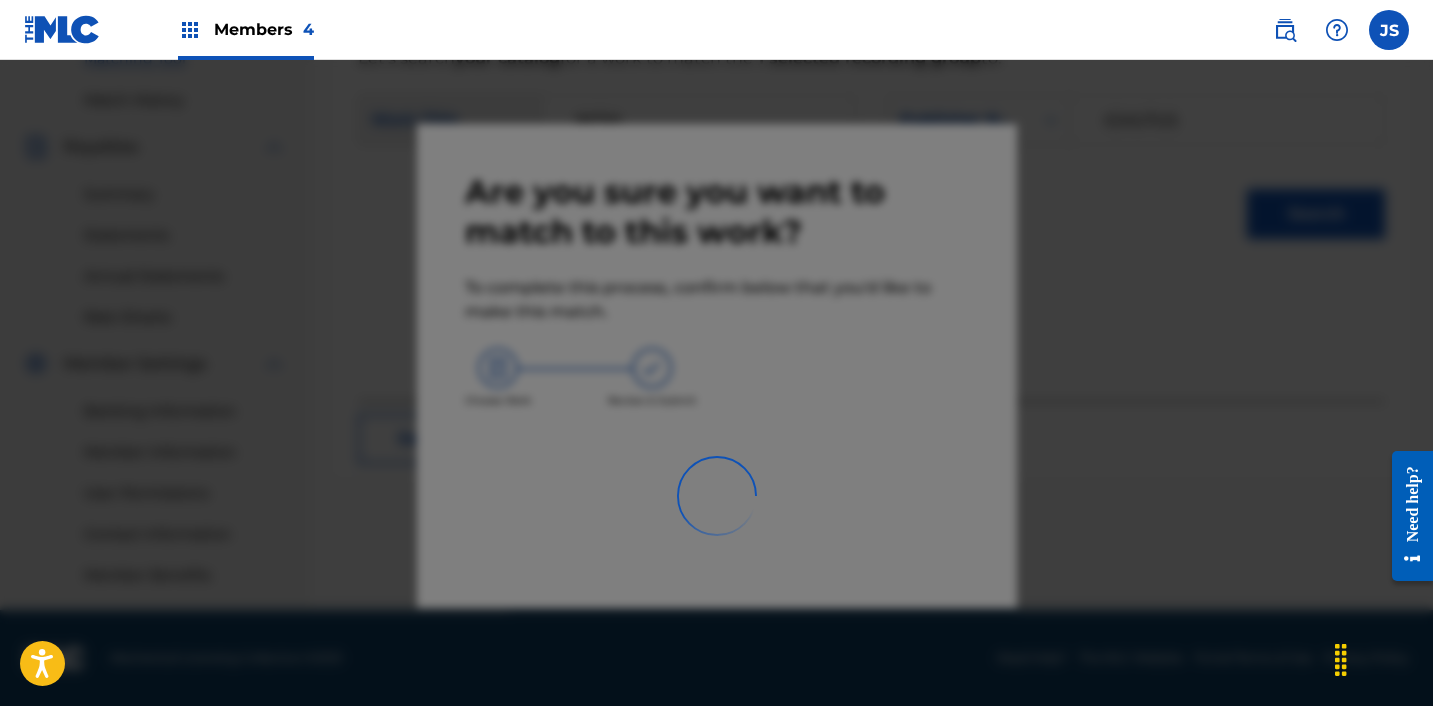 scroll, scrollTop: 534, scrollLeft: 0, axis: vertical 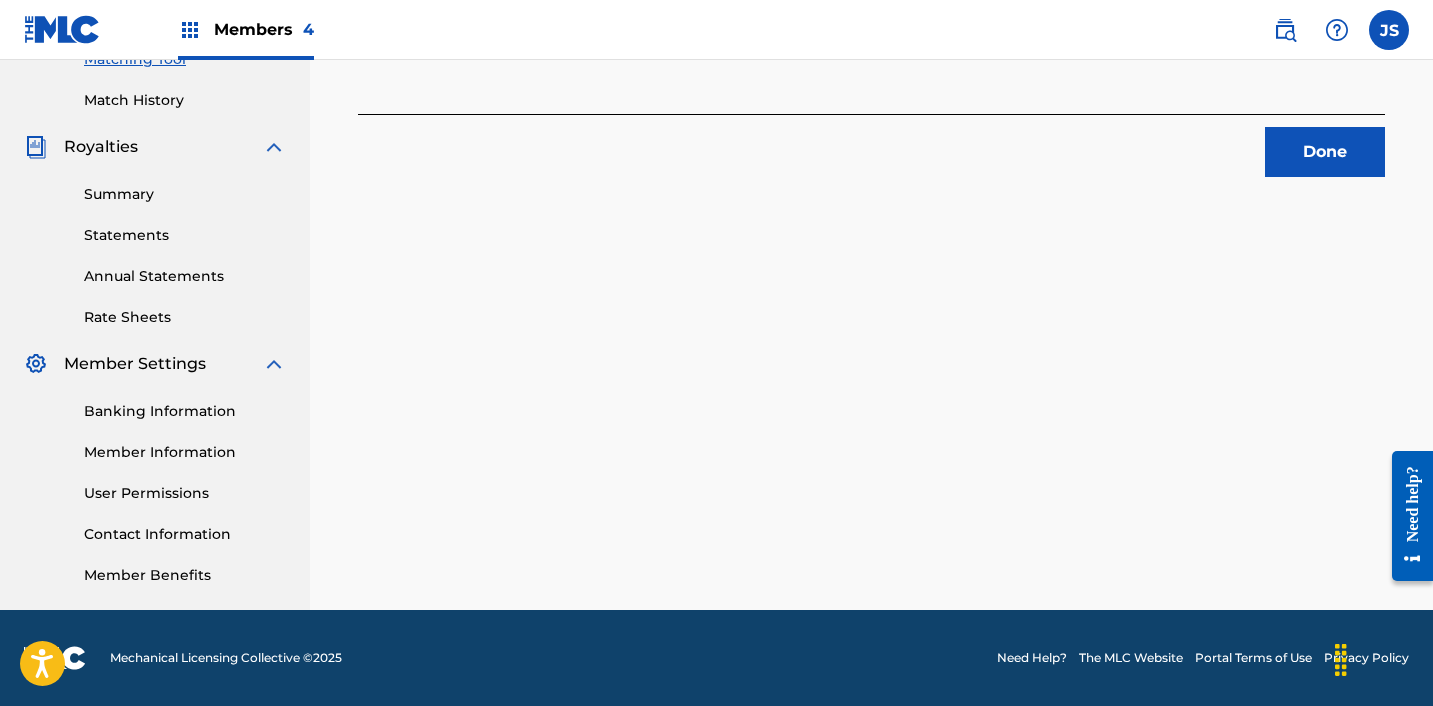 click on "Done" at bounding box center (1325, 152) 